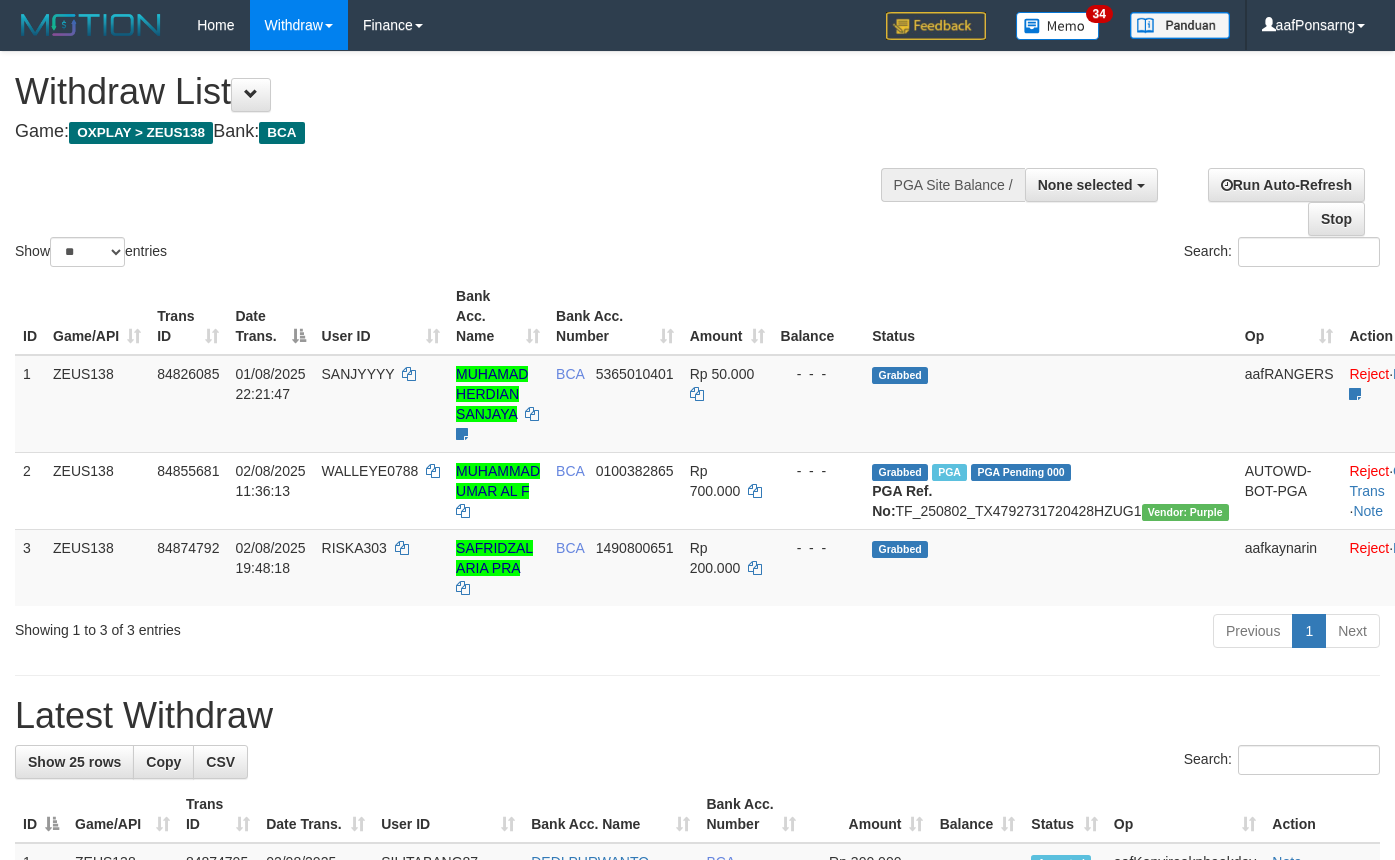 select 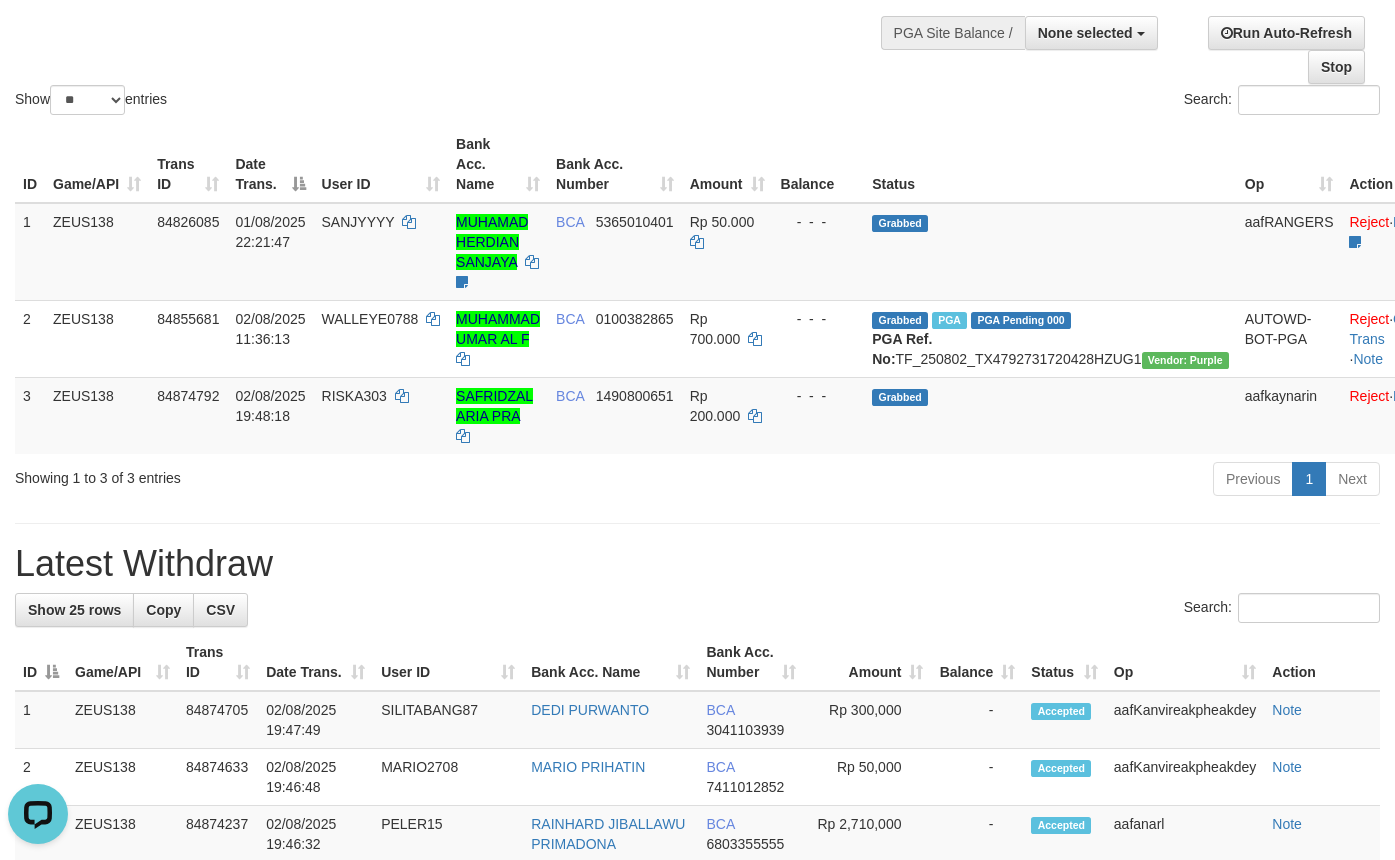 scroll, scrollTop: 0, scrollLeft: 0, axis: both 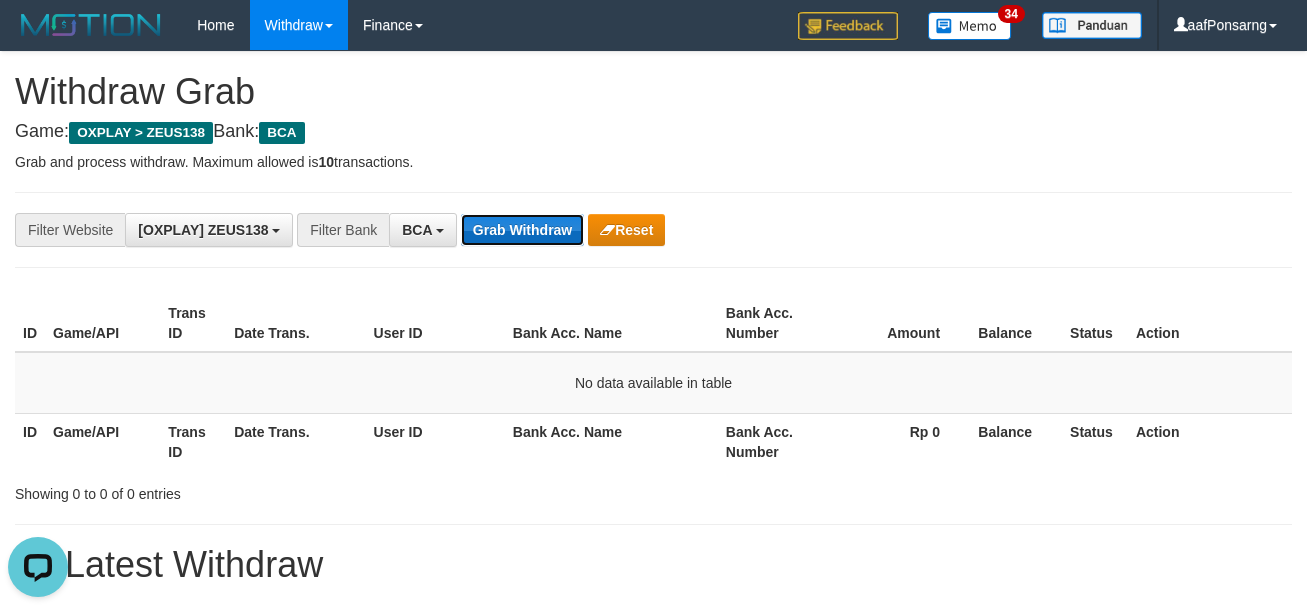 click on "Grab Withdraw" at bounding box center [522, 230] 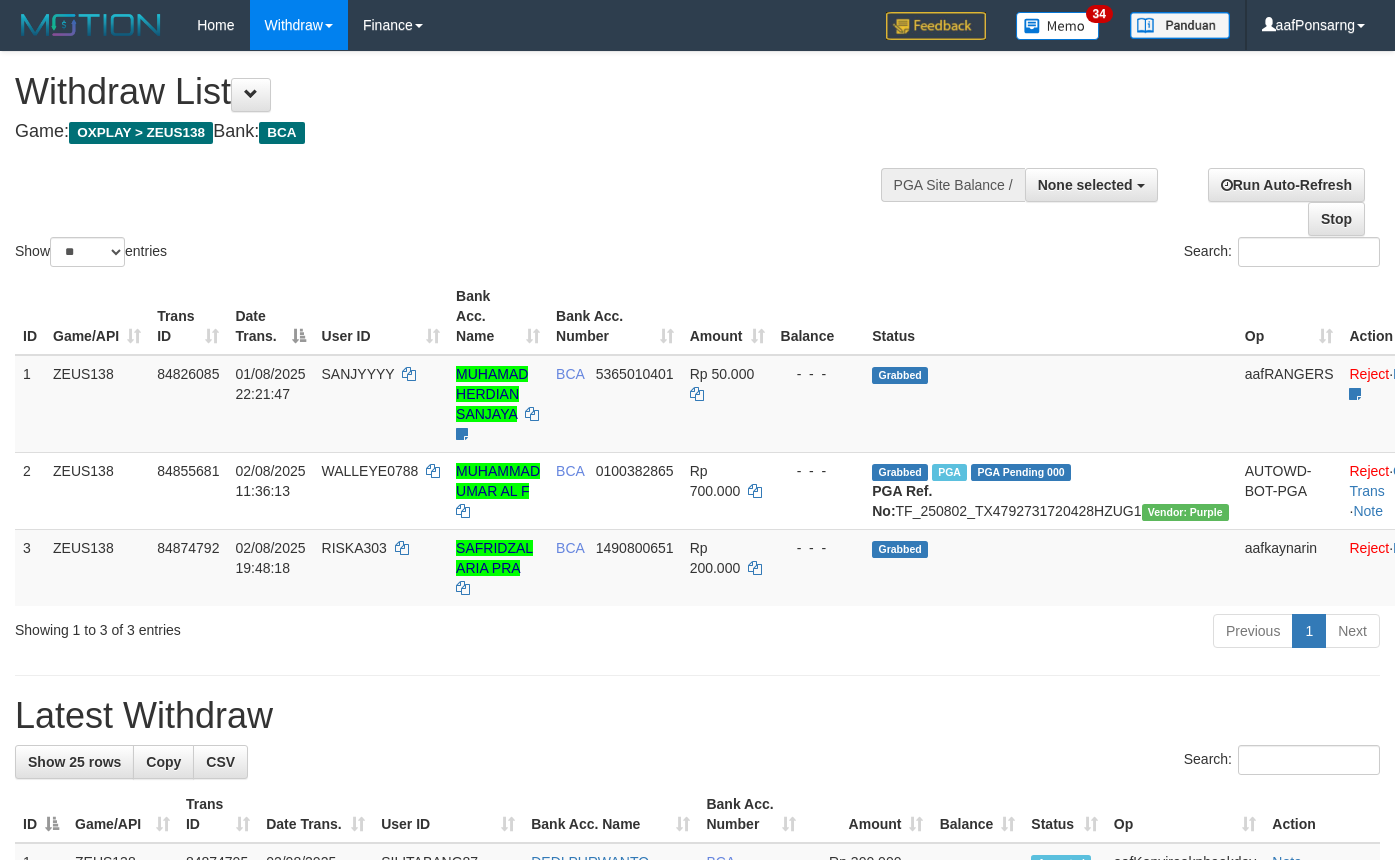 select 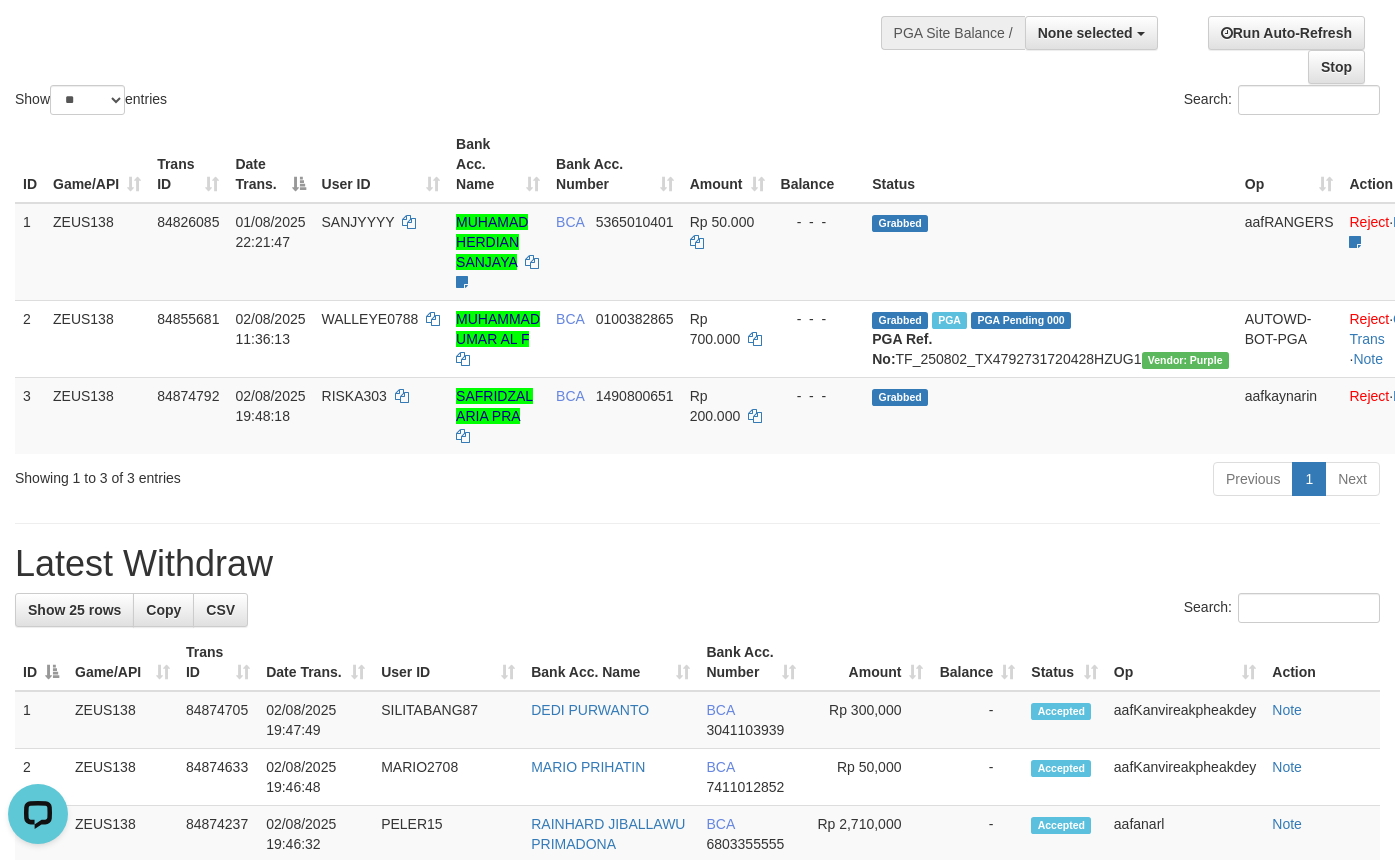scroll, scrollTop: 0, scrollLeft: 0, axis: both 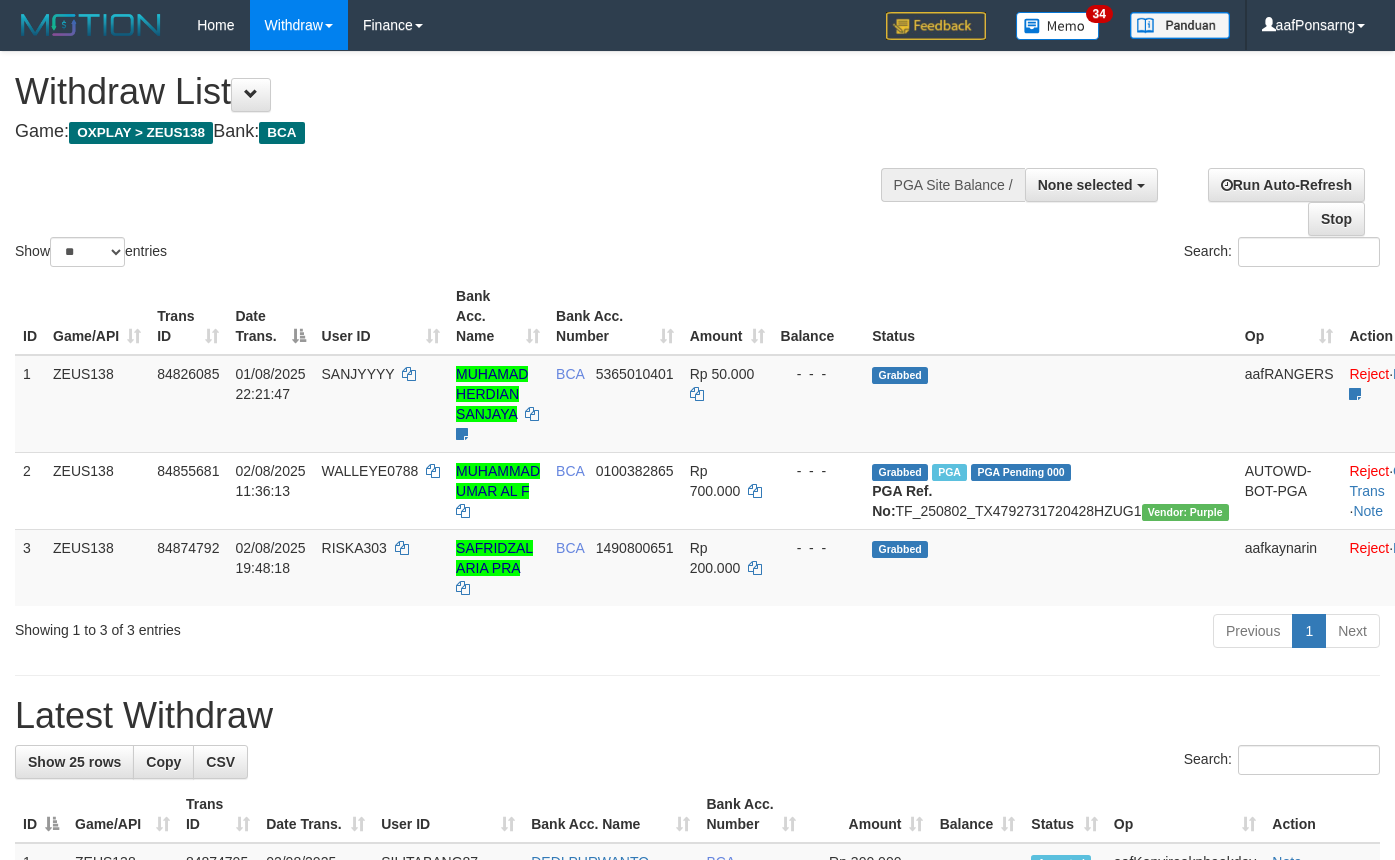 select 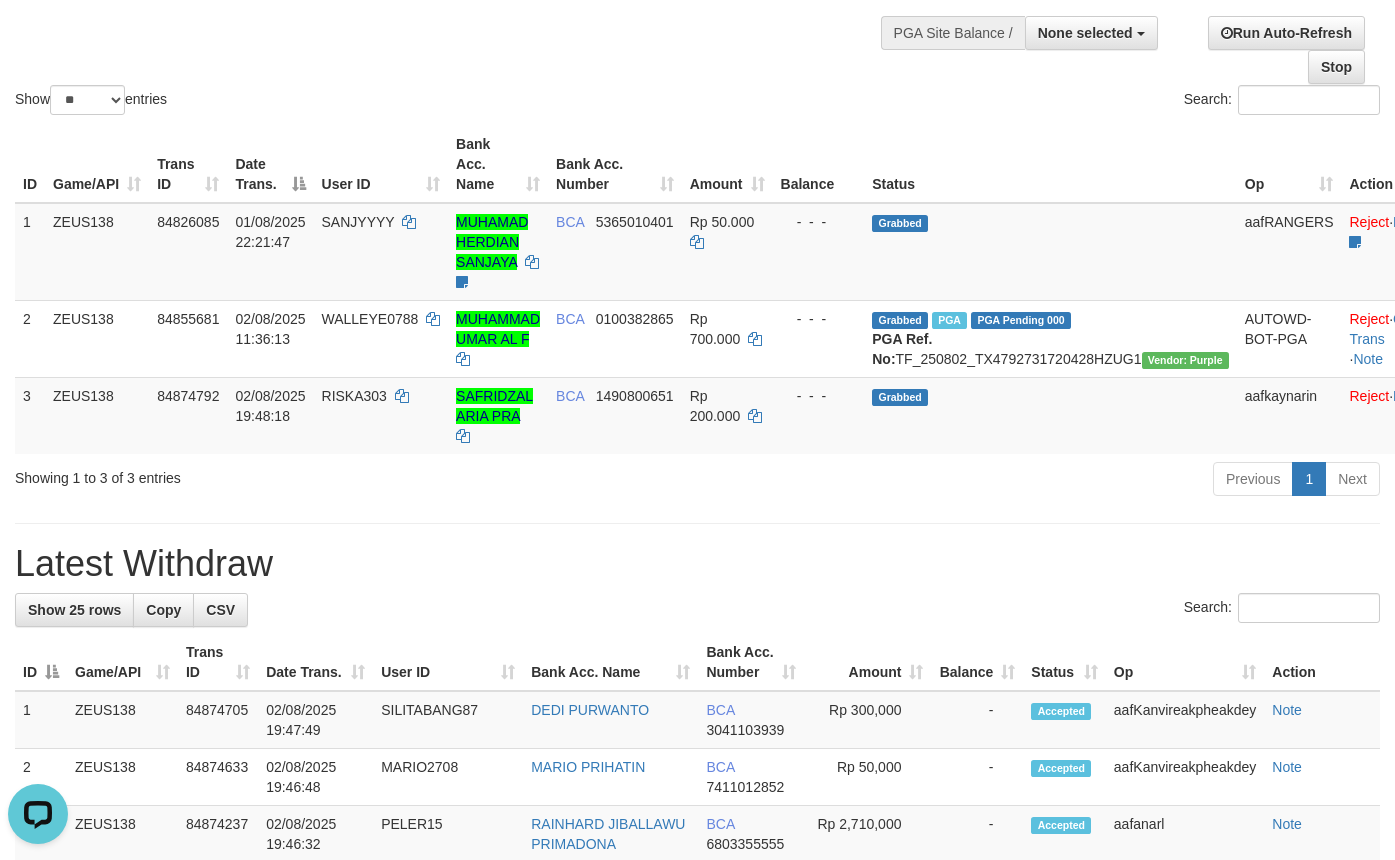 scroll, scrollTop: 0, scrollLeft: 0, axis: both 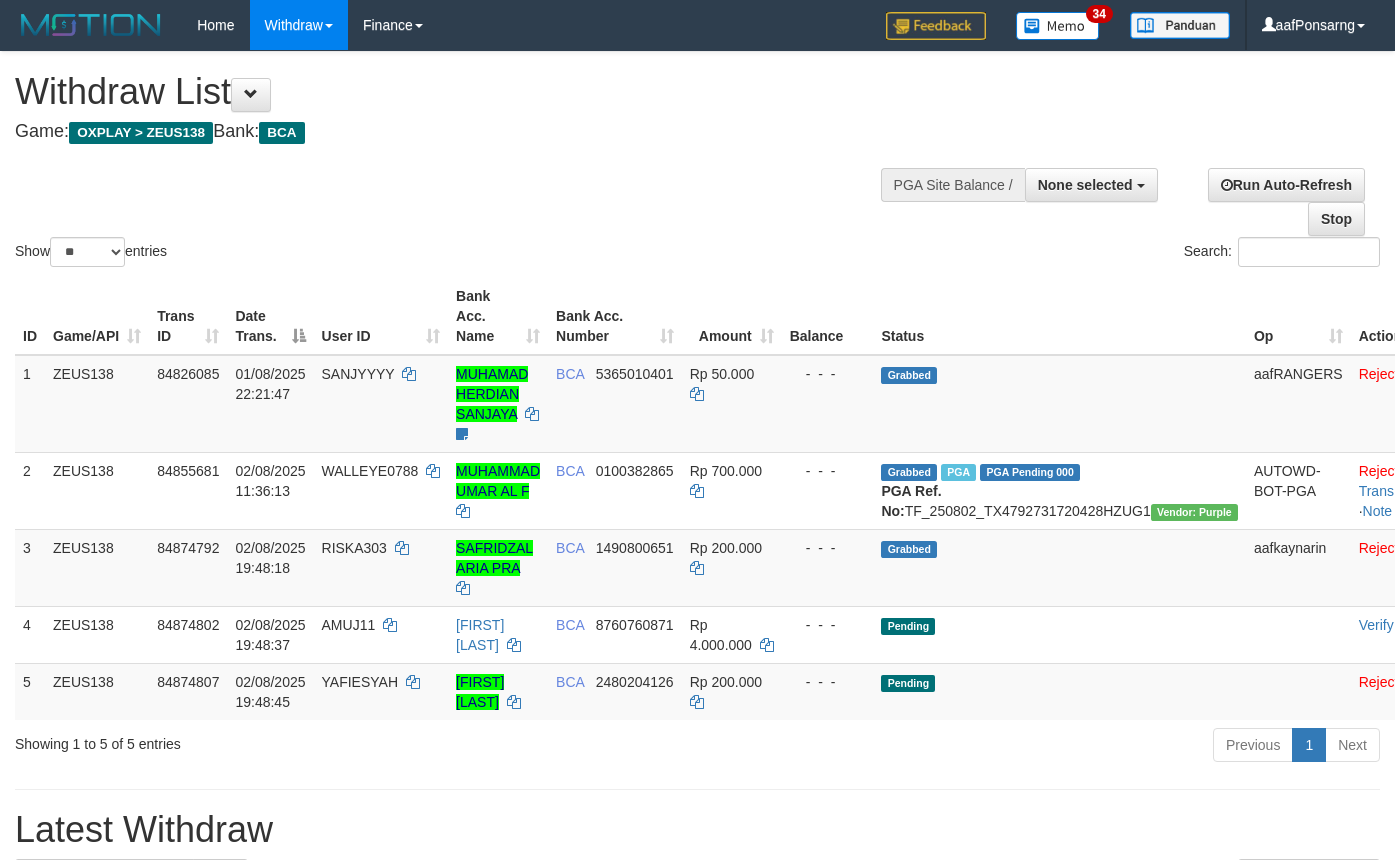 select 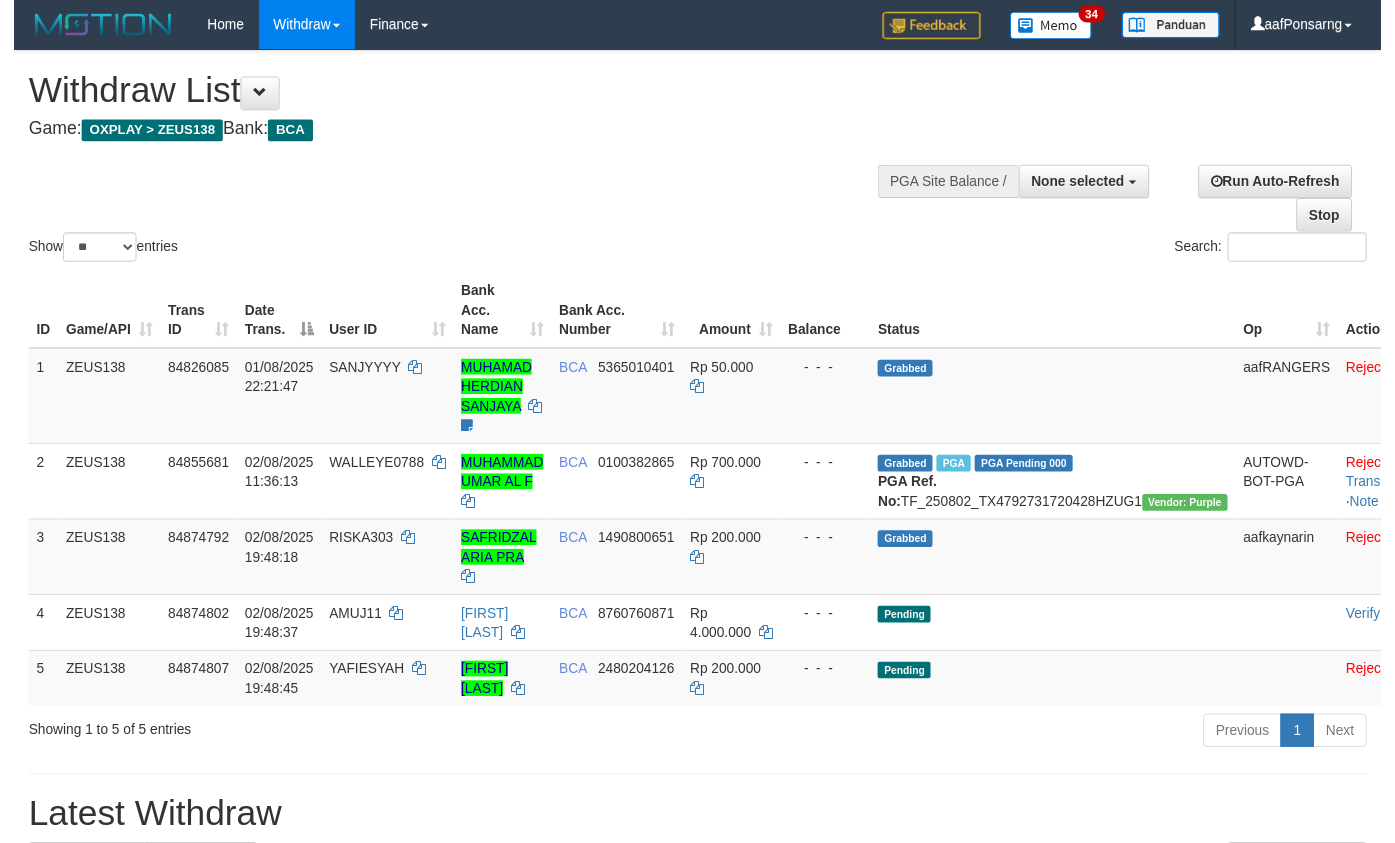 scroll, scrollTop: 152, scrollLeft: 0, axis: vertical 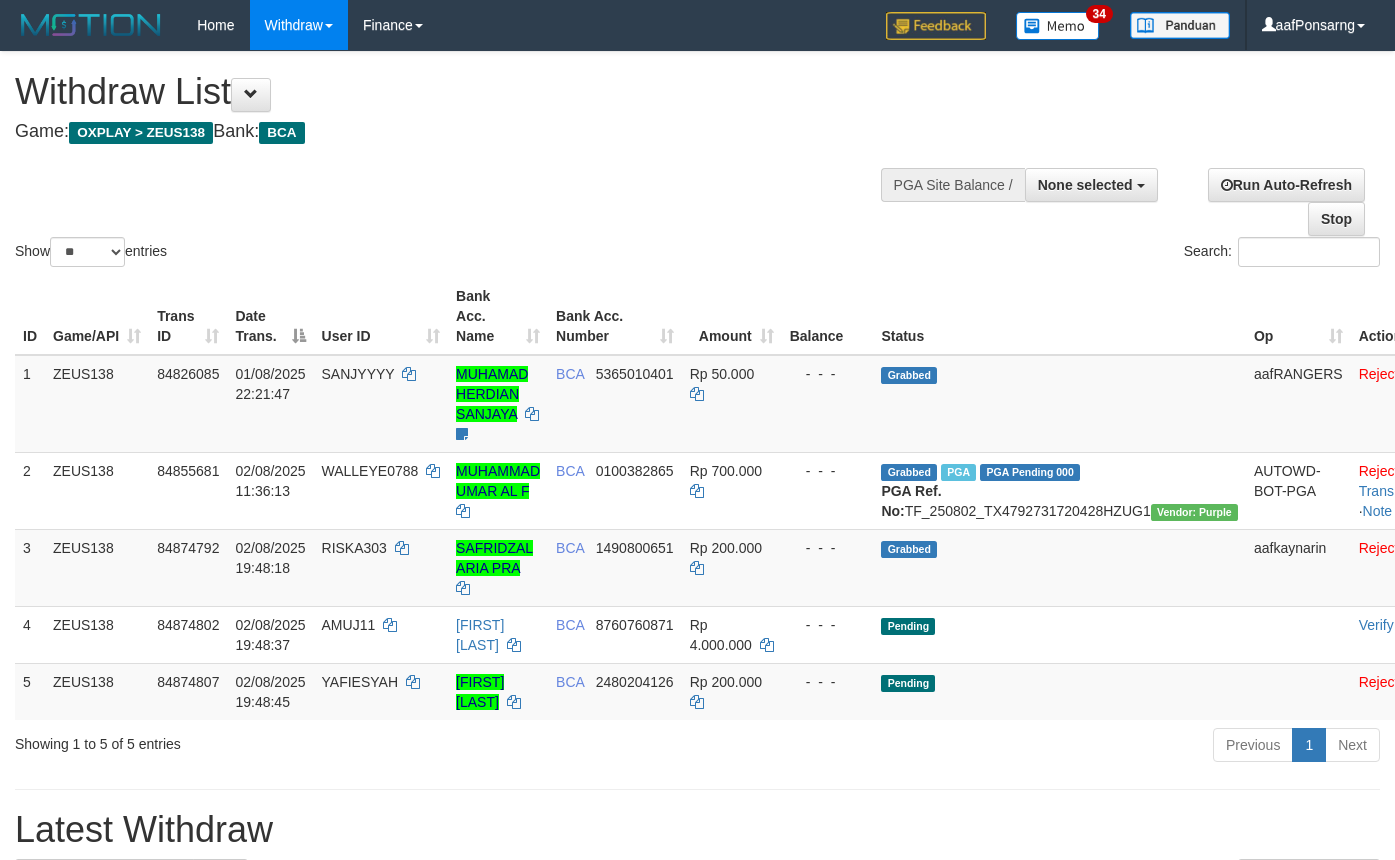 select 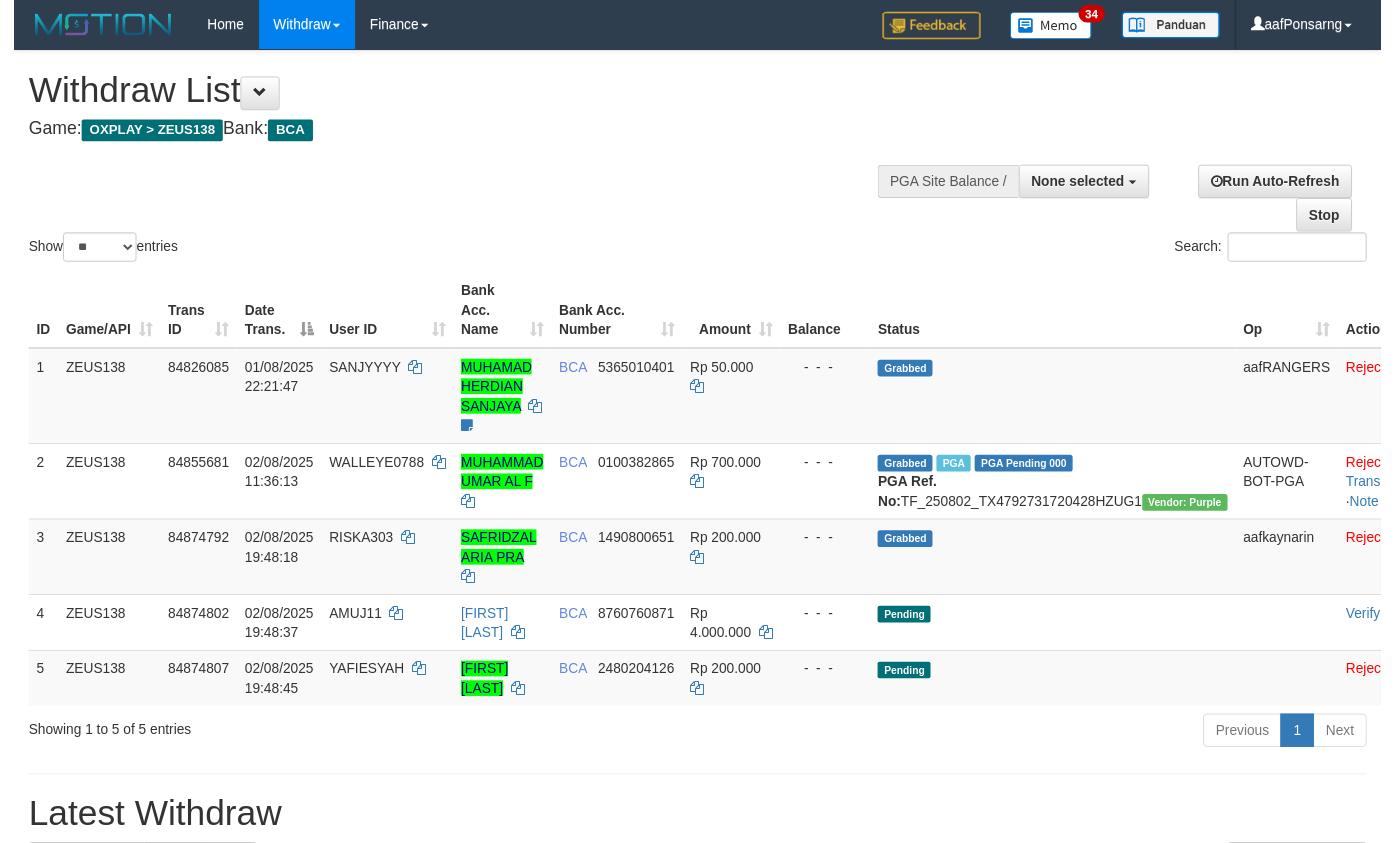 scroll, scrollTop: 152, scrollLeft: 0, axis: vertical 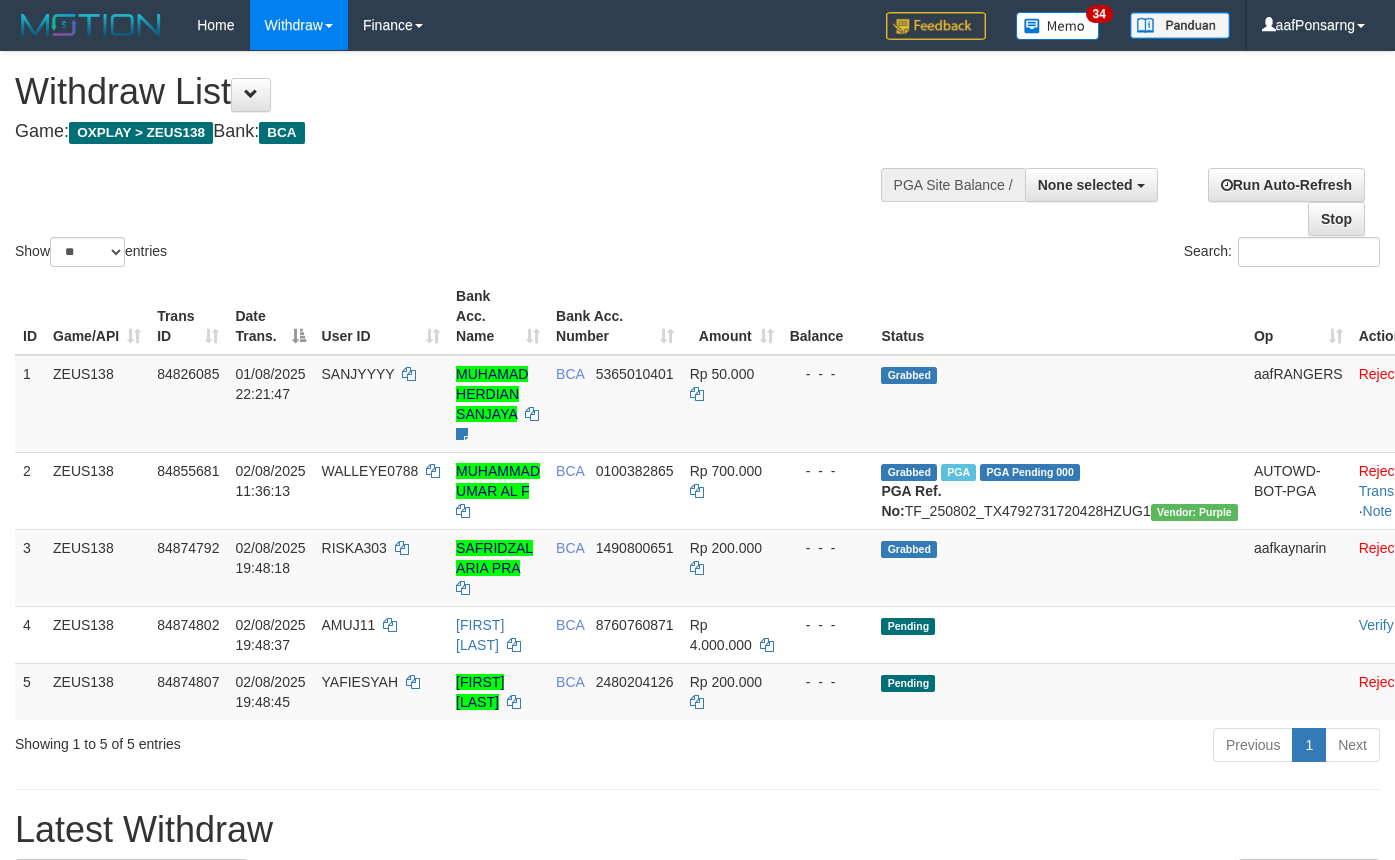 select 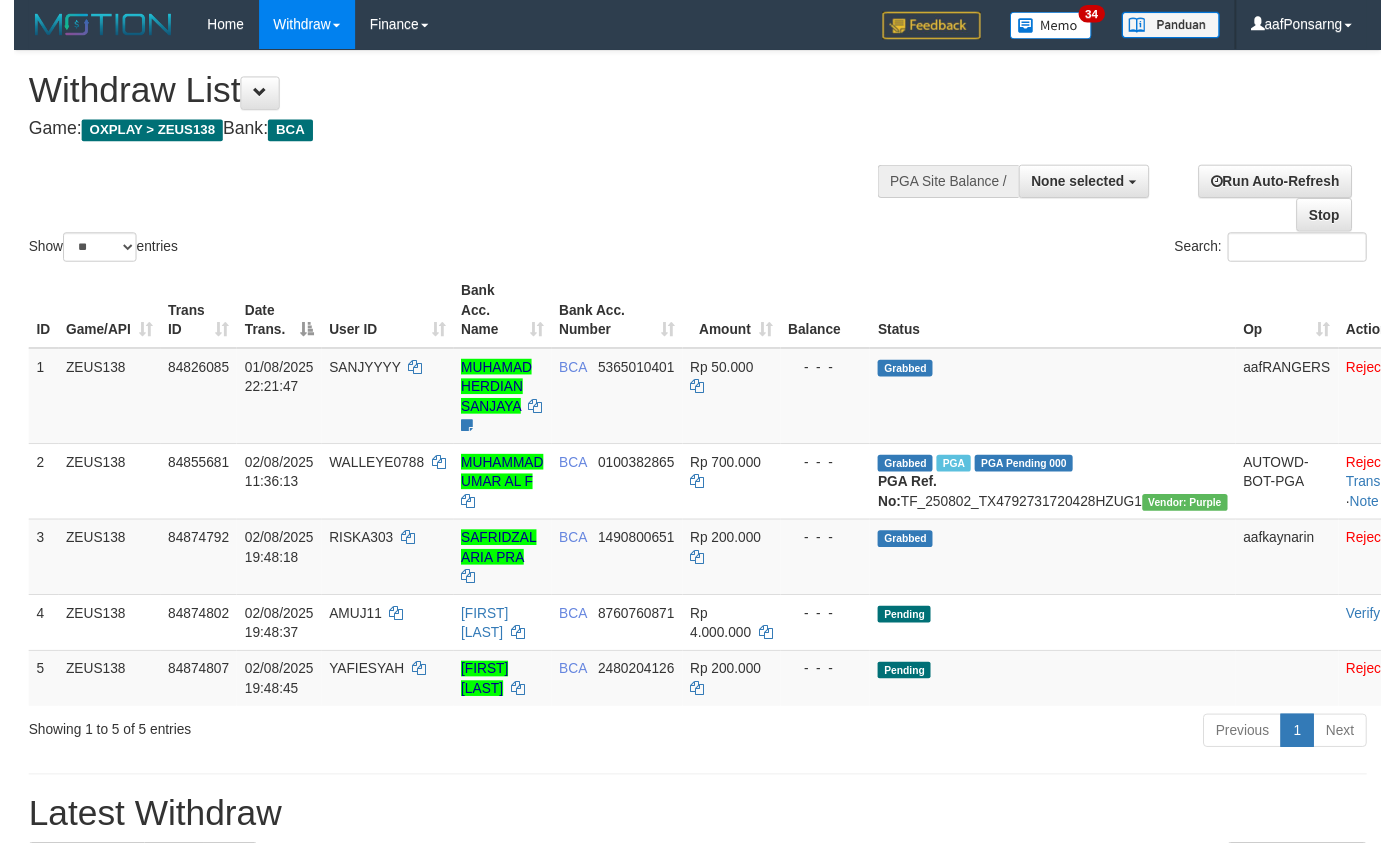 scroll, scrollTop: 152, scrollLeft: 0, axis: vertical 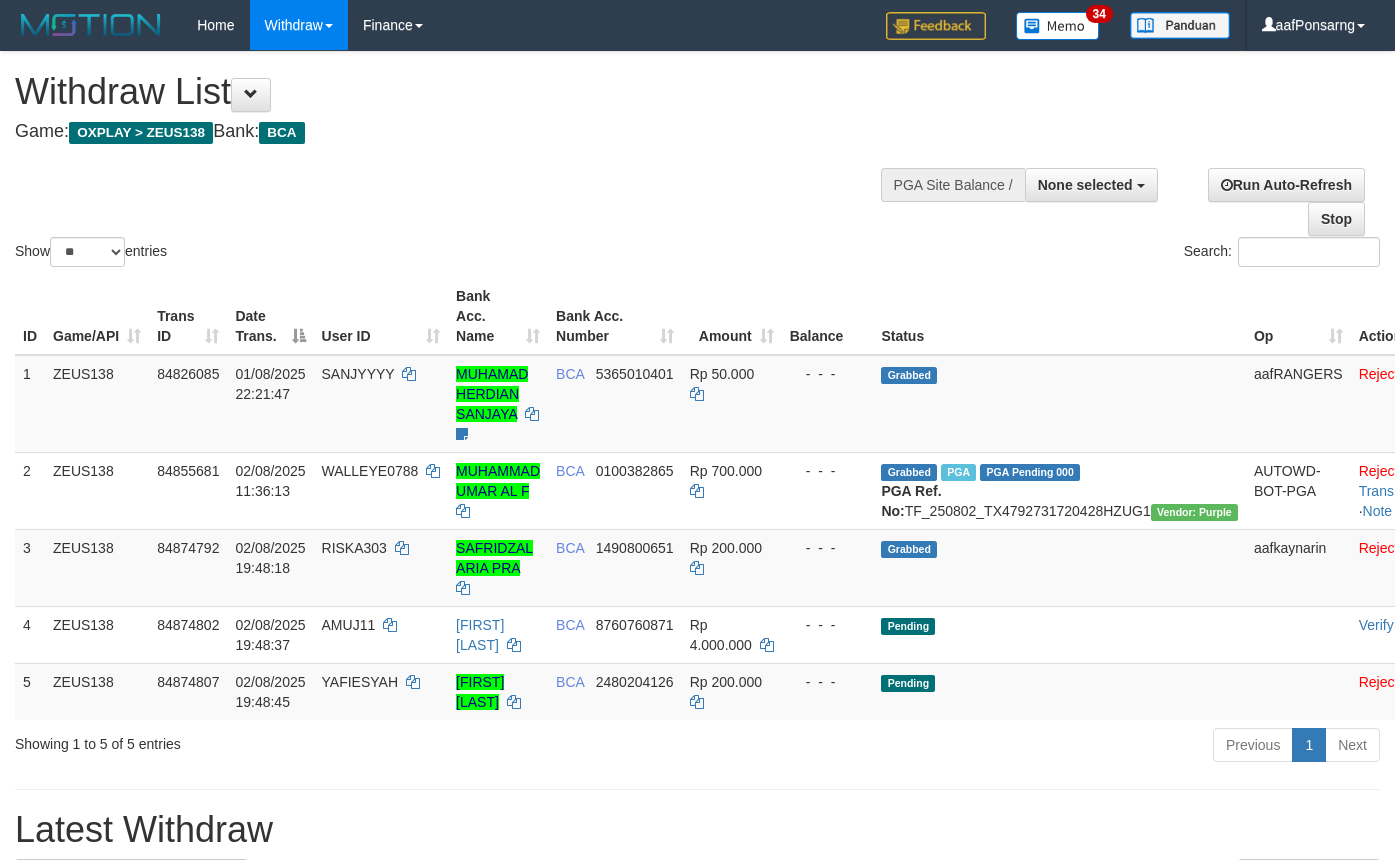 select 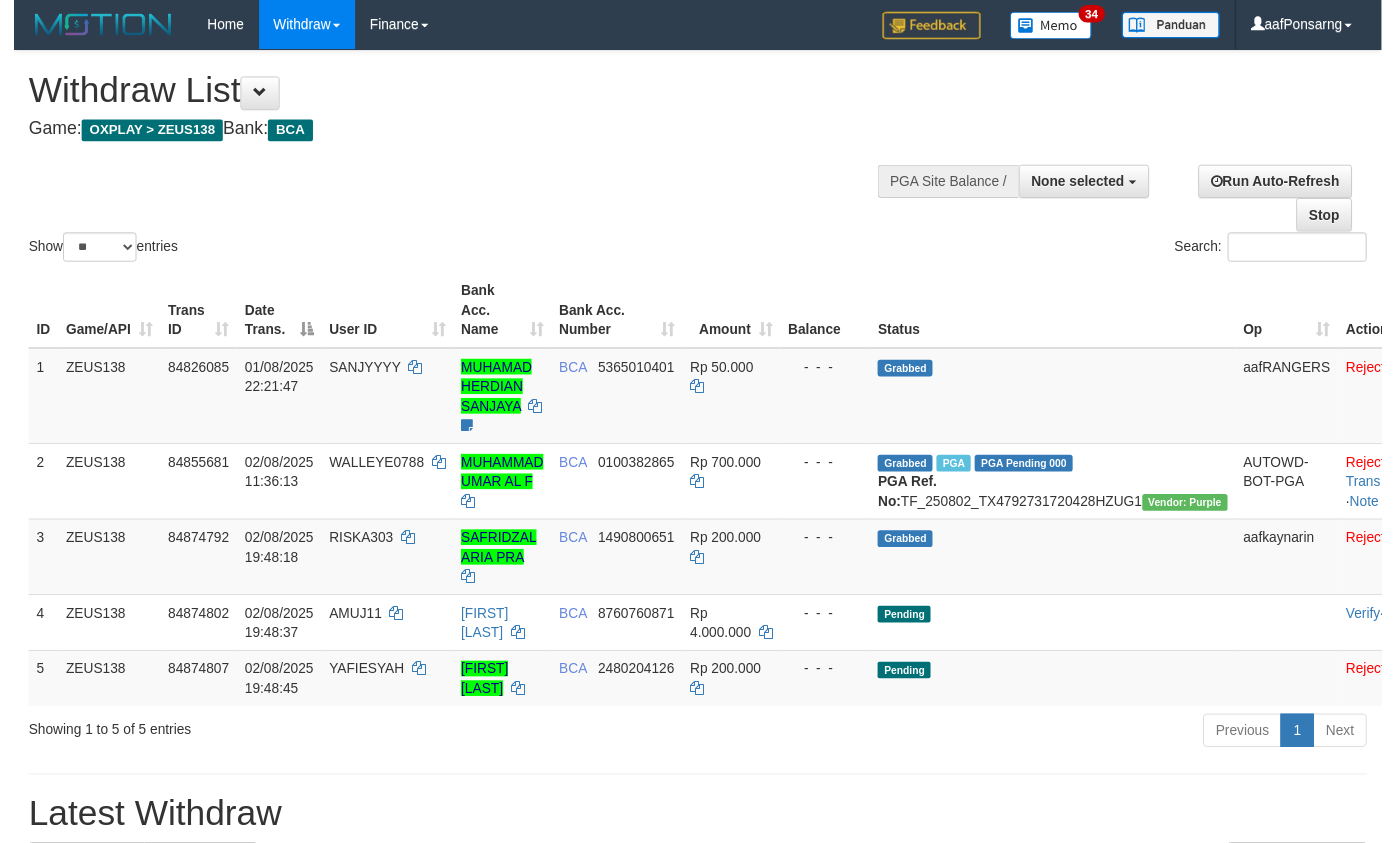 scroll, scrollTop: 152, scrollLeft: 0, axis: vertical 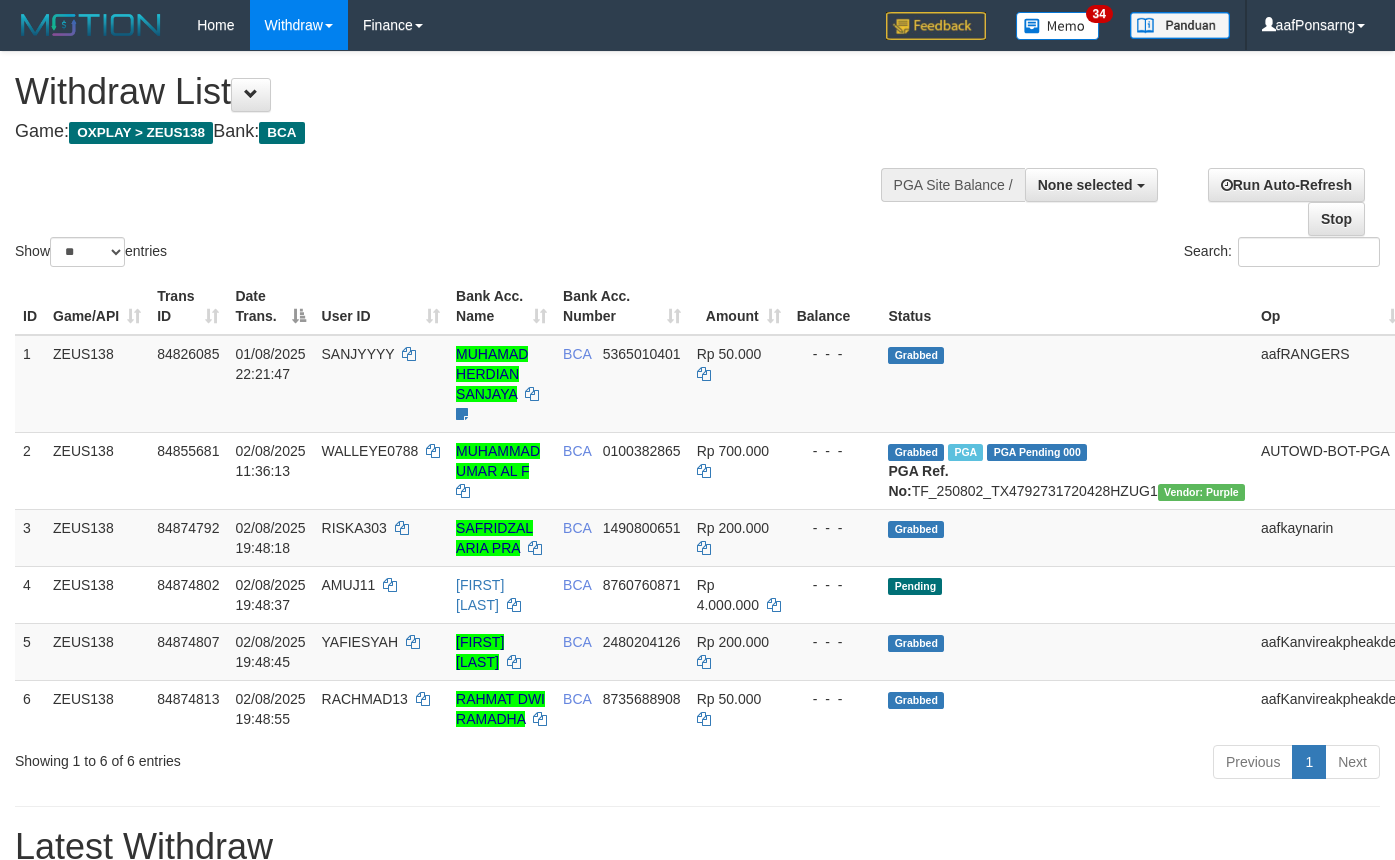 select 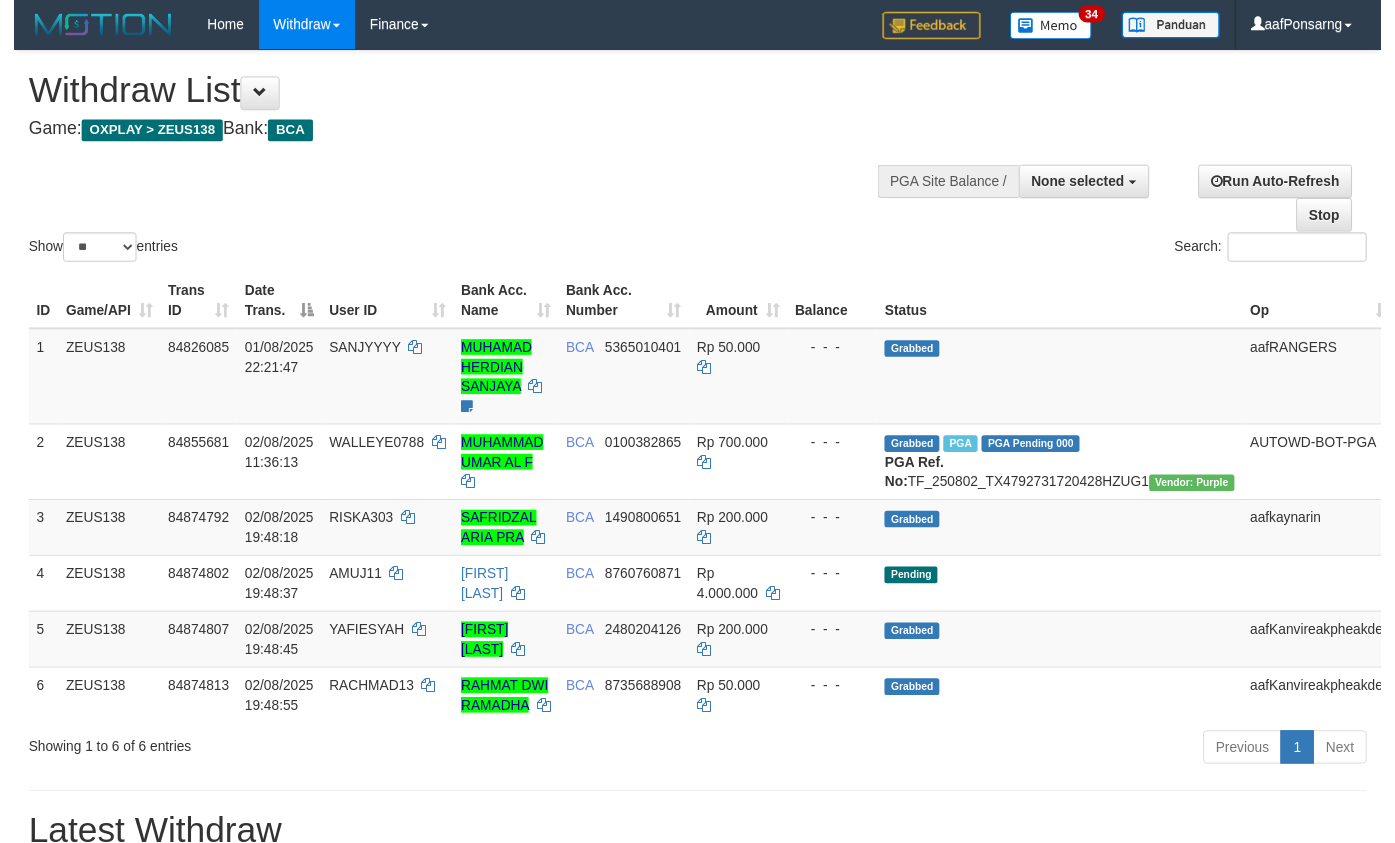 scroll, scrollTop: 152, scrollLeft: 0, axis: vertical 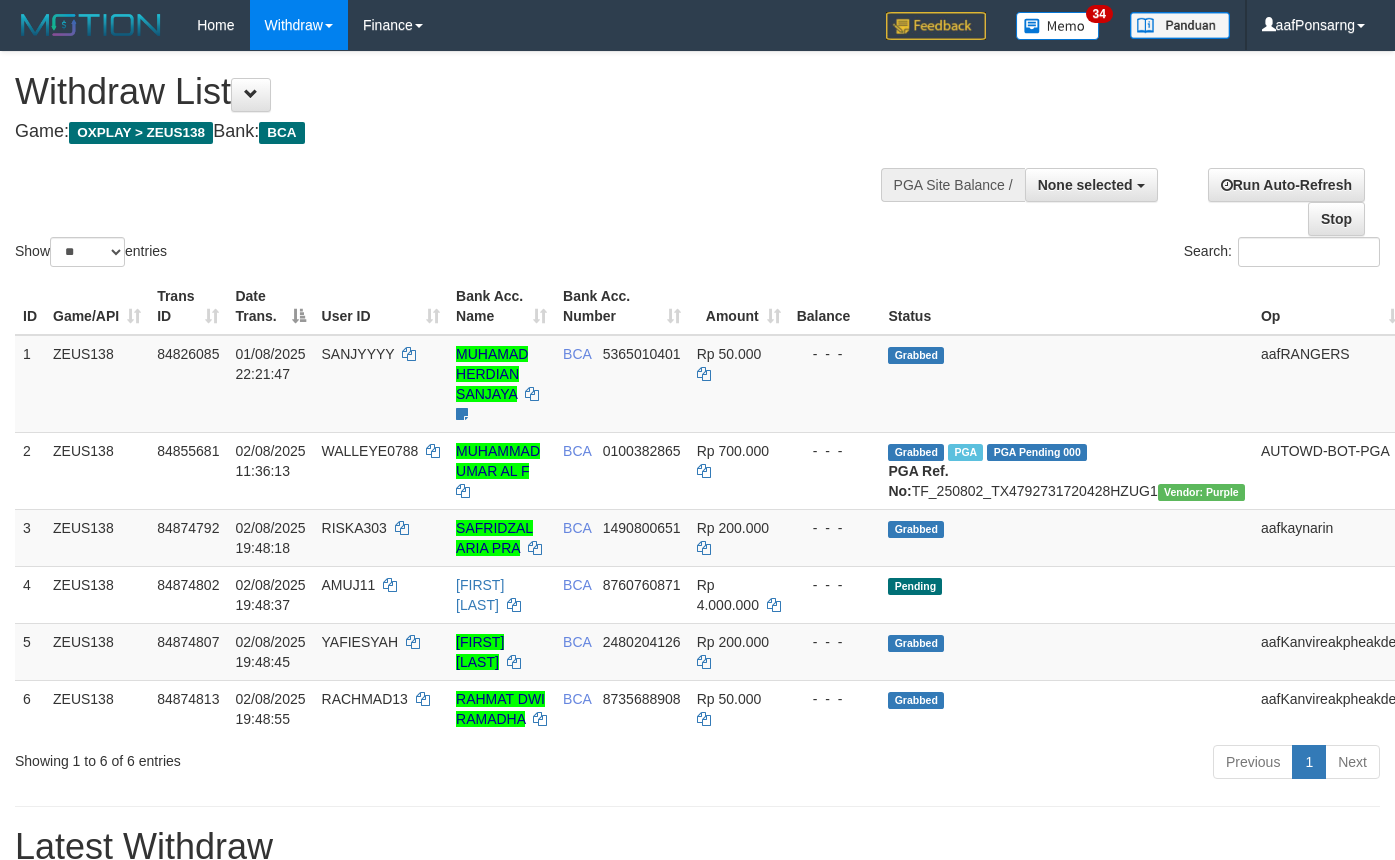 select 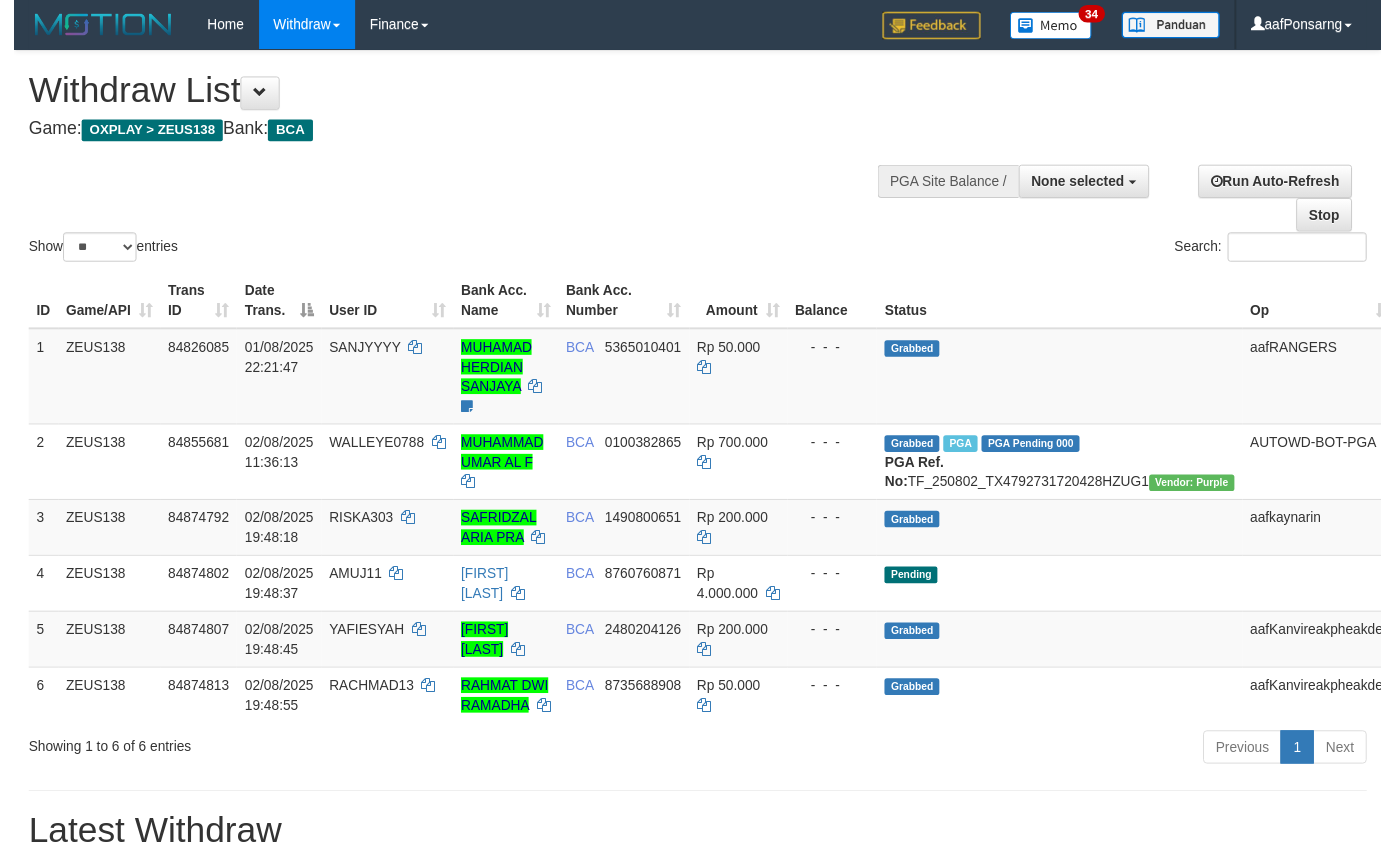 scroll, scrollTop: 152, scrollLeft: 0, axis: vertical 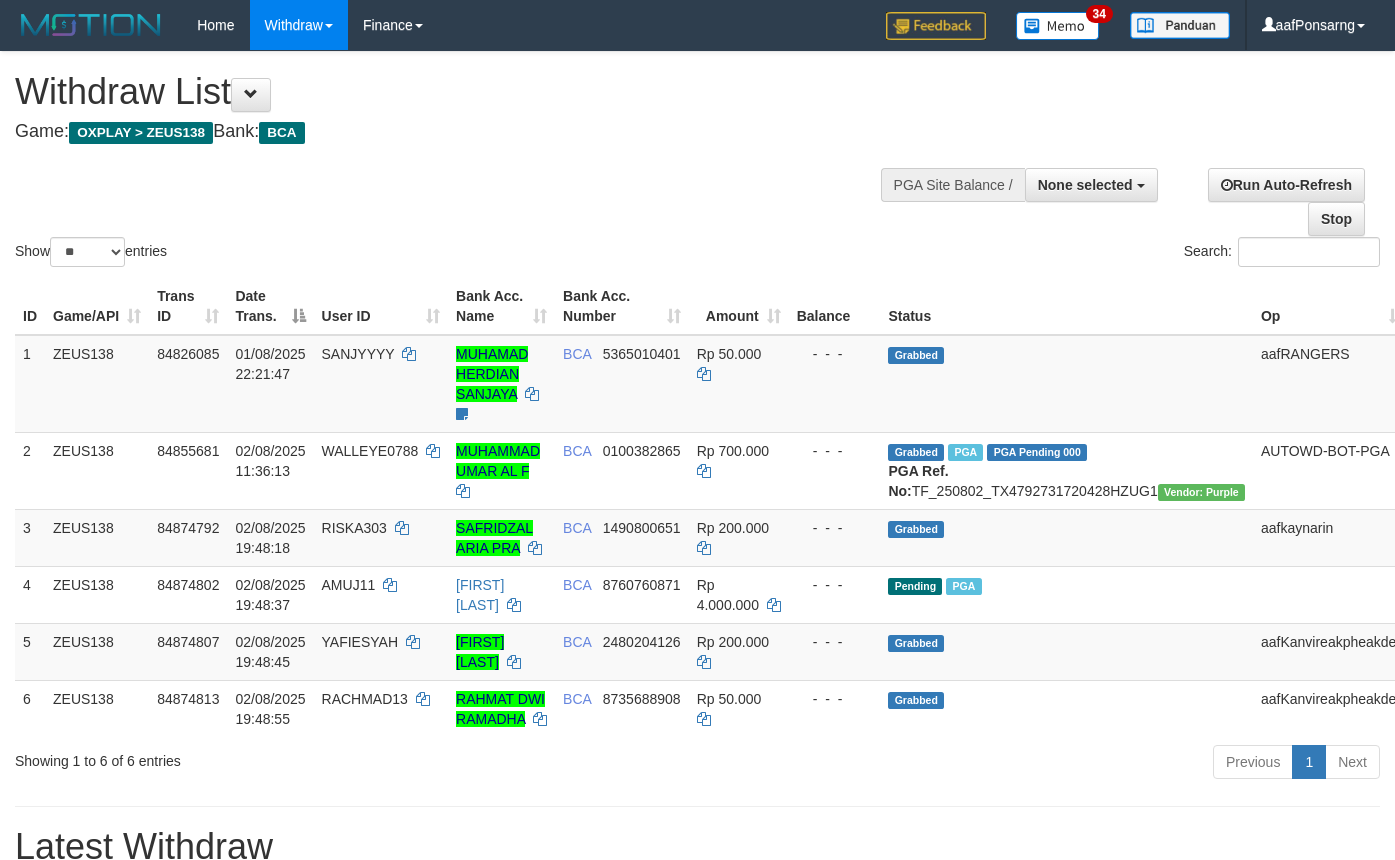 select 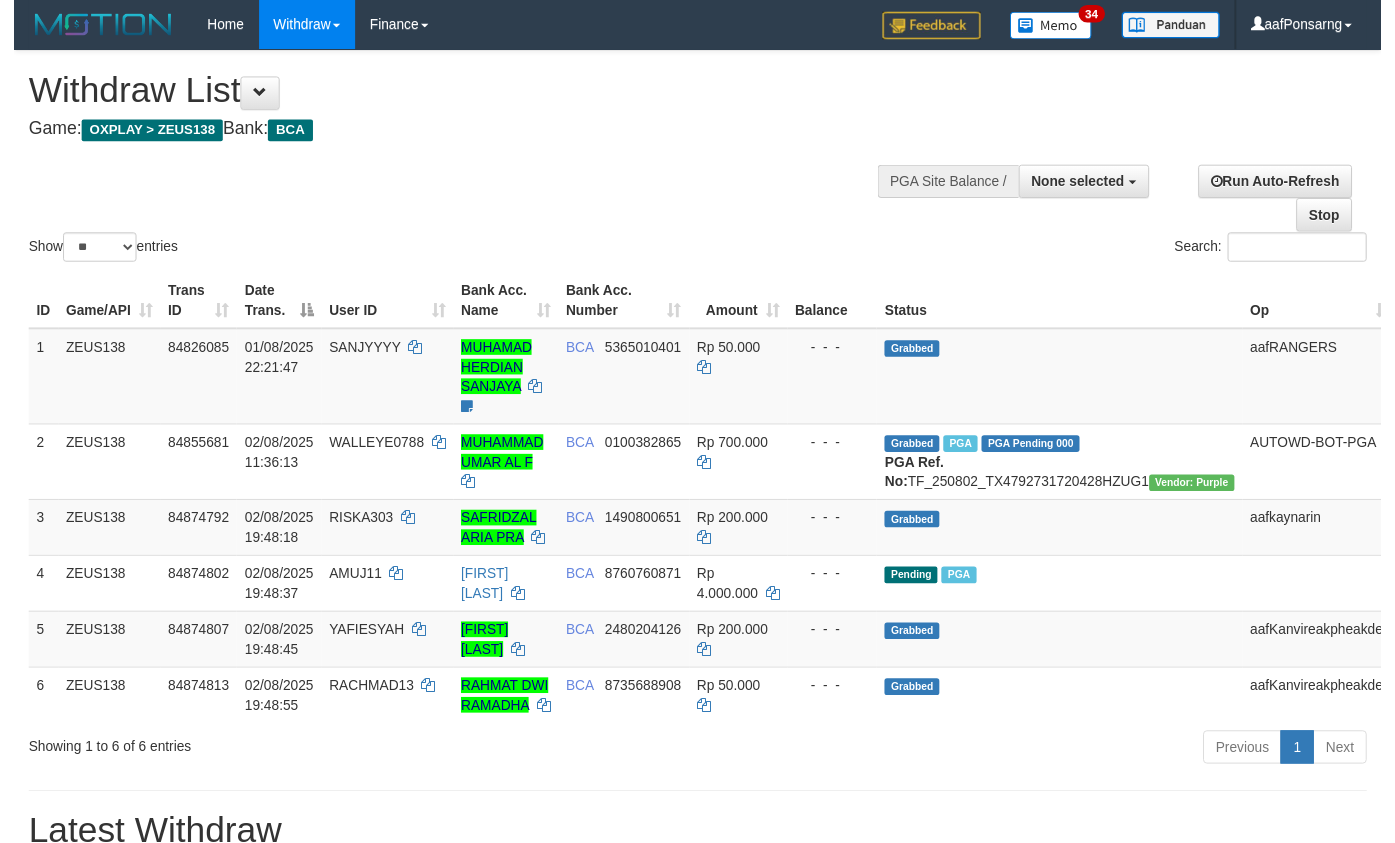 scroll, scrollTop: 152, scrollLeft: 0, axis: vertical 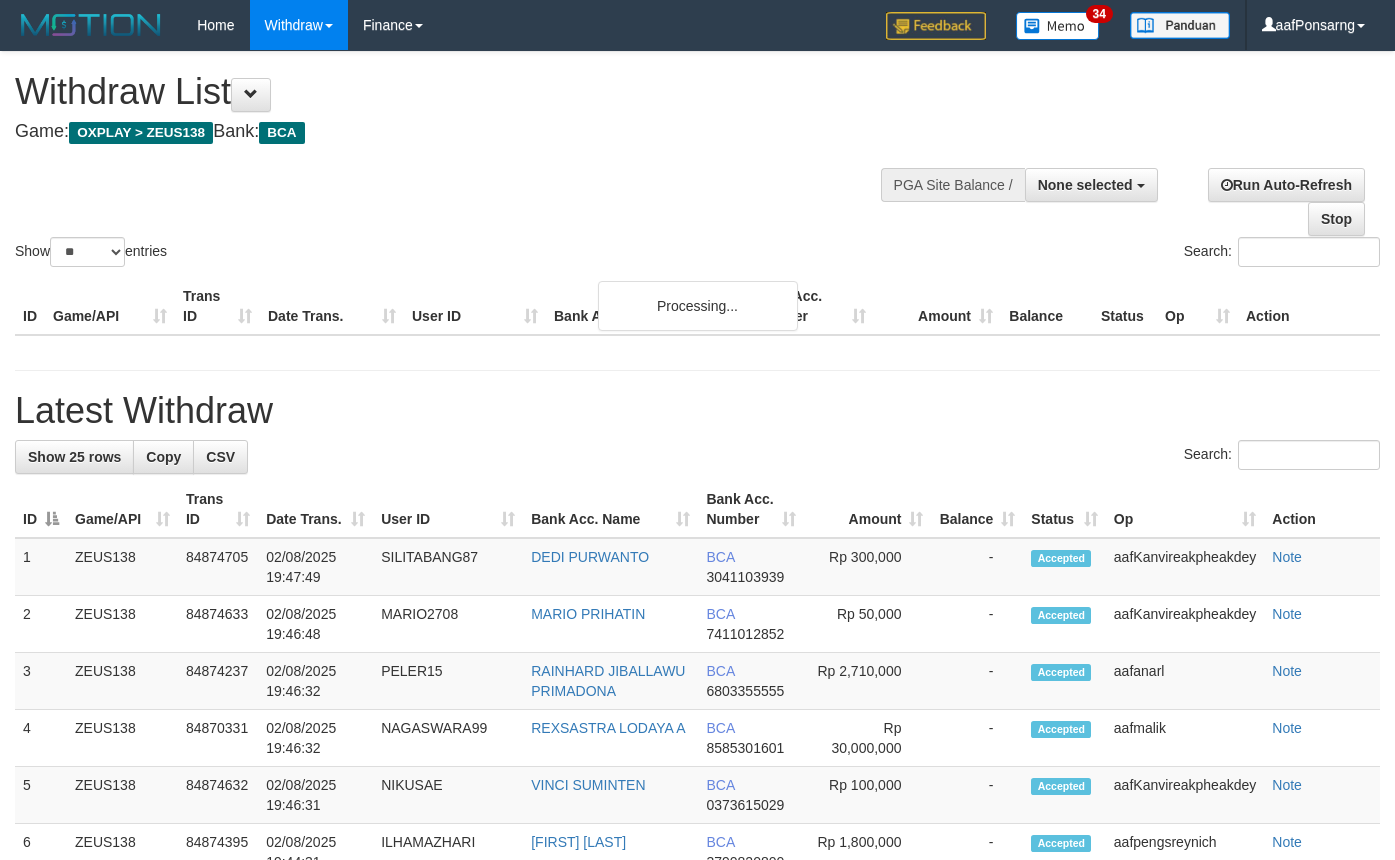select 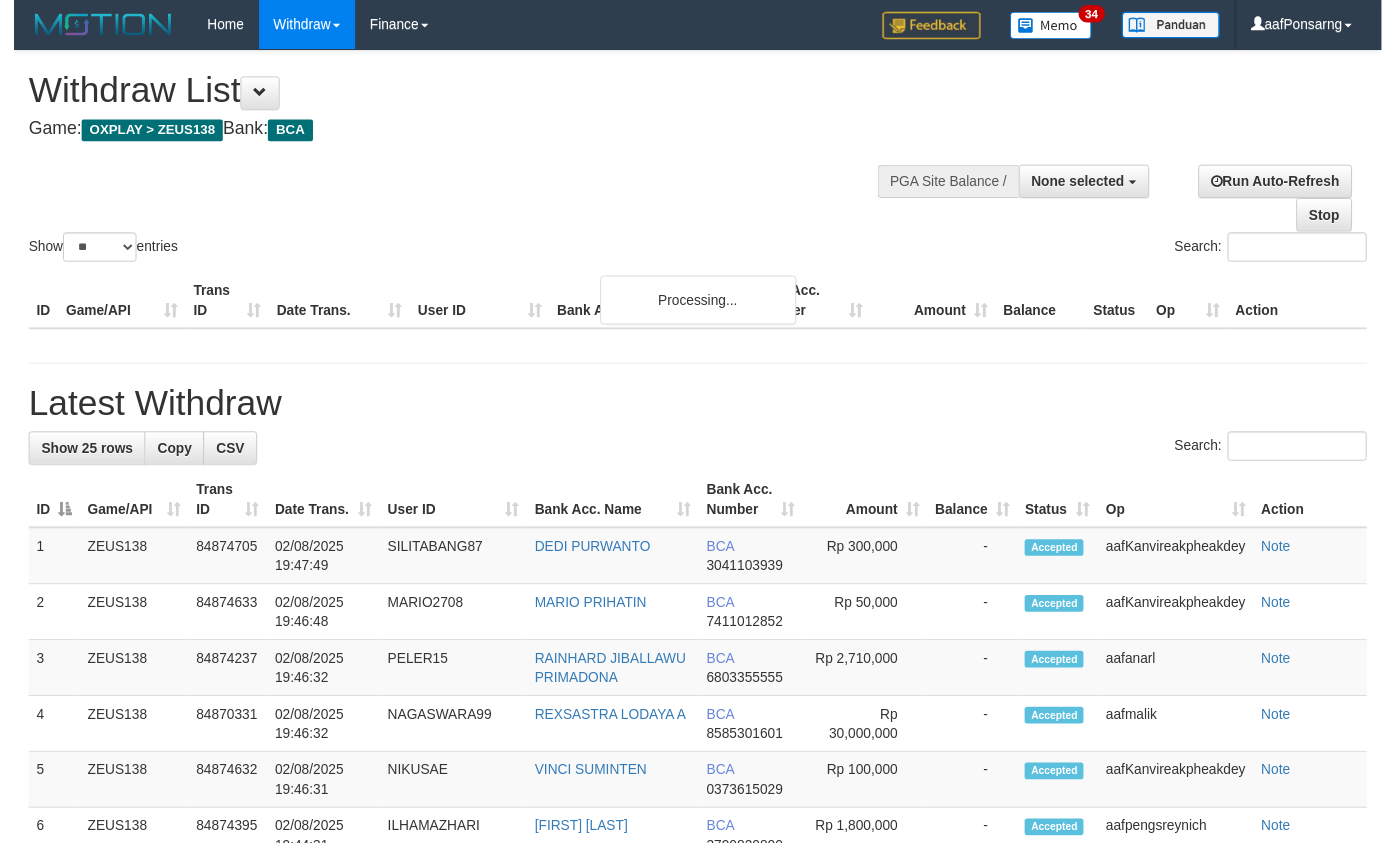 scroll, scrollTop: 152, scrollLeft: 0, axis: vertical 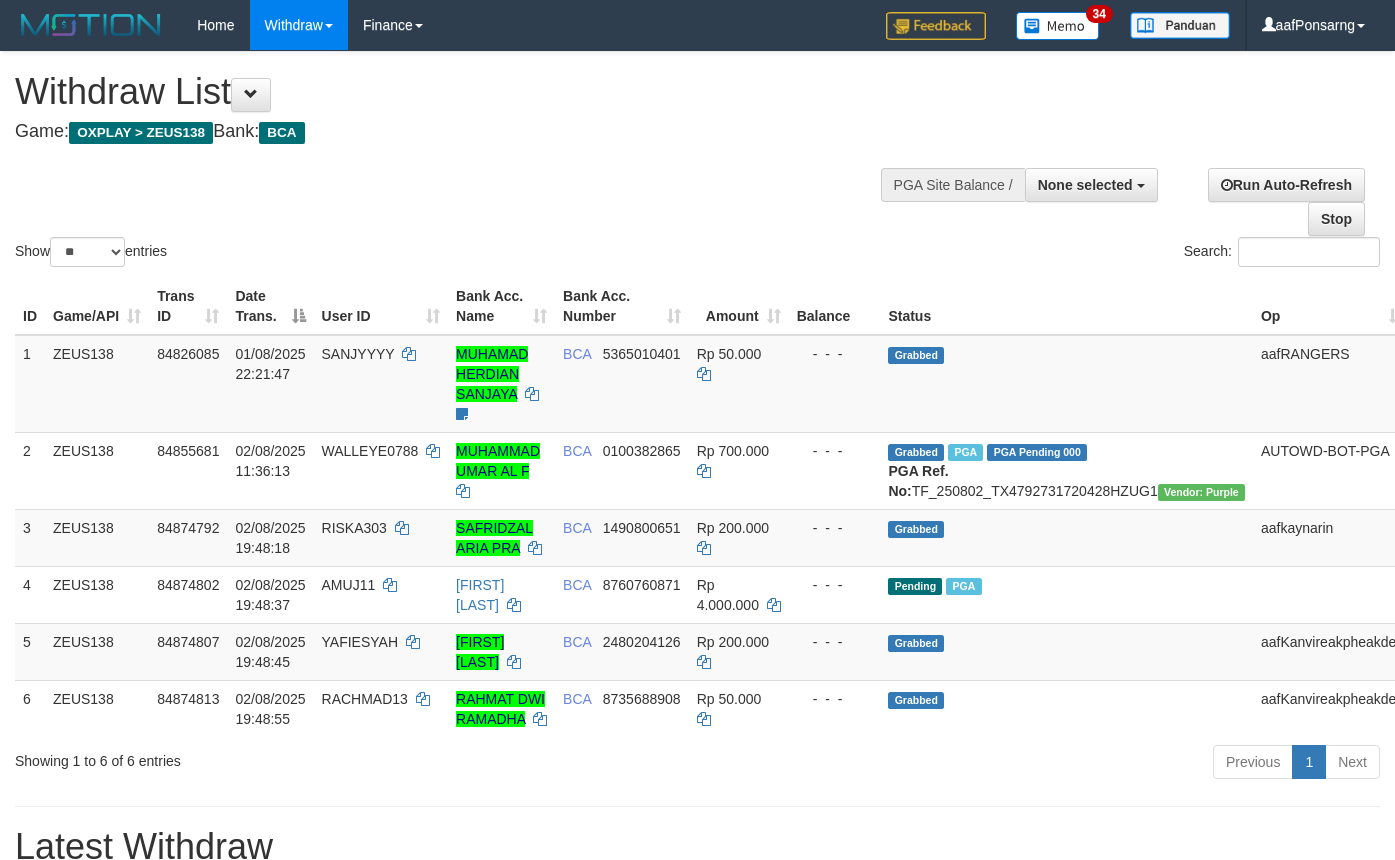 select 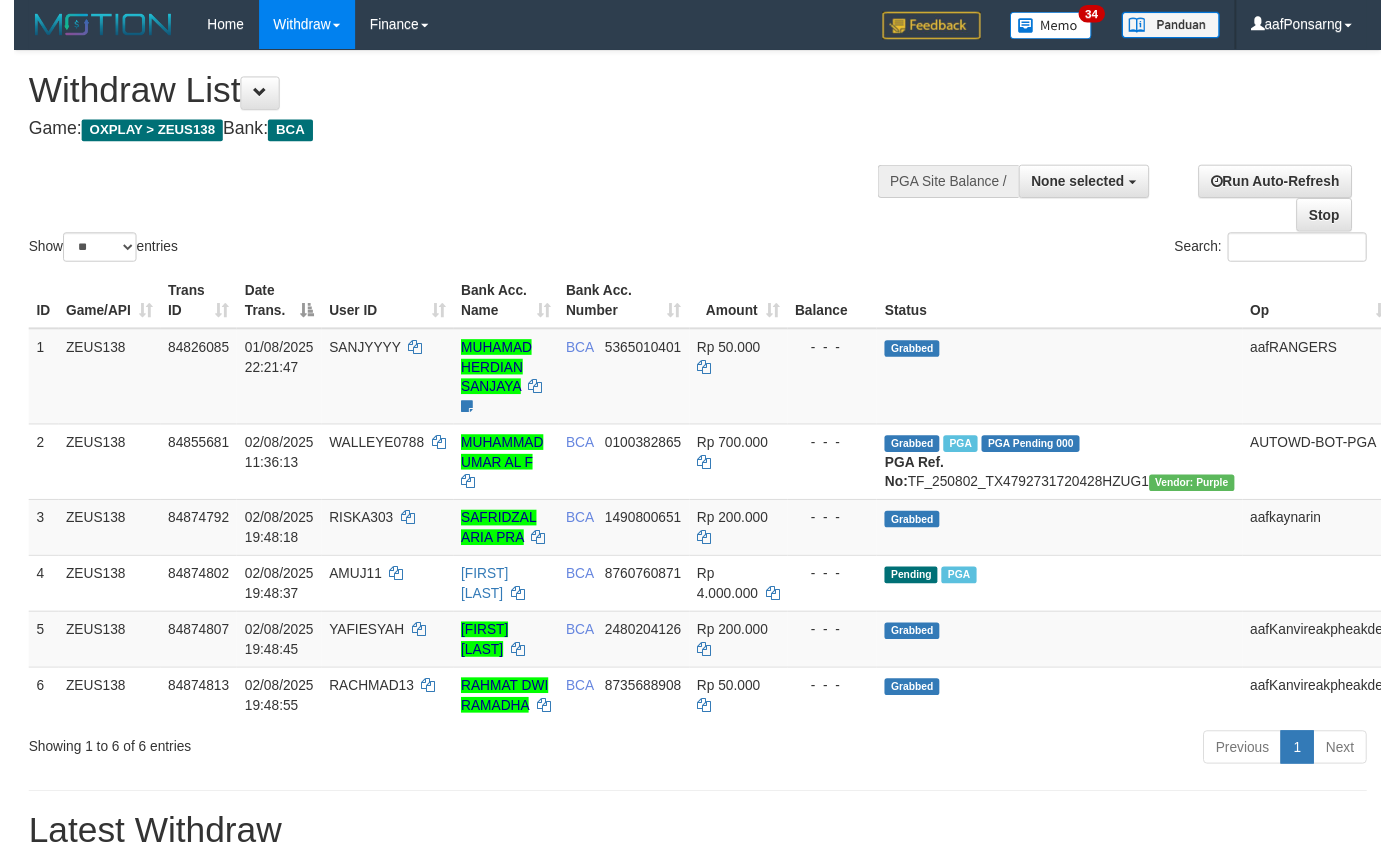 scroll, scrollTop: 152, scrollLeft: 0, axis: vertical 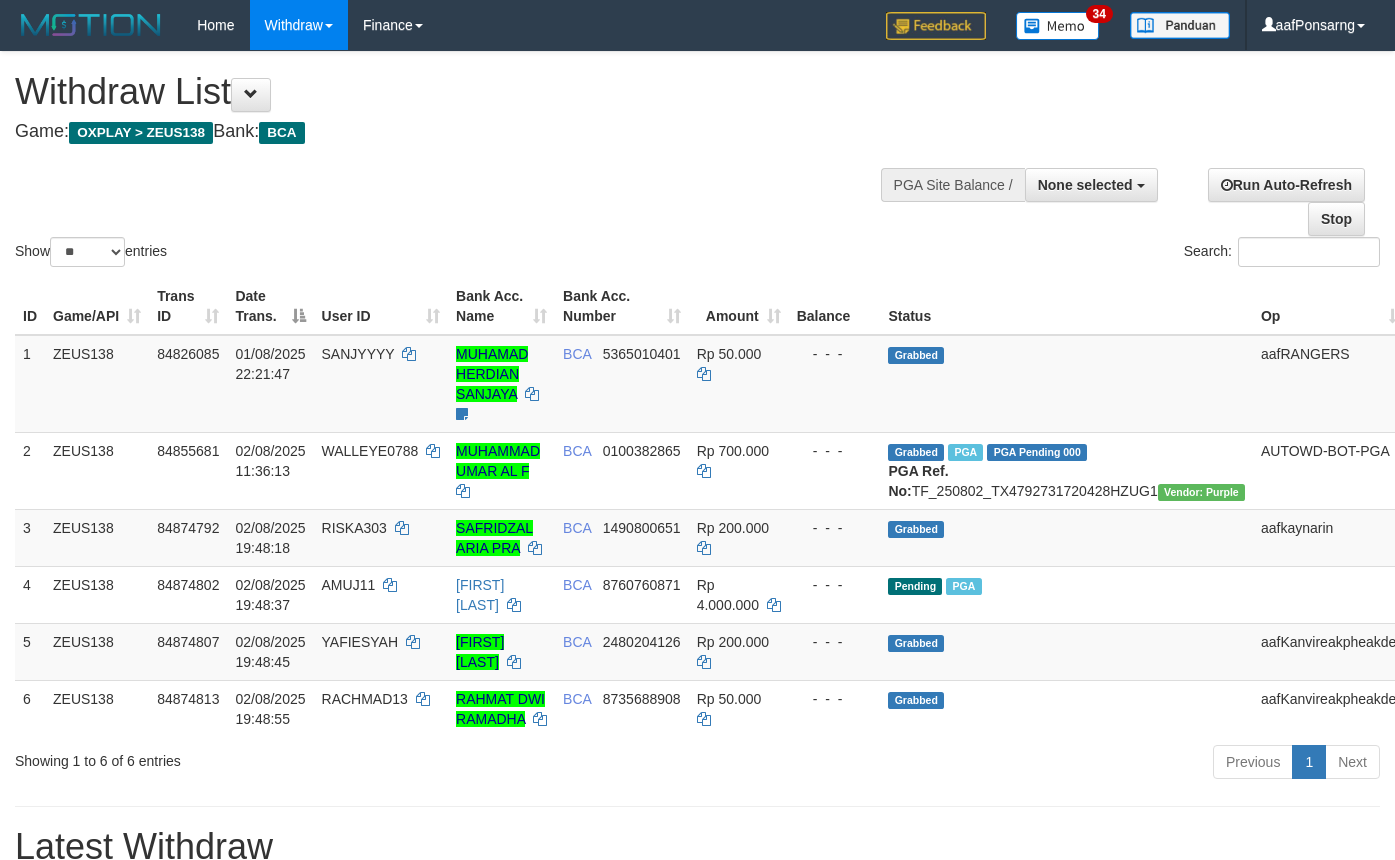 select 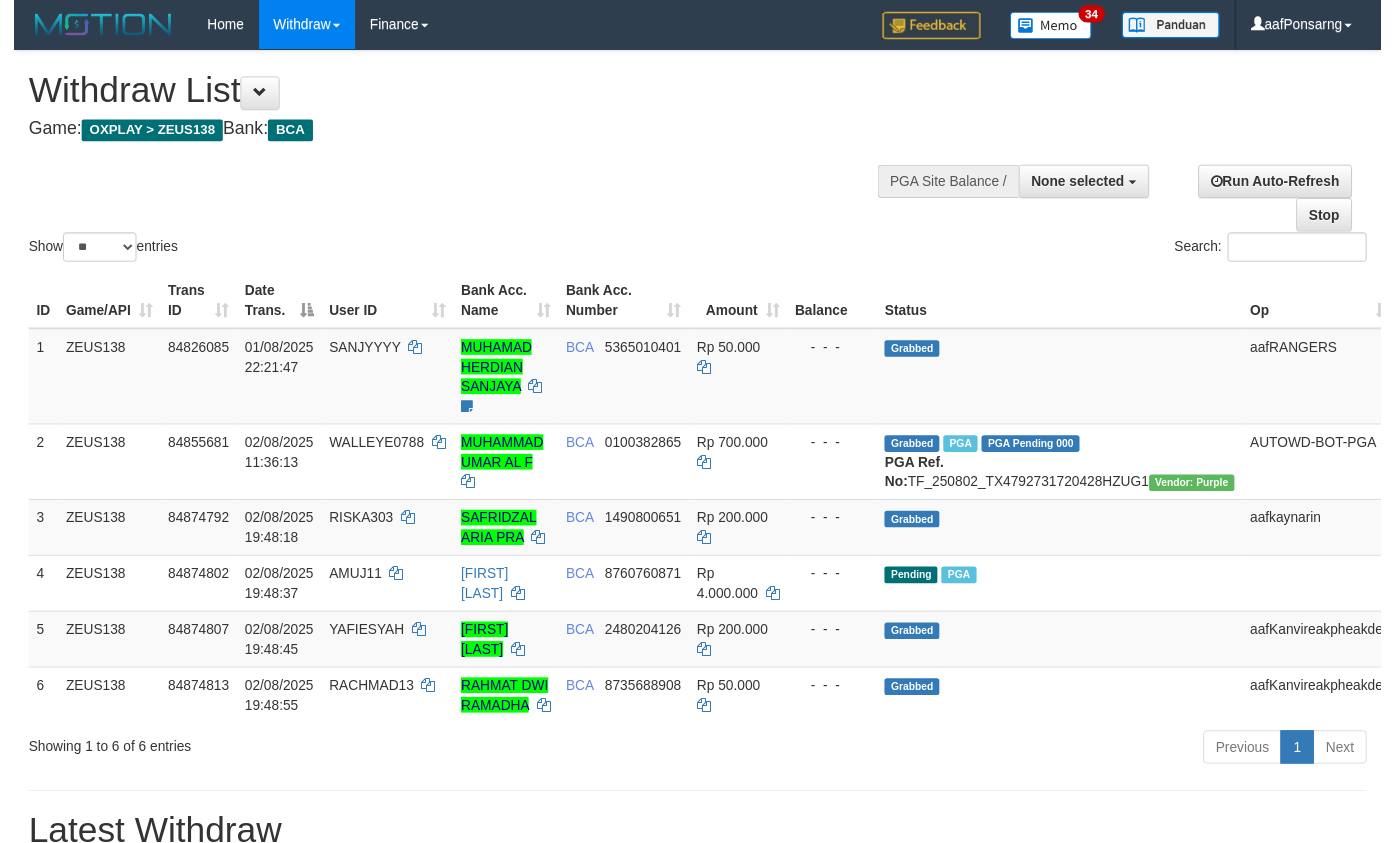 scroll, scrollTop: 152, scrollLeft: 0, axis: vertical 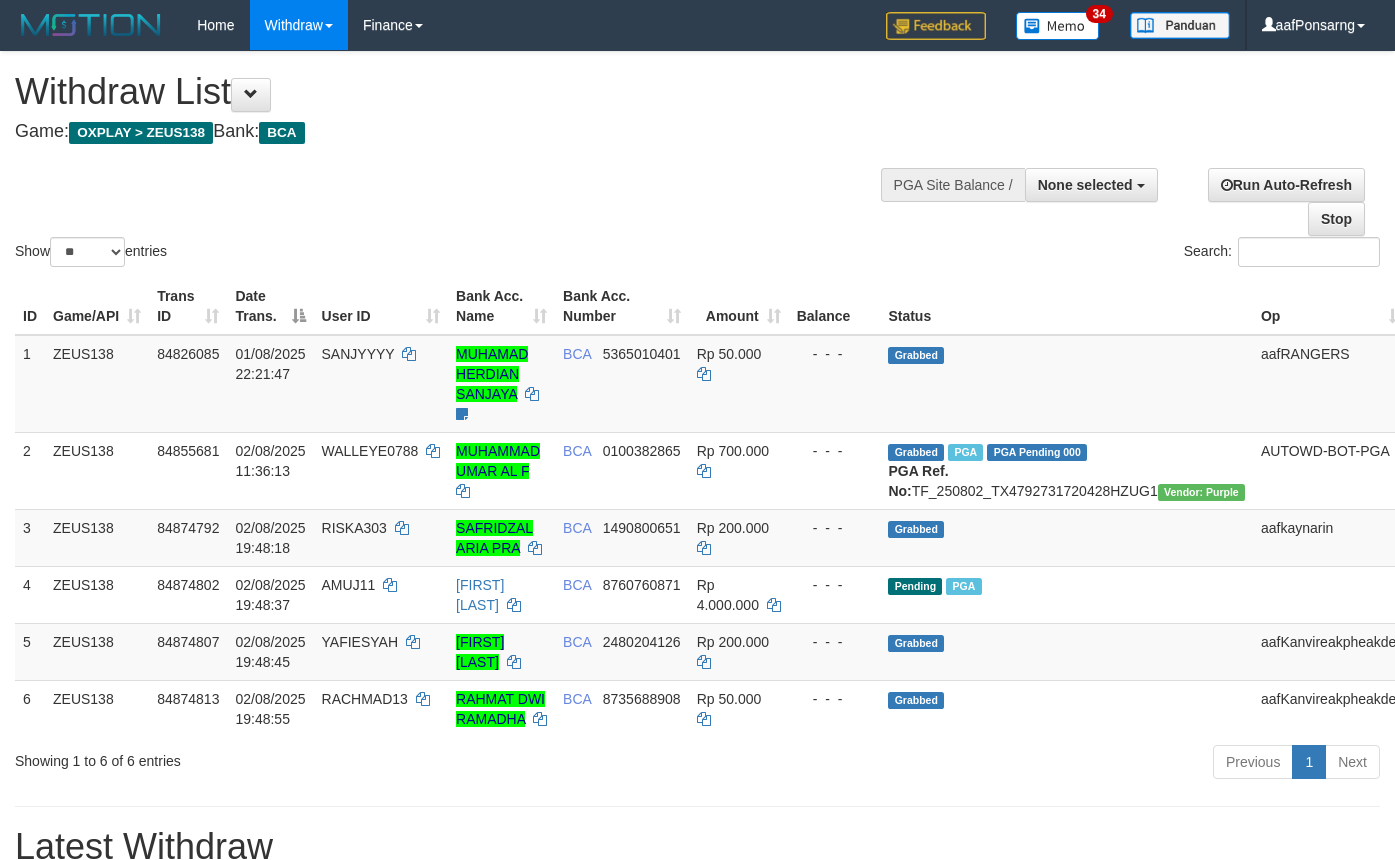 select 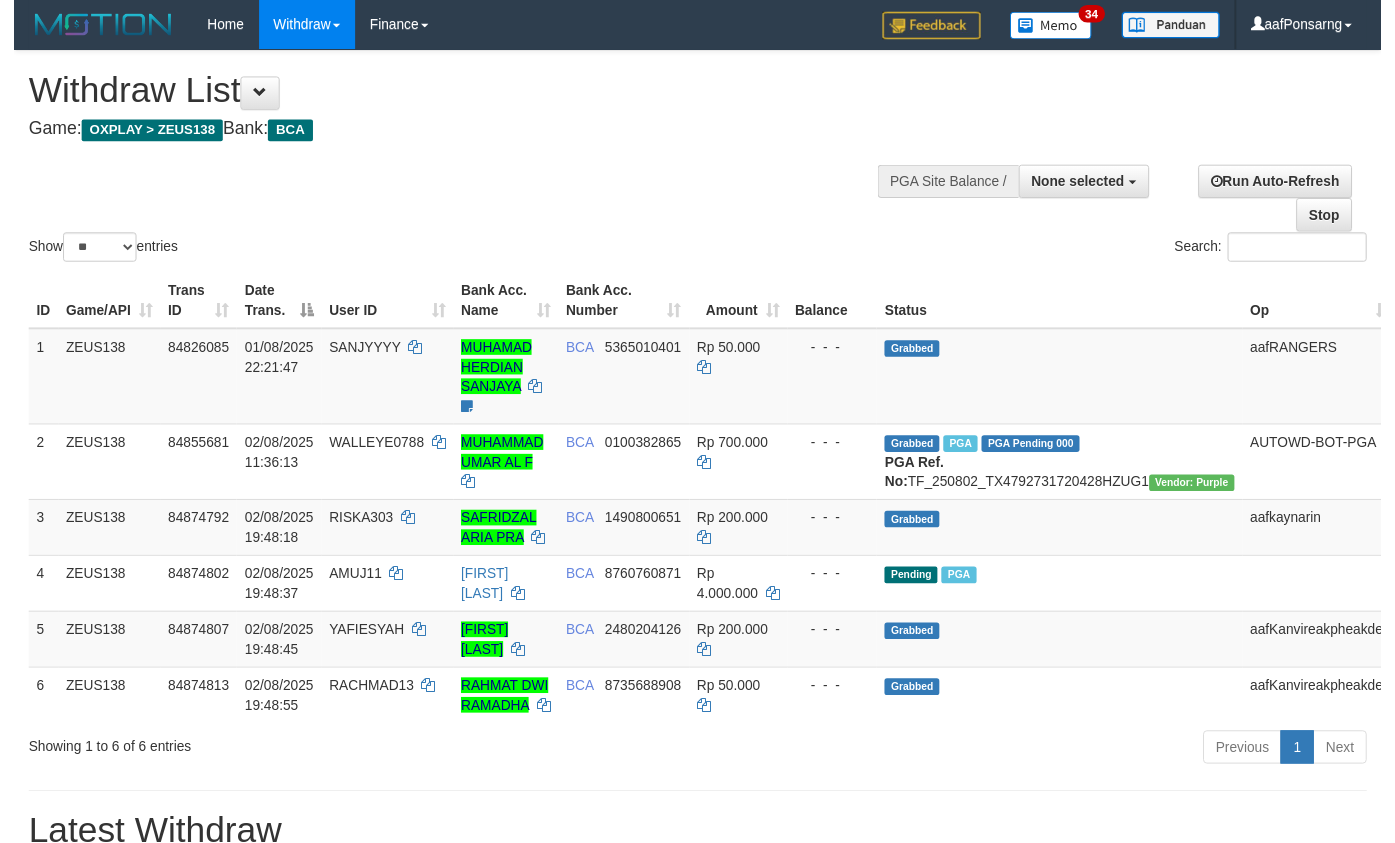 scroll, scrollTop: 152, scrollLeft: 0, axis: vertical 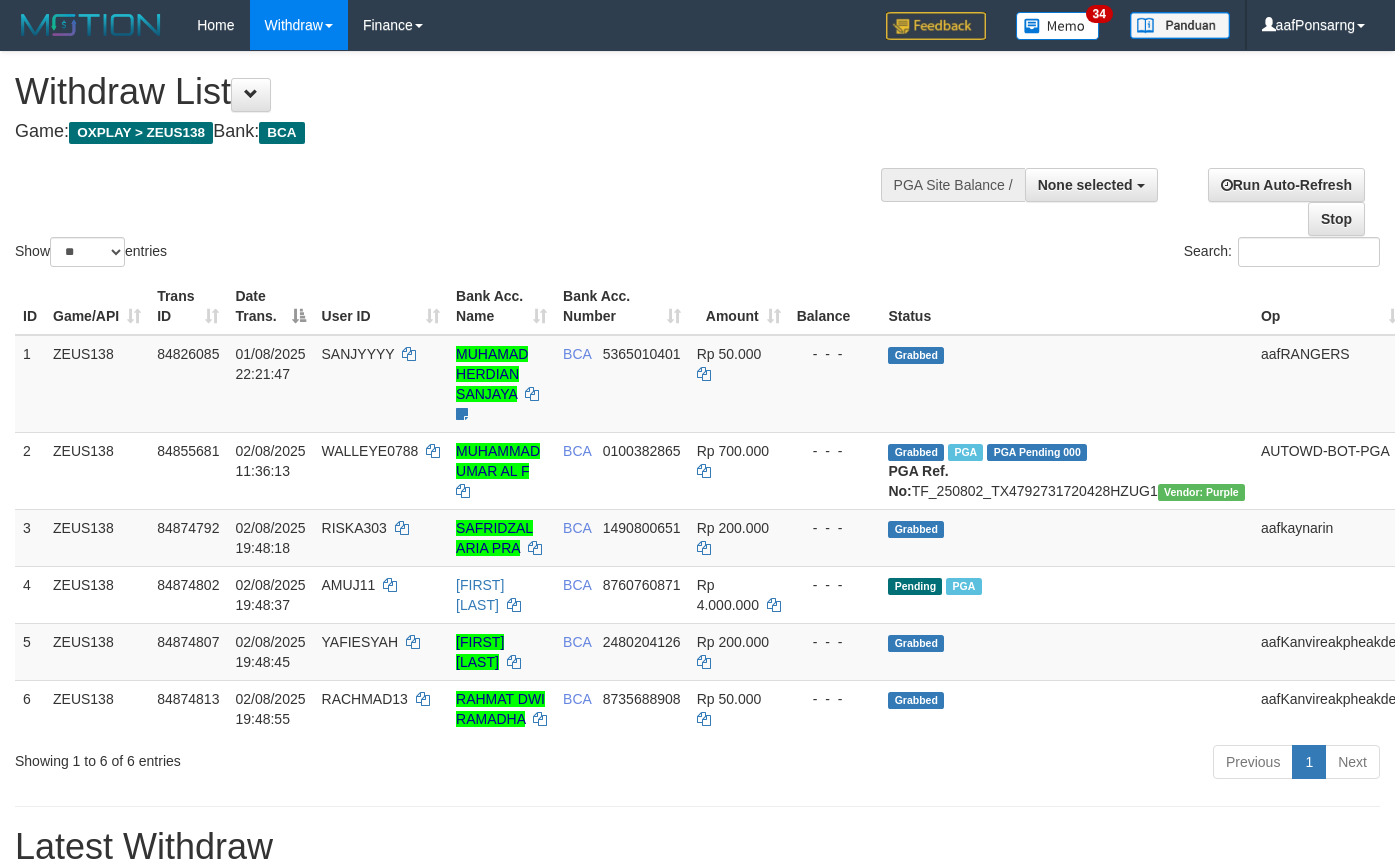 select 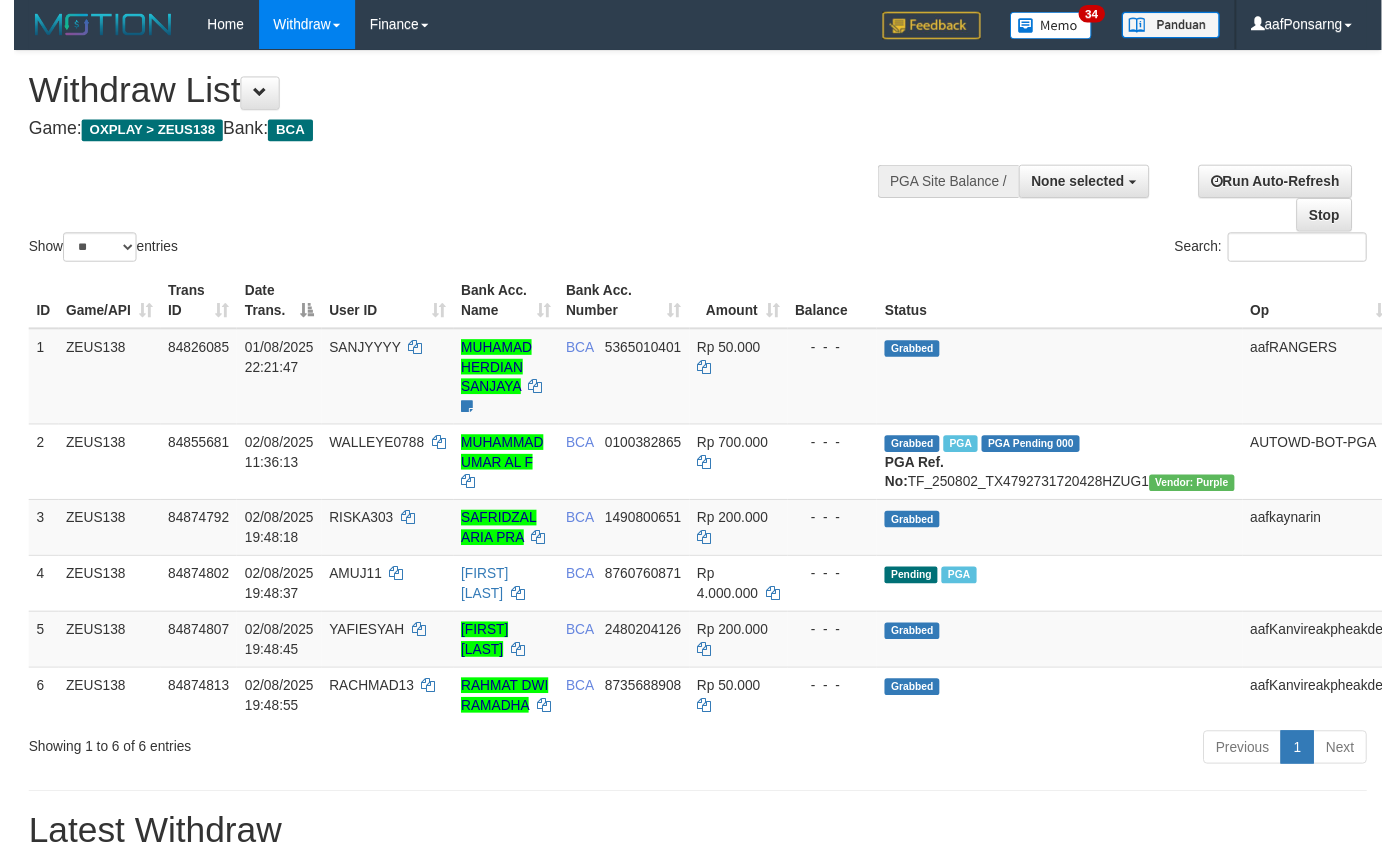 scroll, scrollTop: 152, scrollLeft: 0, axis: vertical 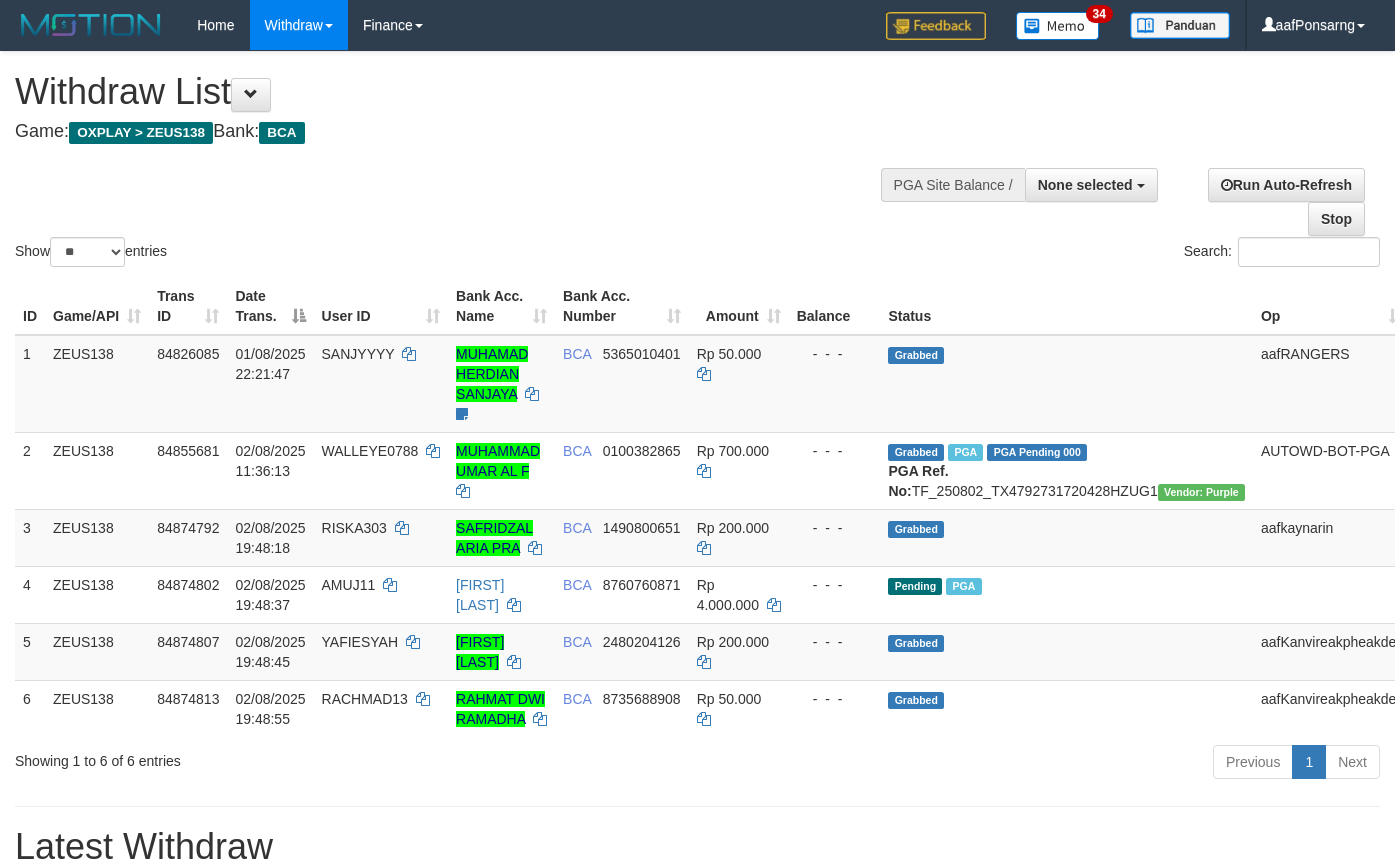 select 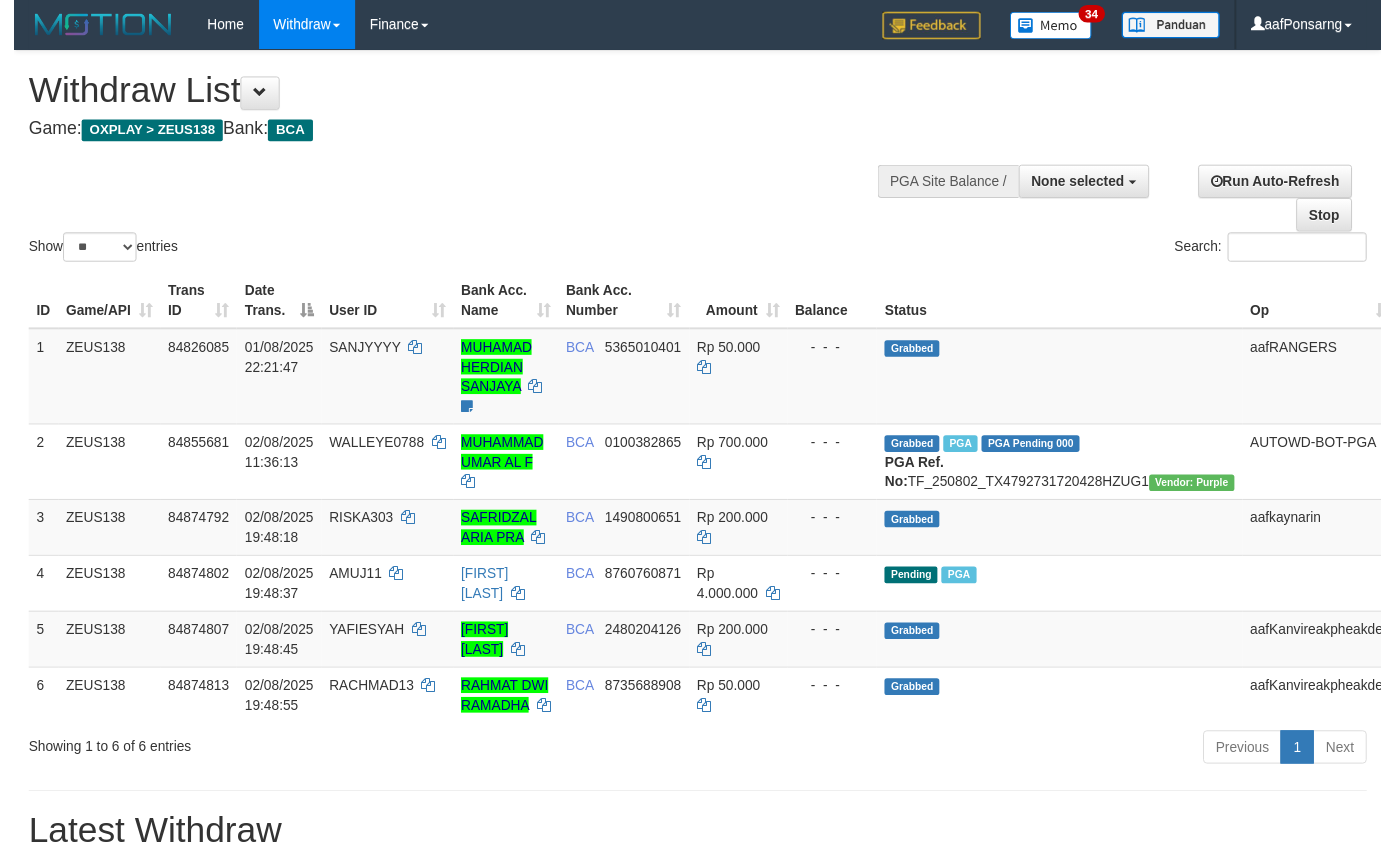 scroll, scrollTop: 152, scrollLeft: 0, axis: vertical 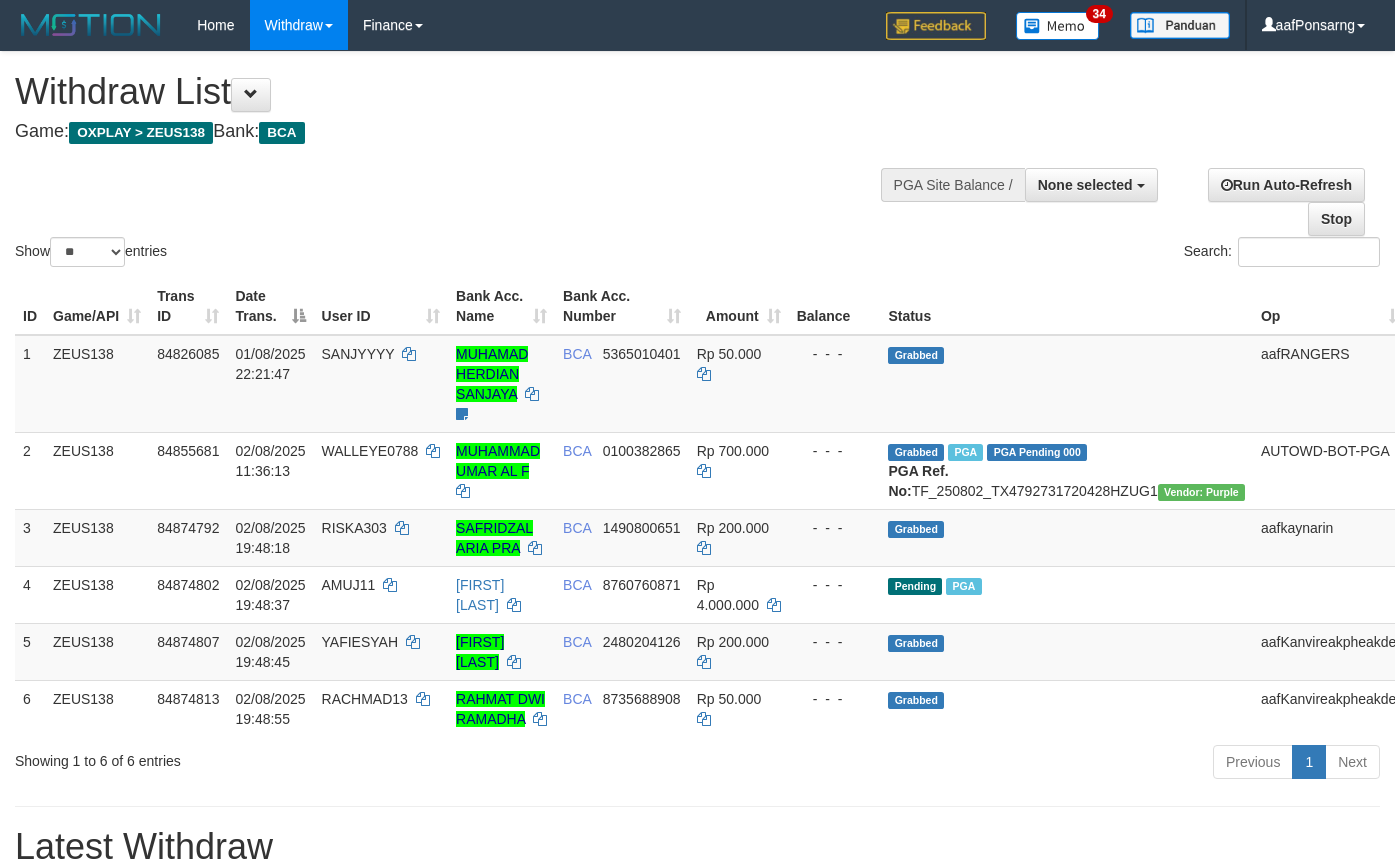 select 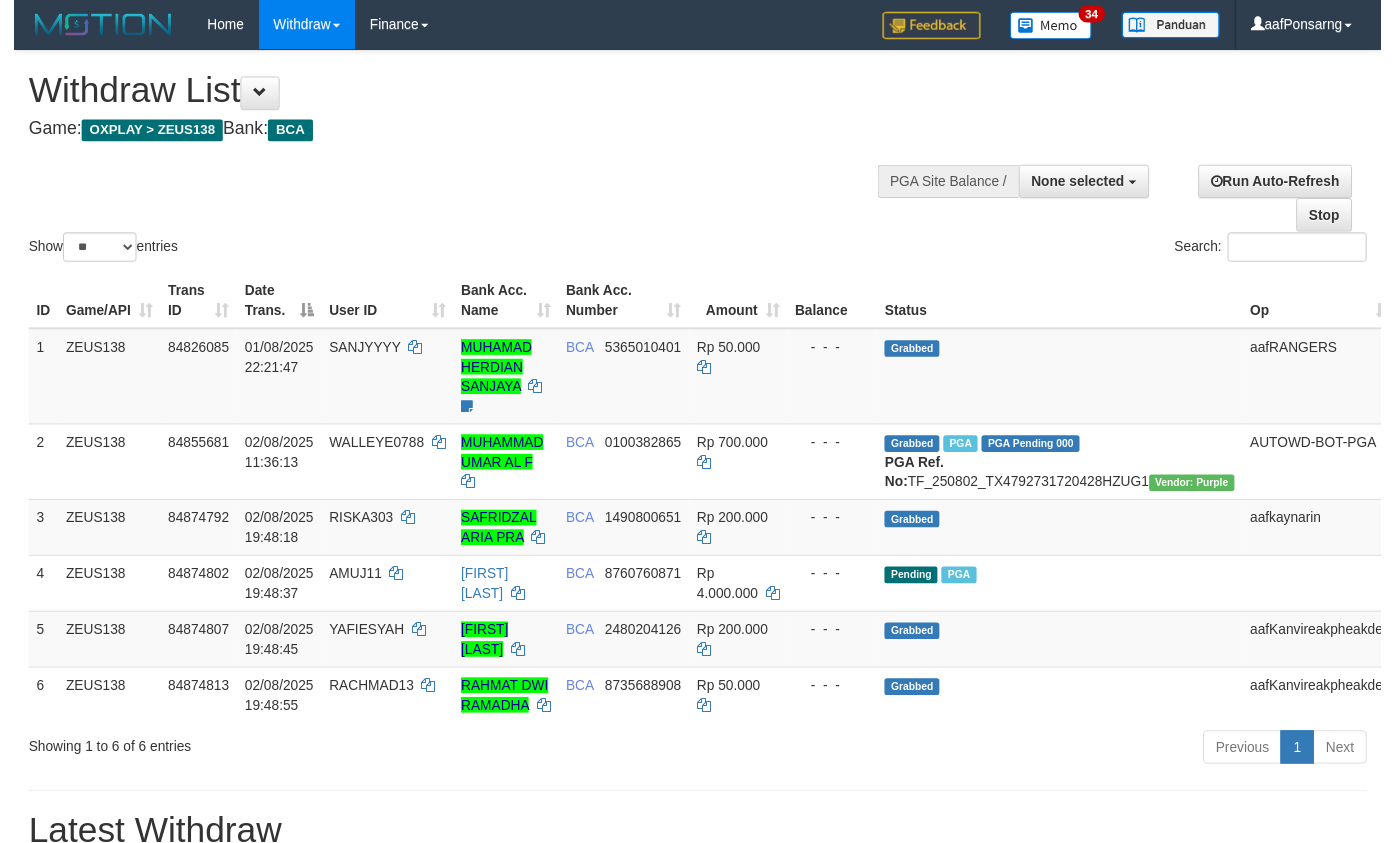 scroll, scrollTop: 152, scrollLeft: 0, axis: vertical 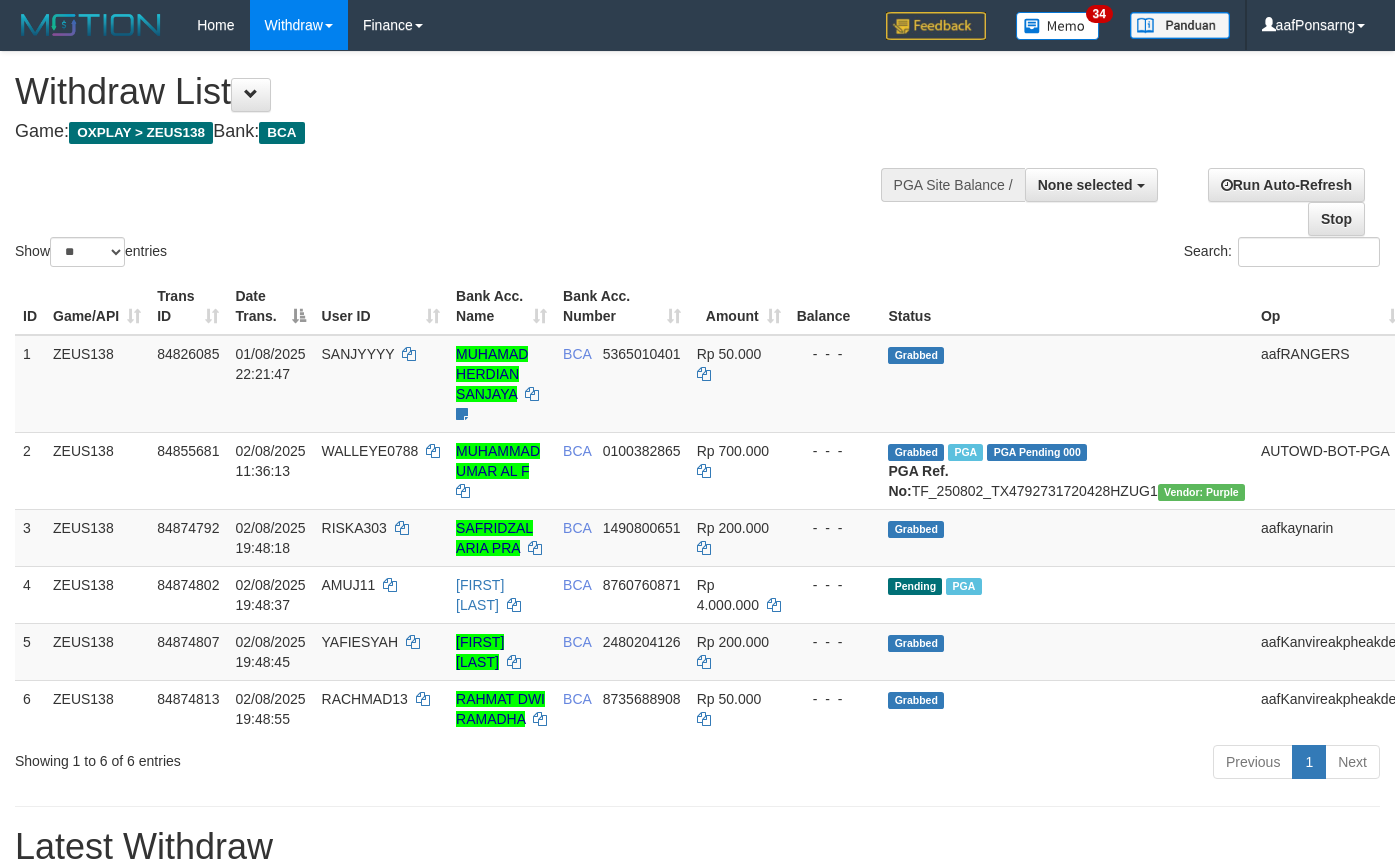select 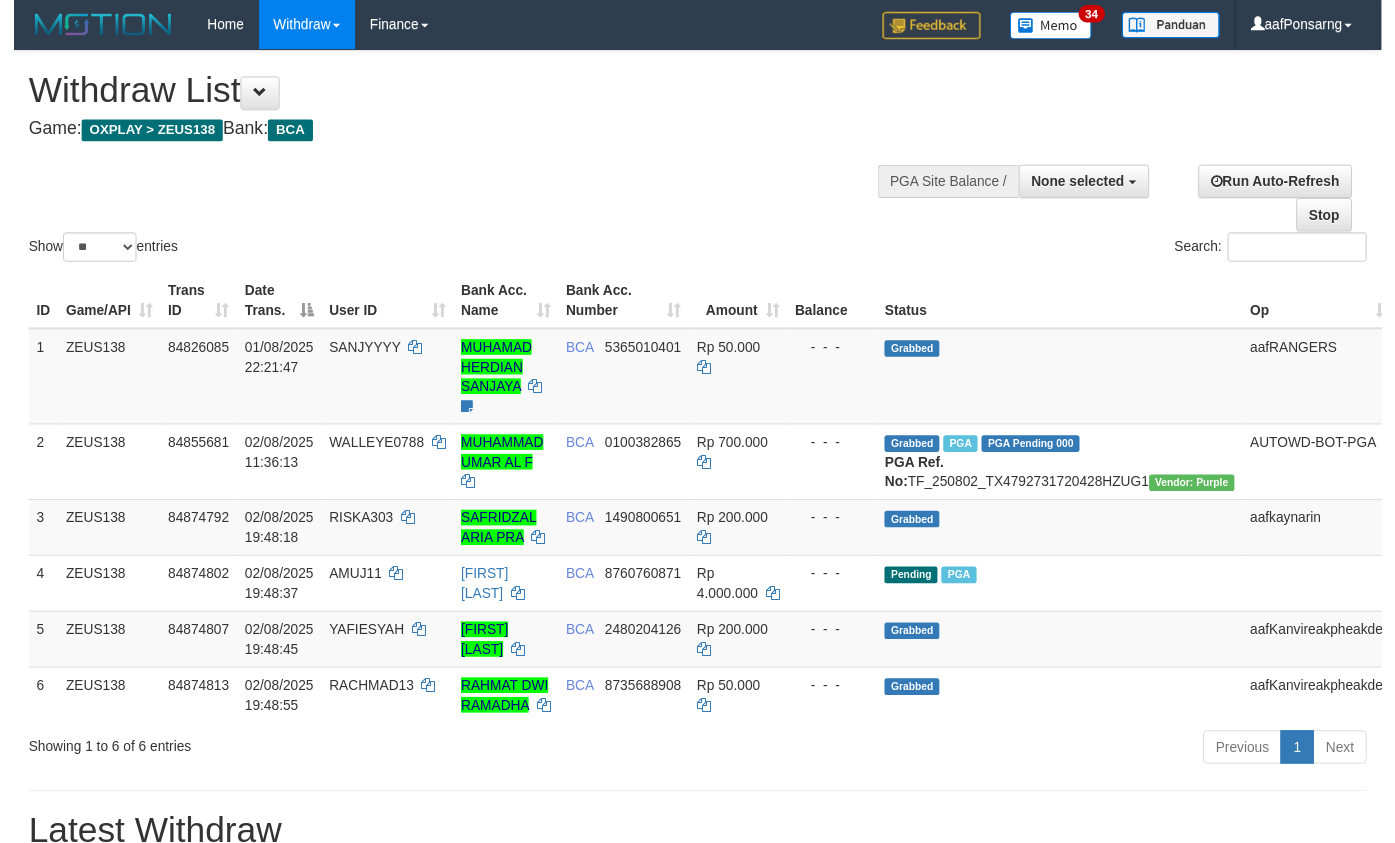 scroll, scrollTop: 152, scrollLeft: 0, axis: vertical 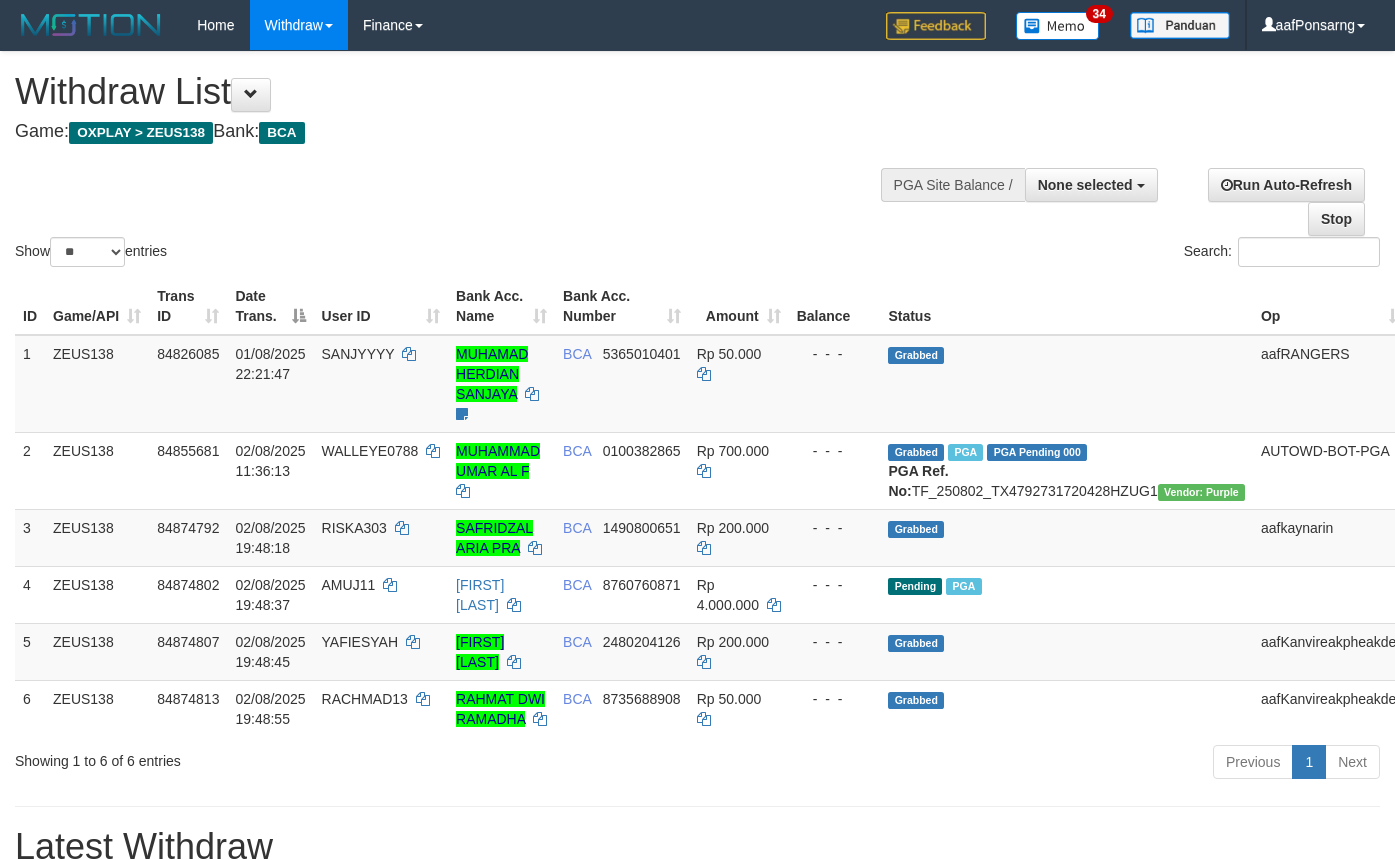 select 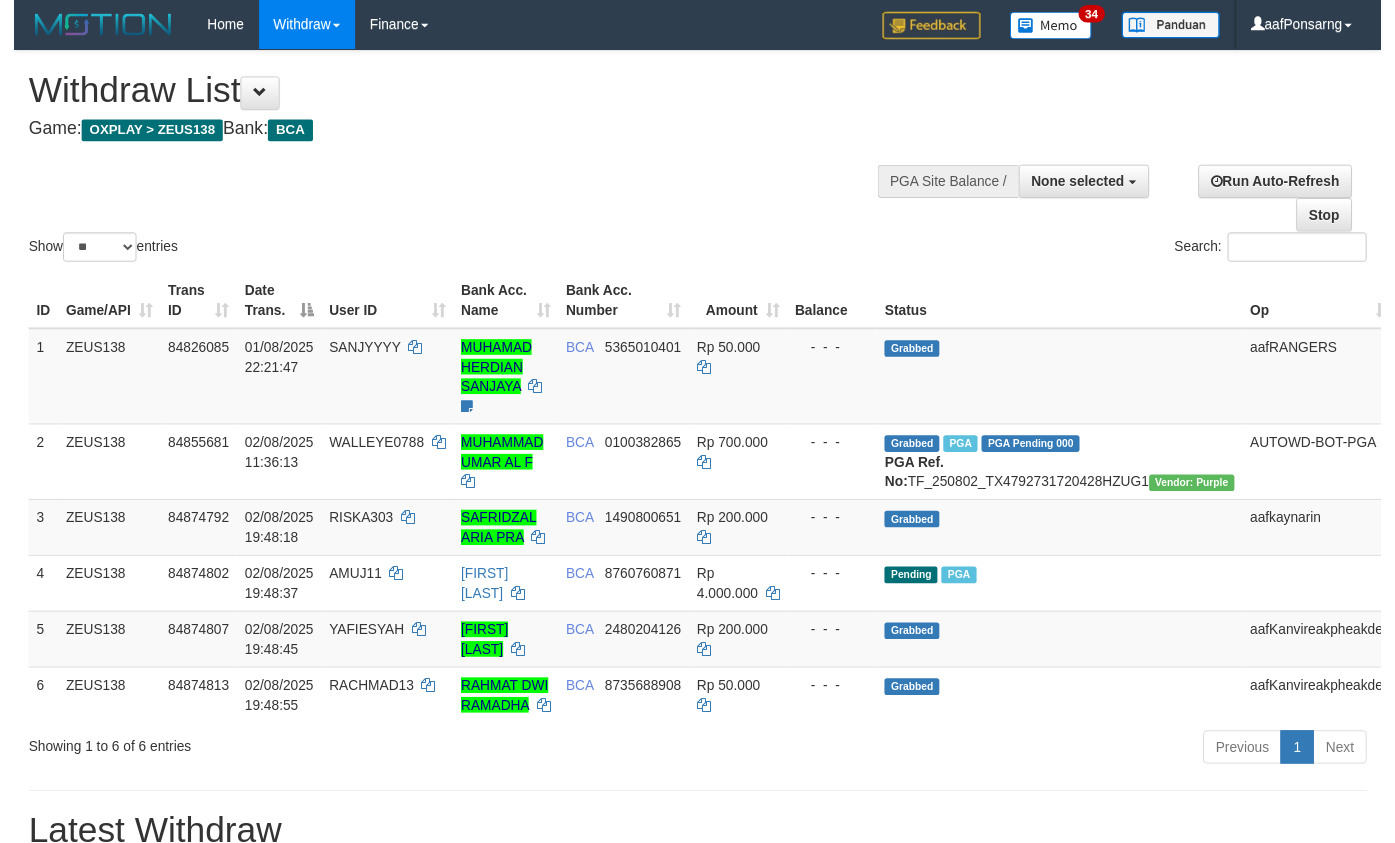 scroll, scrollTop: 152, scrollLeft: 0, axis: vertical 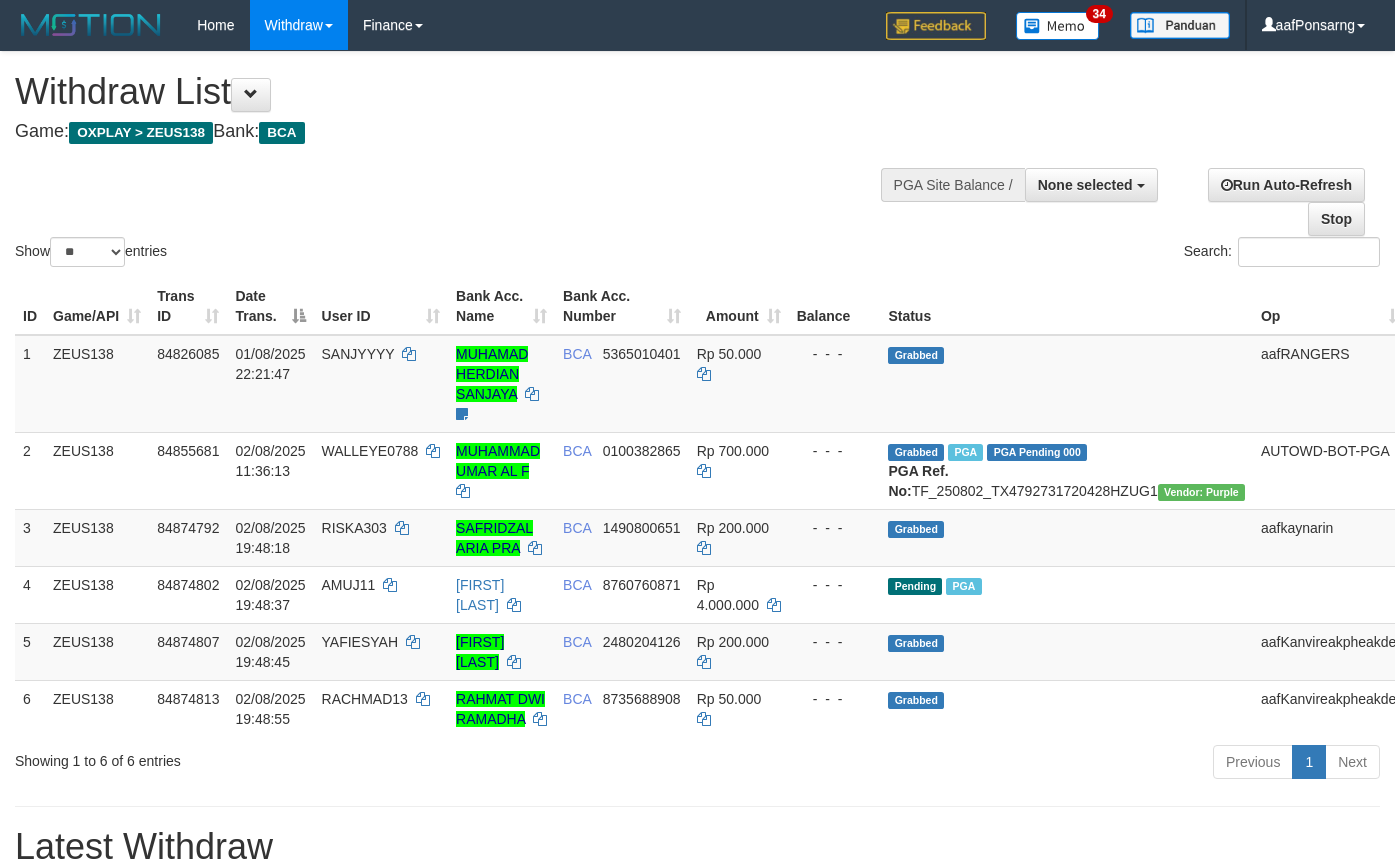 select 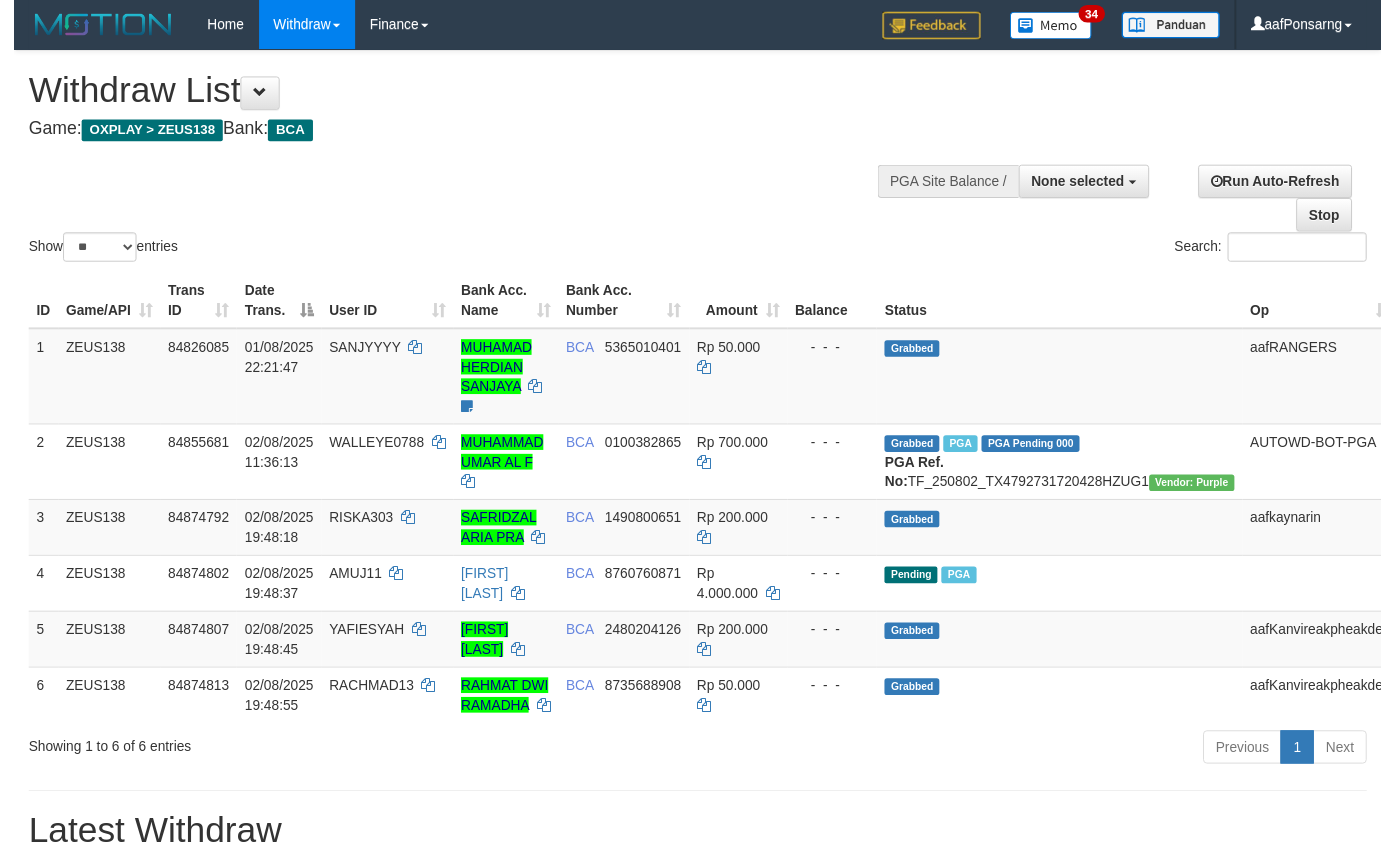 scroll, scrollTop: 152, scrollLeft: 0, axis: vertical 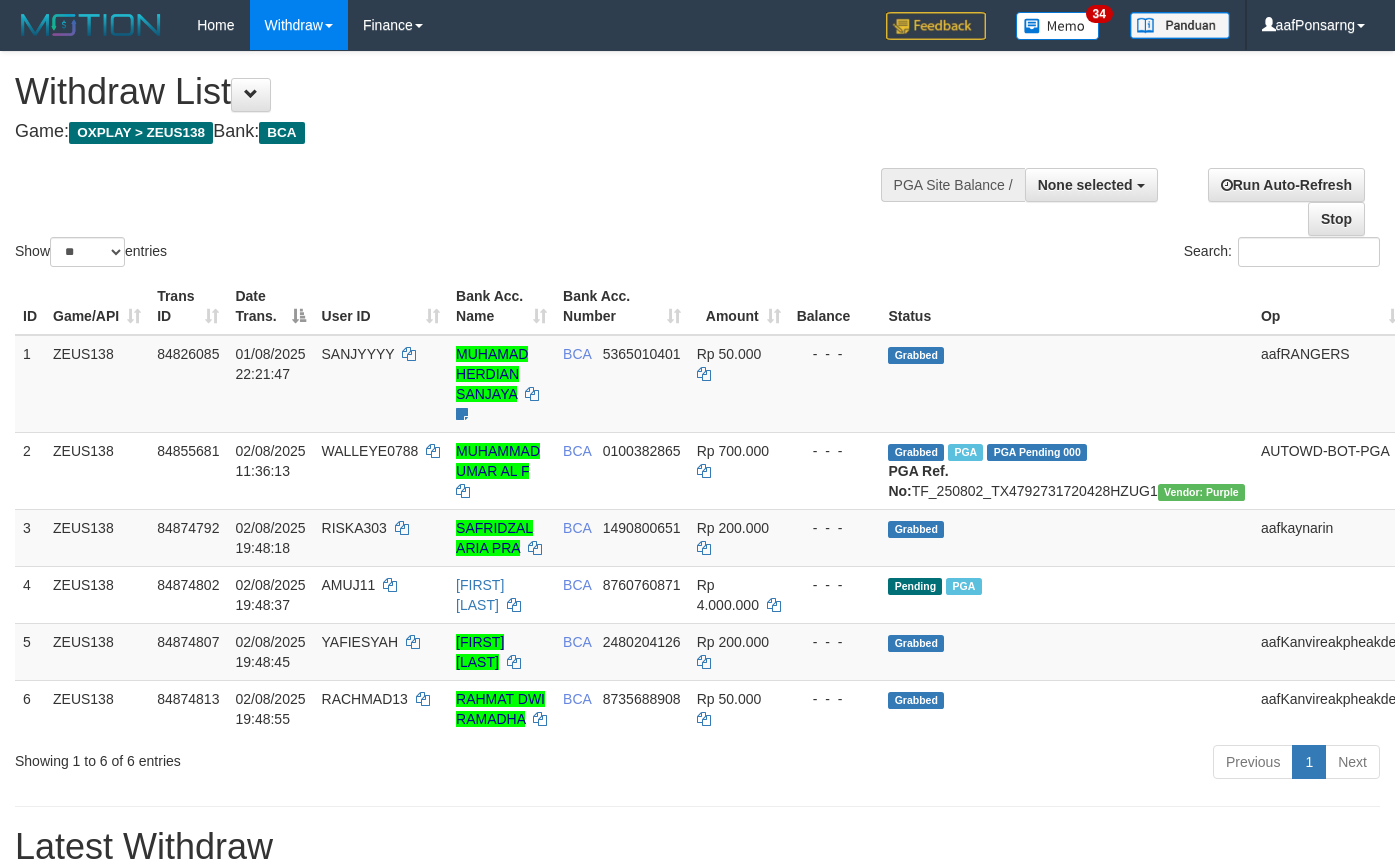 select 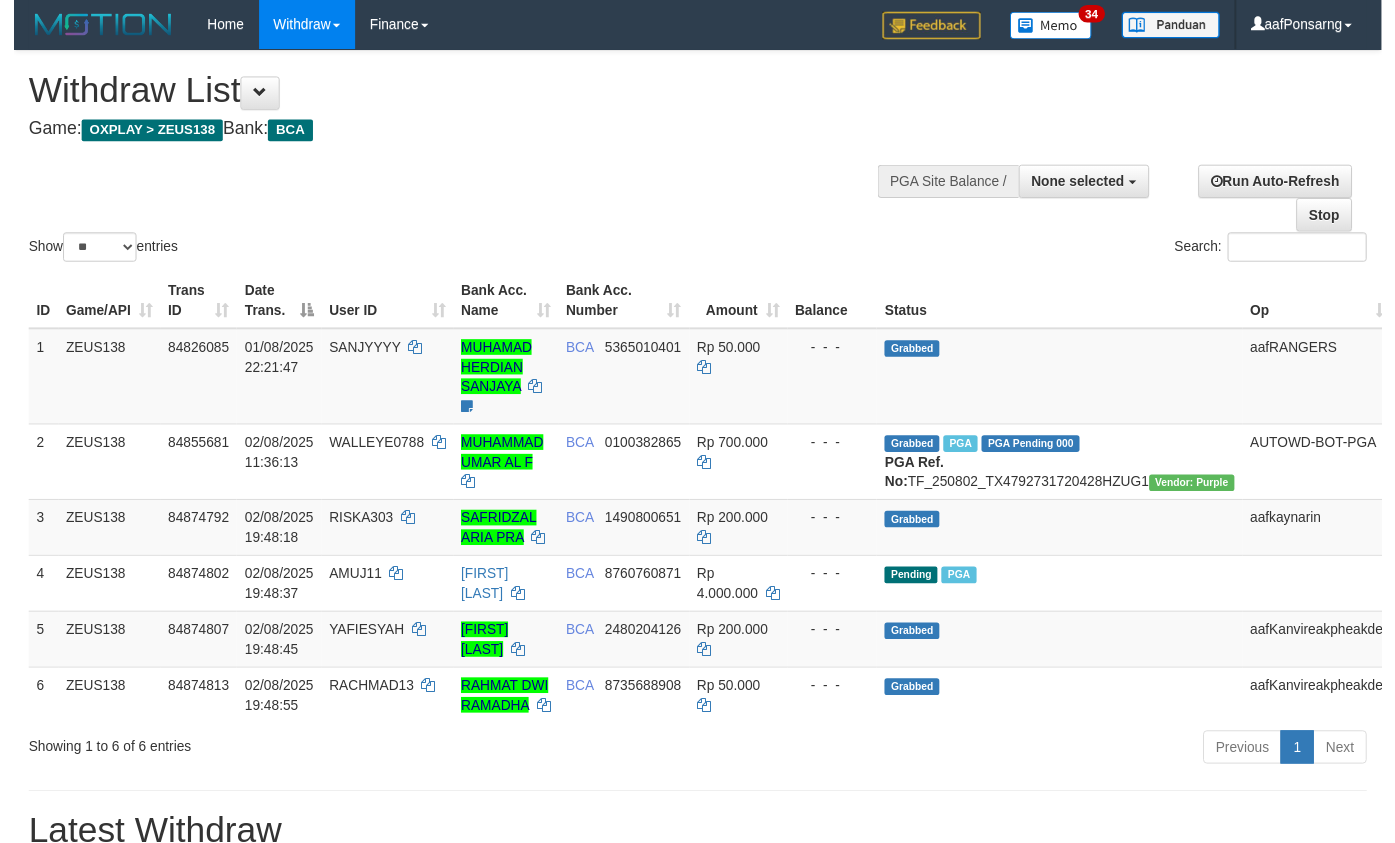 scroll, scrollTop: 152, scrollLeft: 0, axis: vertical 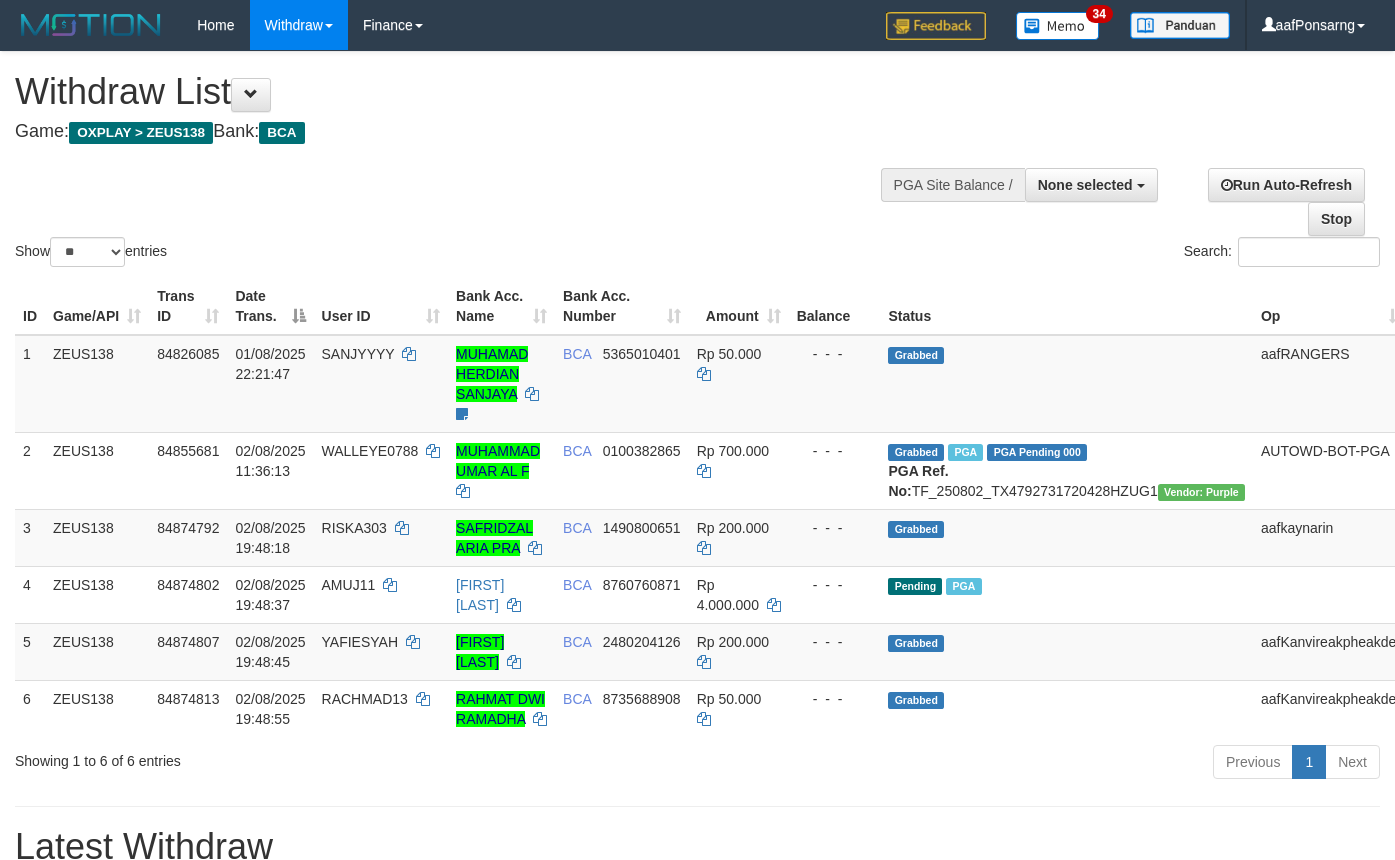 select 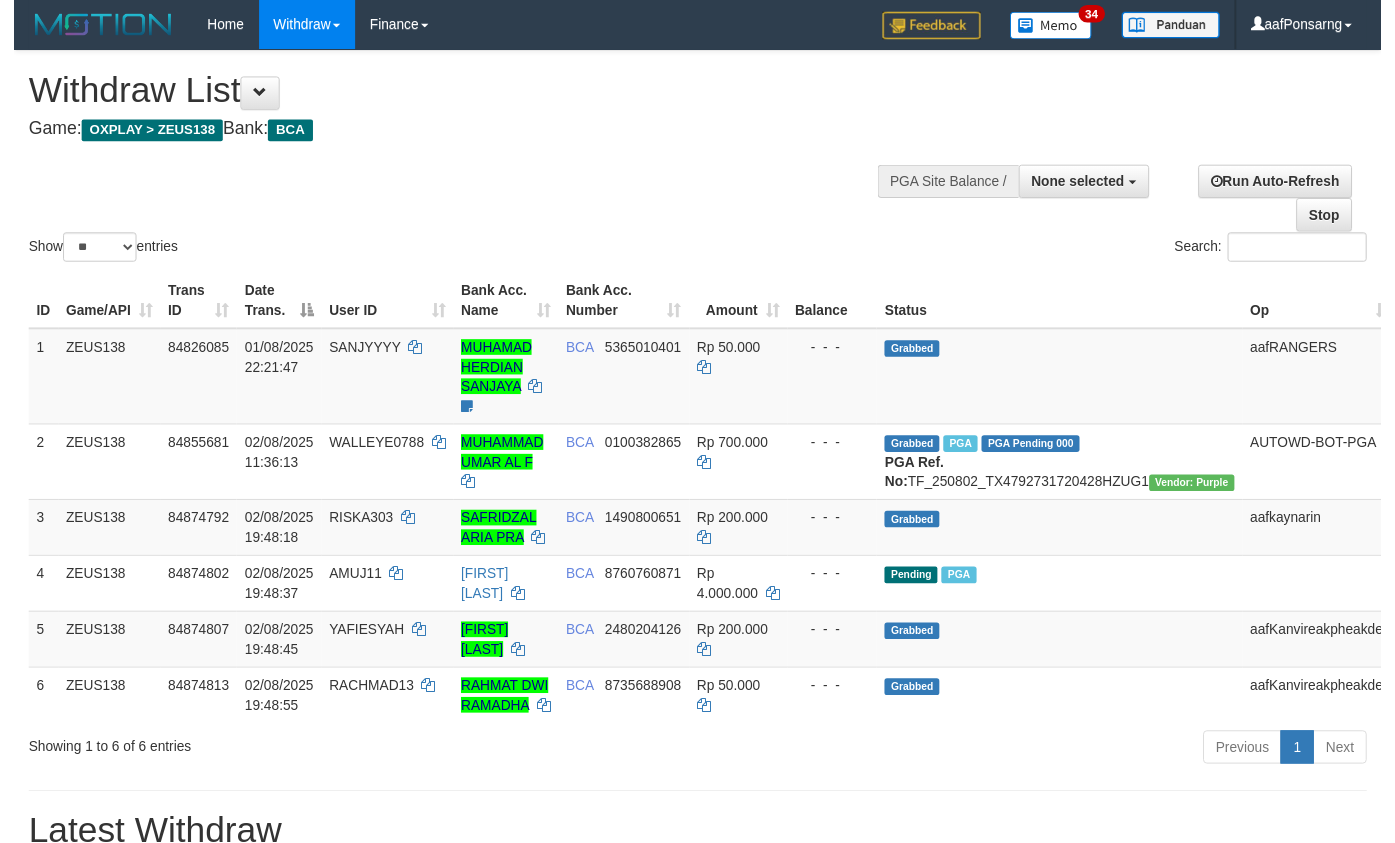 scroll, scrollTop: 152, scrollLeft: 0, axis: vertical 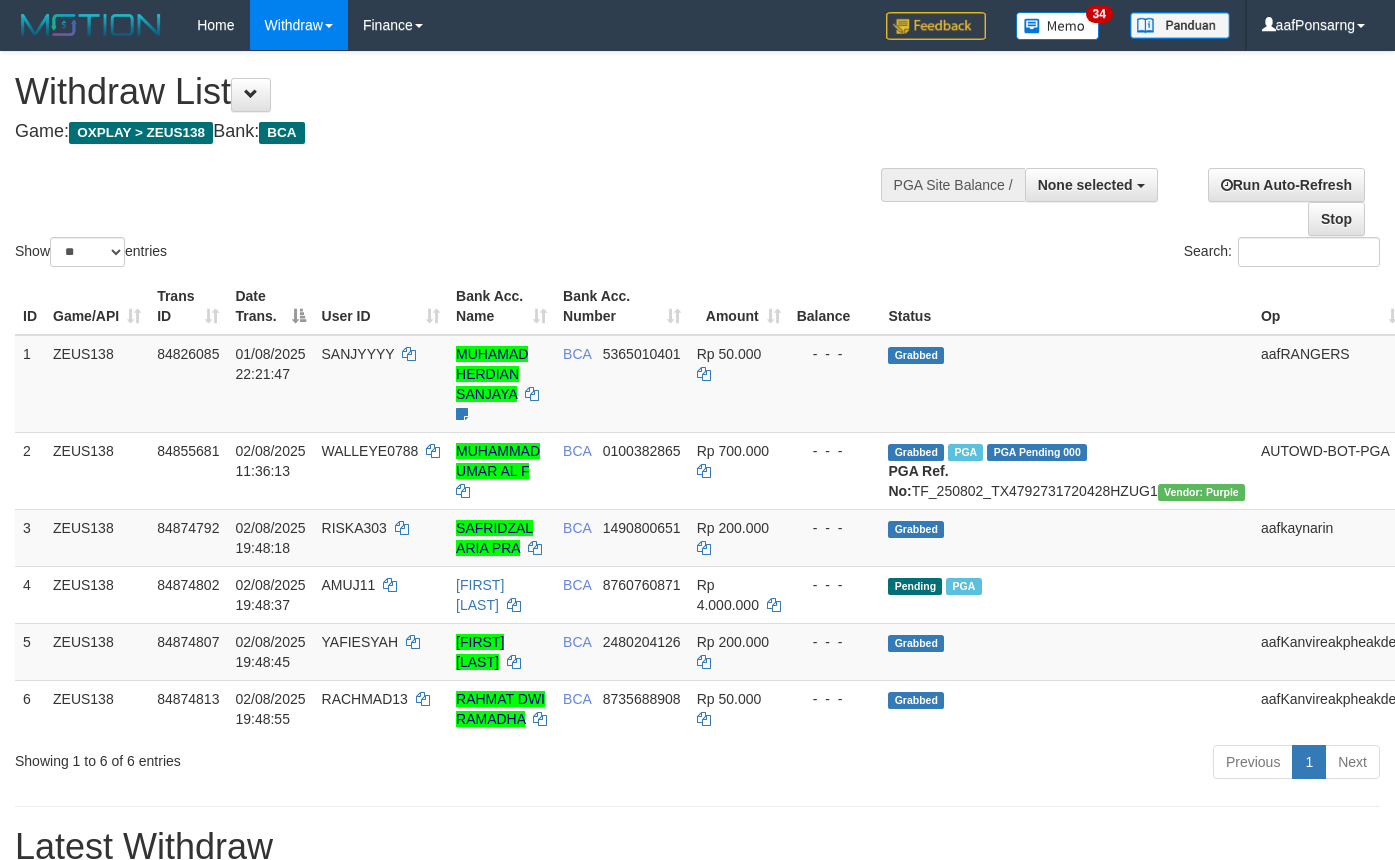 select 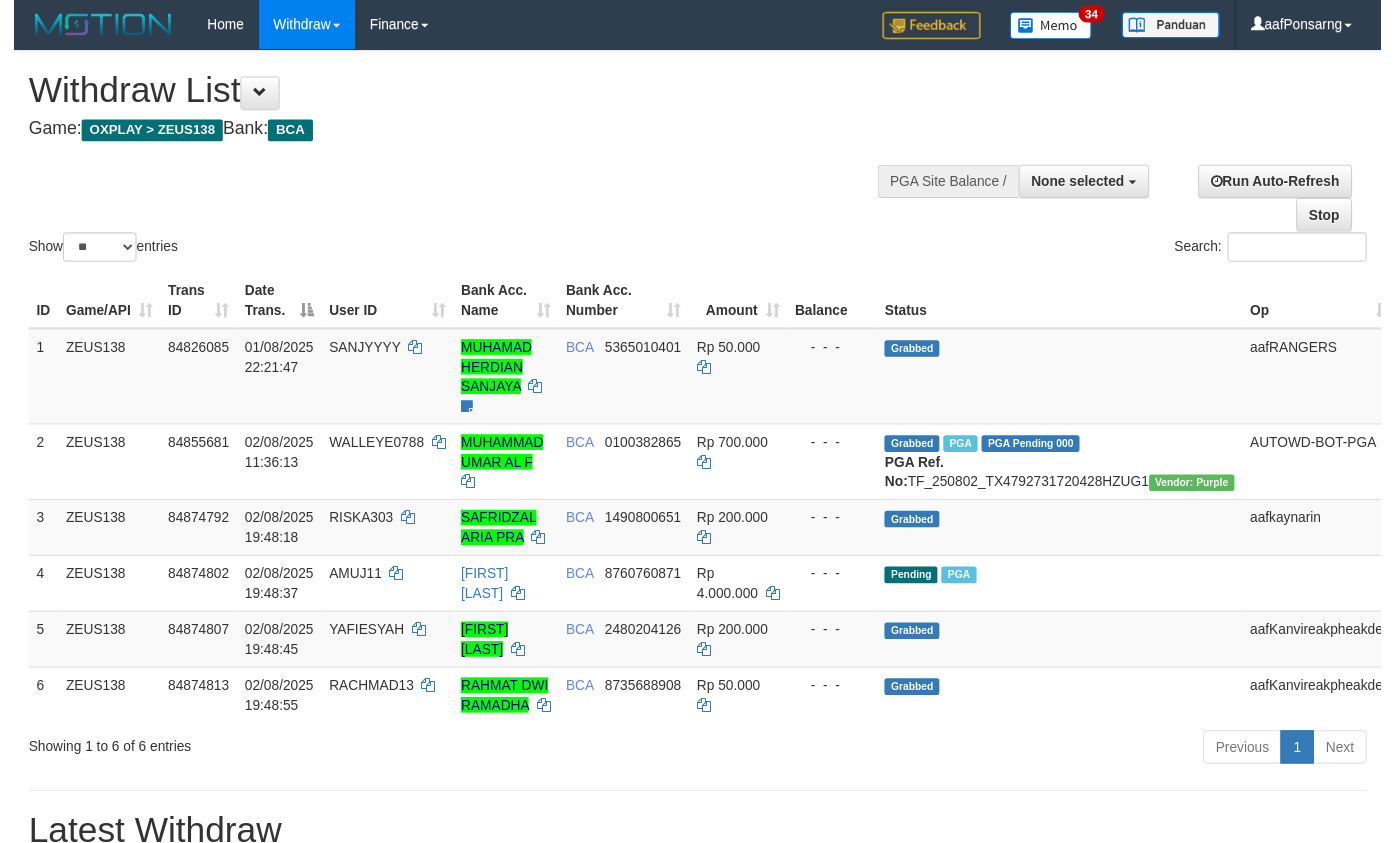scroll, scrollTop: 152, scrollLeft: 0, axis: vertical 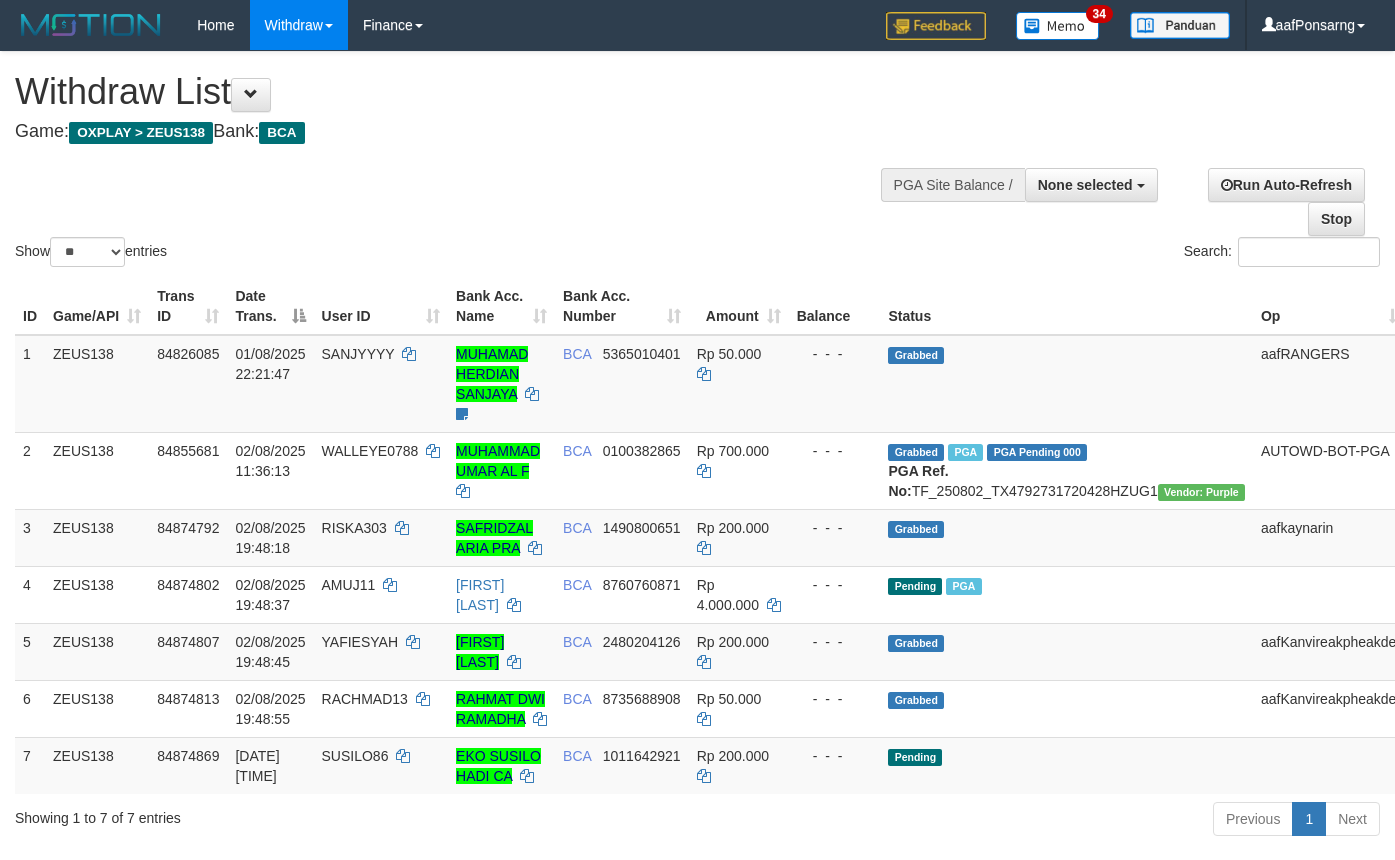 select 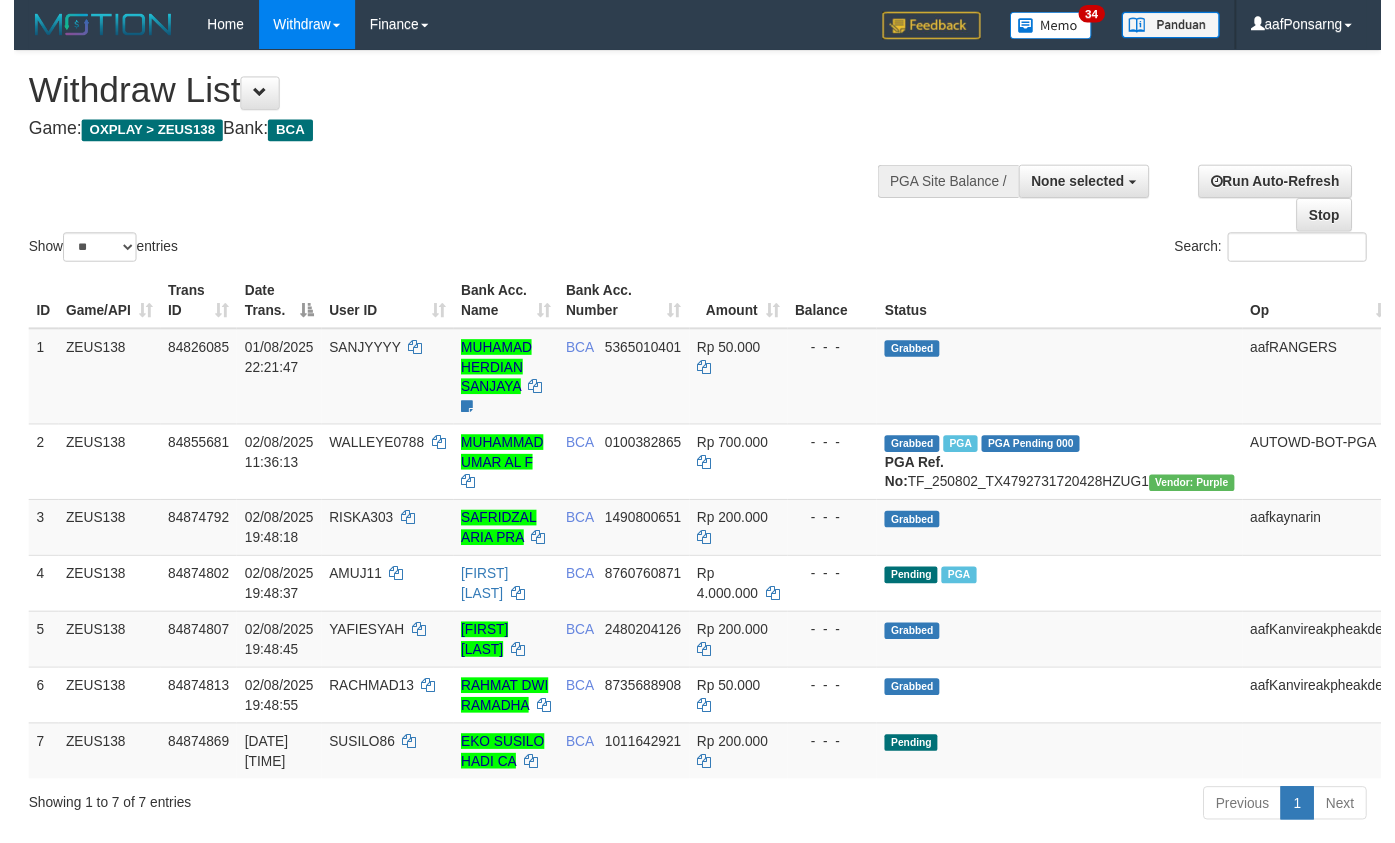 scroll, scrollTop: 152, scrollLeft: 0, axis: vertical 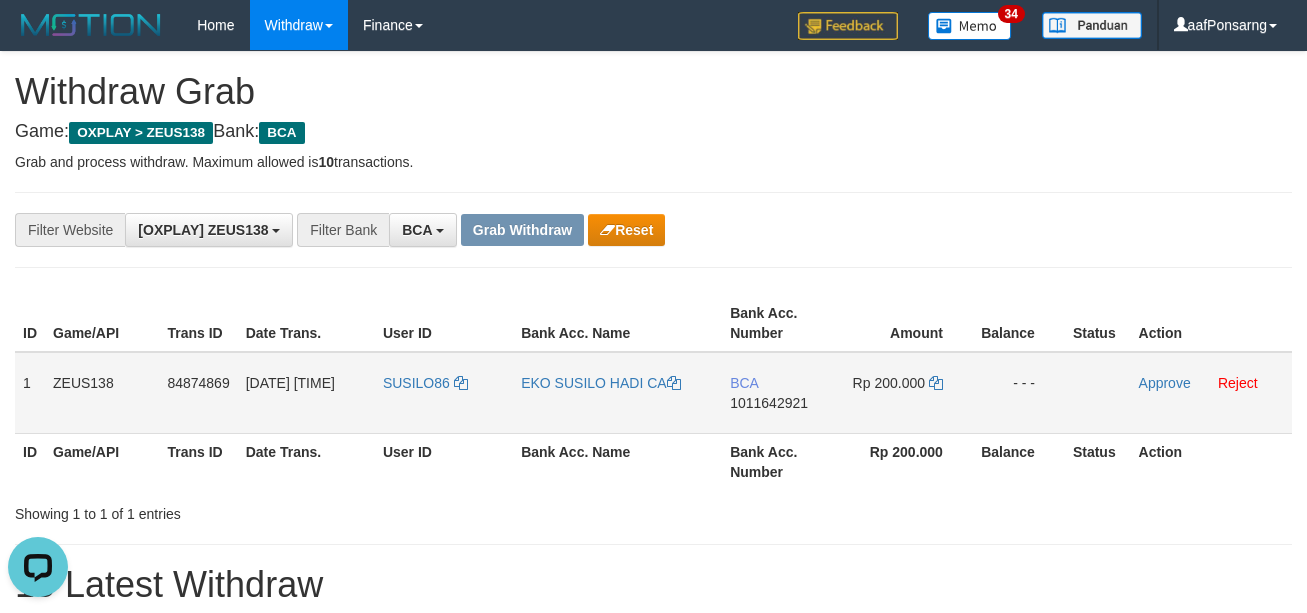 copy on "1
[USERNAME]
[NUMBER]
[DATE] [TIME]
[USERNAME]
[FULL NAME]
[BANK]
[ACCOUNT_NUMBER]
Rp 200.000
- - -" 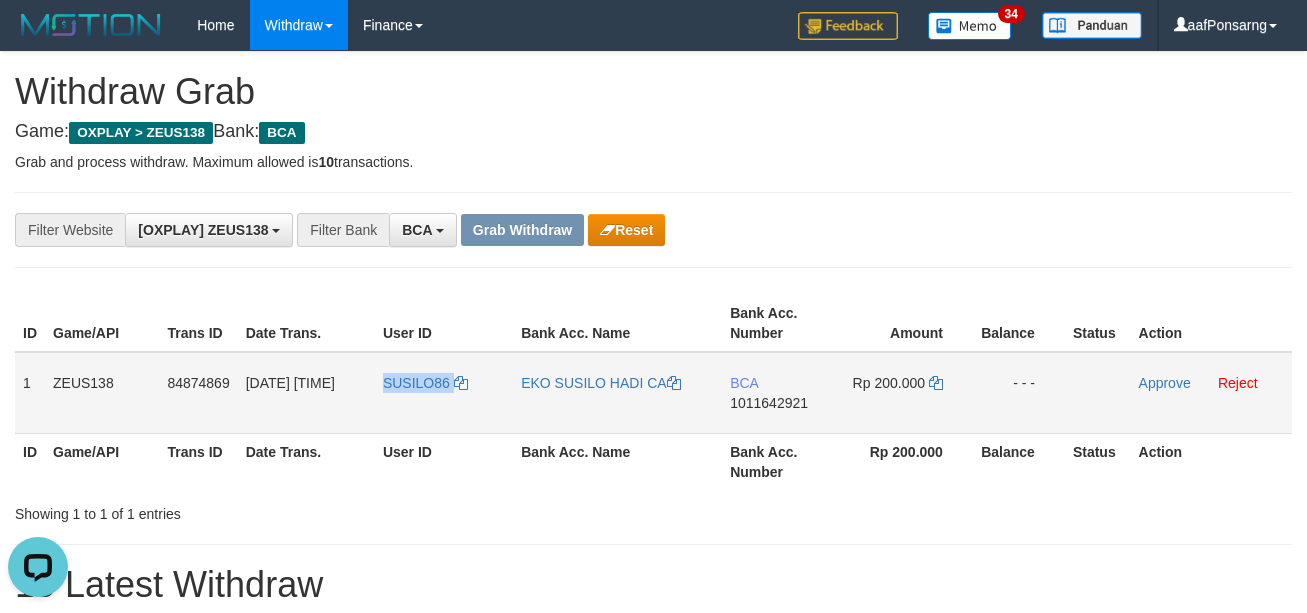 click on "SUSILO86" at bounding box center [444, 393] 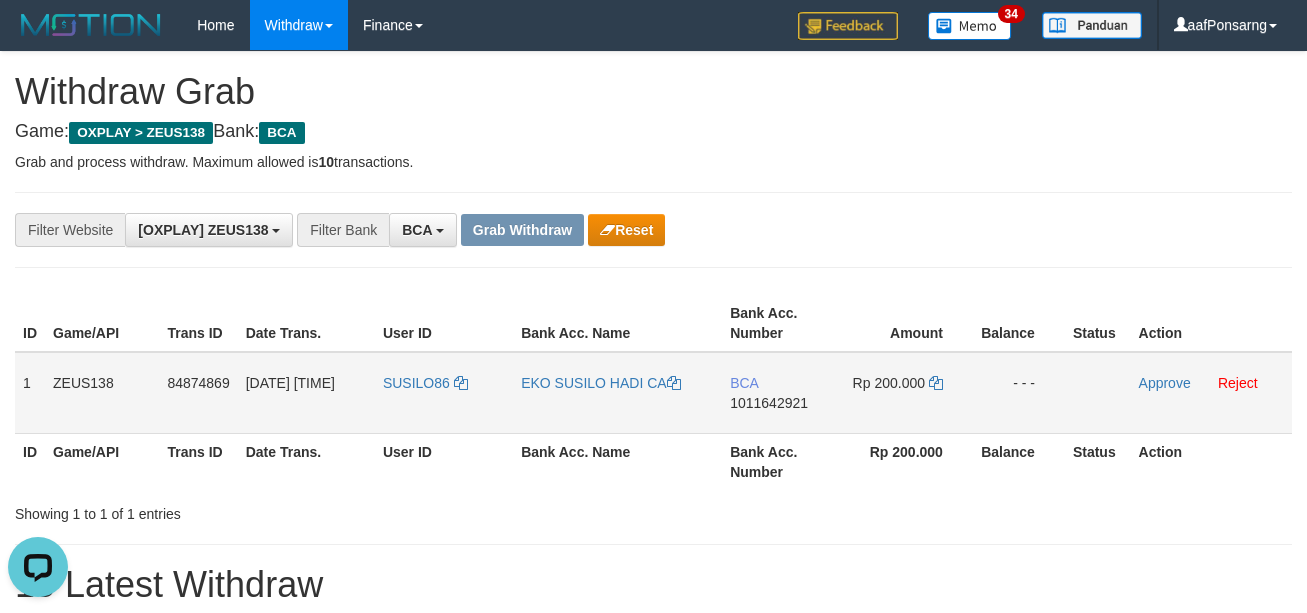 click on "BCA
1011642921" at bounding box center [779, 393] 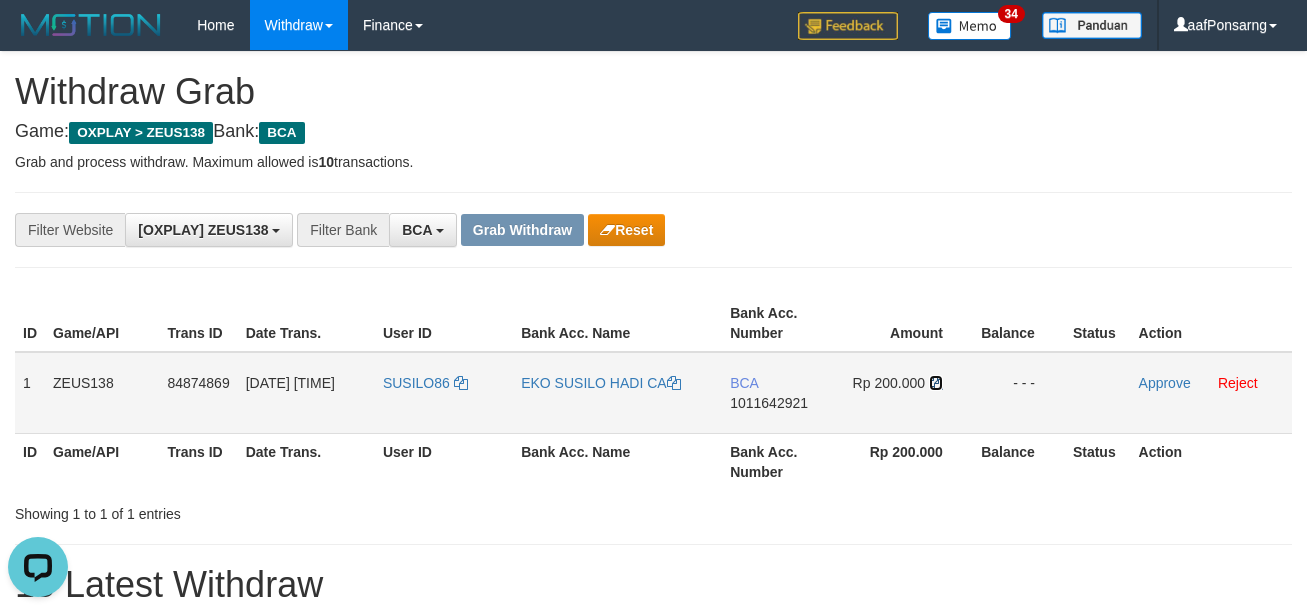 click at bounding box center [936, 383] 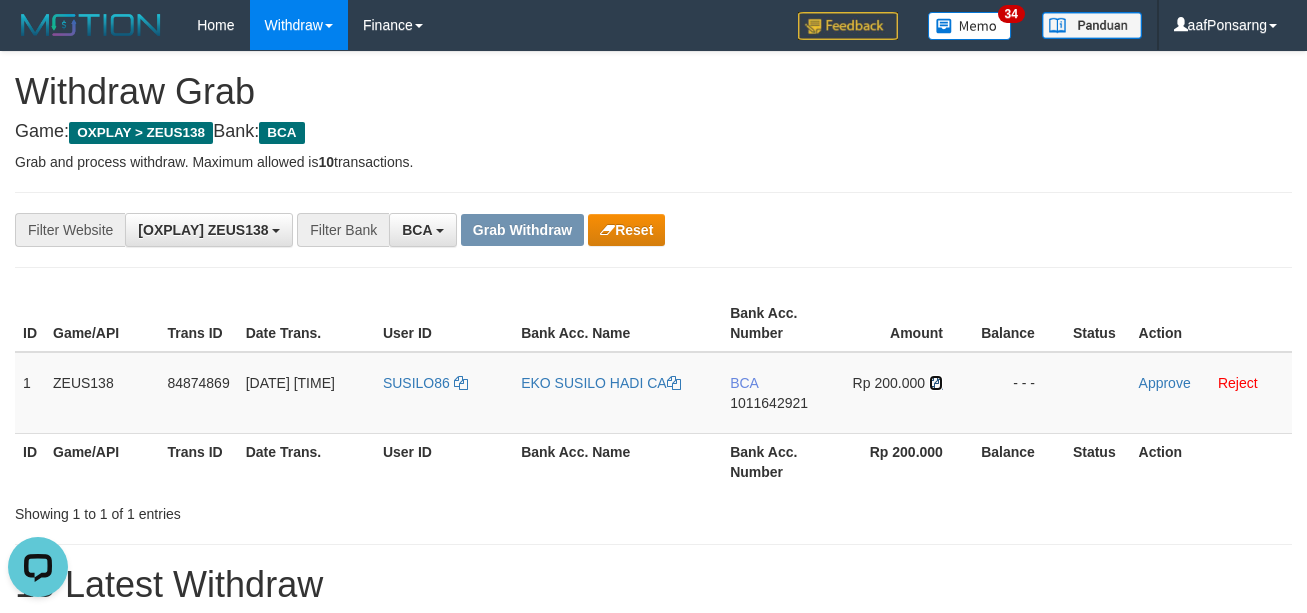 drag, startPoint x: 941, startPoint y: 387, endPoint x: 1322, endPoint y: 304, distance: 389.93588 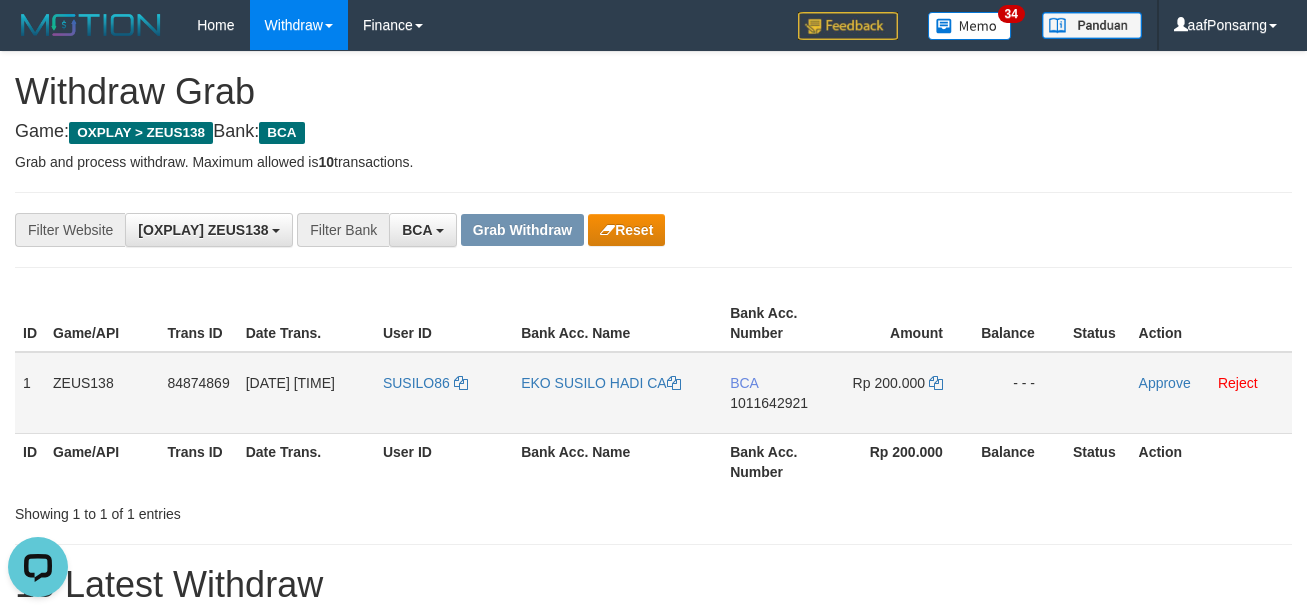 click on "1011642921" at bounding box center (769, 403) 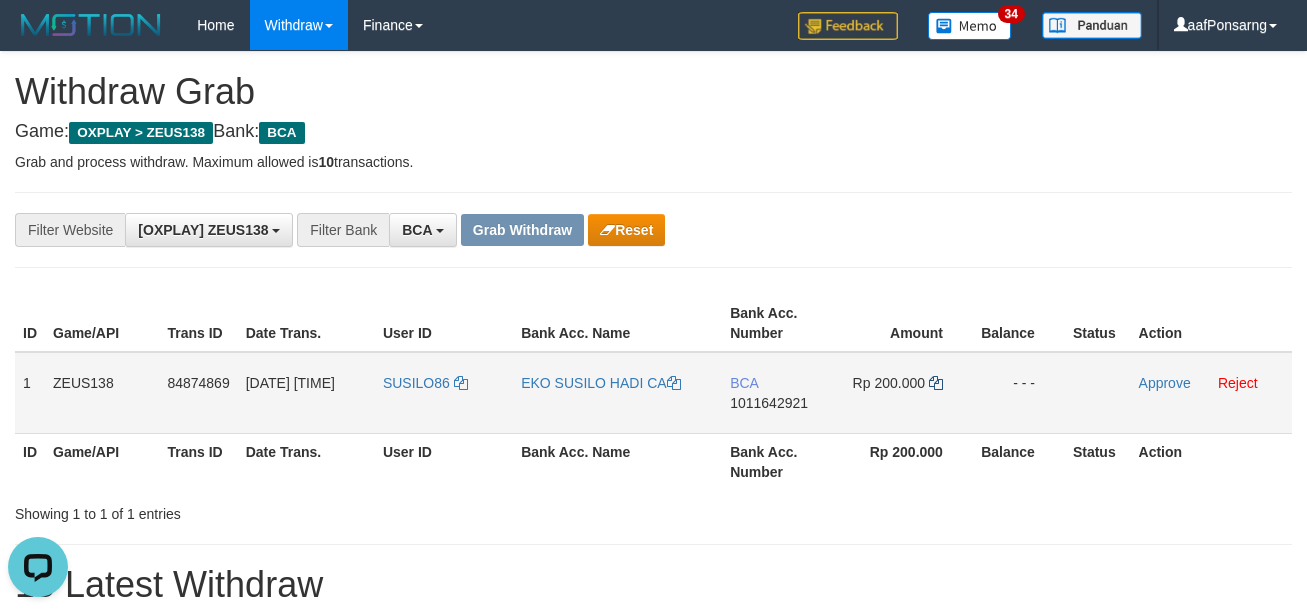 click on "Rp 200.000" at bounding box center (905, 393) 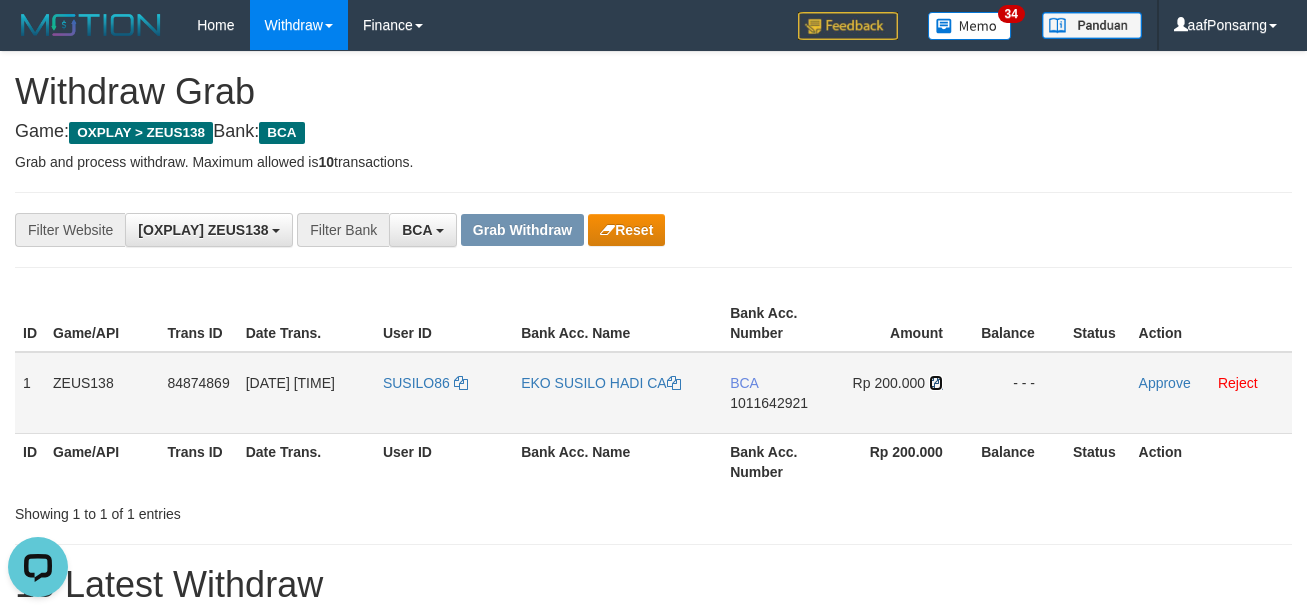 click at bounding box center [936, 383] 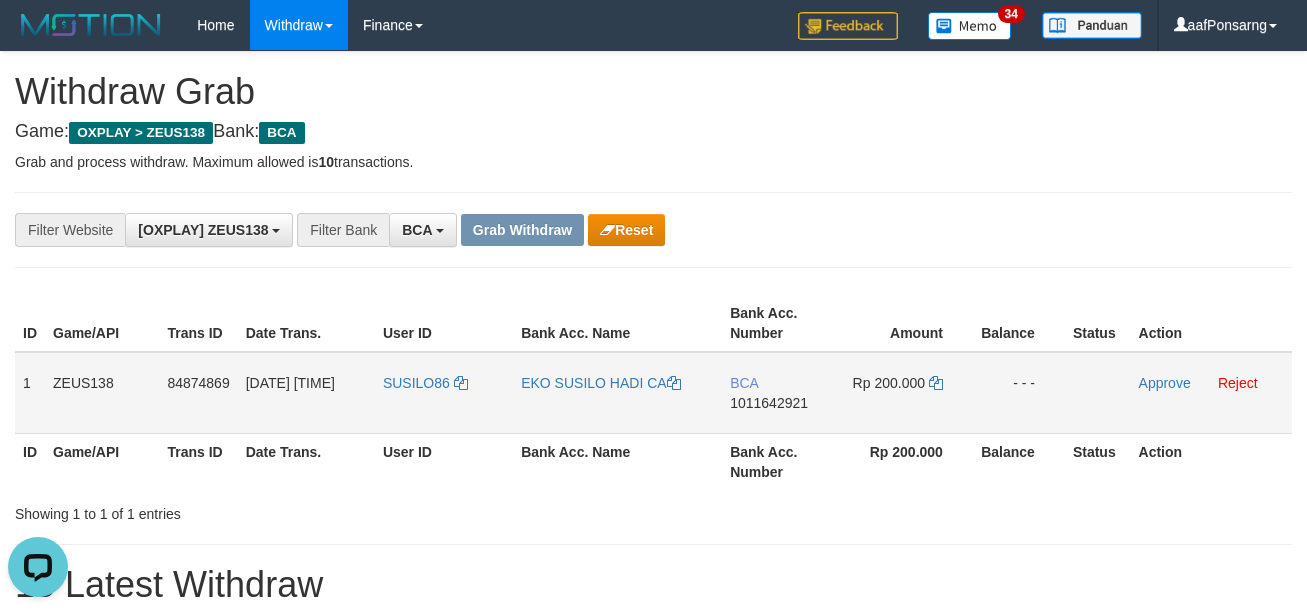 click on "Approve
Reject" at bounding box center [1211, 393] 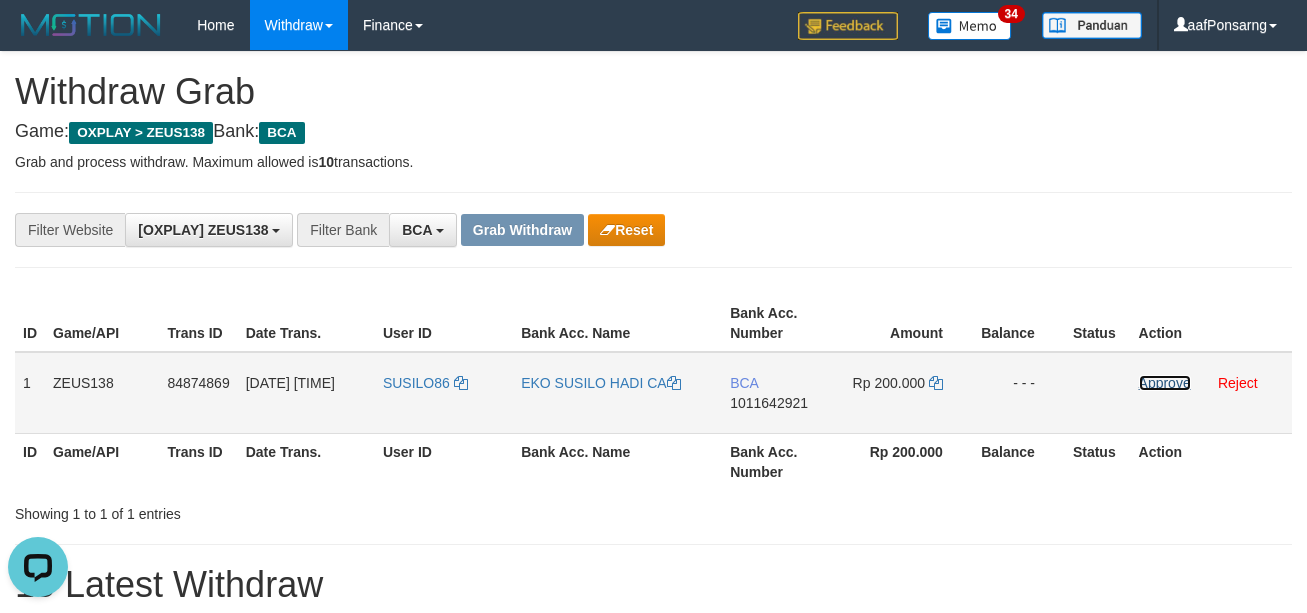 click on "Approve" at bounding box center [1165, 383] 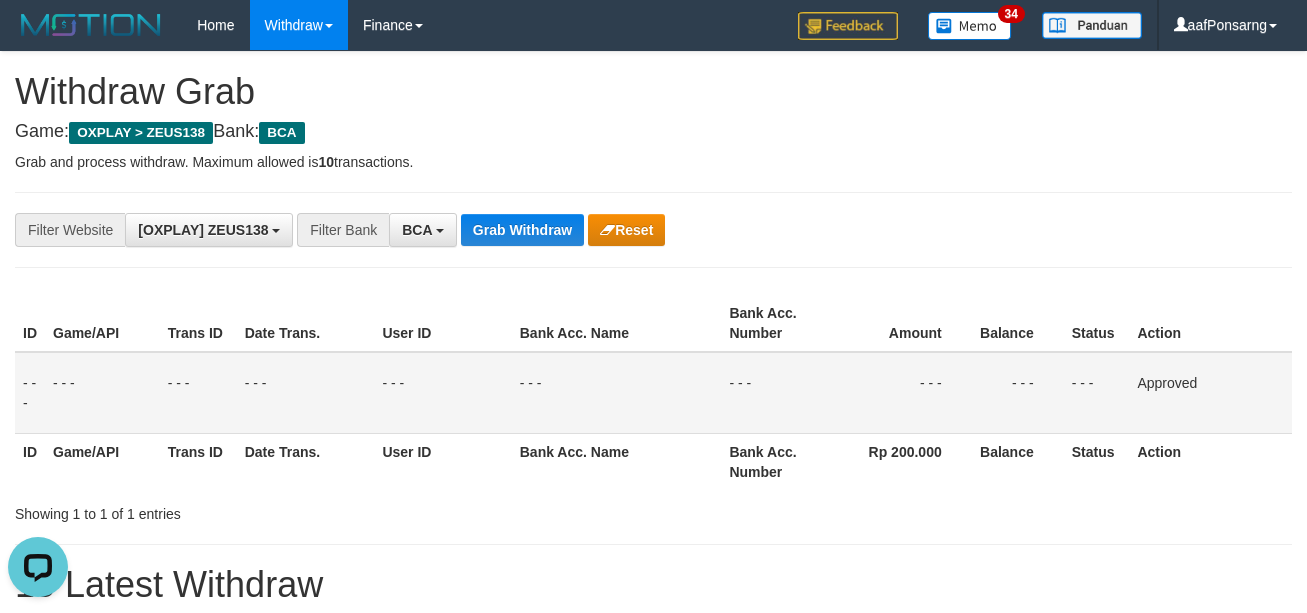 drag, startPoint x: 382, startPoint y: 162, endPoint x: 472, endPoint y: 196, distance: 96.20811 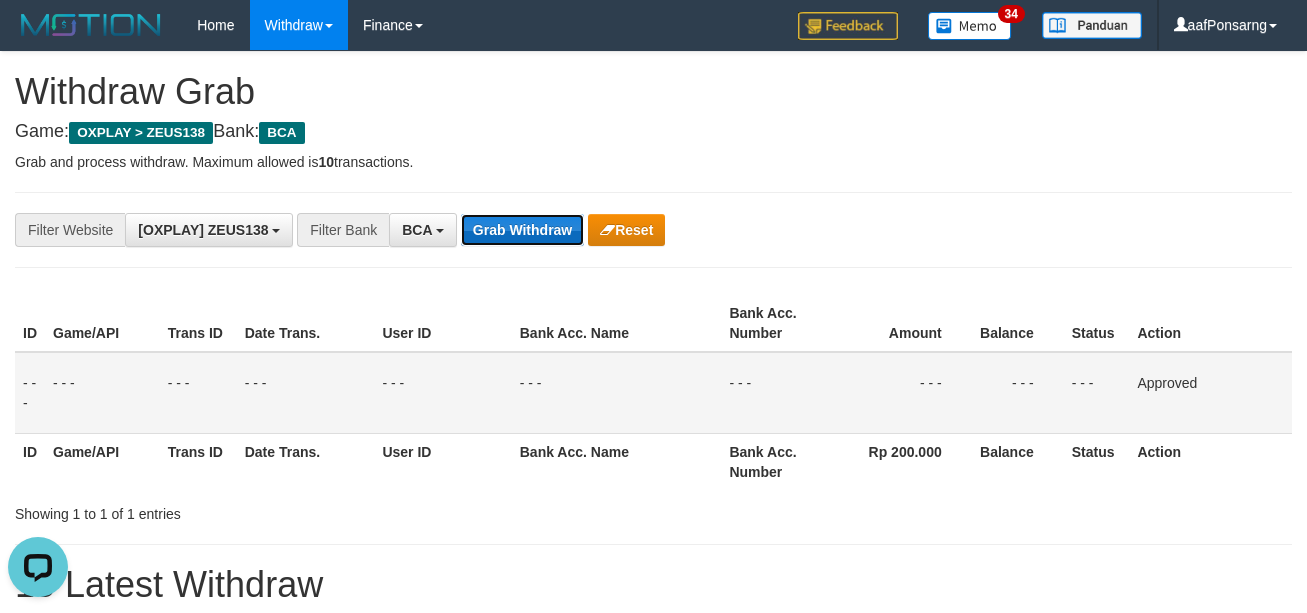 click on "Grab Withdraw" at bounding box center (522, 230) 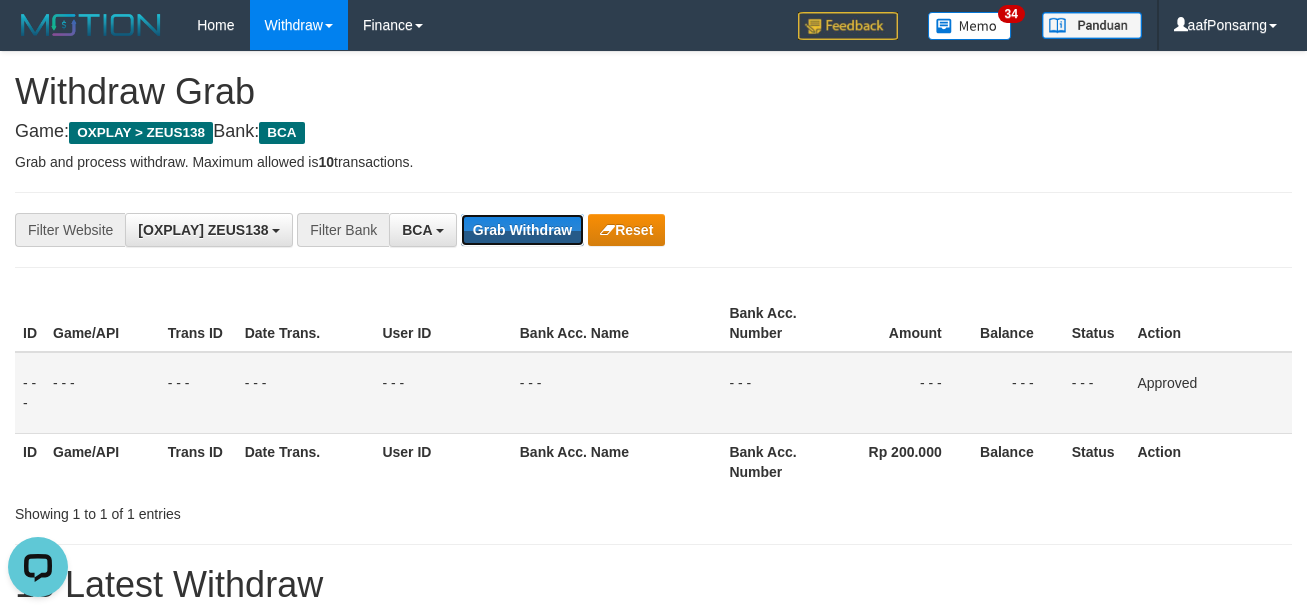type 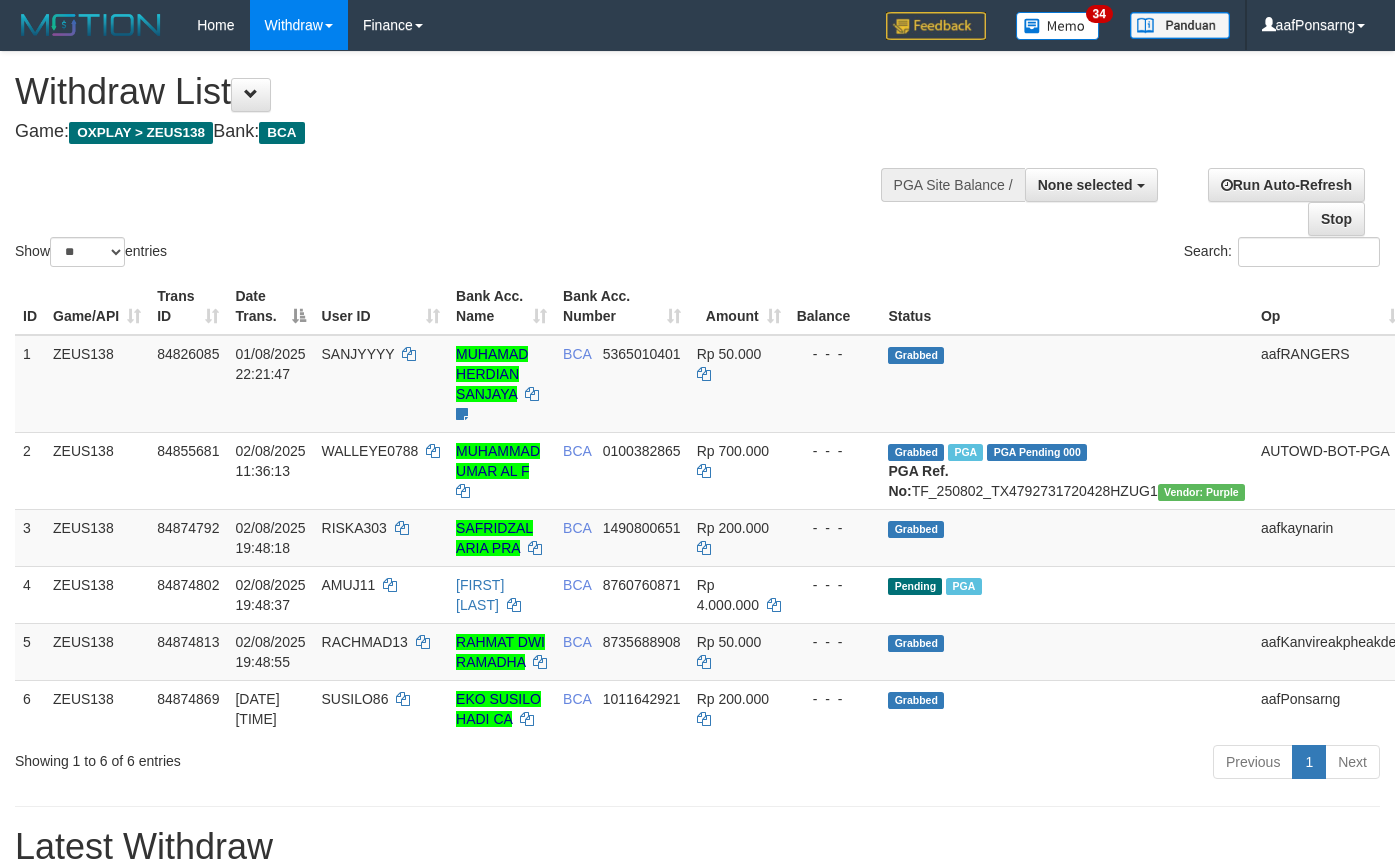 select 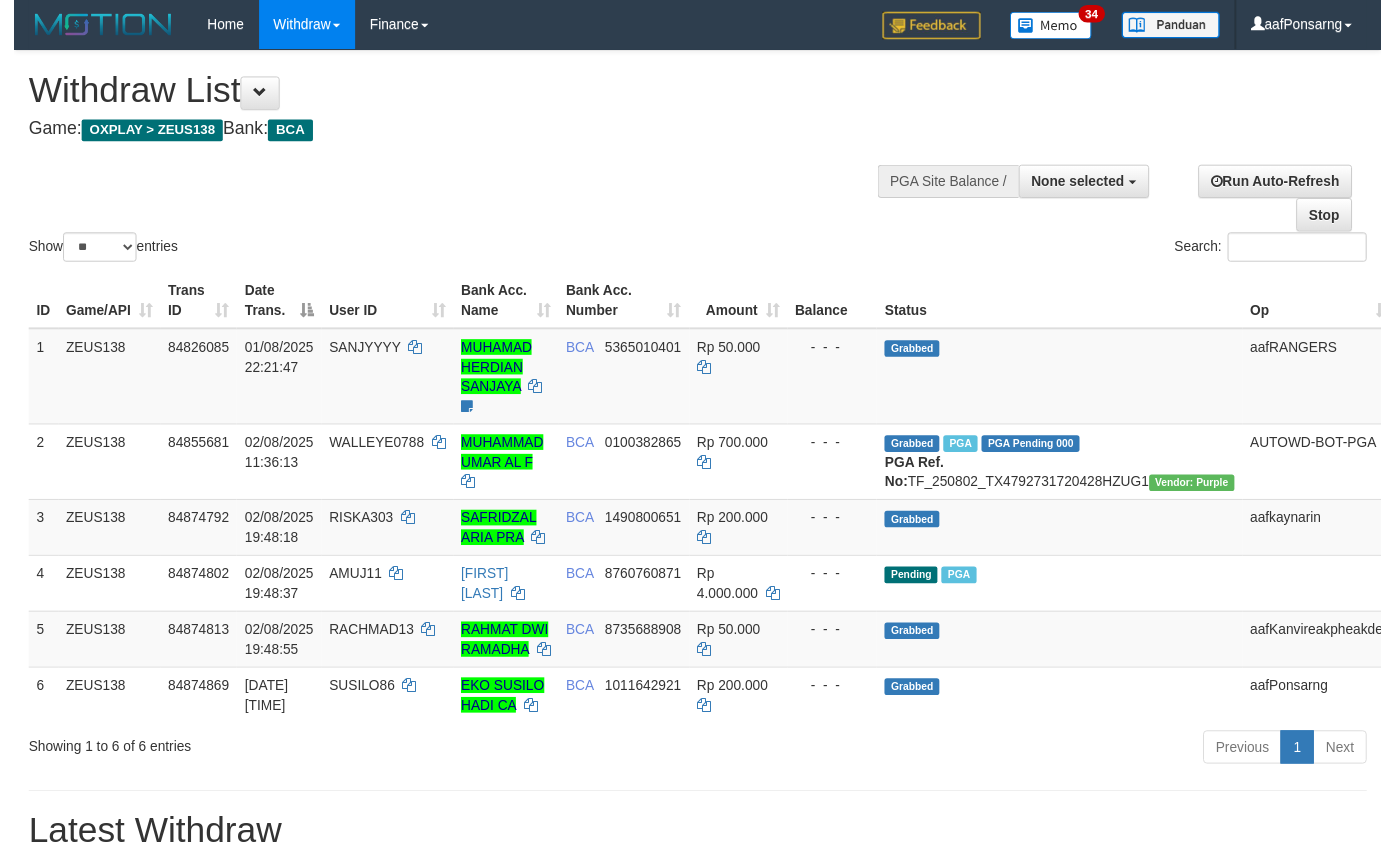 scroll, scrollTop: 152, scrollLeft: 0, axis: vertical 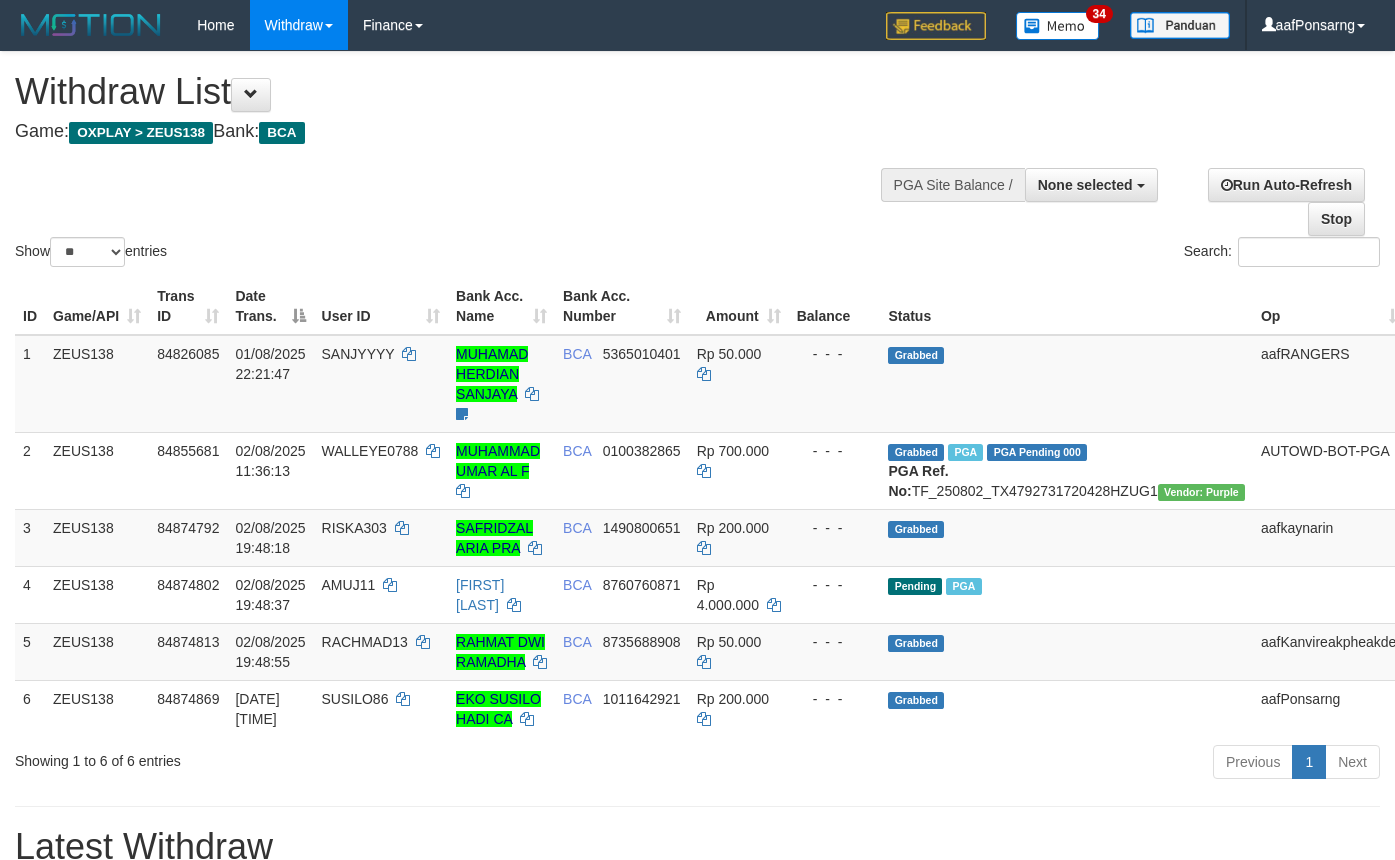 select 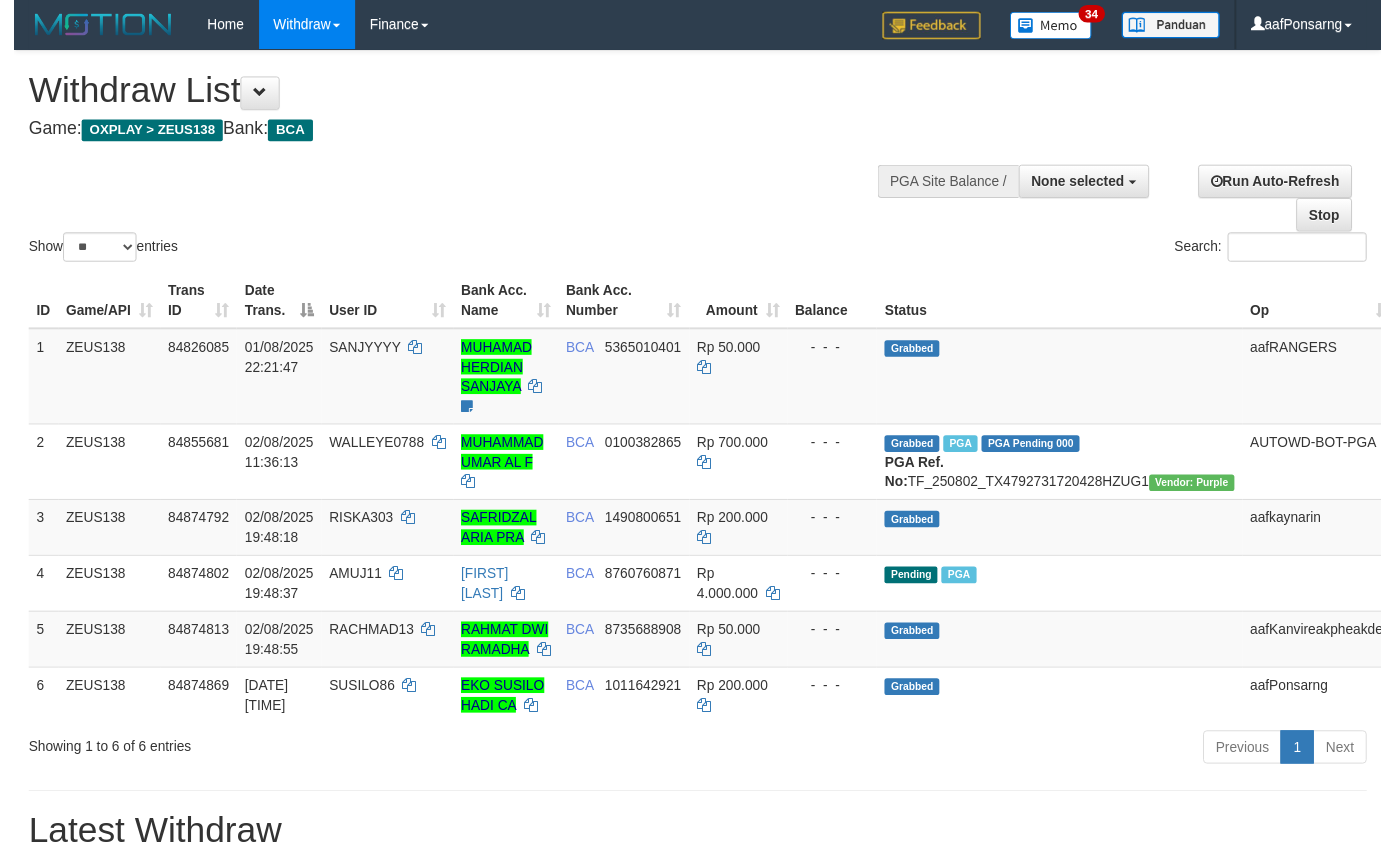 scroll, scrollTop: 152, scrollLeft: 0, axis: vertical 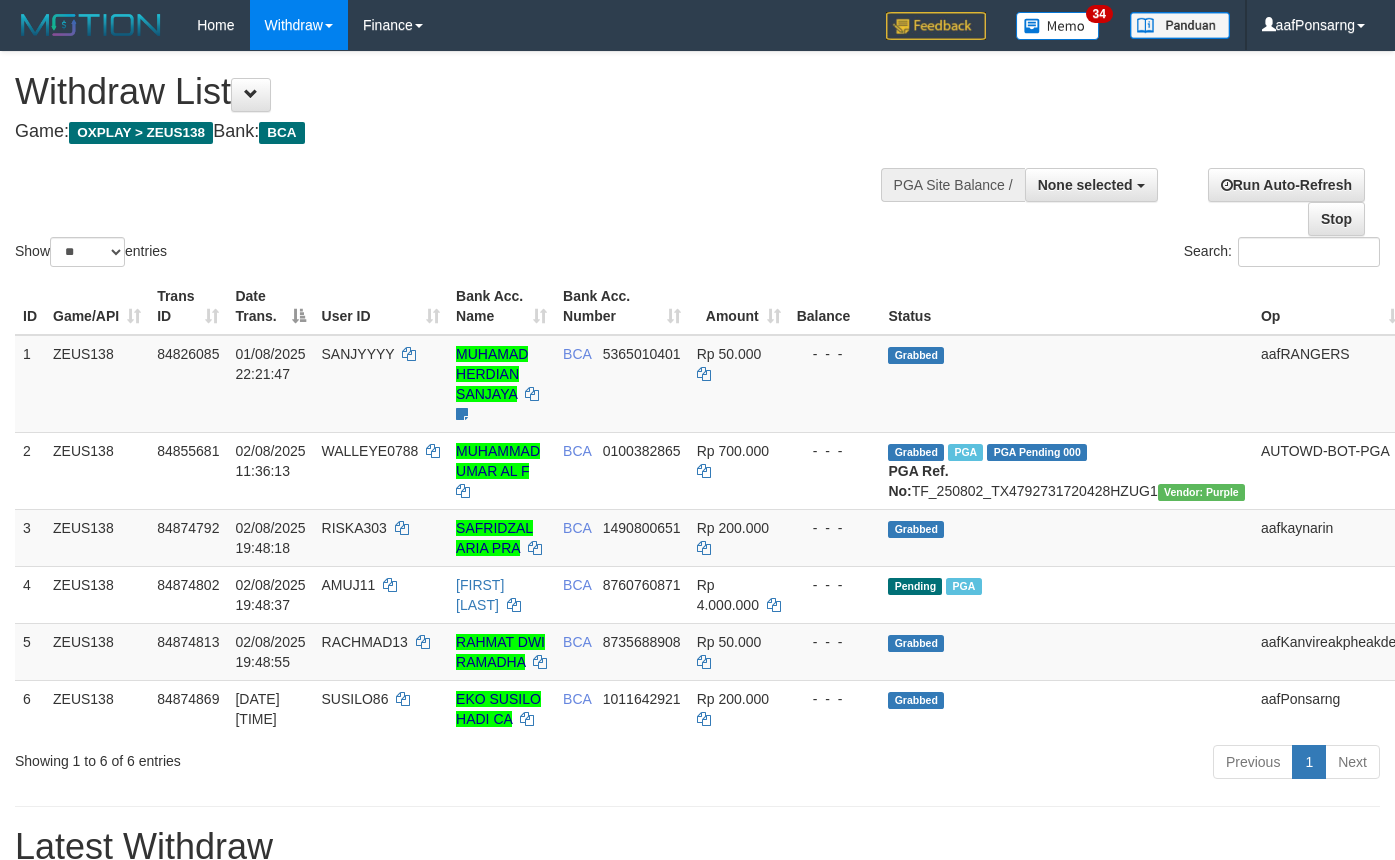 select 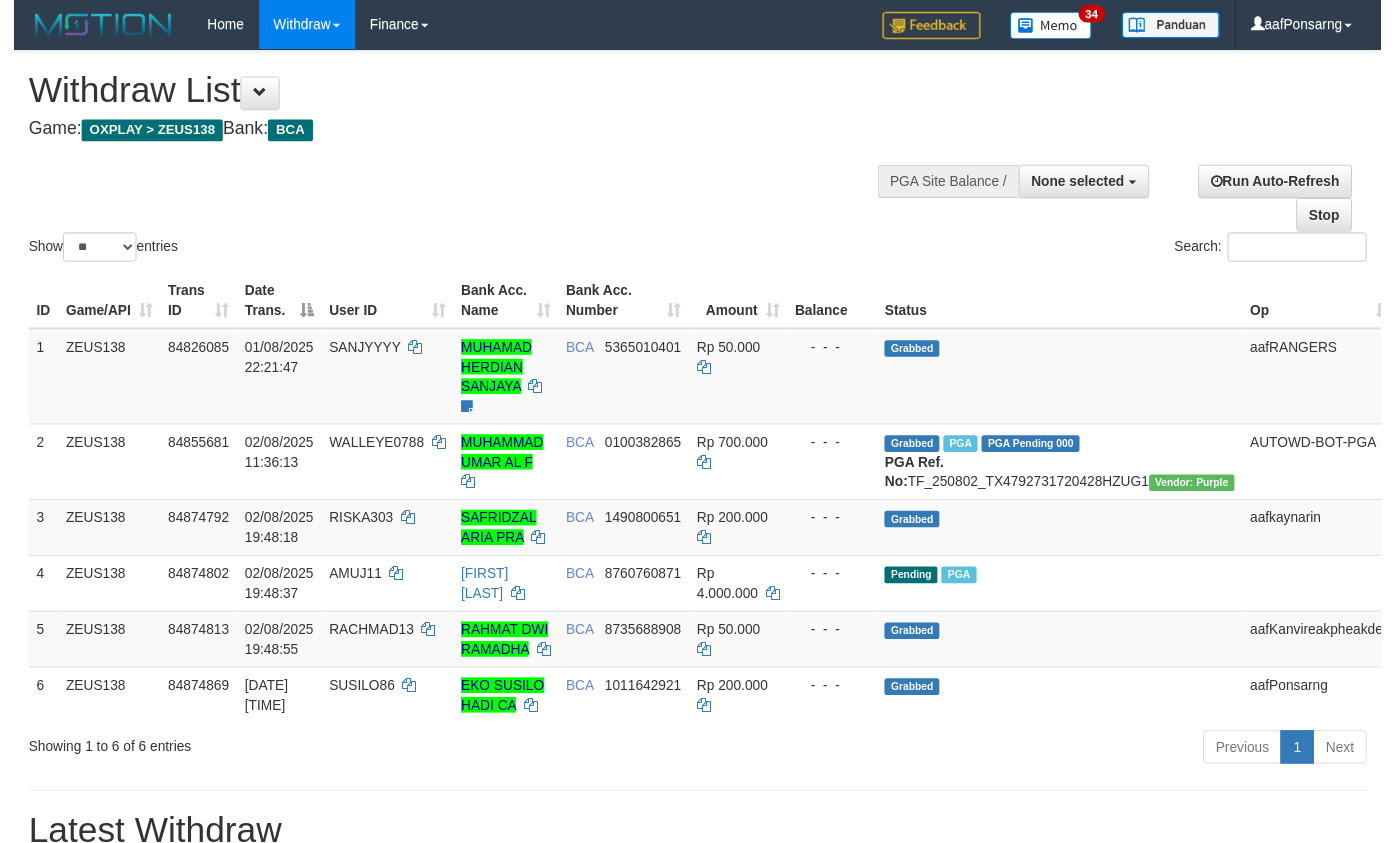 scroll, scrollTop: 152, scrollLeft: 0, axis: vertical 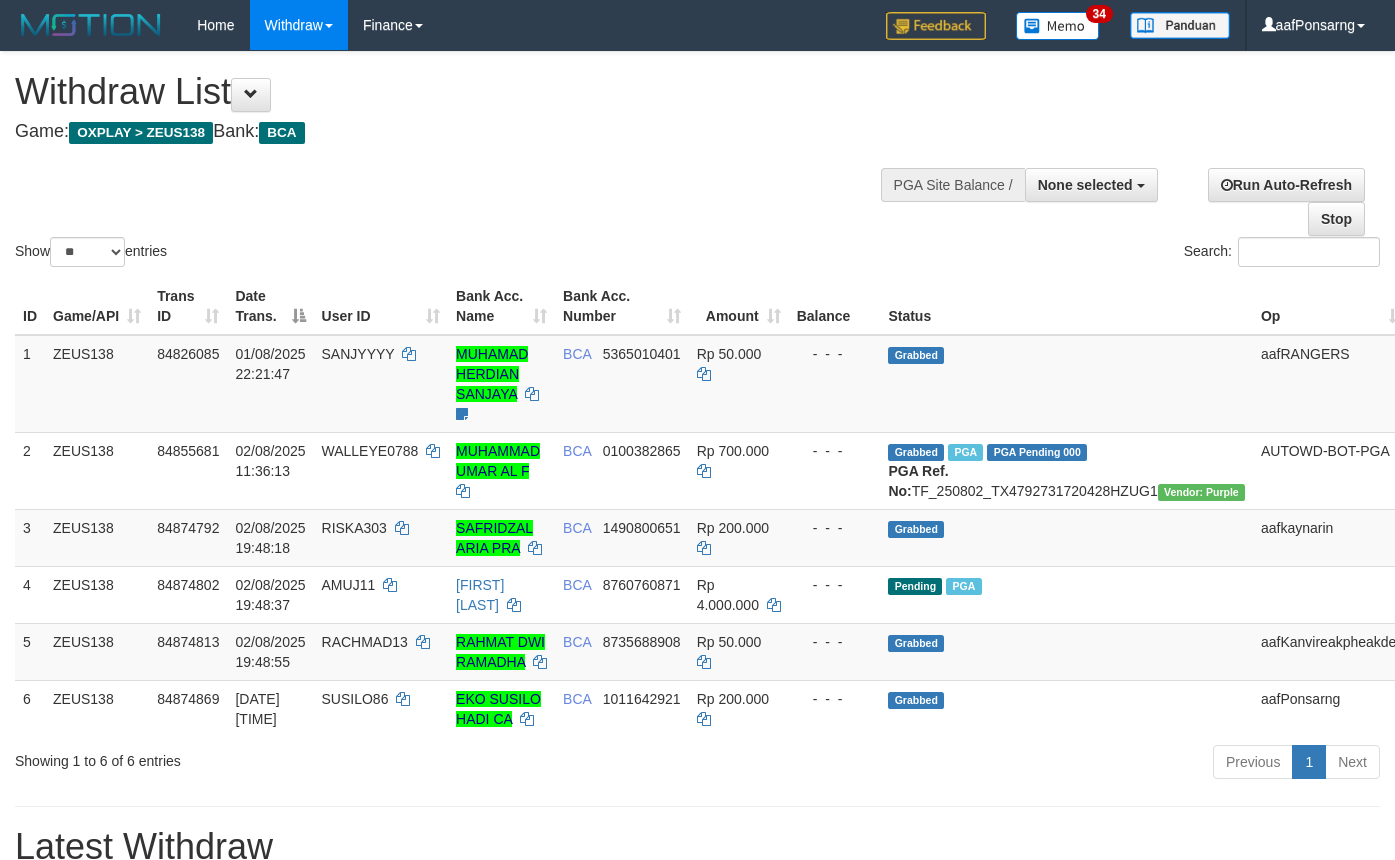 select 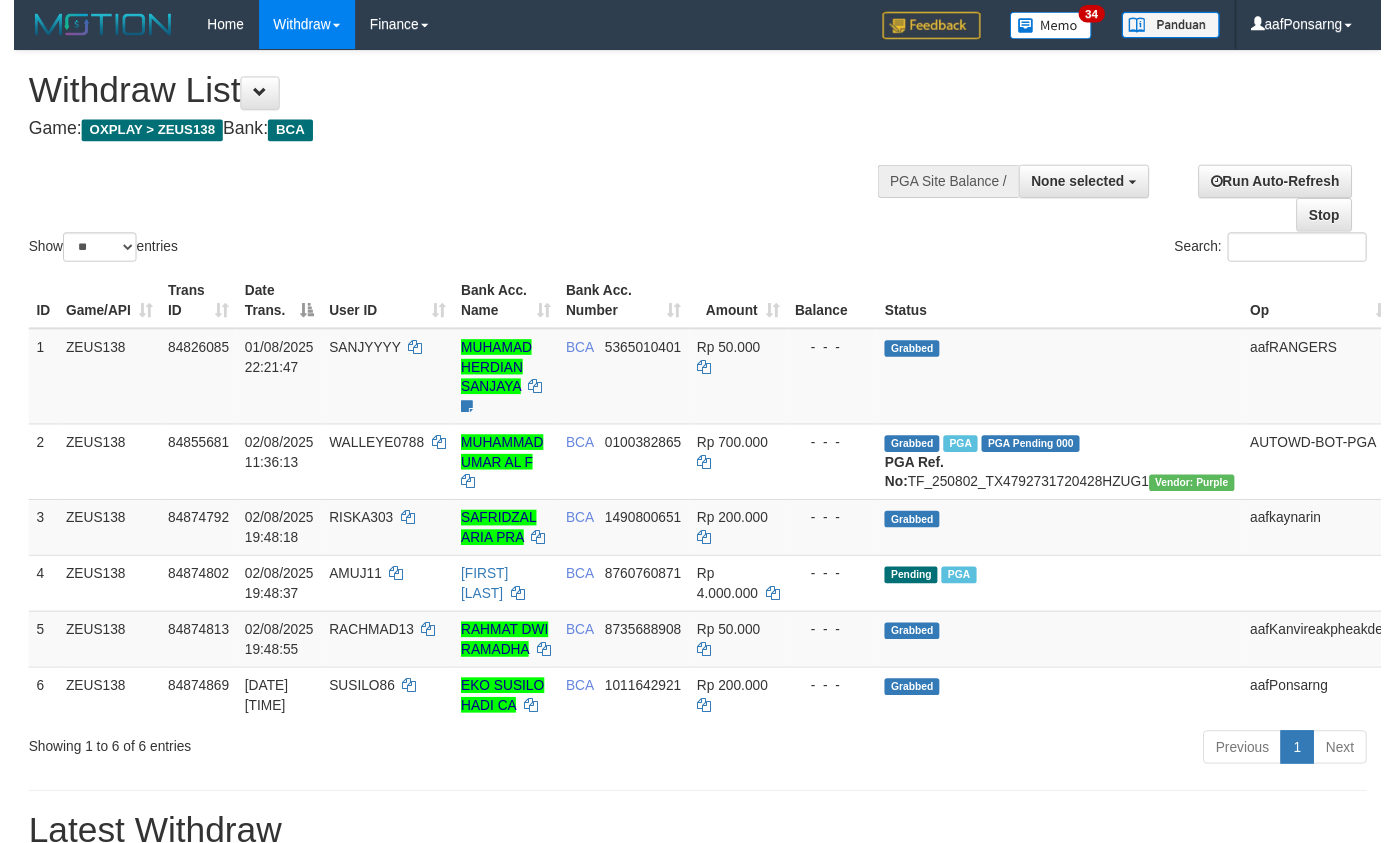 scroll, scrollTop: 152, scrollLeft: 0, axis: vertical 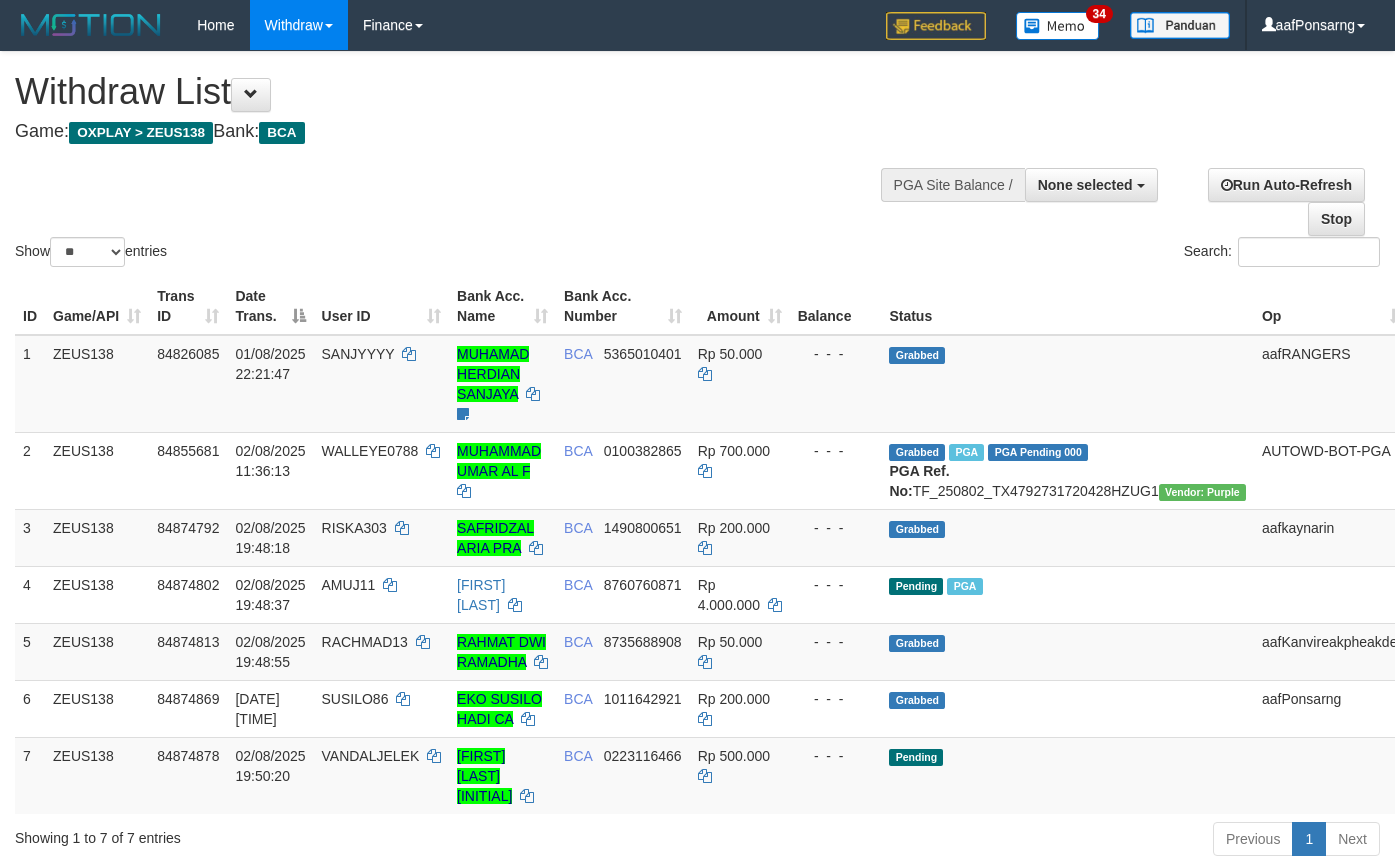 select 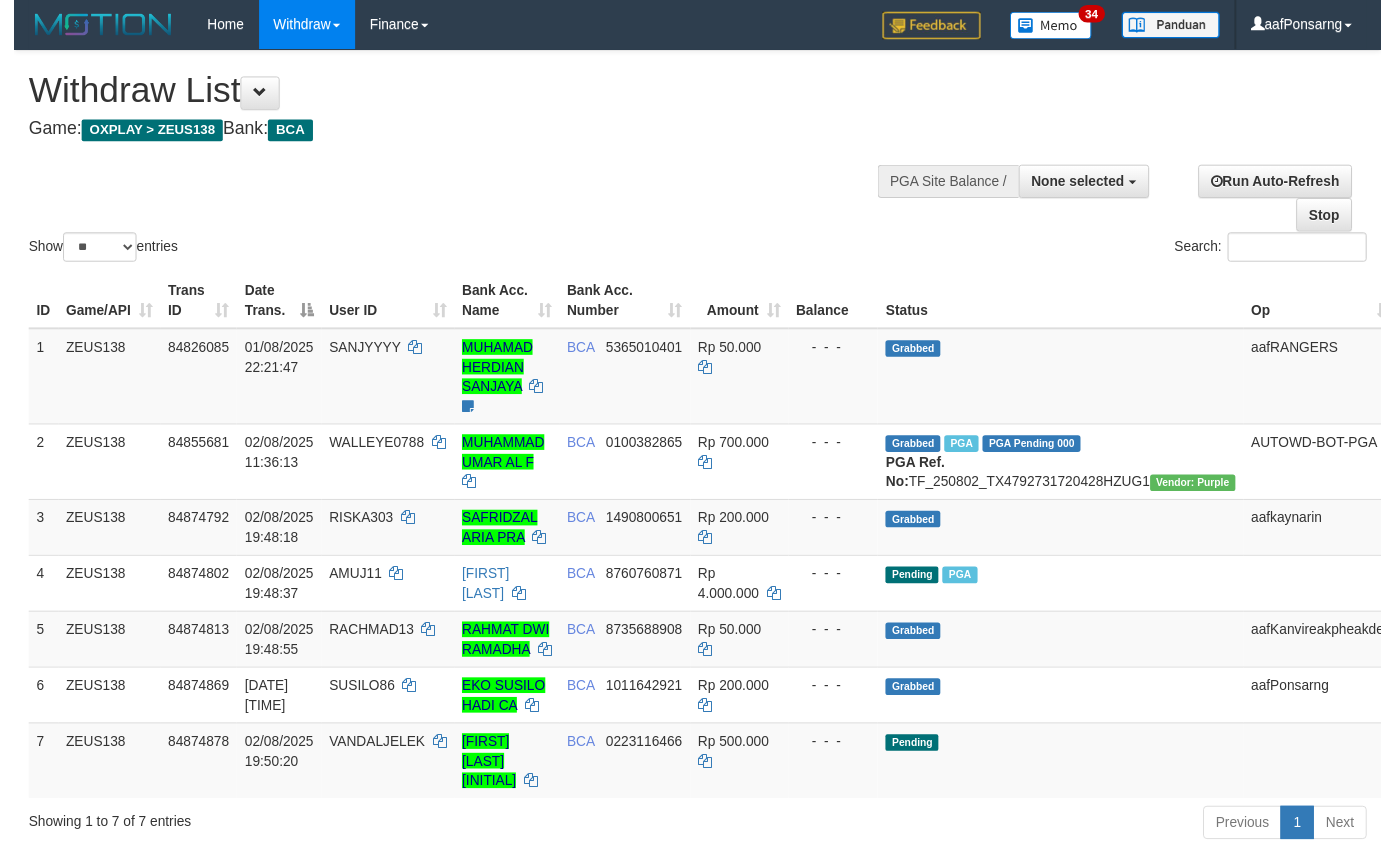scroll, scrollTop: 152, scrollLeft: 0, axis: vertical 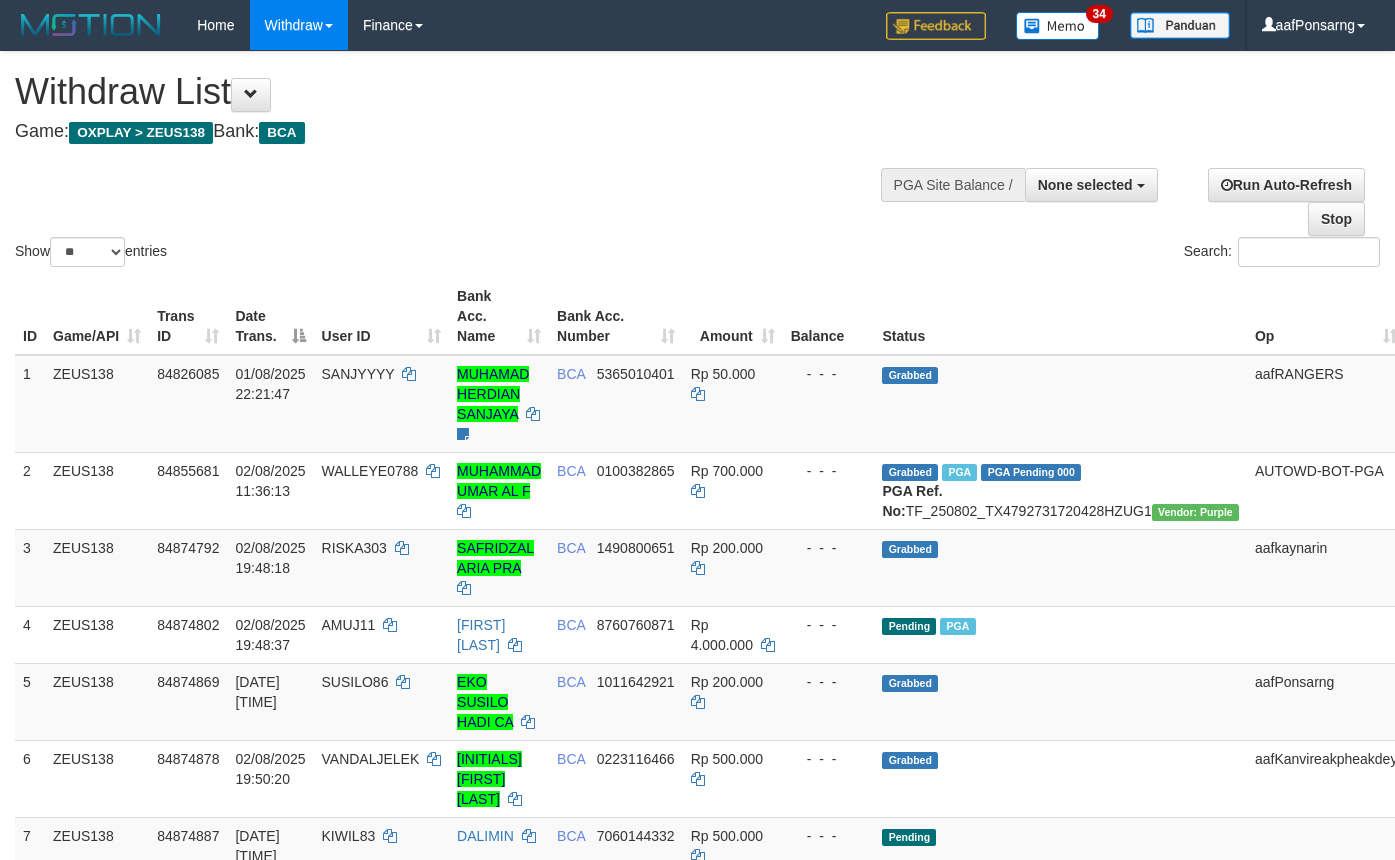 select 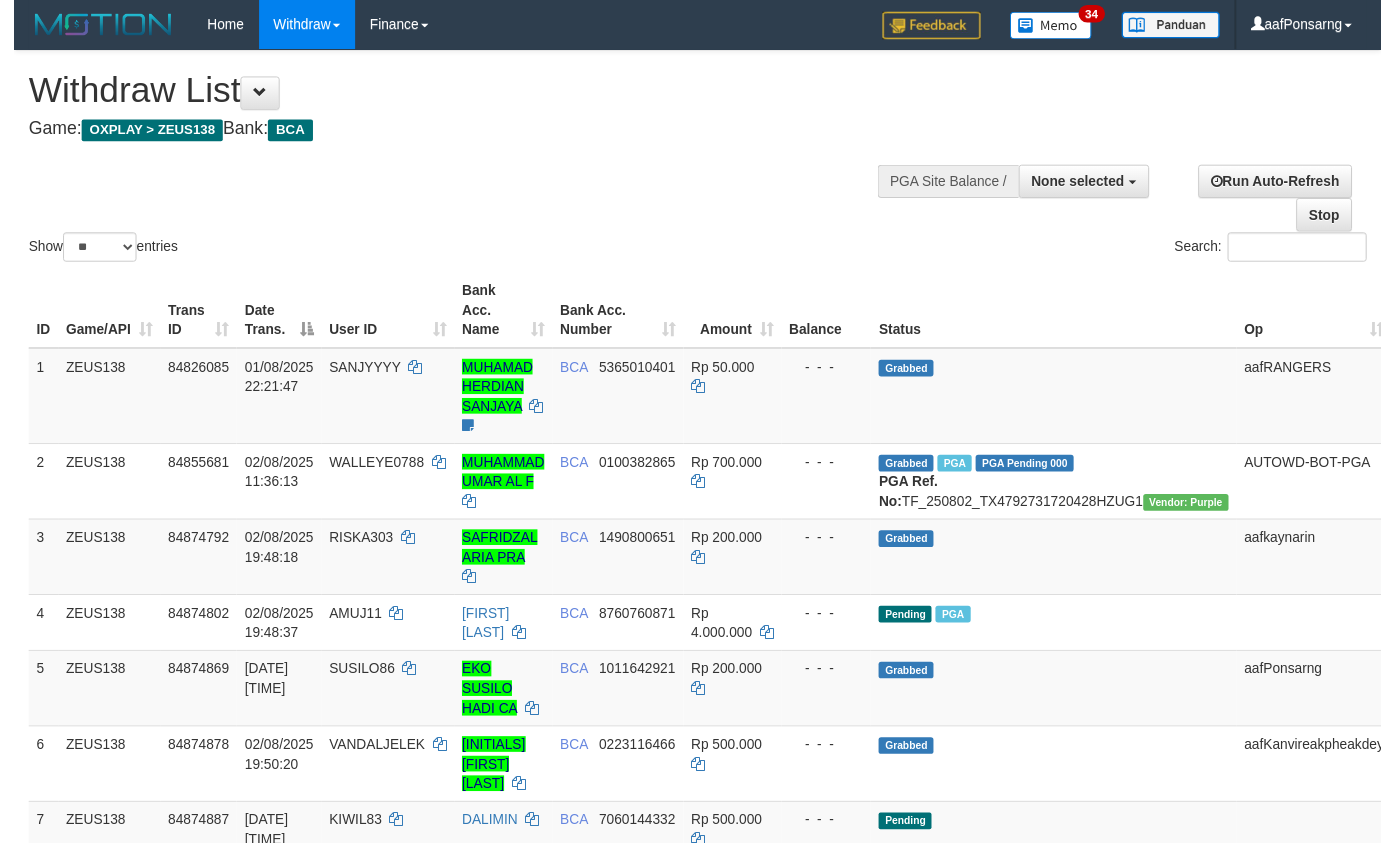 scroll, scrollTop: 152, scrollLeft: 0, axis: vertical 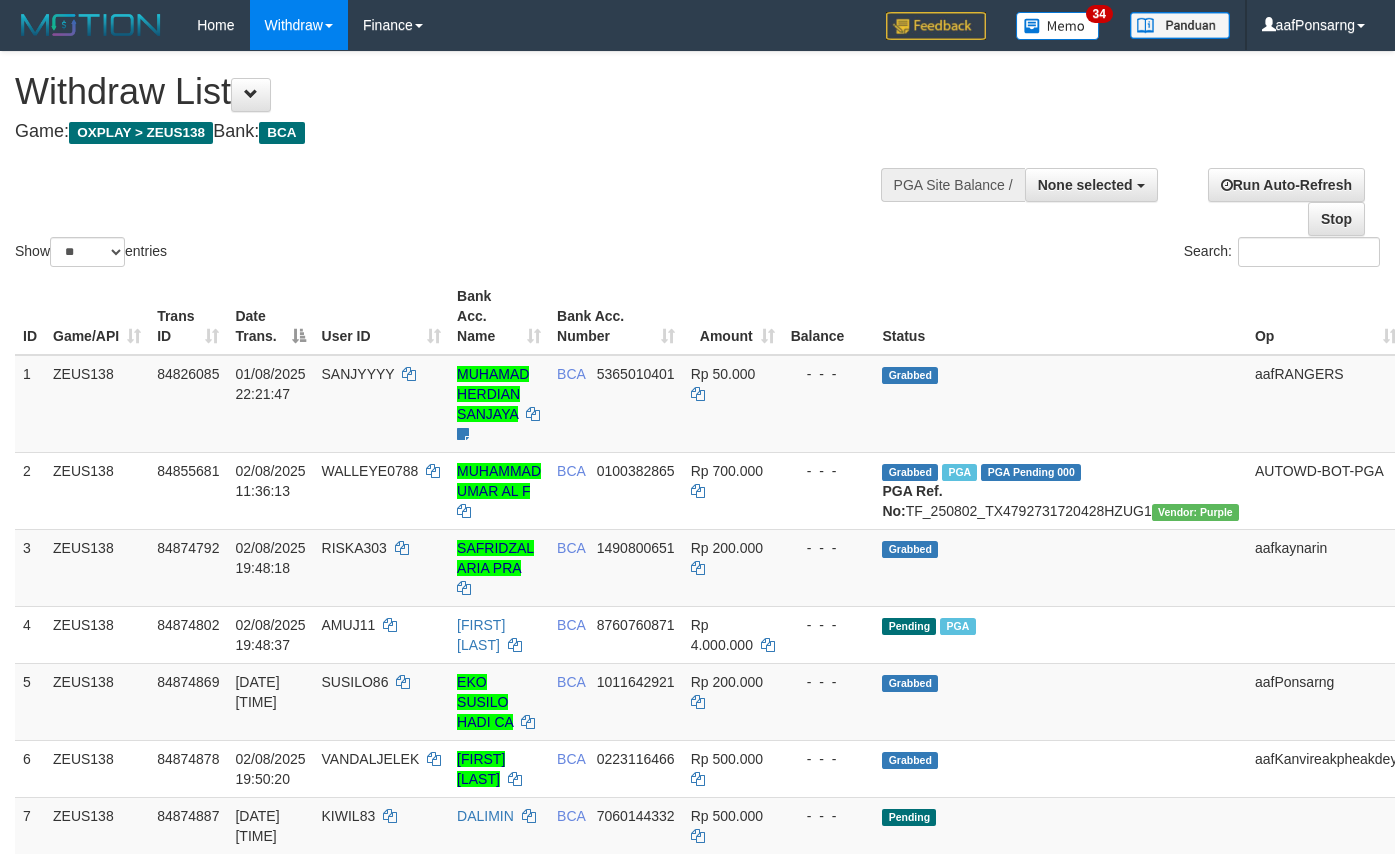 select 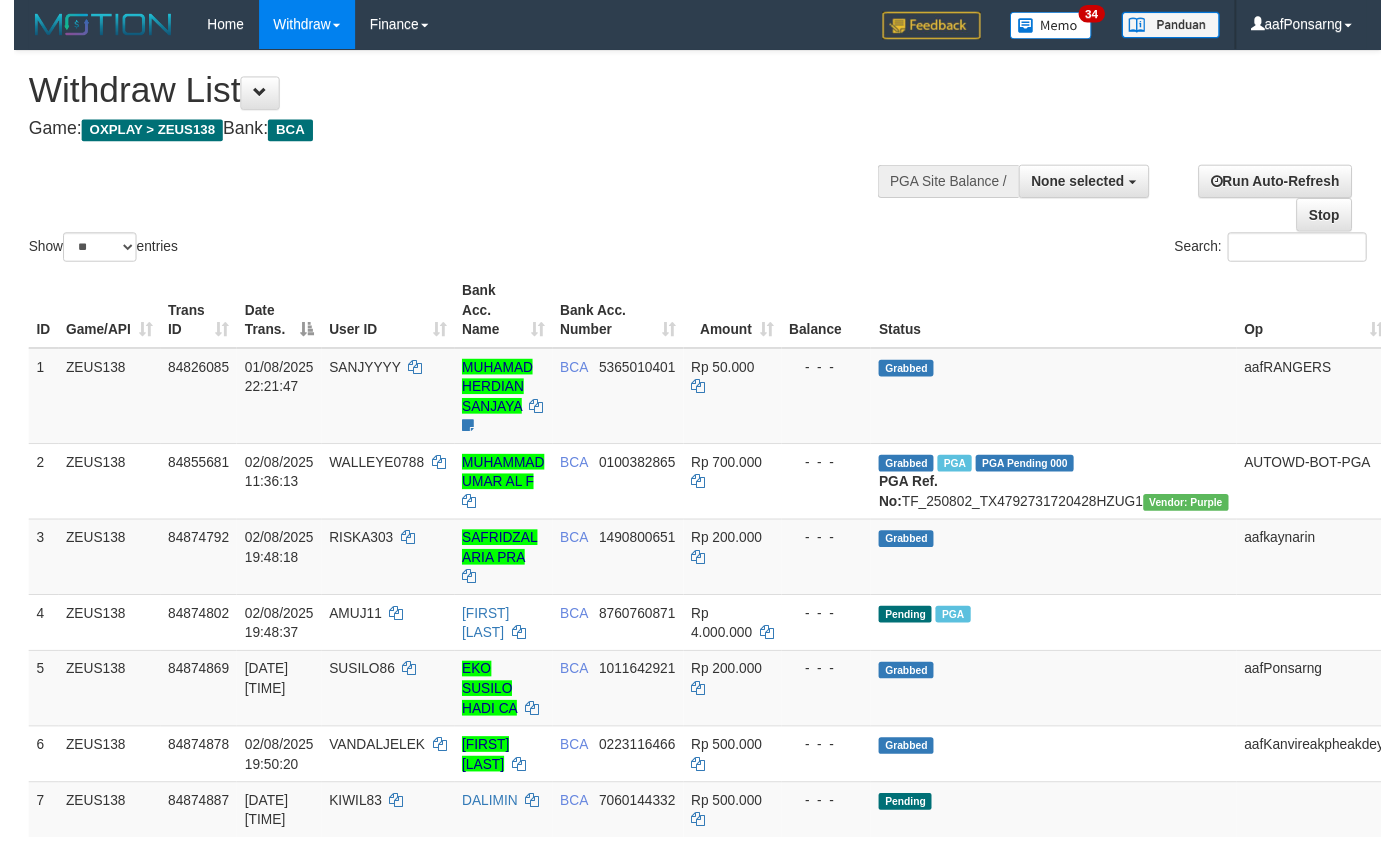 scroll, scrollTop: 152, scrollLeft: 0, axis: vertical 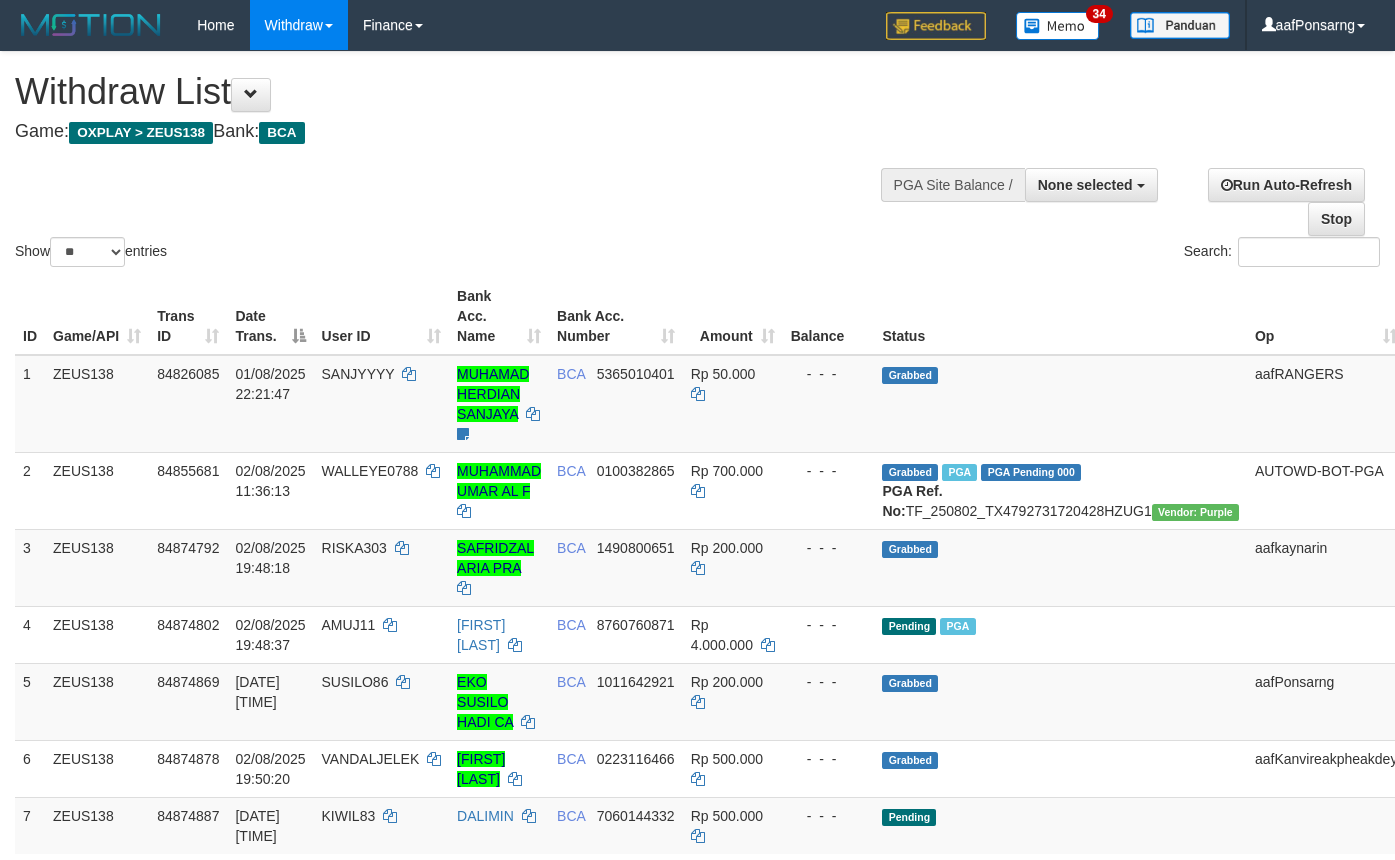 select 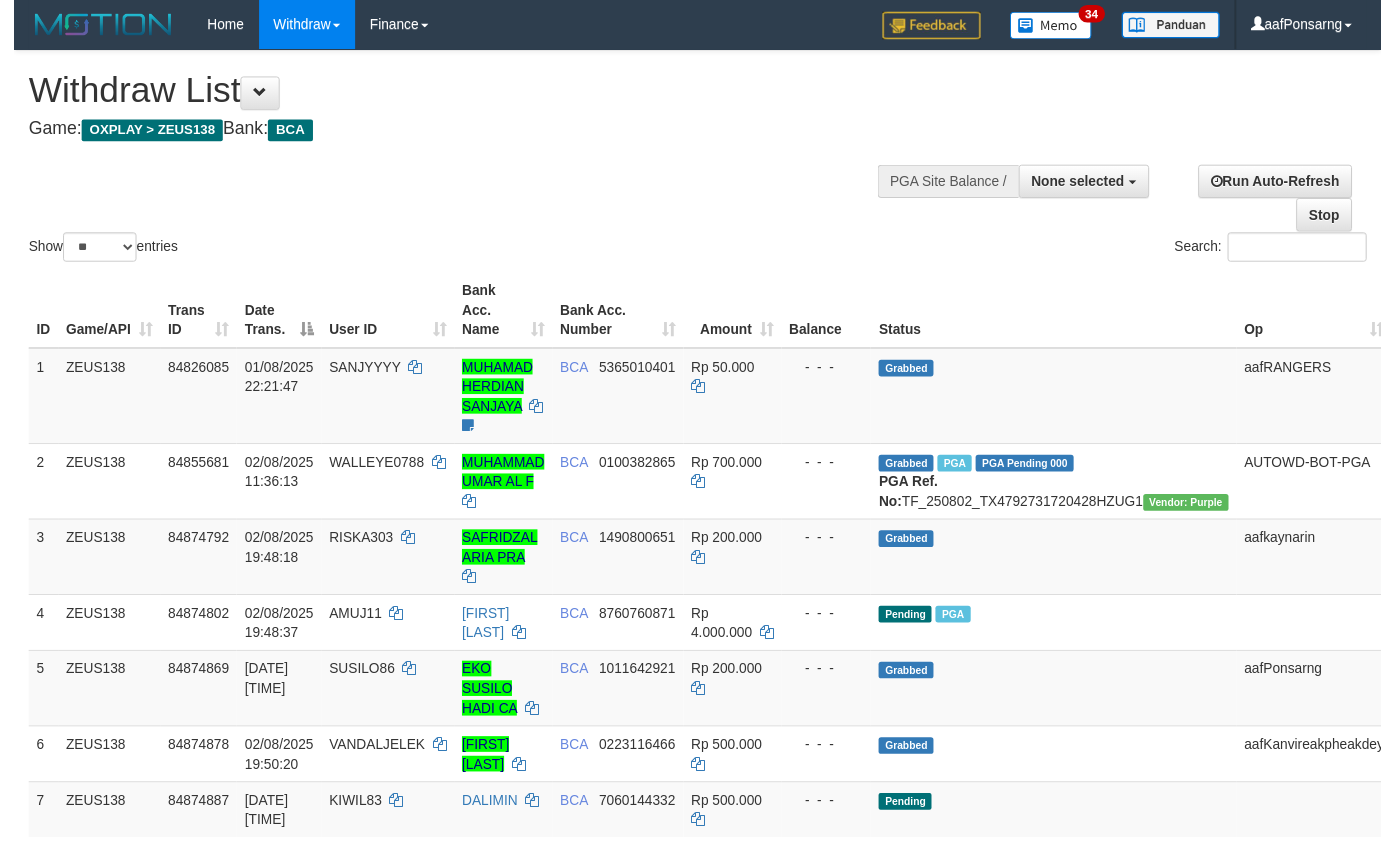 scroll, scrollTop: 152, scrollLeft: 0, axis: vertical 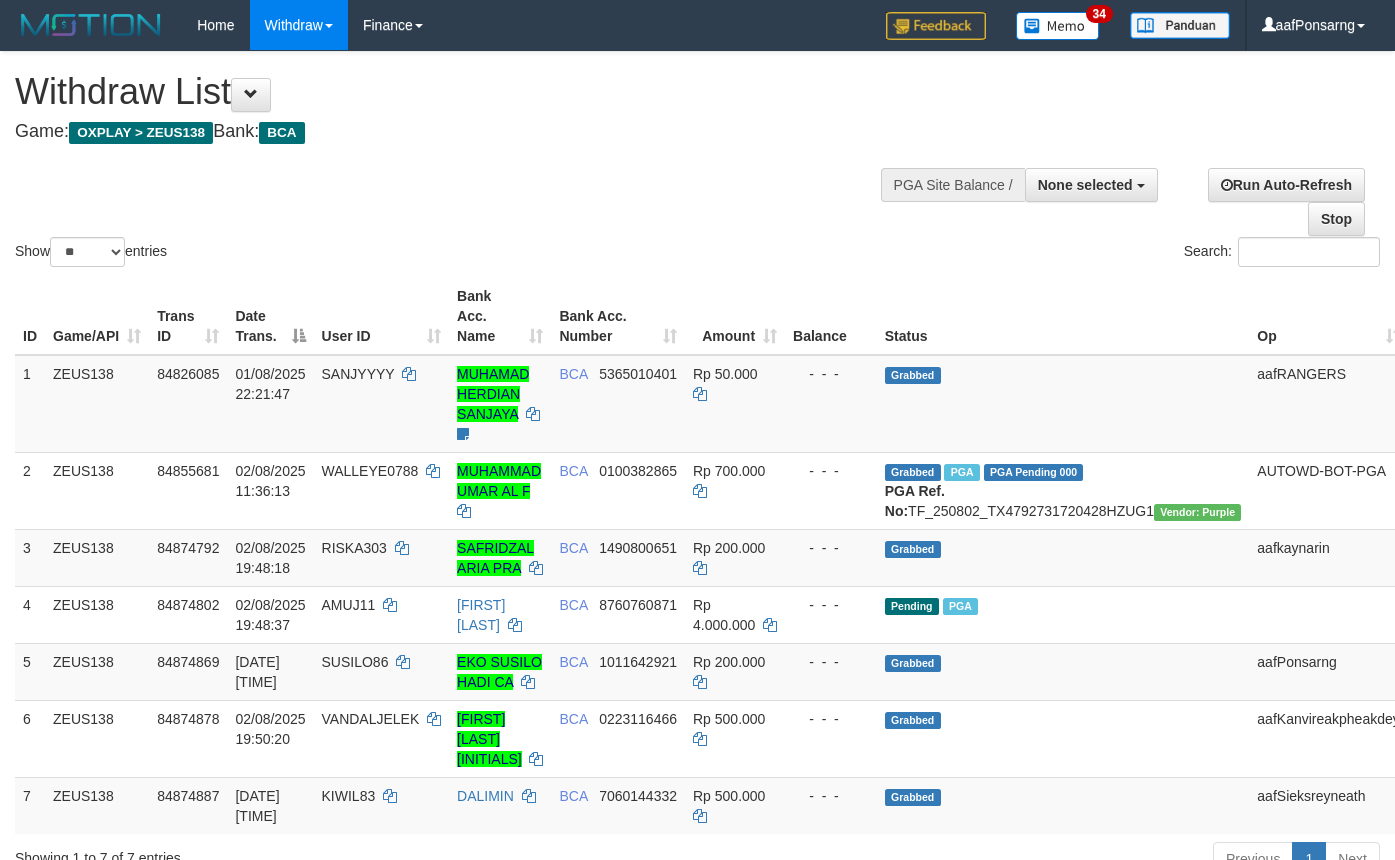 select 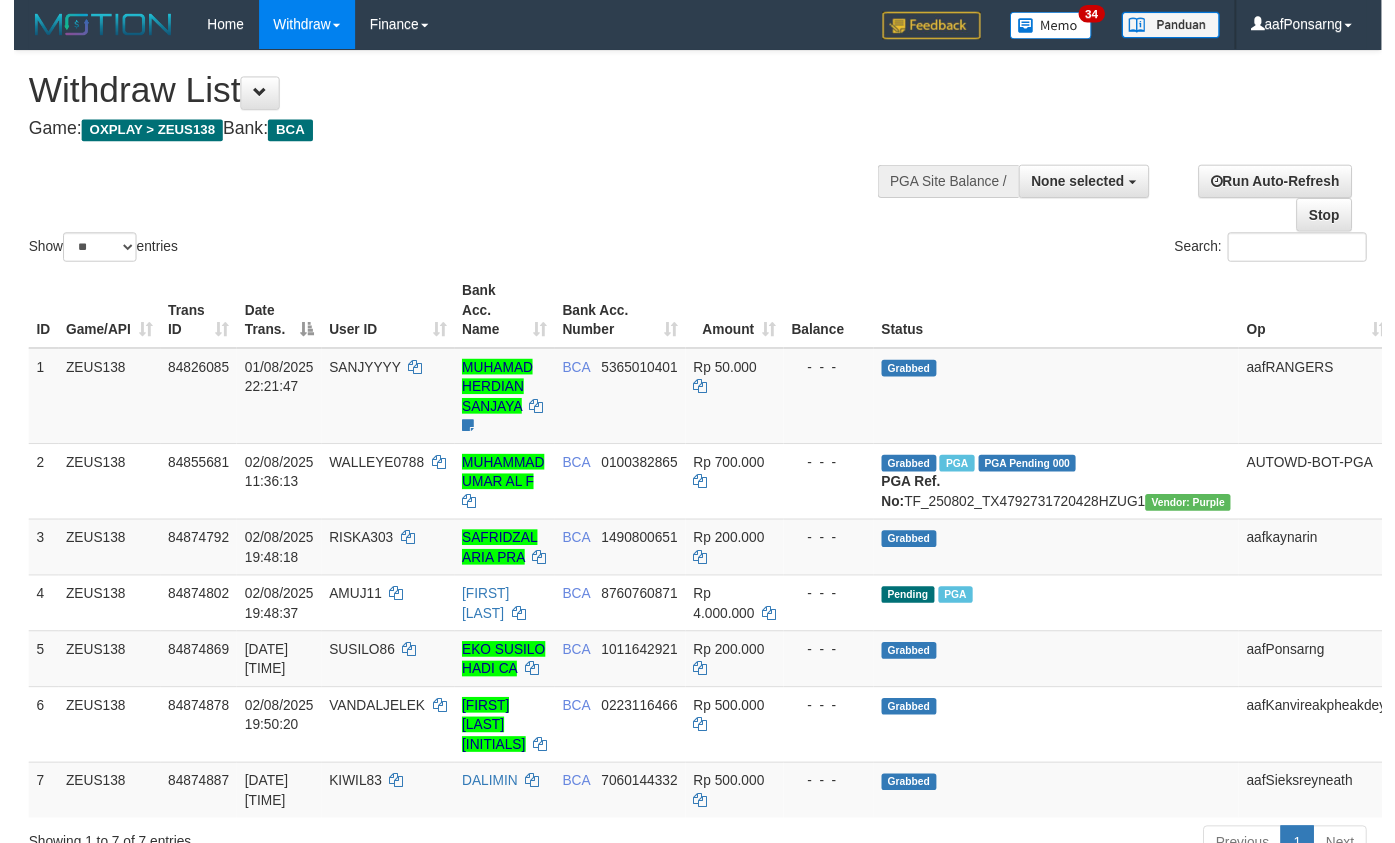 scroll, scrollTop: 152, scrollLeft: 0, axis: vertical 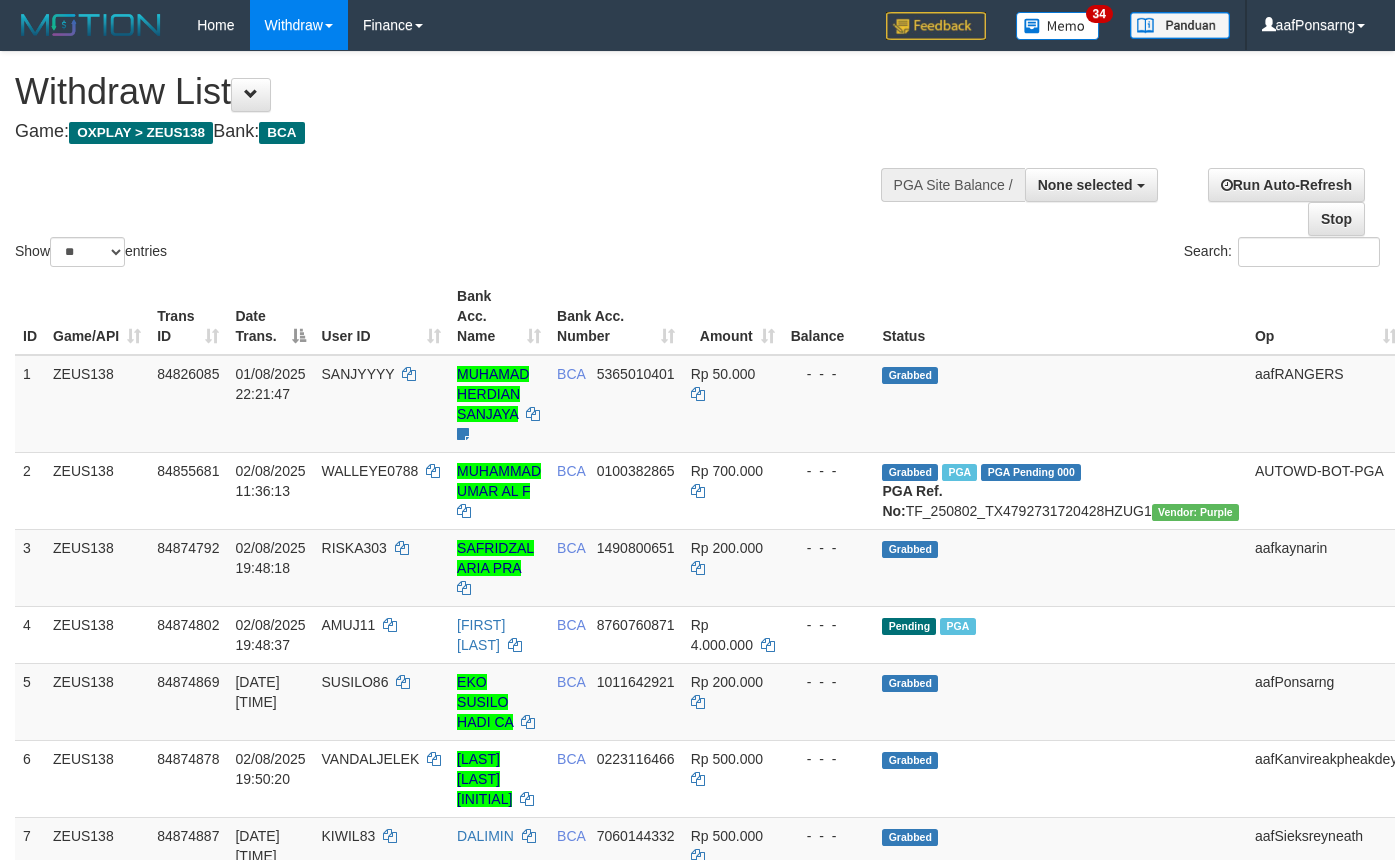 select 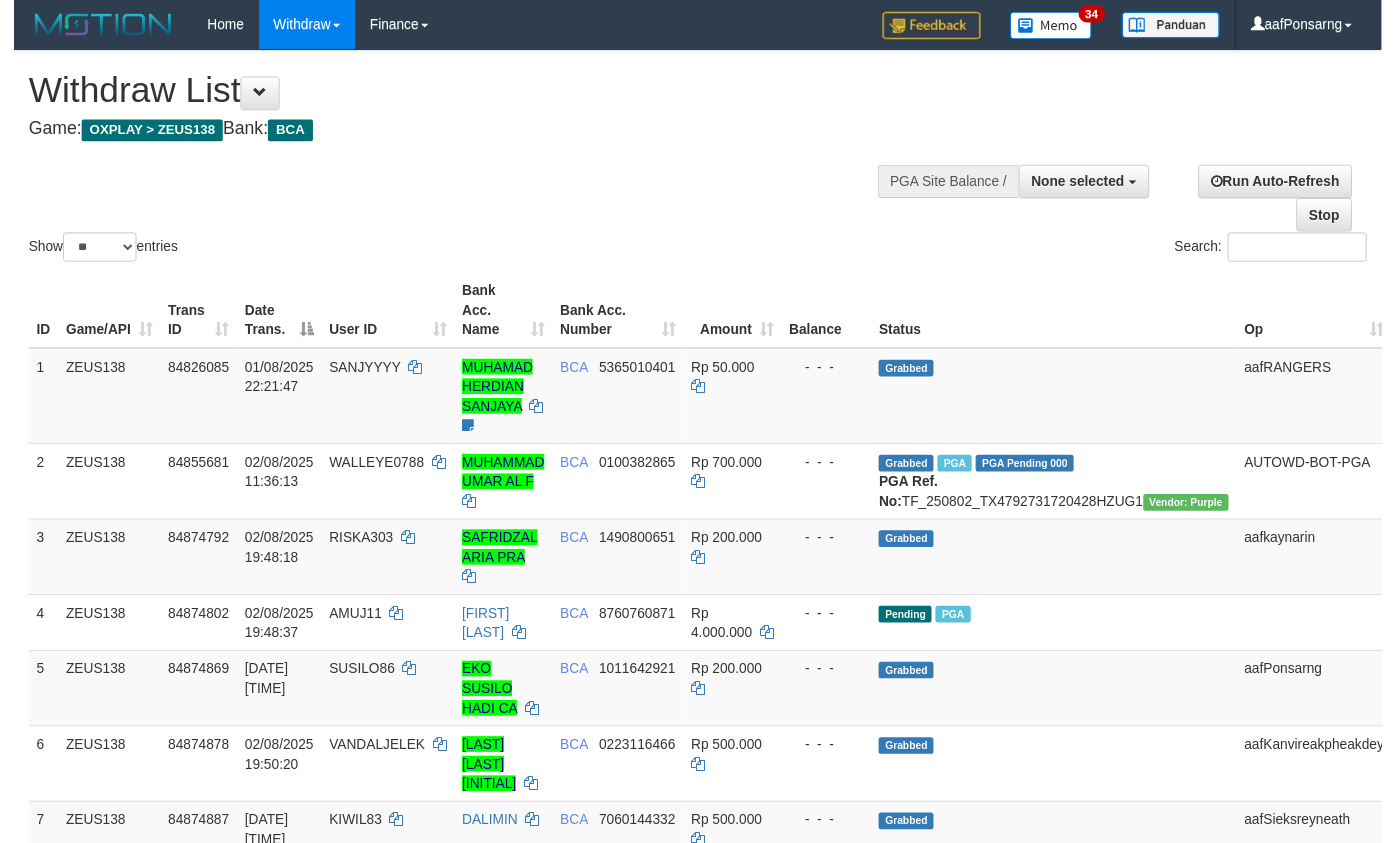scroll, scrollTop: 152, scrollLeft: 0, axis: vertical 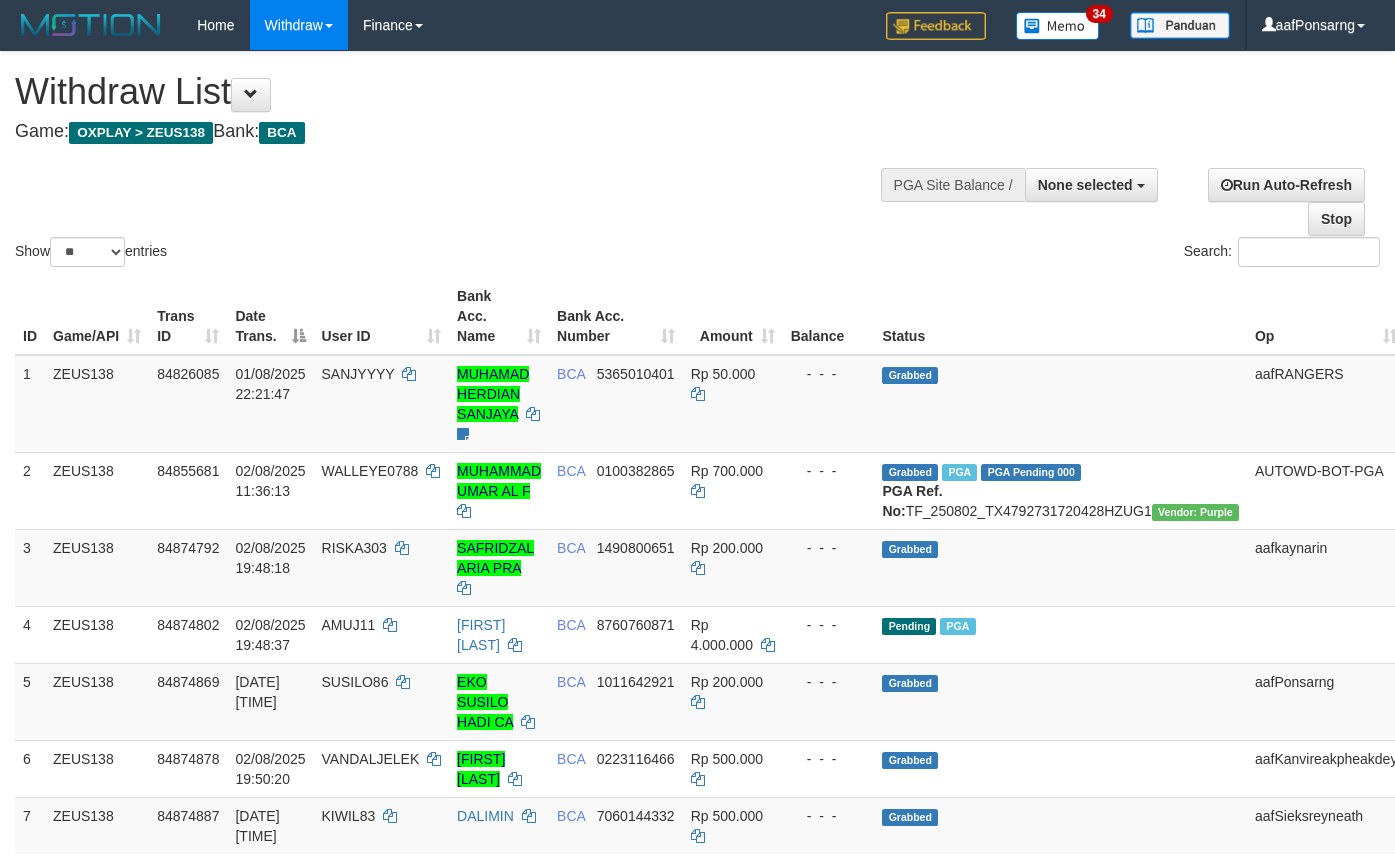 select 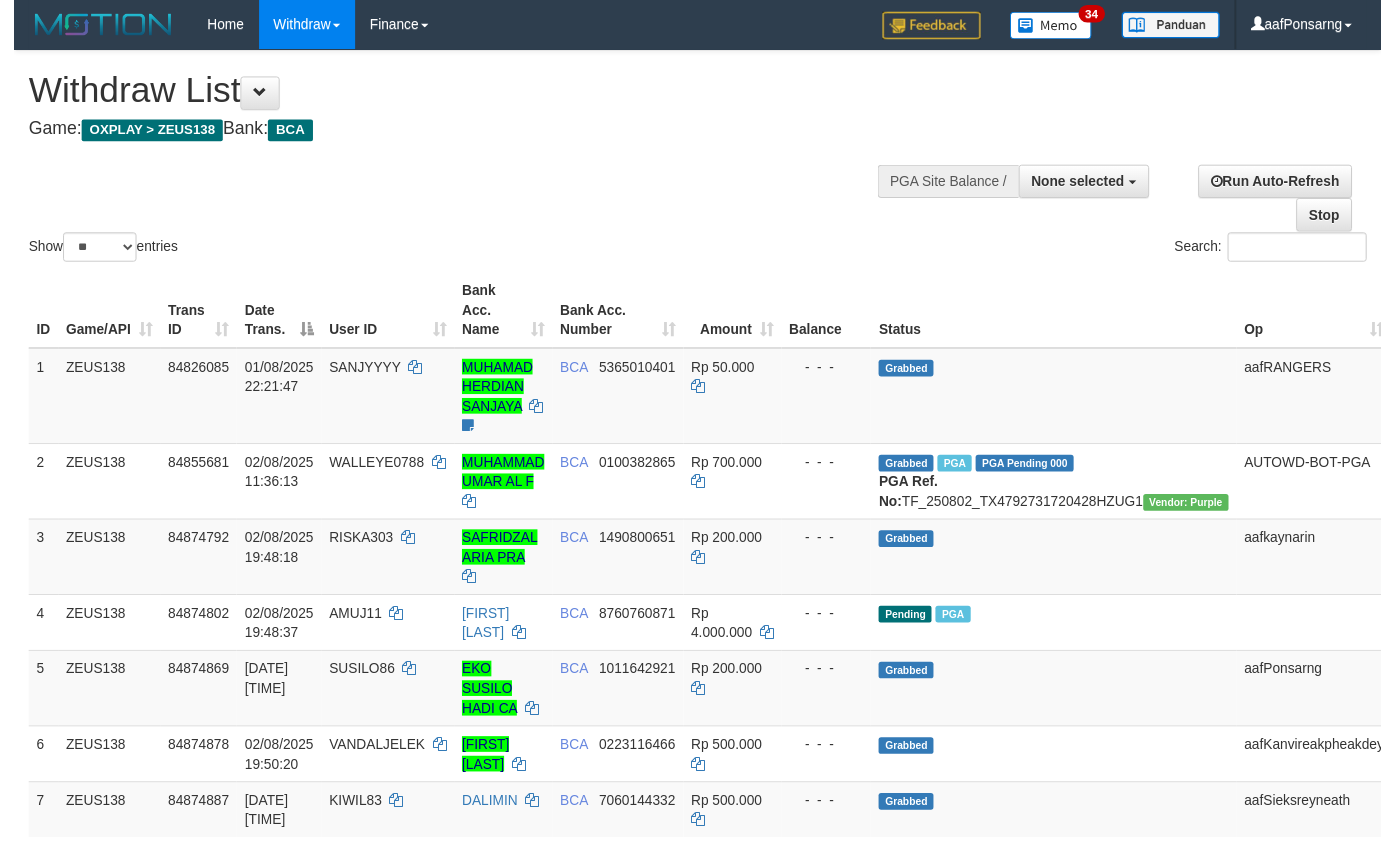 scroll, scrollTop: 152, scrollLeft: 0, axis: vertical 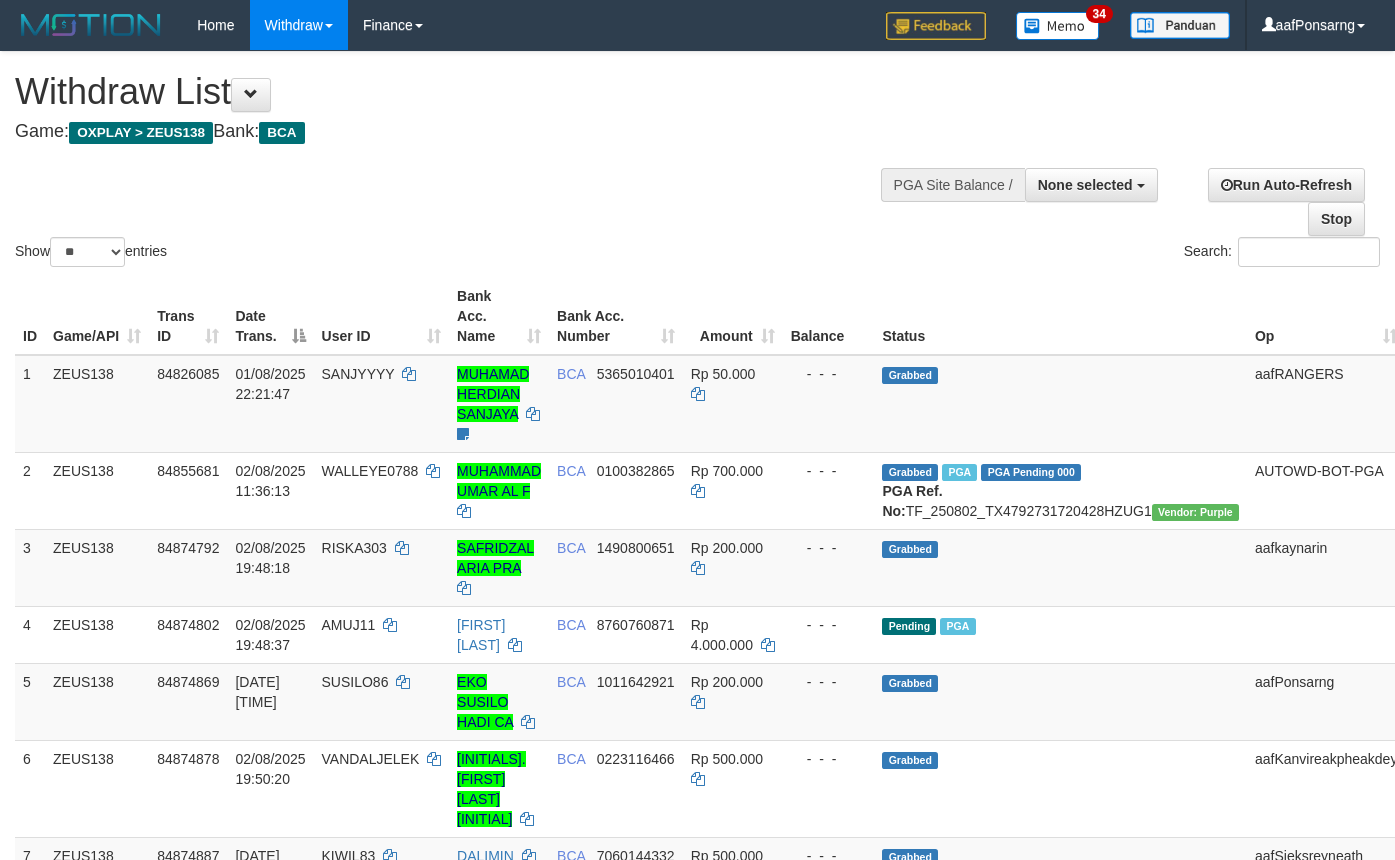 select 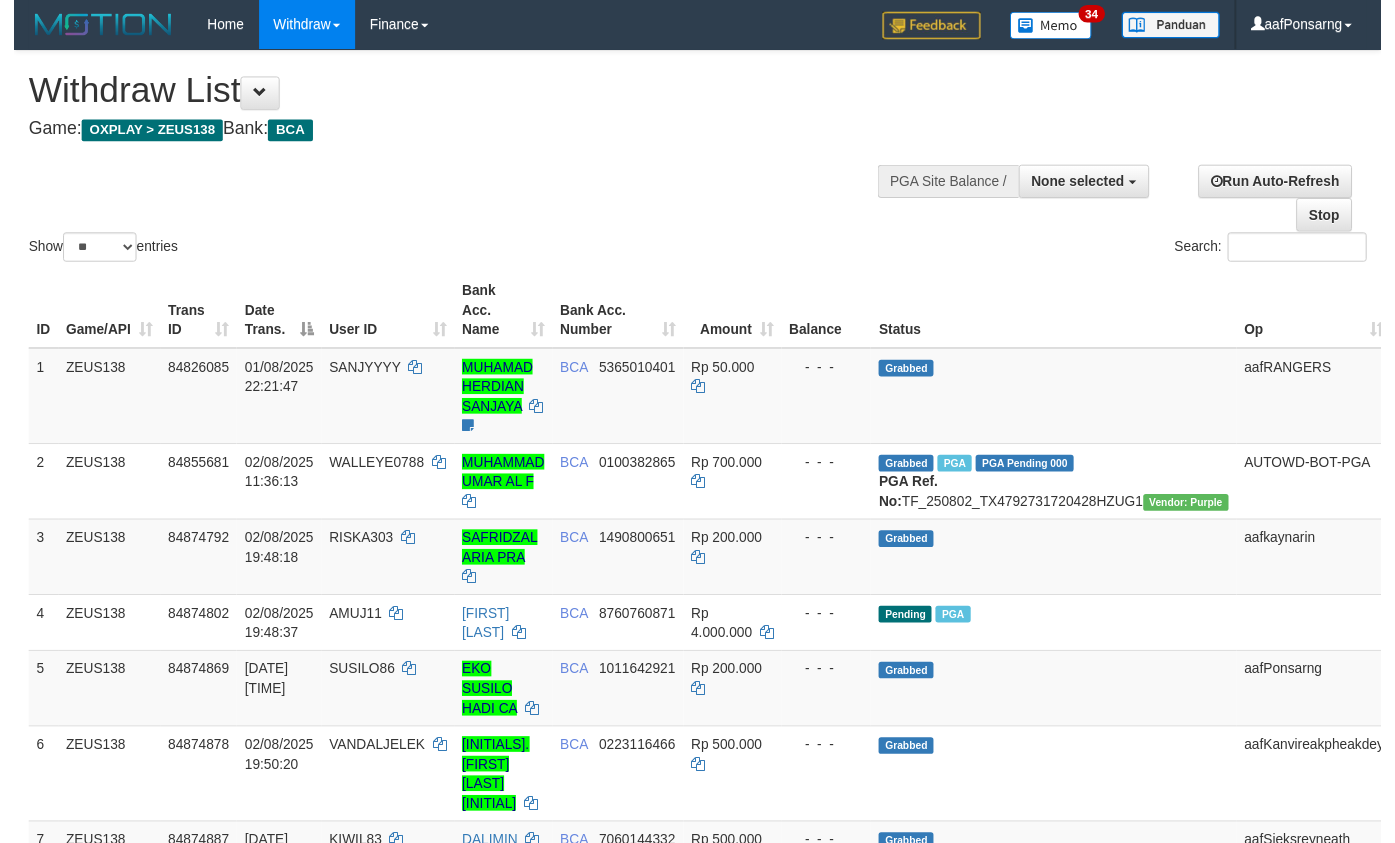 scroll, scrollTop: 152, scrollLeft: 0, axis: vertical 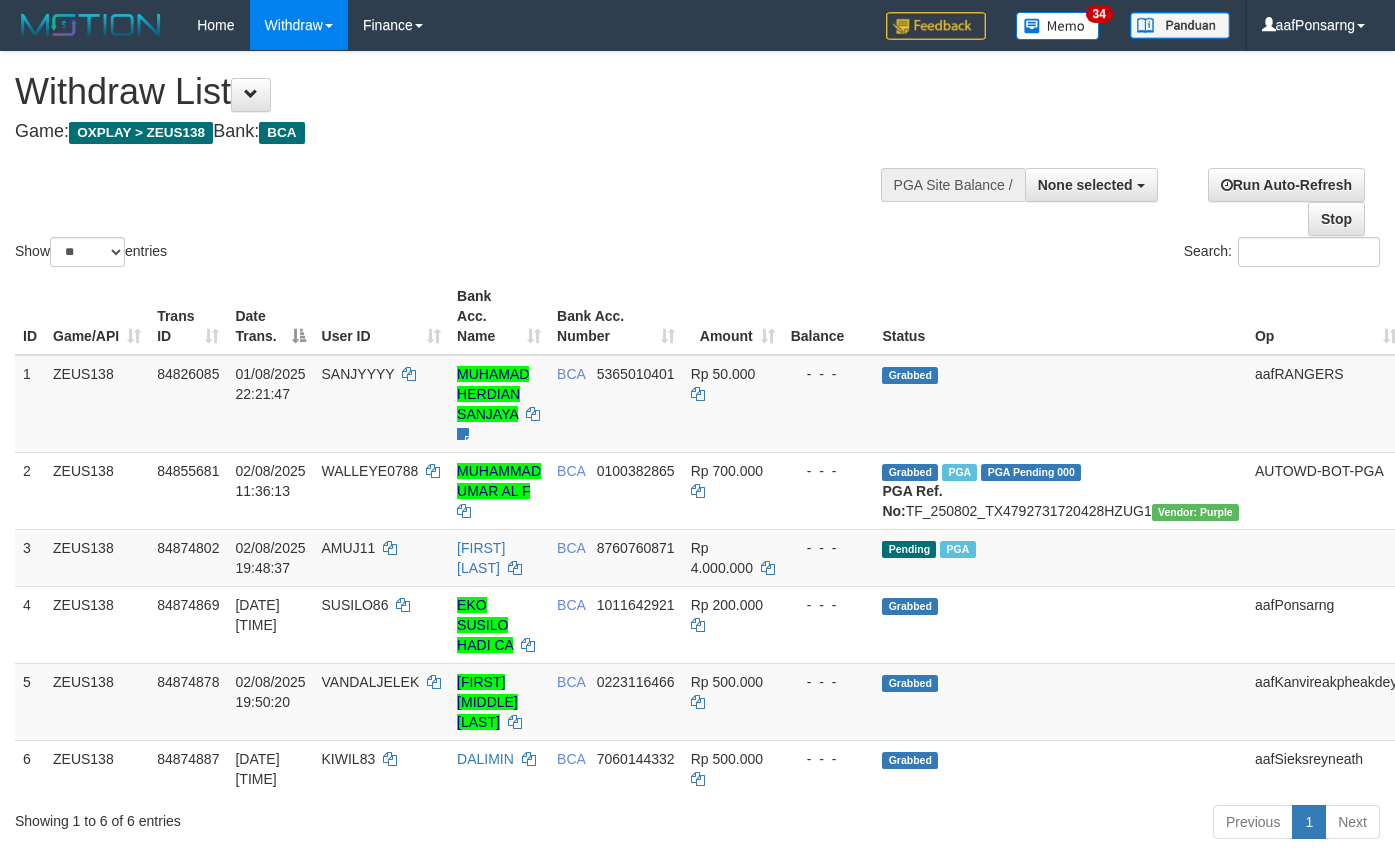 select 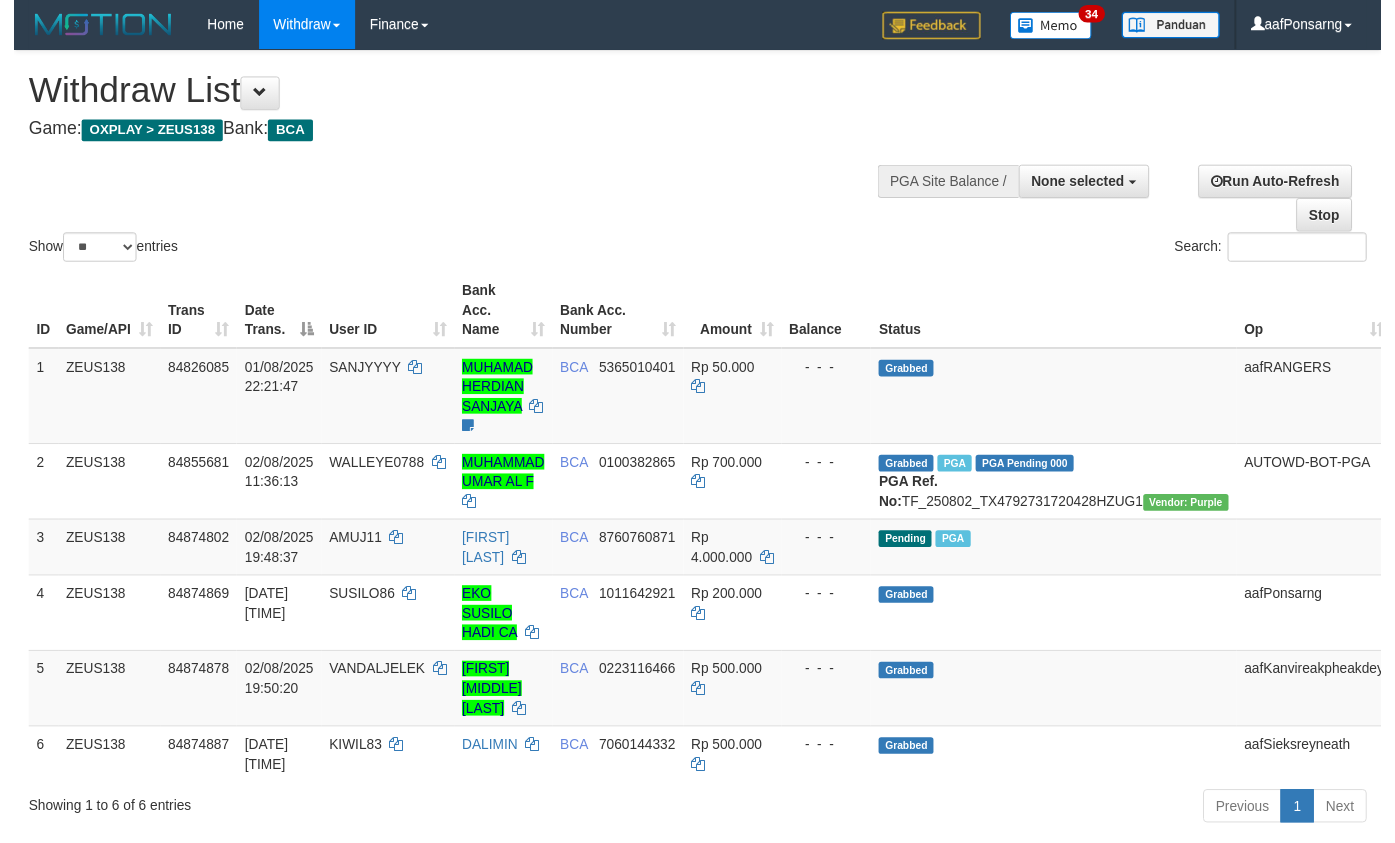 scroll, scrollTop: 152, scrollLeft: 0, axis: vertical 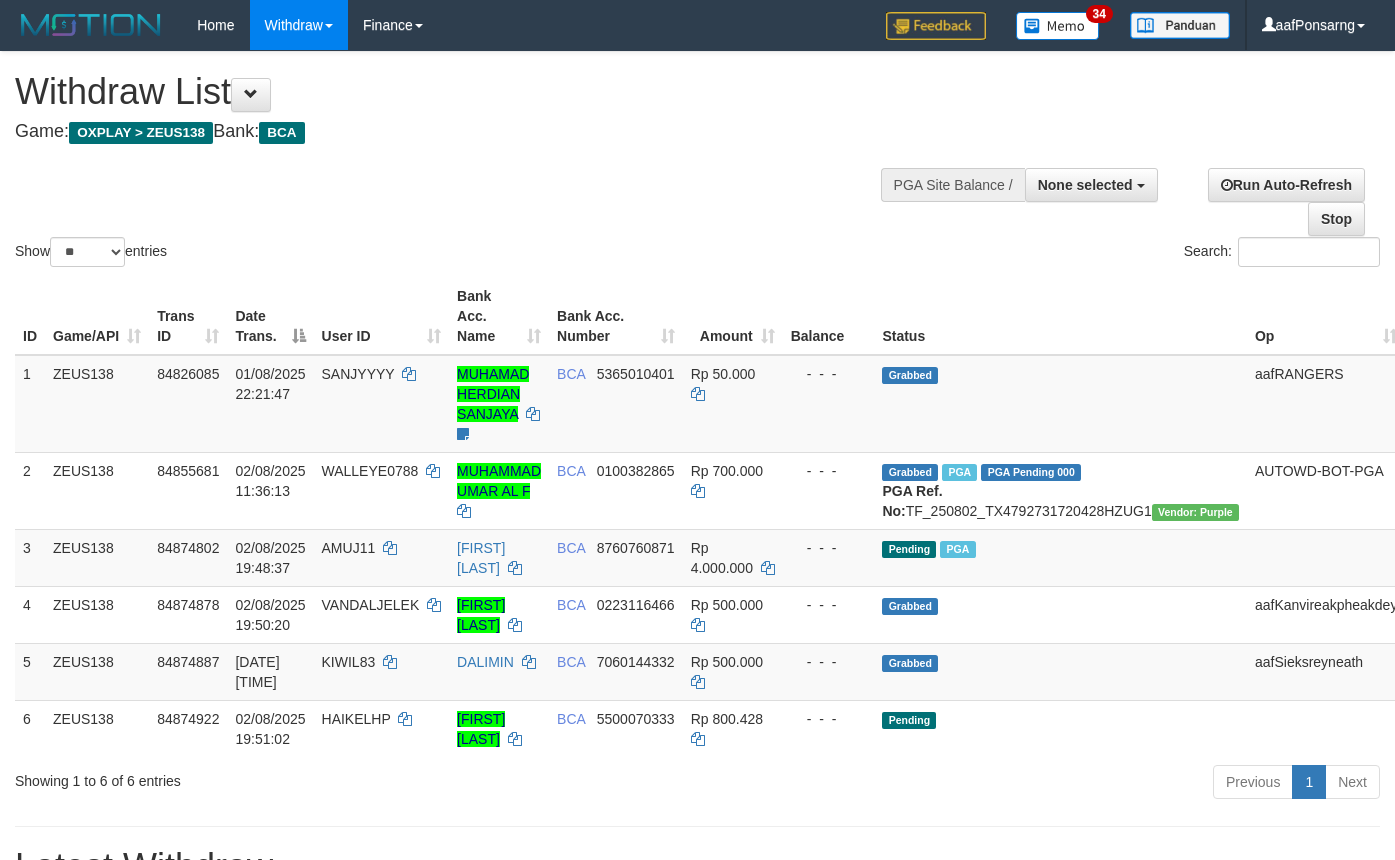 select 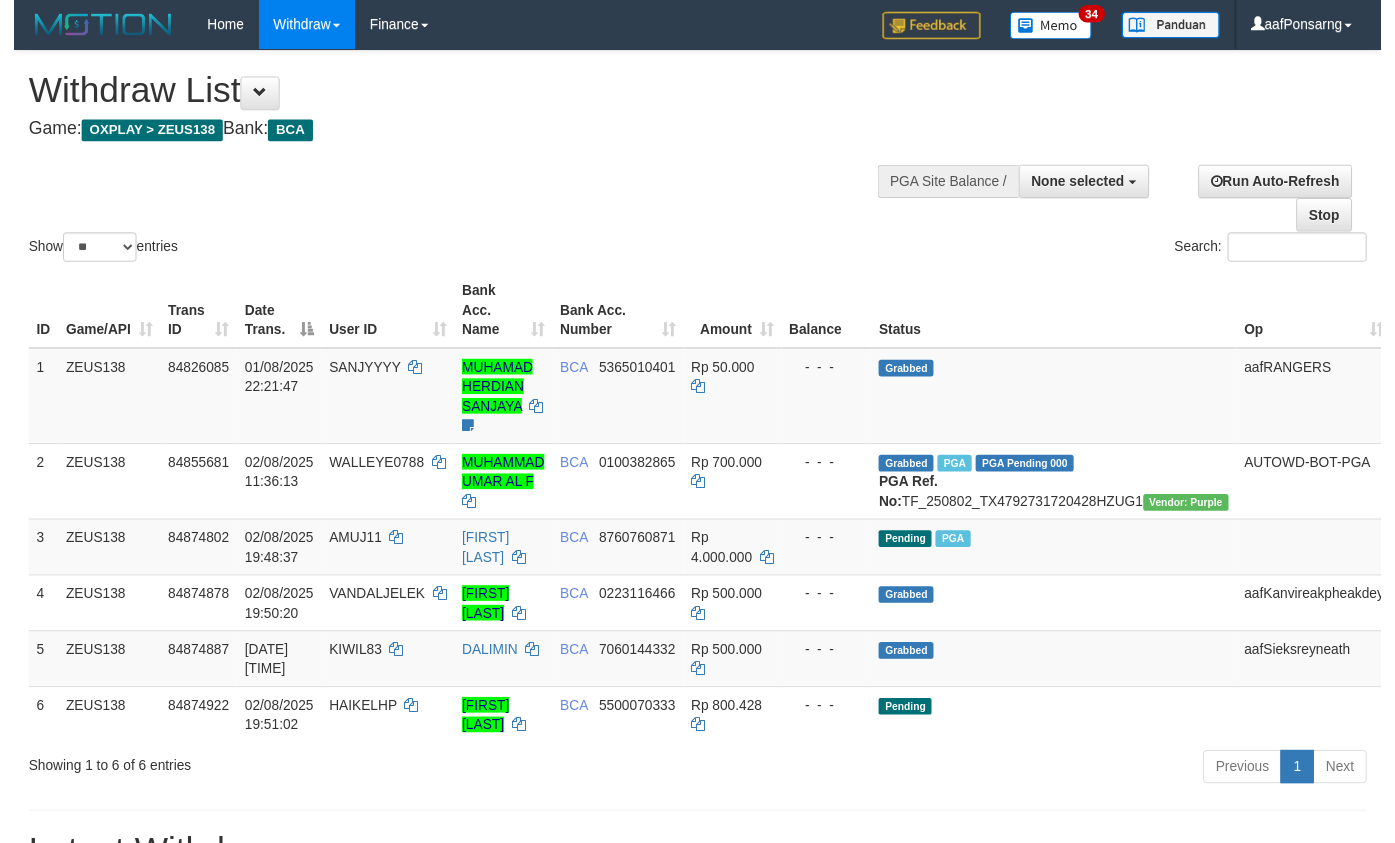 scroll, scrollTop: 152, scrollLeft: 0, axis: vertical 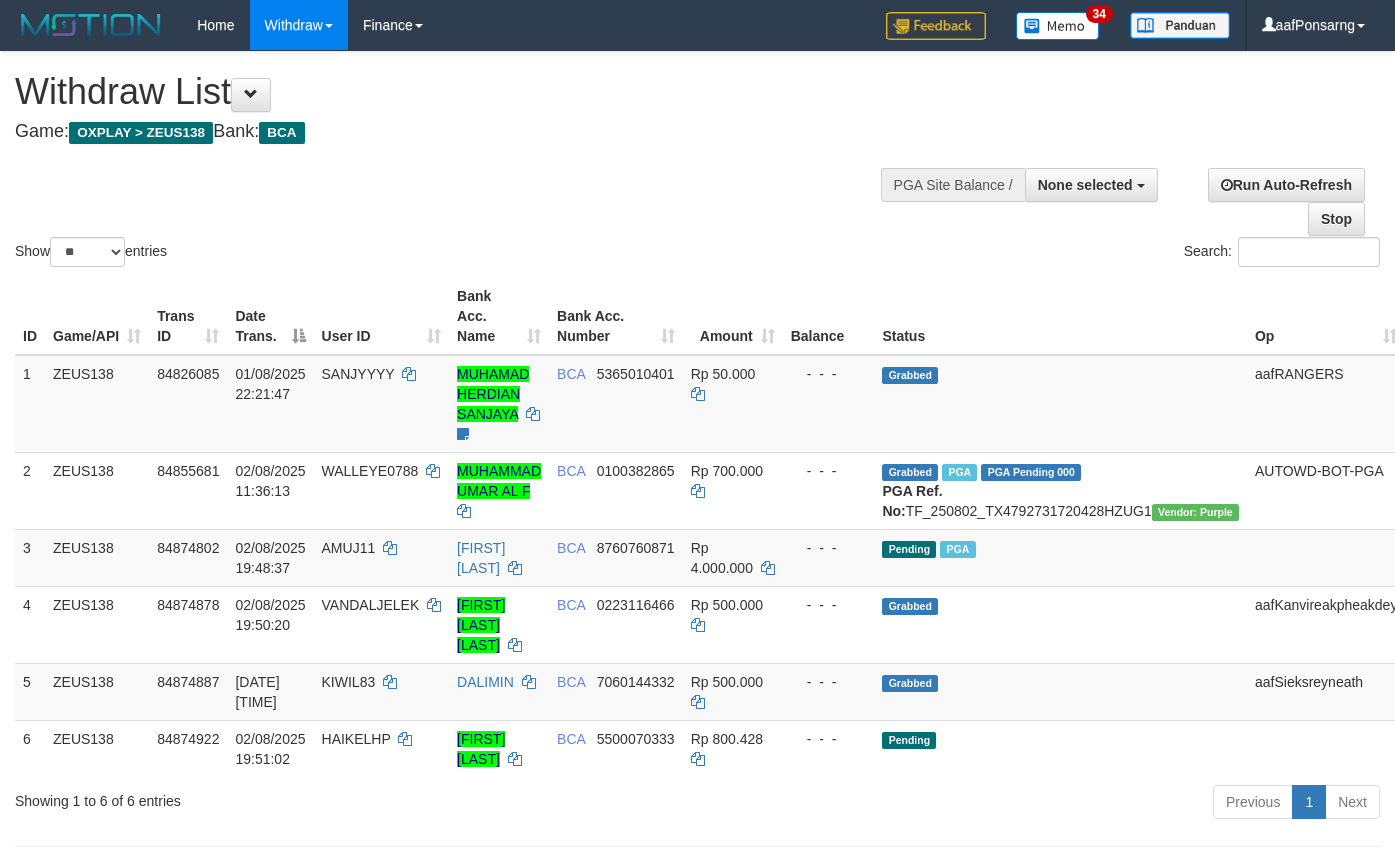 select 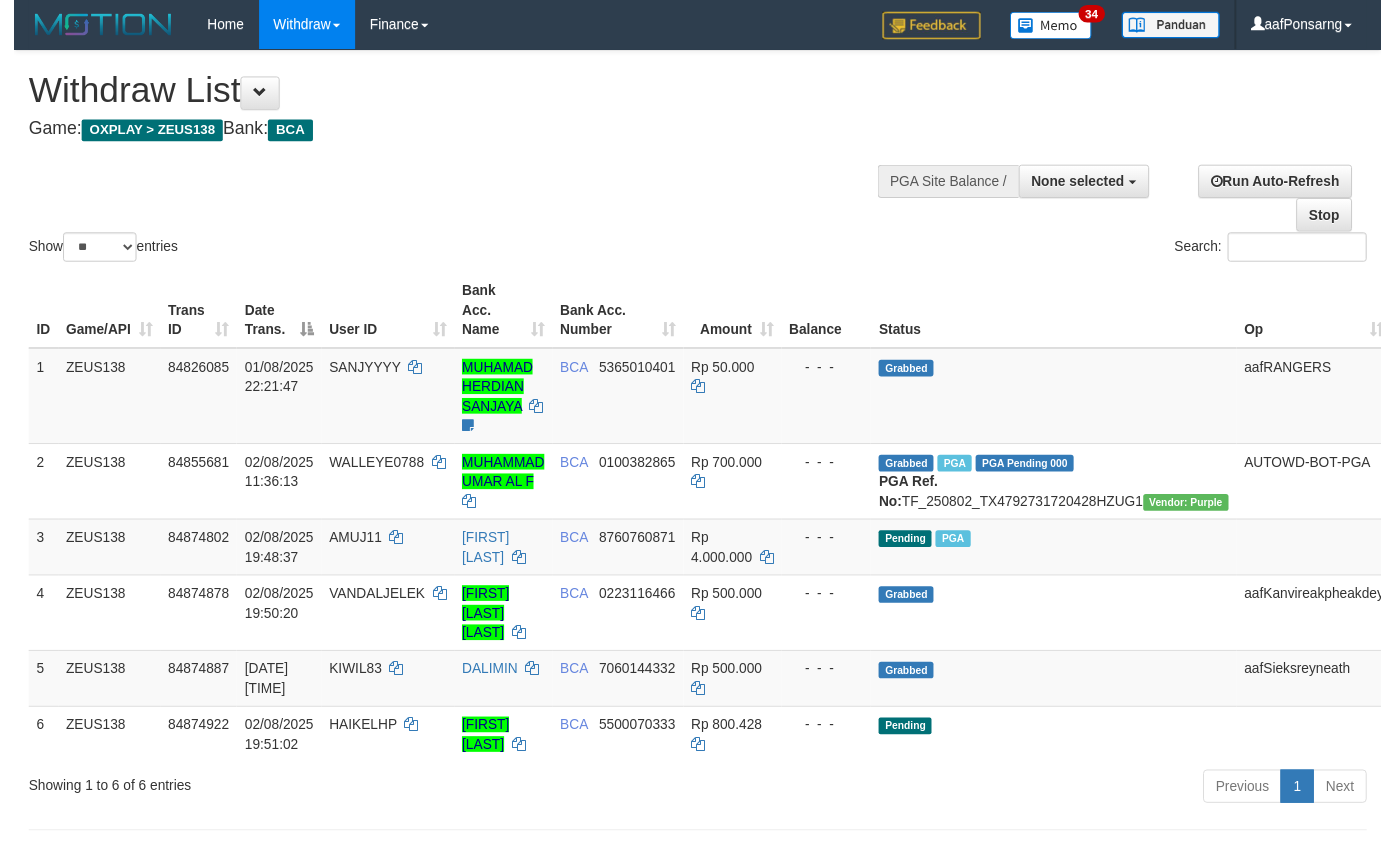 scroll, scrollTop: 152, scrollLeft: 0, axis: vertical 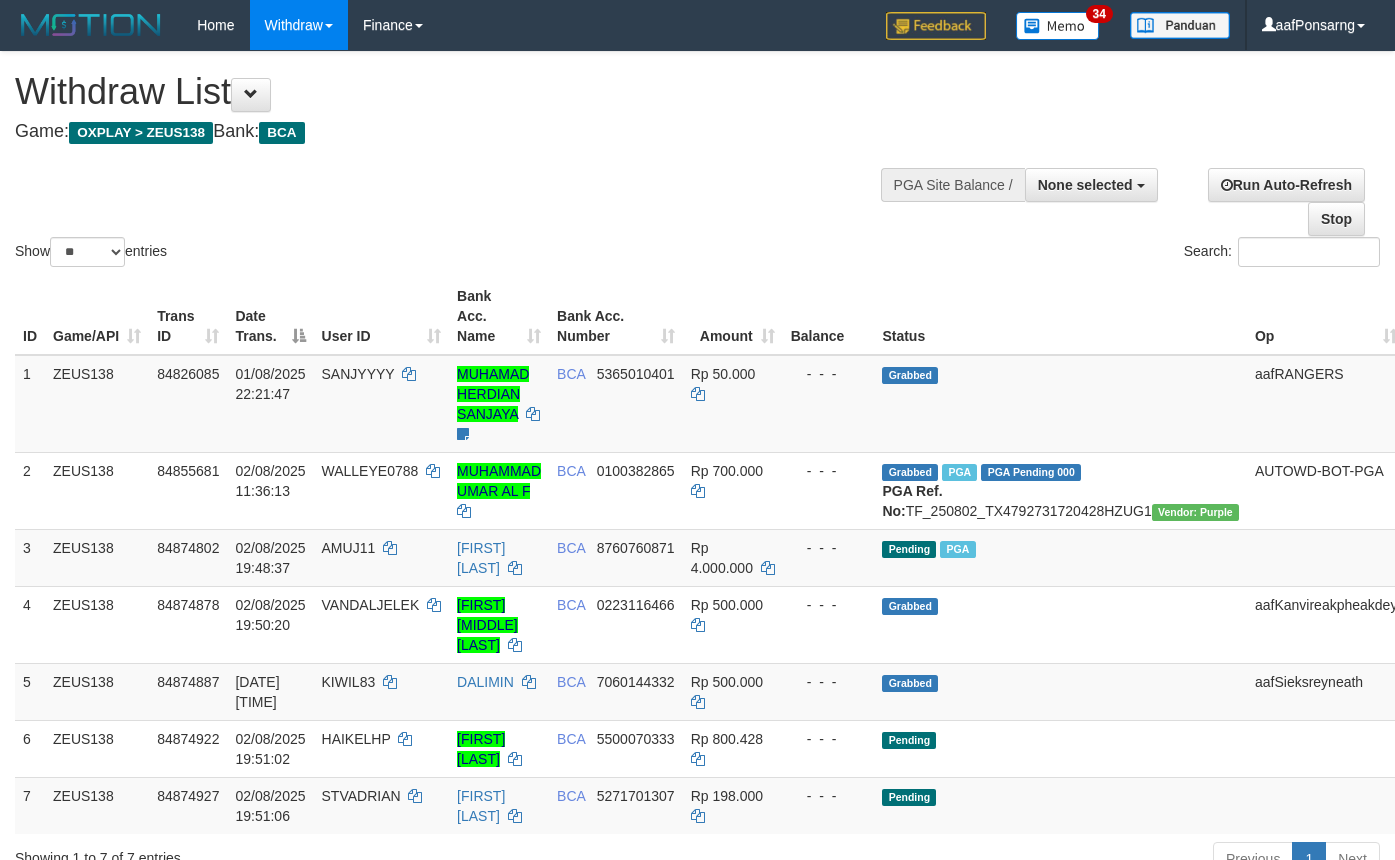 select 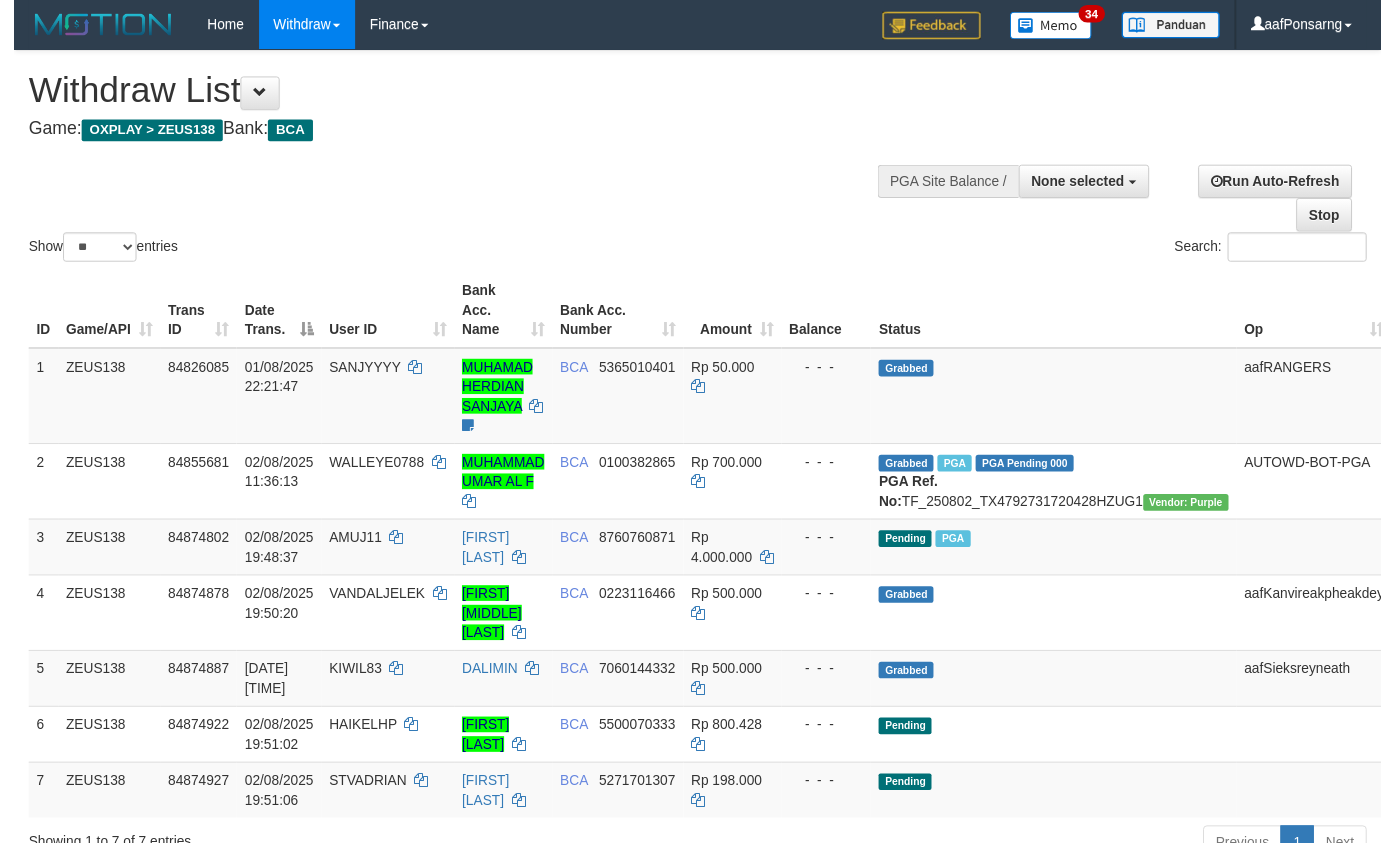 scroll, scrollTop: 152, scrollLeft: 0, axis: vertical 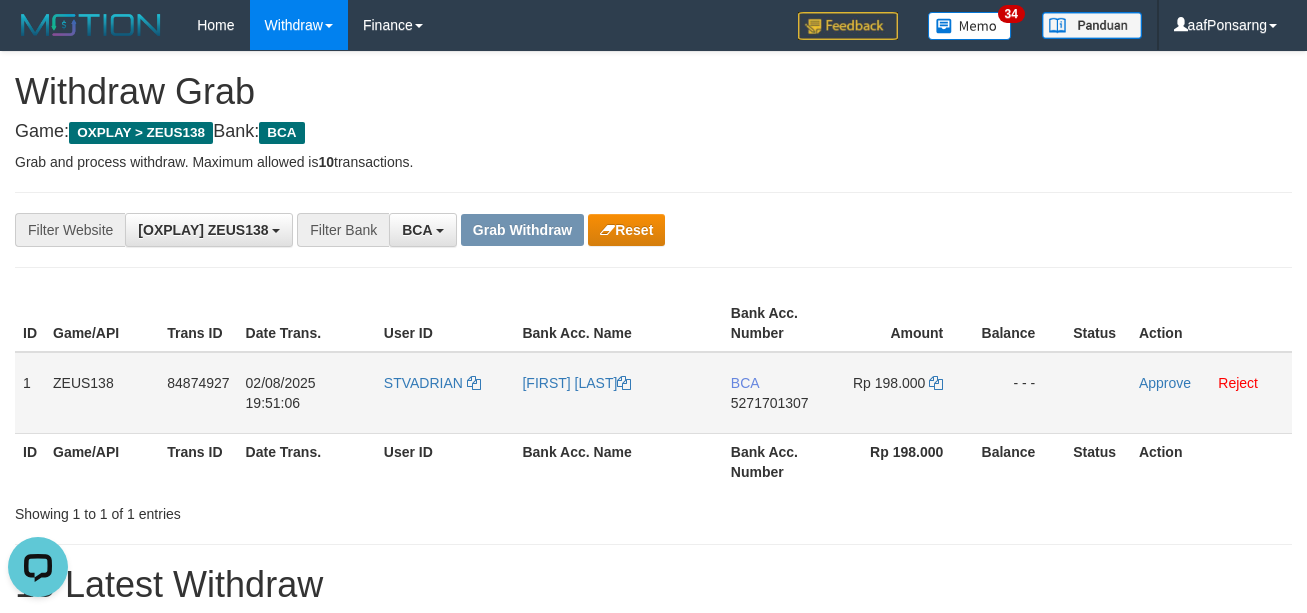 drag, startPoint x: 18, startPoint y: 384, endPoint x: 1018, endPoint y: 415, distance: 1000.4804 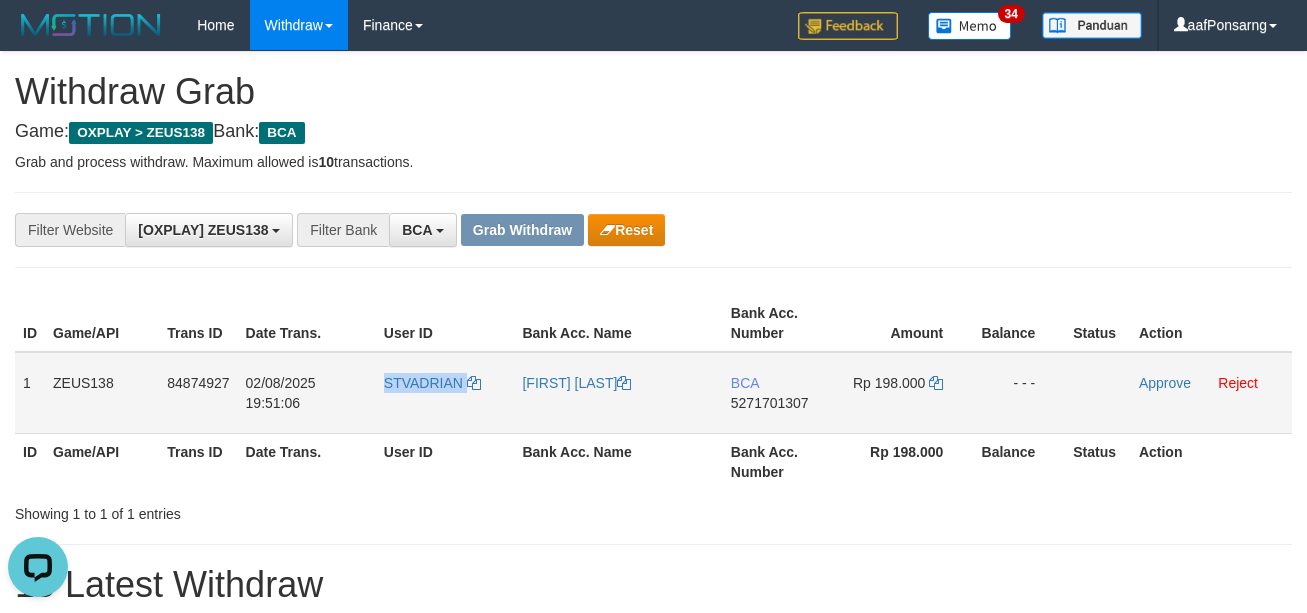 click on "STVADRIAN" at bounding box center [445, 393] 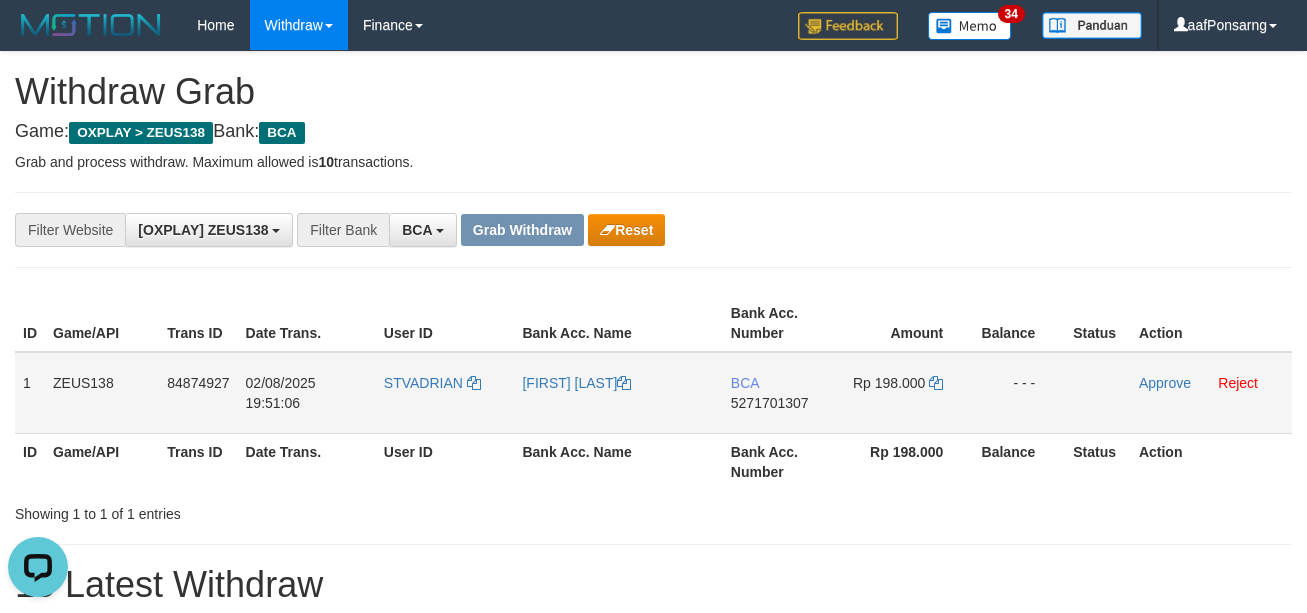 click on "5271701307" at bounding box center (770, 403) 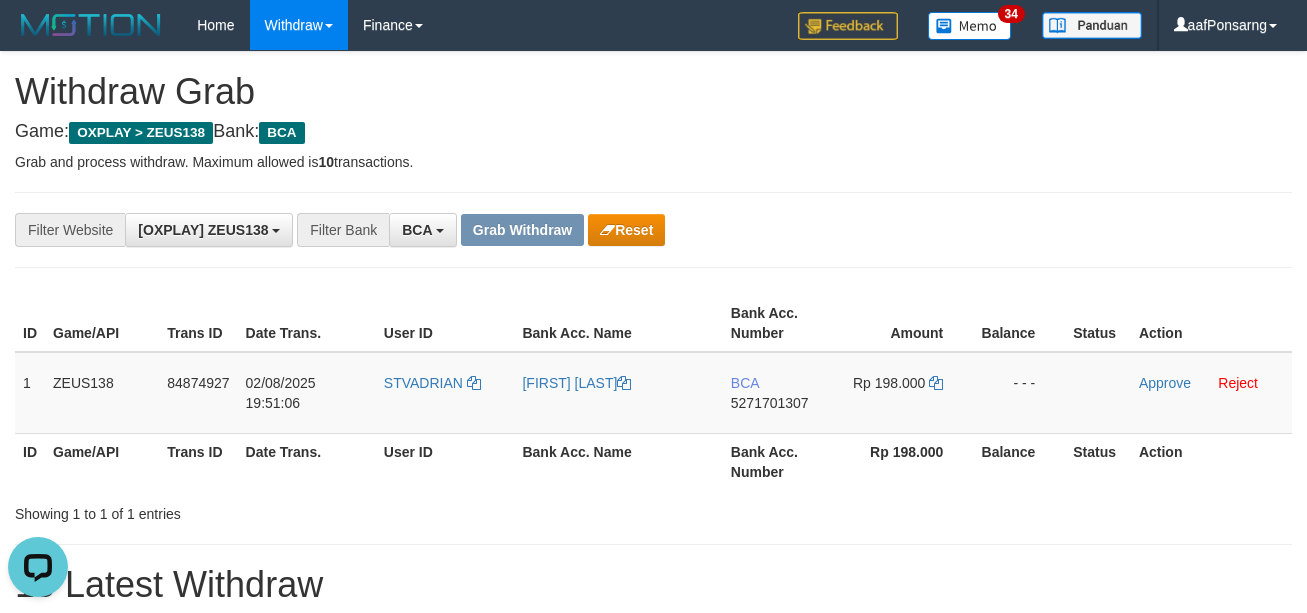 drag, startPoint x: 797, startPoint y: 403, endPoint x: 1323, endPoint y: 229, distance: 554.0325 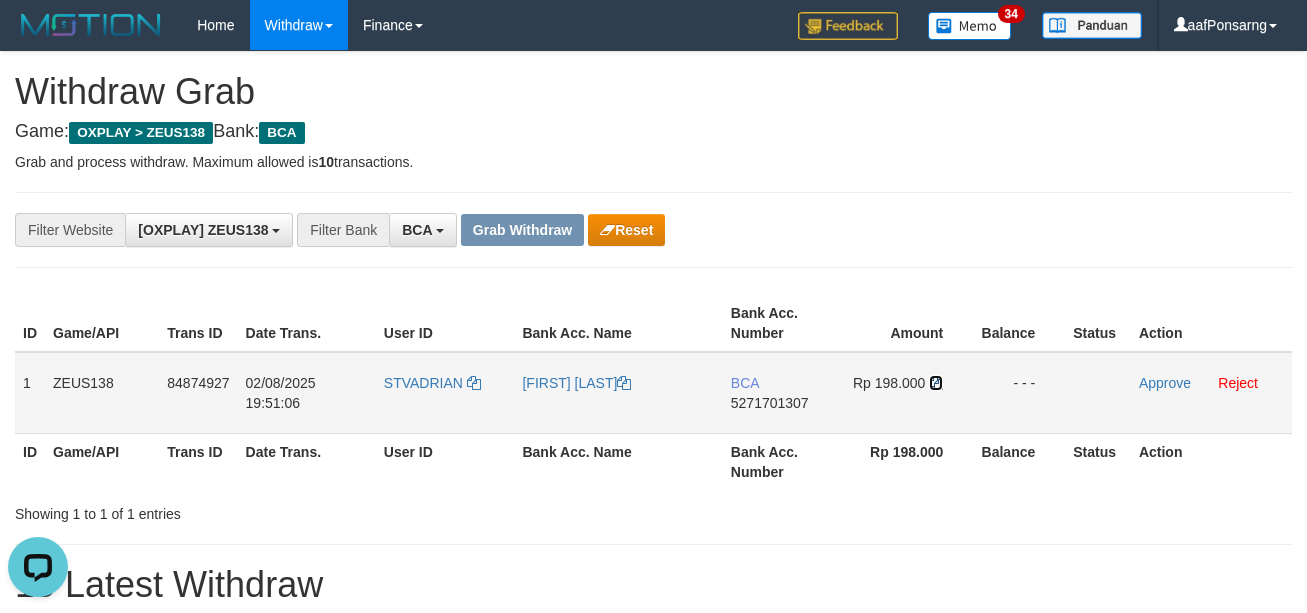 click at bounding box center [936, 383] 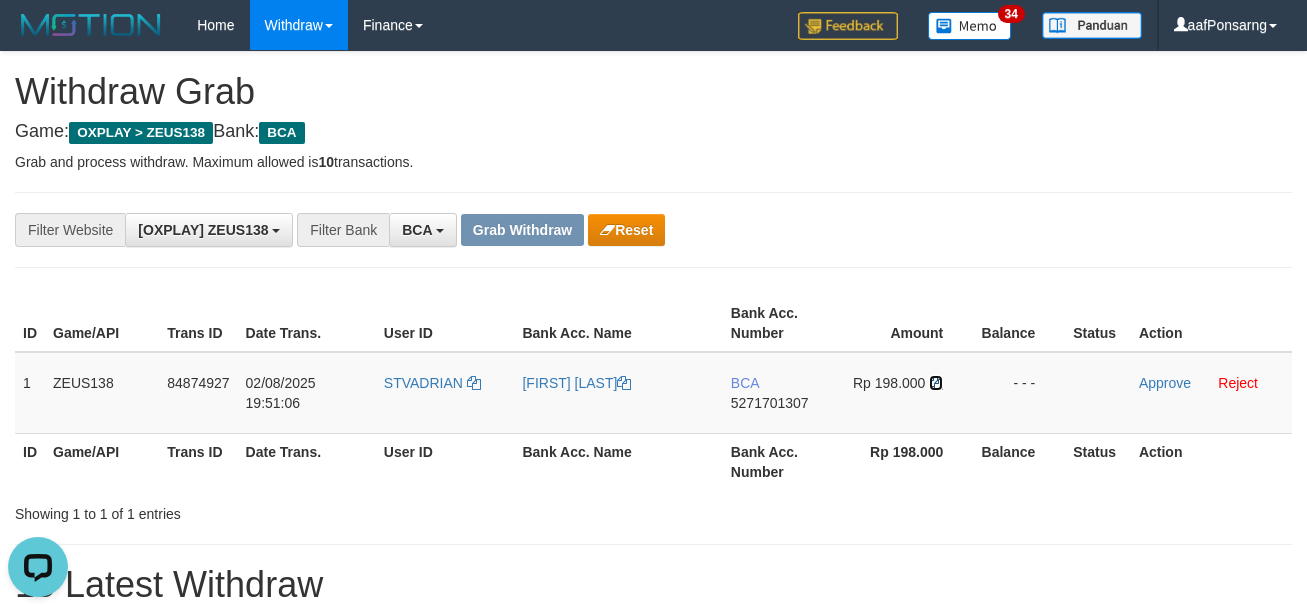 drag, startPoint x: 938, startPoint y: 378, endPoint x: 1316, endPoint y: 327, distance: 381.42496 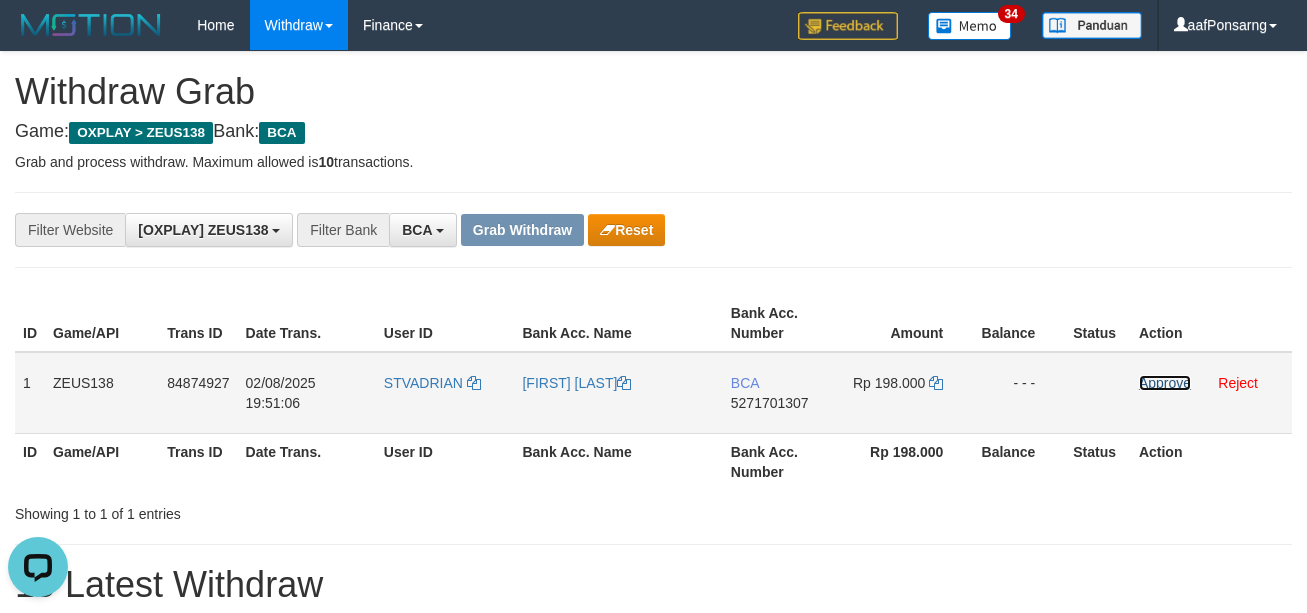 click on "Approve" at bounding box center [1165, 383] 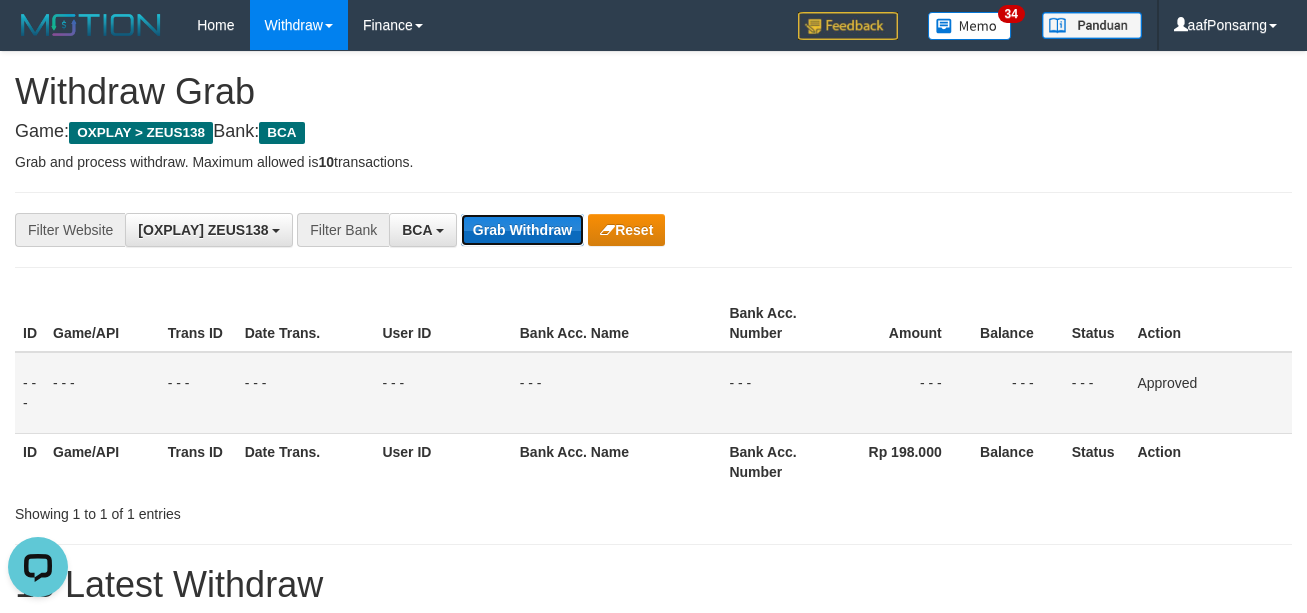 click on "Grab Withdraw" at bounding box center (522, 230) 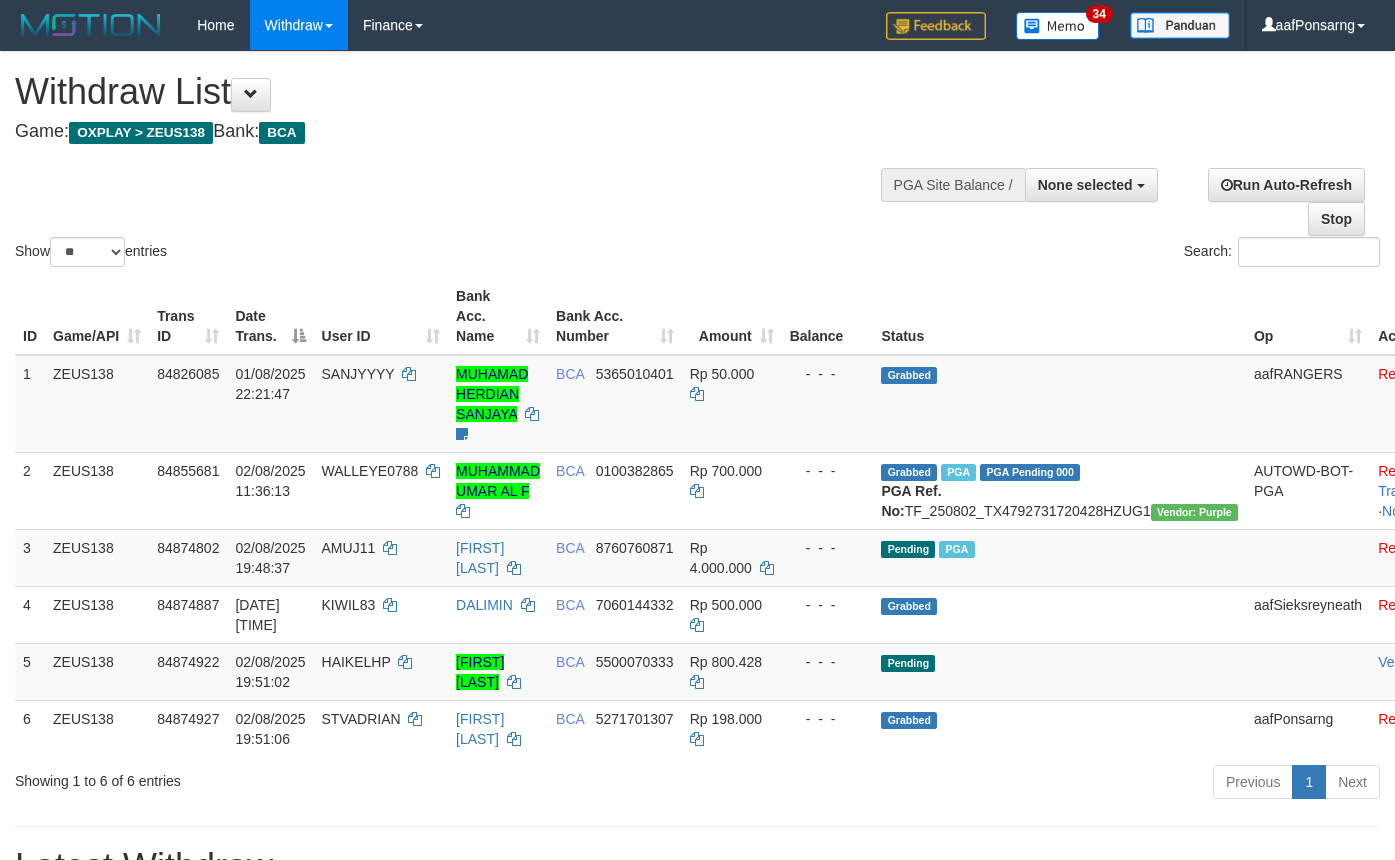 select 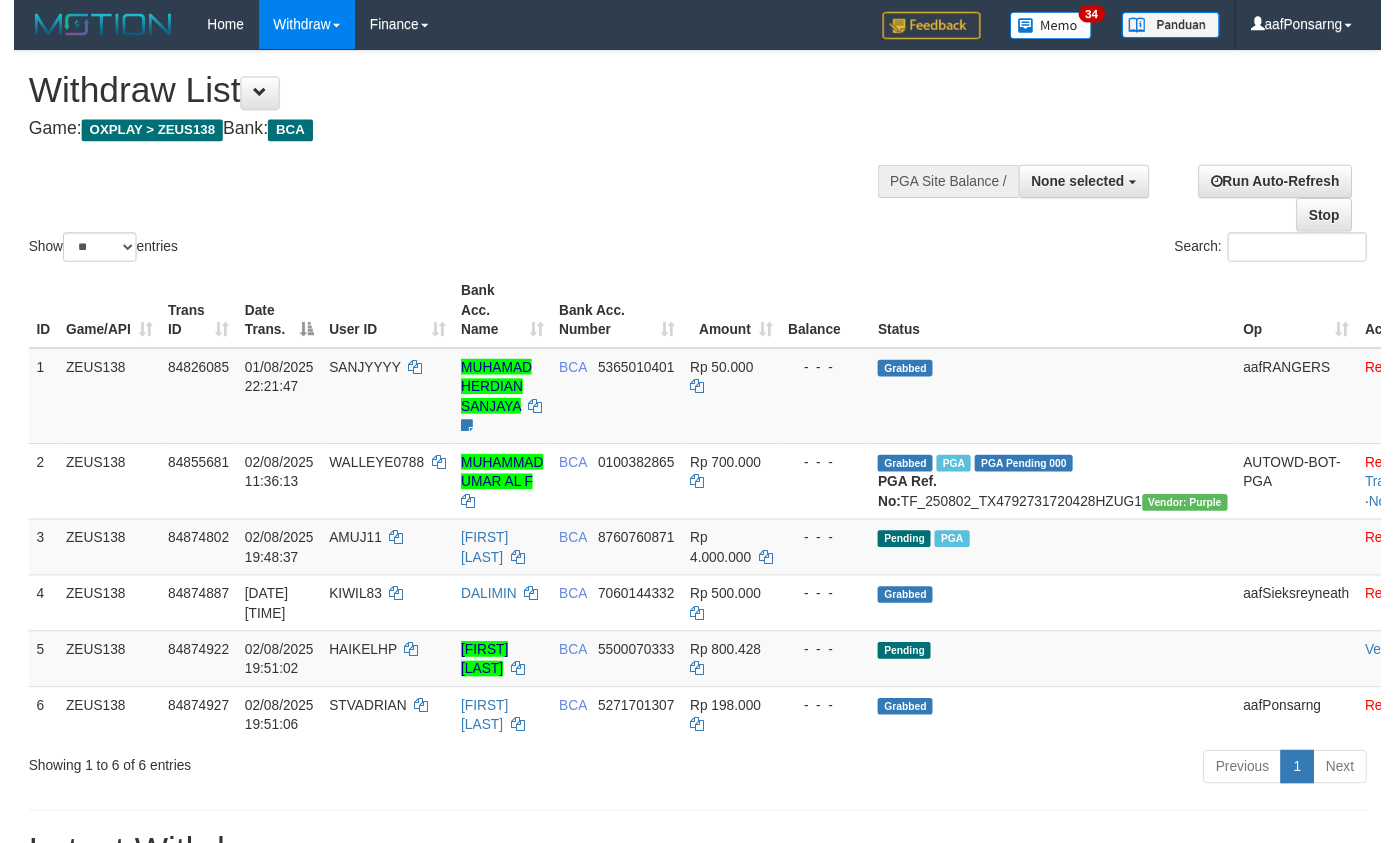 scroll, scrollTop: 152, scrollLeft: 0, axis: vertical 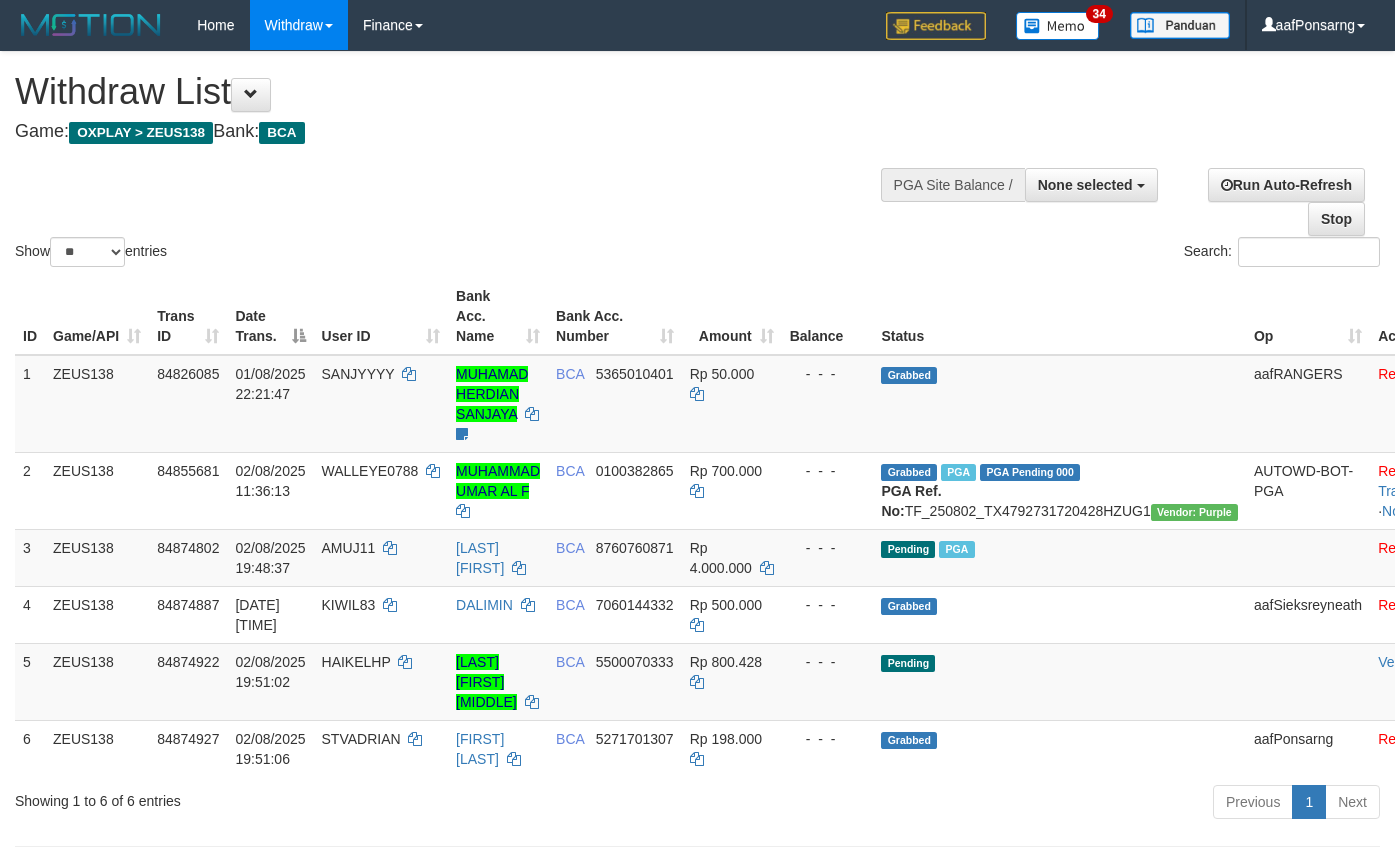 select 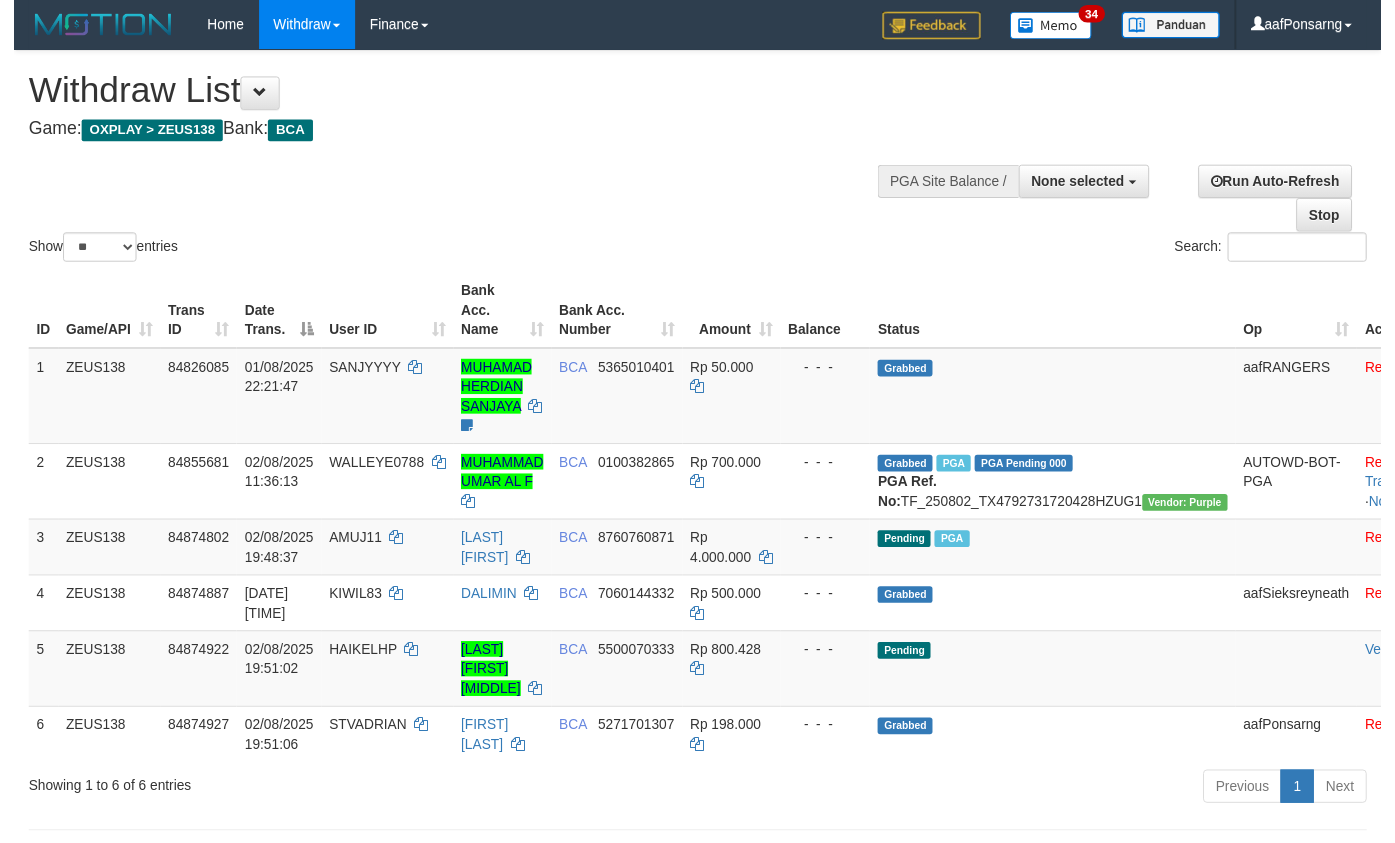 scroll, scrollTop: 152, scrollLeft: 0, axis: vertical 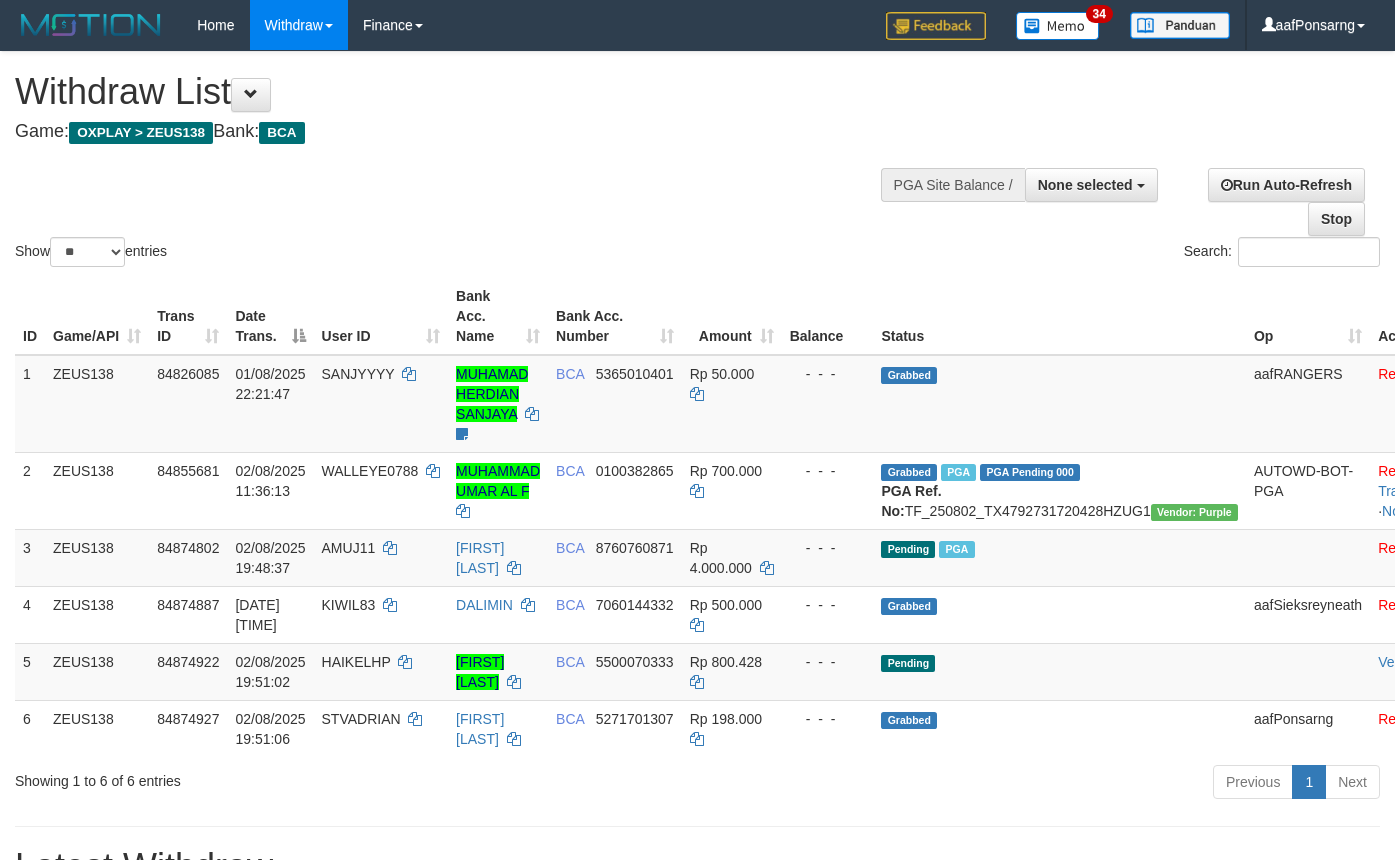 select 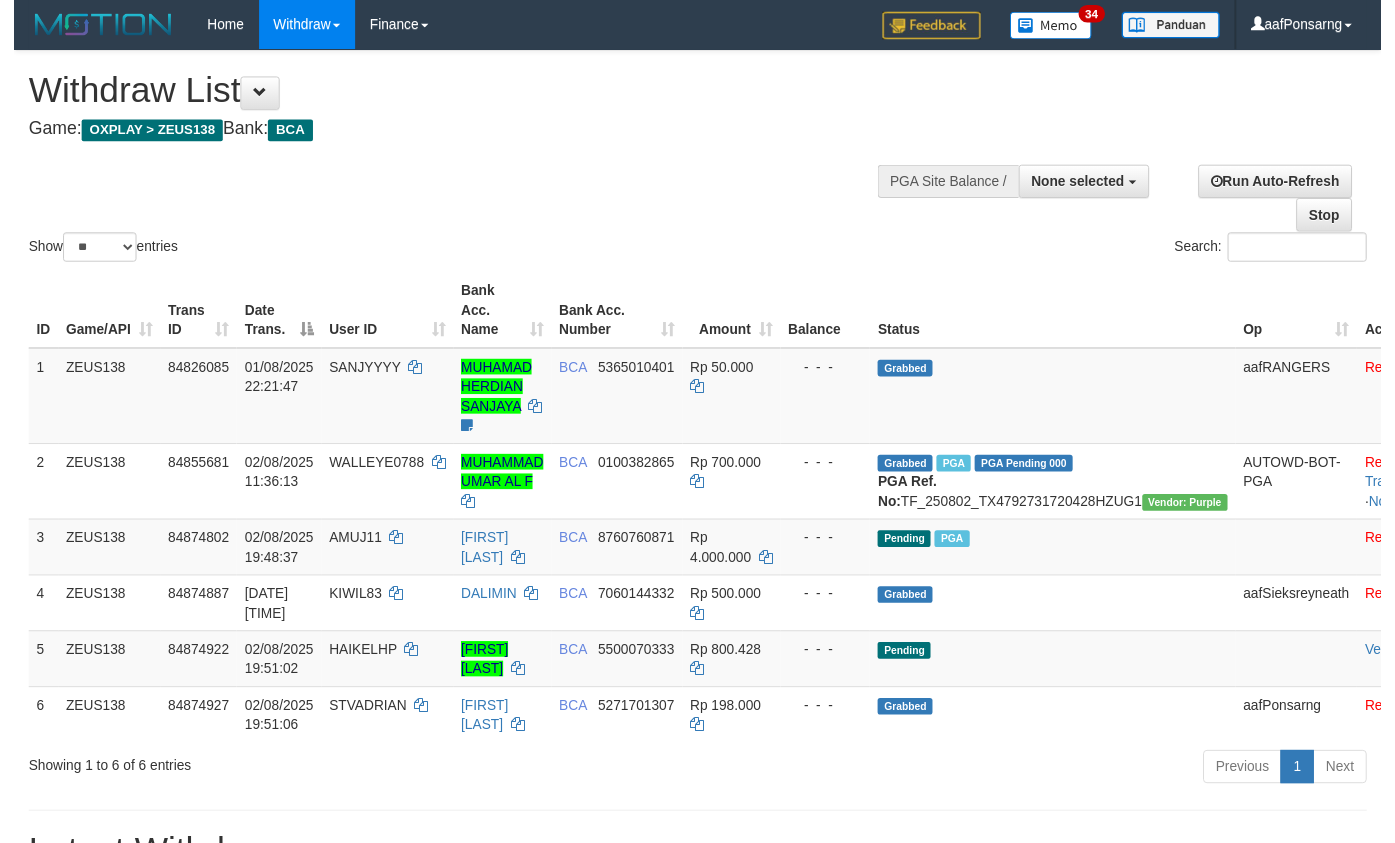 scroll, scrollTop: 152, scrollLeft: 0, axis: vertical 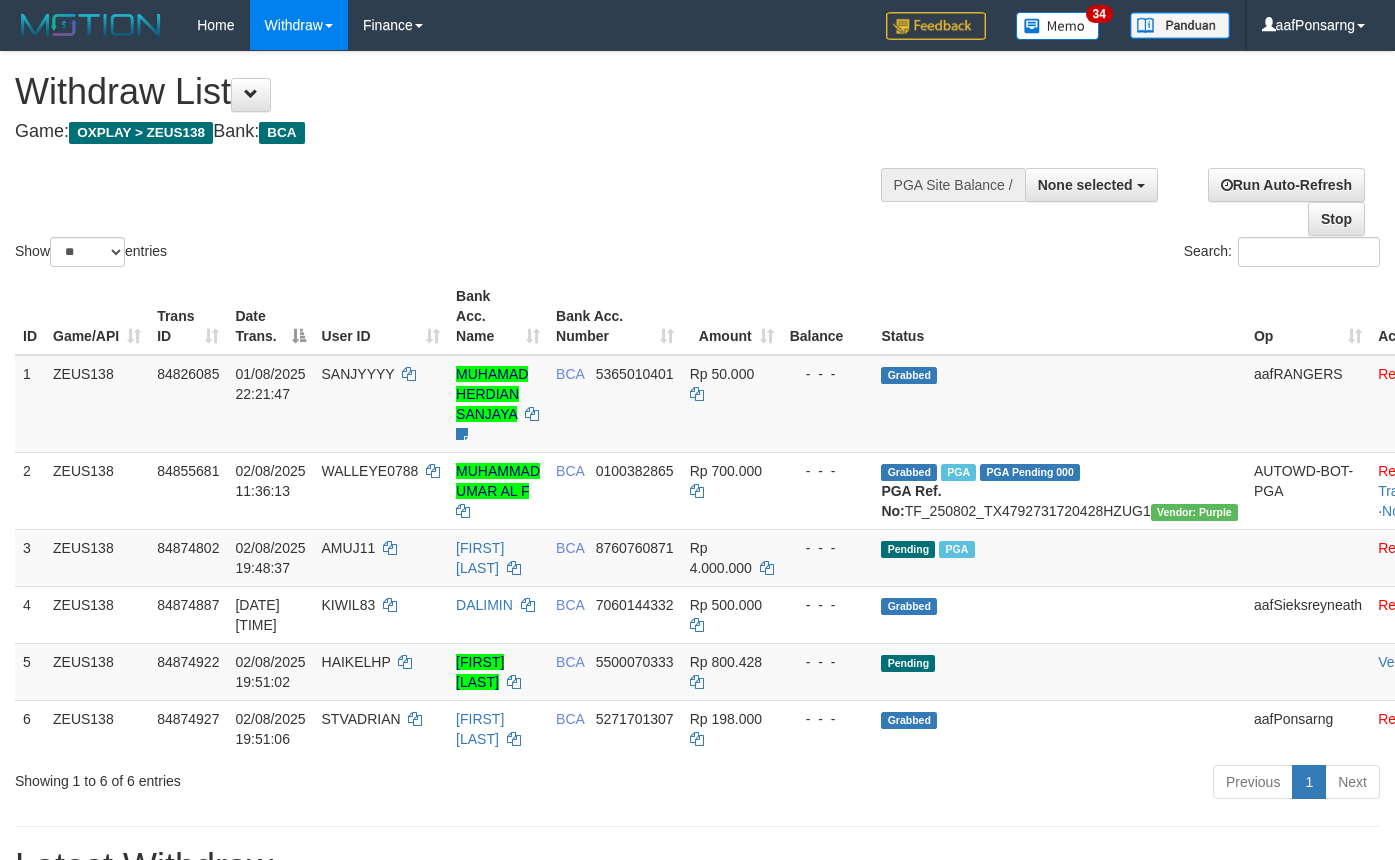 select 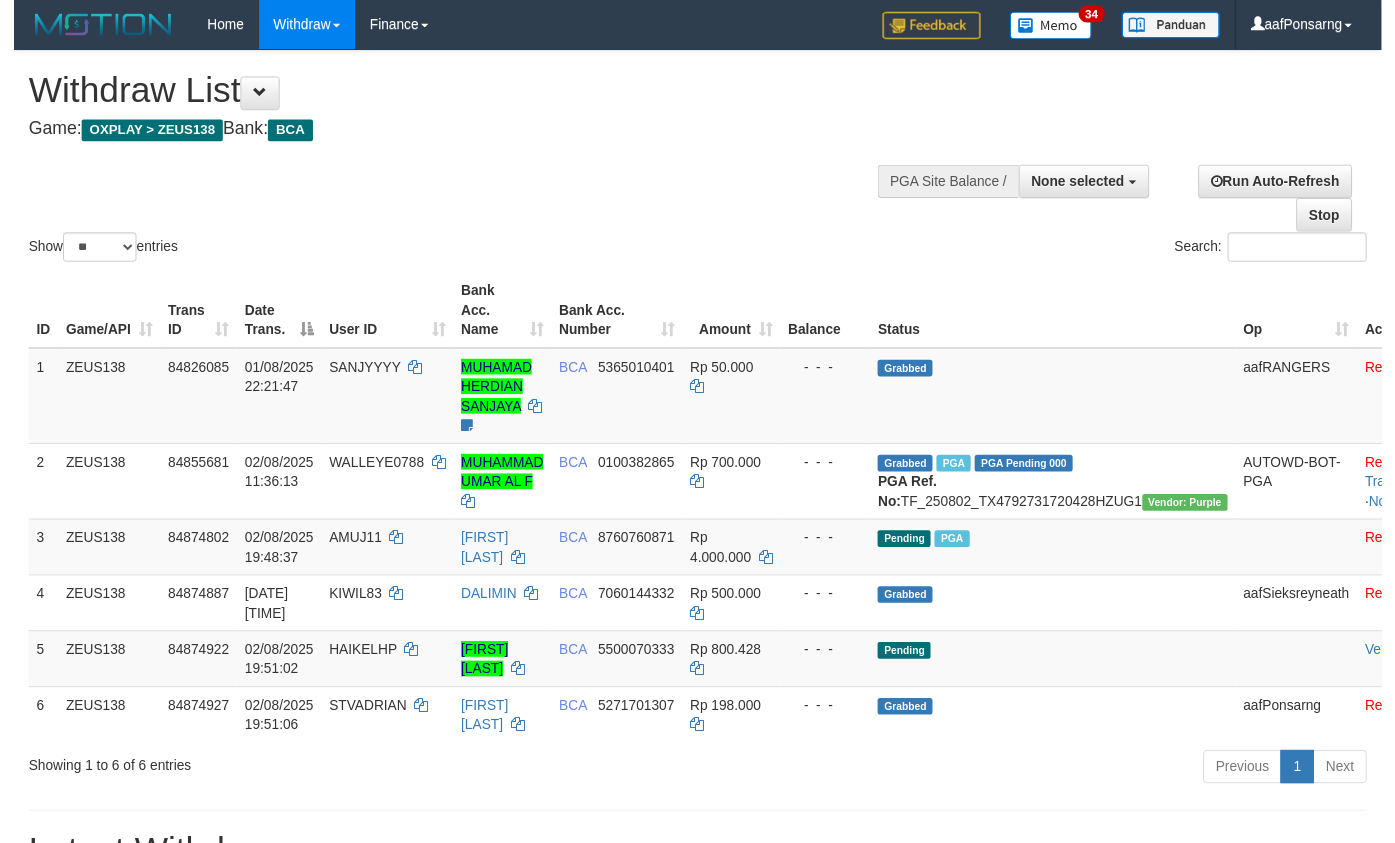 scroll, scrollTop: 152, scrollLeft: 0, axis: vertical 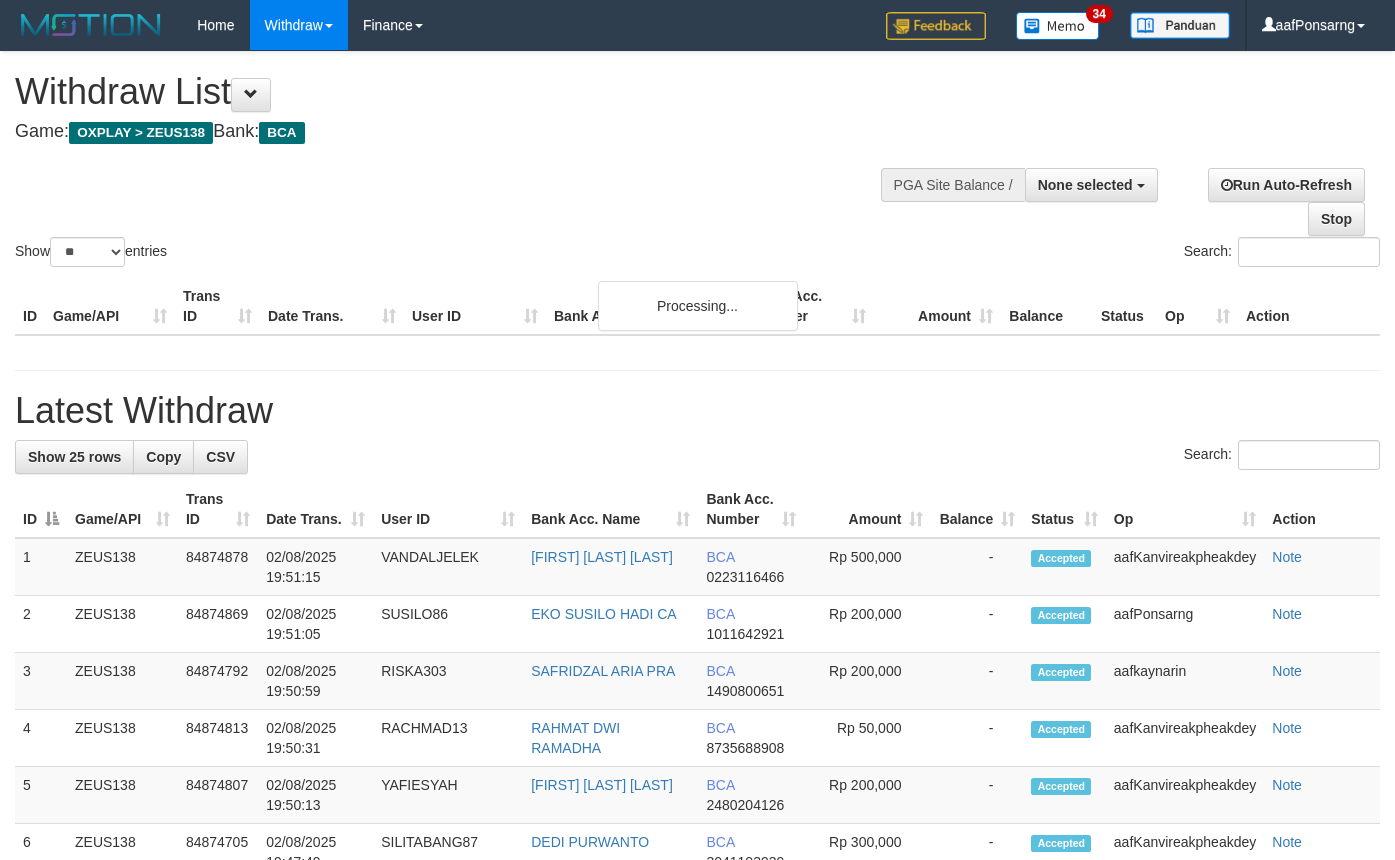 select 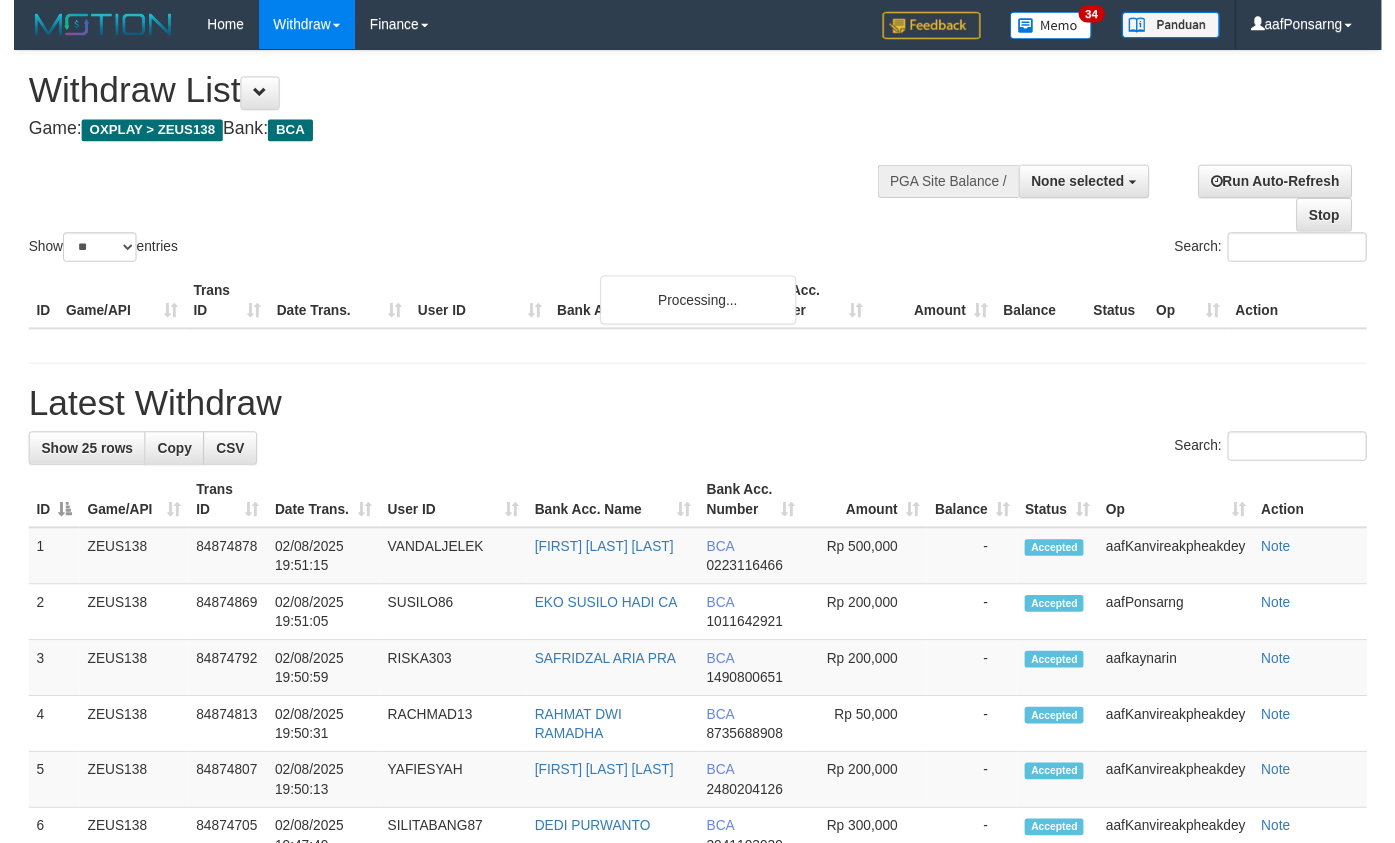scroll, scrollTop: 152, scrollLeft: 0, axis: vertical 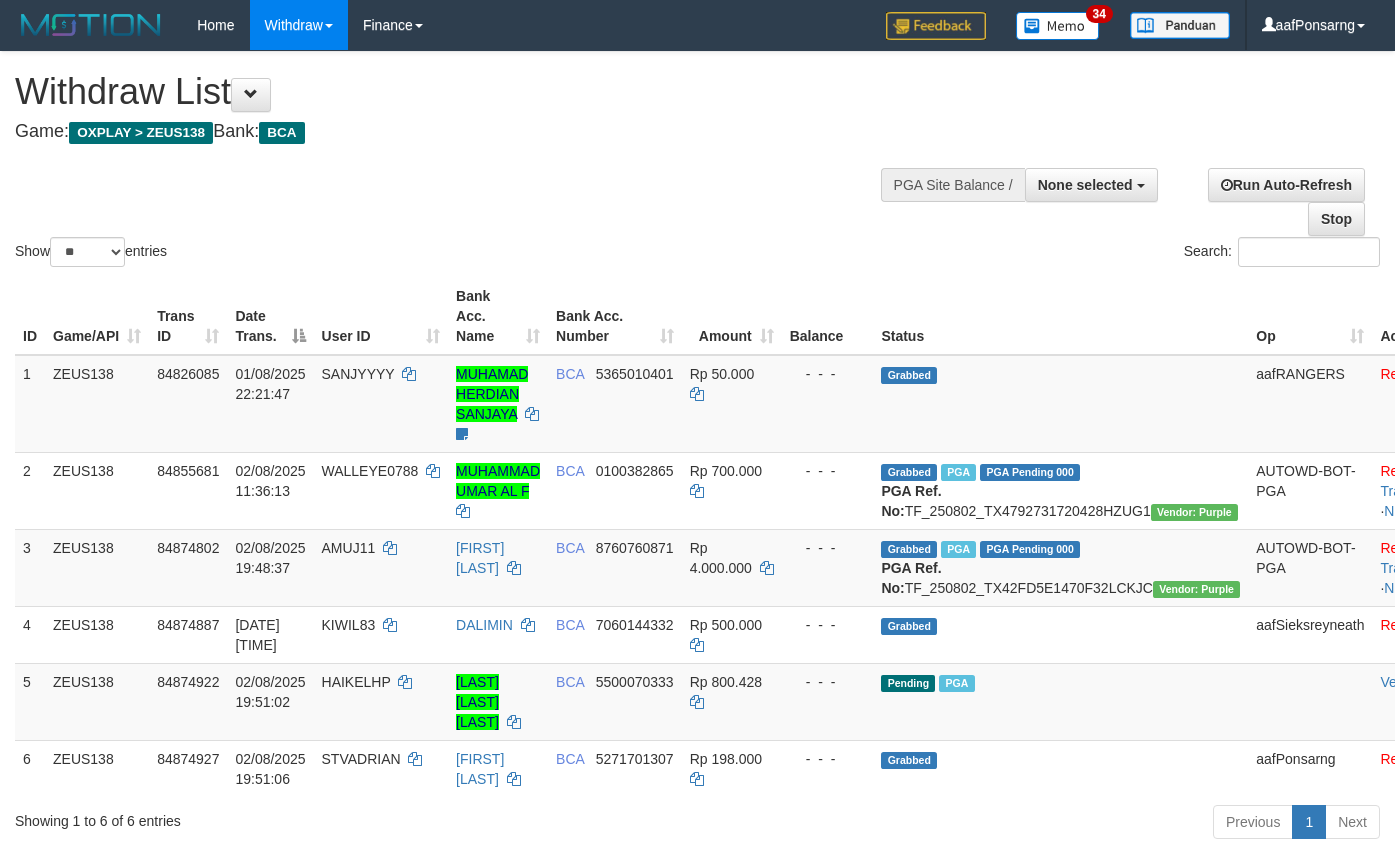 select 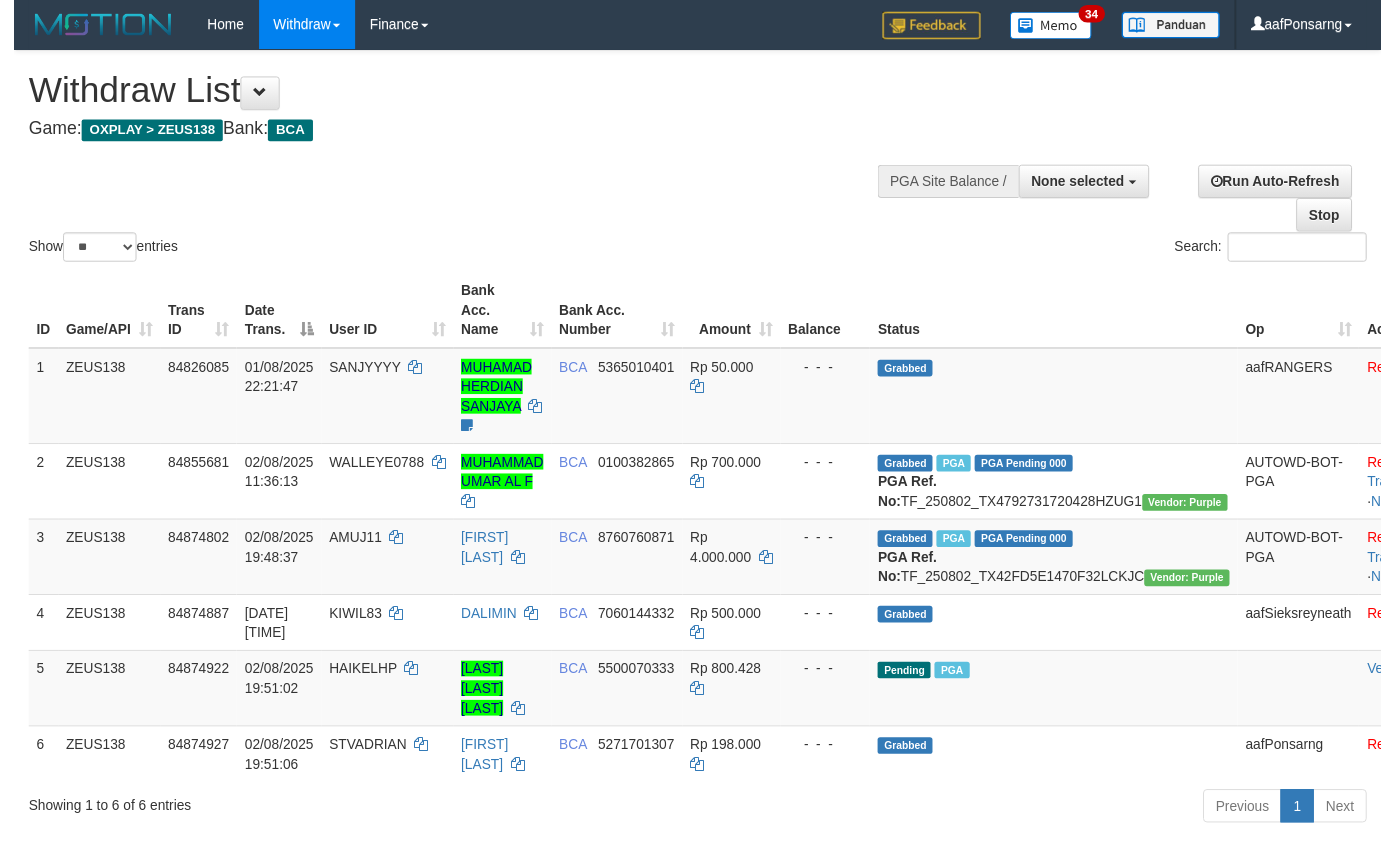scroll, scrollTop: 152, scrollLeft: 0, axis: vertical 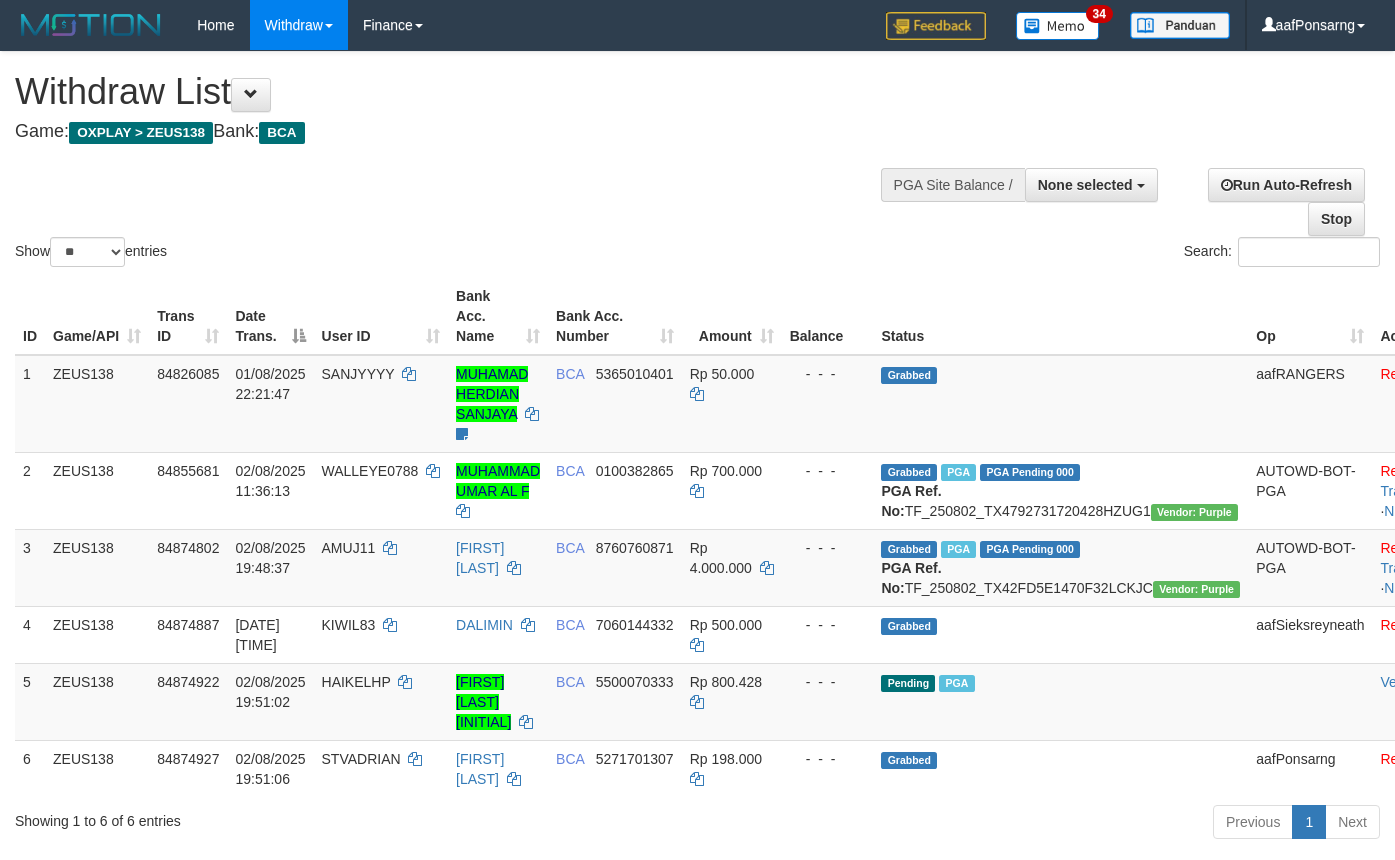 select 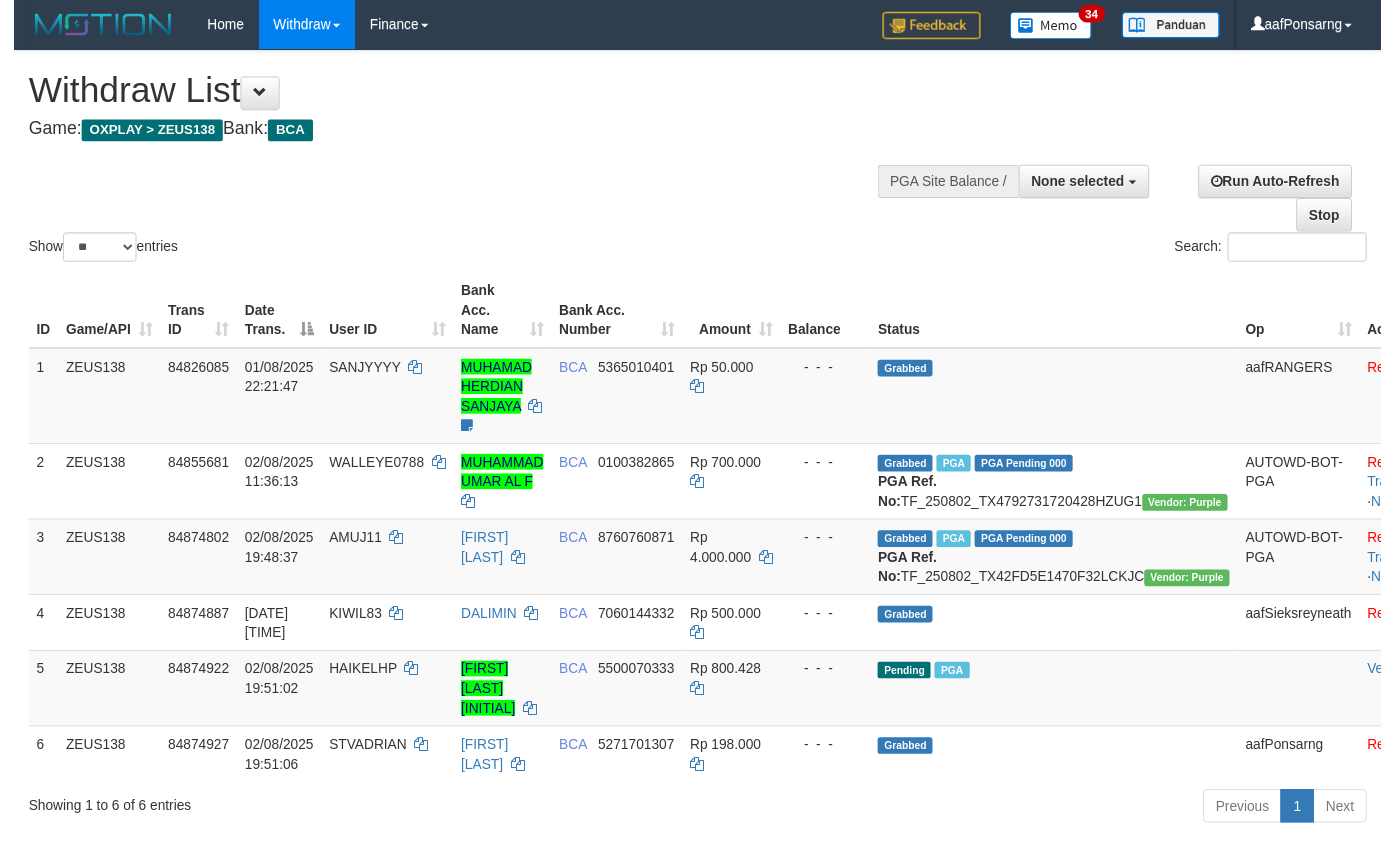 scroll, scrollTop: 152, scrollLeft: 0, axis: vertical 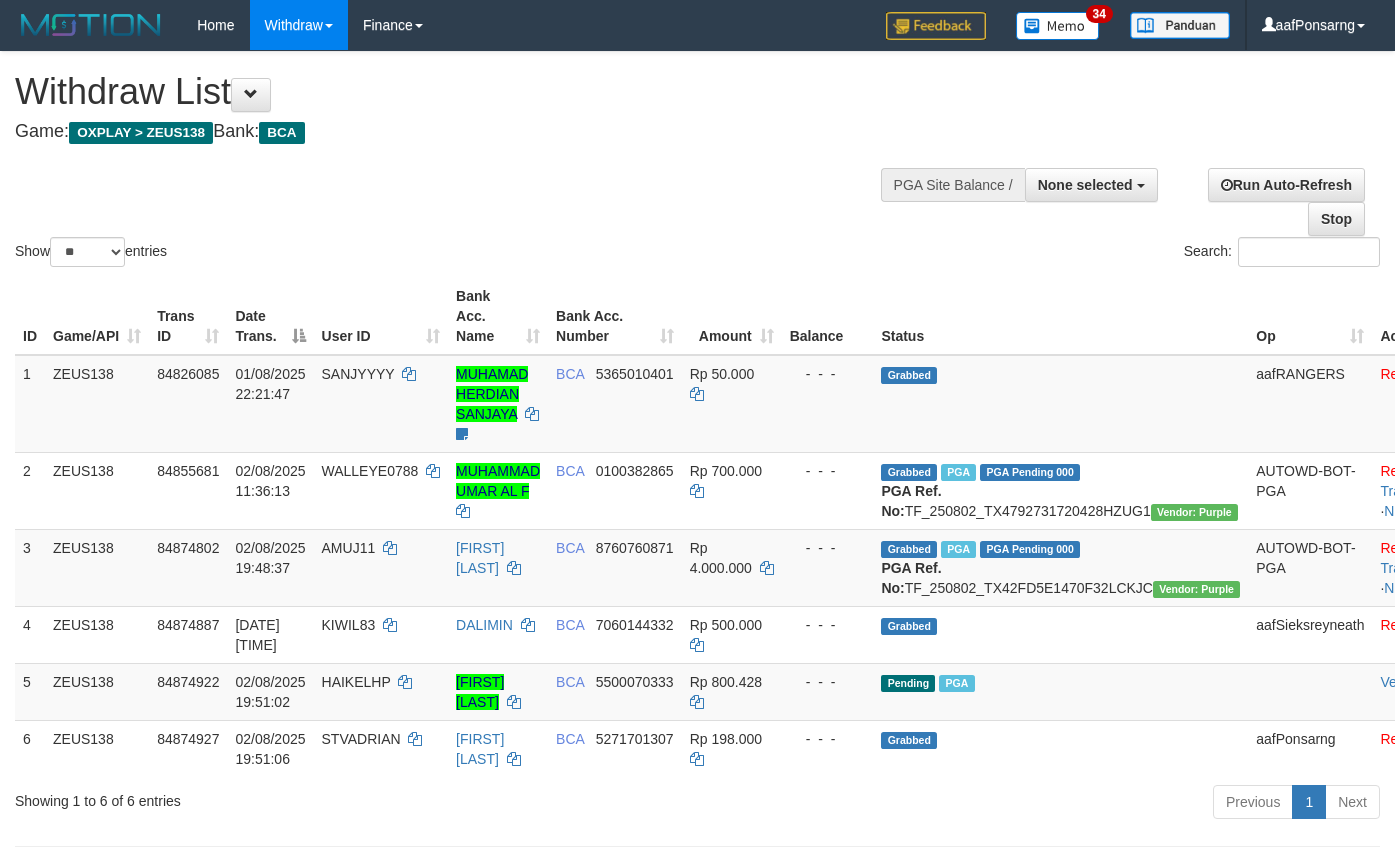select 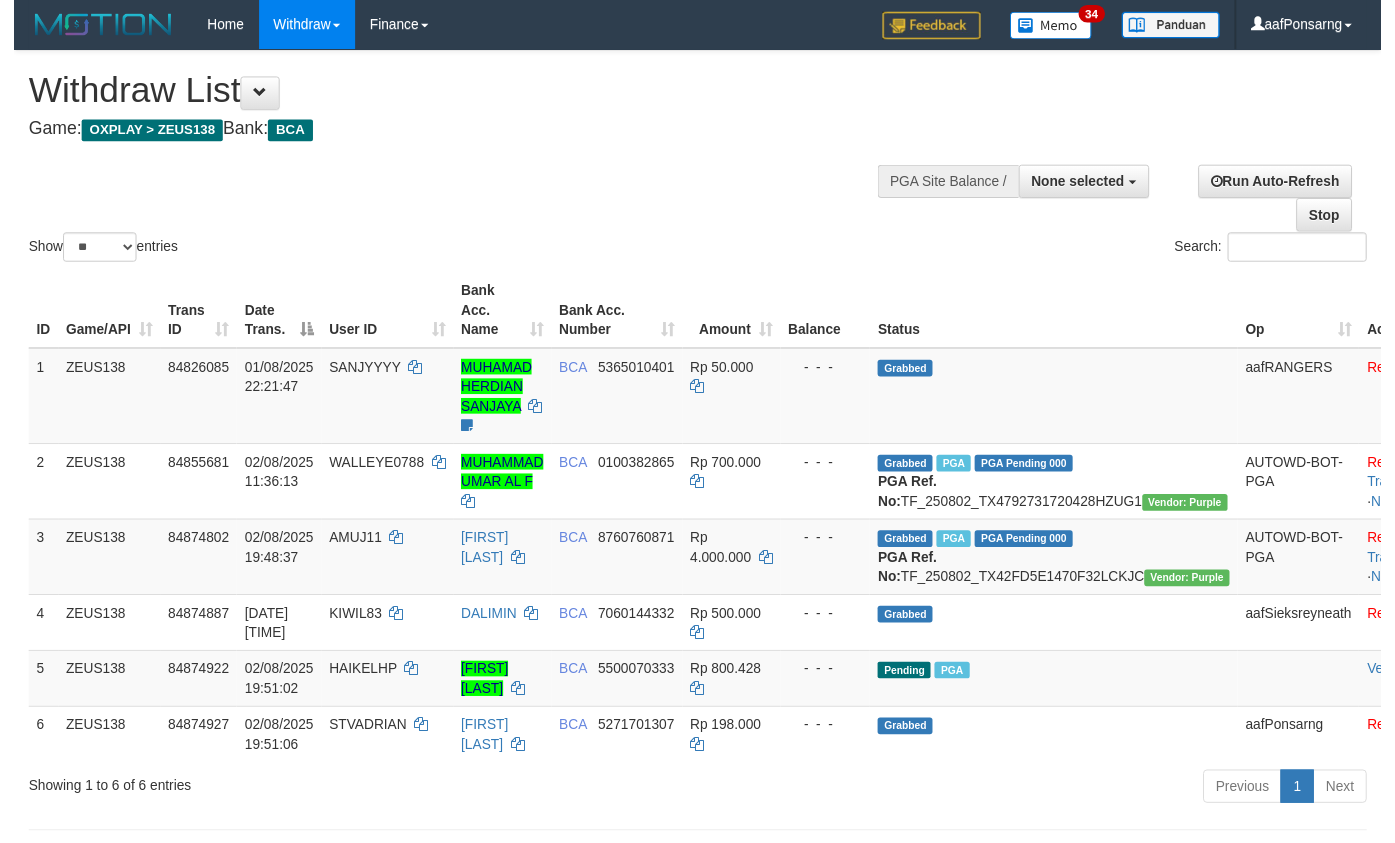 scroll, scrollTop: 152, scrollLeft: 0, axis: vertical 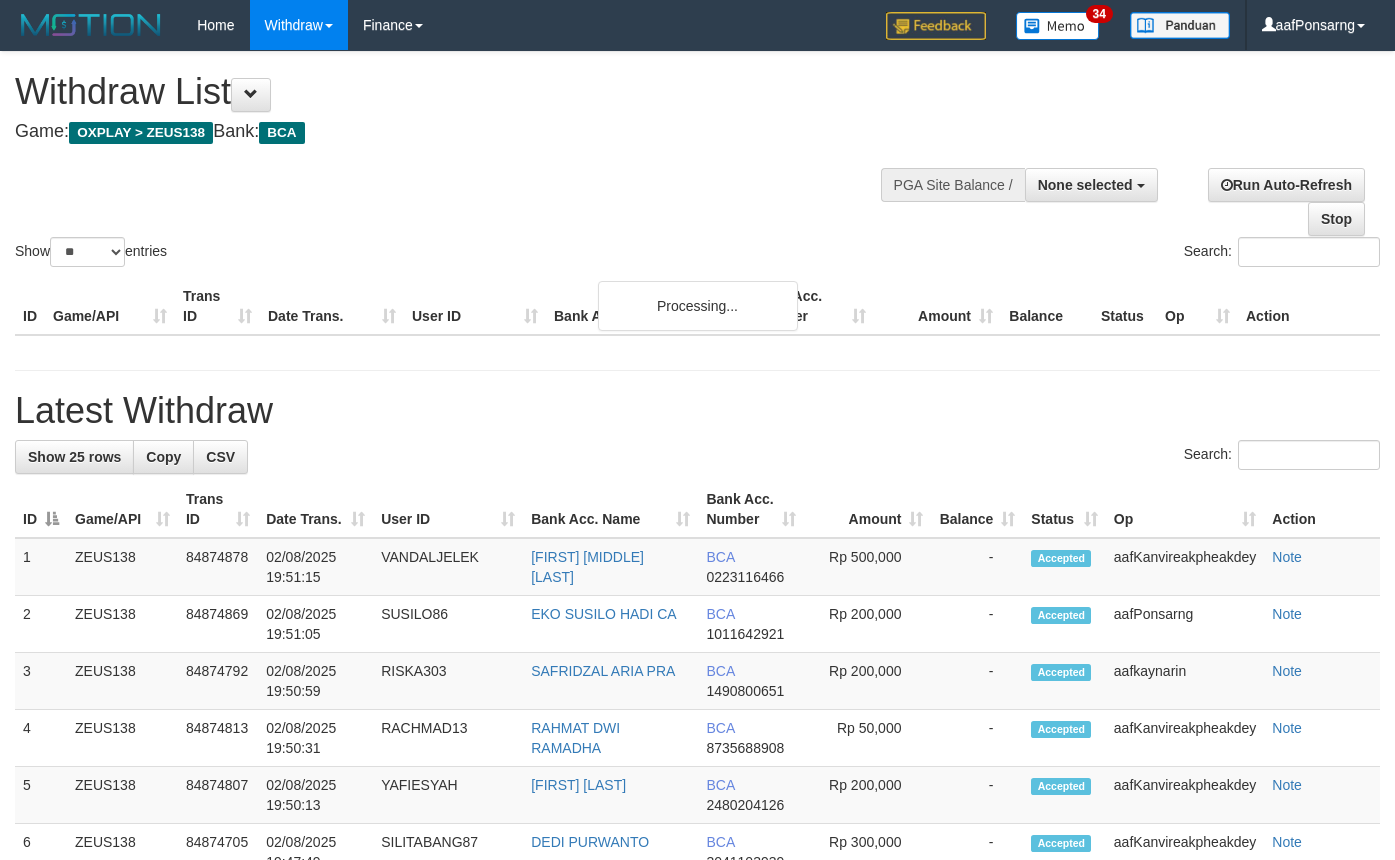 select 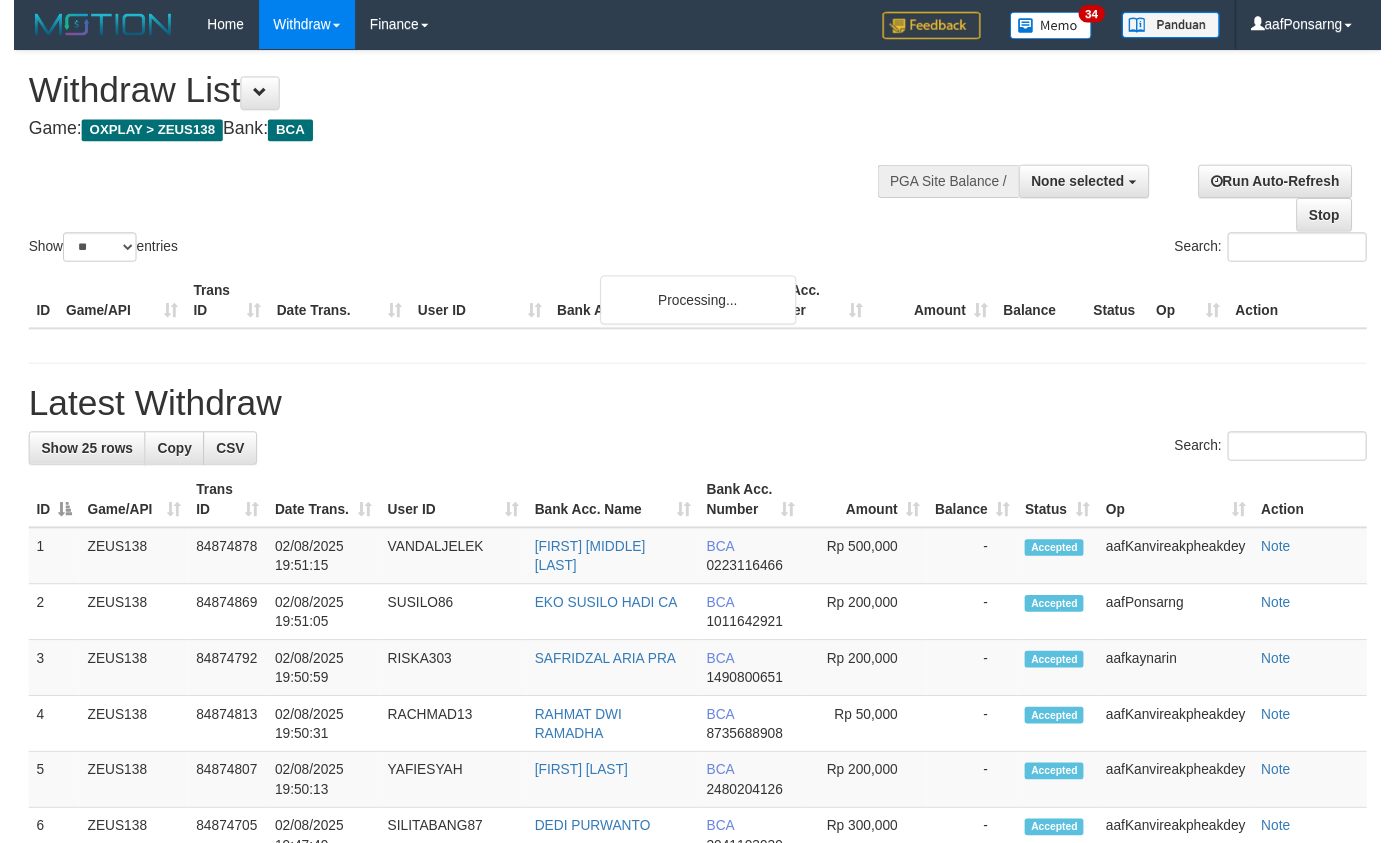 scroll, scrollTop: 152, scrollLeft: 0, axis: vertical 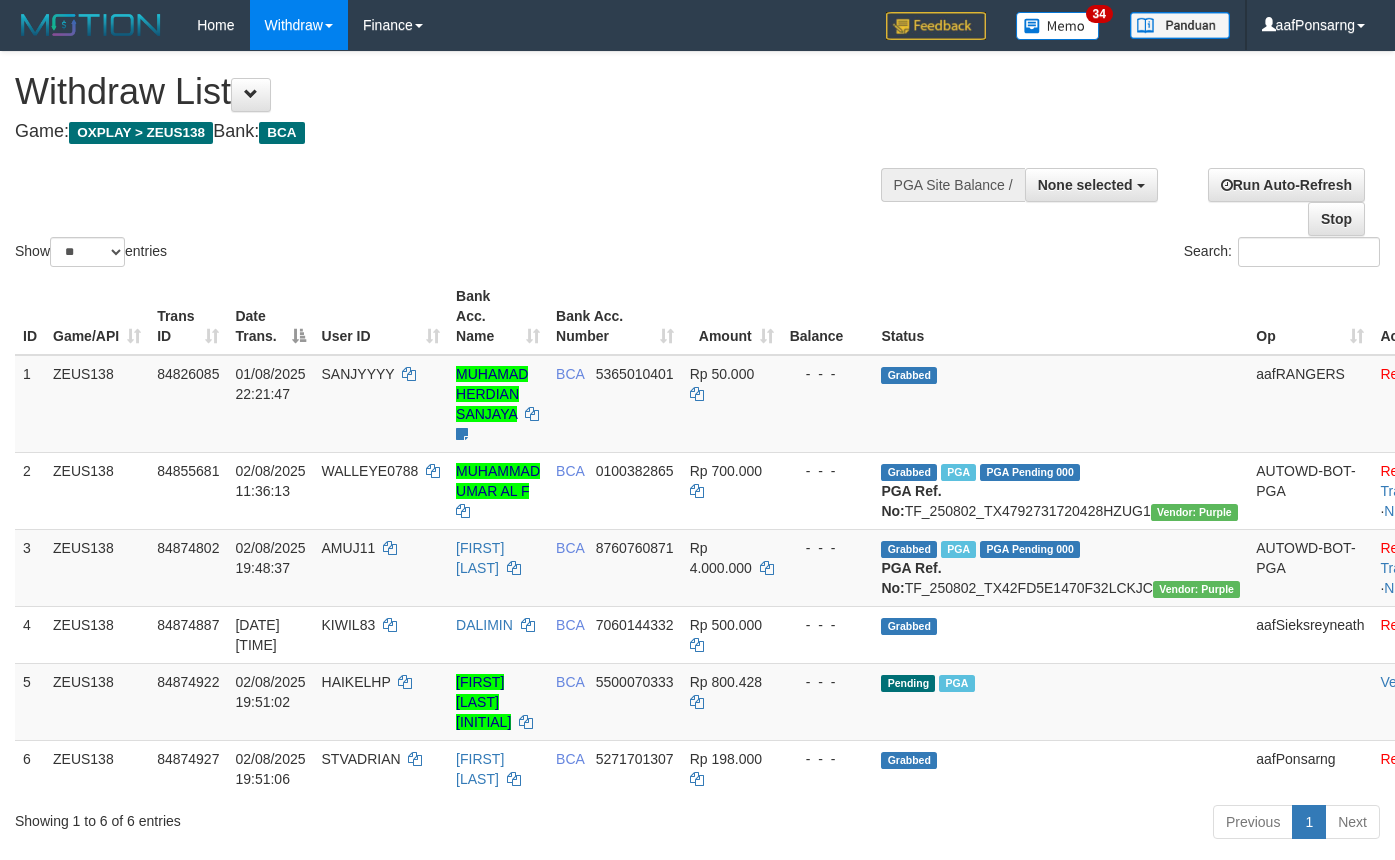 select 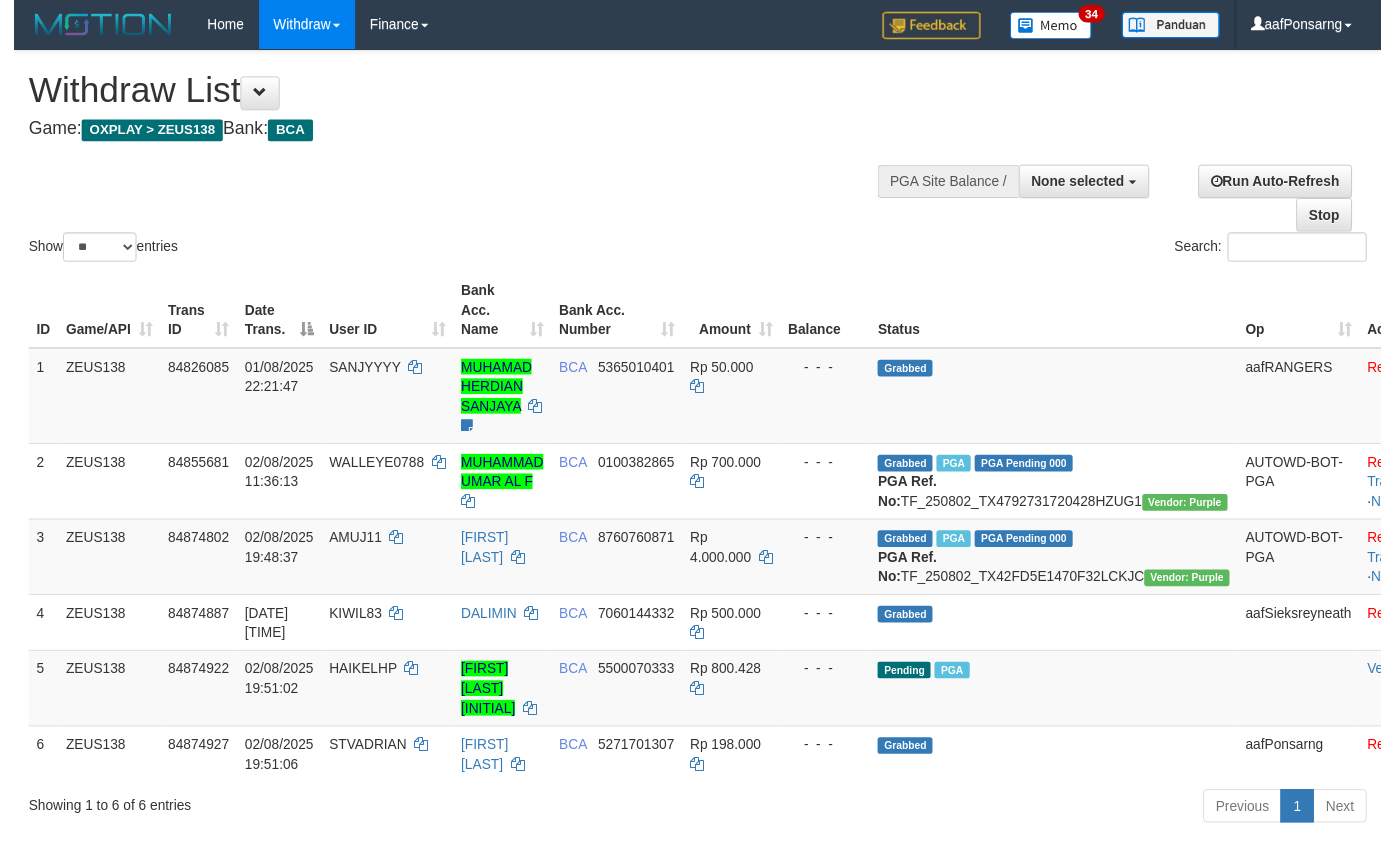 scroll, scrollTop: 152, scrollLeft: 0, axis: vertical 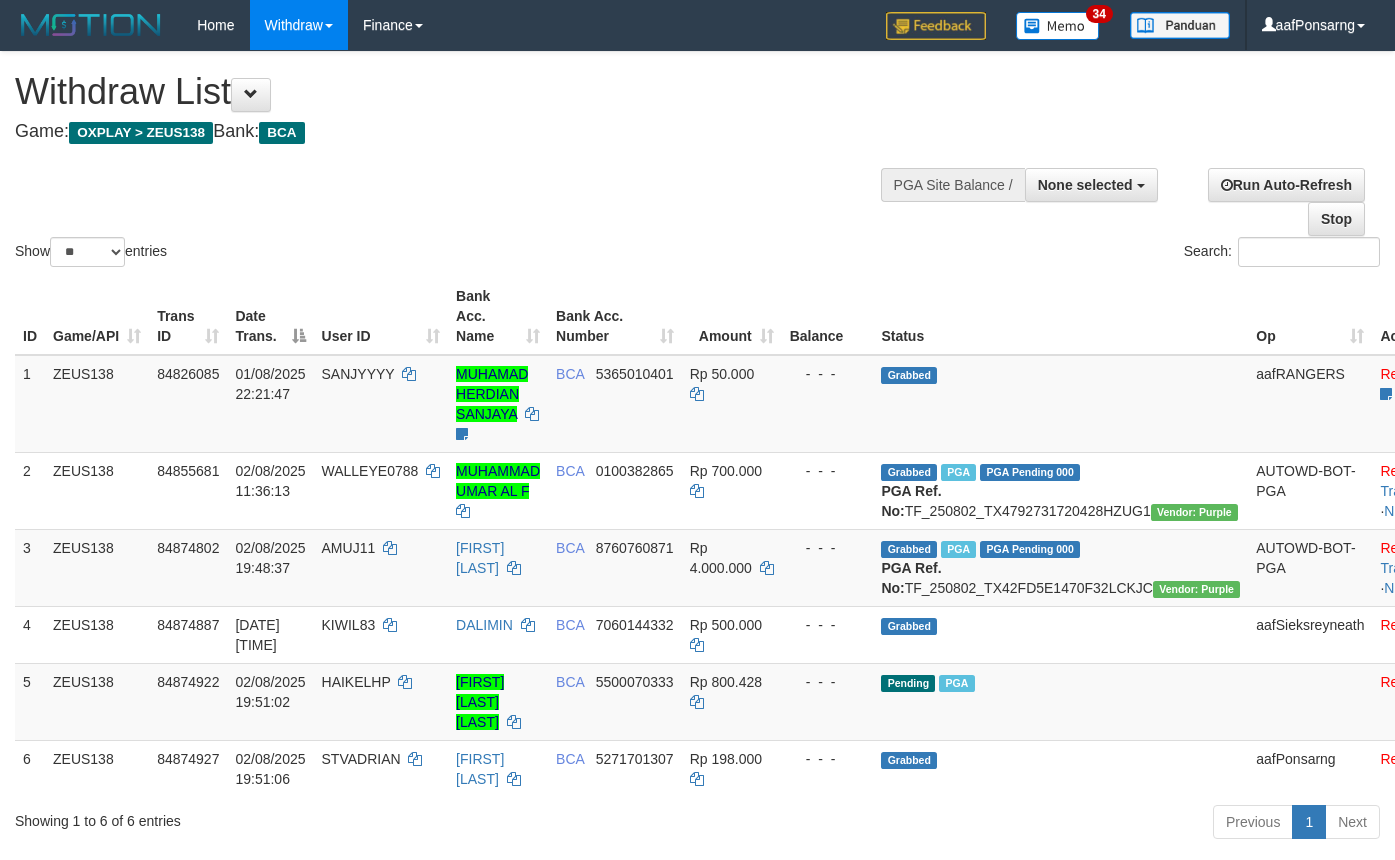select 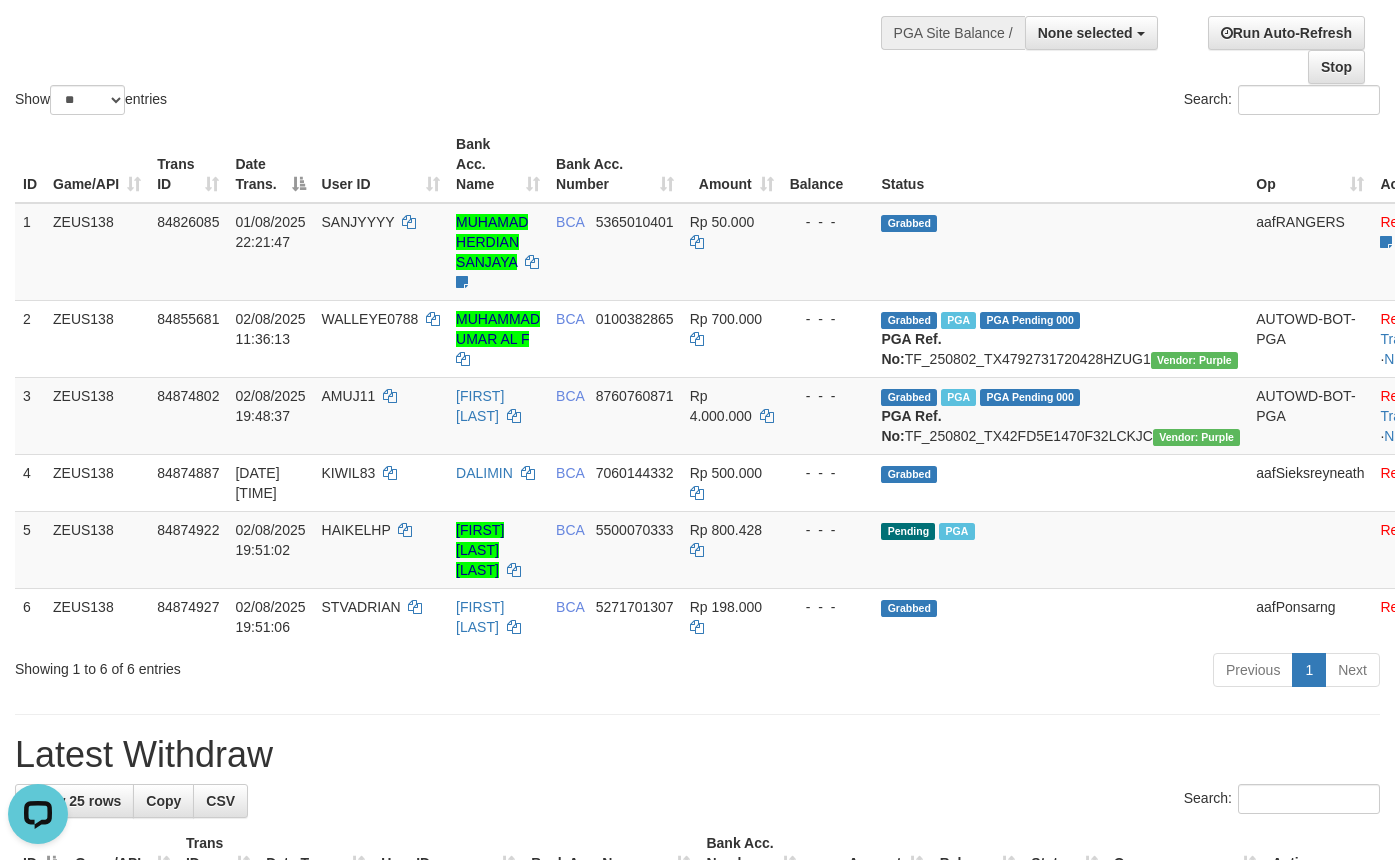 scroll, scrollTop: 0, scrollLeft: 0, axis: both 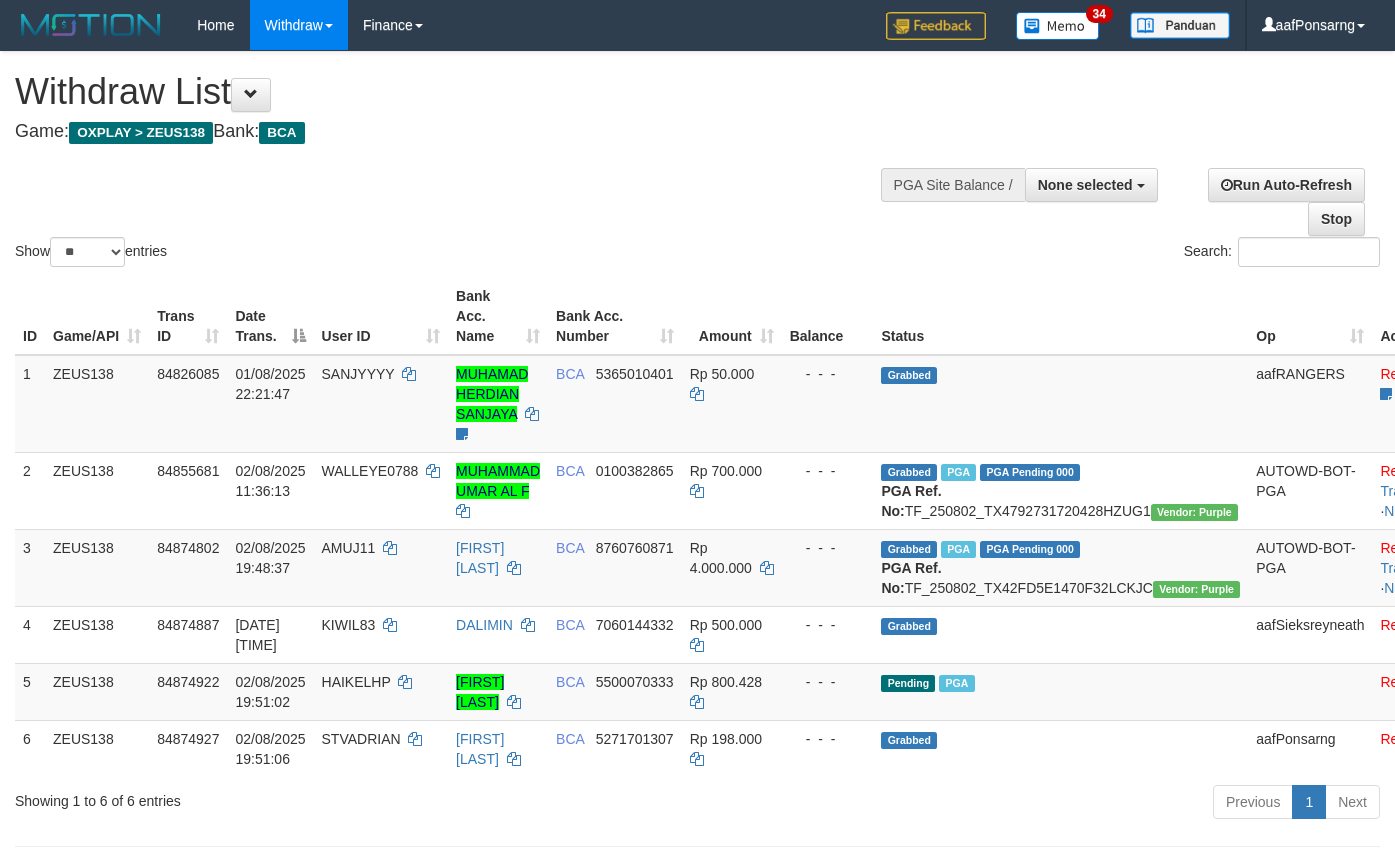select 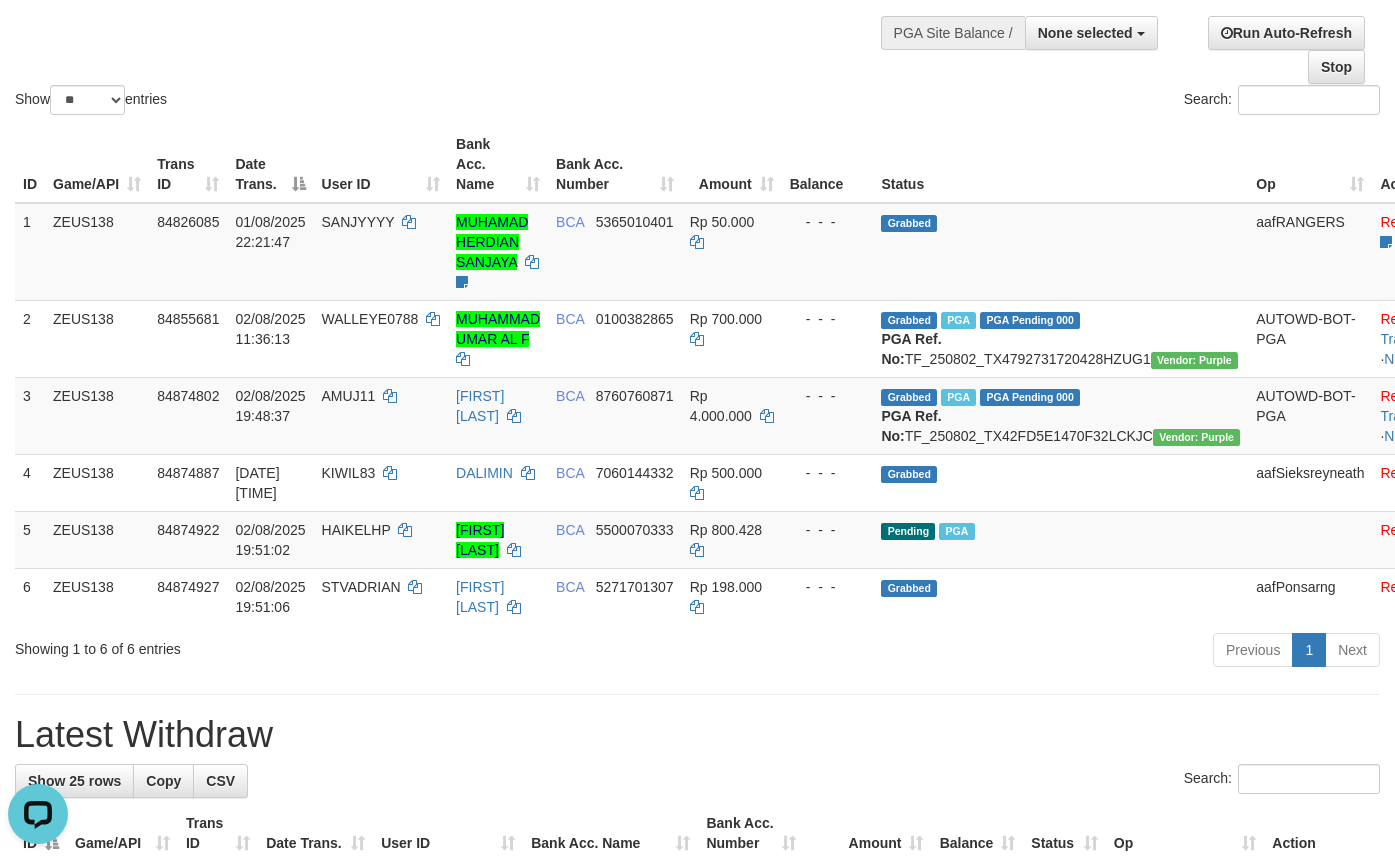 scroll, scrollTop: 0, scrollLeft: 0, axis: both 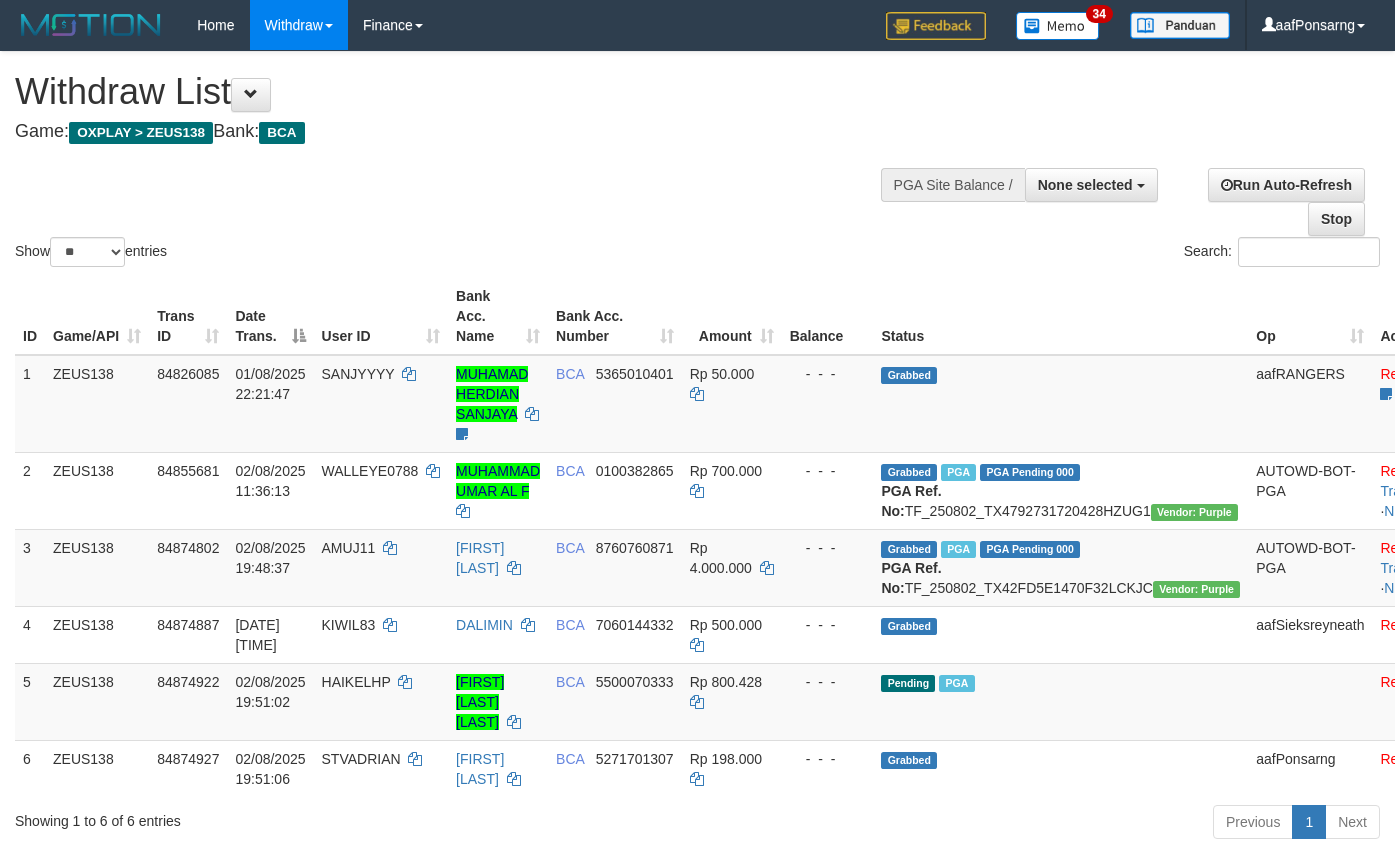 select 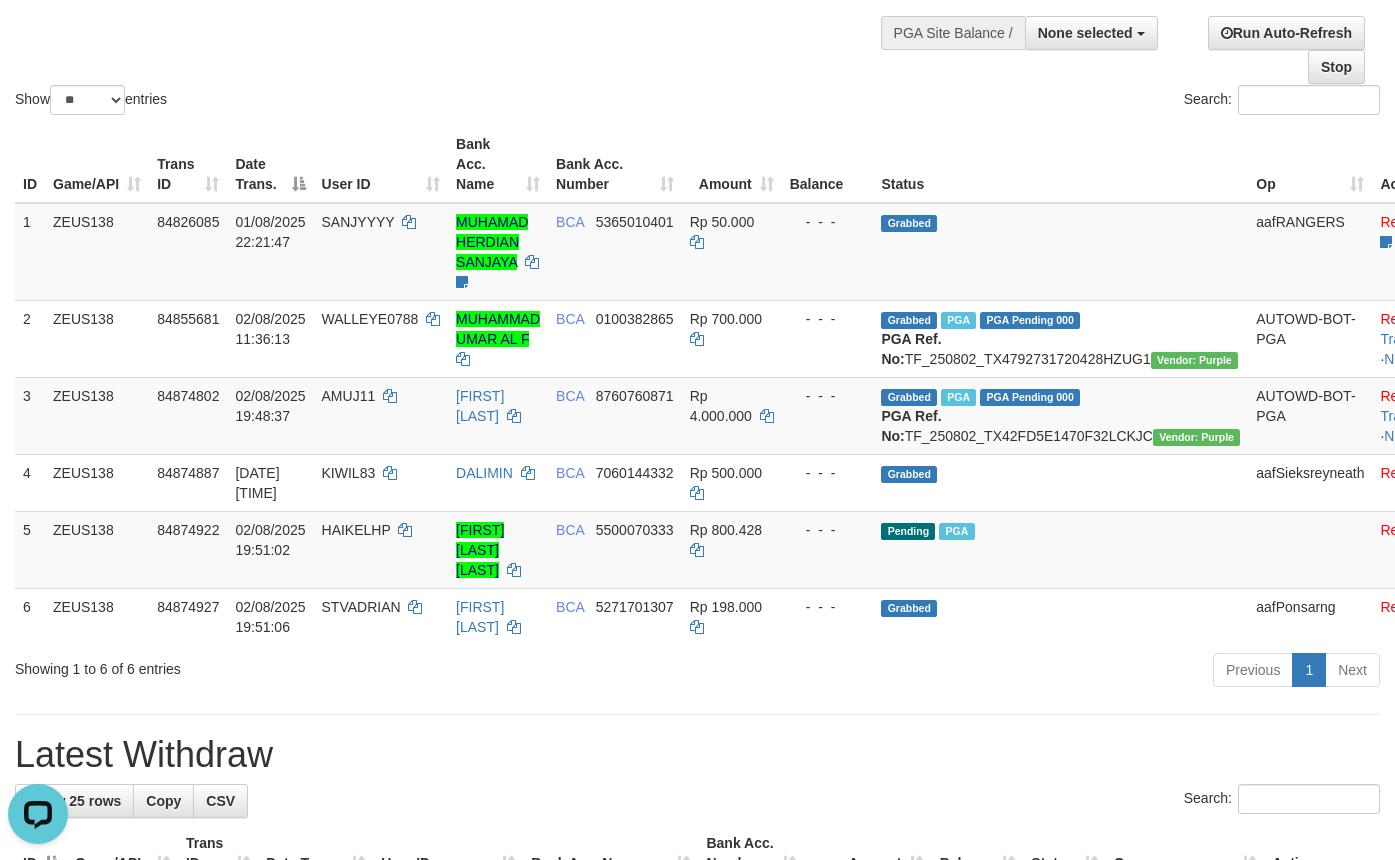 scroll, scrollTop: 0, scrollLeft: 0, axis: both 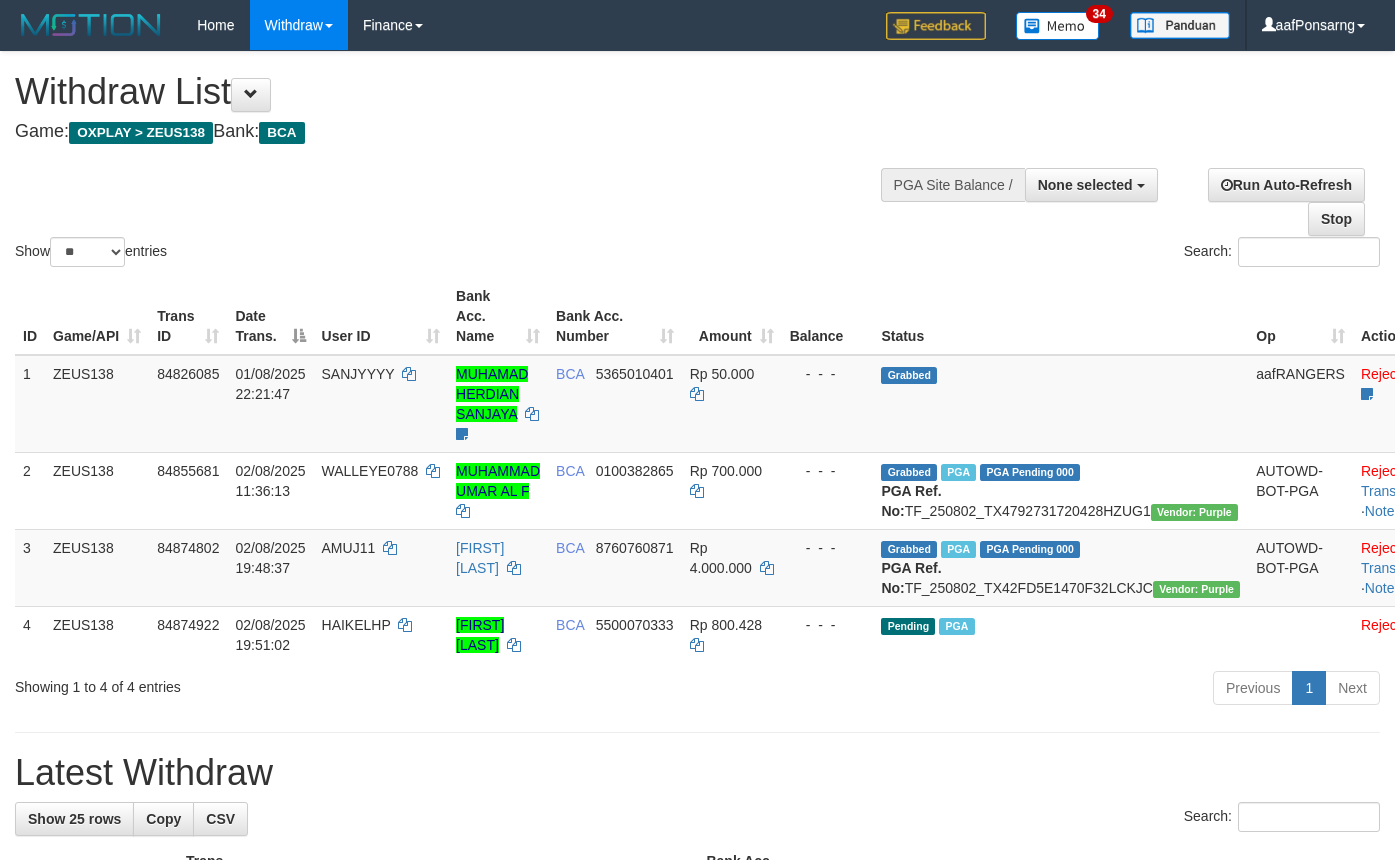 select 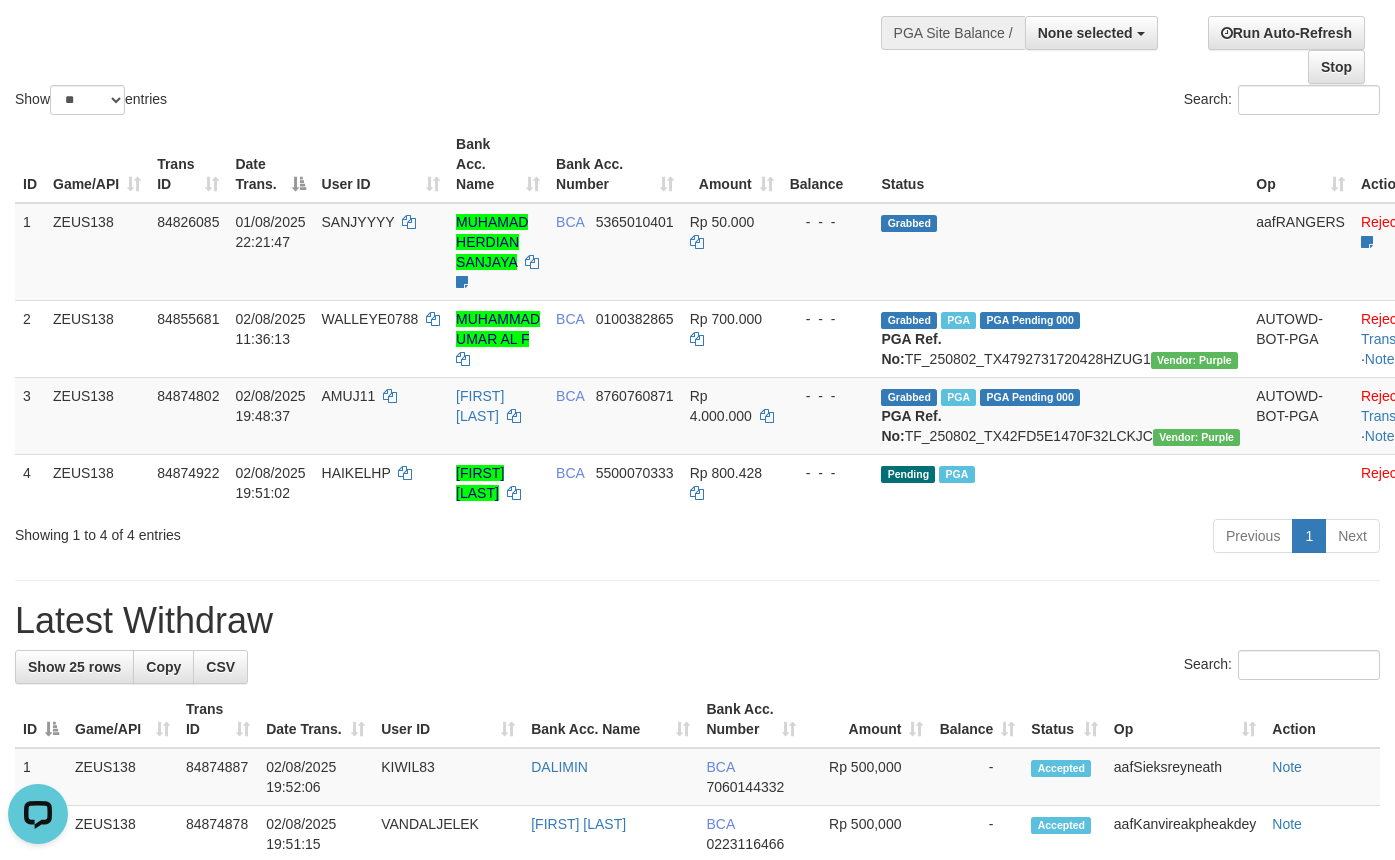 scroll, scrollTop: 0, scrollLeft: 0, axis: both 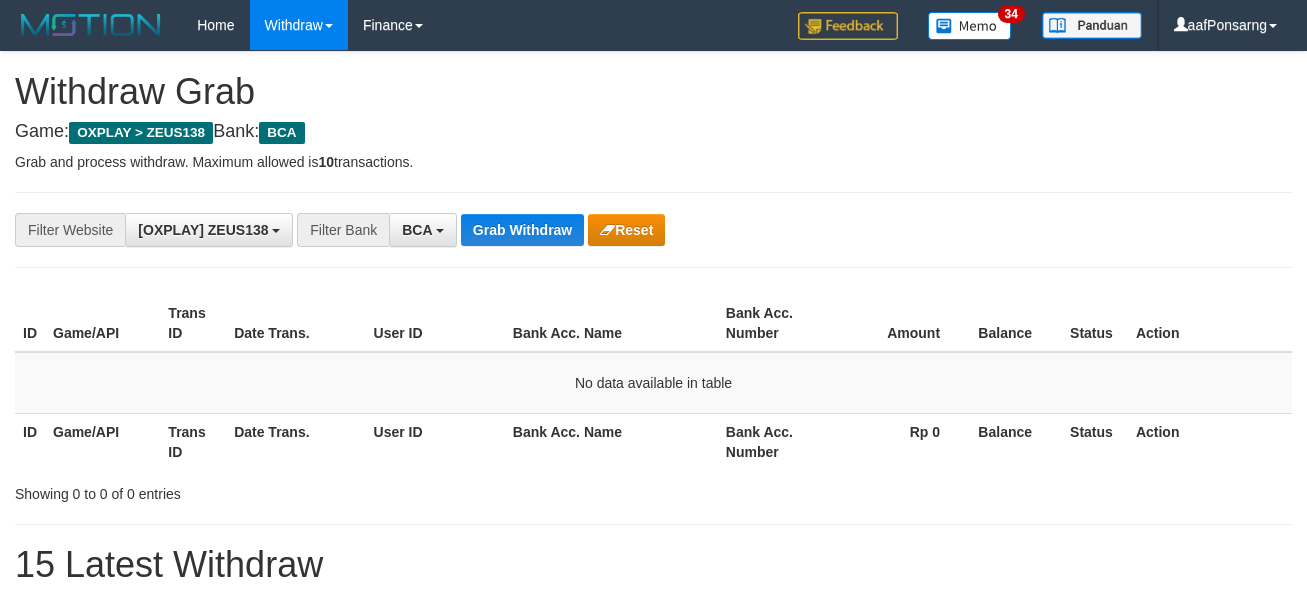 drag, startPoint x: 0, startPoint y: 0, endPoint x: 1047, endPoint y: 274, distance: 1082.2592 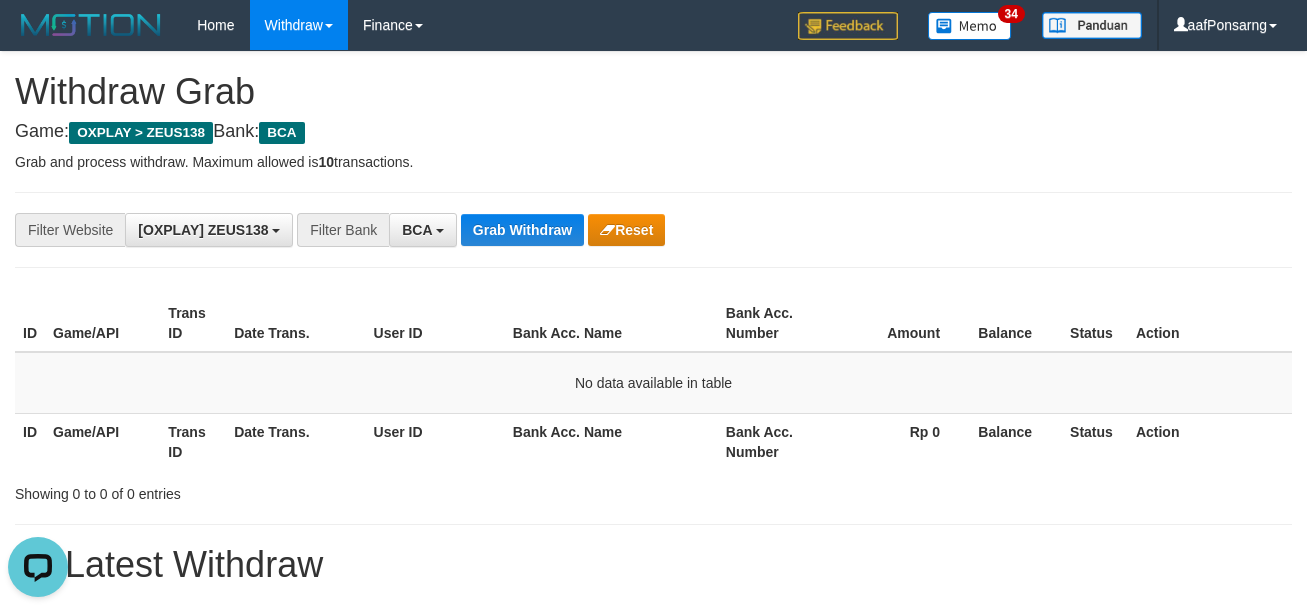 scroll, scrollTop: 0, scrollLeft: 0, axis: both 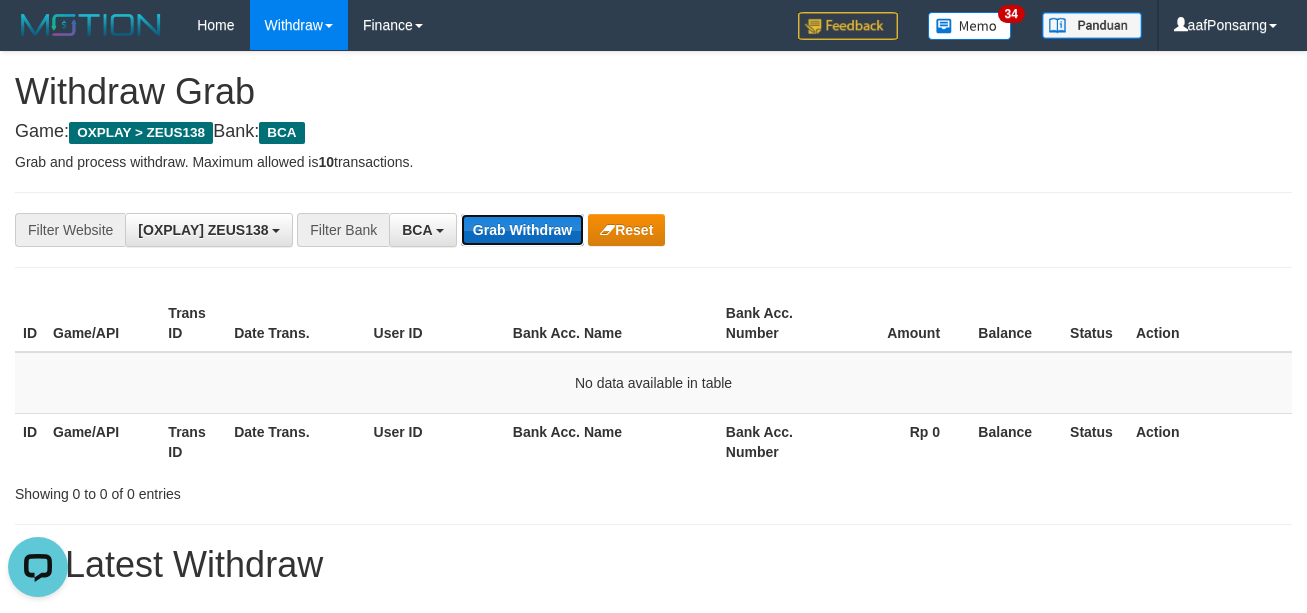 click on "Grab Withdraw" at bounding box center [522, 230] 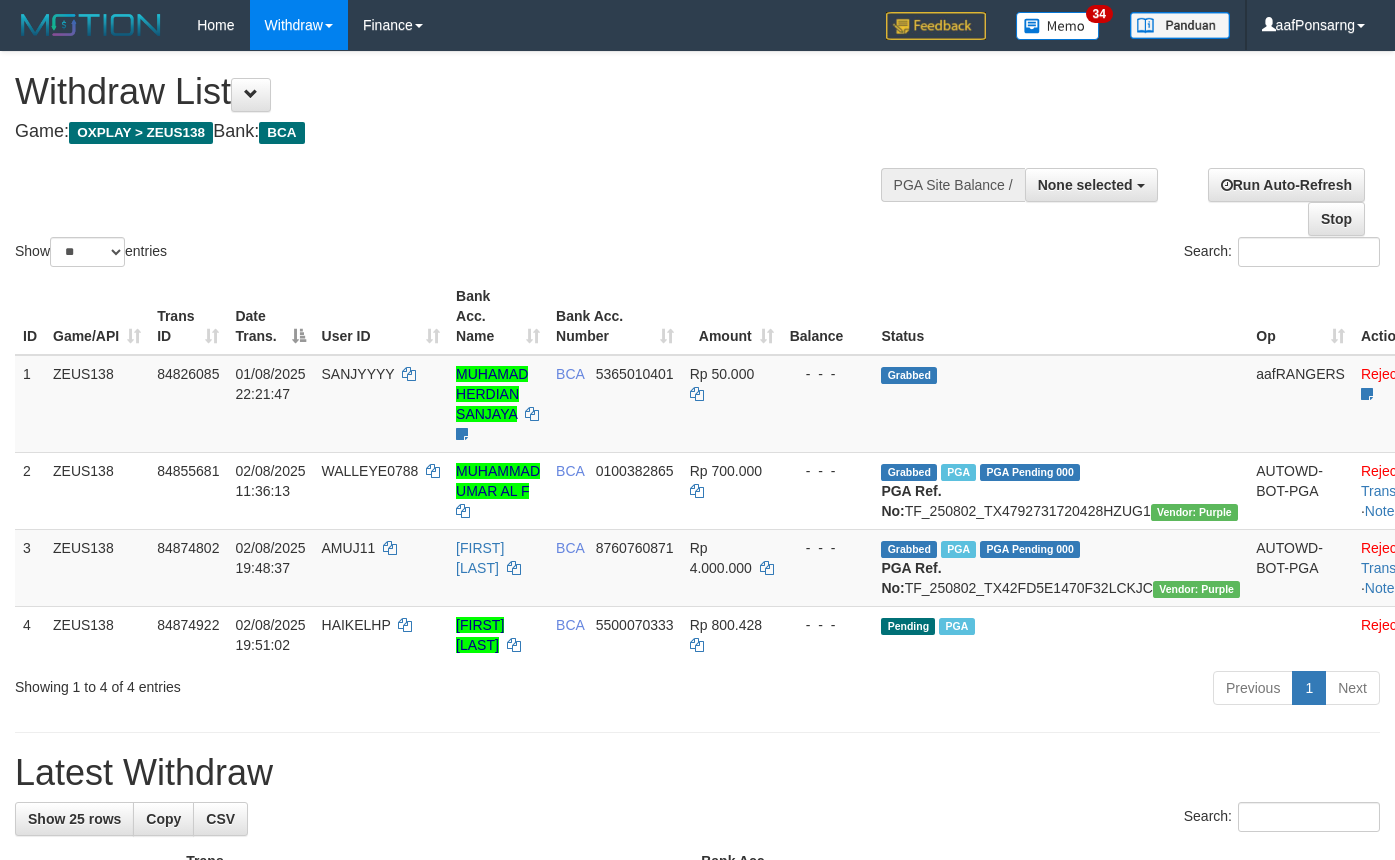 select 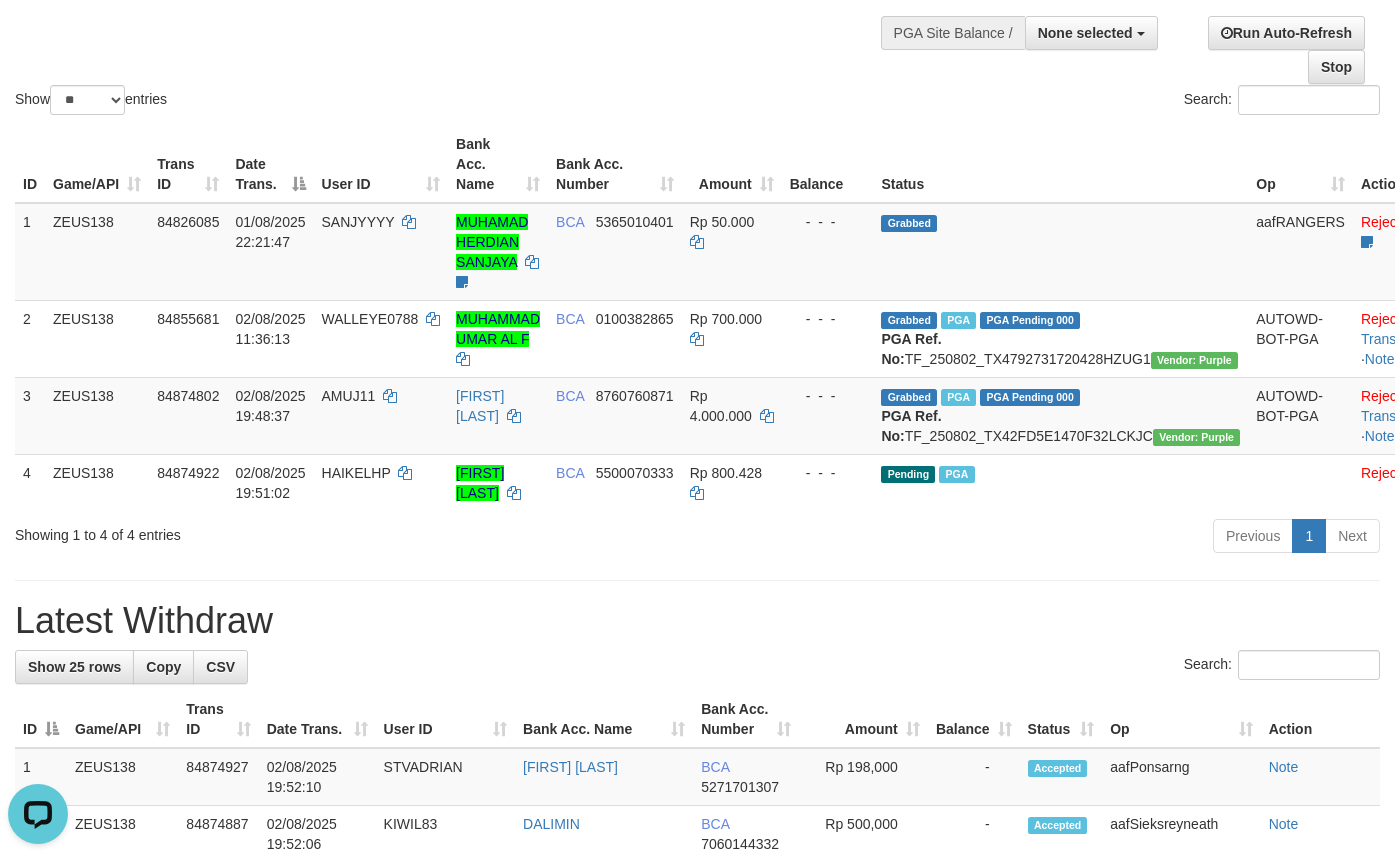 scroll, scrollTop: 0, scrollLeft: 0, axis: both 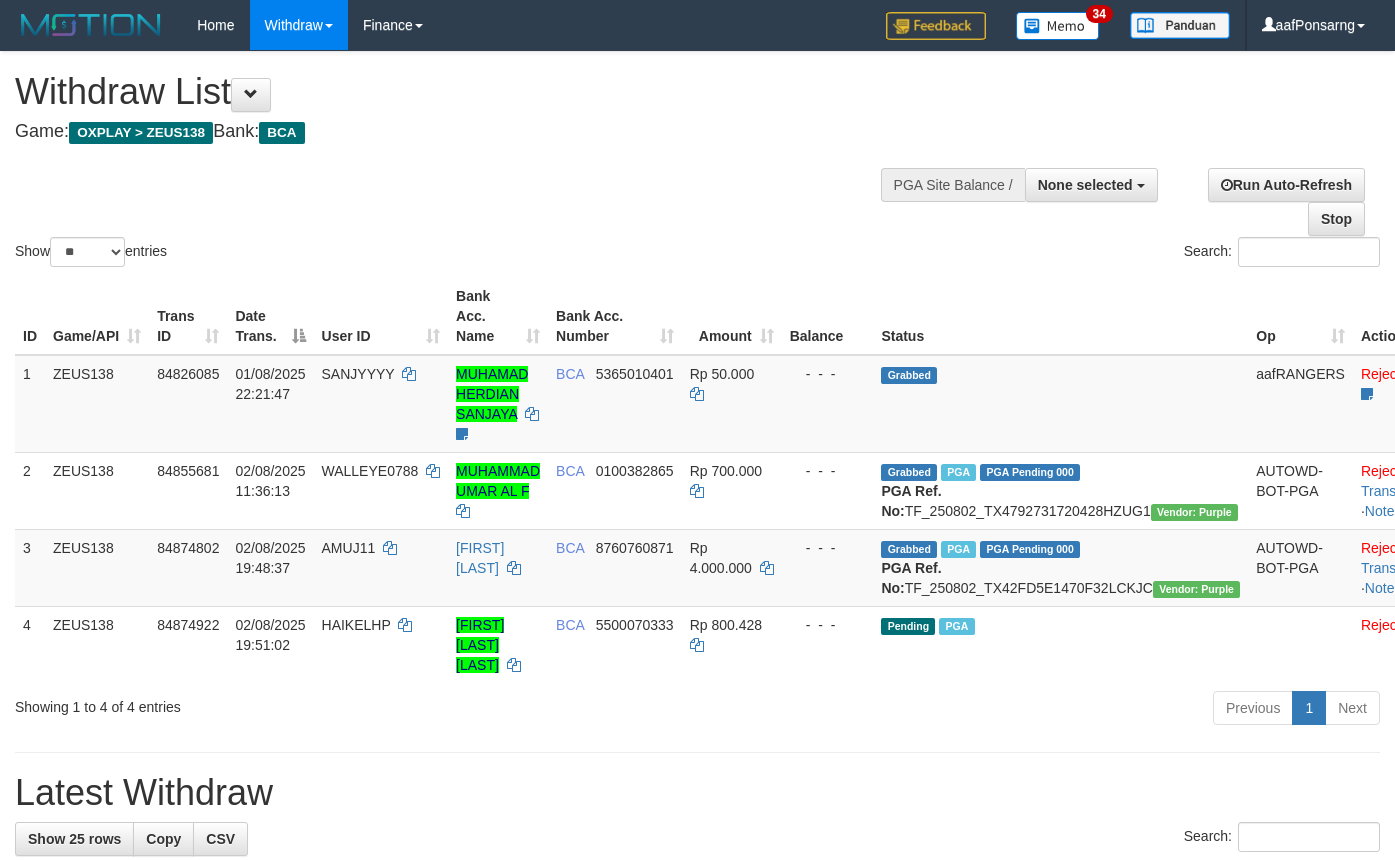 select 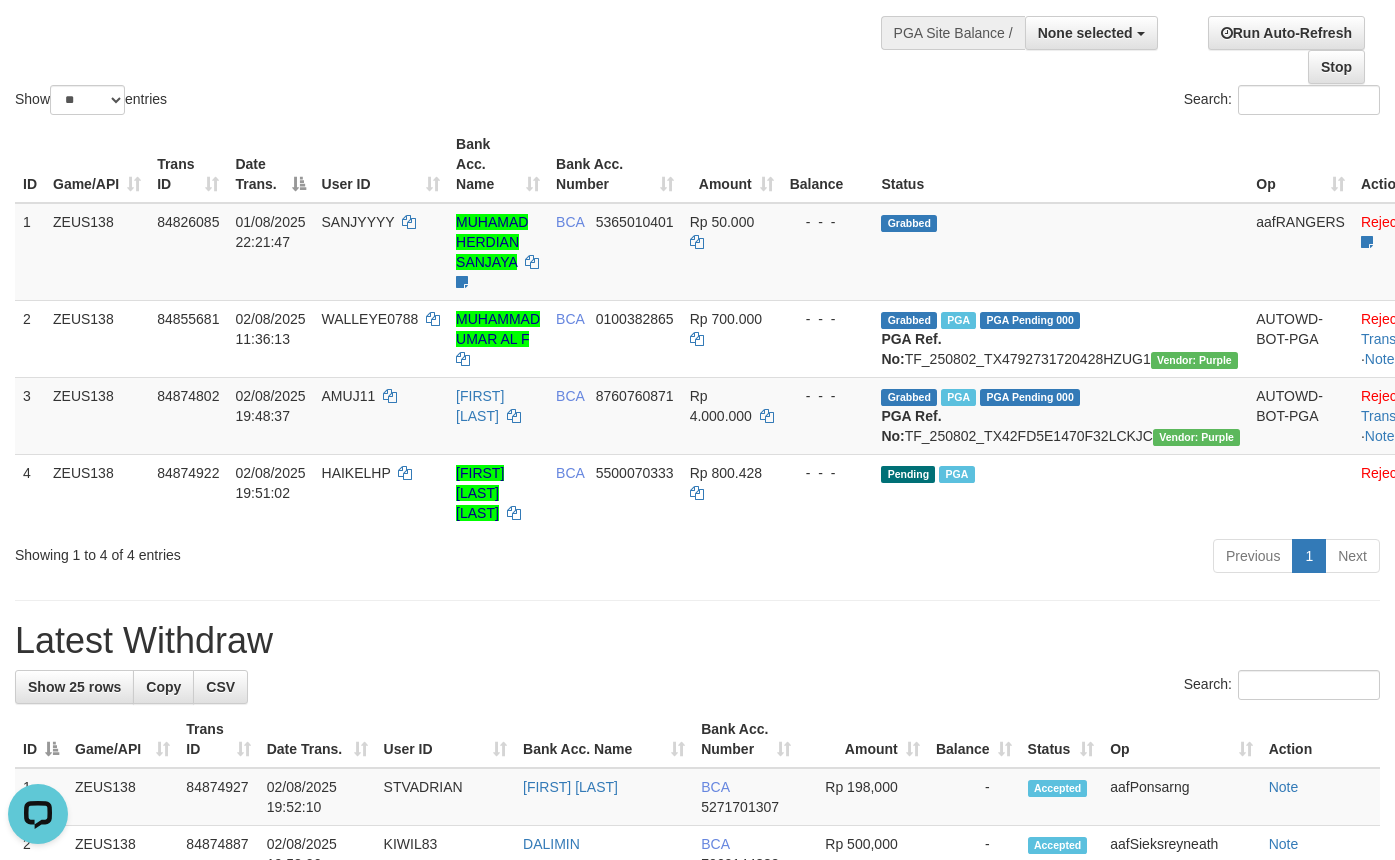 scroll, scrollTop: 0, scrollLeft: 0, axis: both 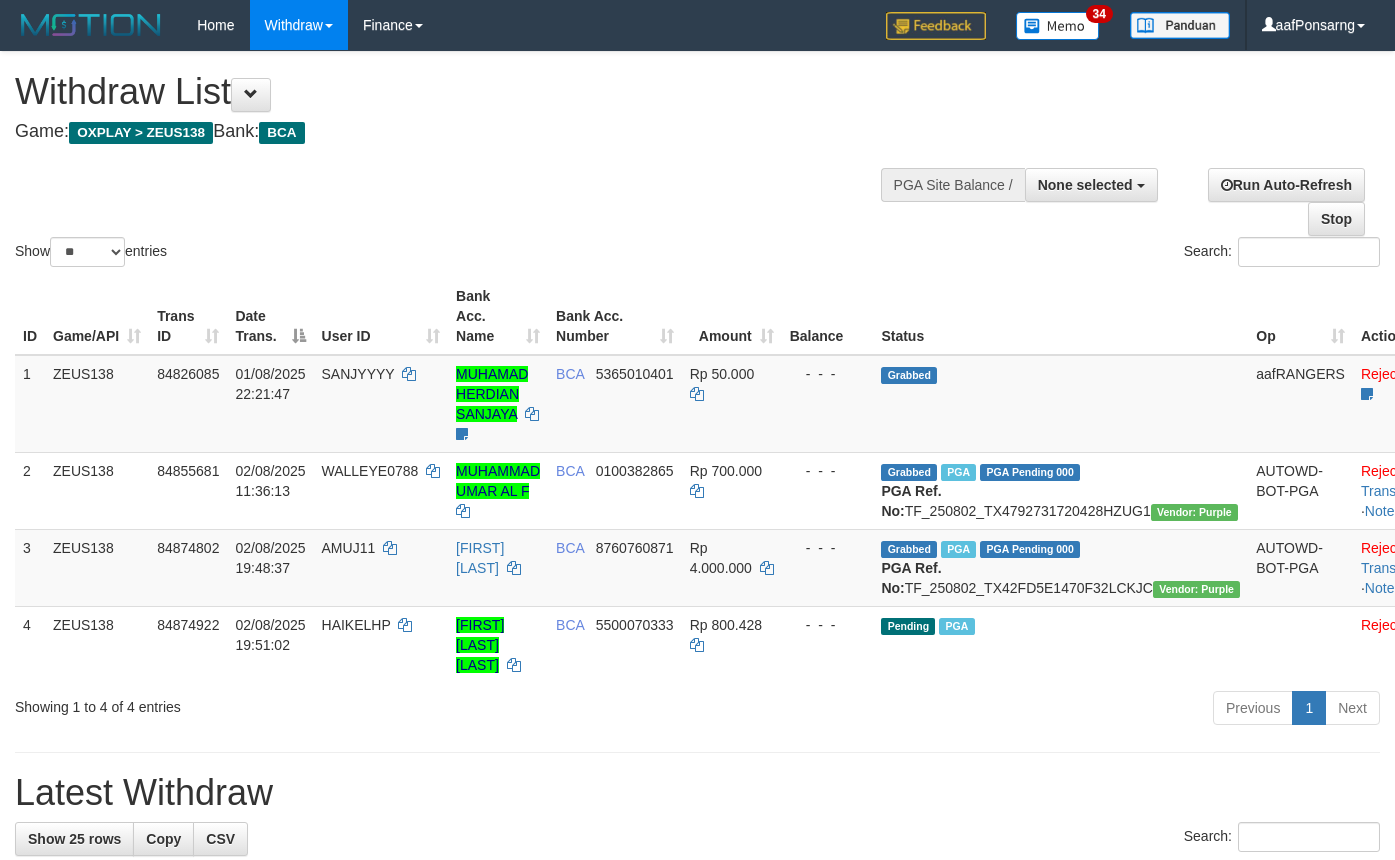 select 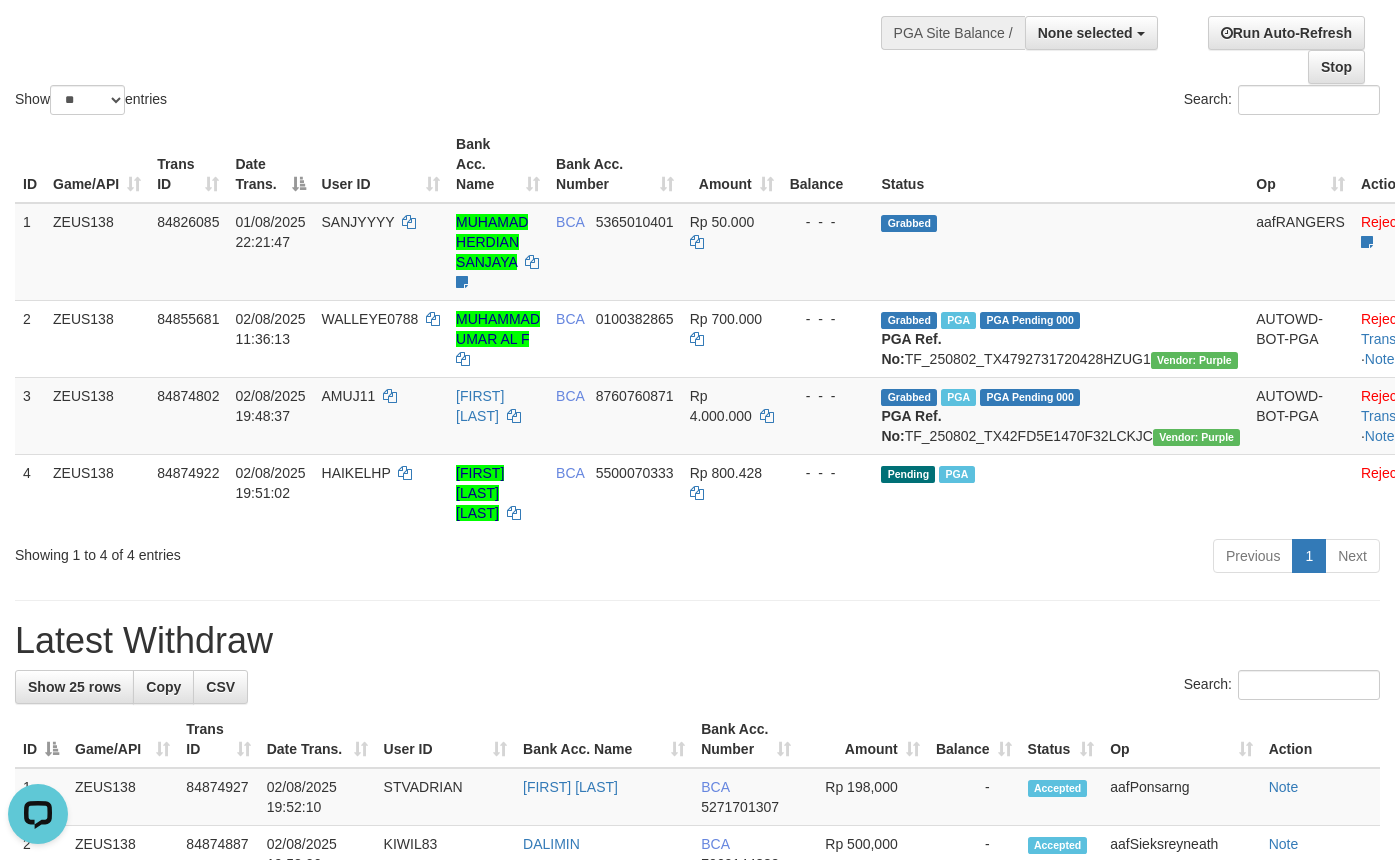 scroll, scrollTop: 0, scrollLeft: 0, axis: both 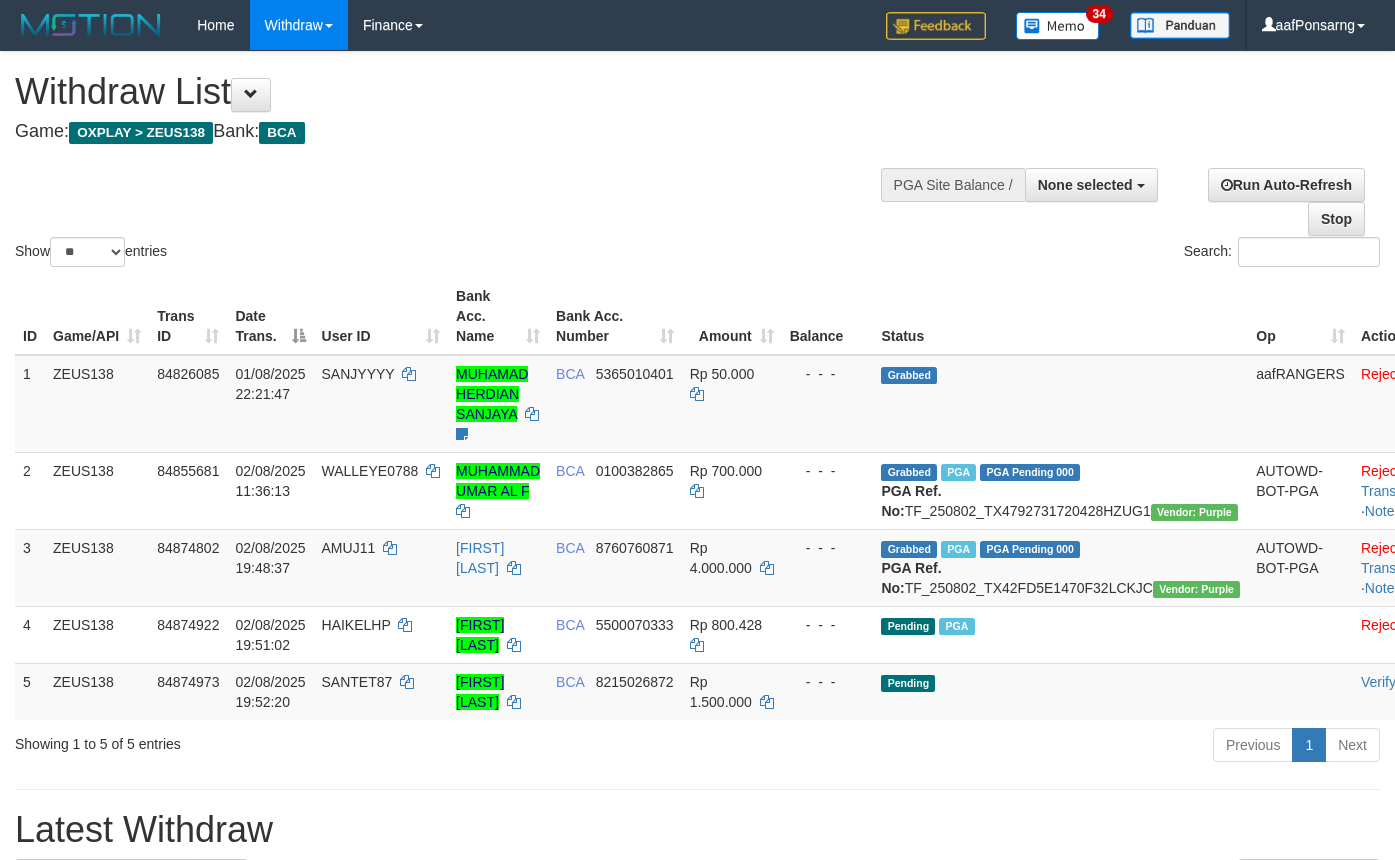 select 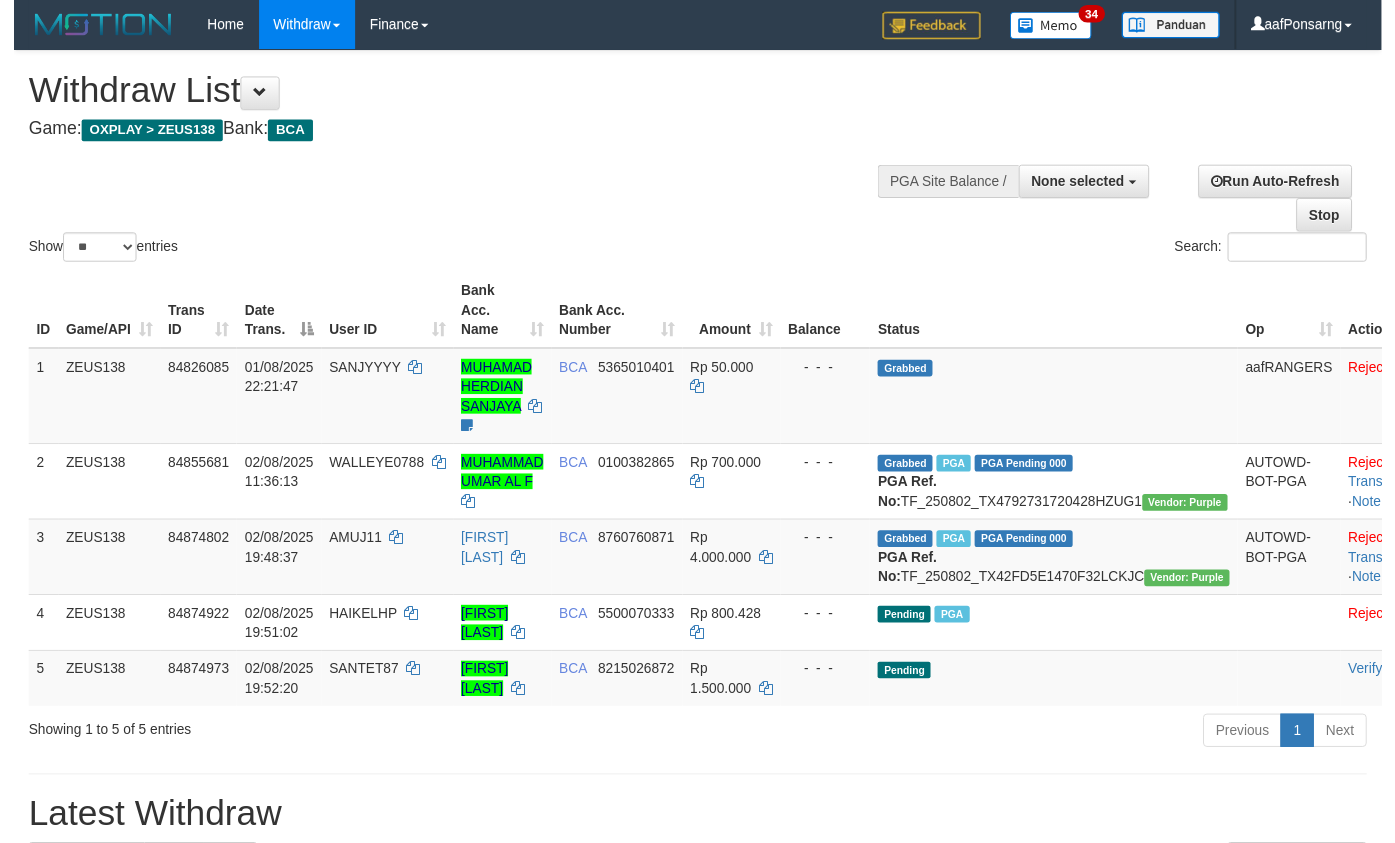 scroll, scrollTop: 152, scrollLeft: 0, axis: vertical 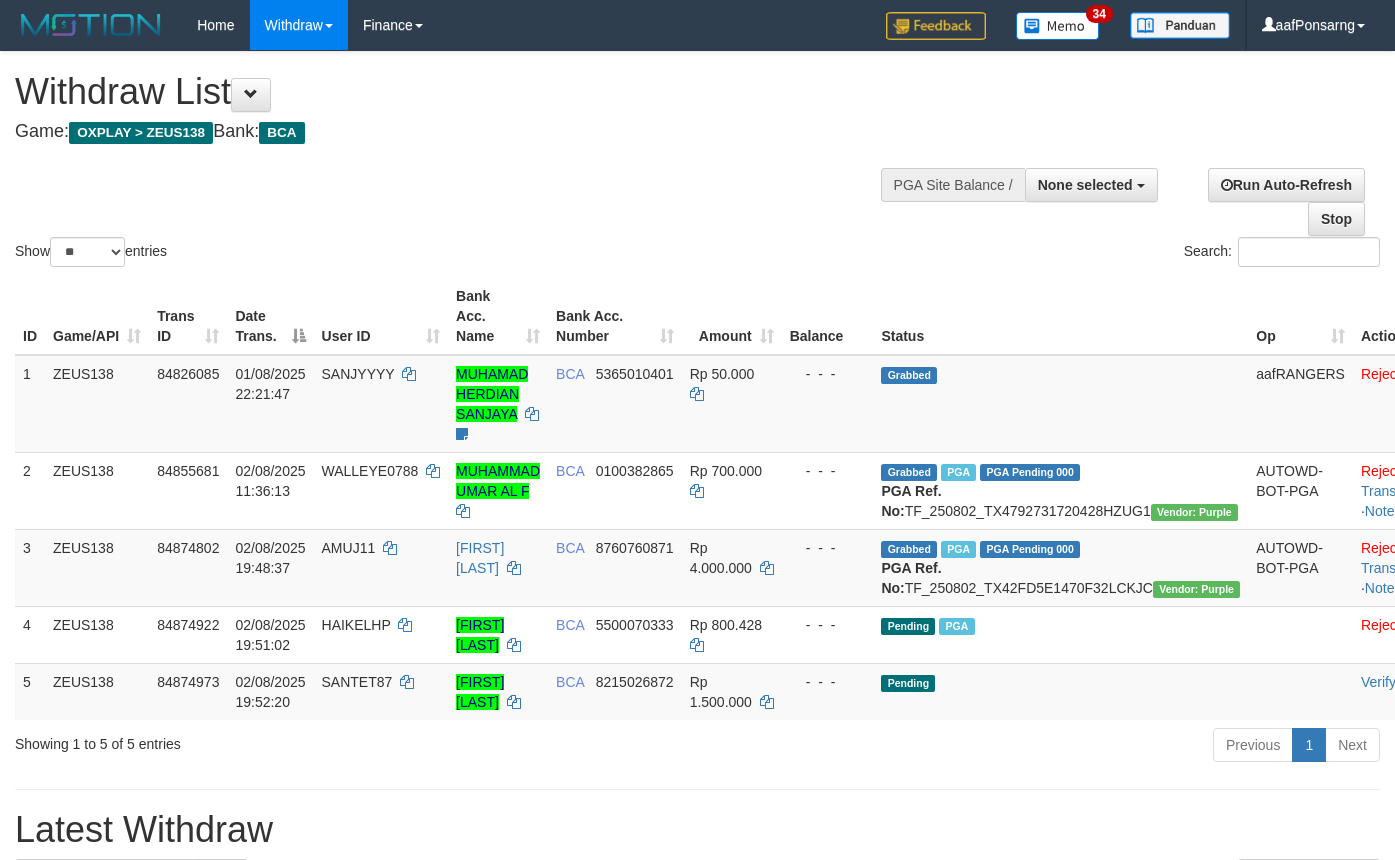 select 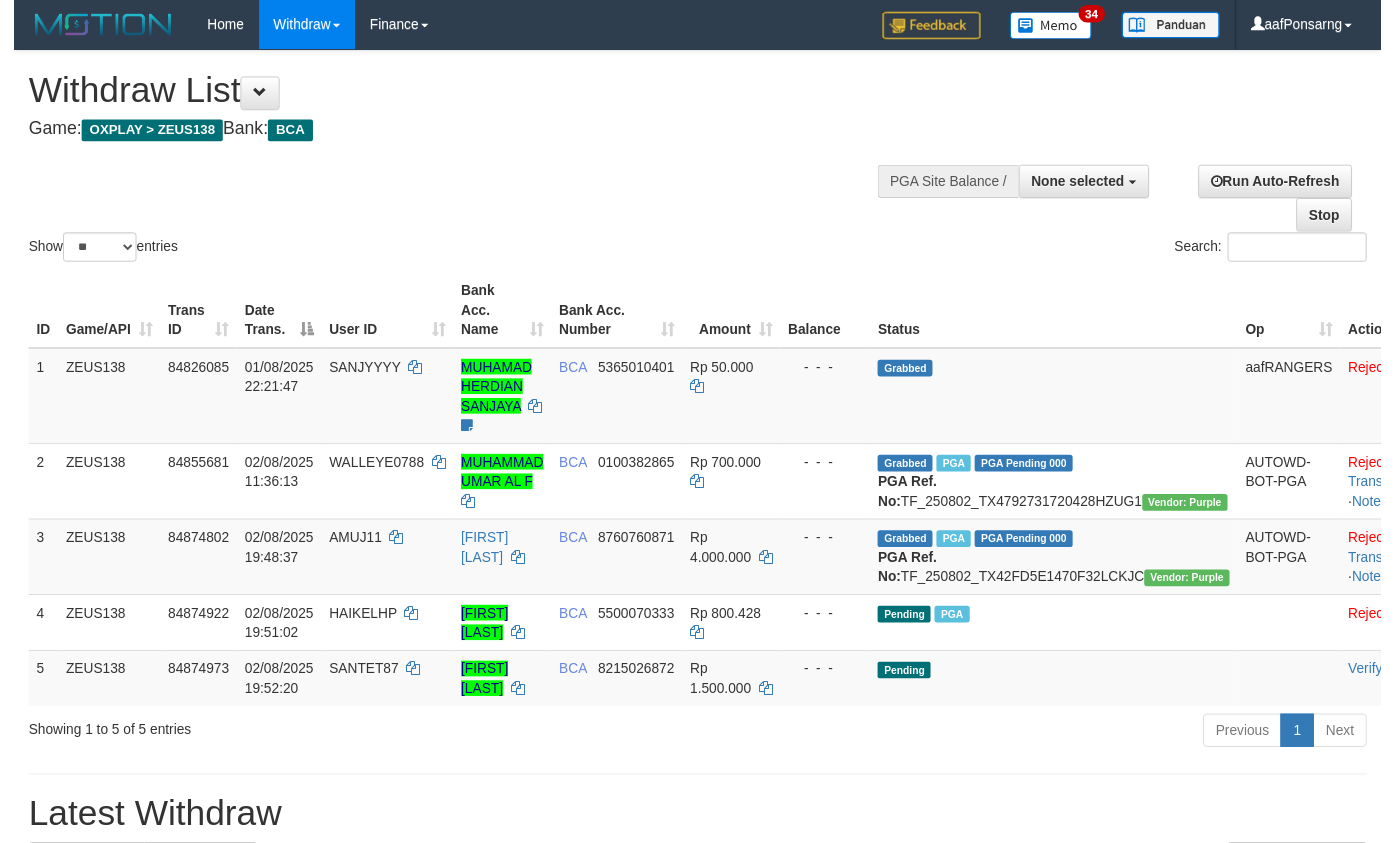 scroll, scrollTop: 152, scrollLeft: 0, axis: vertical 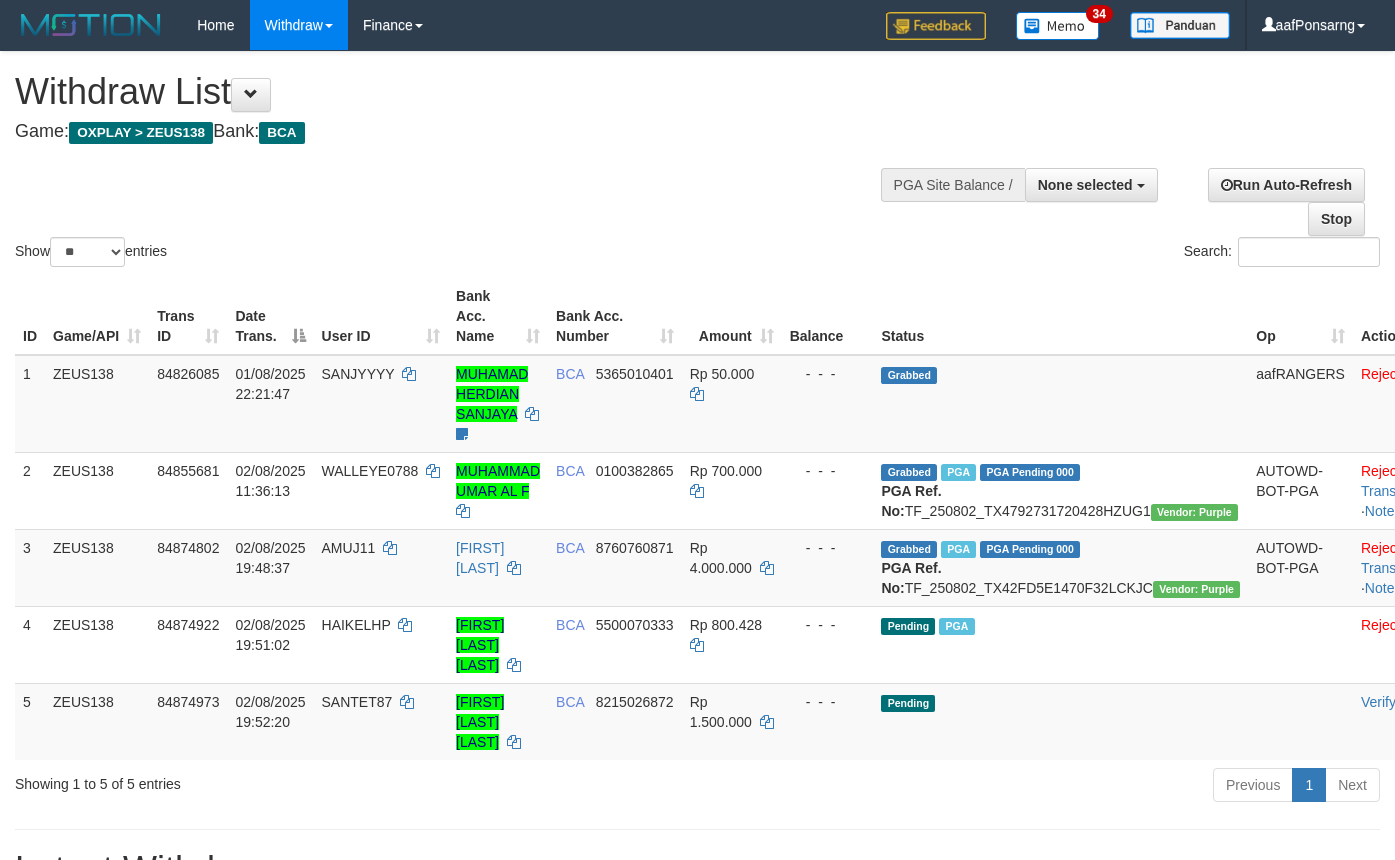 select 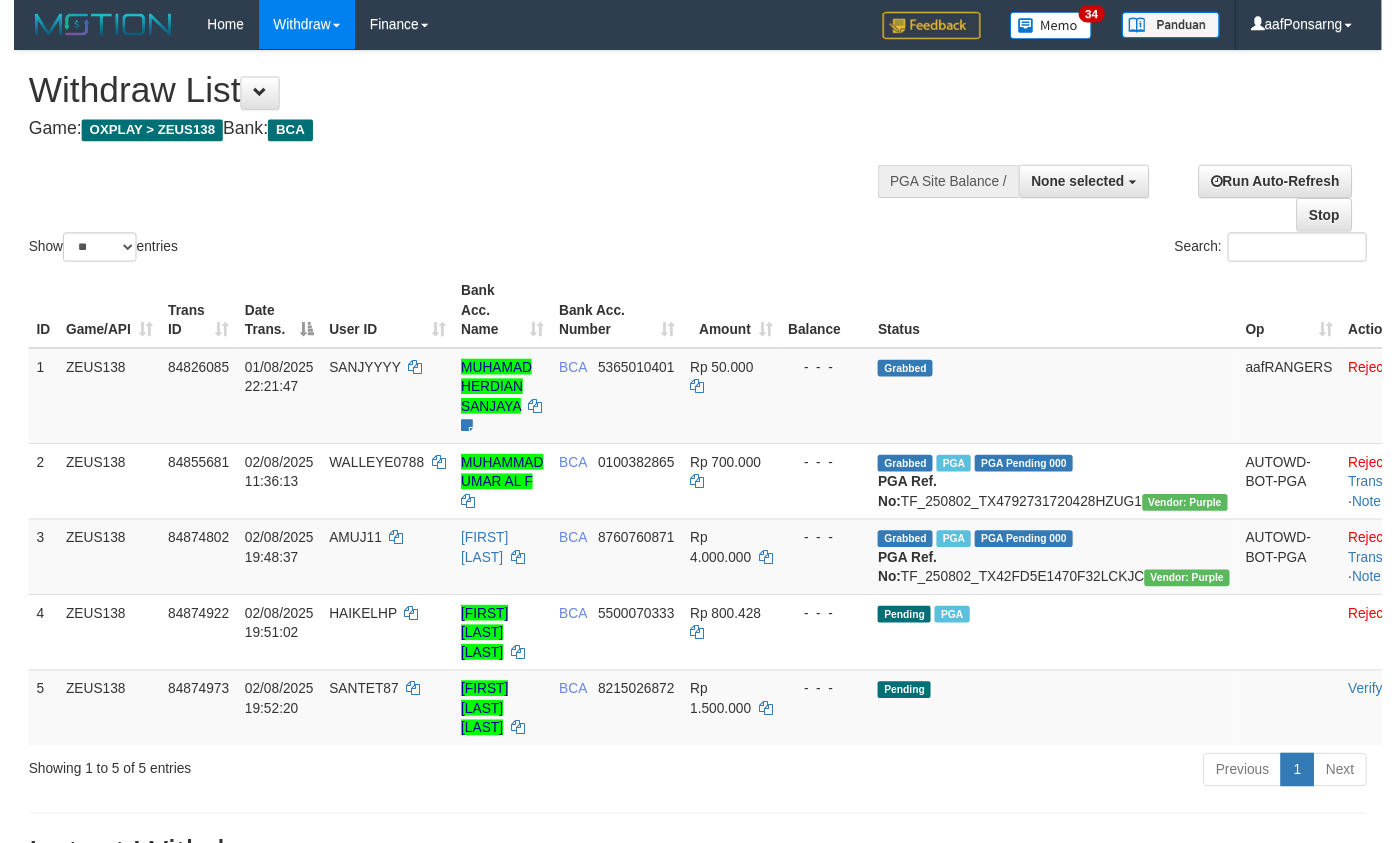 scroll, scrollTop: 152, scrollLeft: 0, axis: vertical 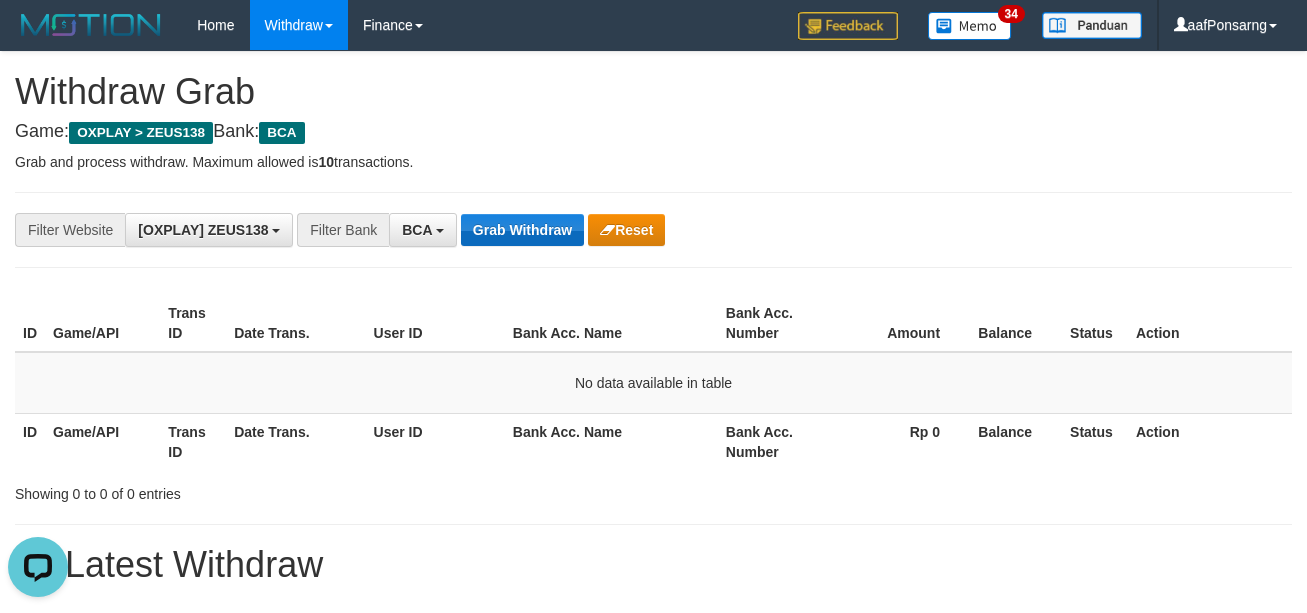 drag, startPoint x: 554, startPoint y: 187, endPoint x: 563, endPoint y: 219, distance: 33.24154 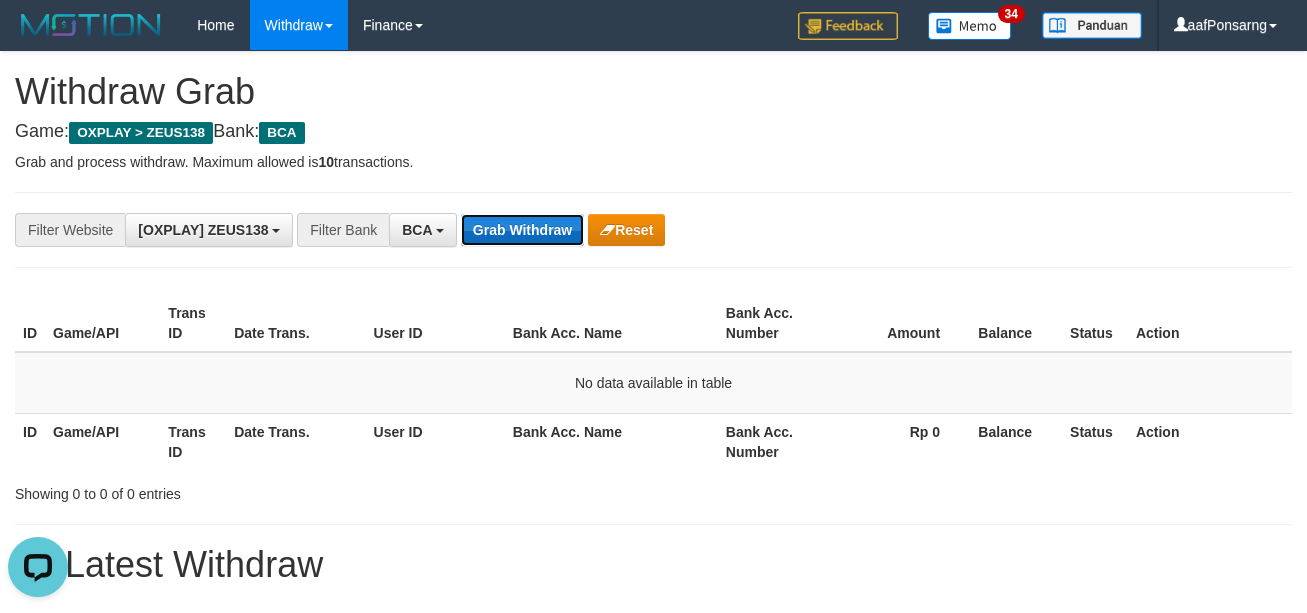 click on "Grab Withdraw" at bounding box center (522, 230) 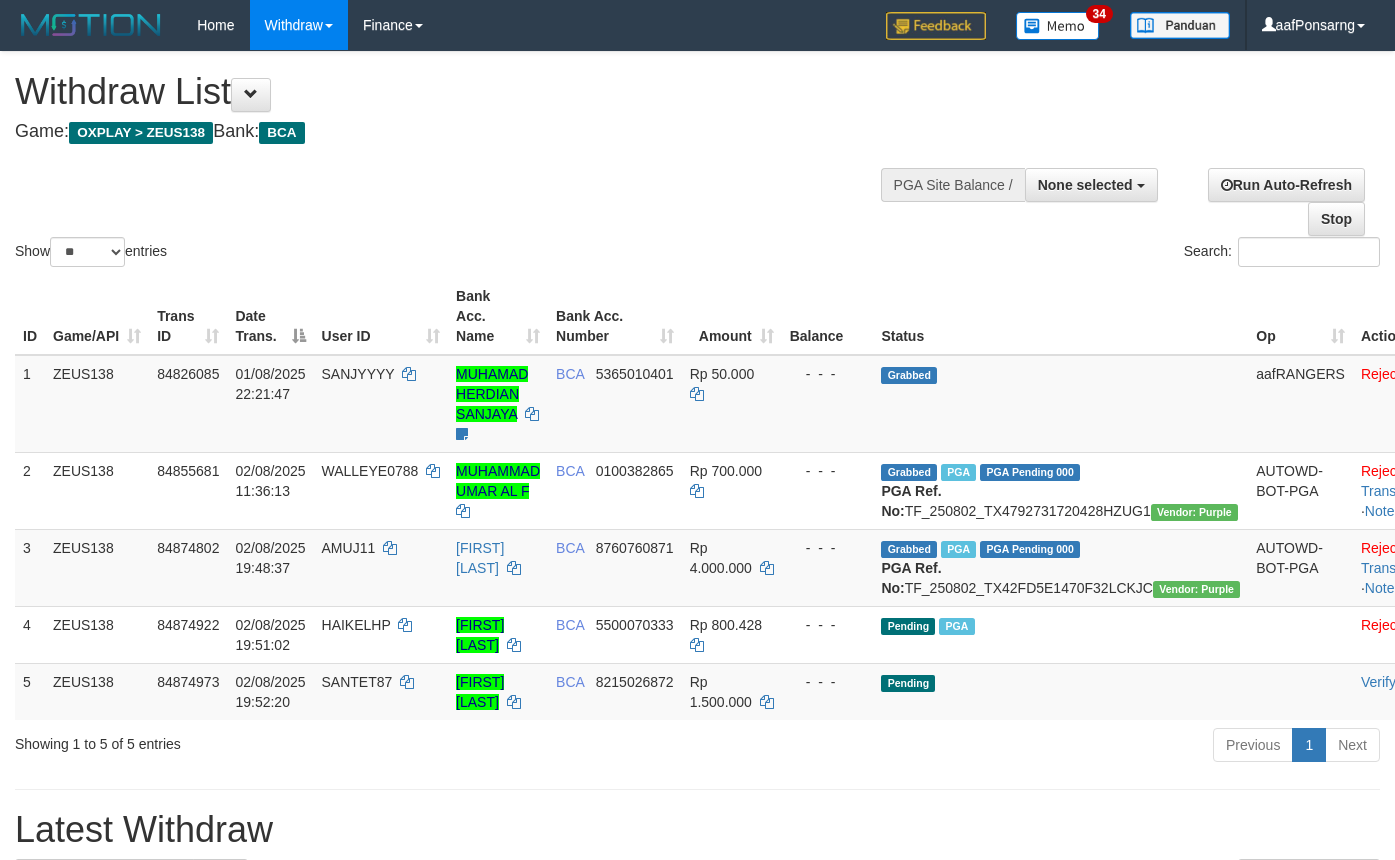 select 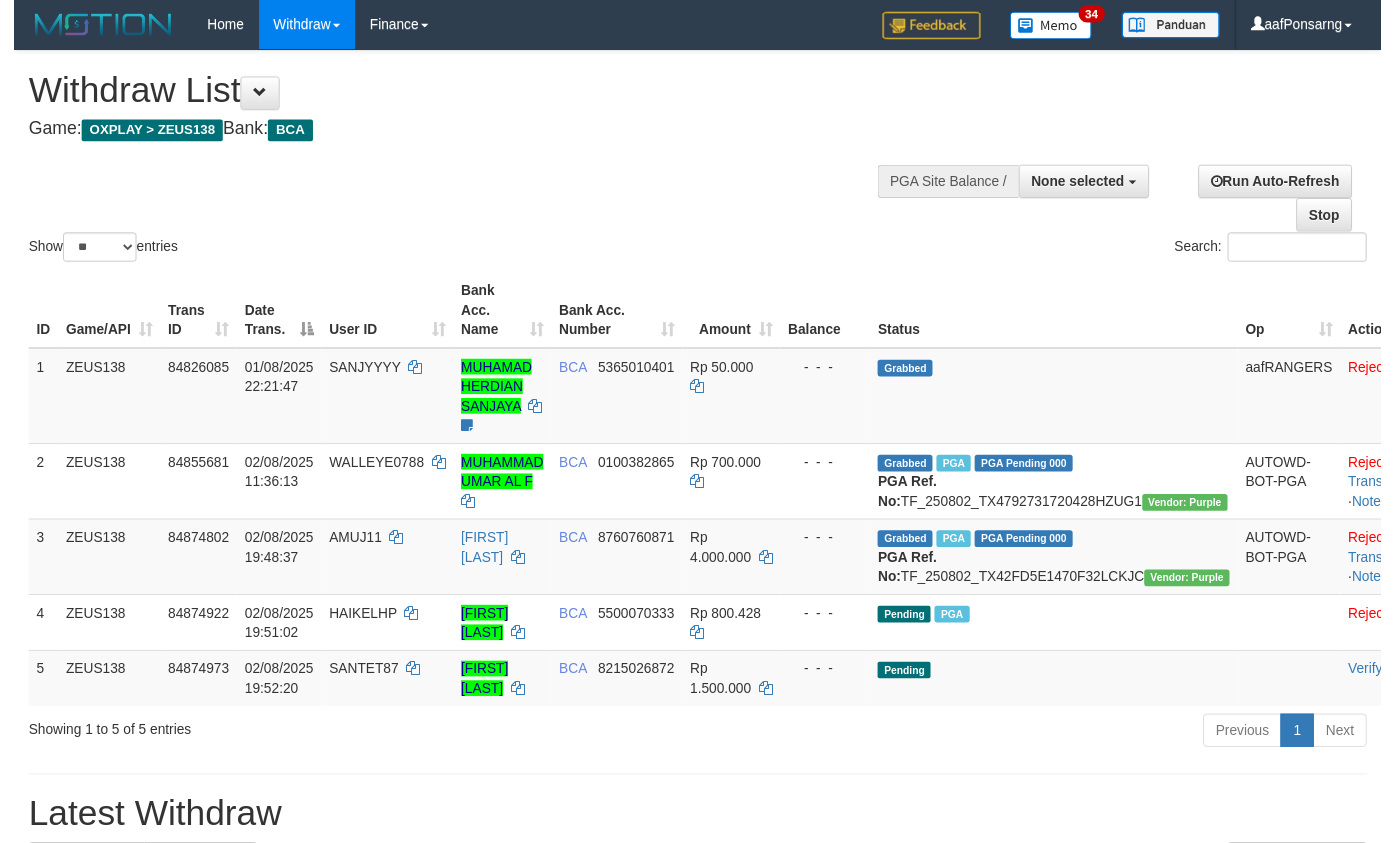scroll, scrollTop: 152, scrollLeft: 0, axis: vertical 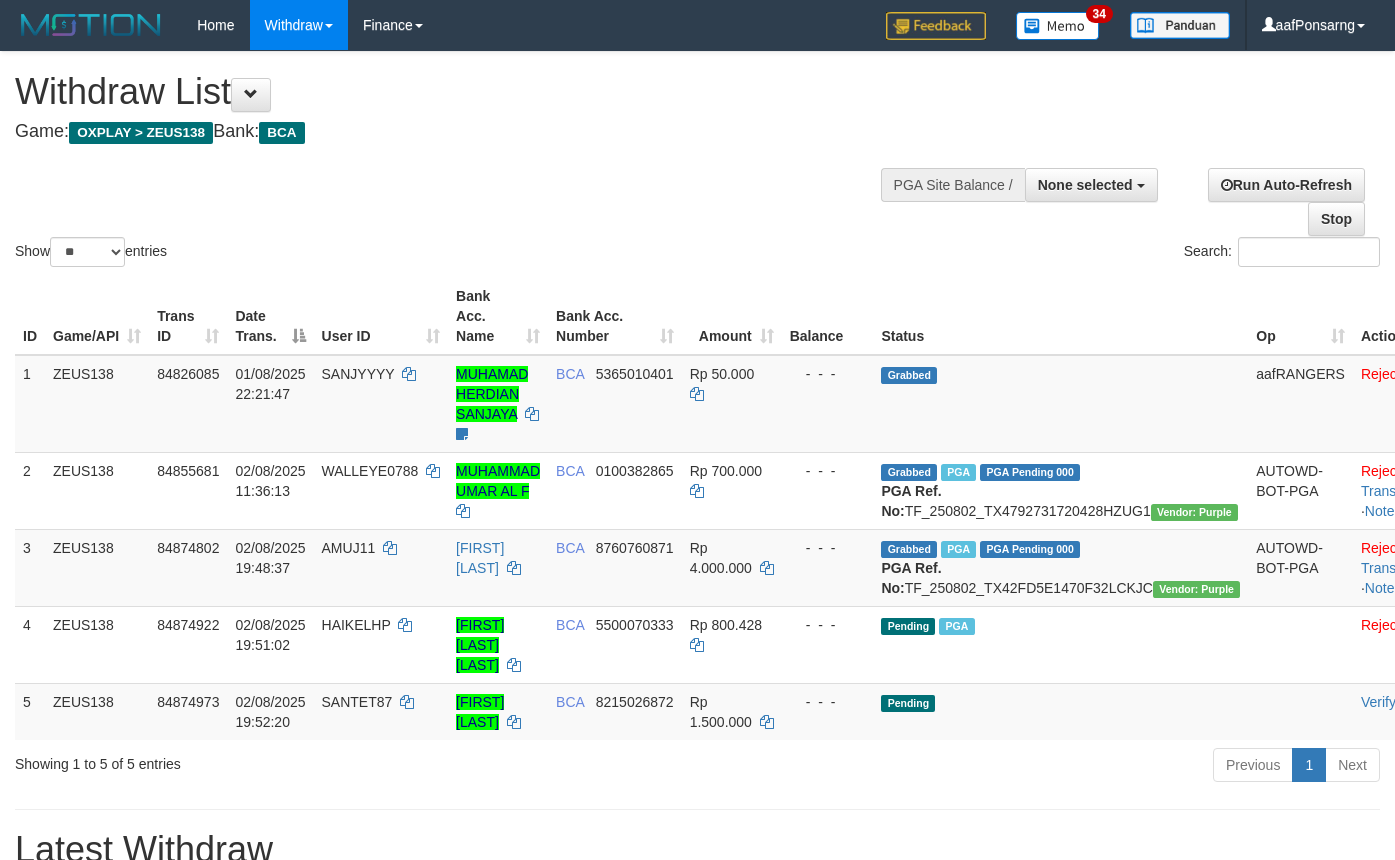 select 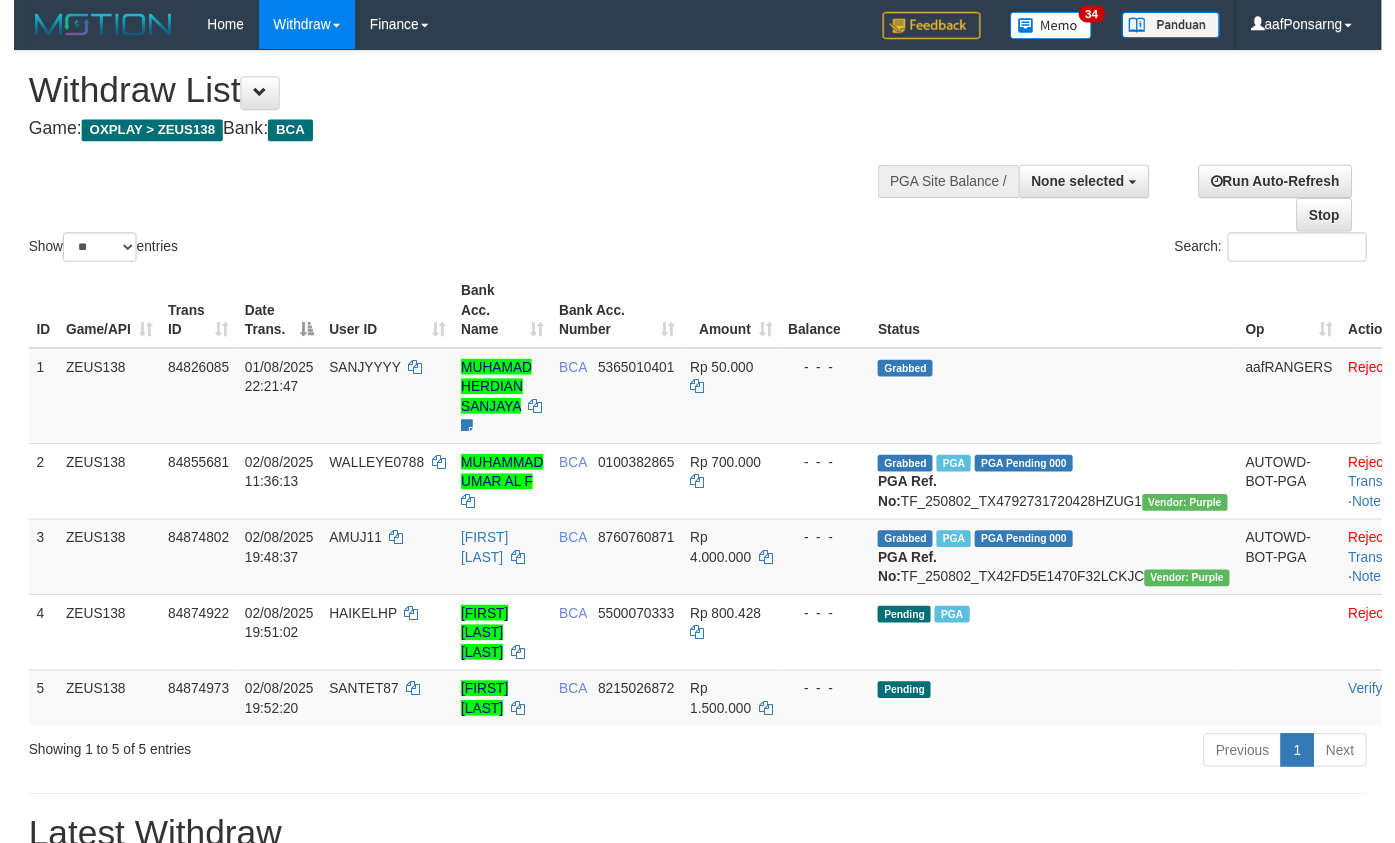 scroll, scrollTop: 152, scrollLeft: 0, axis: vertical 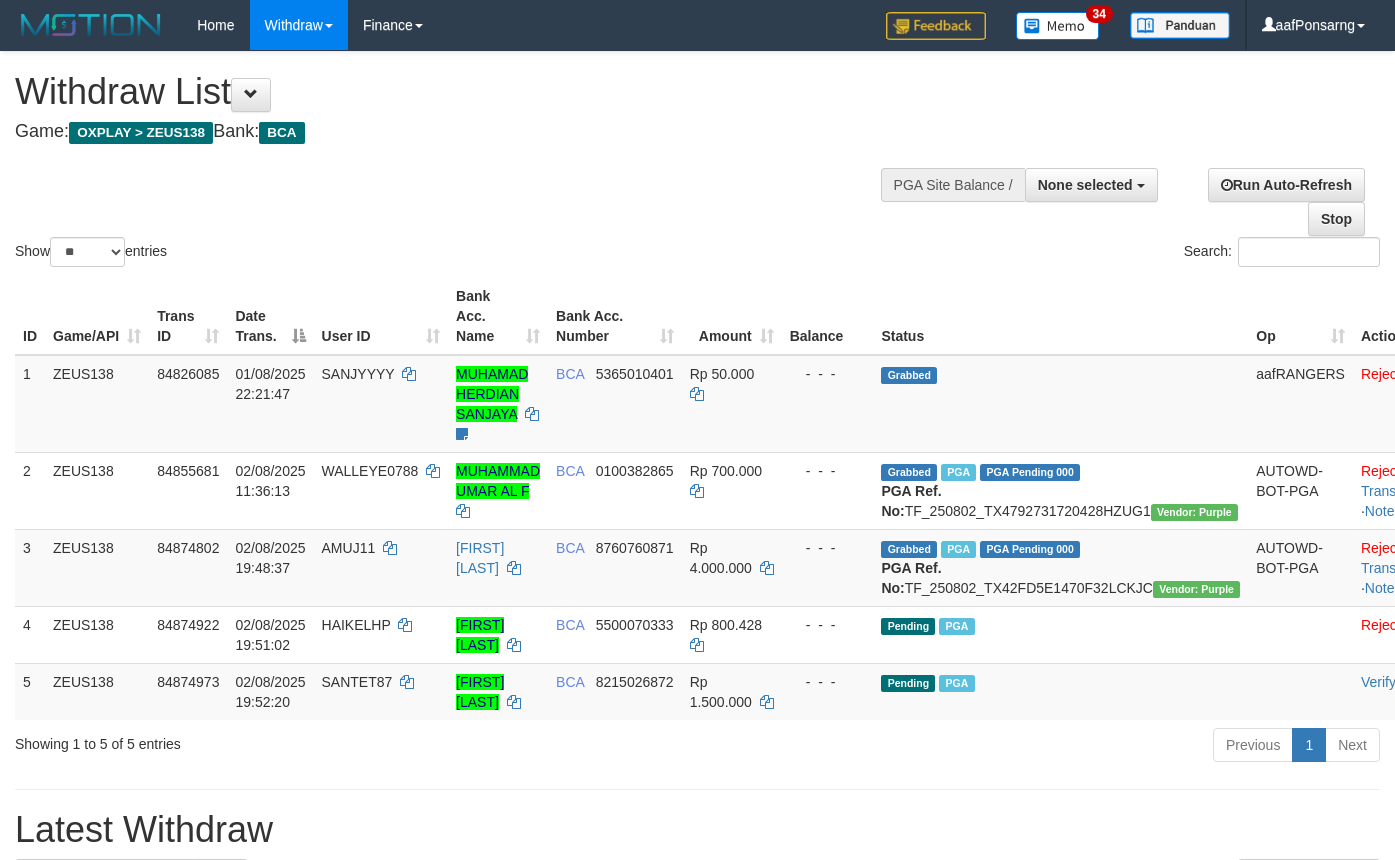 select 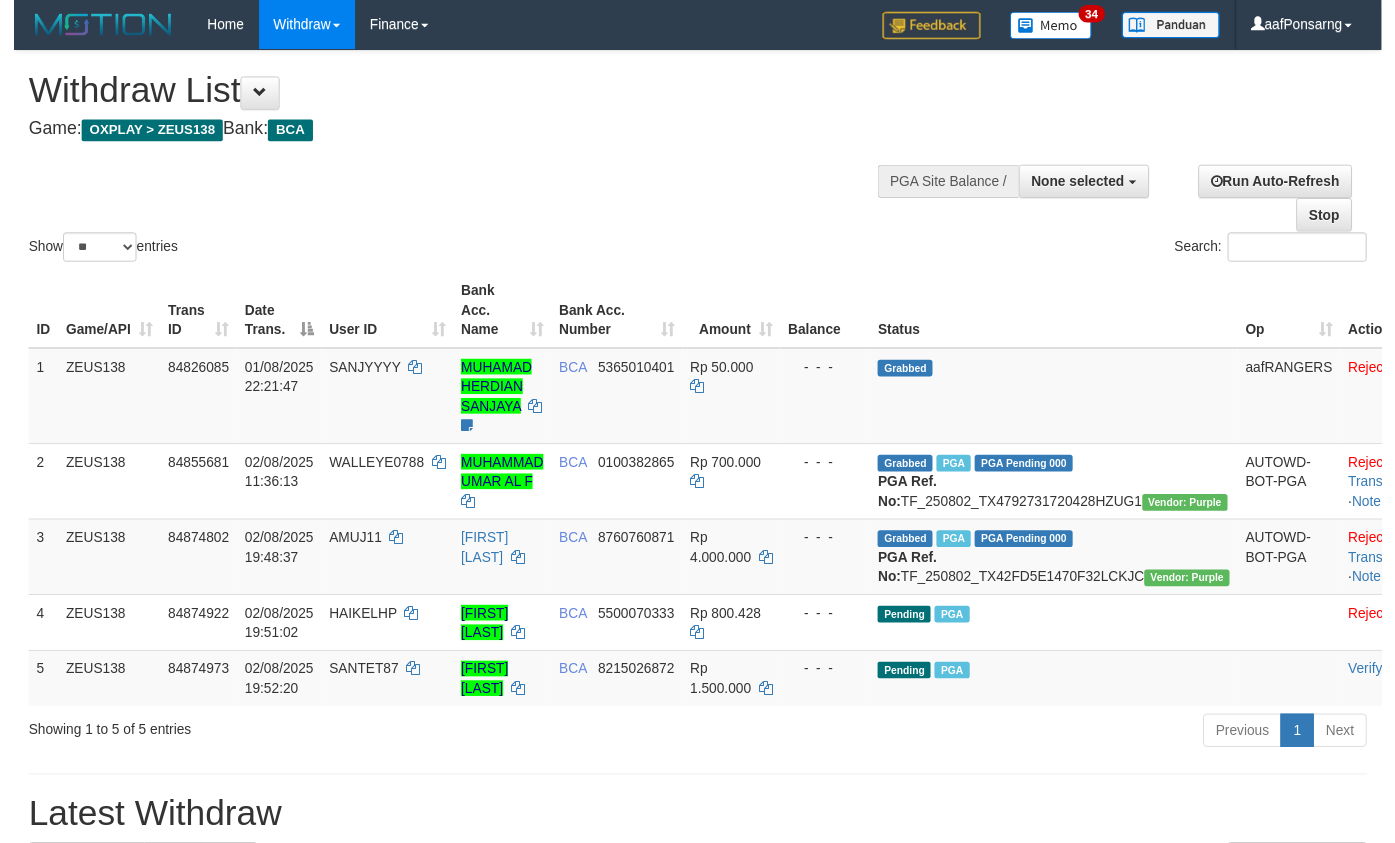 scroll, scrollTop: 152, scrollLeft: 0, axis: vertical 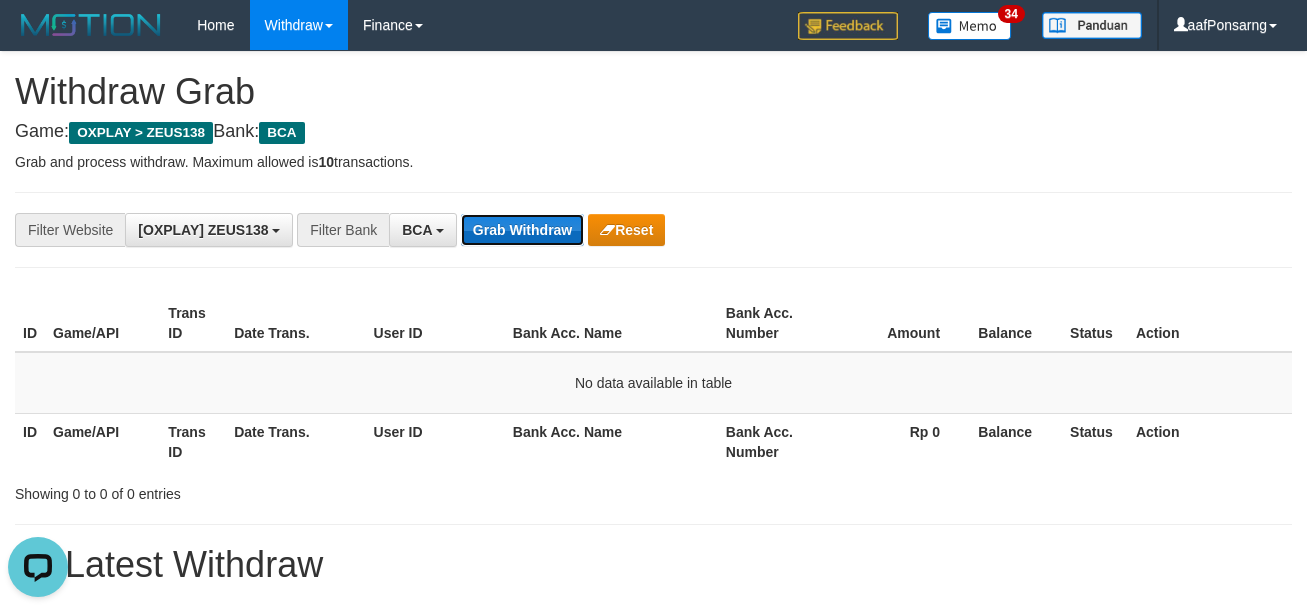 click on "Grab Withdraw" at bounding box center (522, 230) 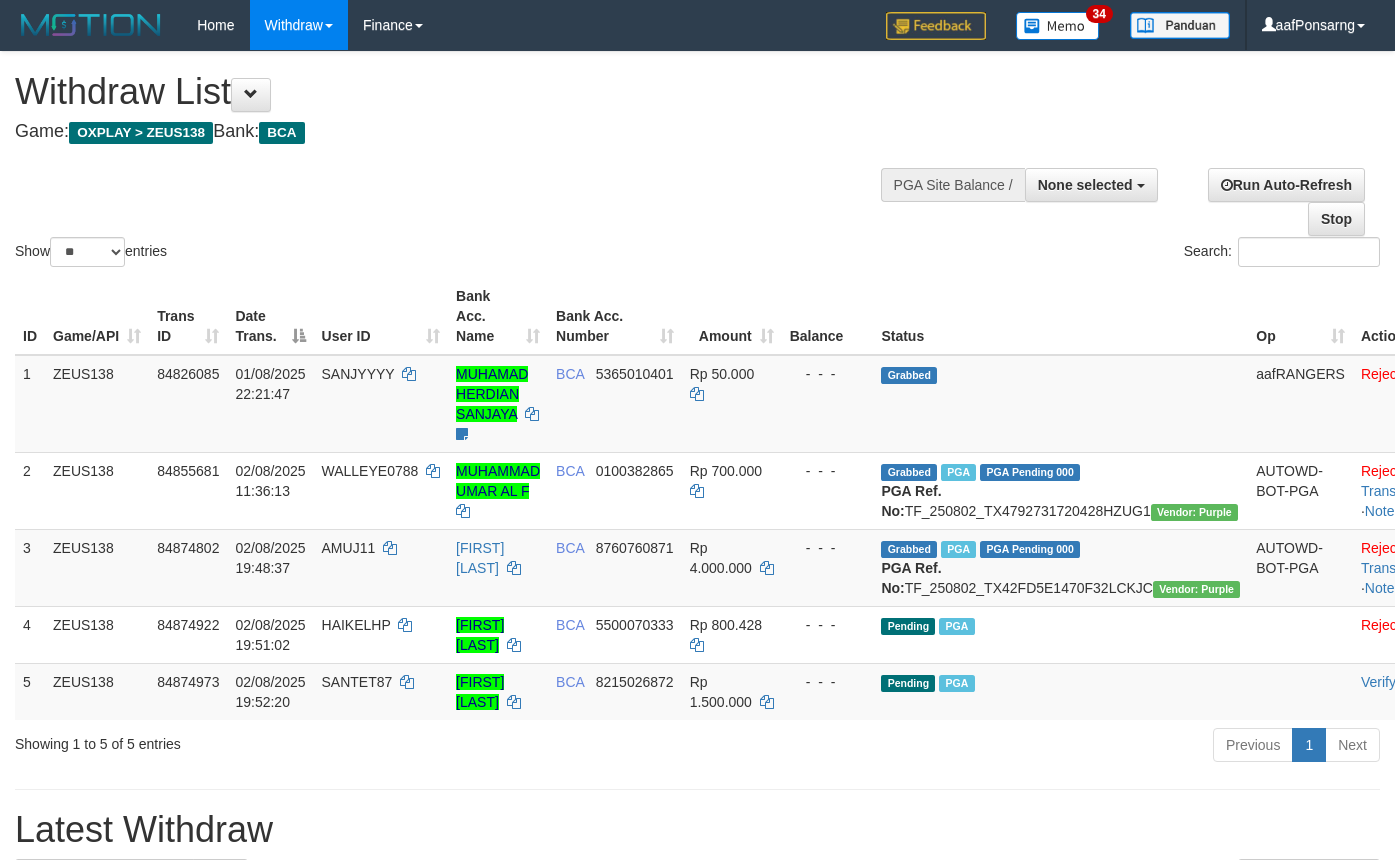 select 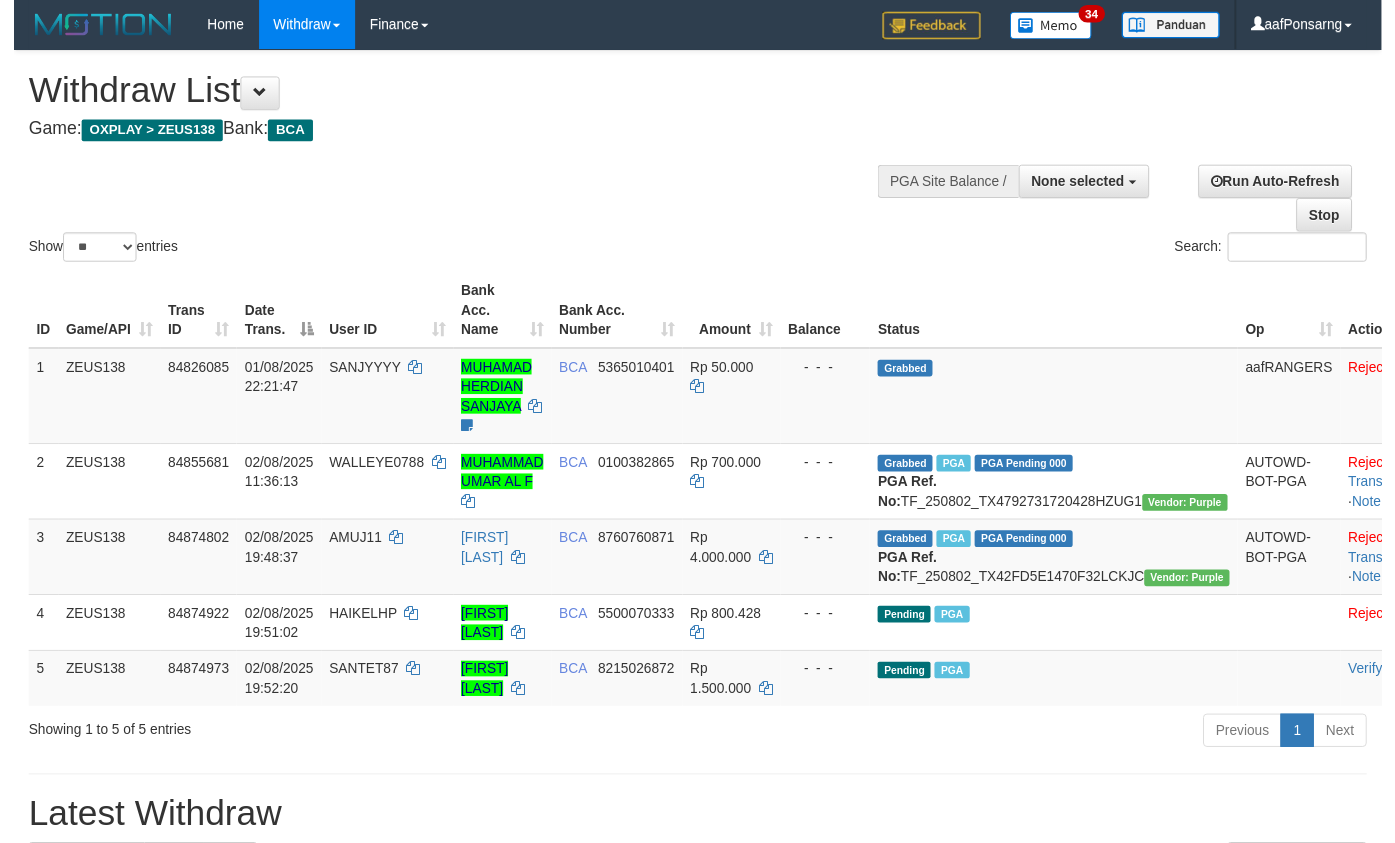 scroll, scrollTop: 152, scrollLeft: 0, axis: vertical 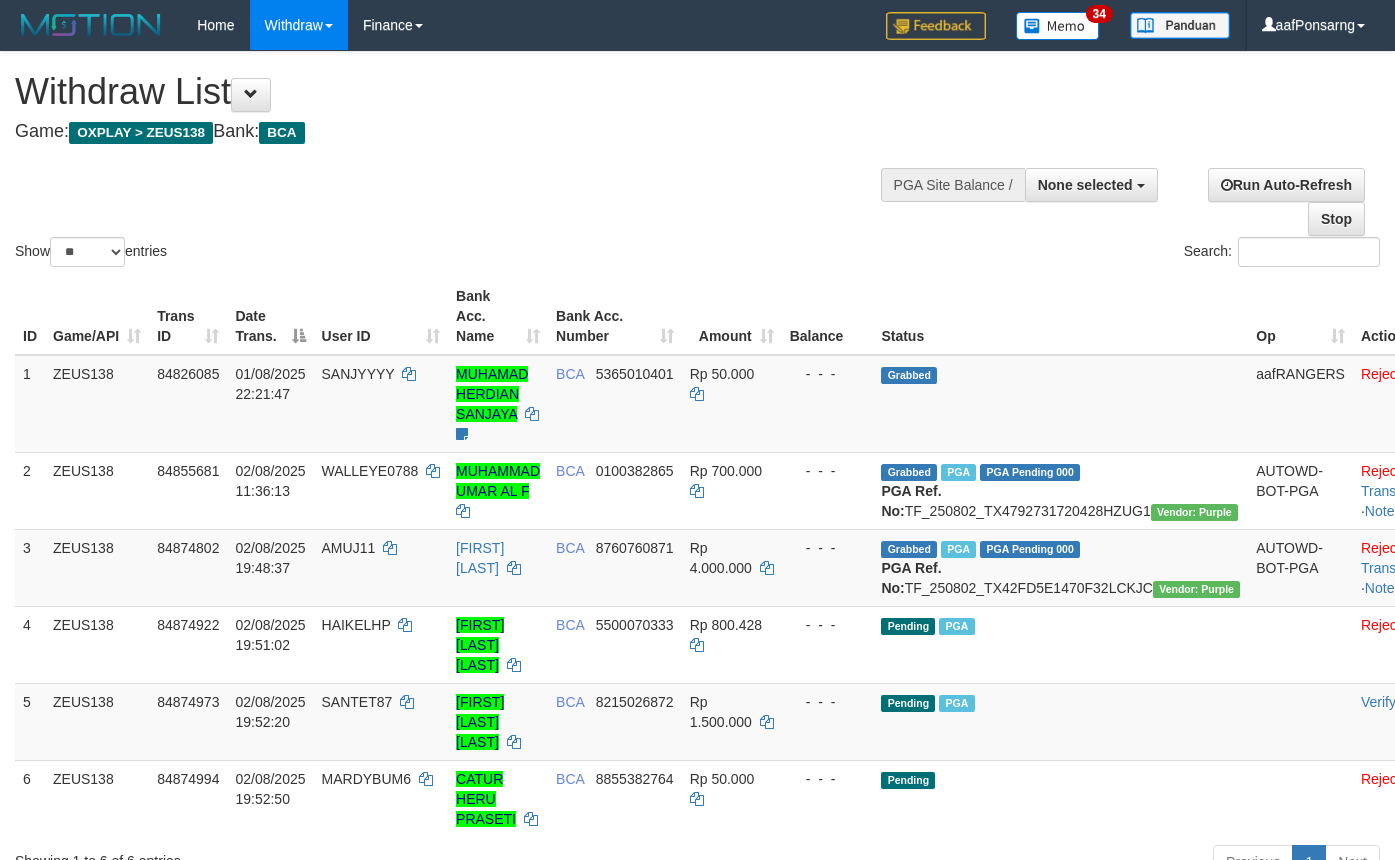 select 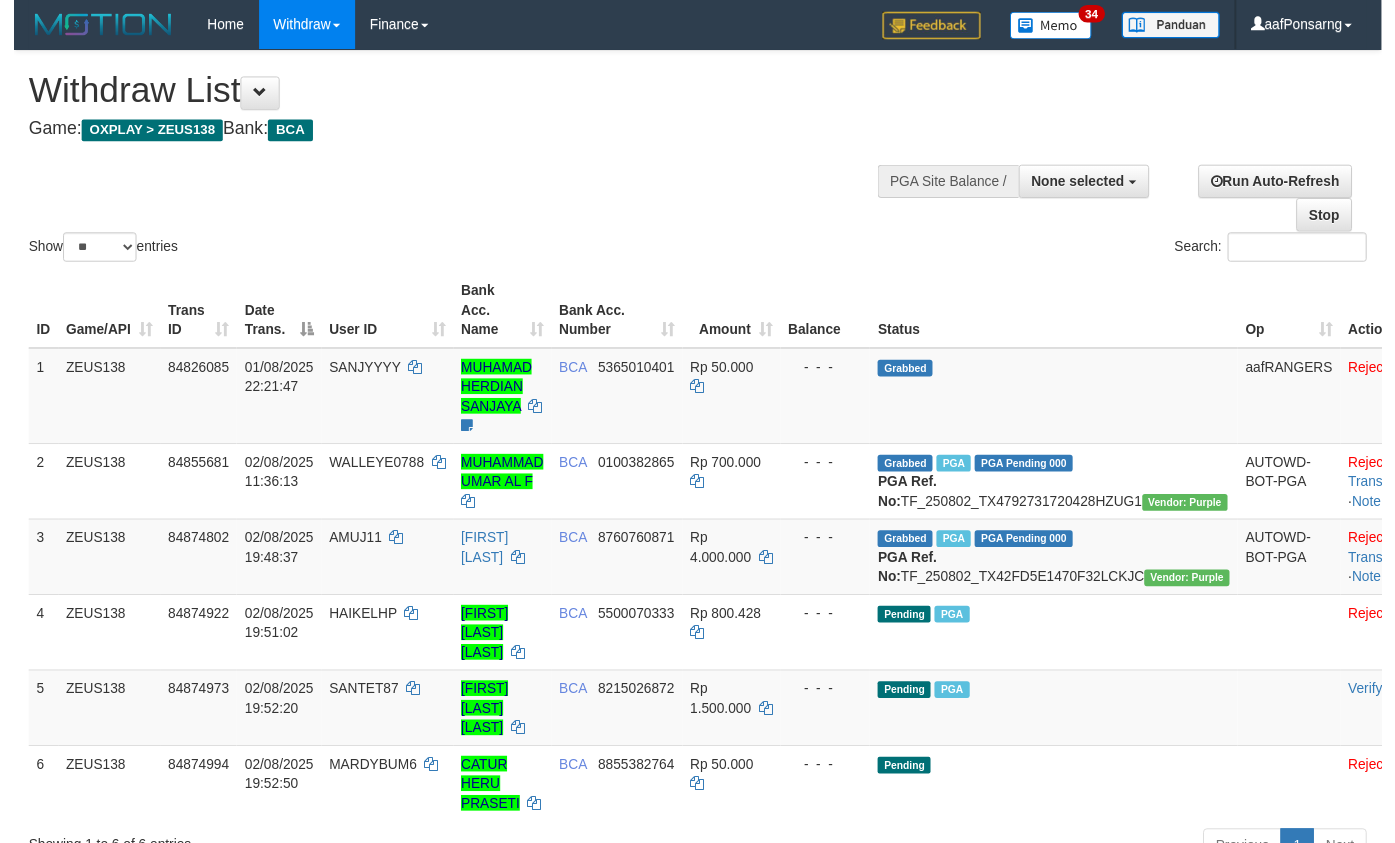 scroll, scrollTop: 152, scrollLeft: 0, axis: vertical 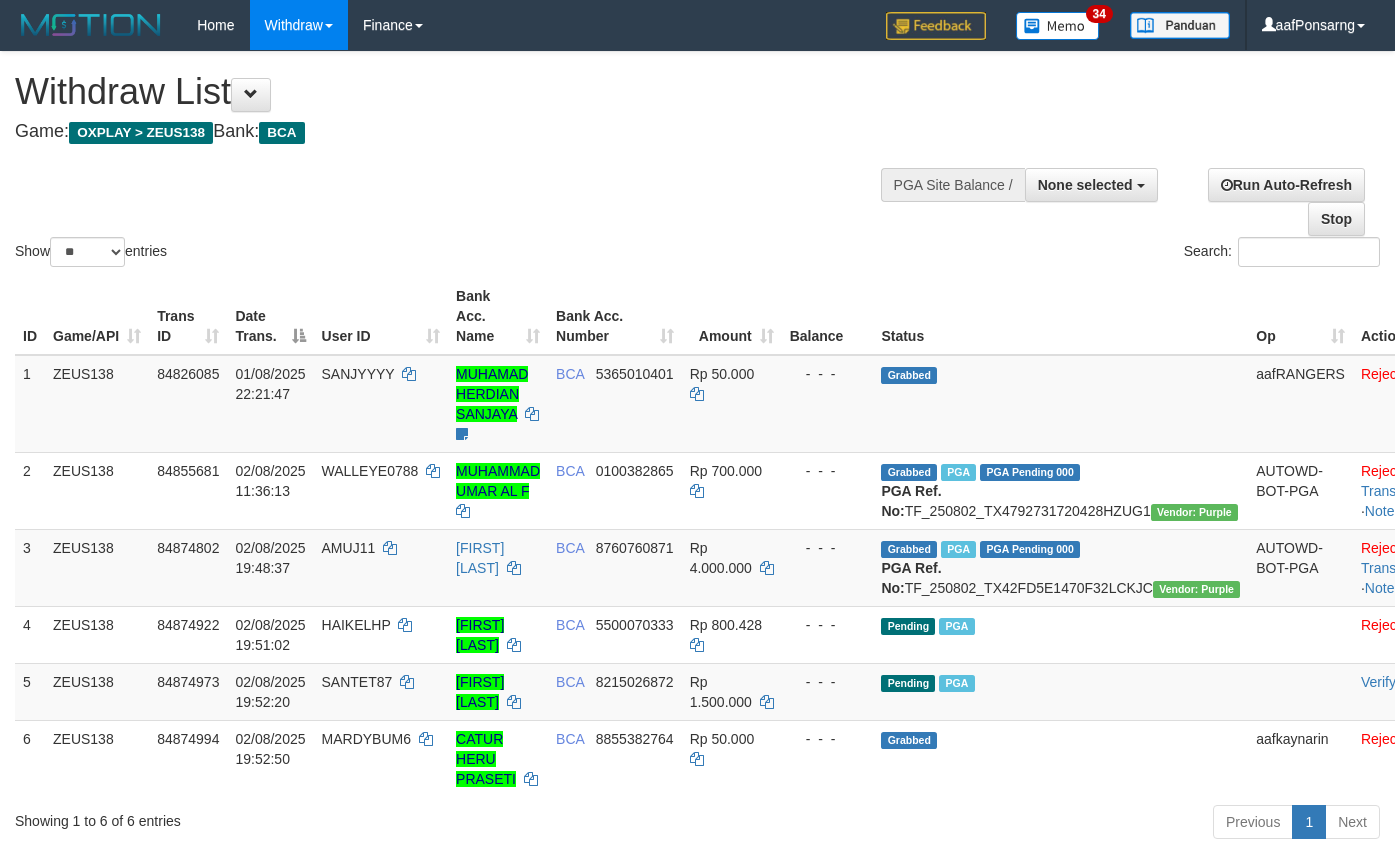 select 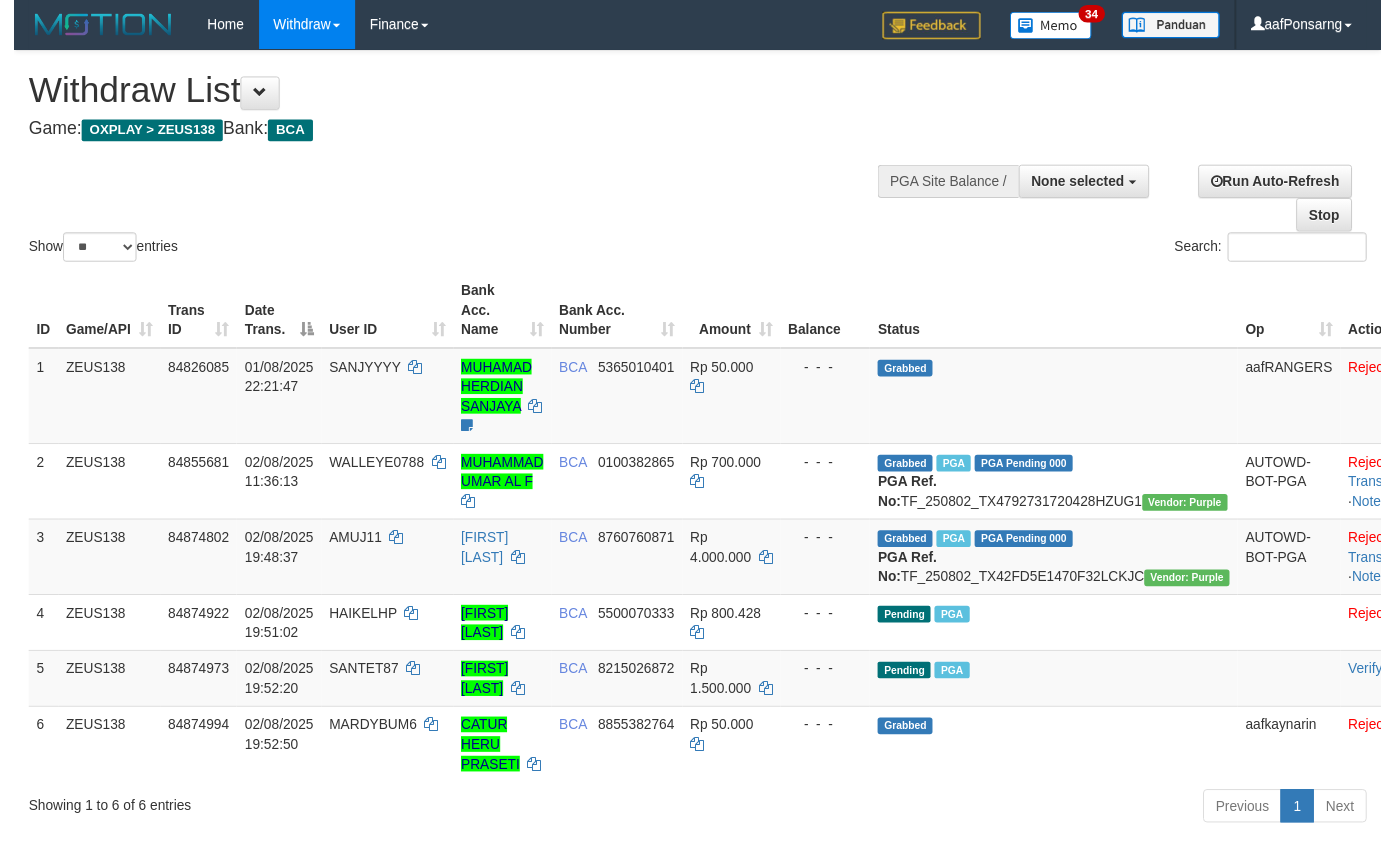 scroll, scrollTop: 152, scrollLeft: 0, axis: vertical 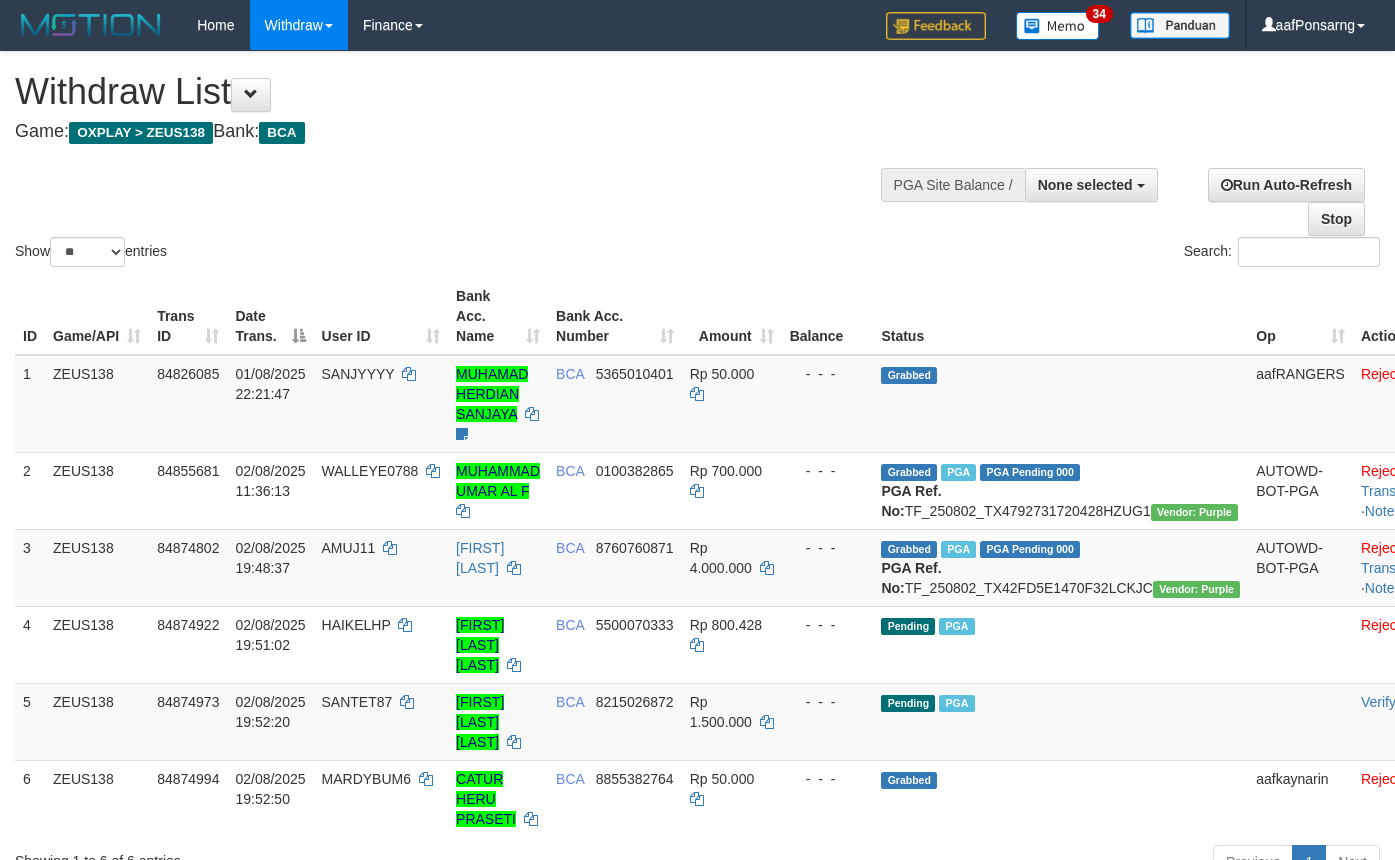 select 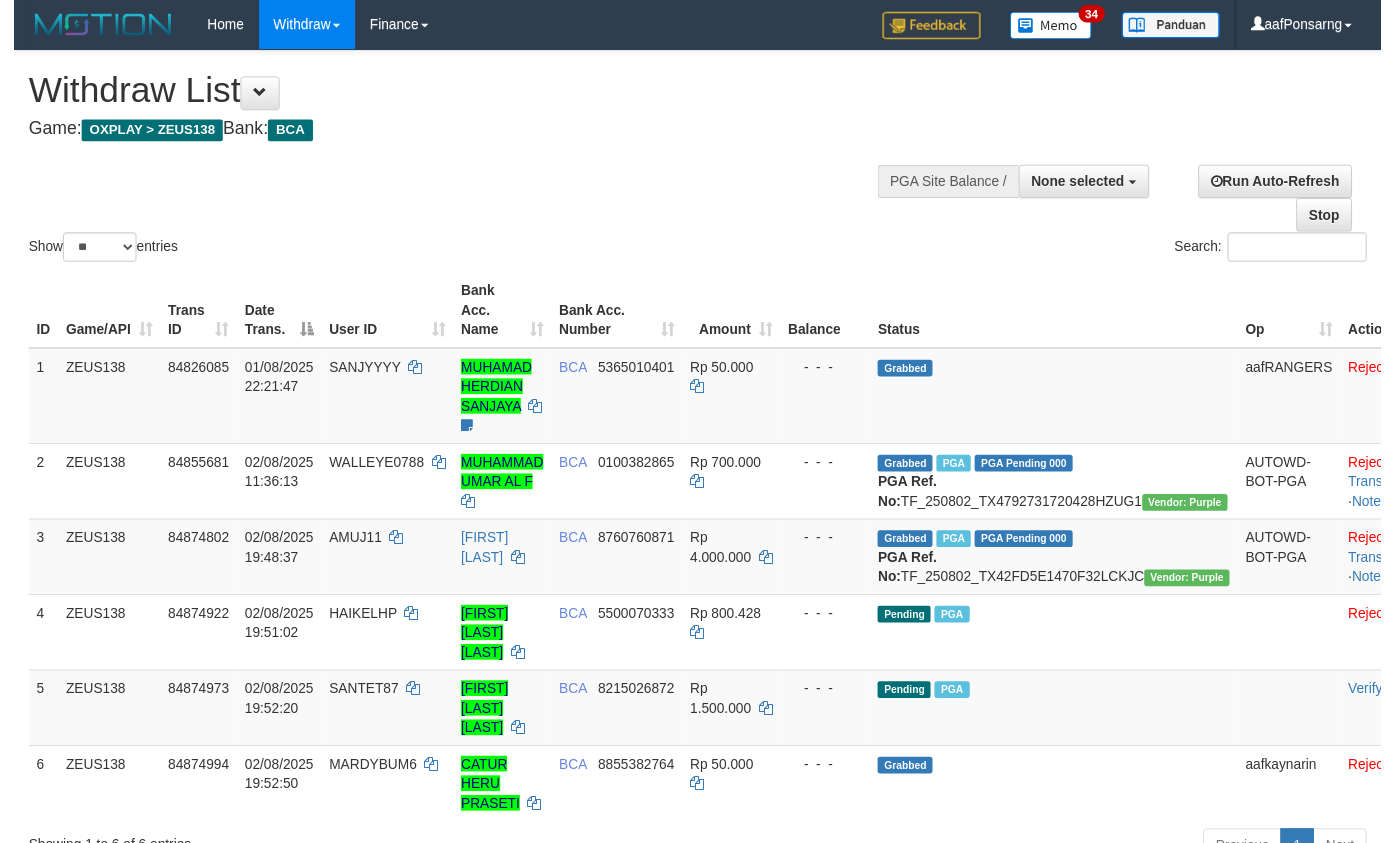 scroll, scrollTop: 152, scrollLeft: 0, axis: vertical 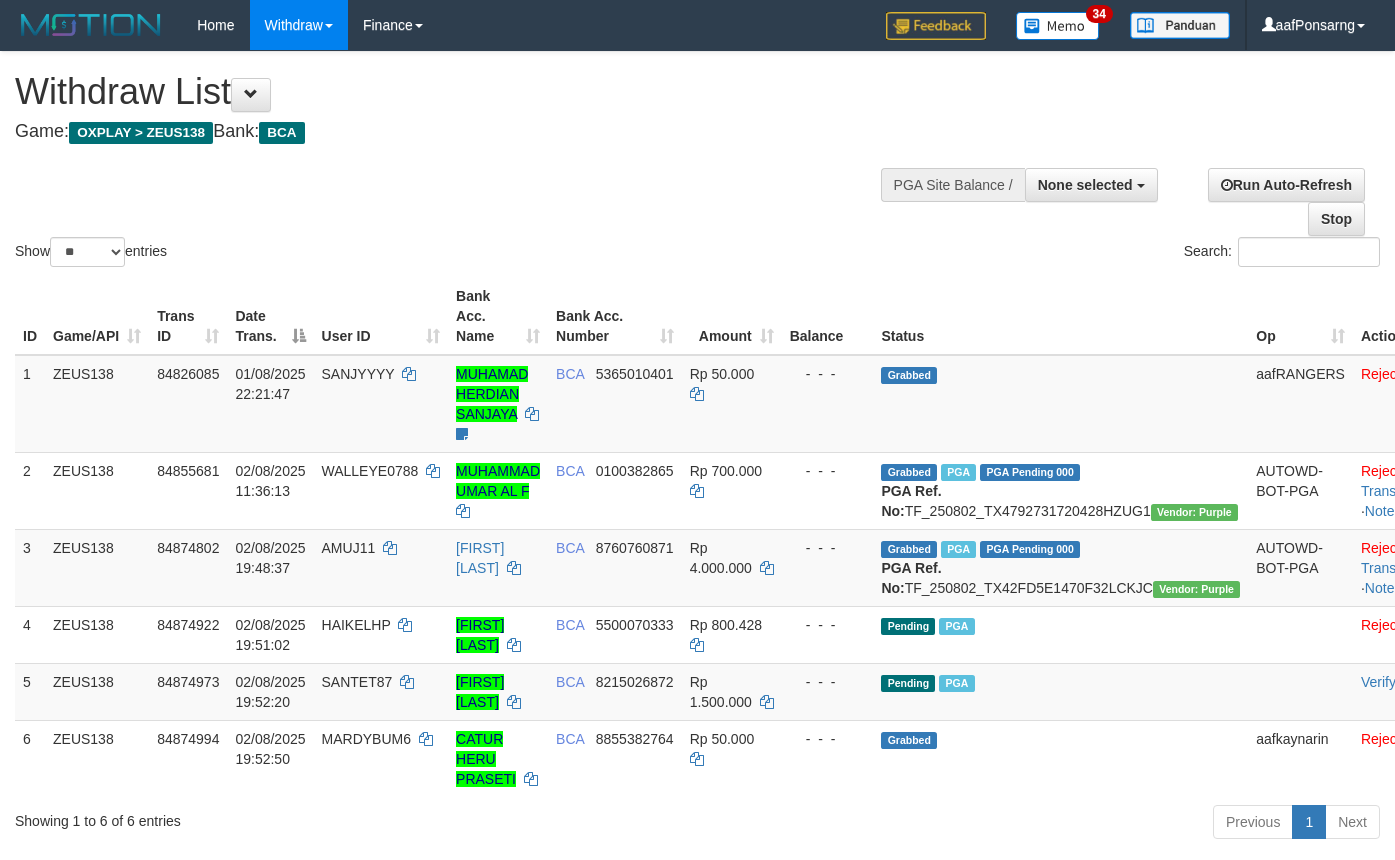 select 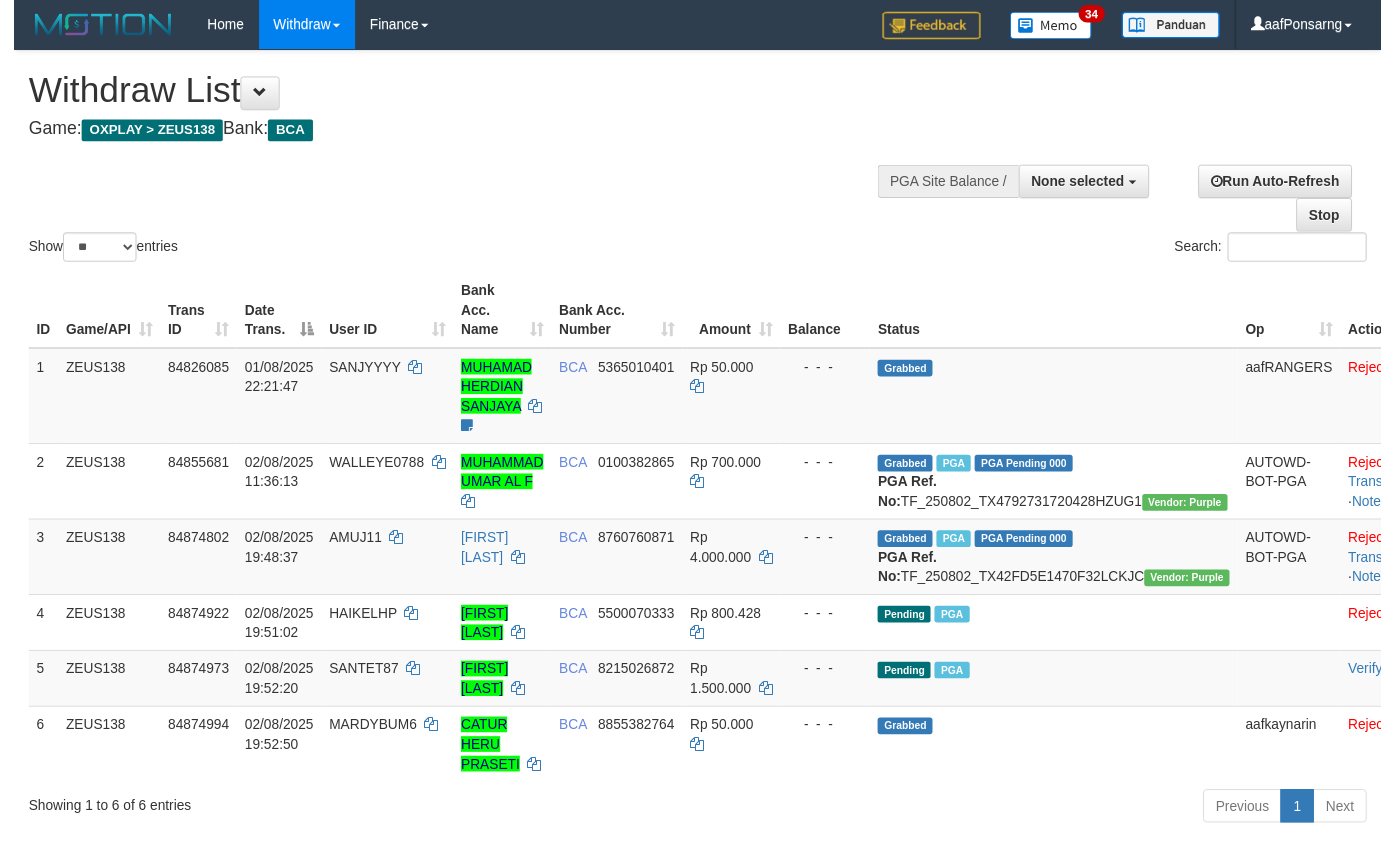 scroll, scrollTop: 152, scrollLeft: 0, axis: vertical 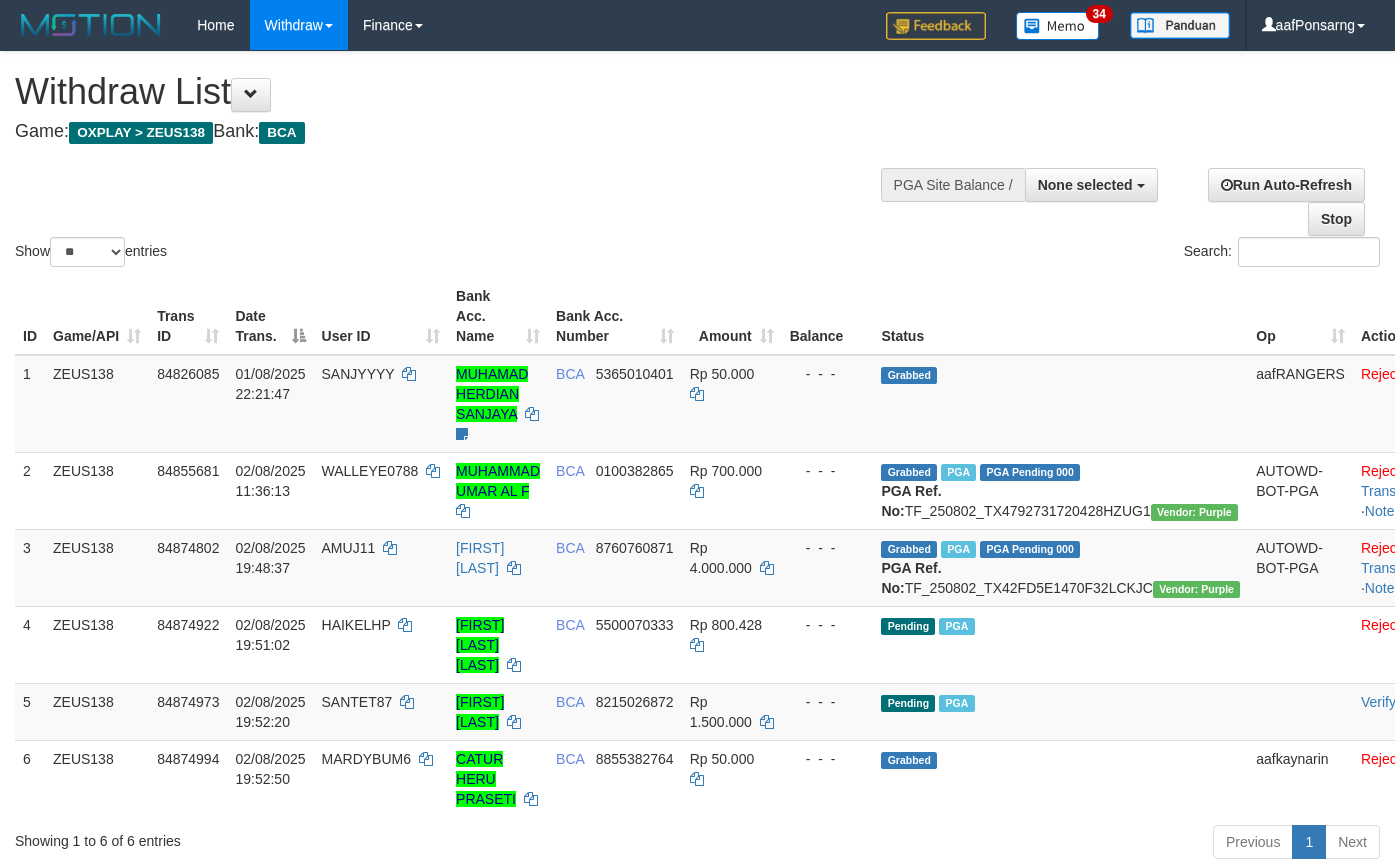select 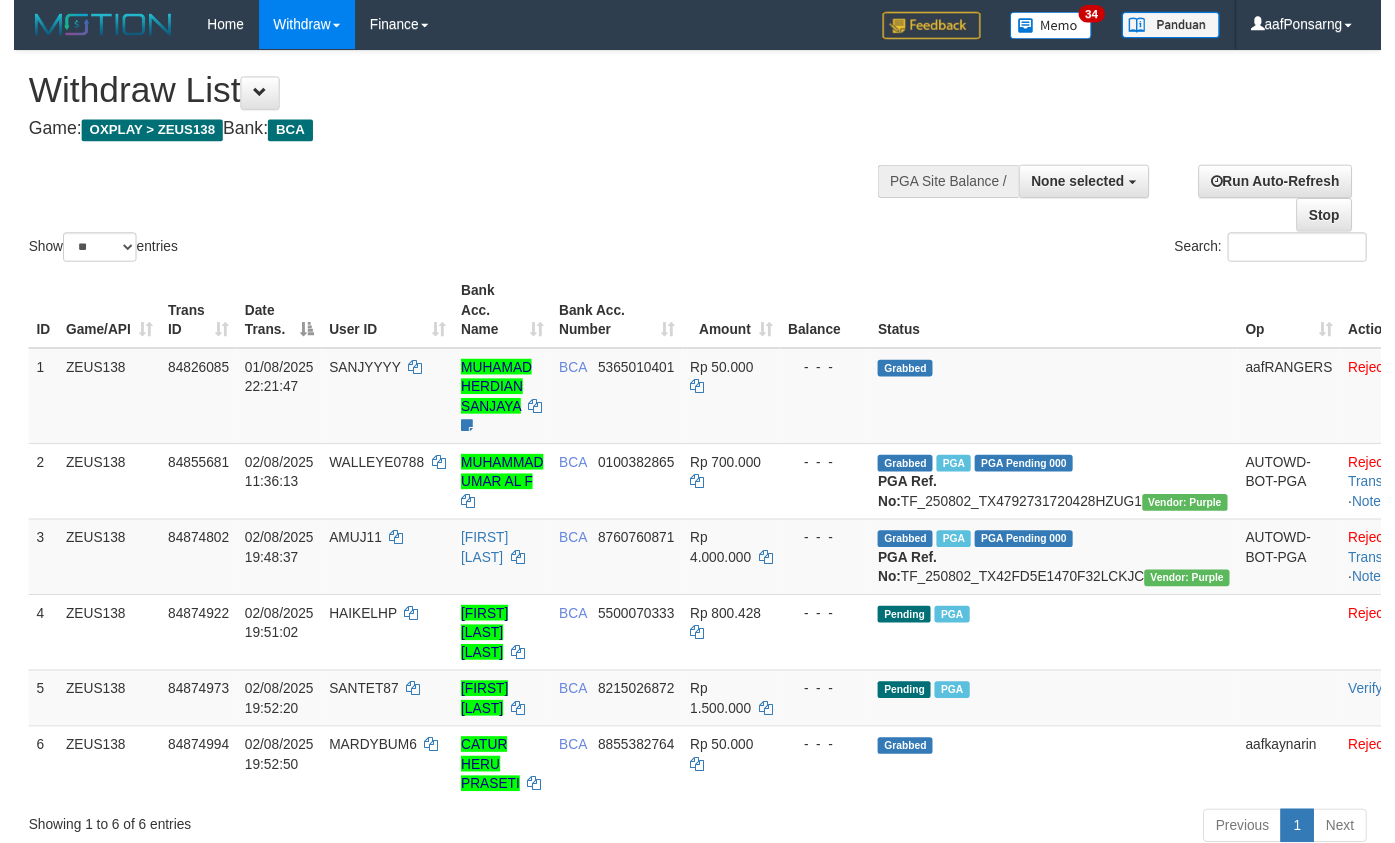scroll, scrollTop: 152, scrollLeft: 0, axis: vertical 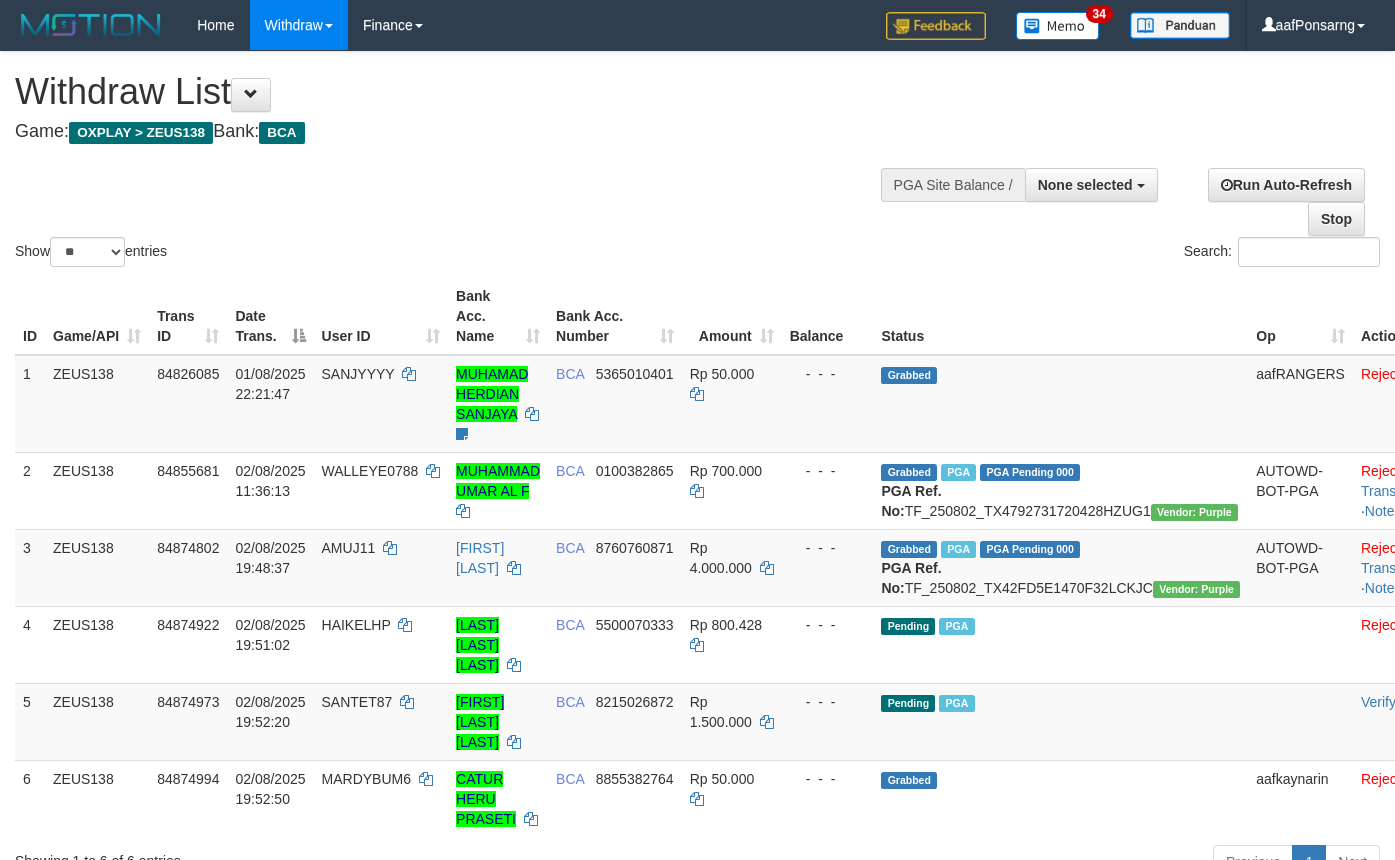 select 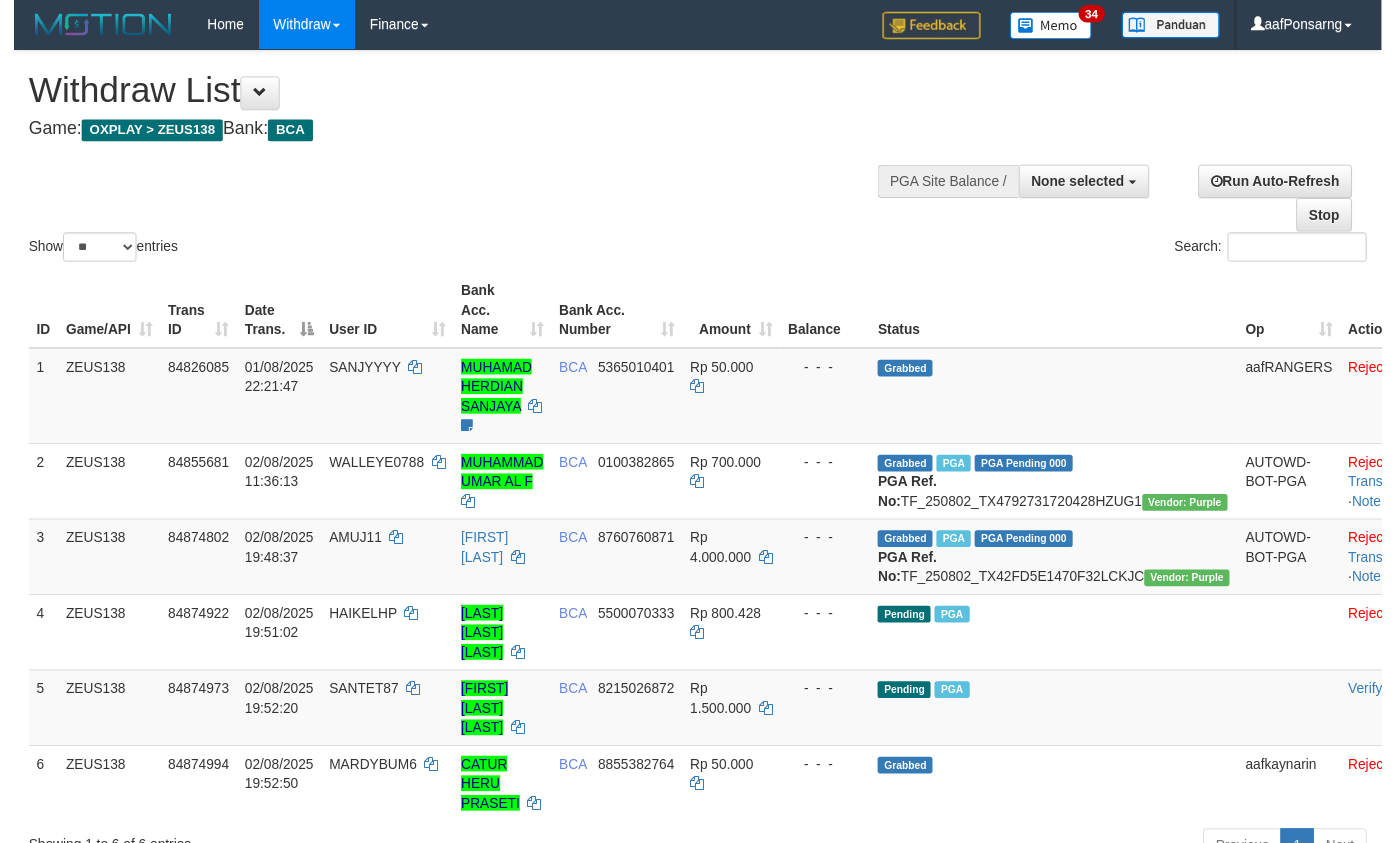 scroll, scrollTop: 152, scrollLeft: 0, axis: vertical 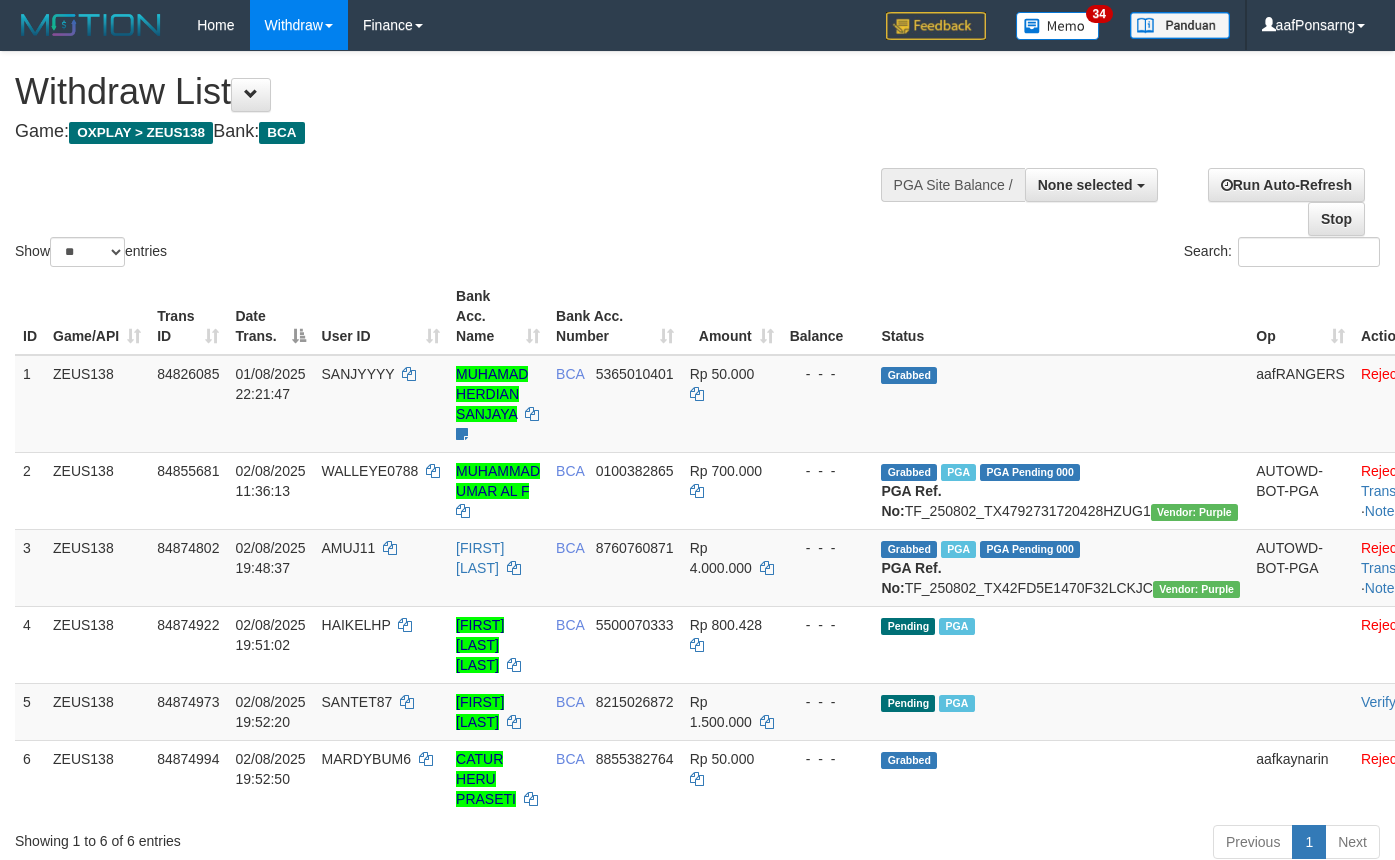 select 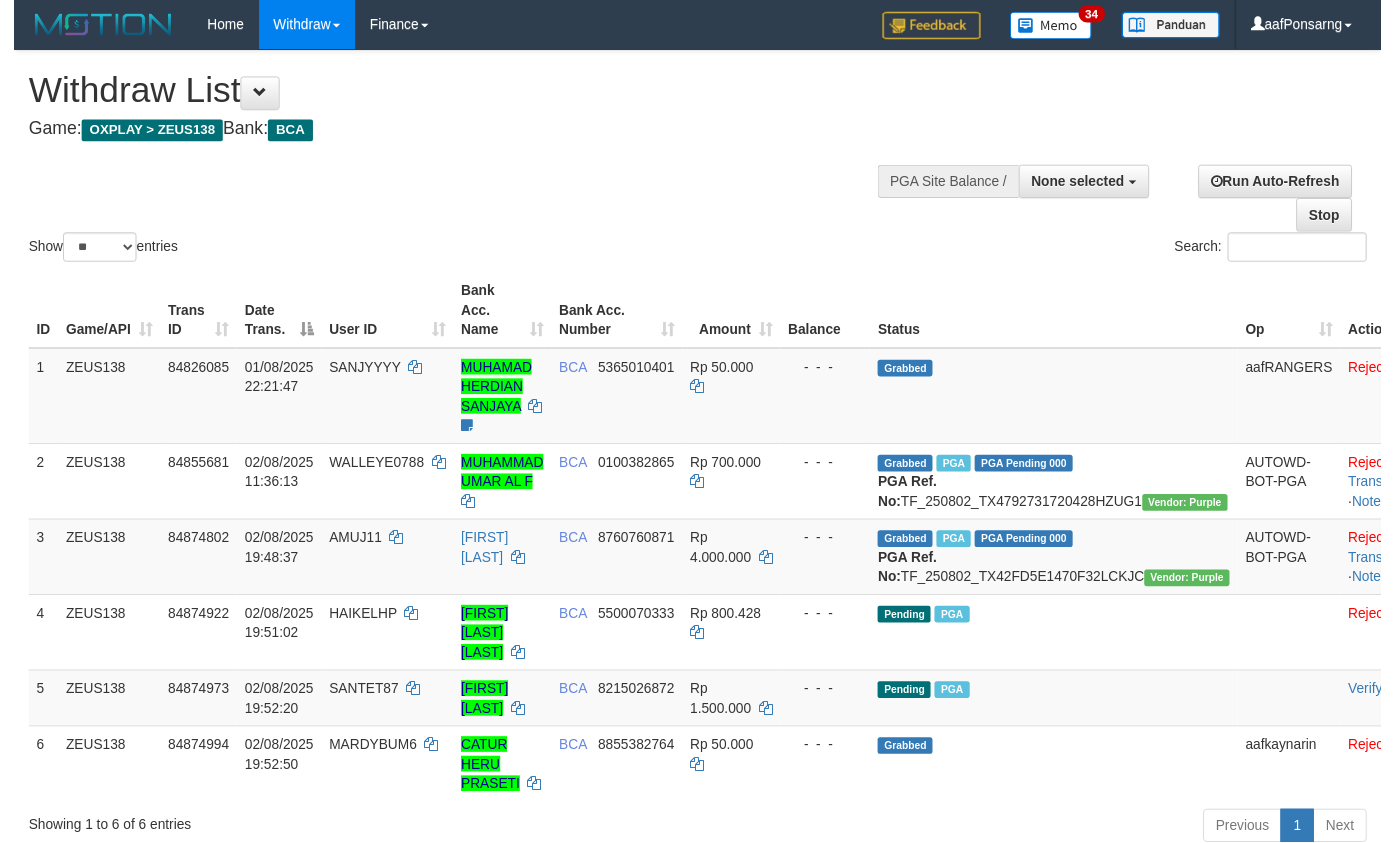 scroll, scrollTop: 152, scrollLeft: 0, axis: vertical 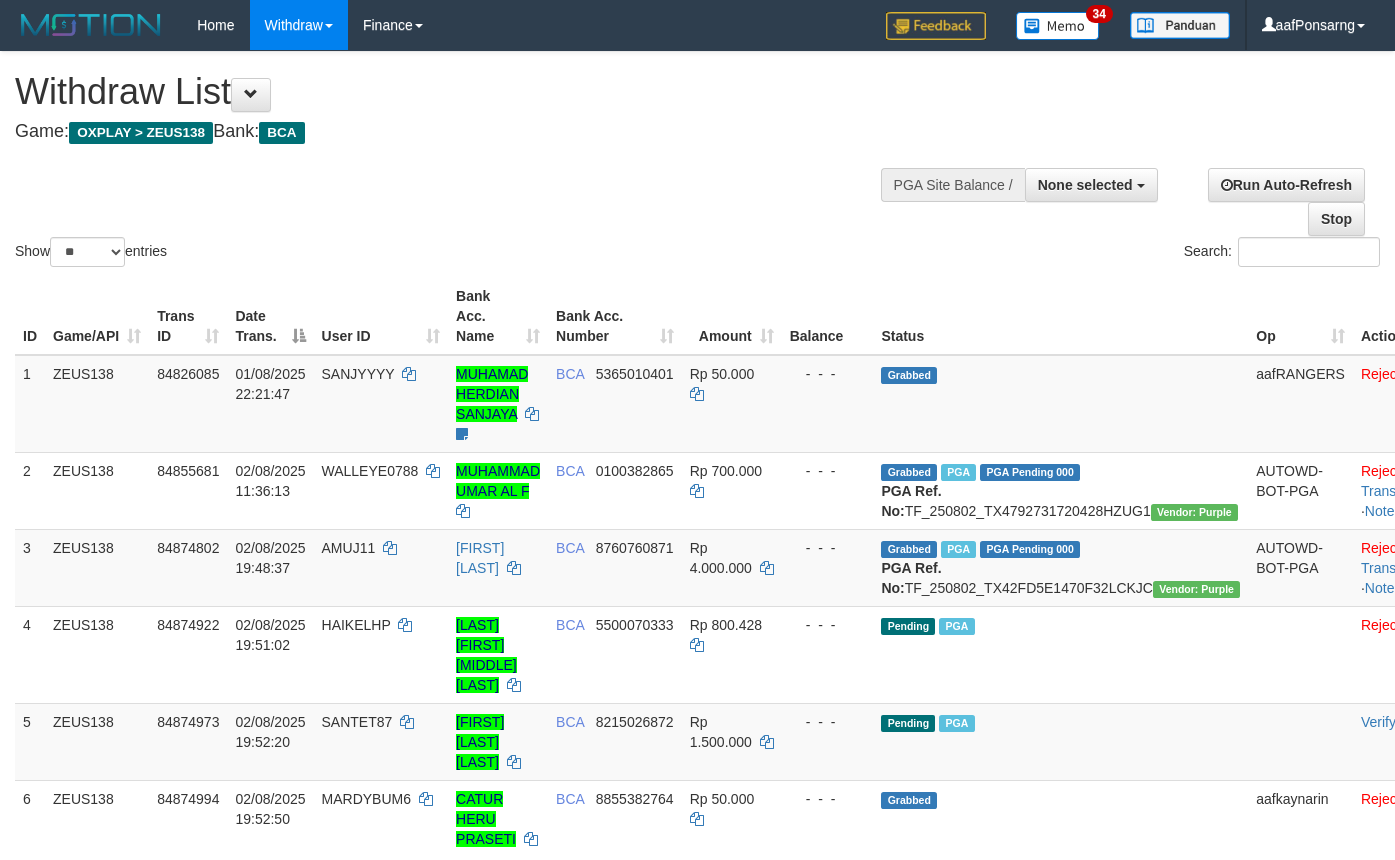 select 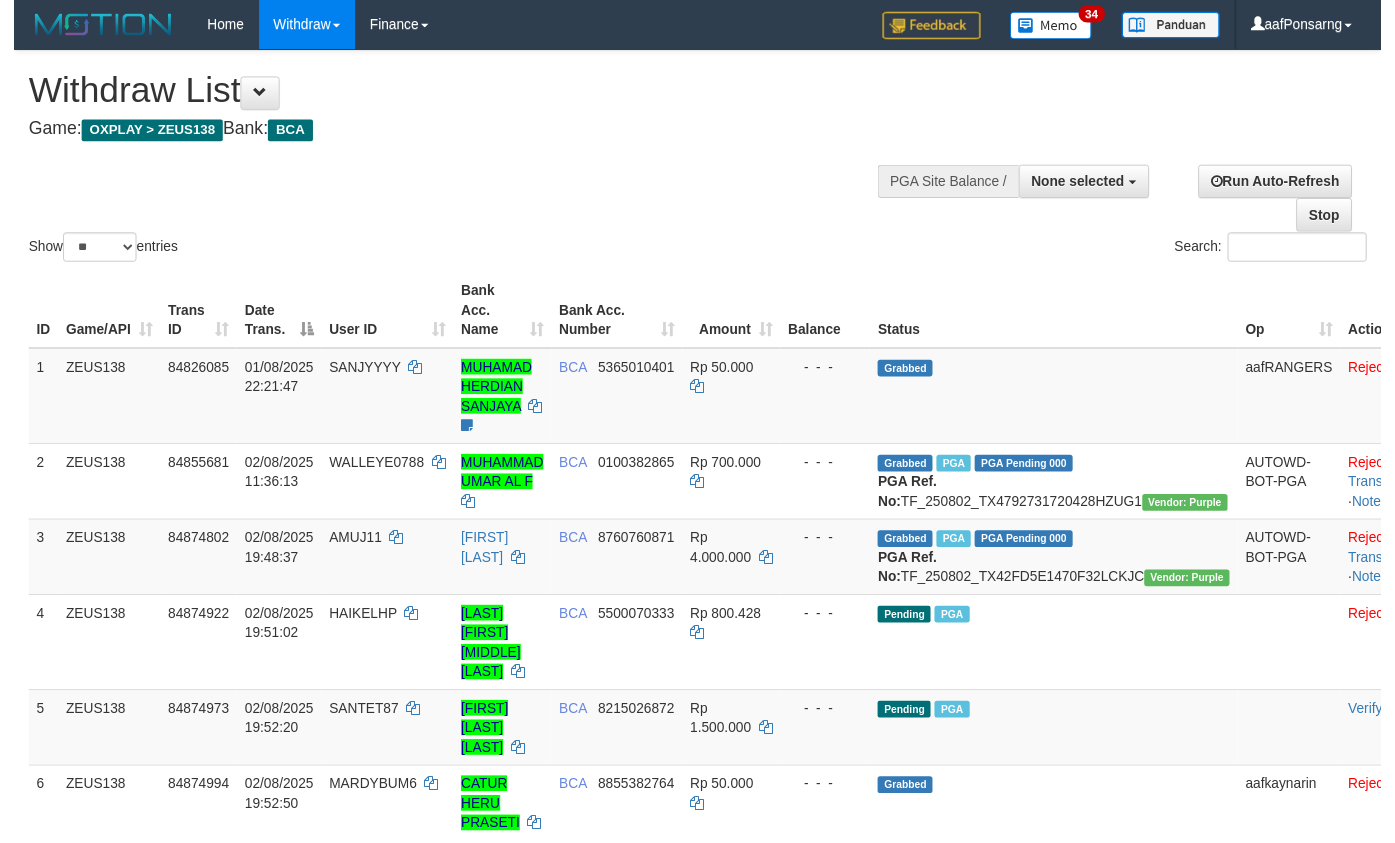 scroll, scrollTop: 152, scrollLeft: 0, axis: vertical 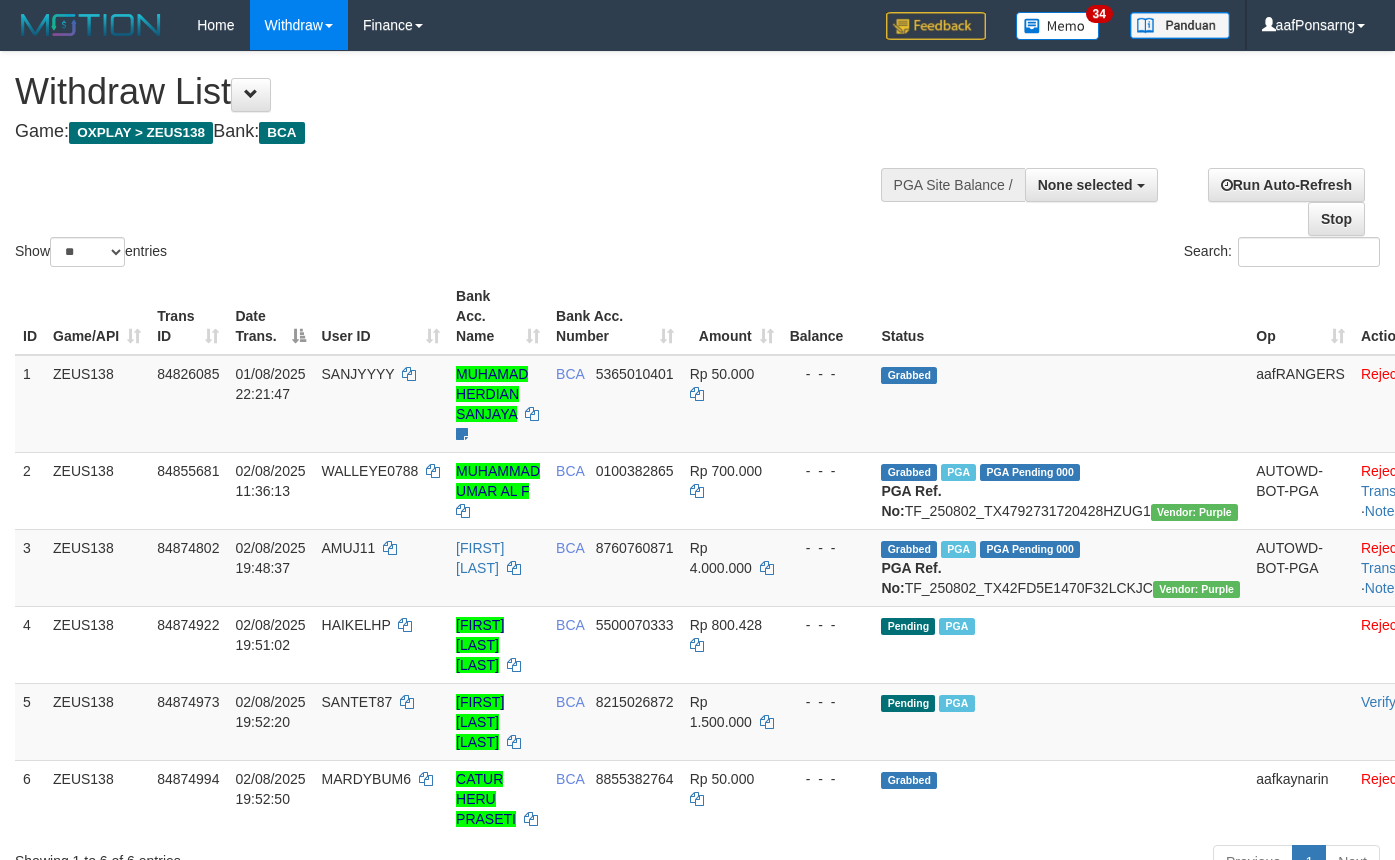 select 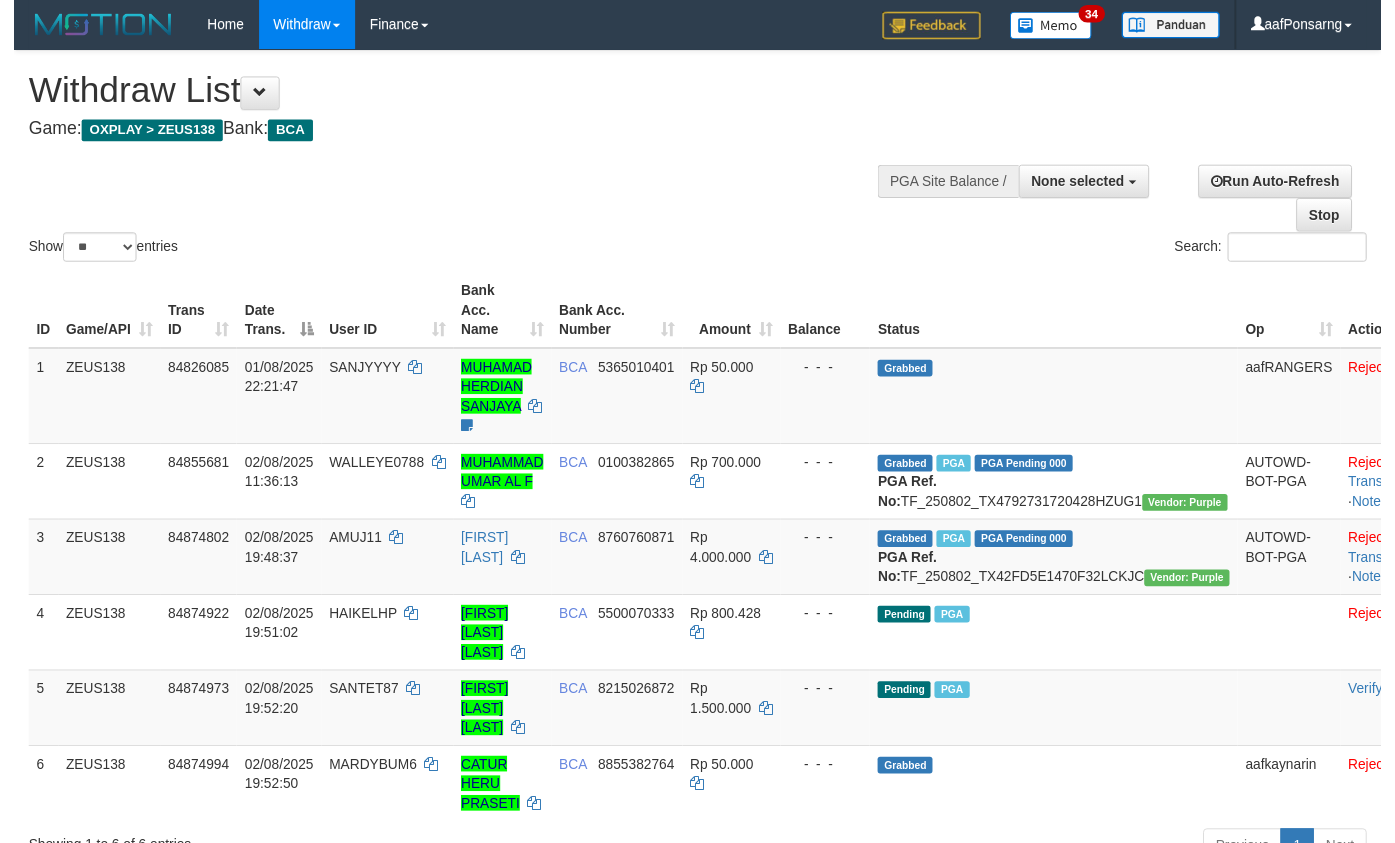 scroll, scrollTop: 152, scrollLeft: 0, axis: vertical 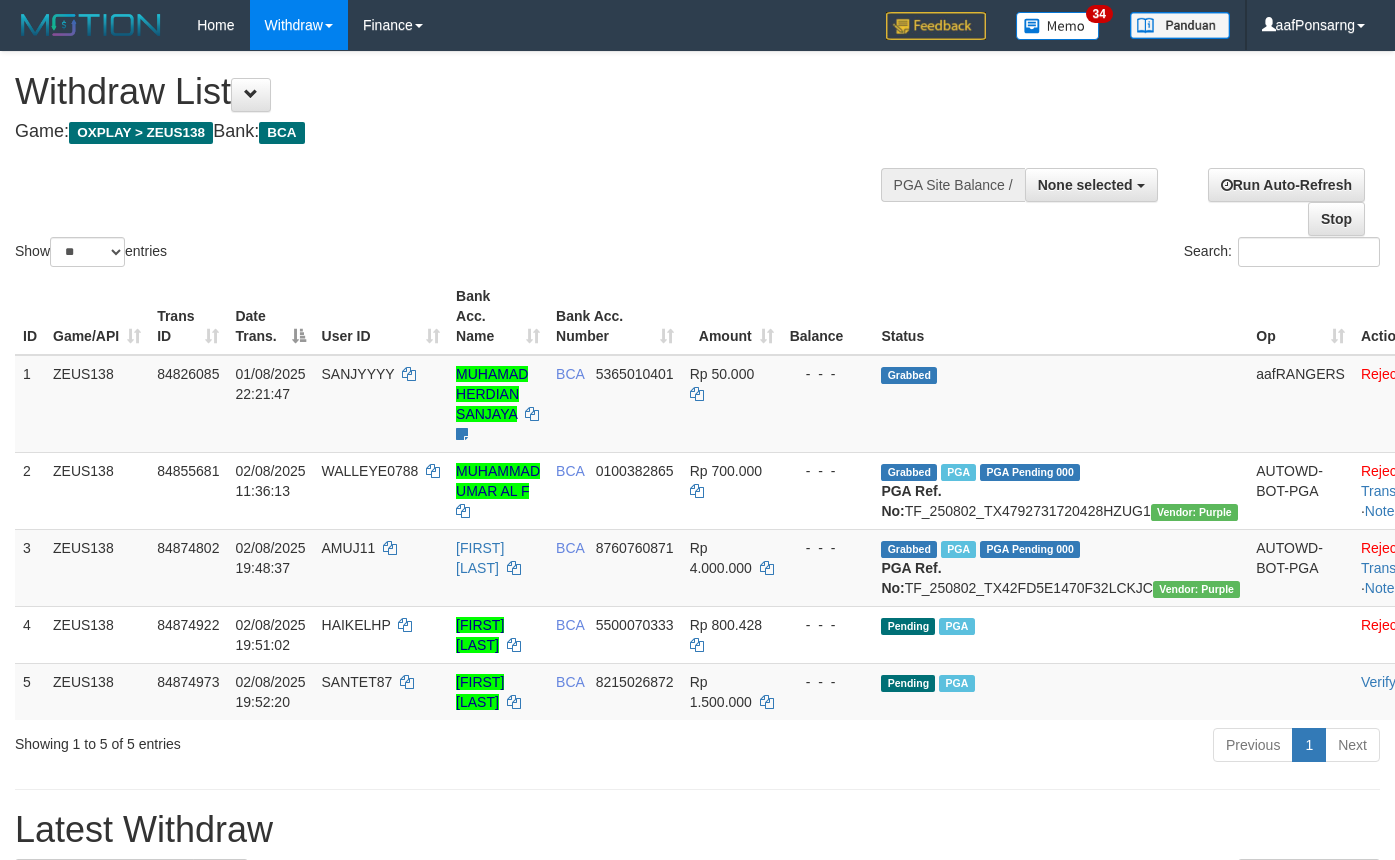 select 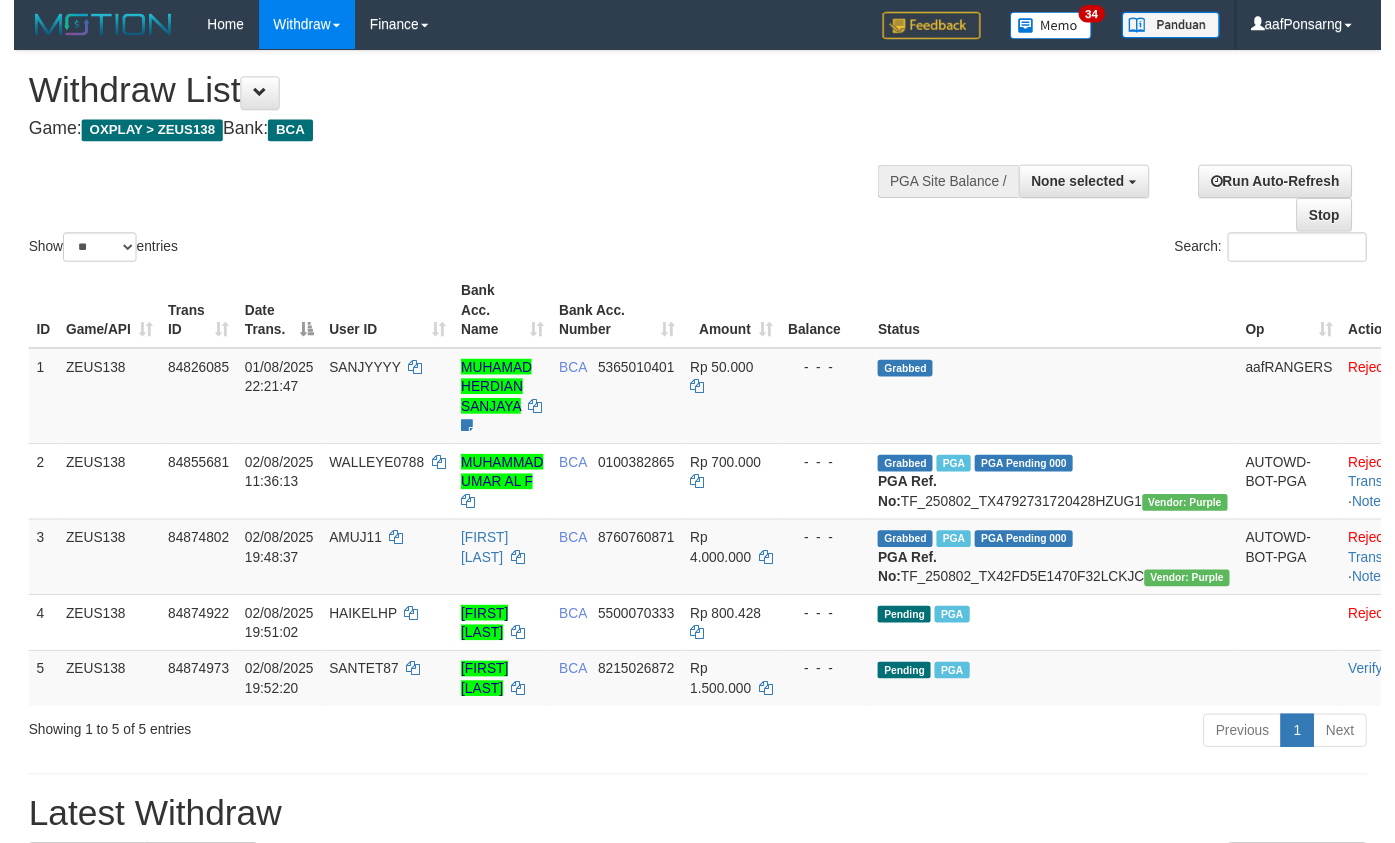 scroll, scrollTop: 152, scrollLeft: 0, axis: vertical 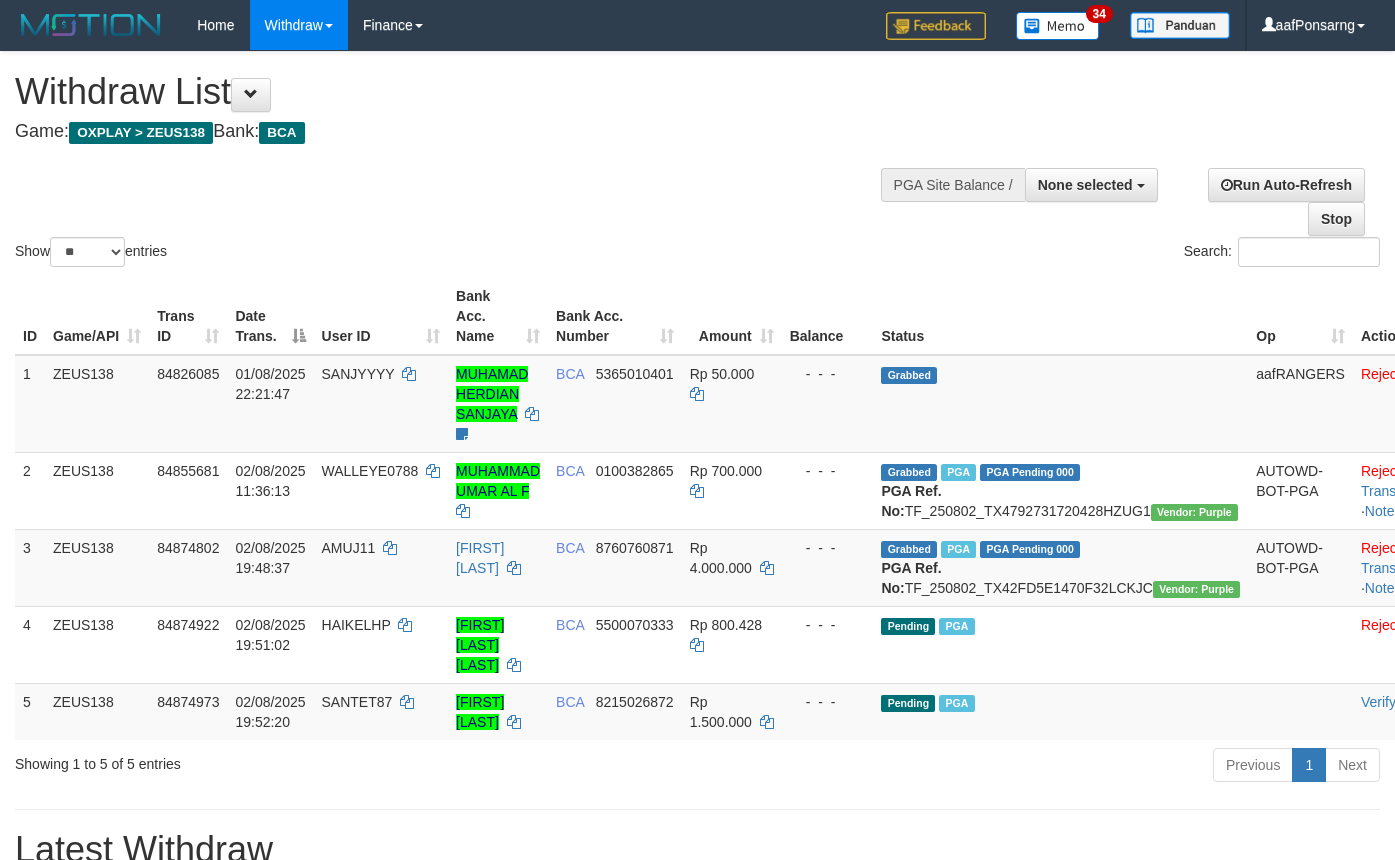 select 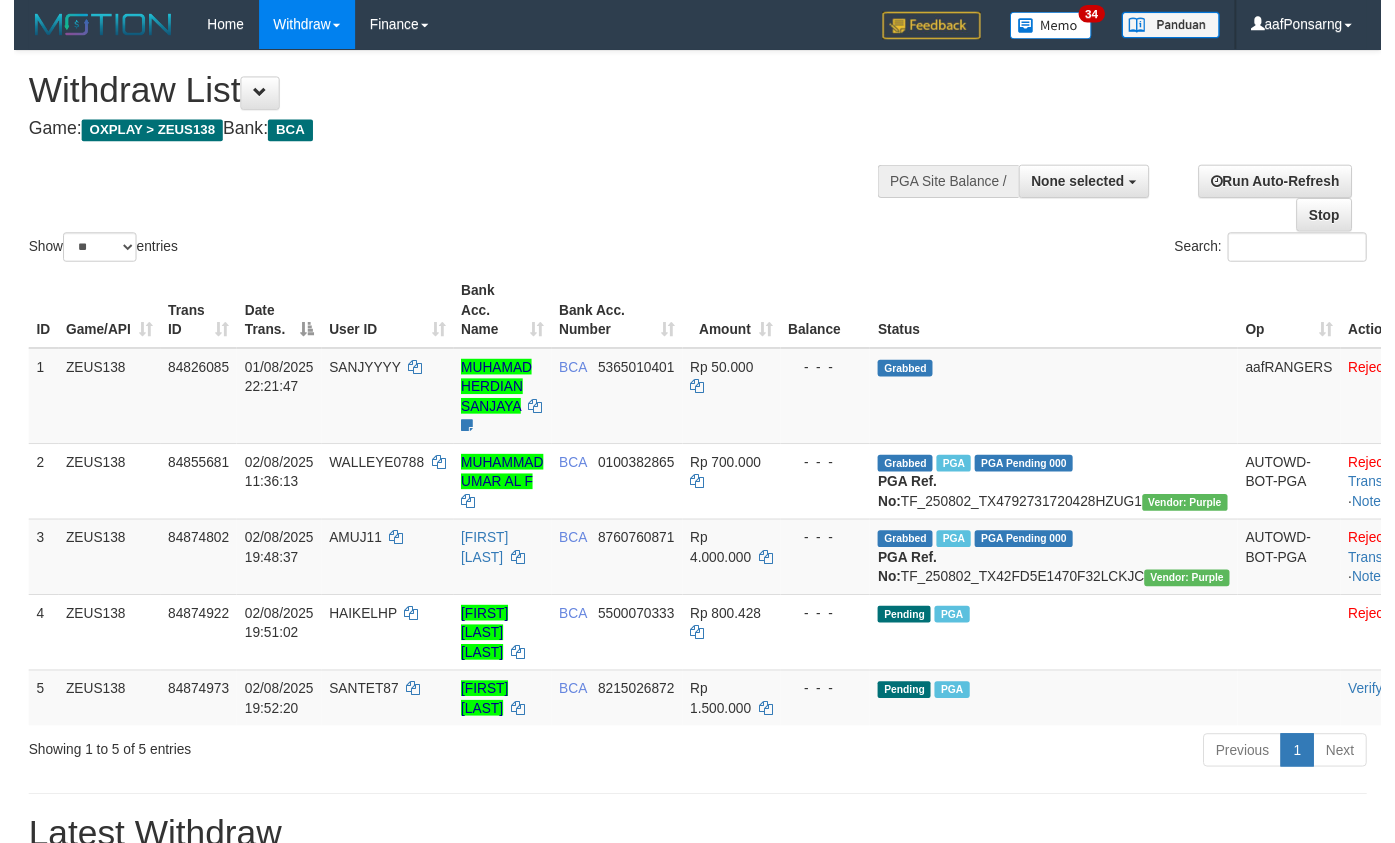 scroll, scrollTop: 152, scrollLeft: 0, axis: vertical 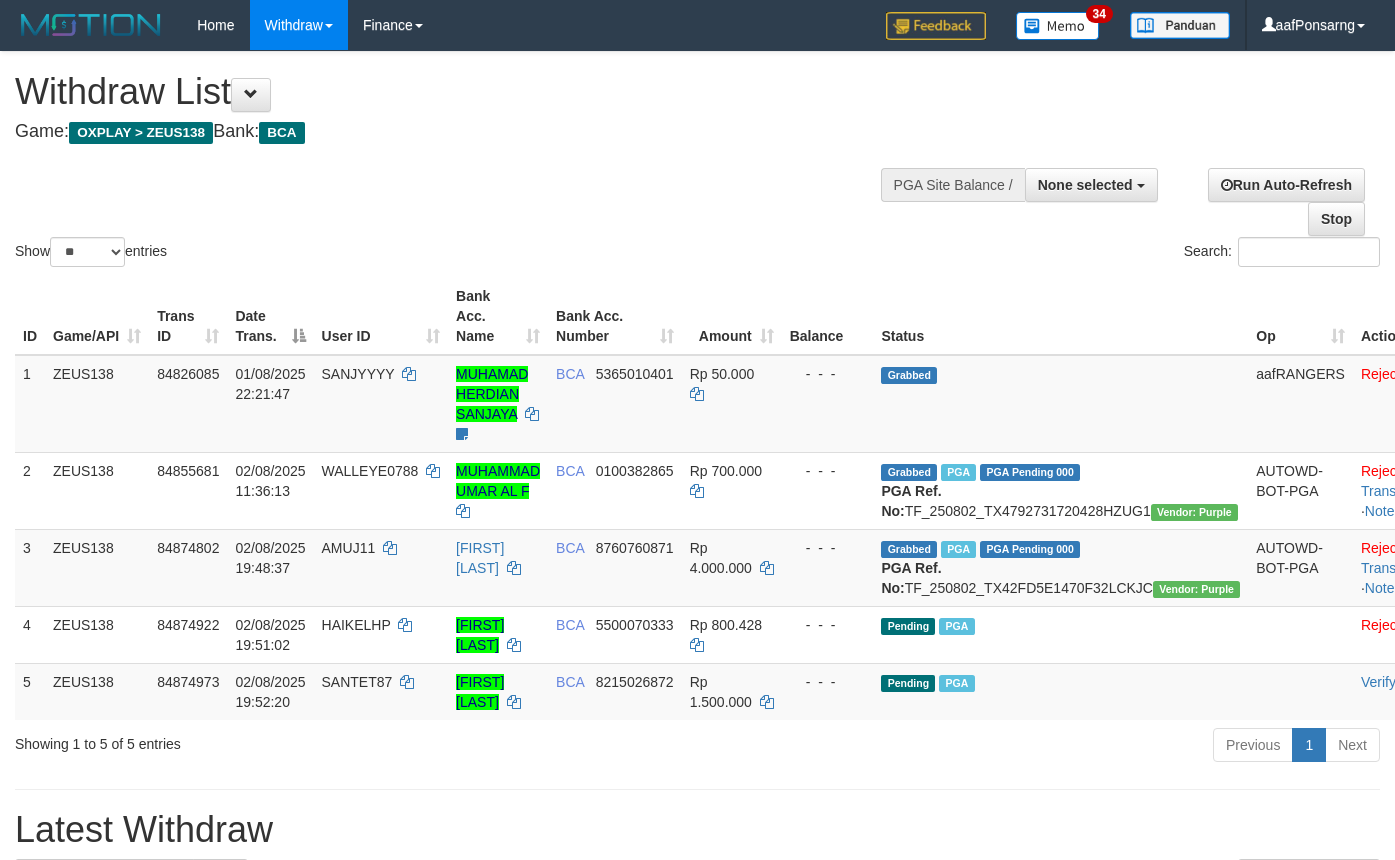 select 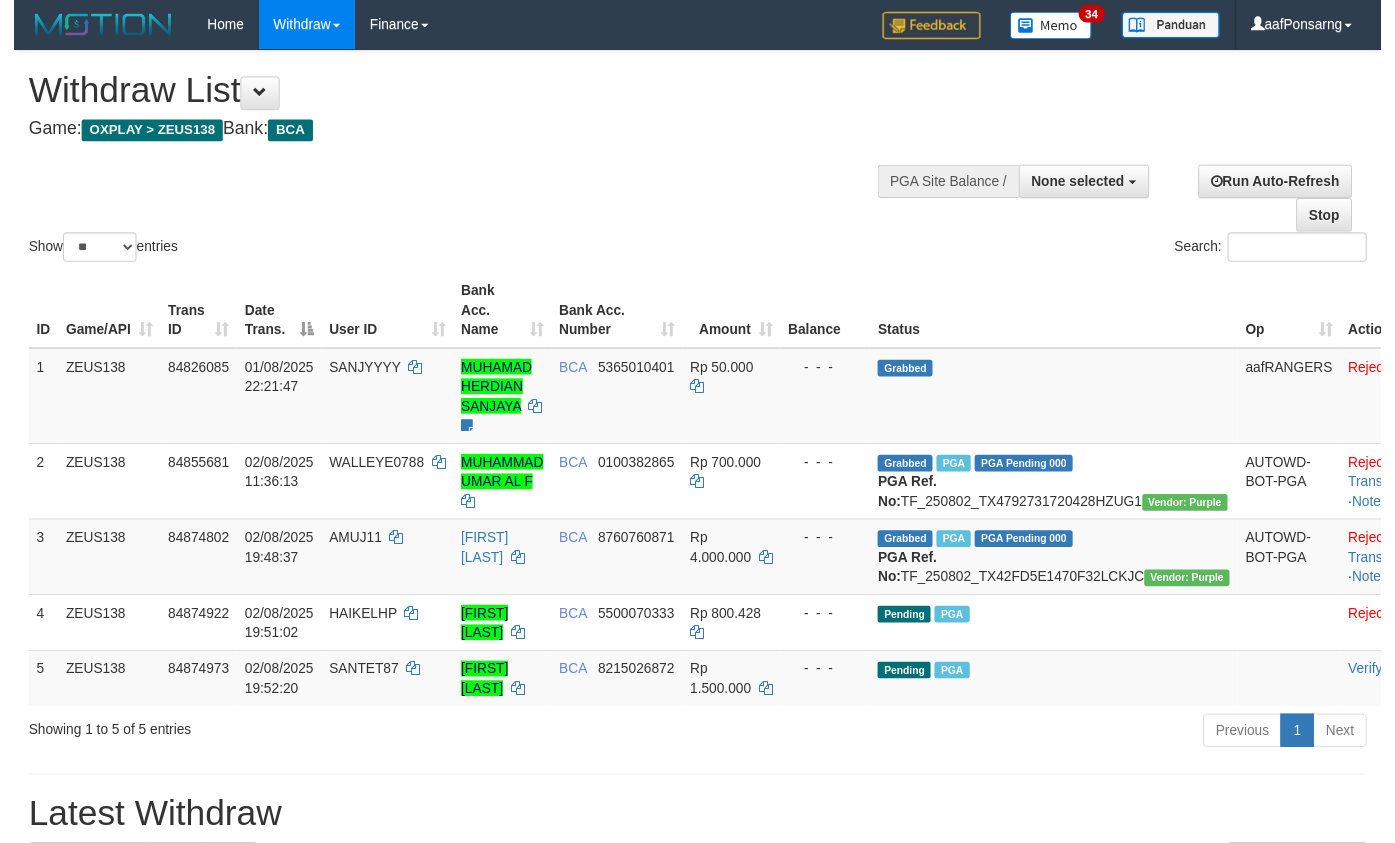 scroll, scrollTop: 152, scrollLeft: 0, axis: vertical 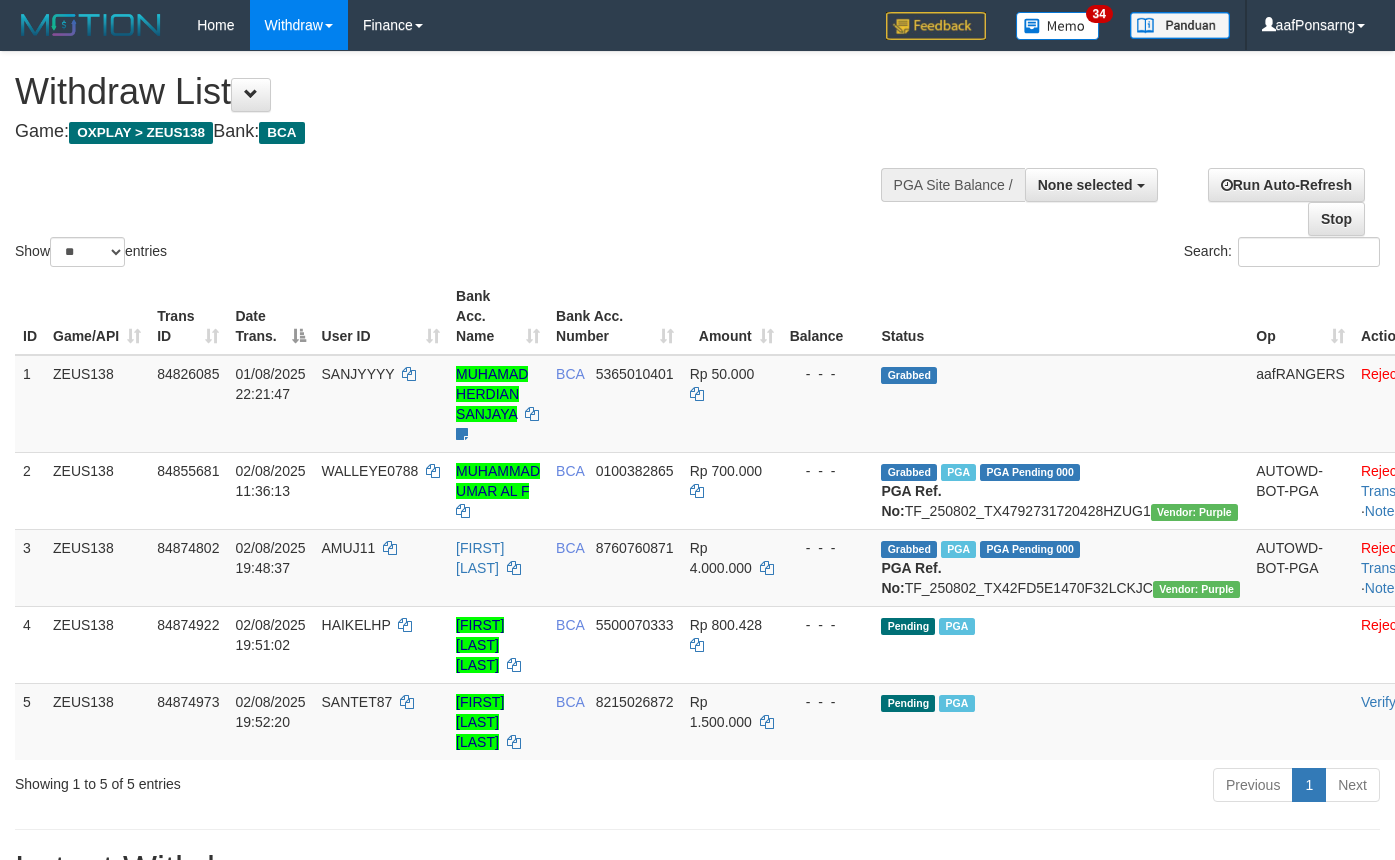 select 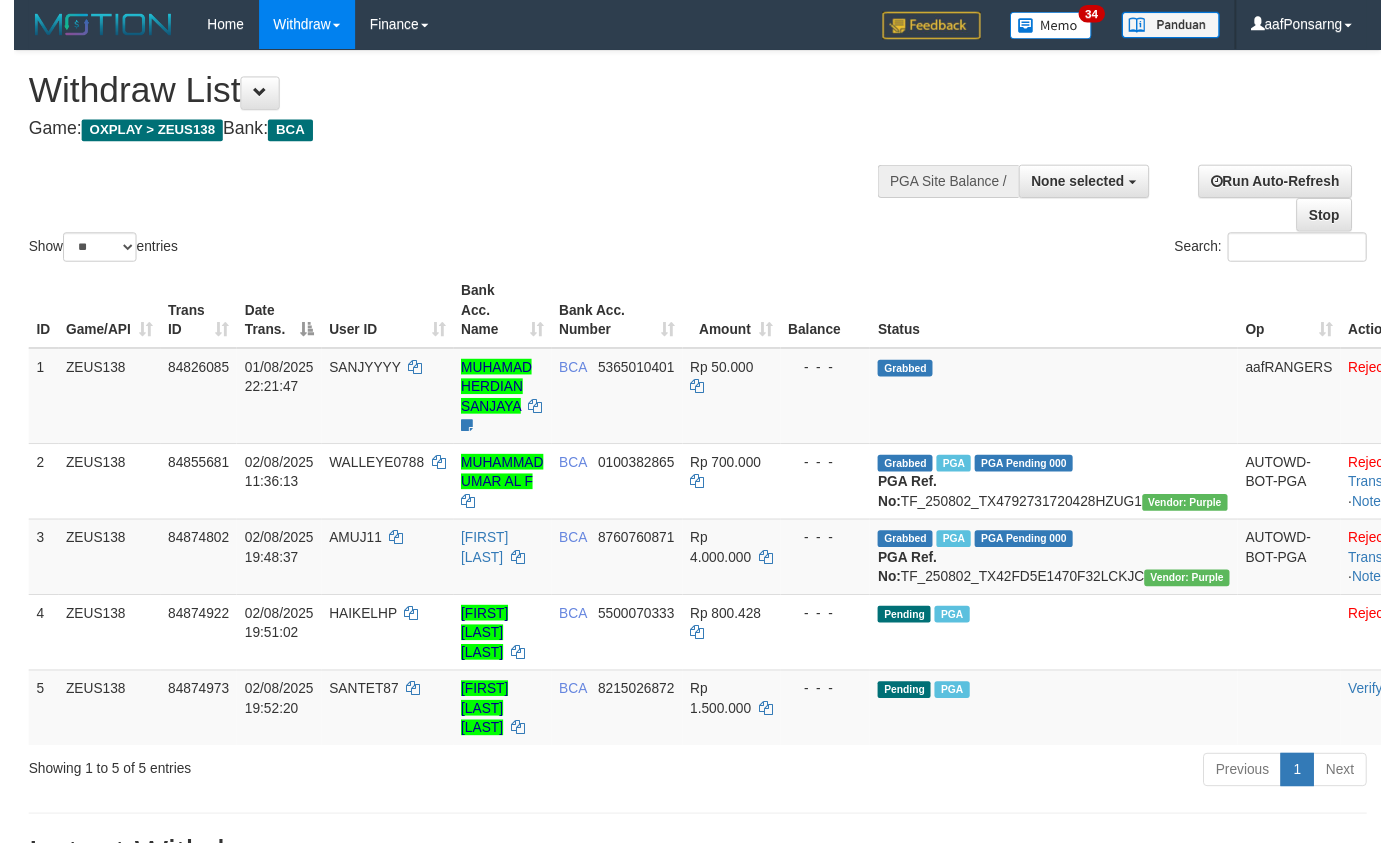 scroll, scrollTop: 152, scrollLeft: 0, axis: vertical 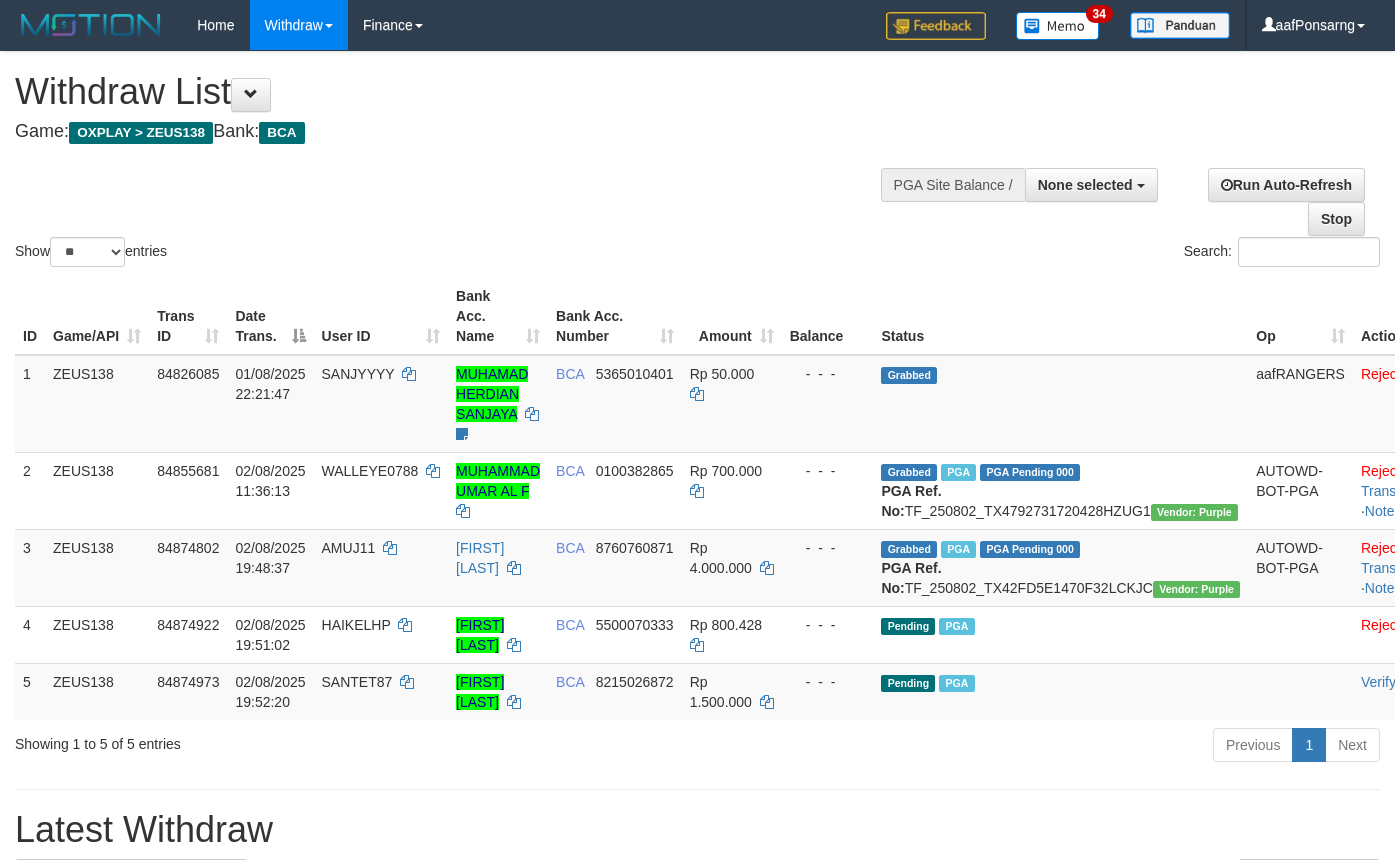 select 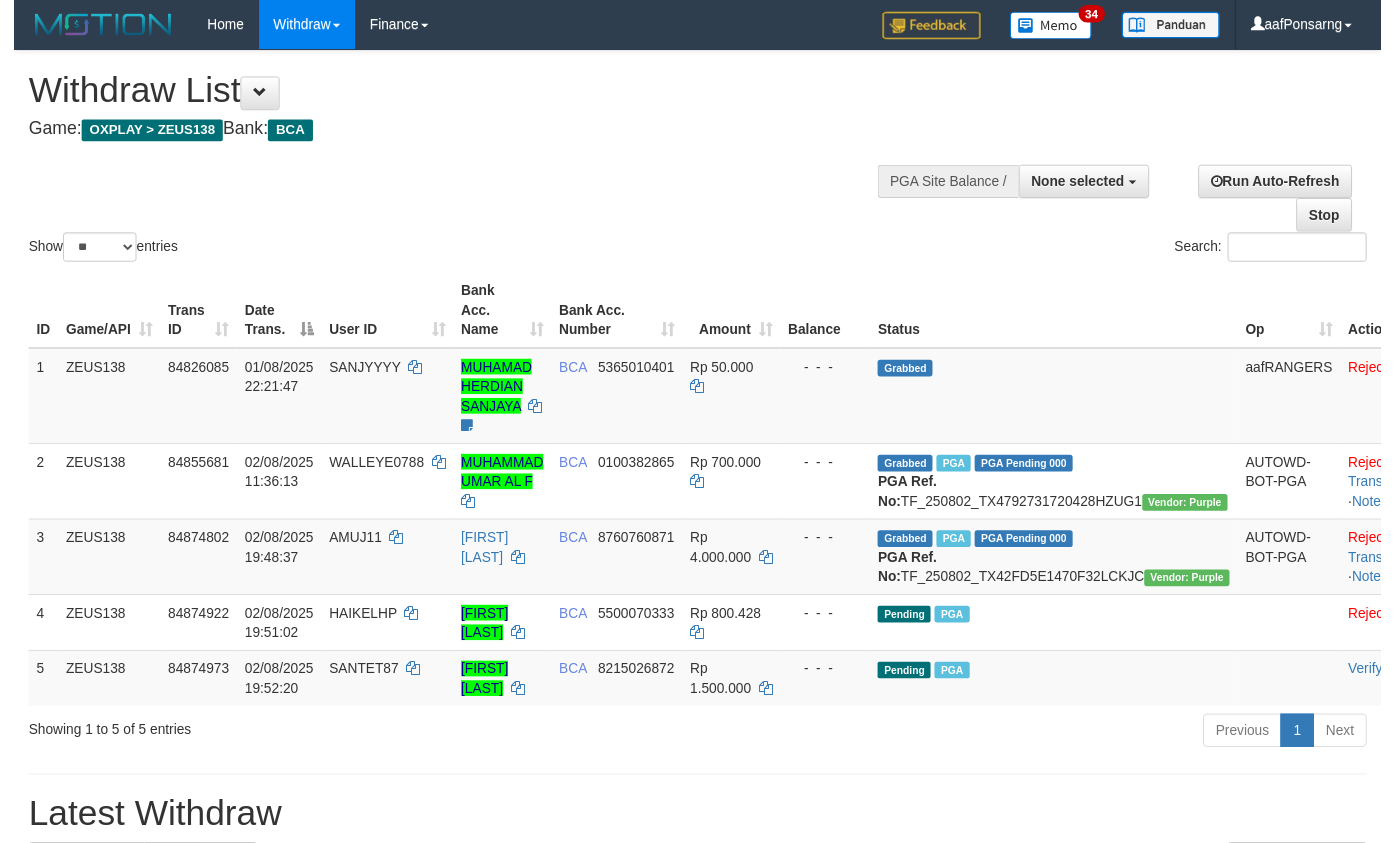 scroll, scrollTop: 152, scrollLeft: 0, axis: vertical 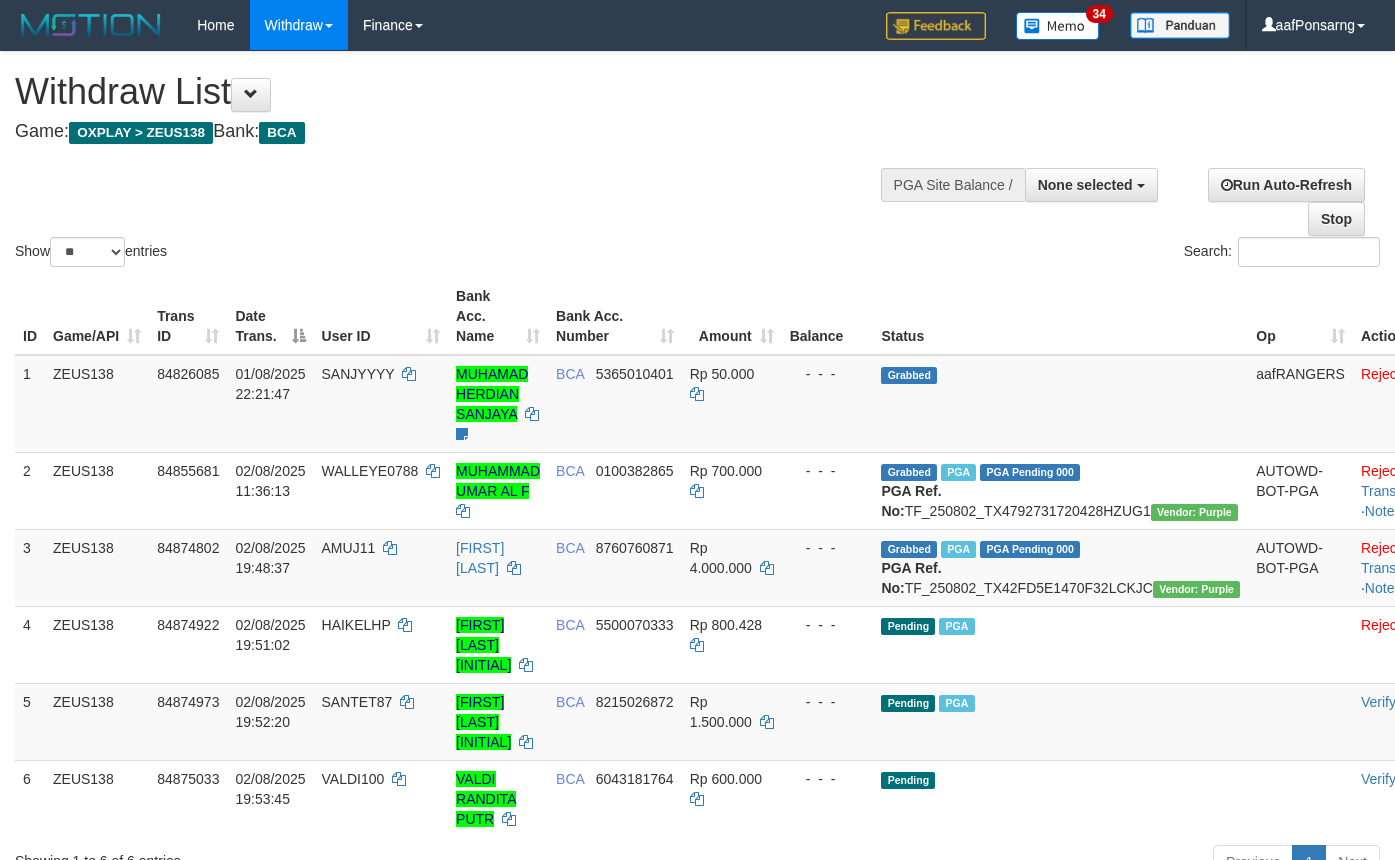 select 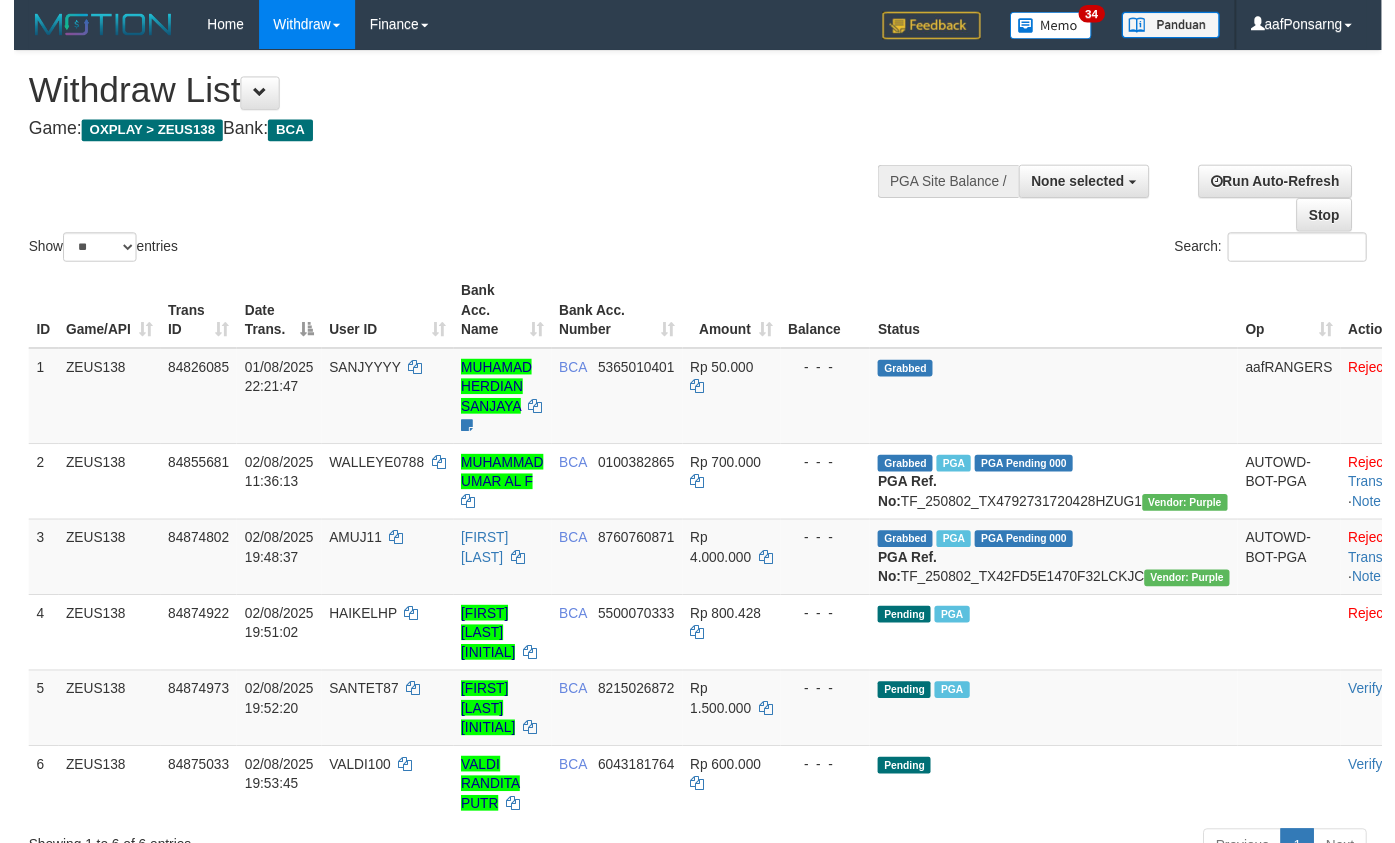 scroll, scrollTop: 152, scrollLeft: 0, axis: vertical 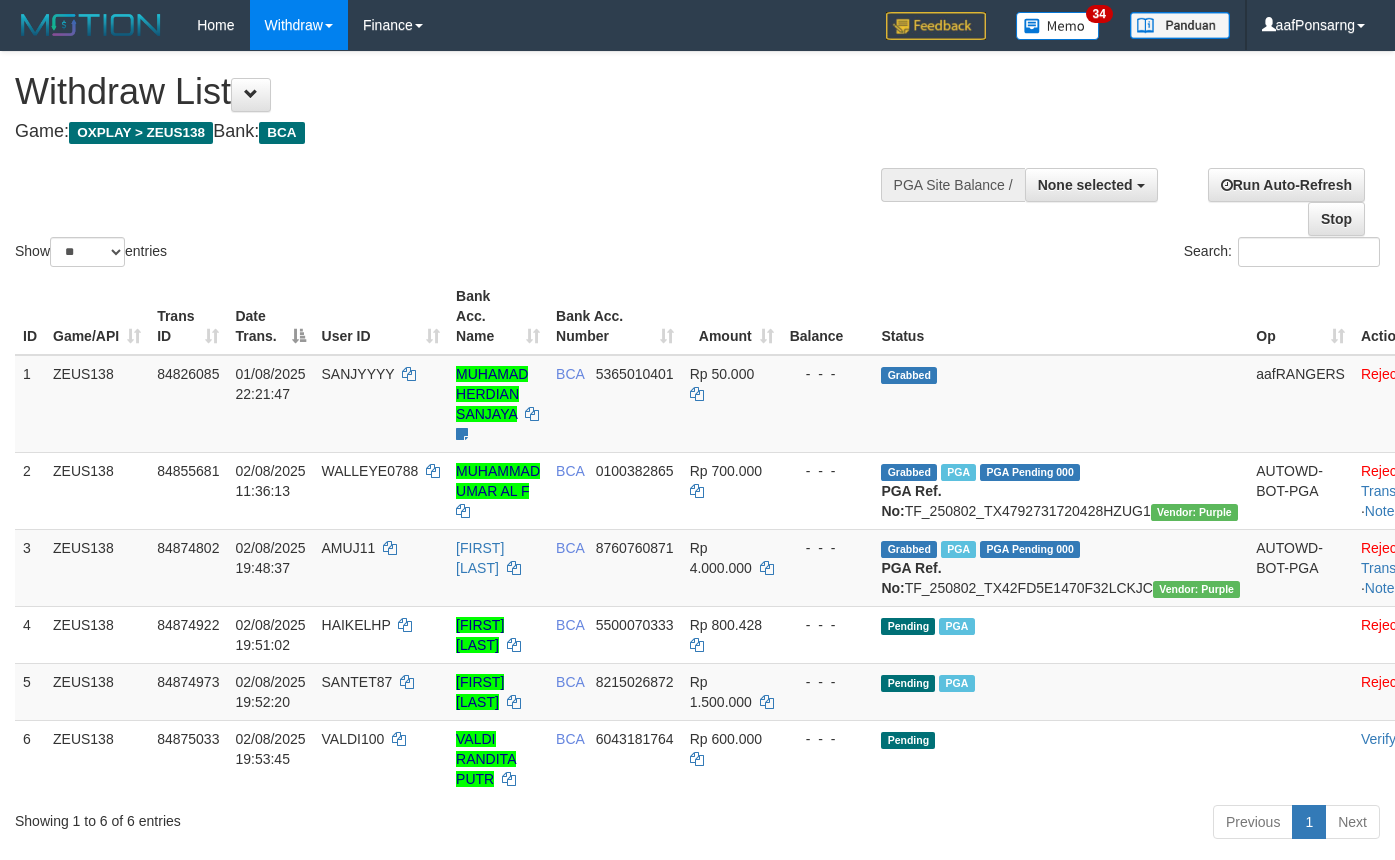 select 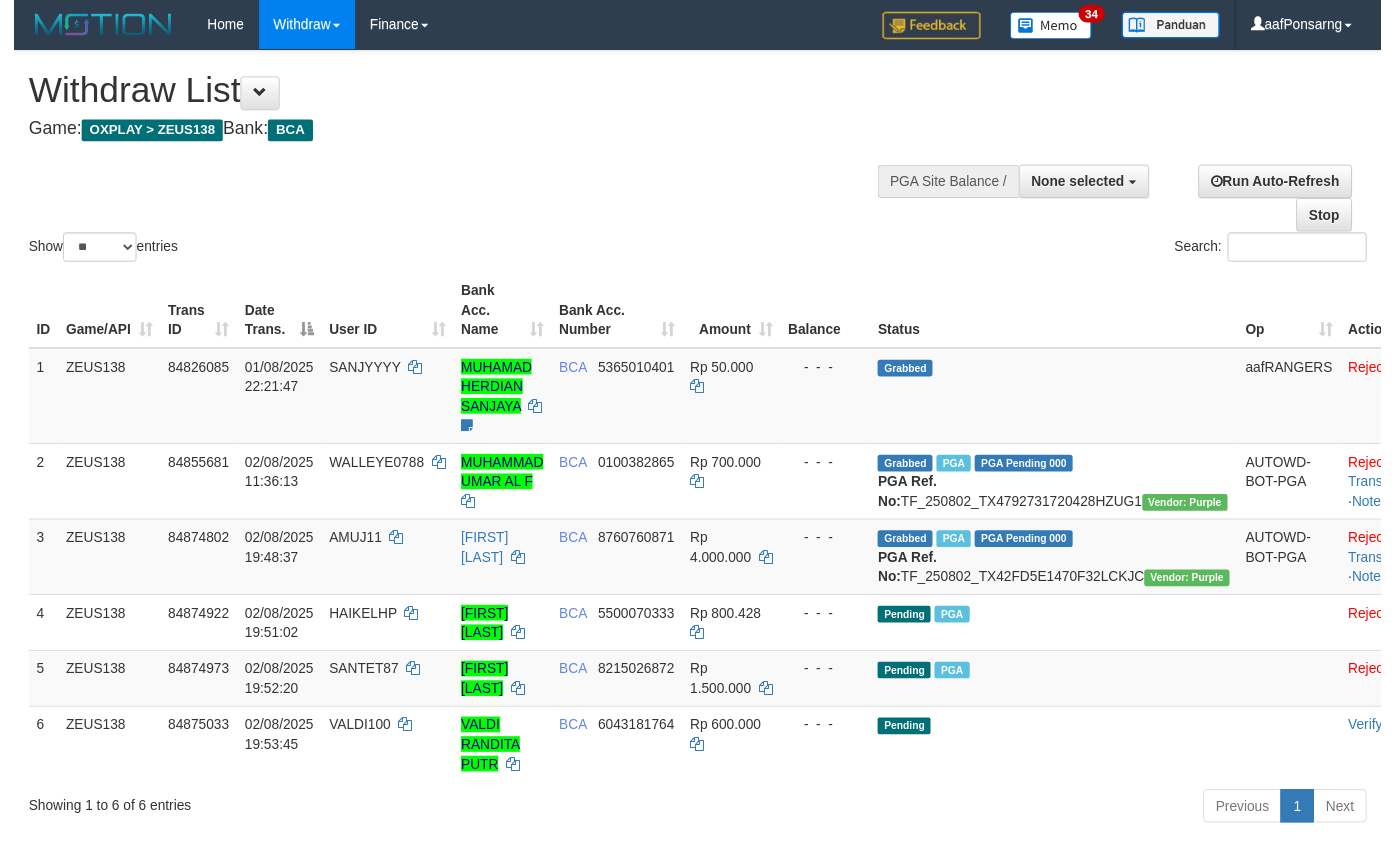 scroll, scrollTop: 152, scrollLeft: 0, axis: vertical 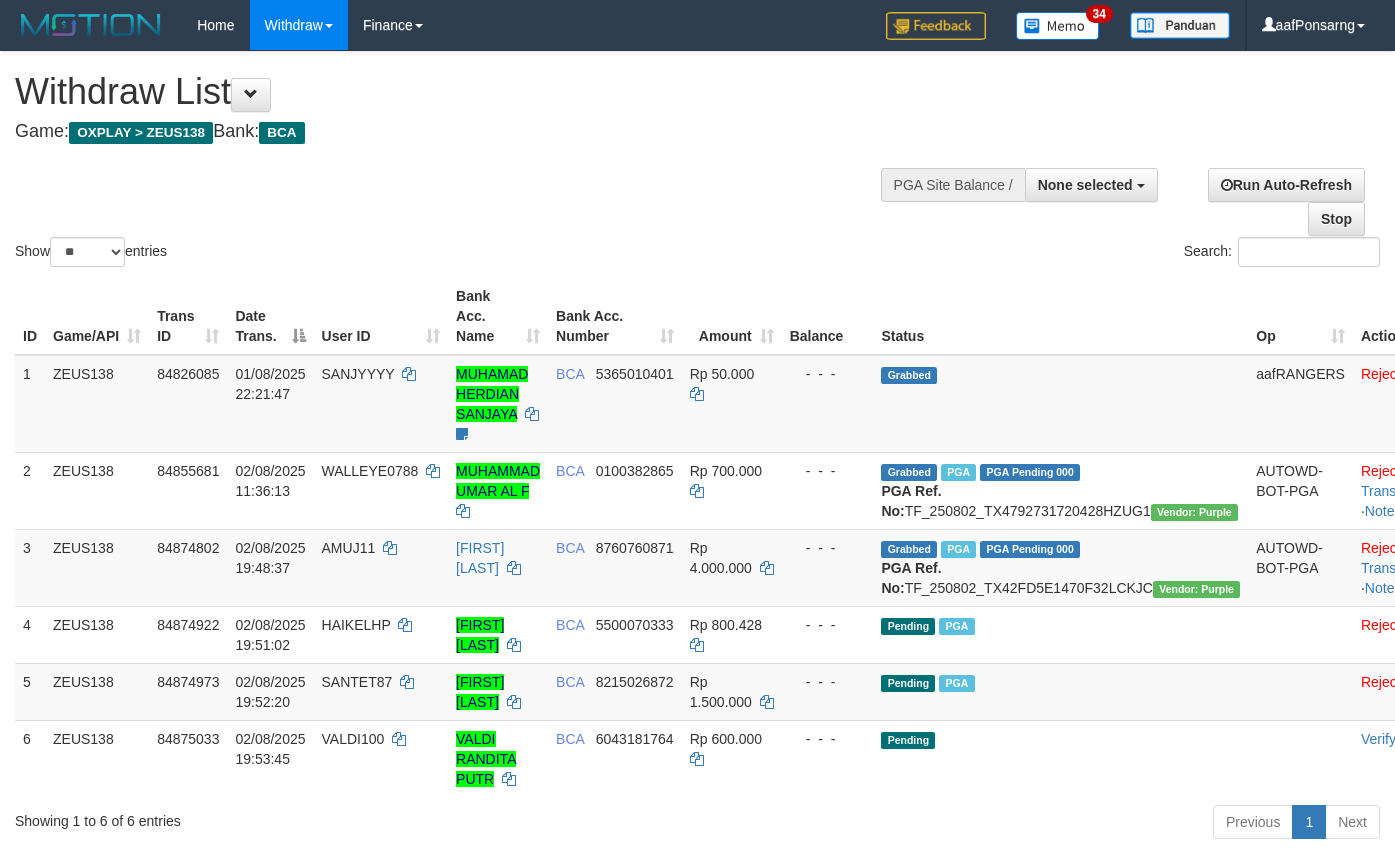 select 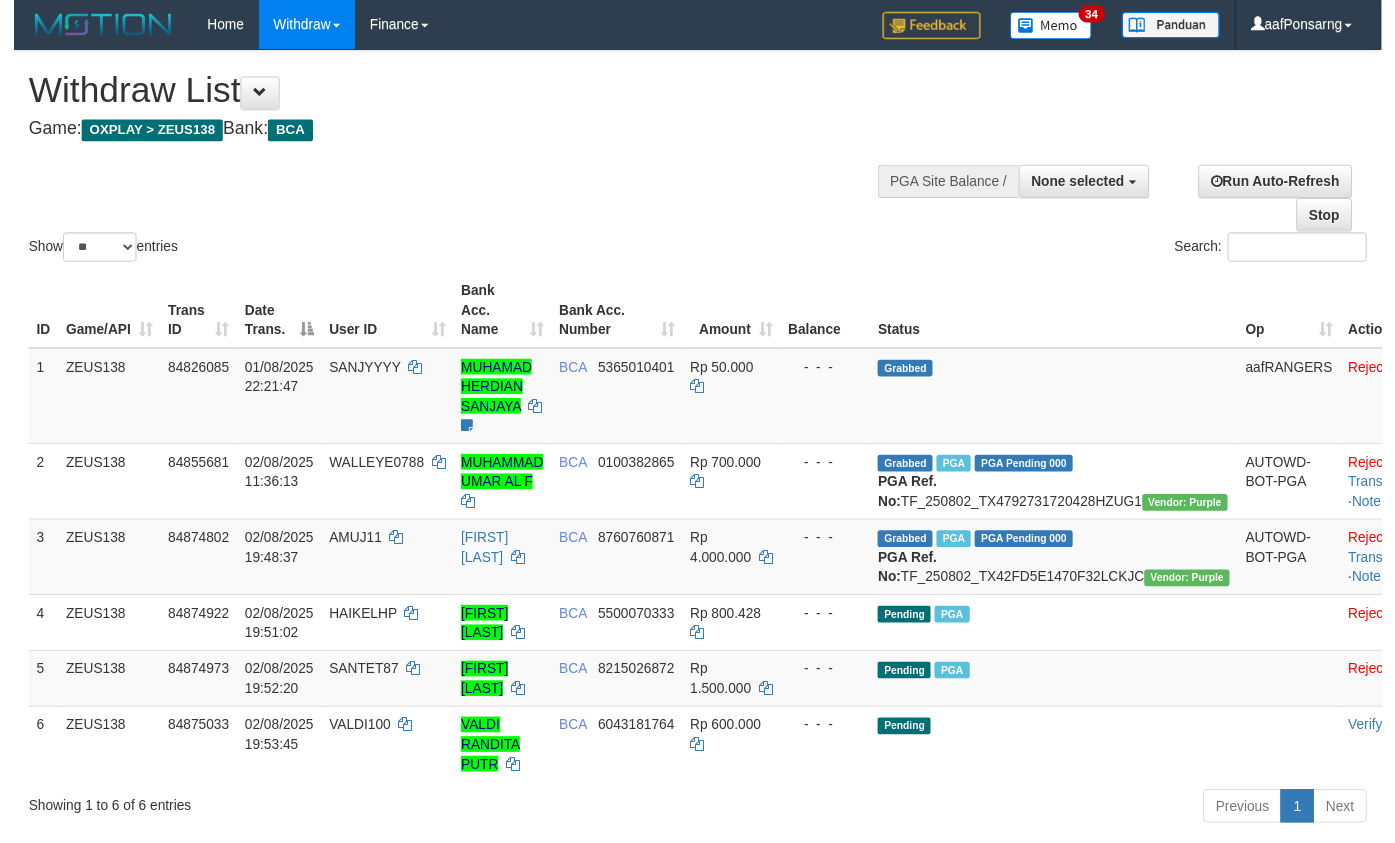 scroll, scrollTop: 152, scrollLeft: 0, axis: vertical 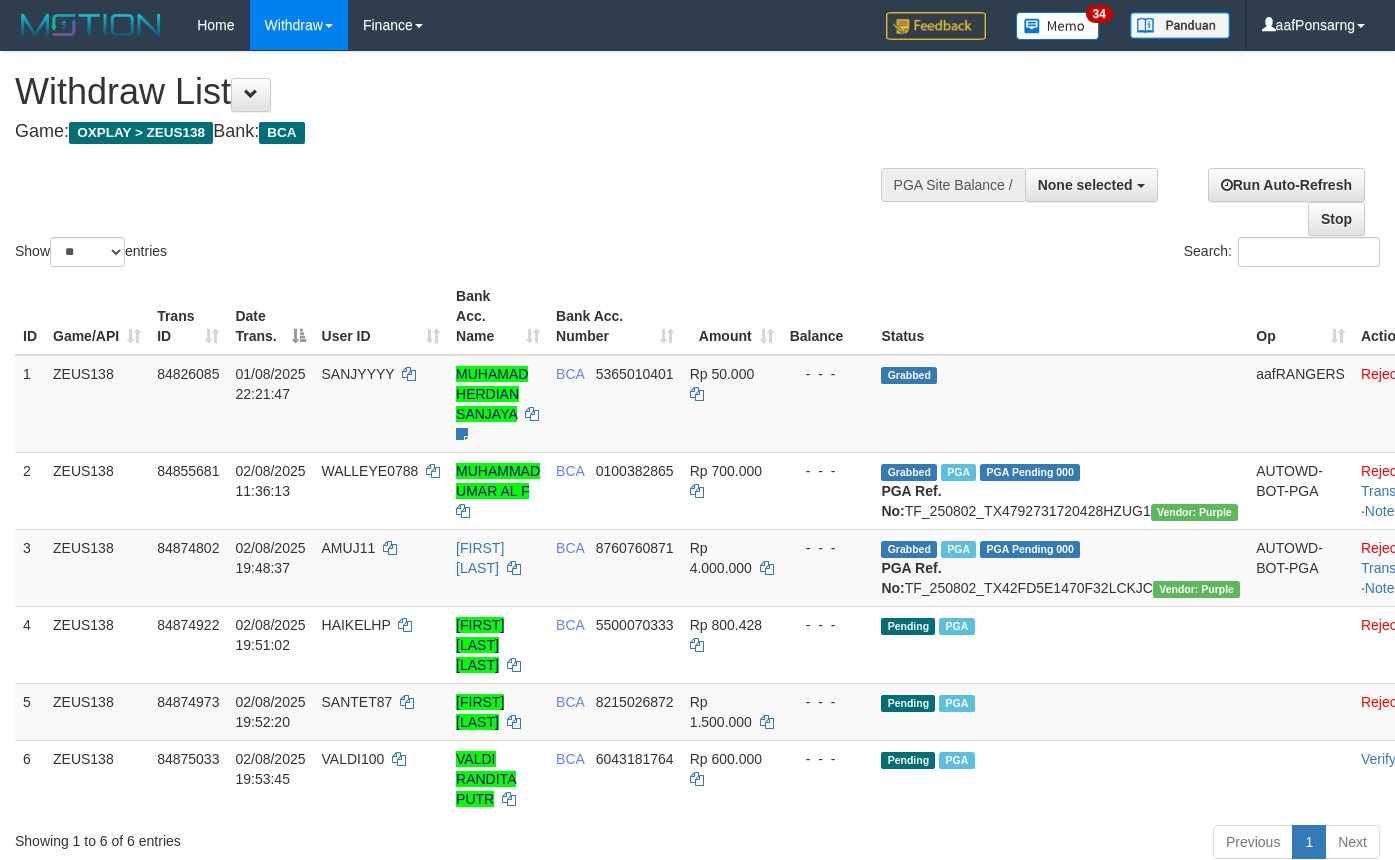 select 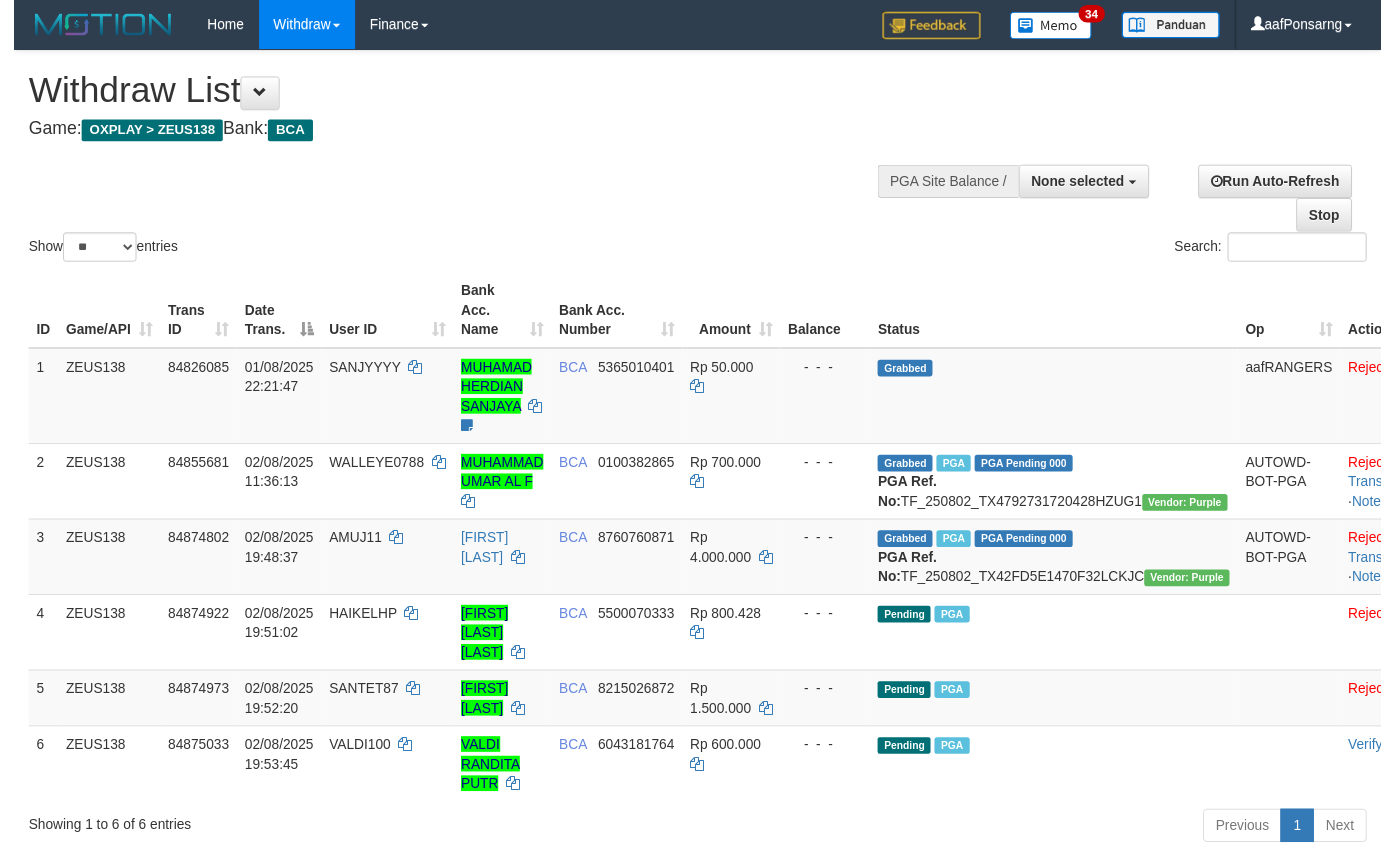 scroll, scrollTop: 152, scrollLeft: 0, axis: vertical 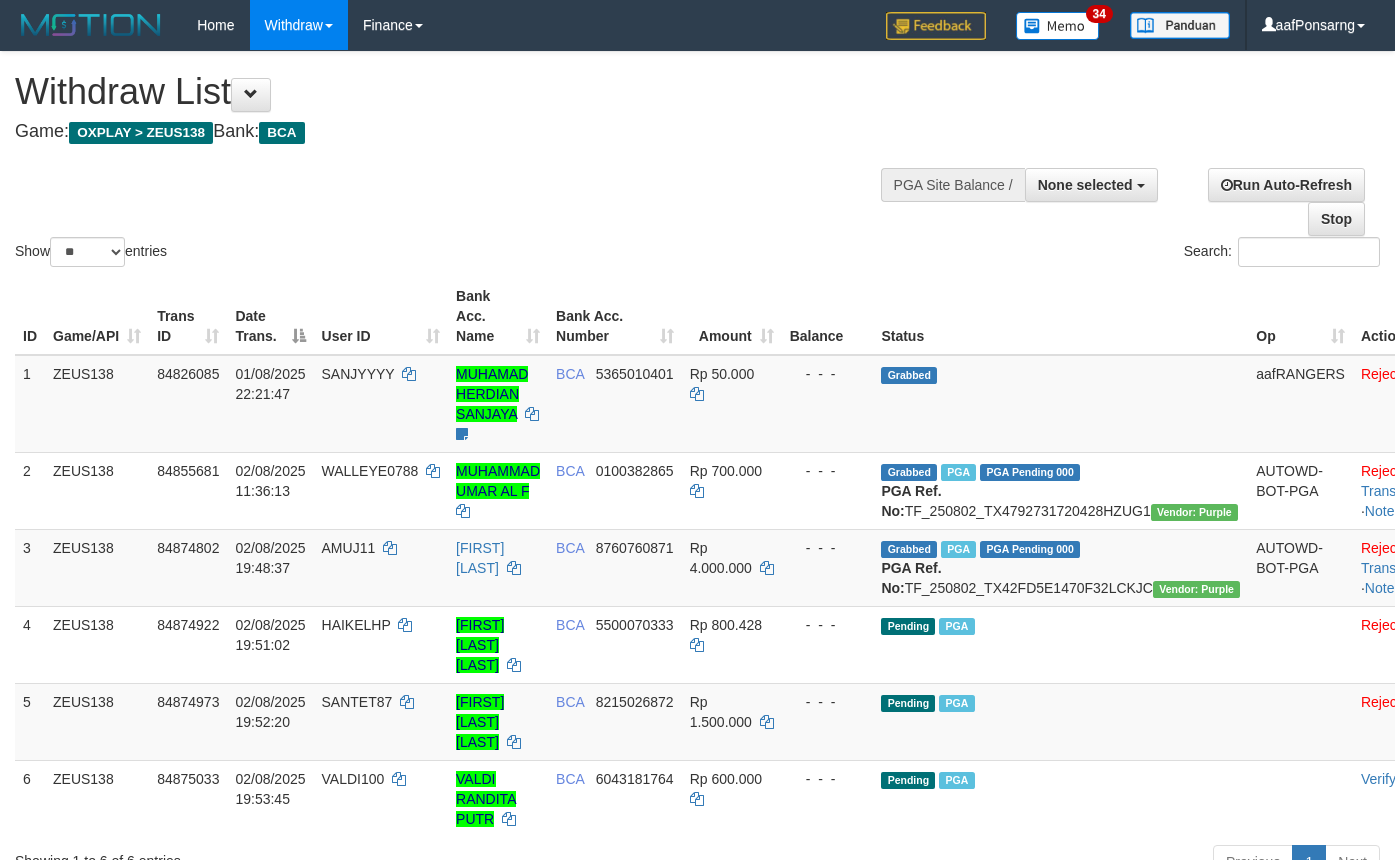 select 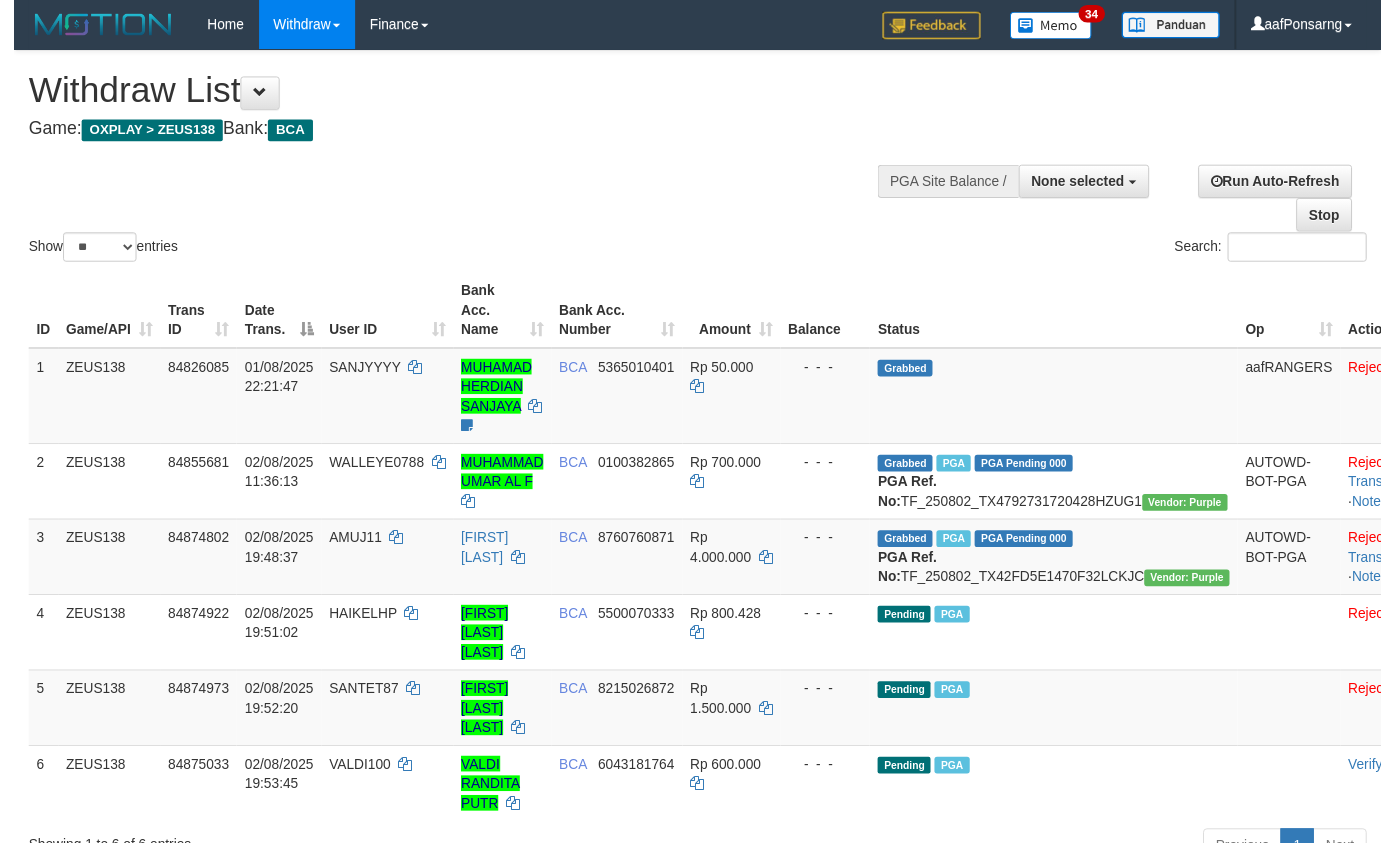 scroll, scrollTop: 152, scrollLeft: 0, axis: vertical 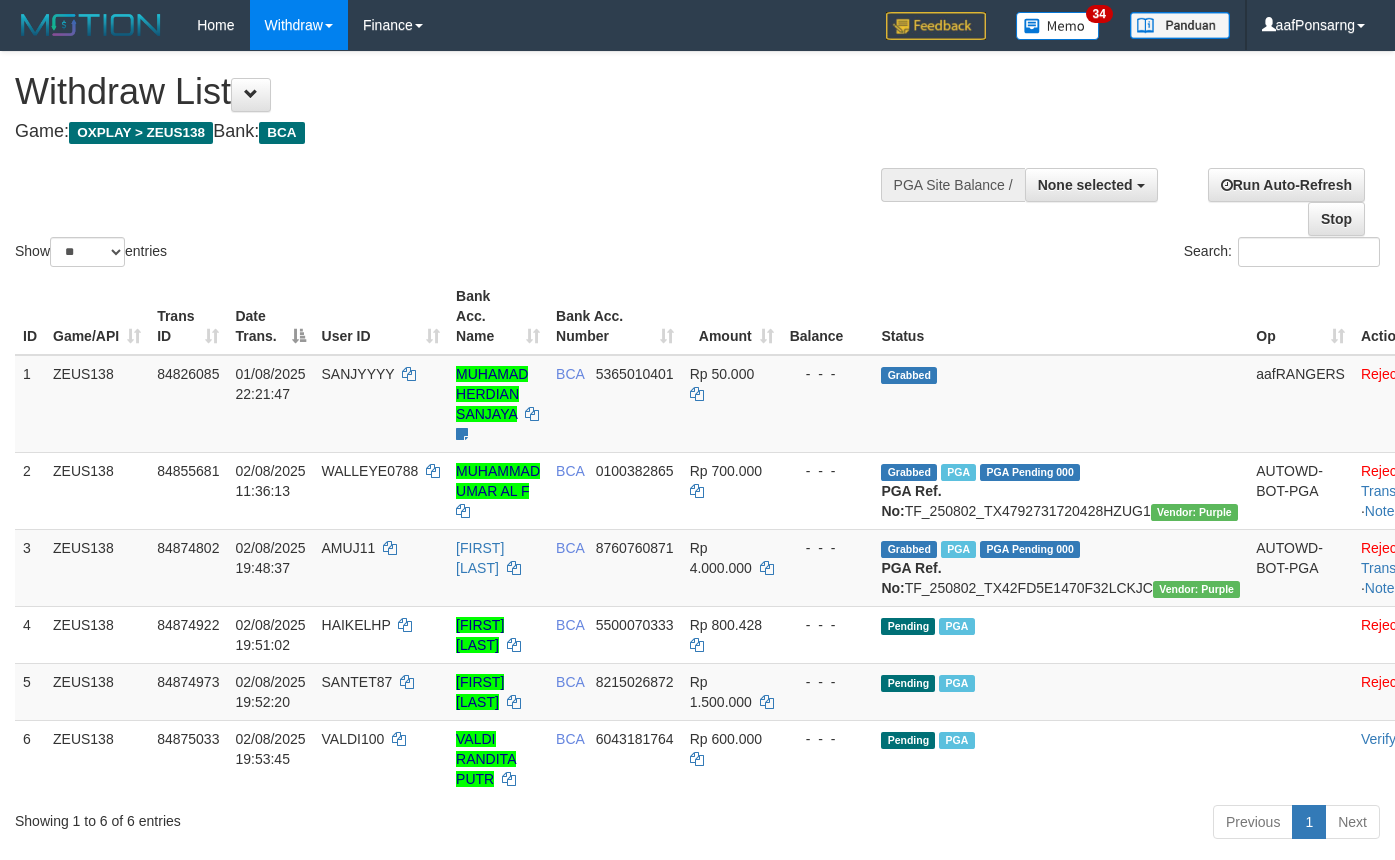 select 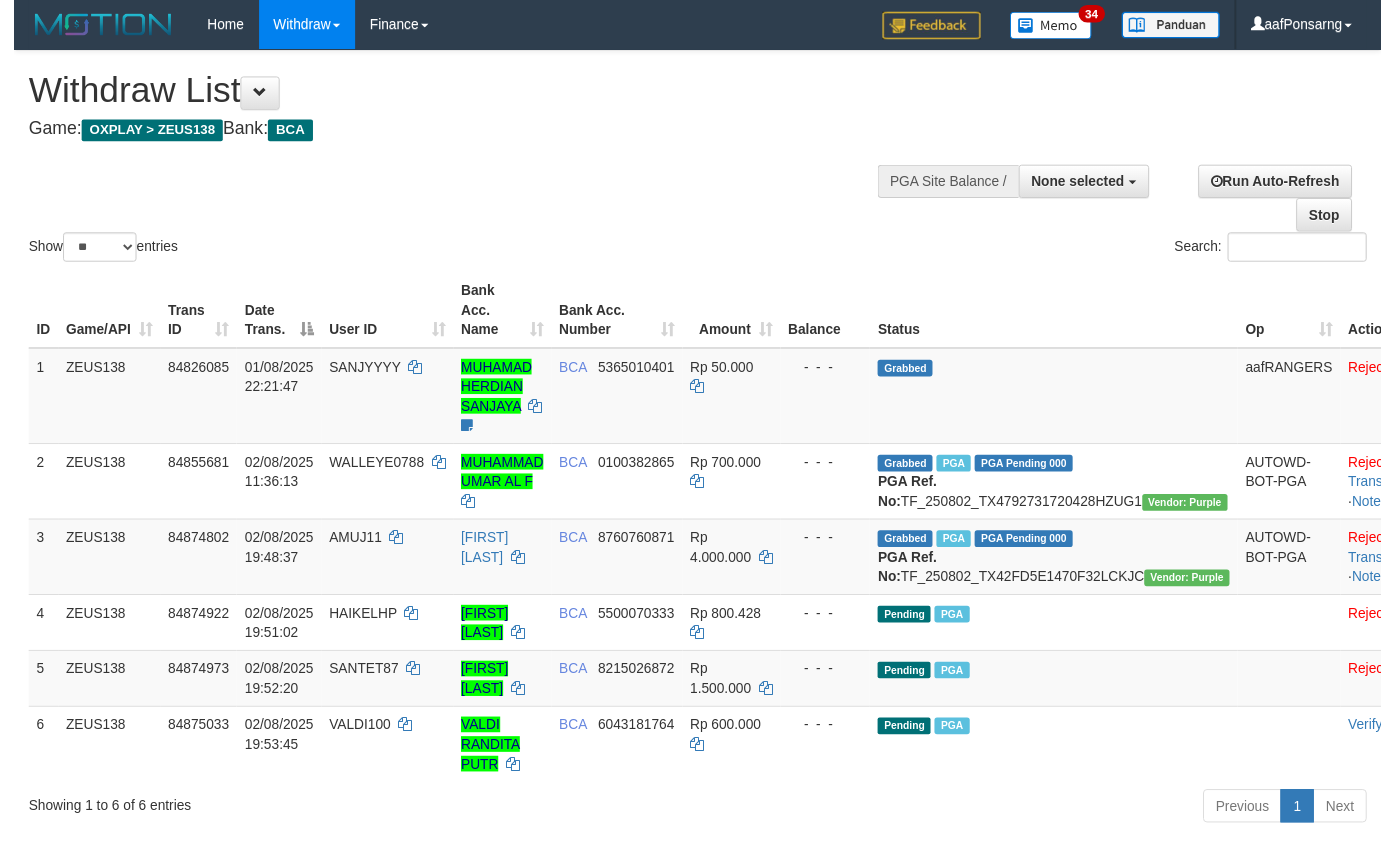 scroll, scrollTop: 152, scrollLeft: 0, axis: vertical 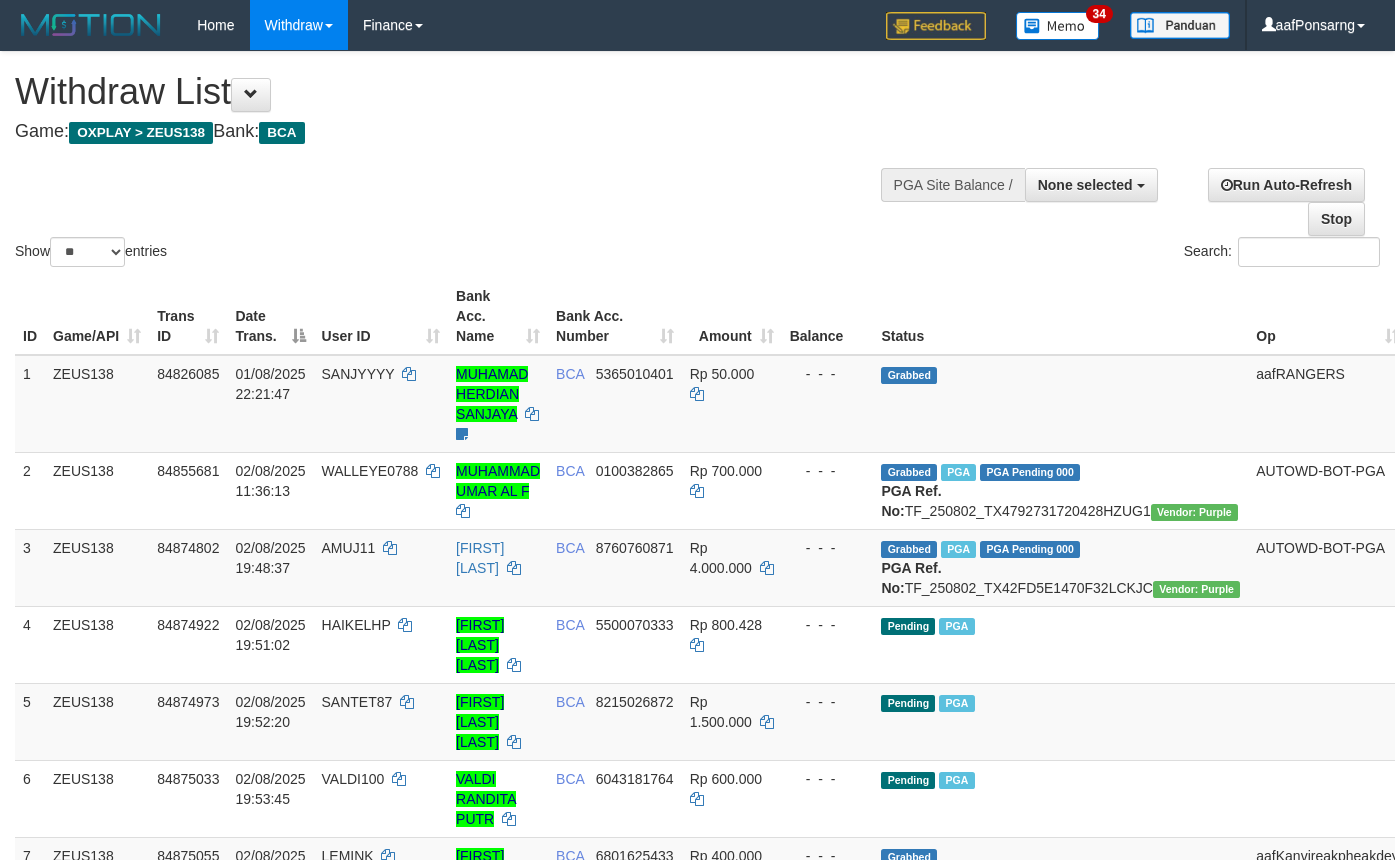 select 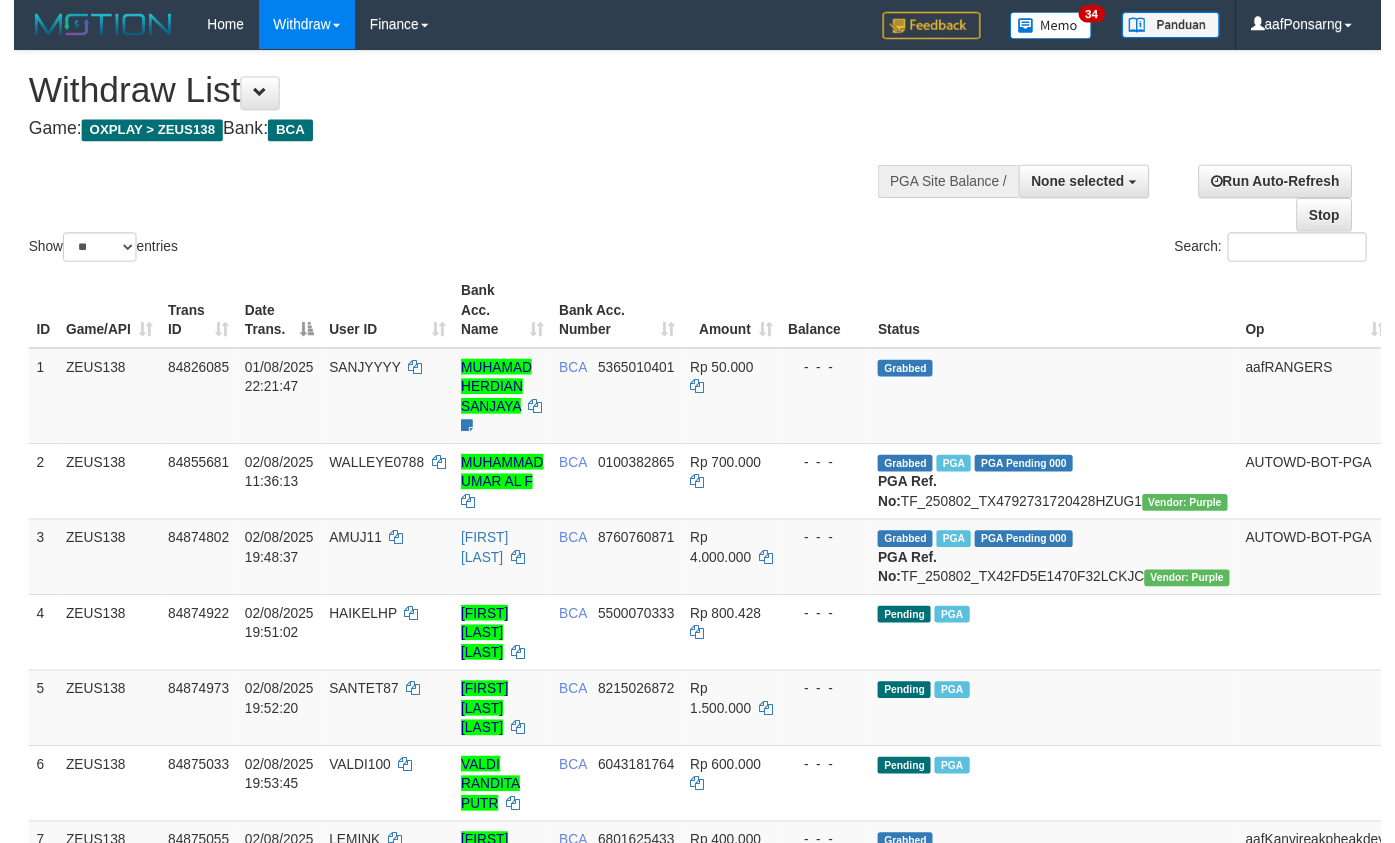 scroll, scrollTop: 152, scrollLeft: 0, axis: vertical 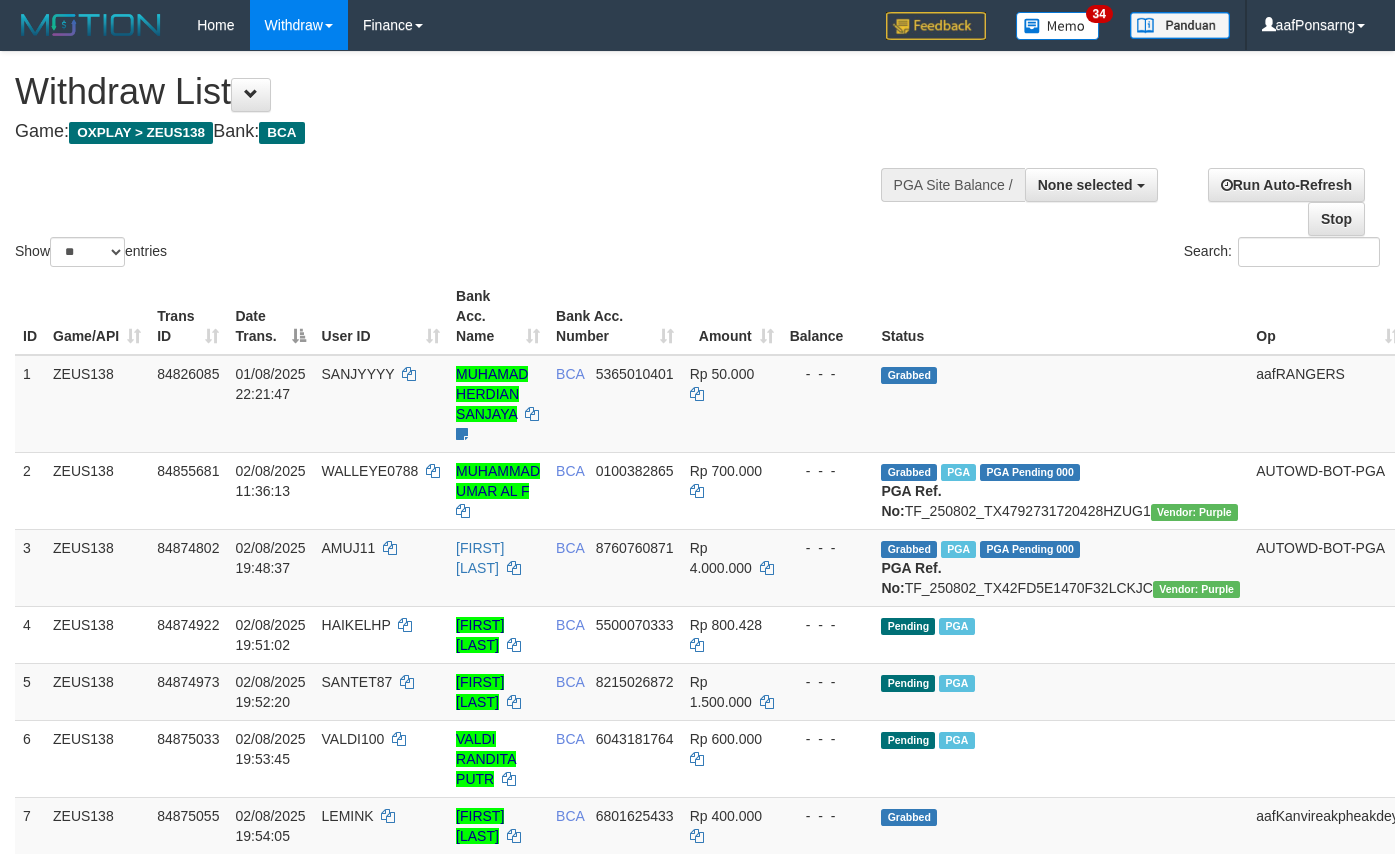 select 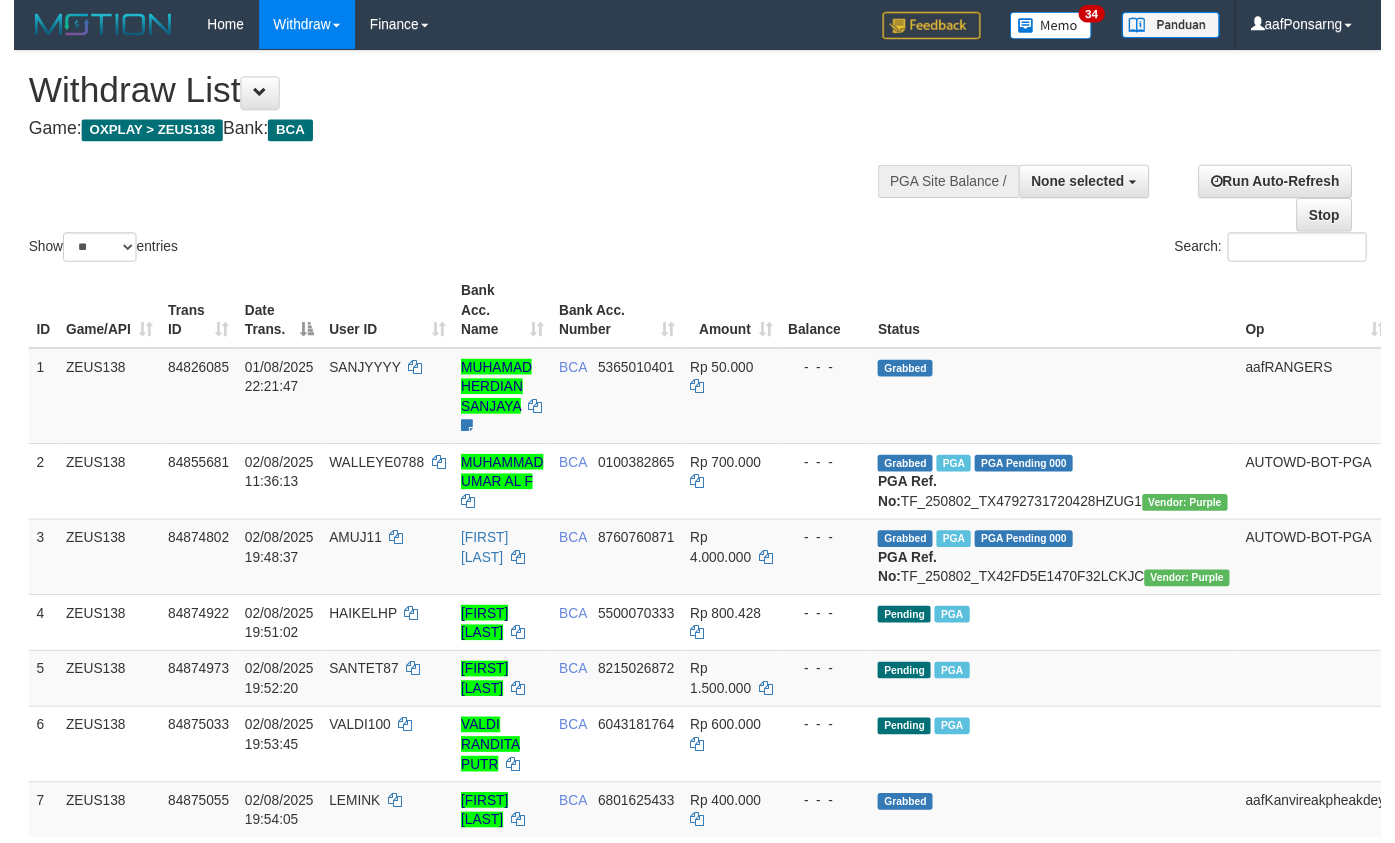 scroll, scrollTop: 152, scrollLeft: 0, axis: vertical 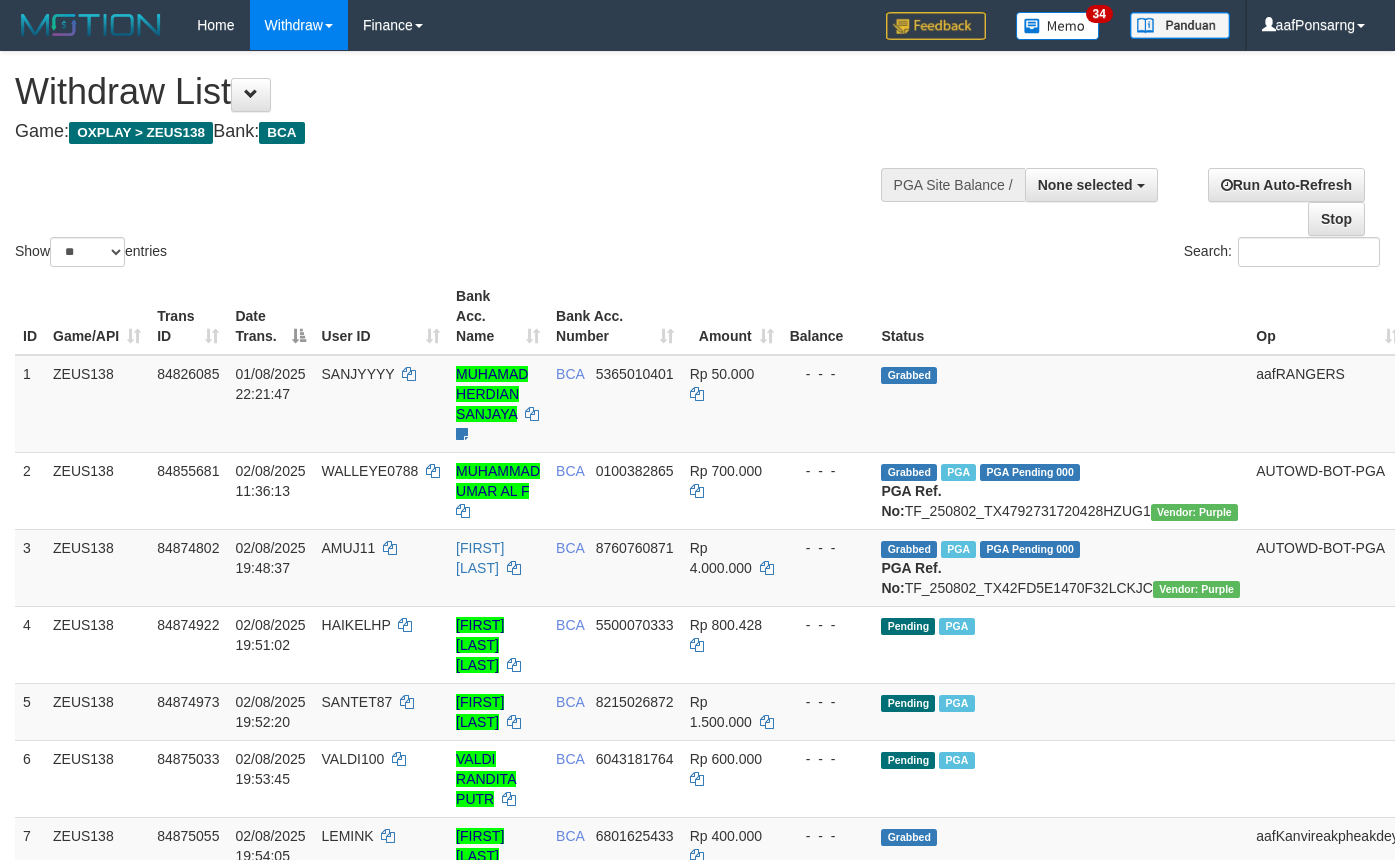 select 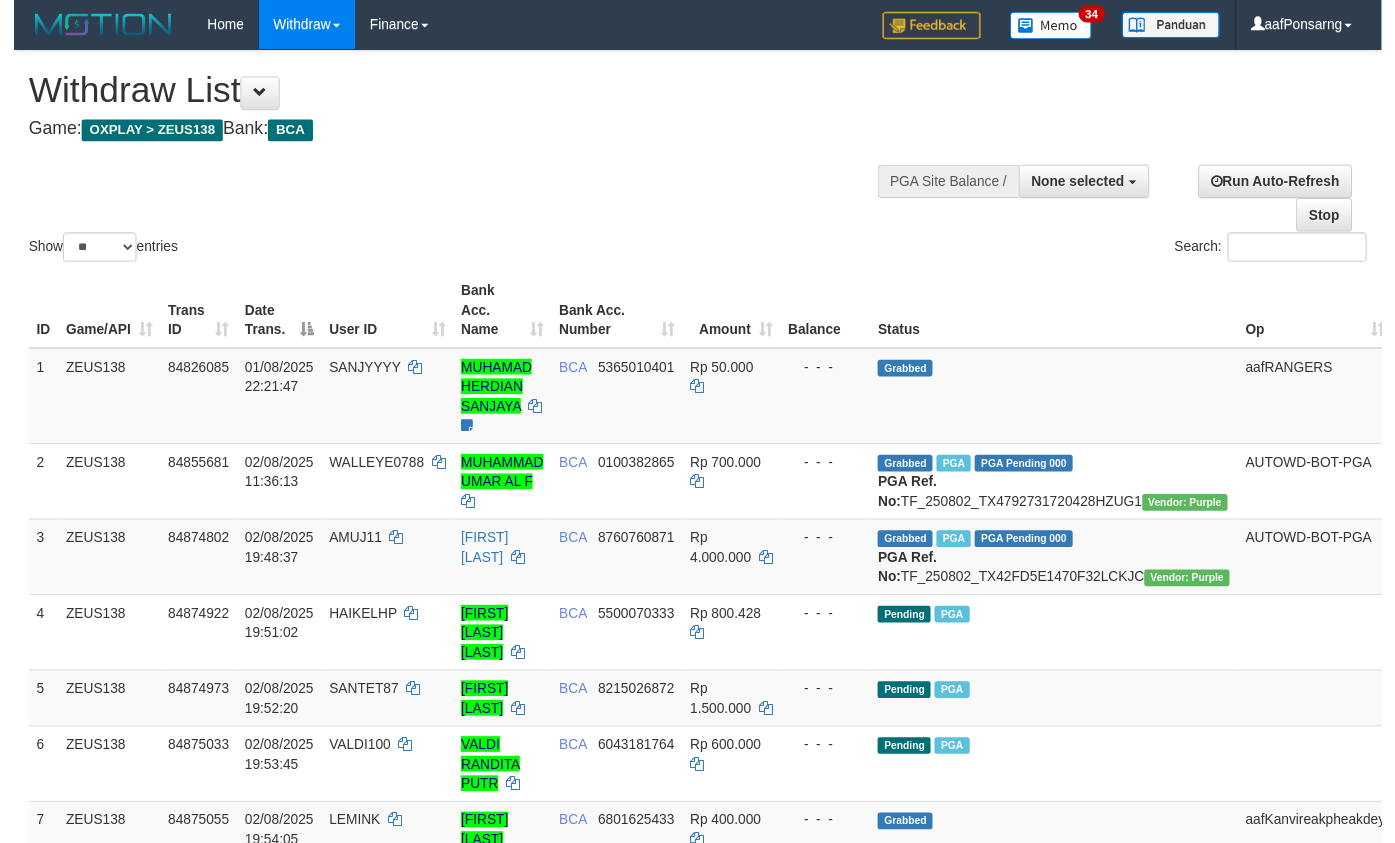 scroll, scrollTop: 152, scrollLeft: 0, axis: vertical 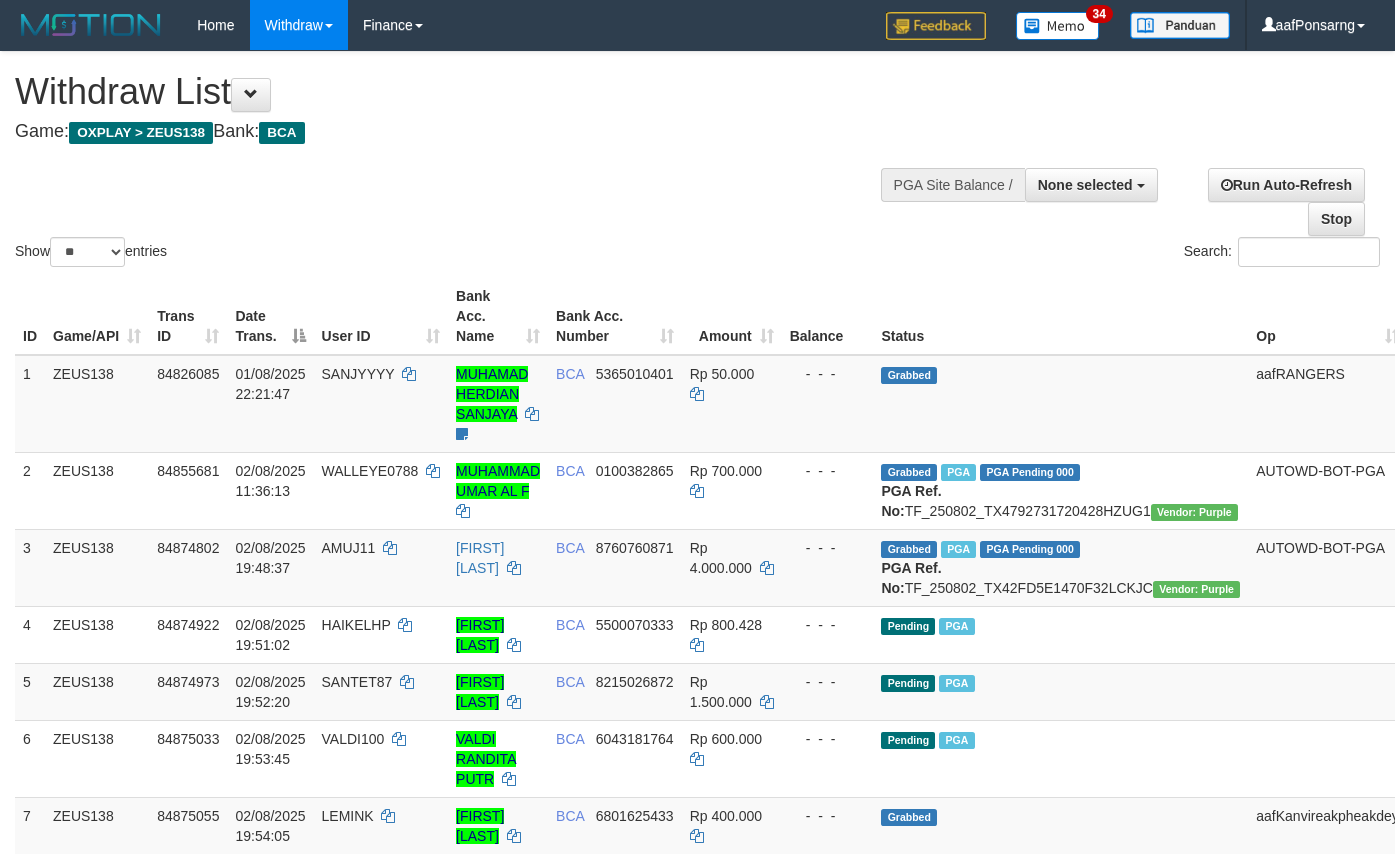 select 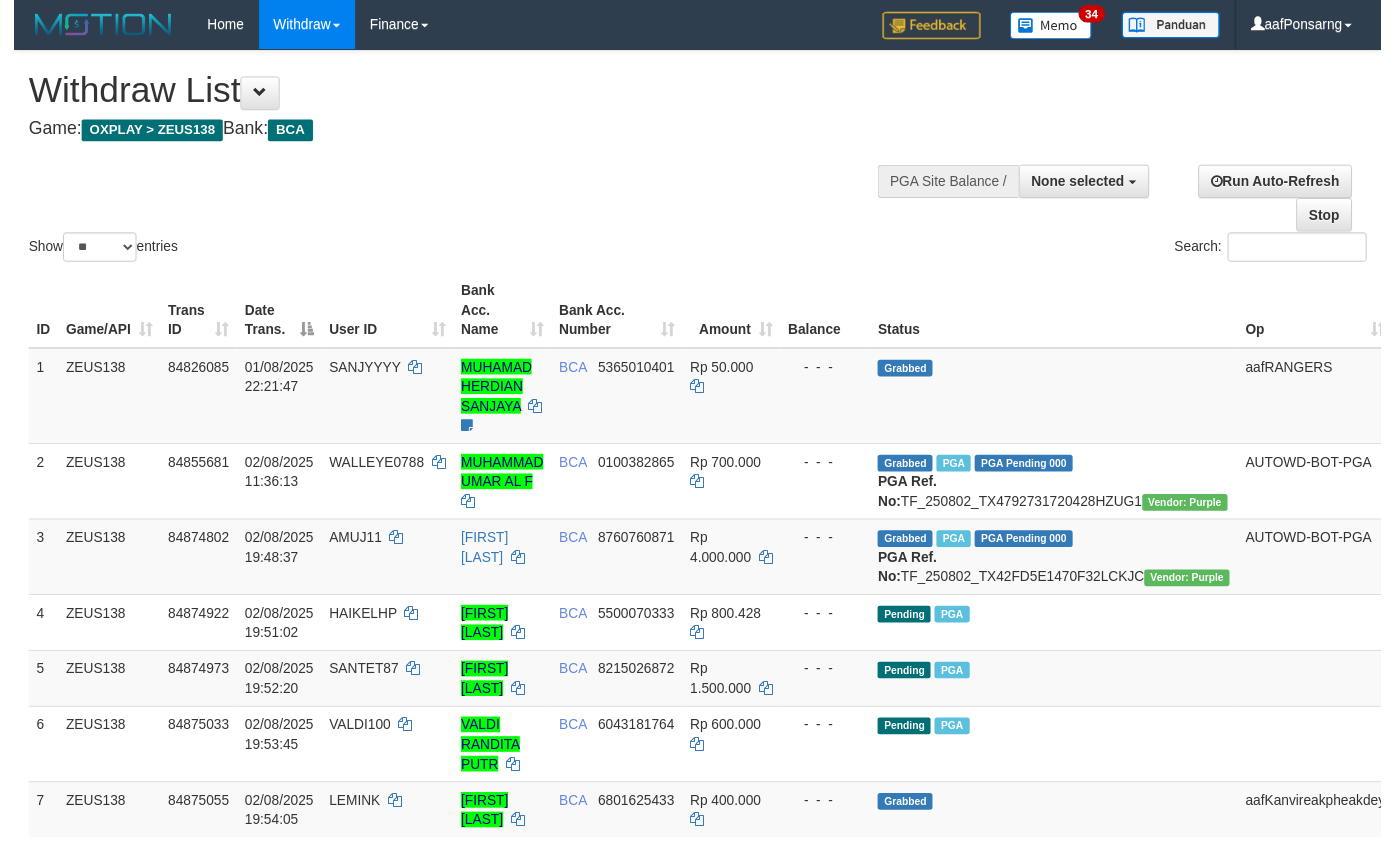 scroll, scrollTop: 152, scrollLeft: 0, axis: vertical 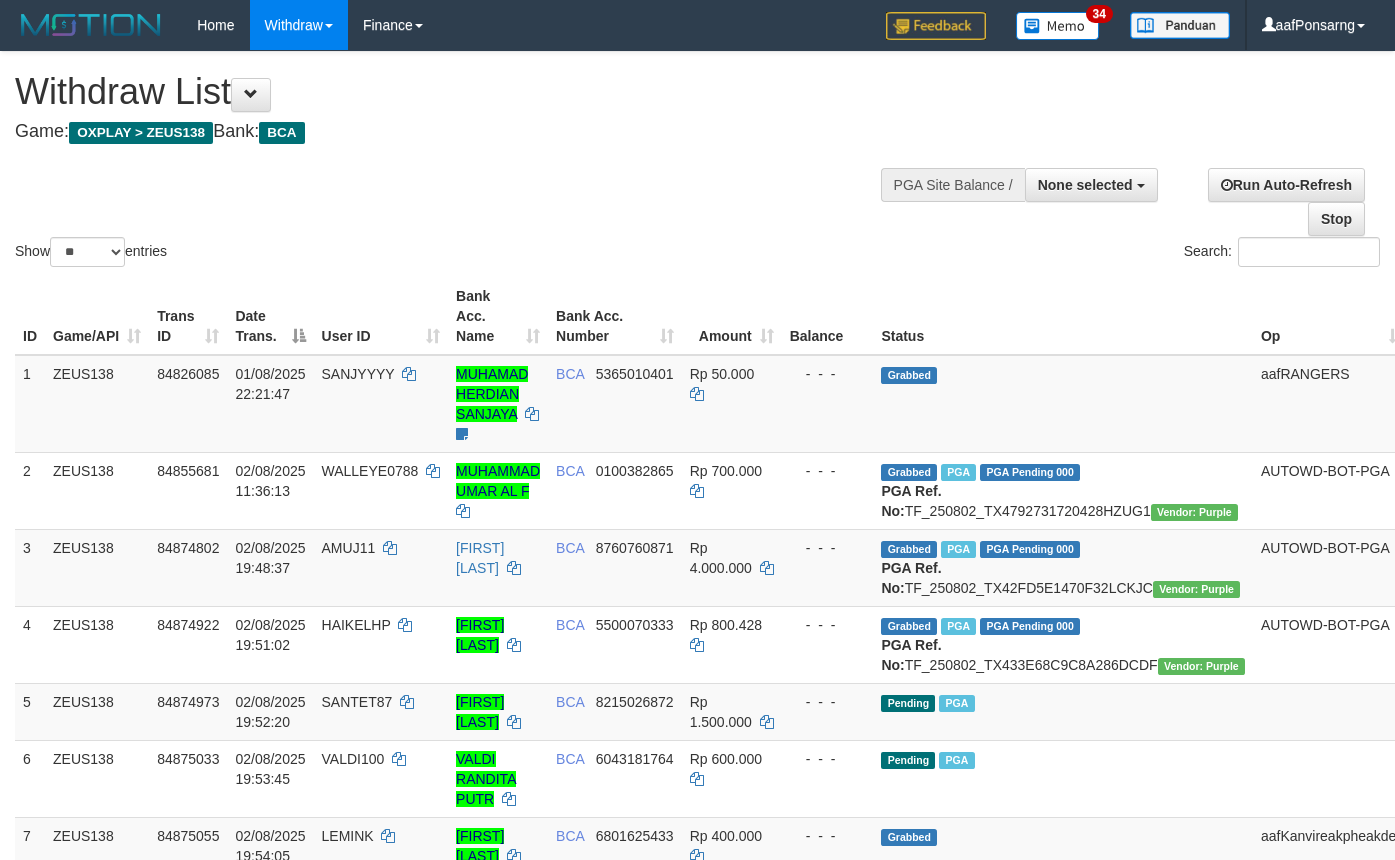 select 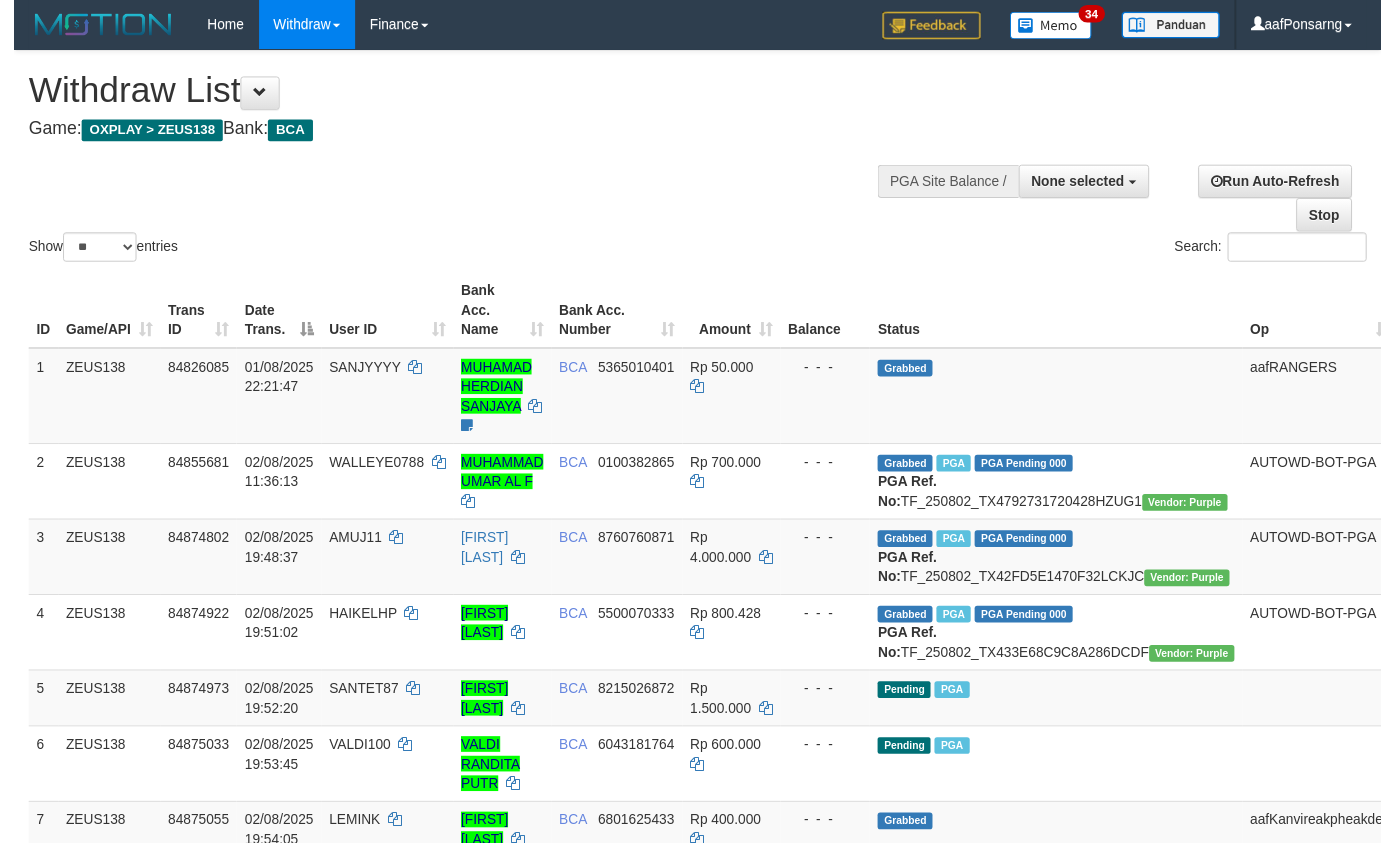 scroll, scrollTop: 152, scrollLeft: 0, axis: vertical 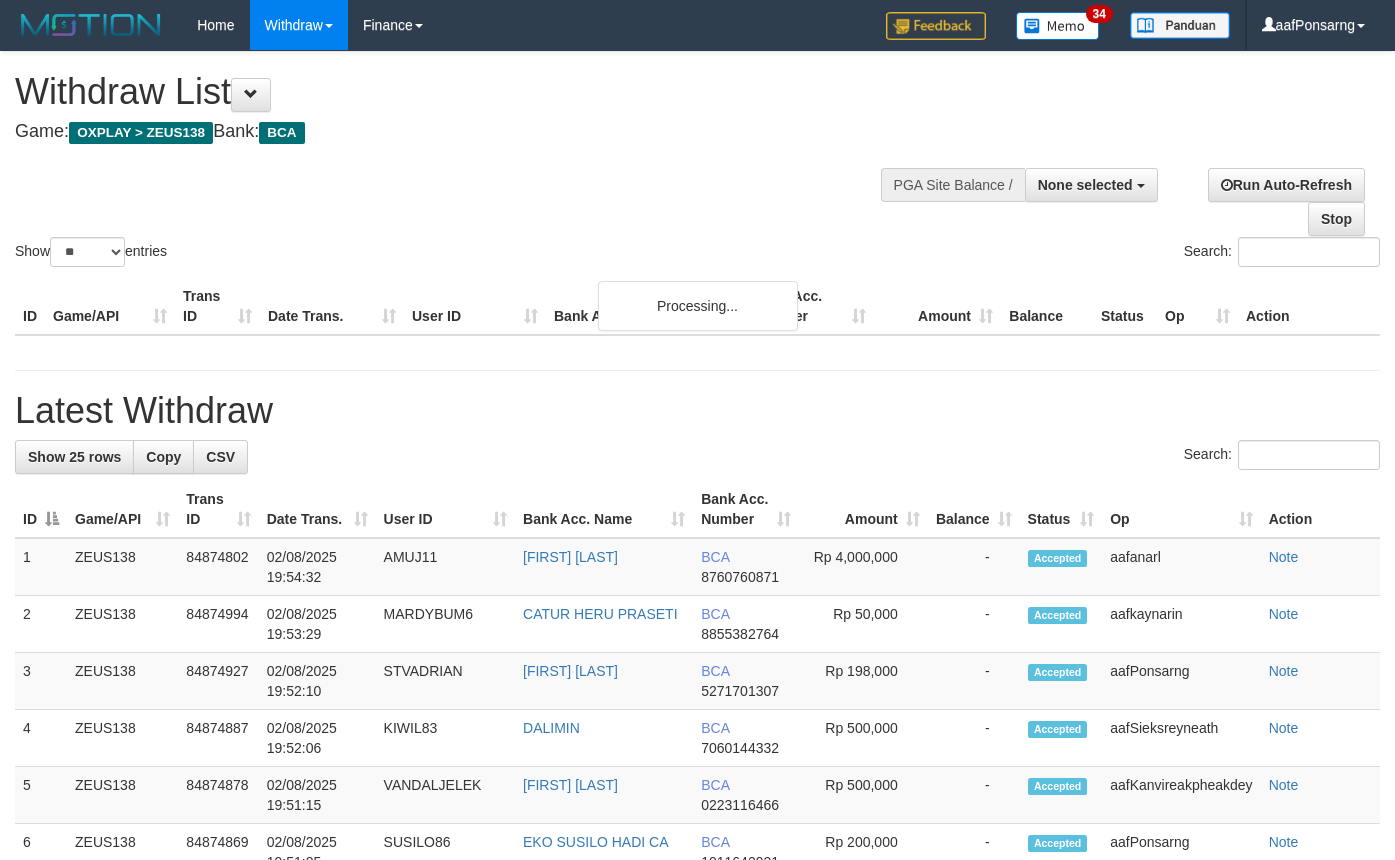 select 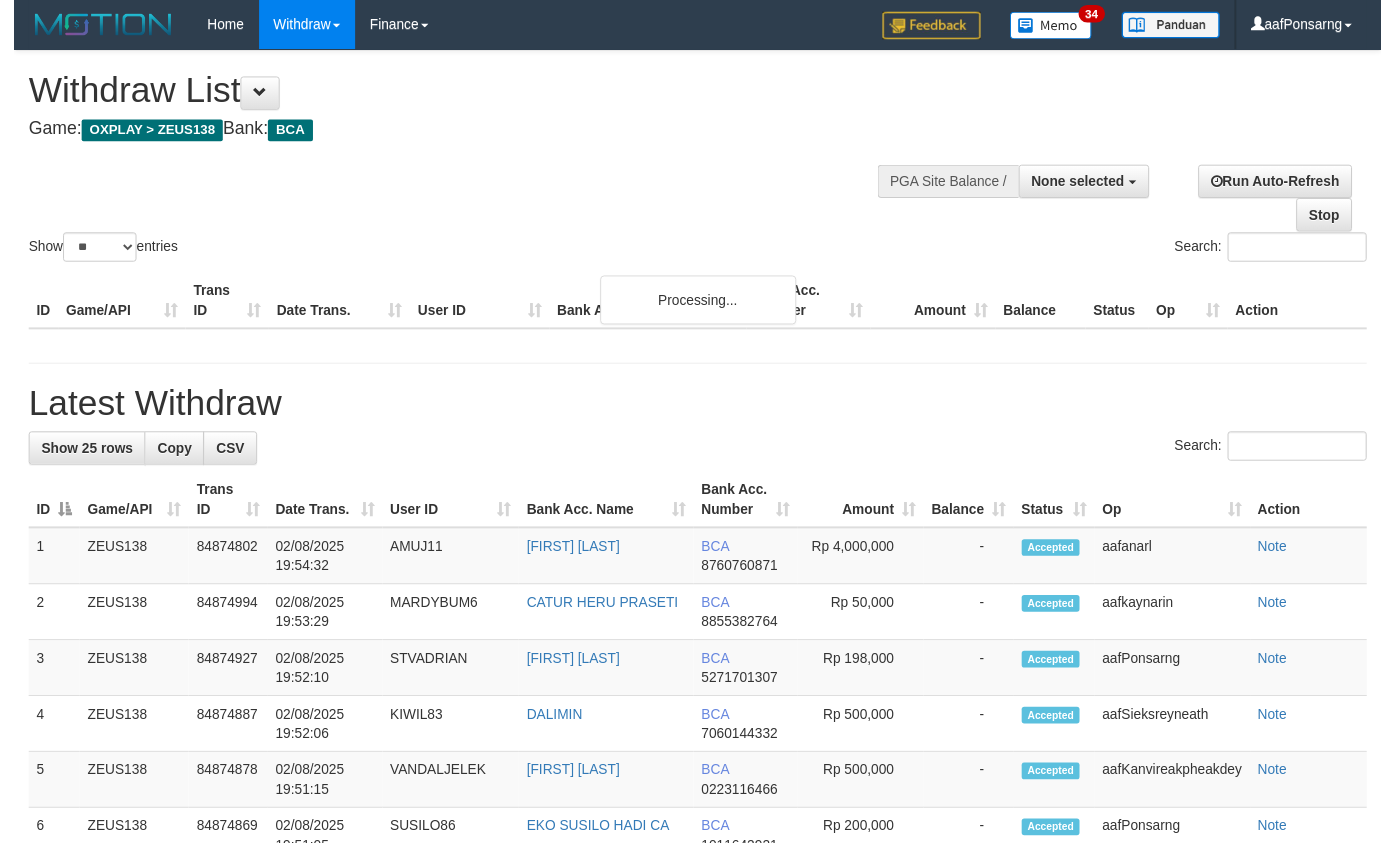 scroll, scrollTop: 152, scrollLeft: 0, axis: vertical 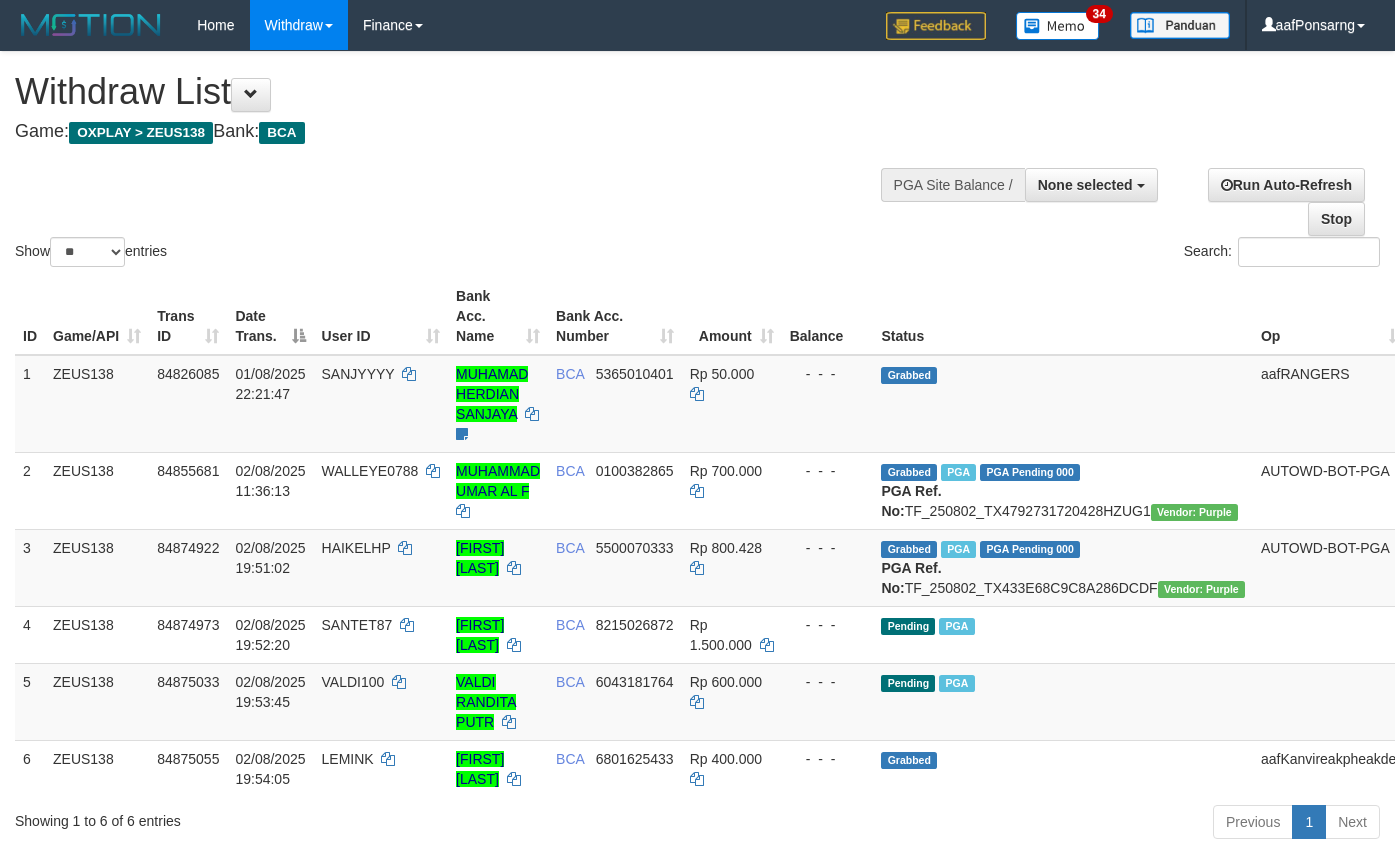 select 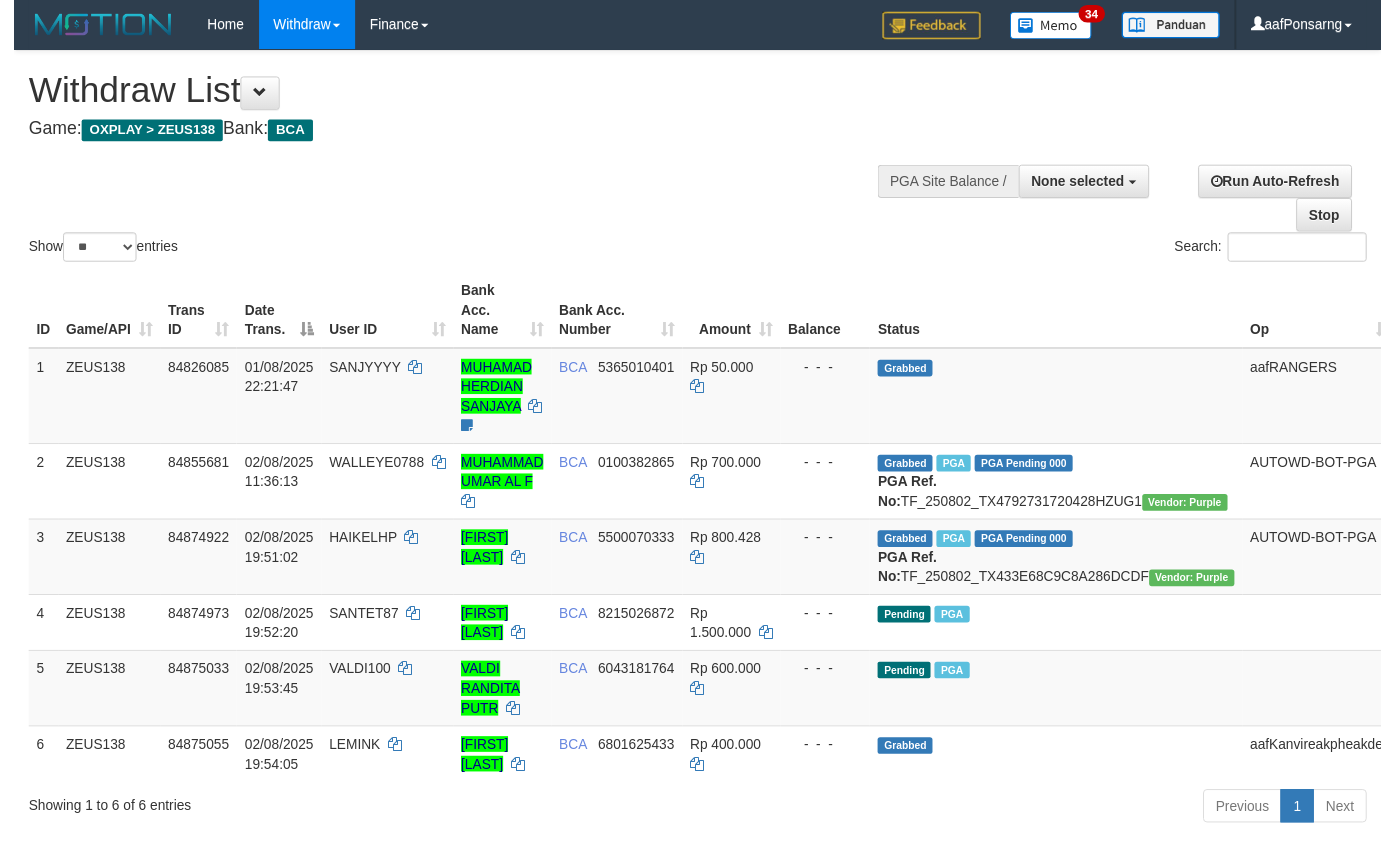scroll, scrollTop: 152, scrollLeft: 0, axis: vertical 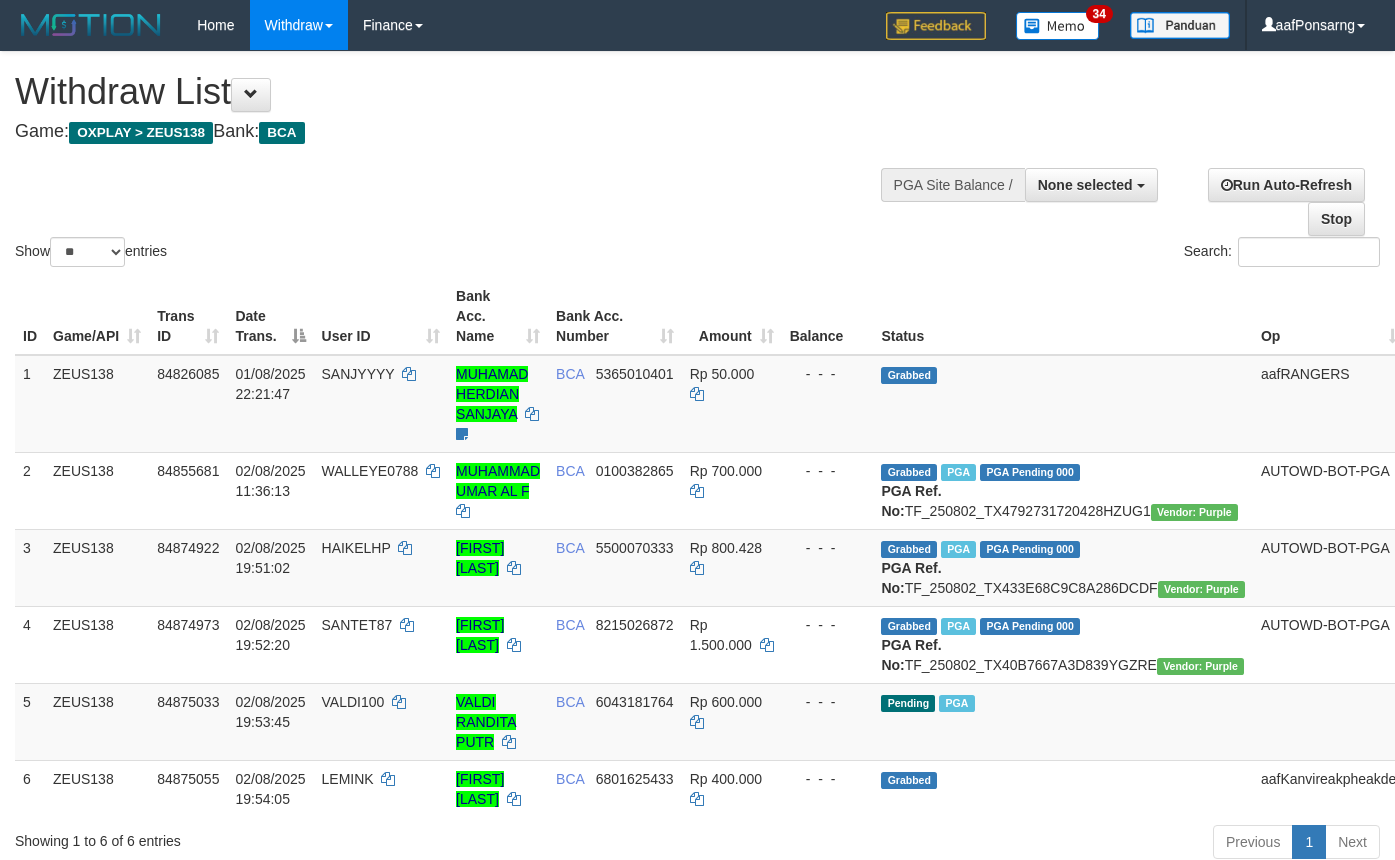 select 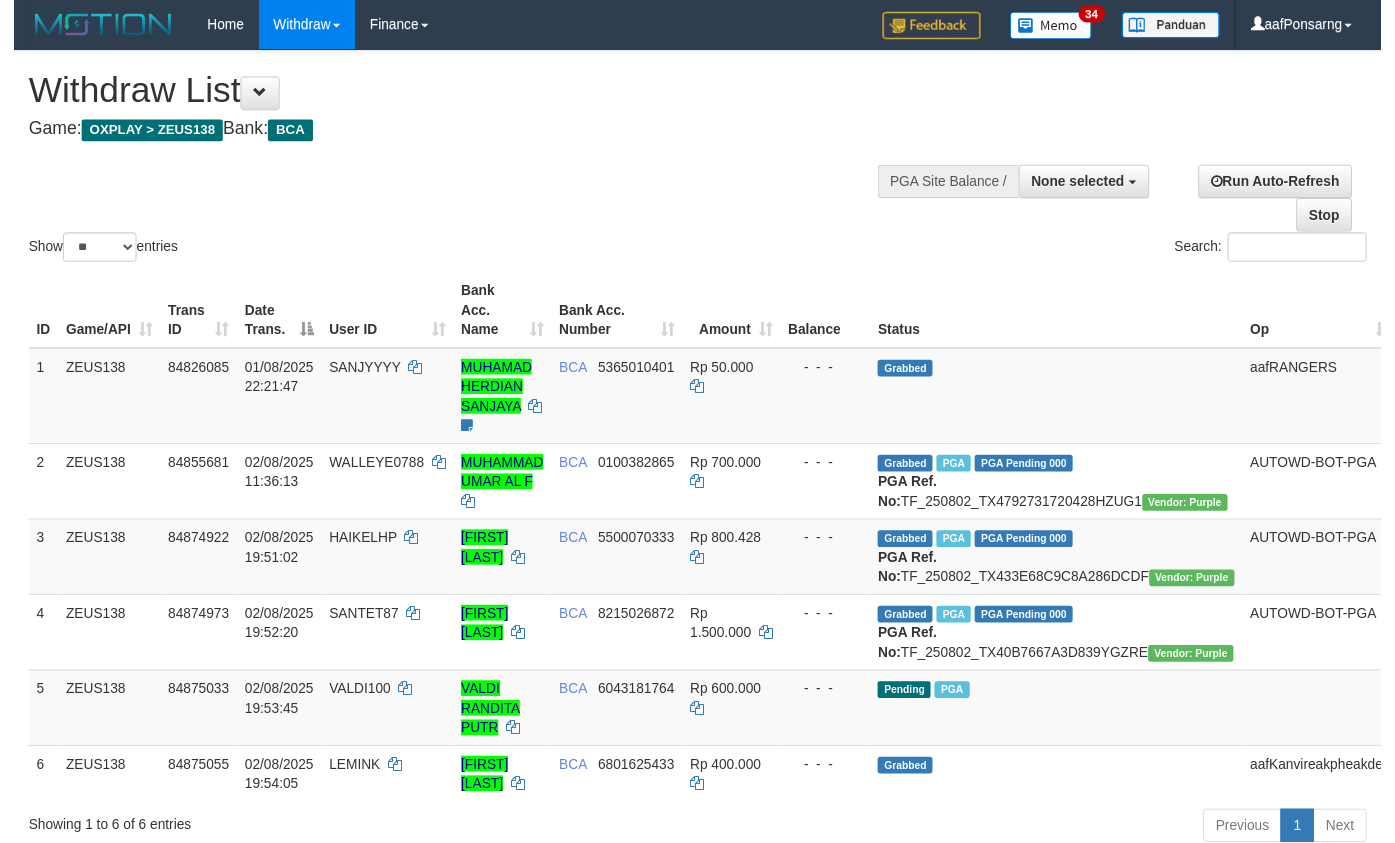 scroll, scrollTop: 152, scrollLeft: 0, axis: vertical 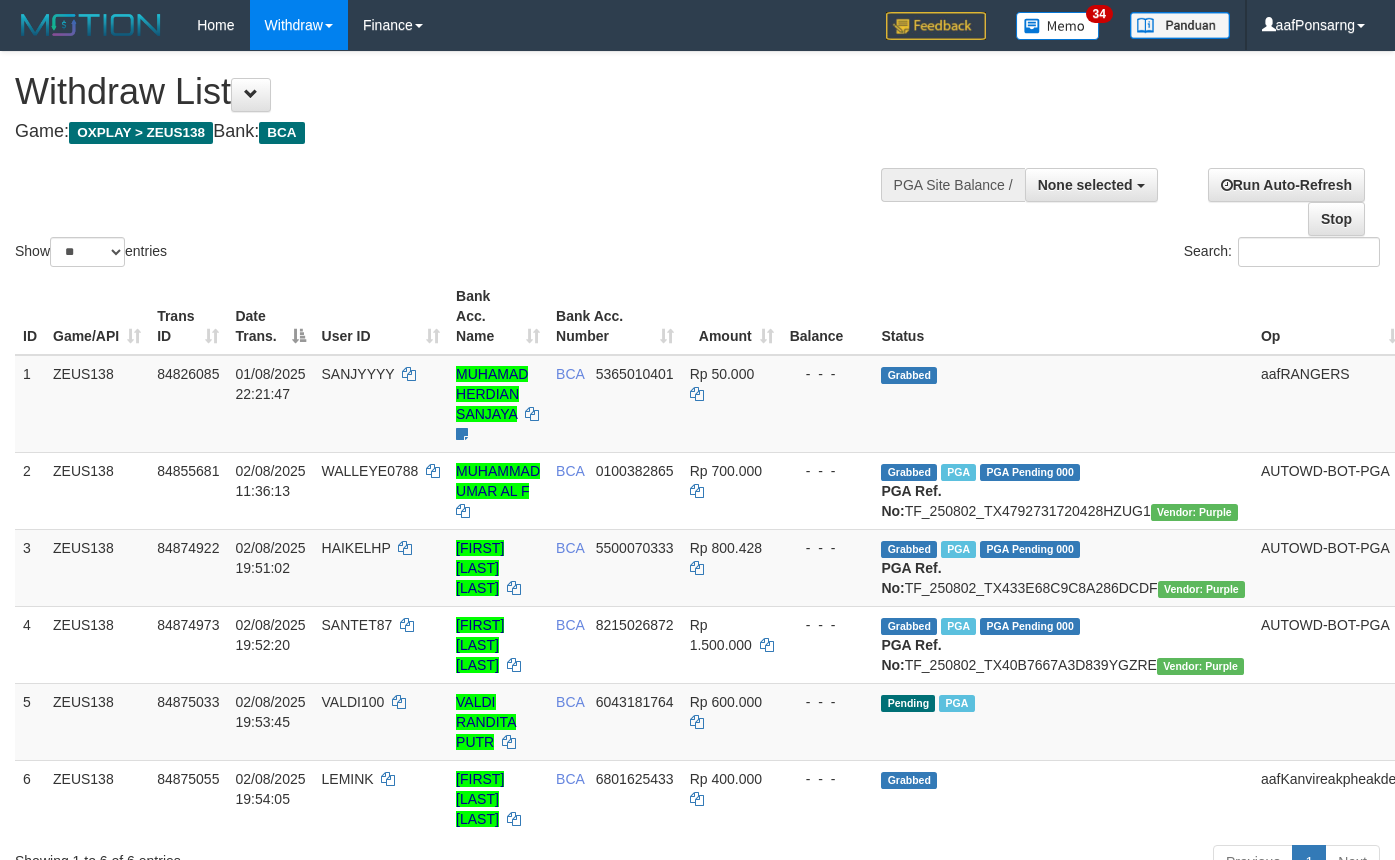 select 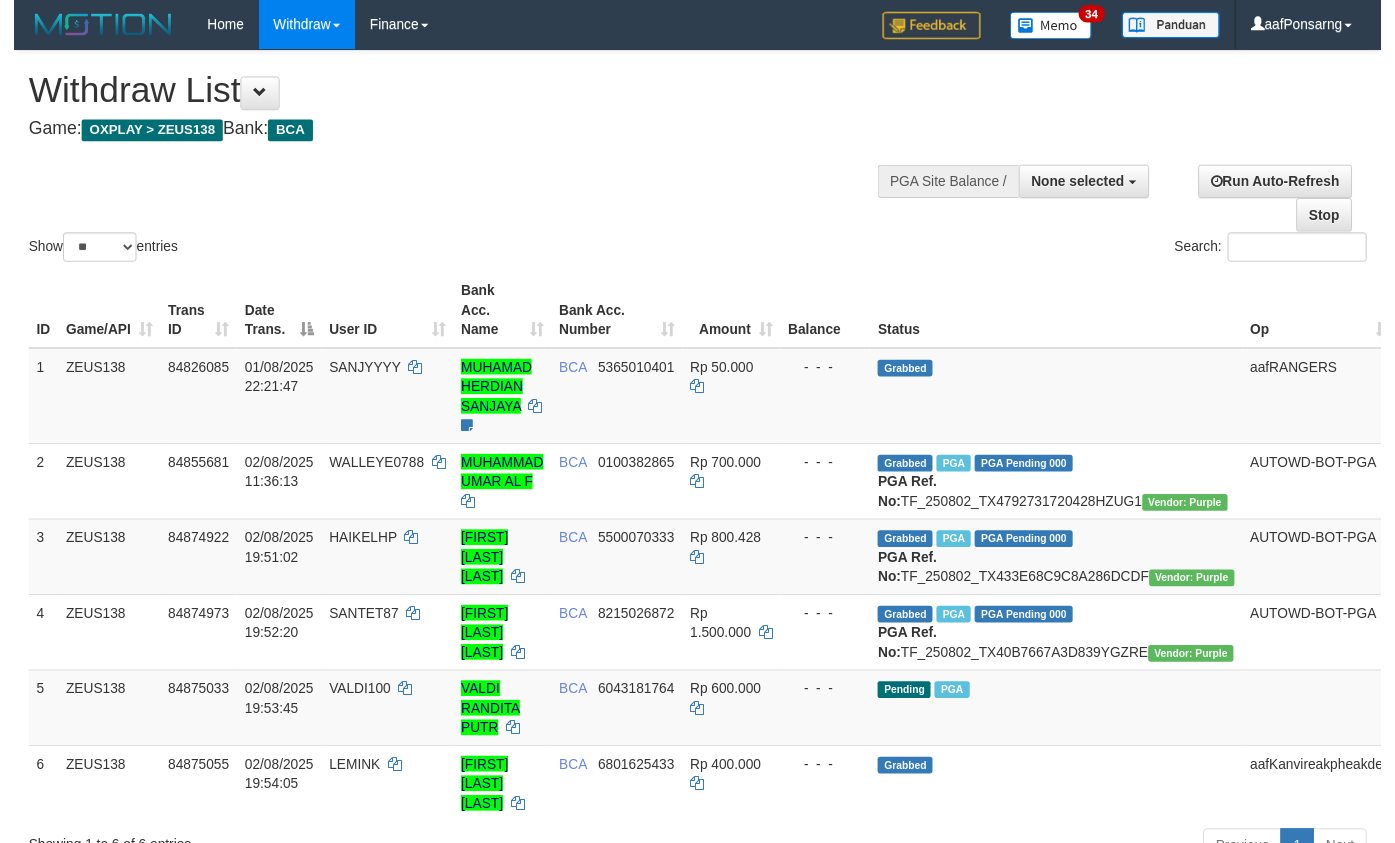 scroll, scrollTop: 152, scrollLeft: 0, axis: vertical 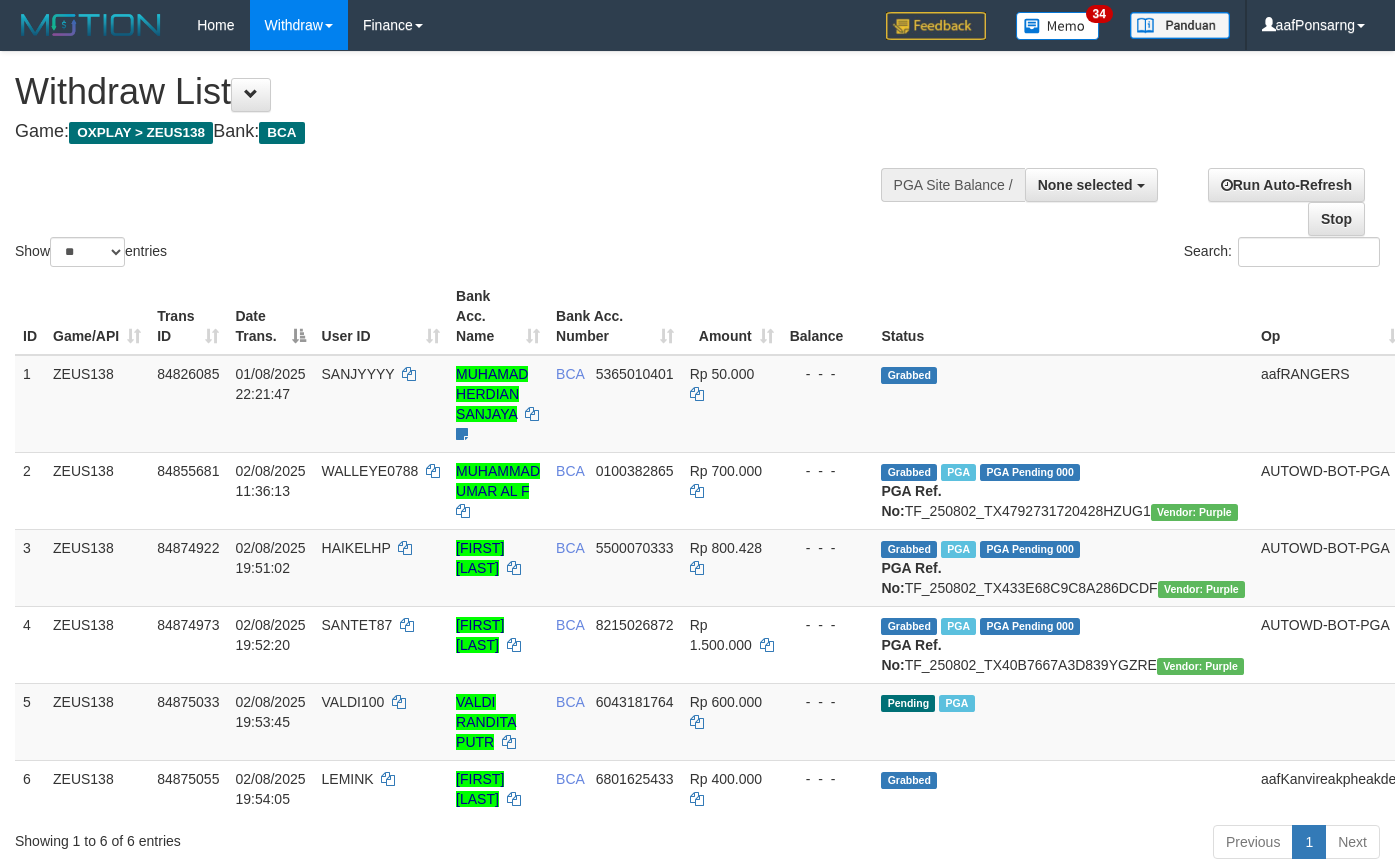 select 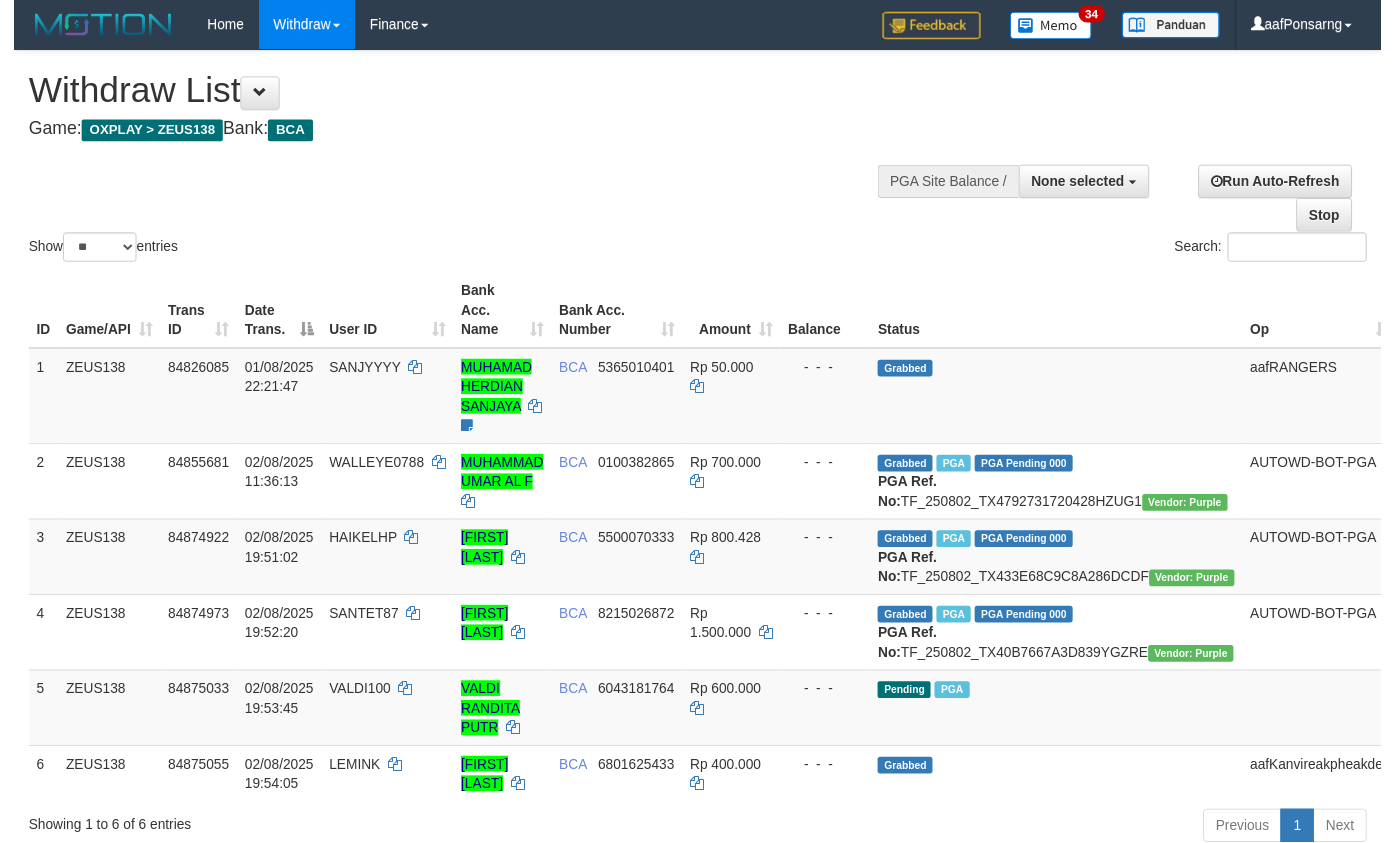 scroll, scrollTop: 152, scrollLeft: 0, axis: vertical 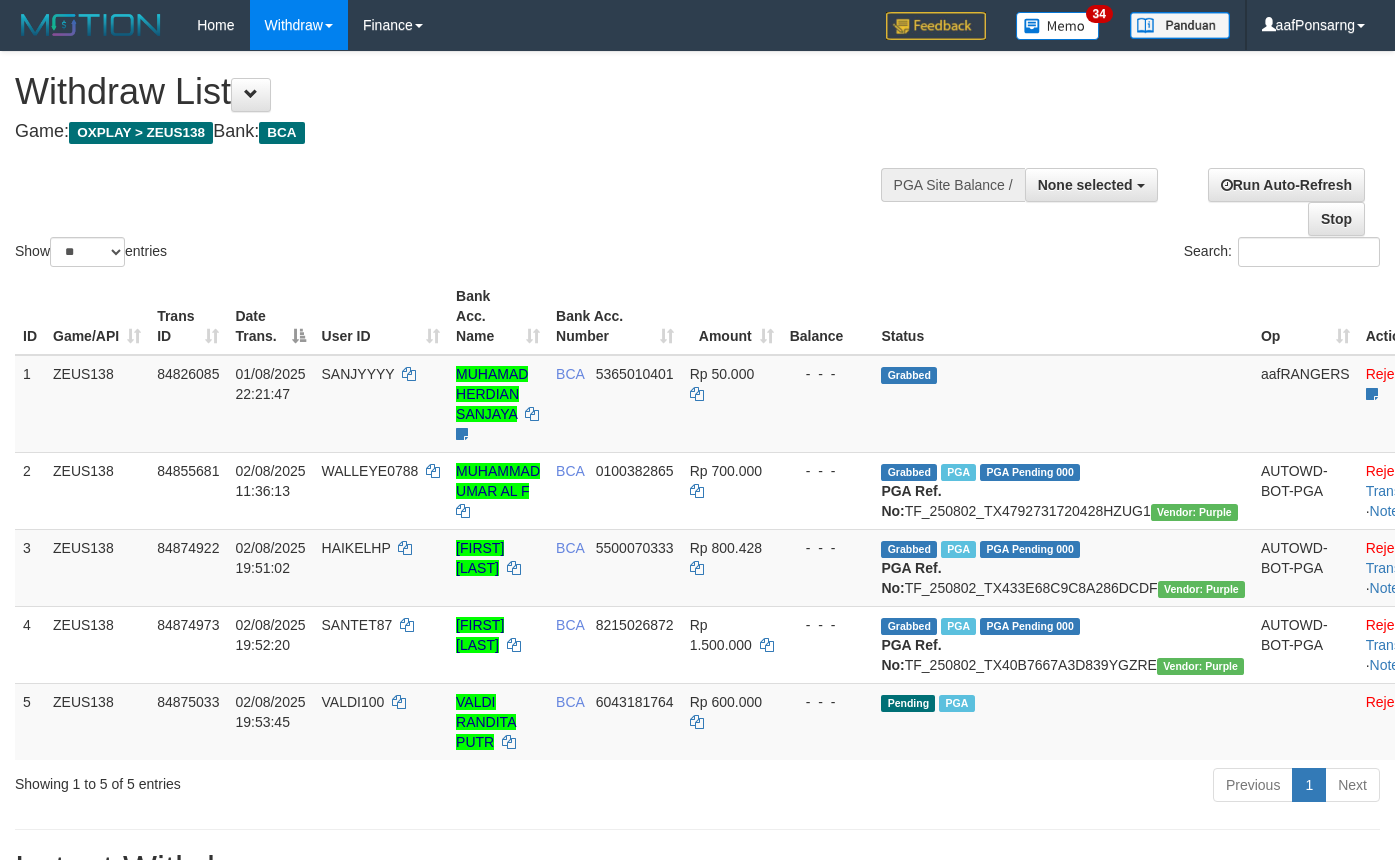 select 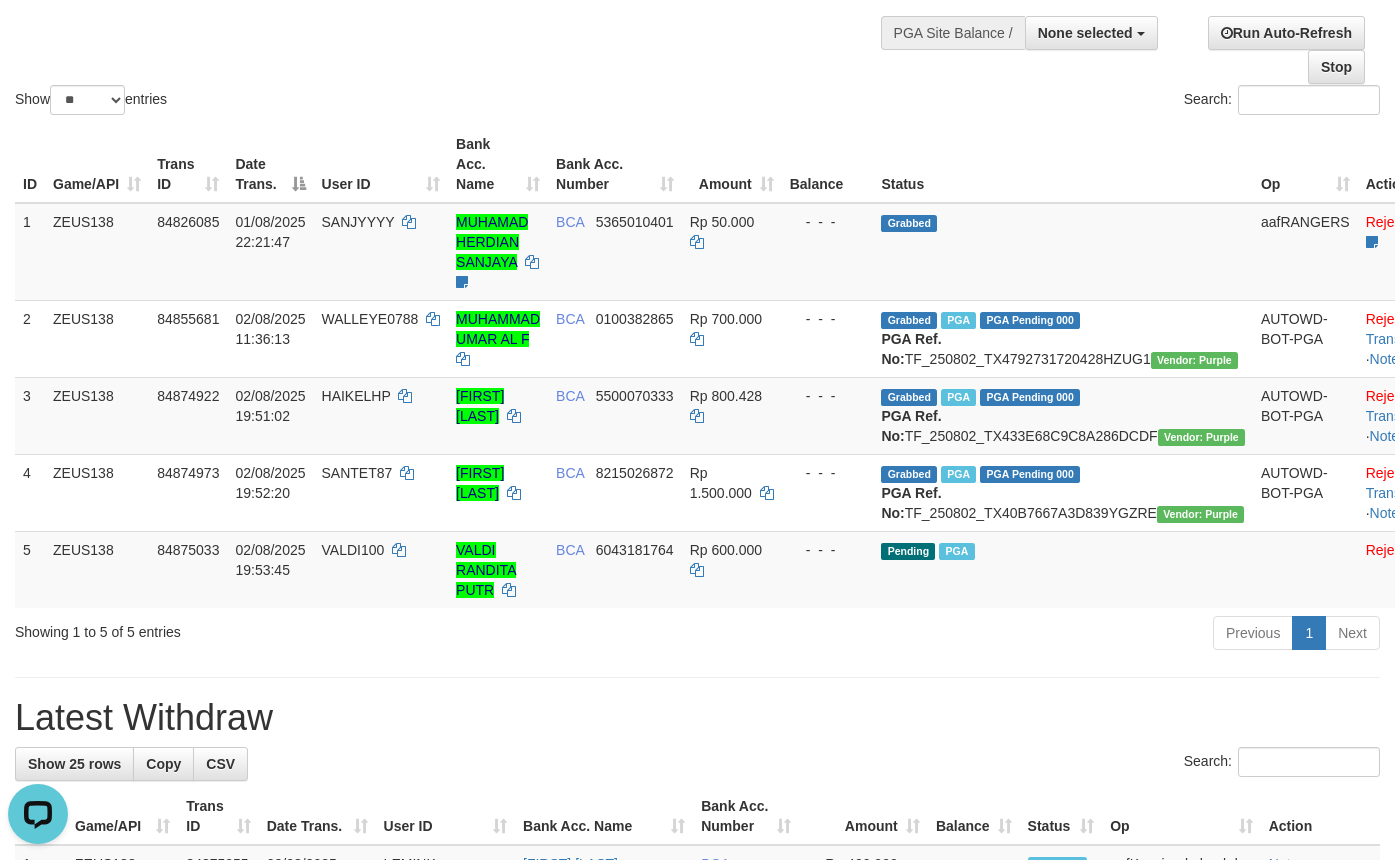 scroll, scrollTop: 0, scrollLeft: 0, axis: both 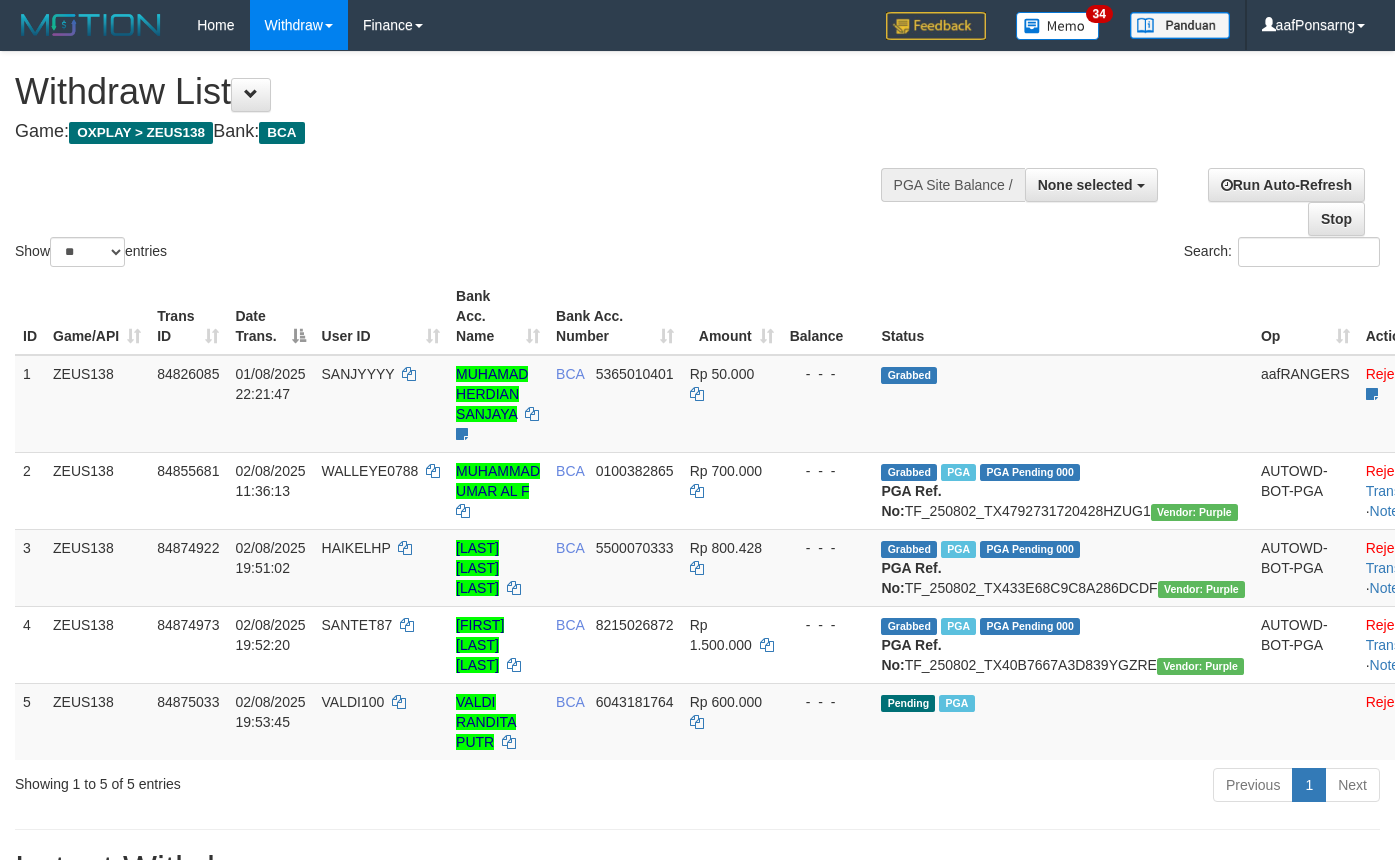 select 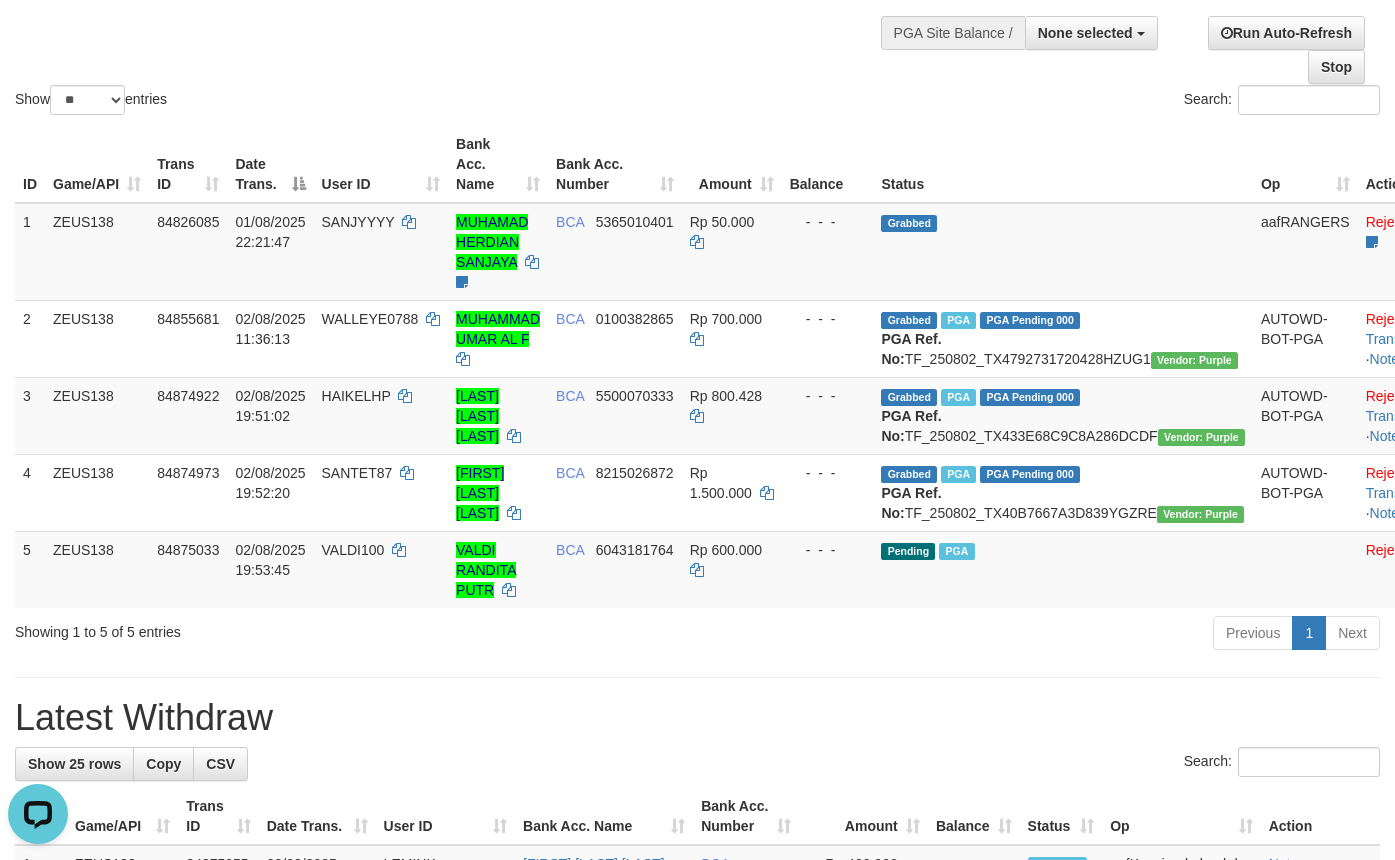 scroll, scrollTop: 0, scrollLeft: 0, axis: both 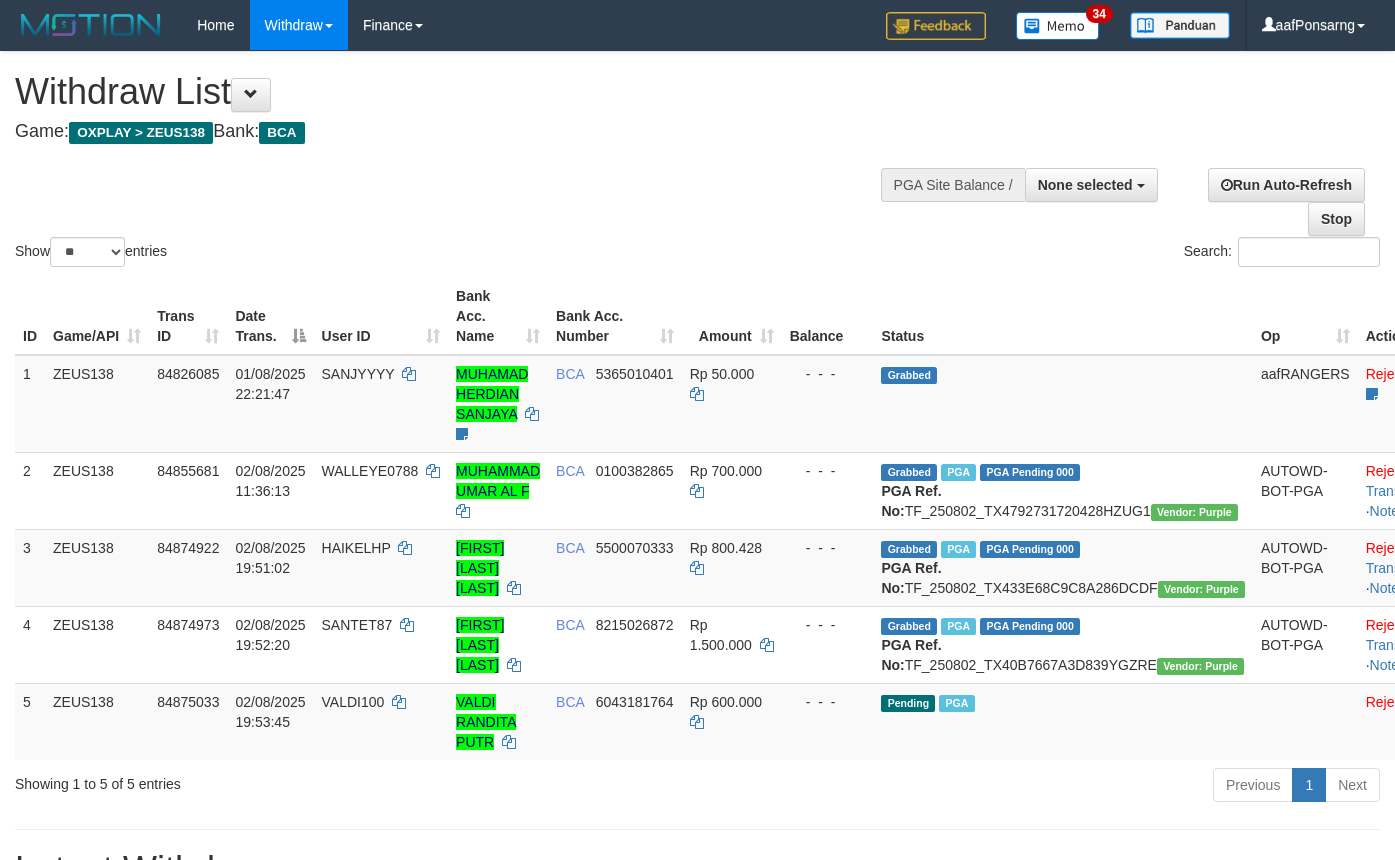 select 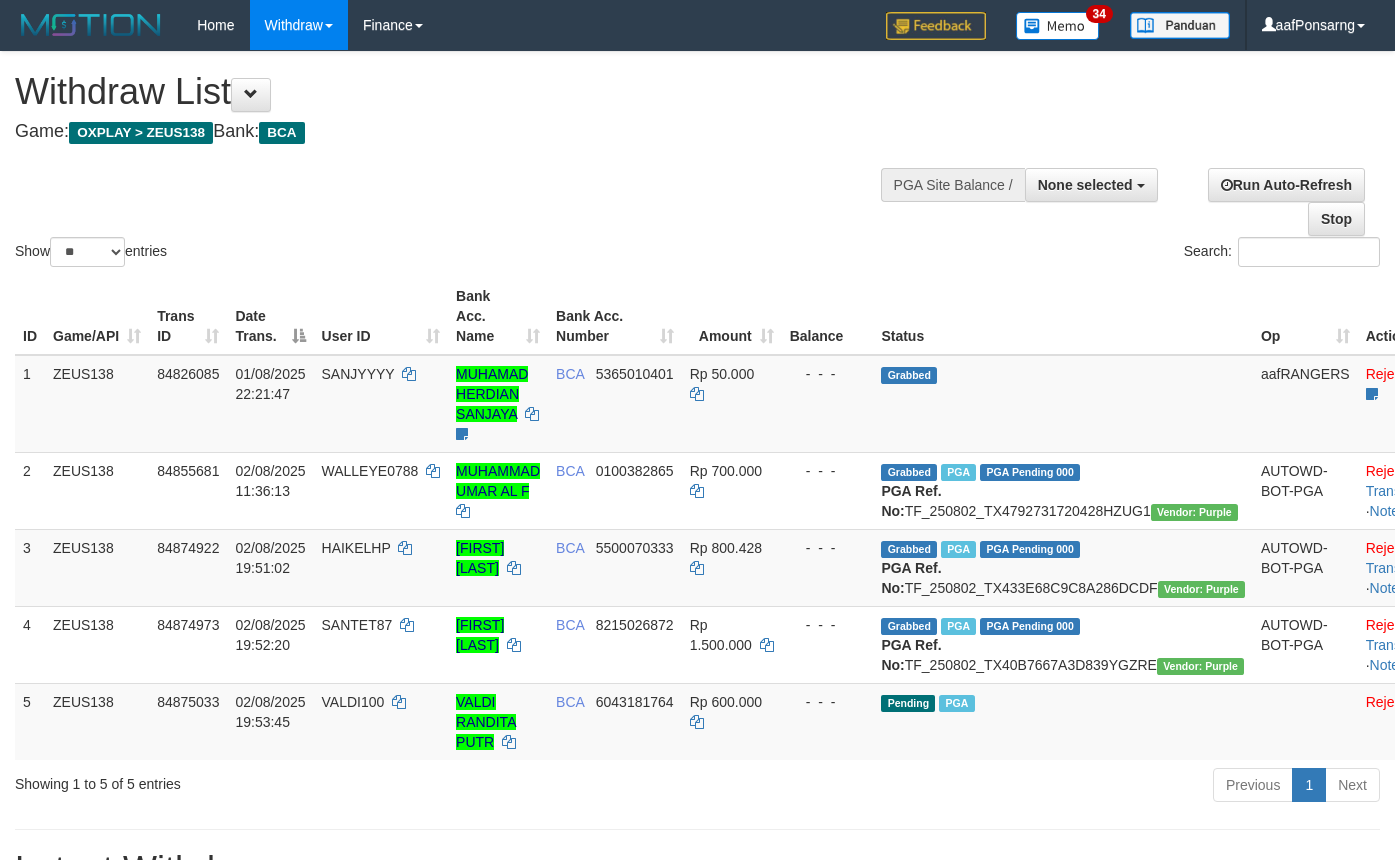 select 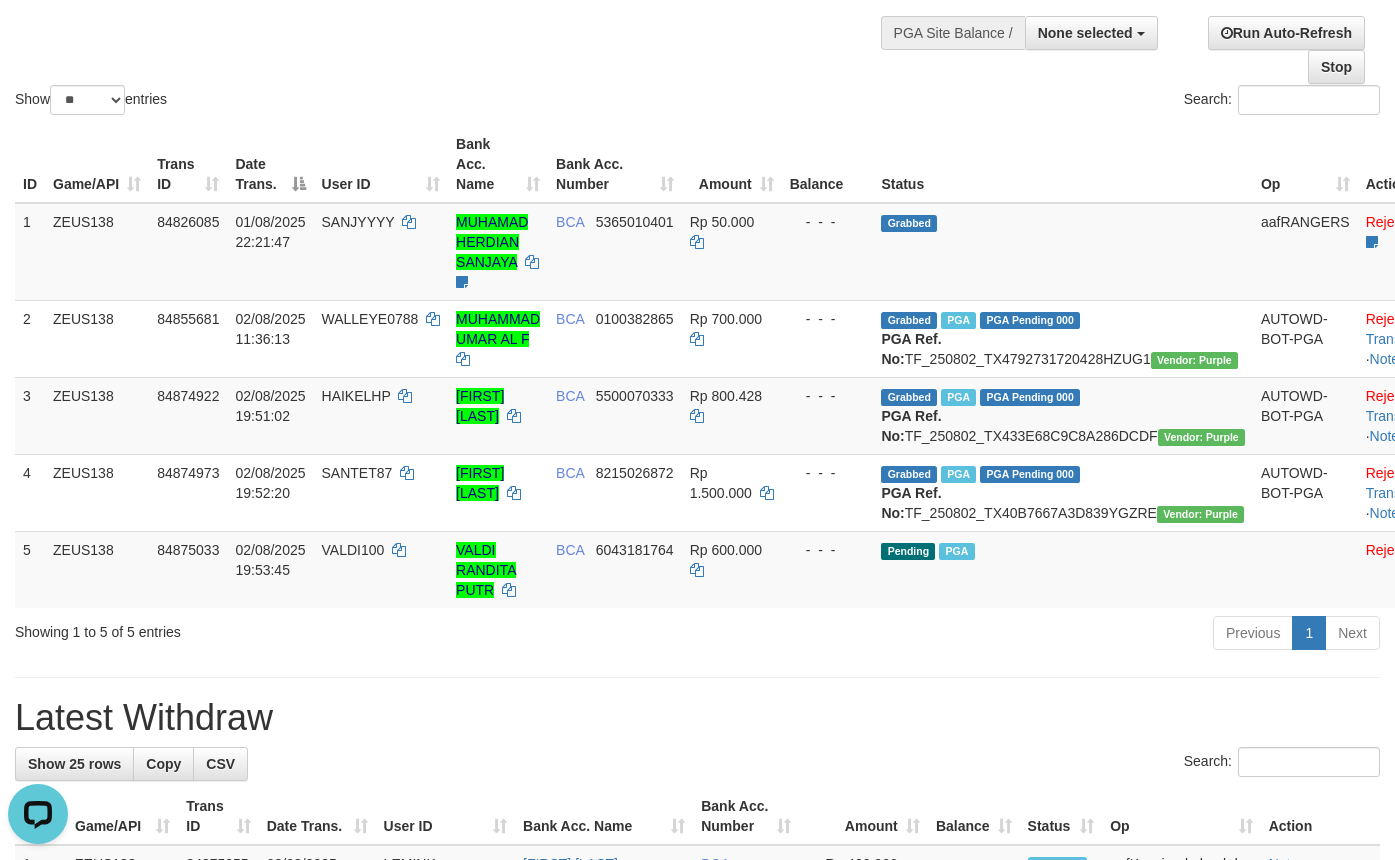 scroll, scrollTop: 0, scrollLeft: 0, axis: both 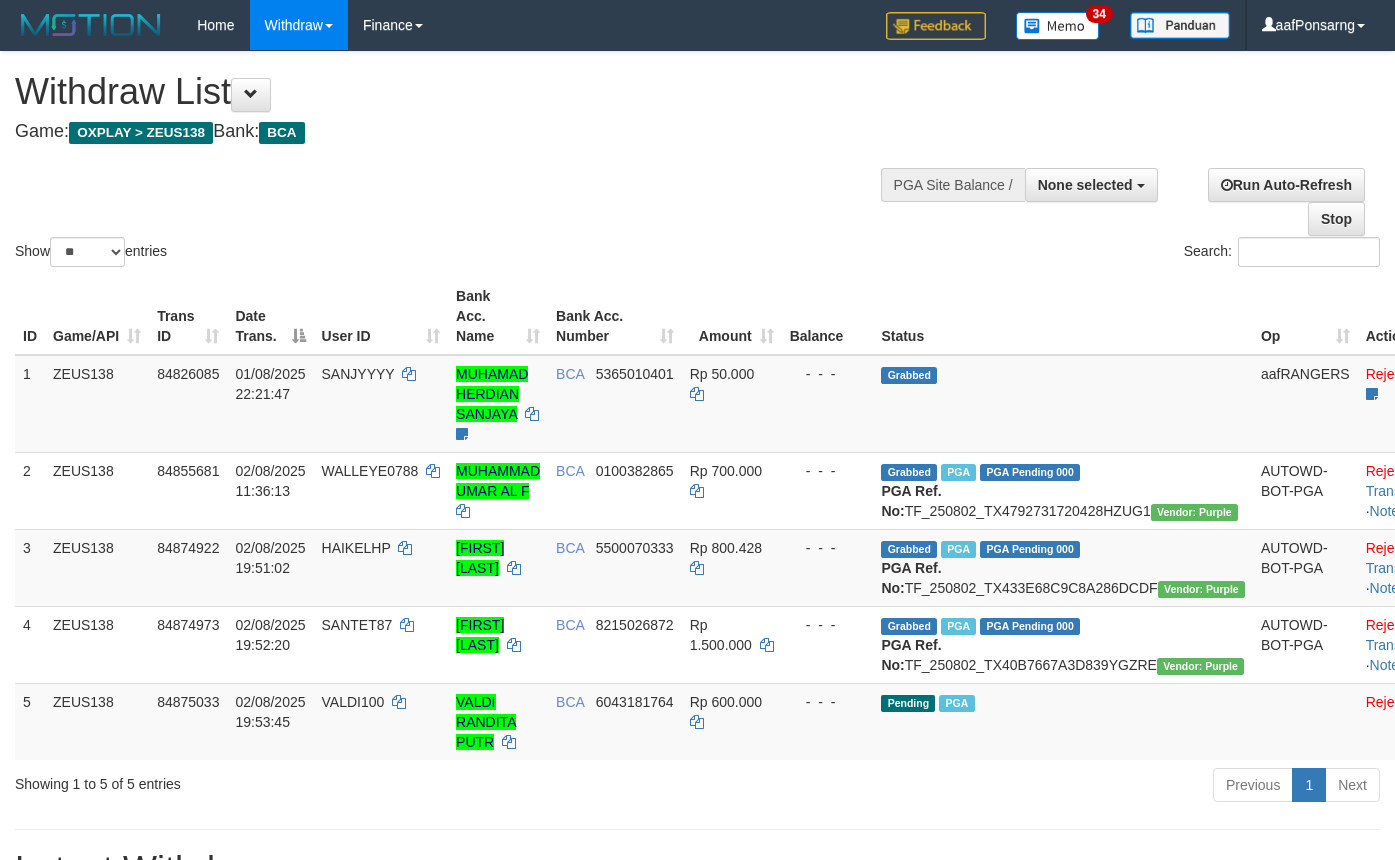 select 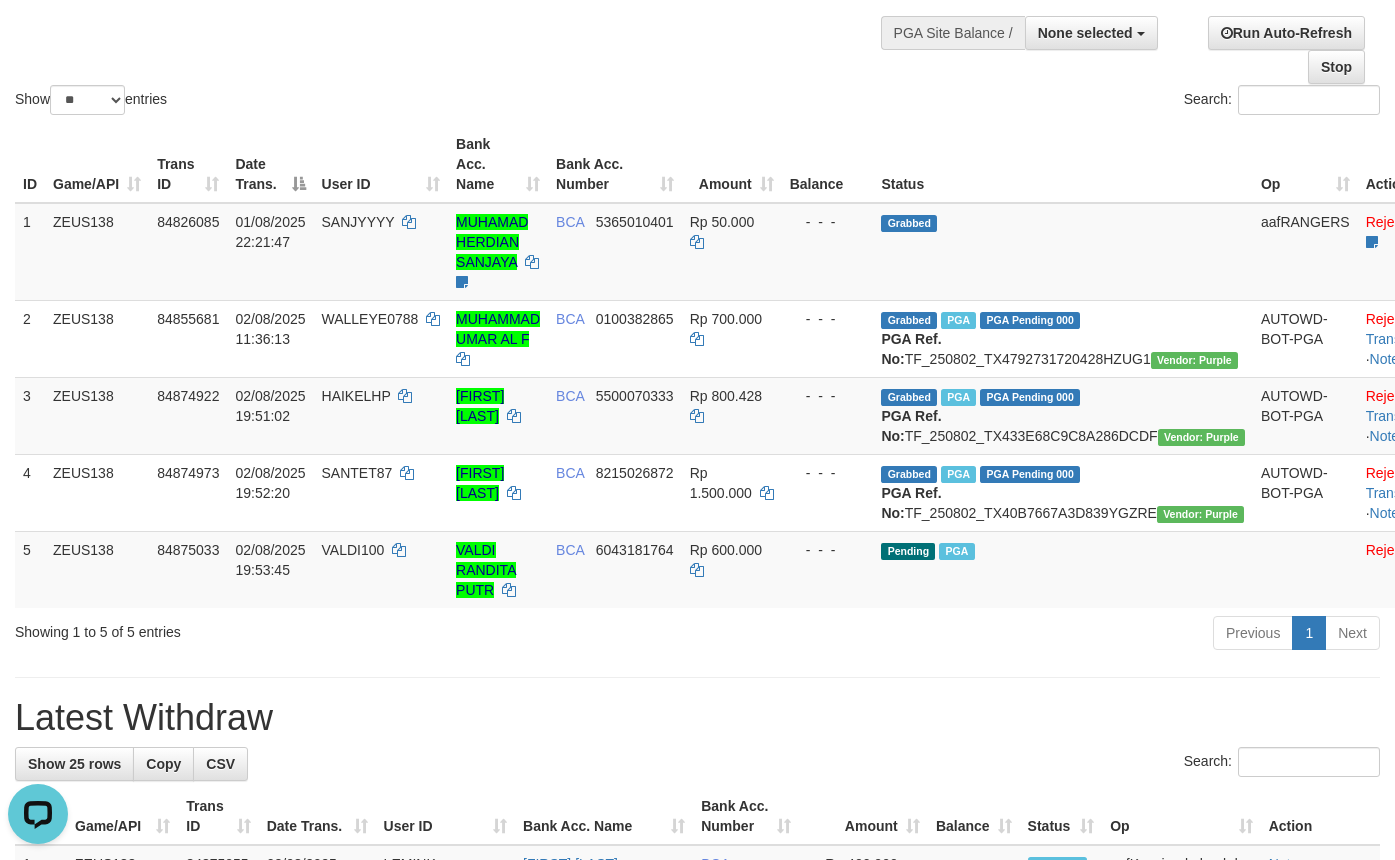 scroll, scrollTop: 0, scrollLeft: 0, axis: both 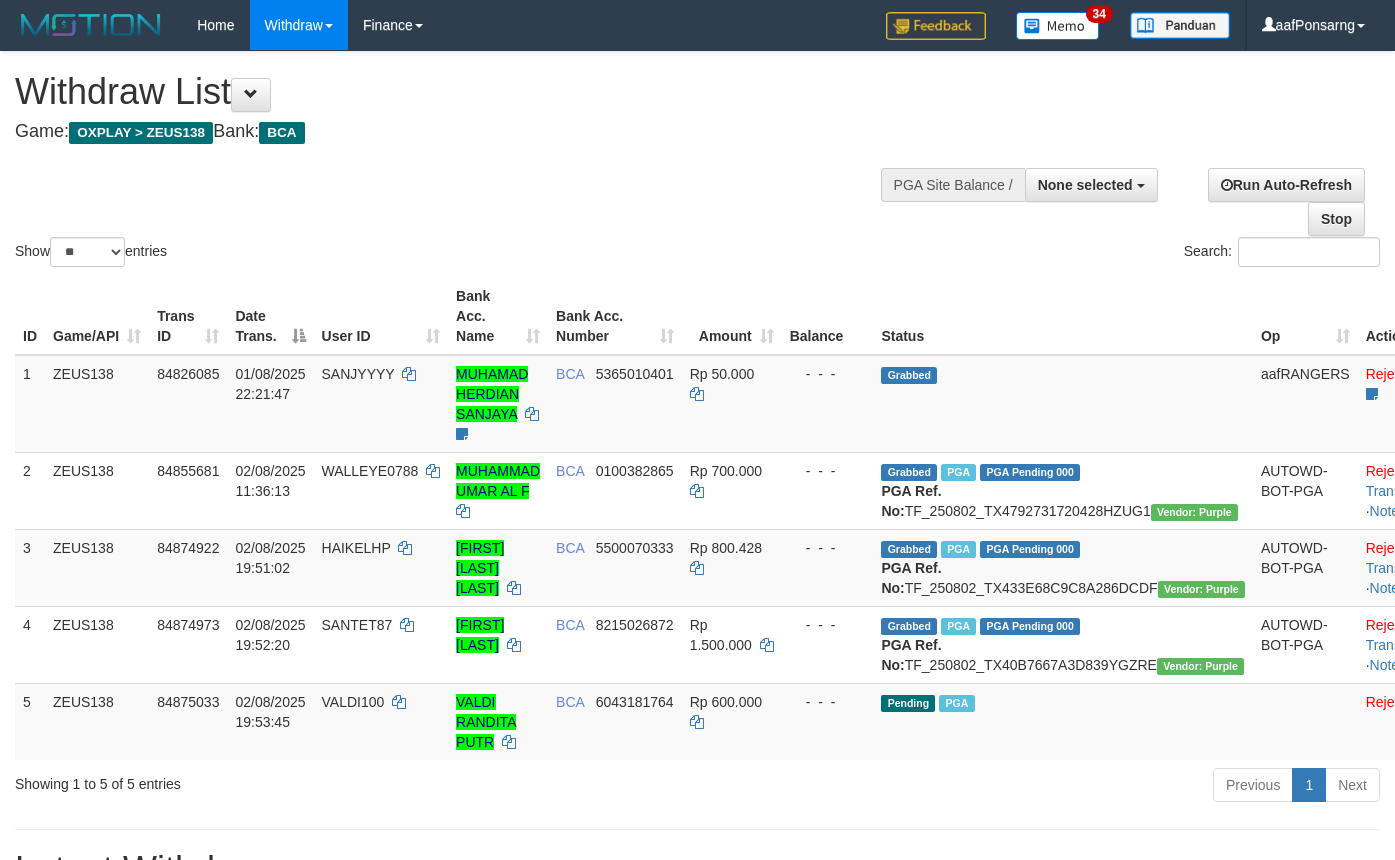 select 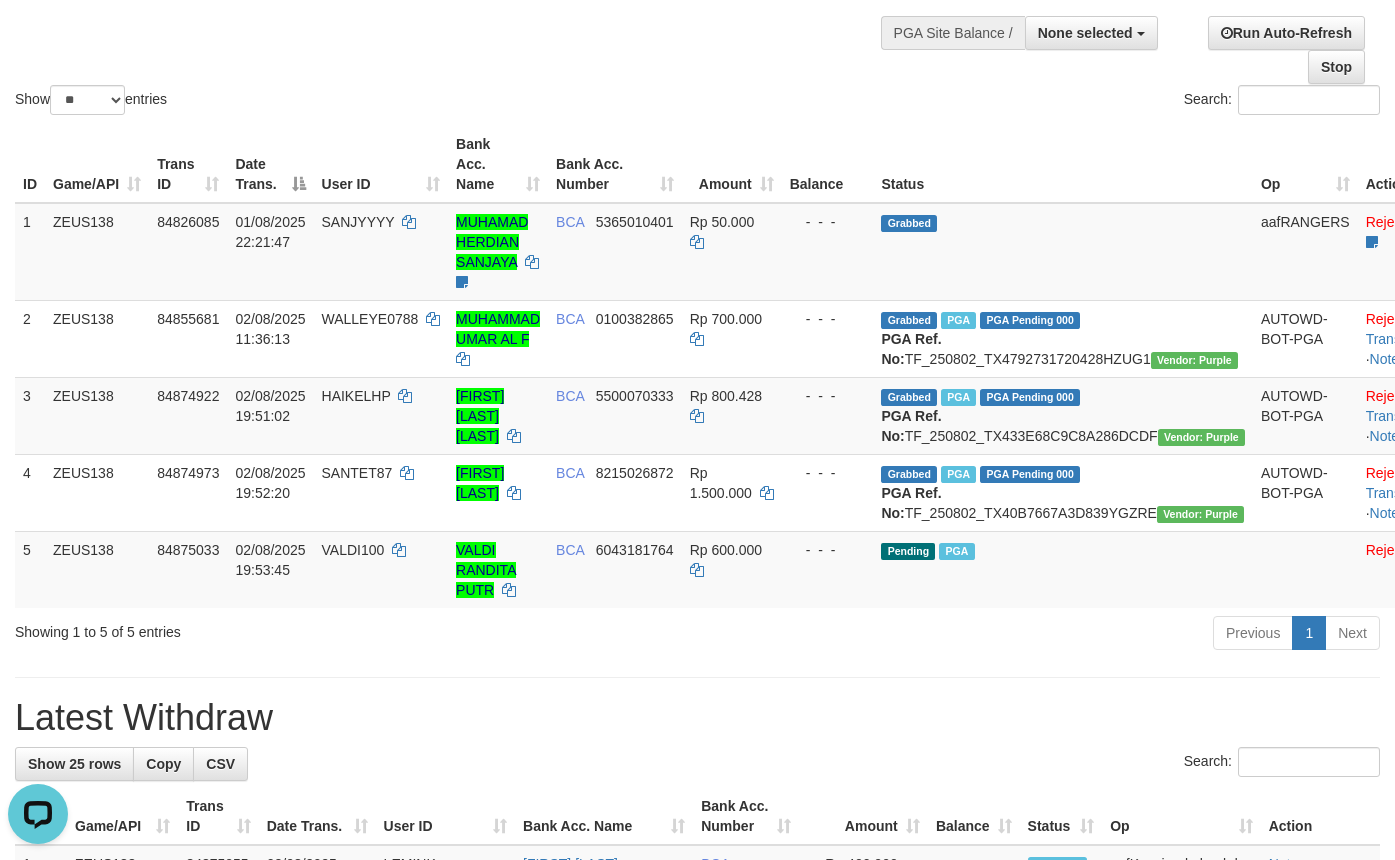 scroll, scrollTop: 0, scrollLeft: 0, axis: both 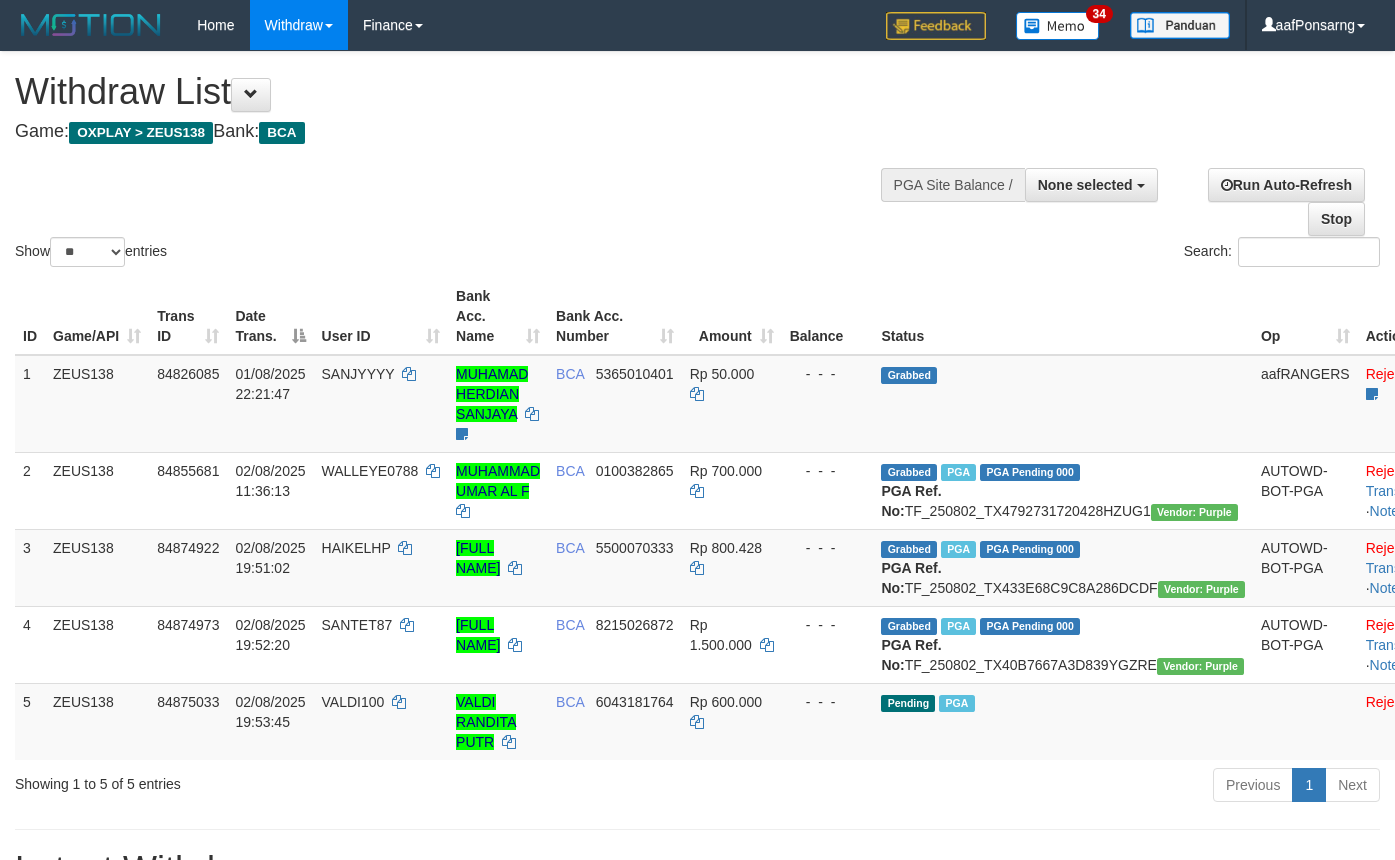 select 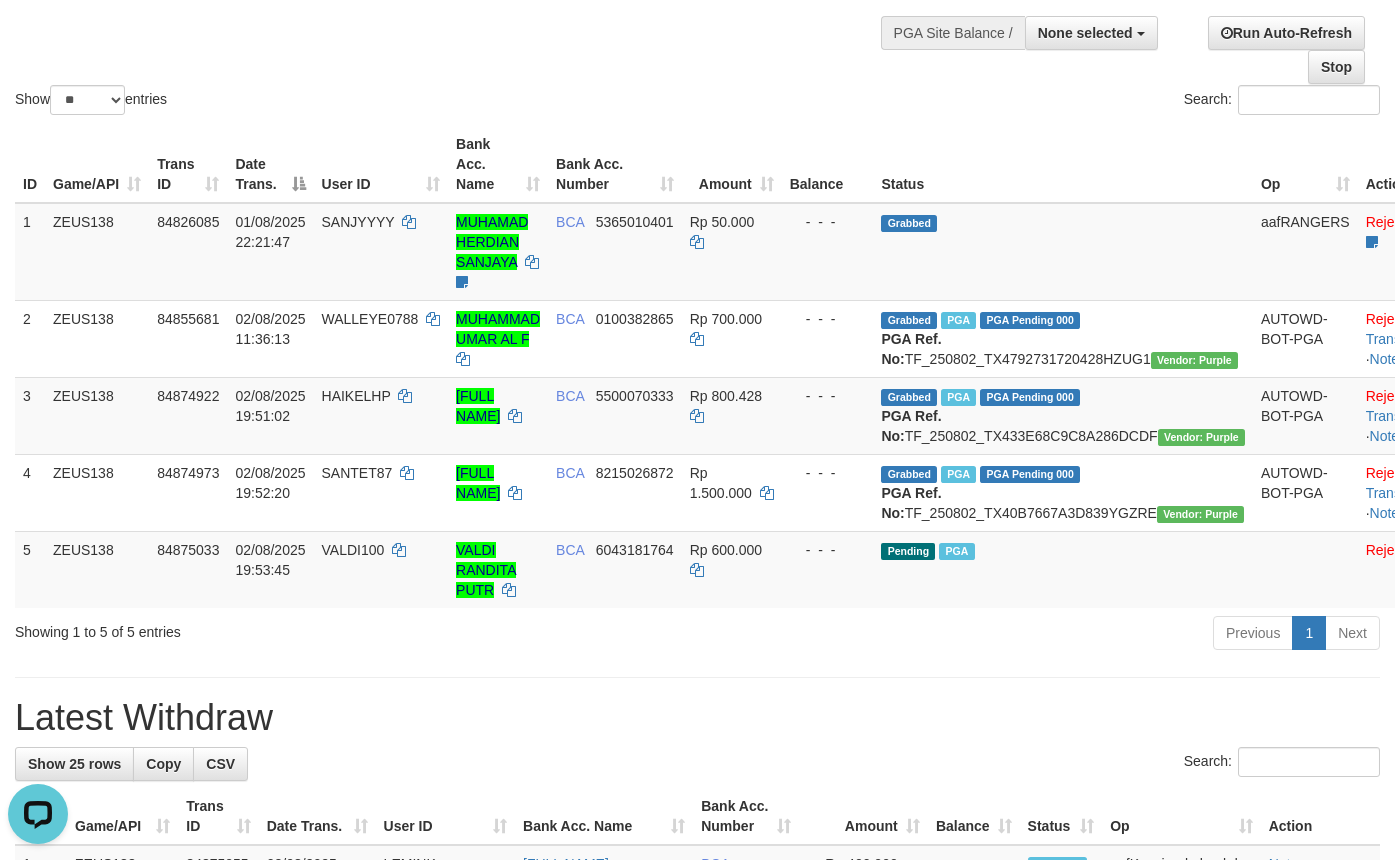 scroll, scrollTop: 0, scrollLeft: 0, axis: both 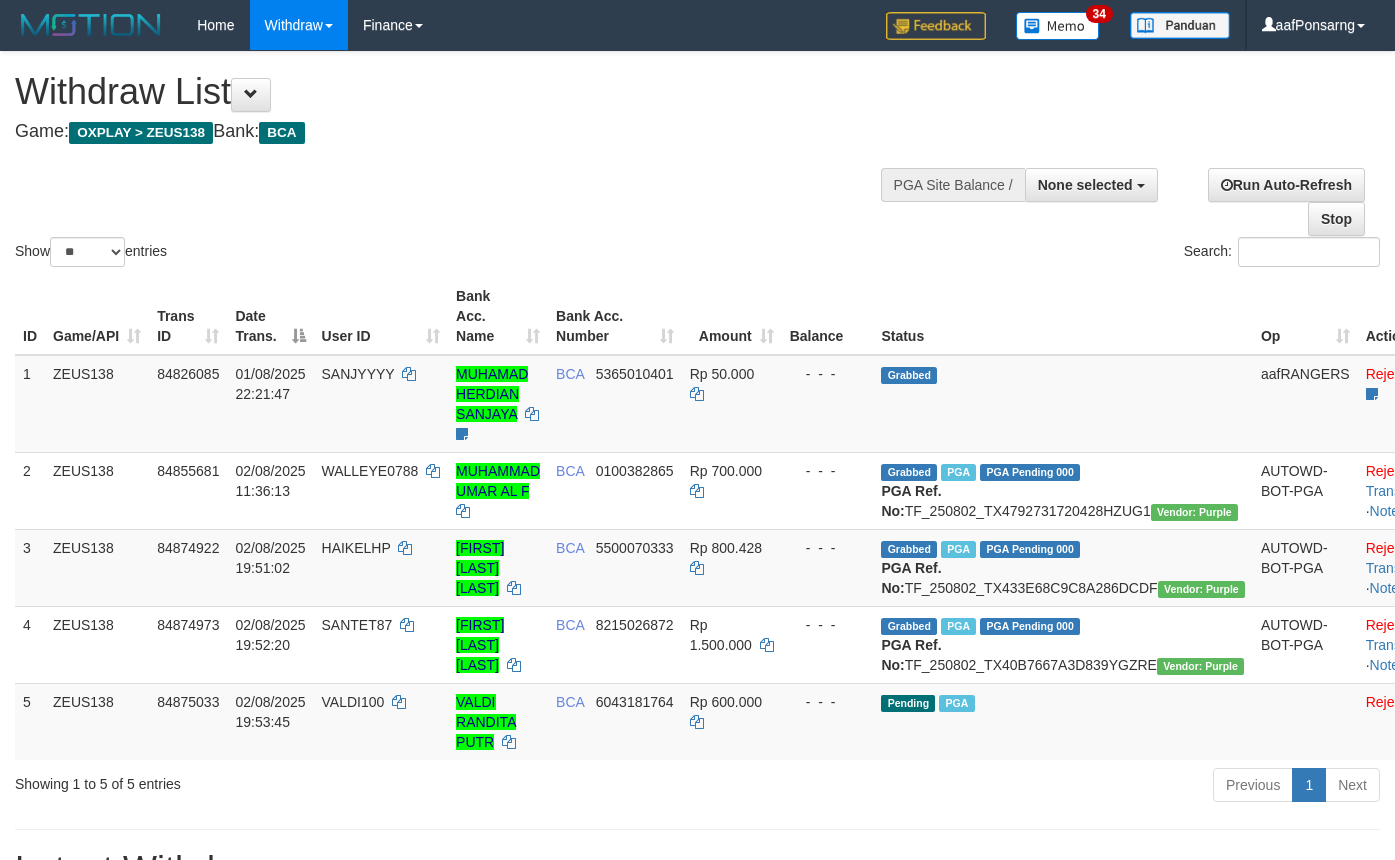 select 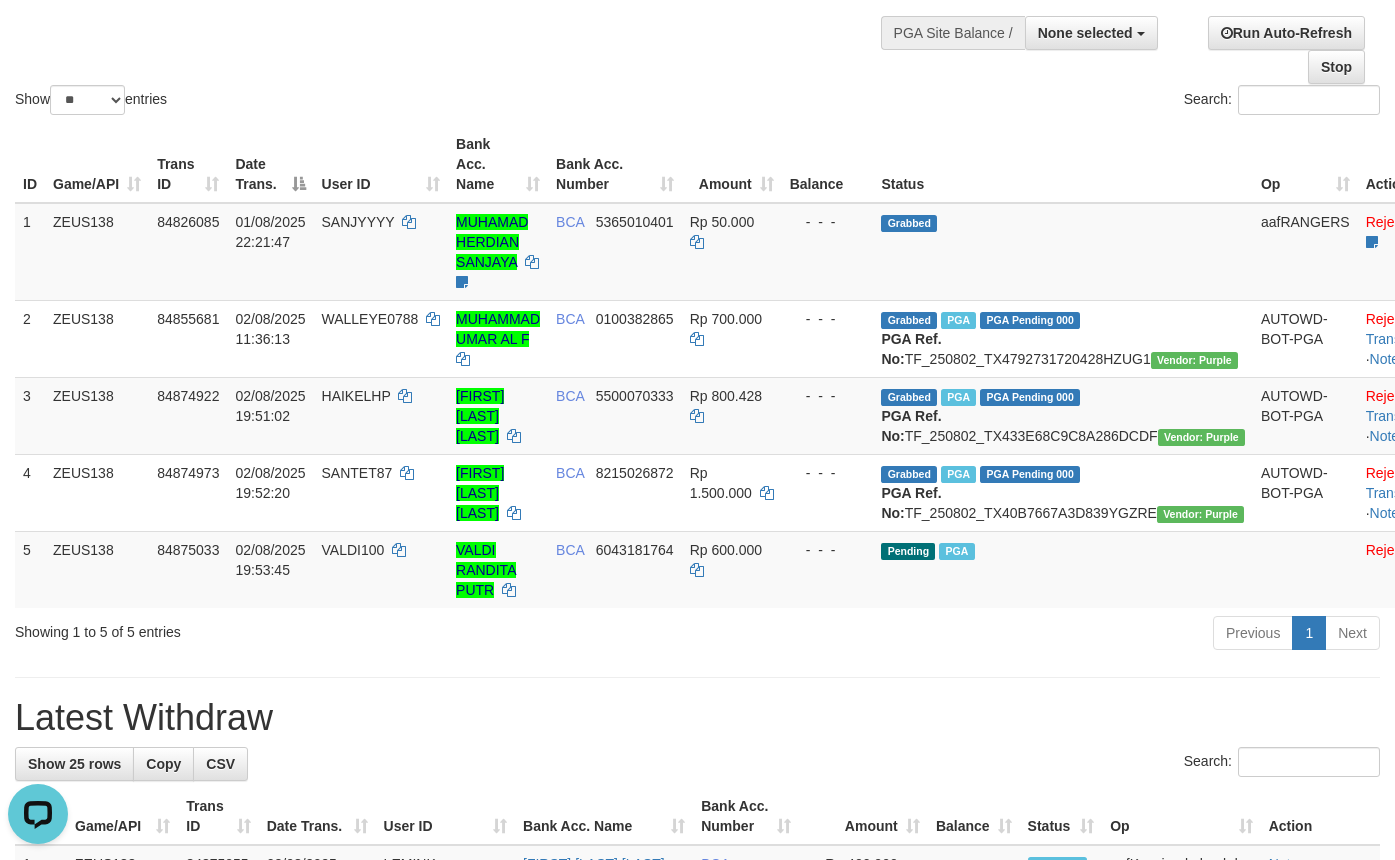 scroll, scrollTop: 0, scrollLeft: 0, axis: both 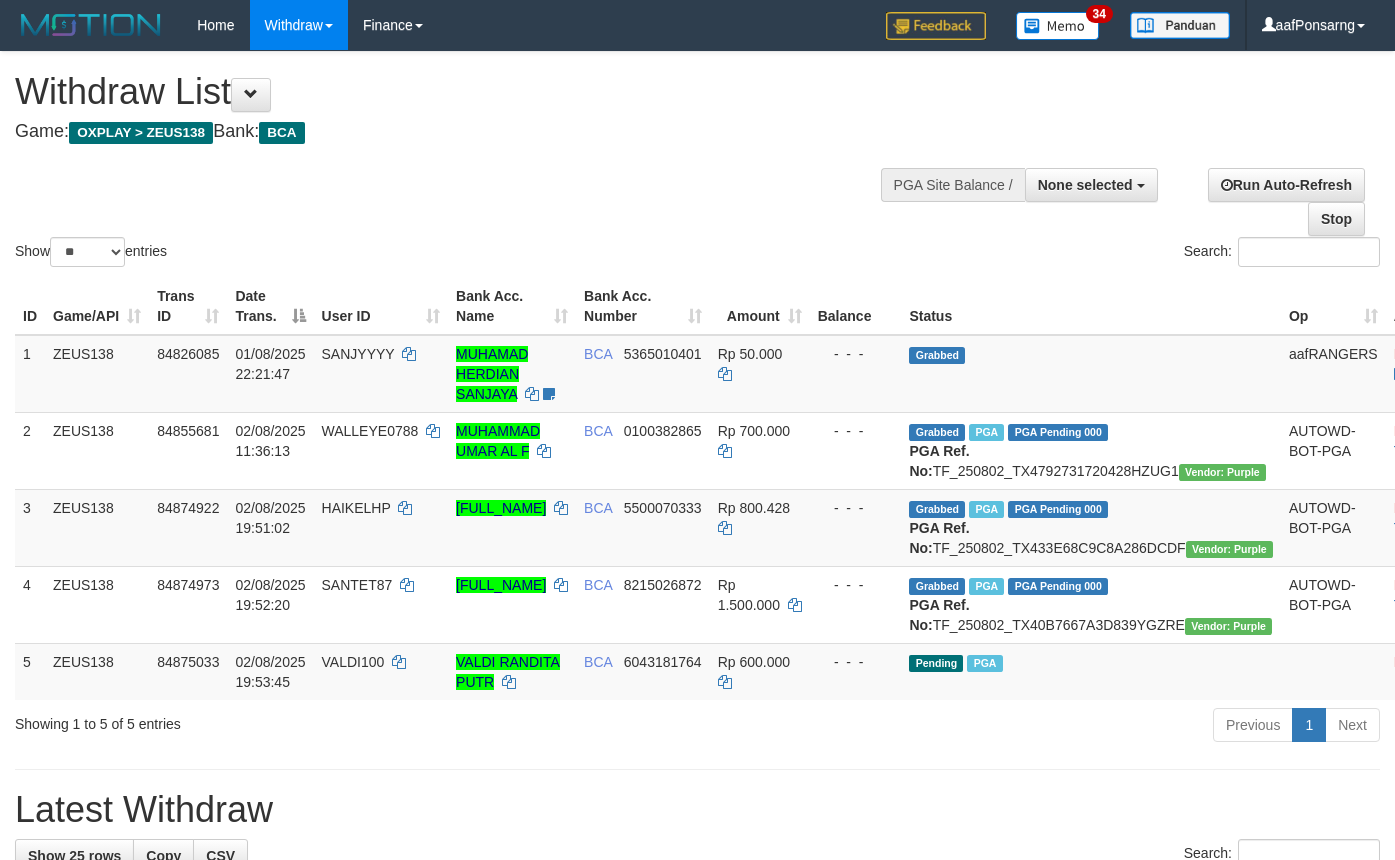 select 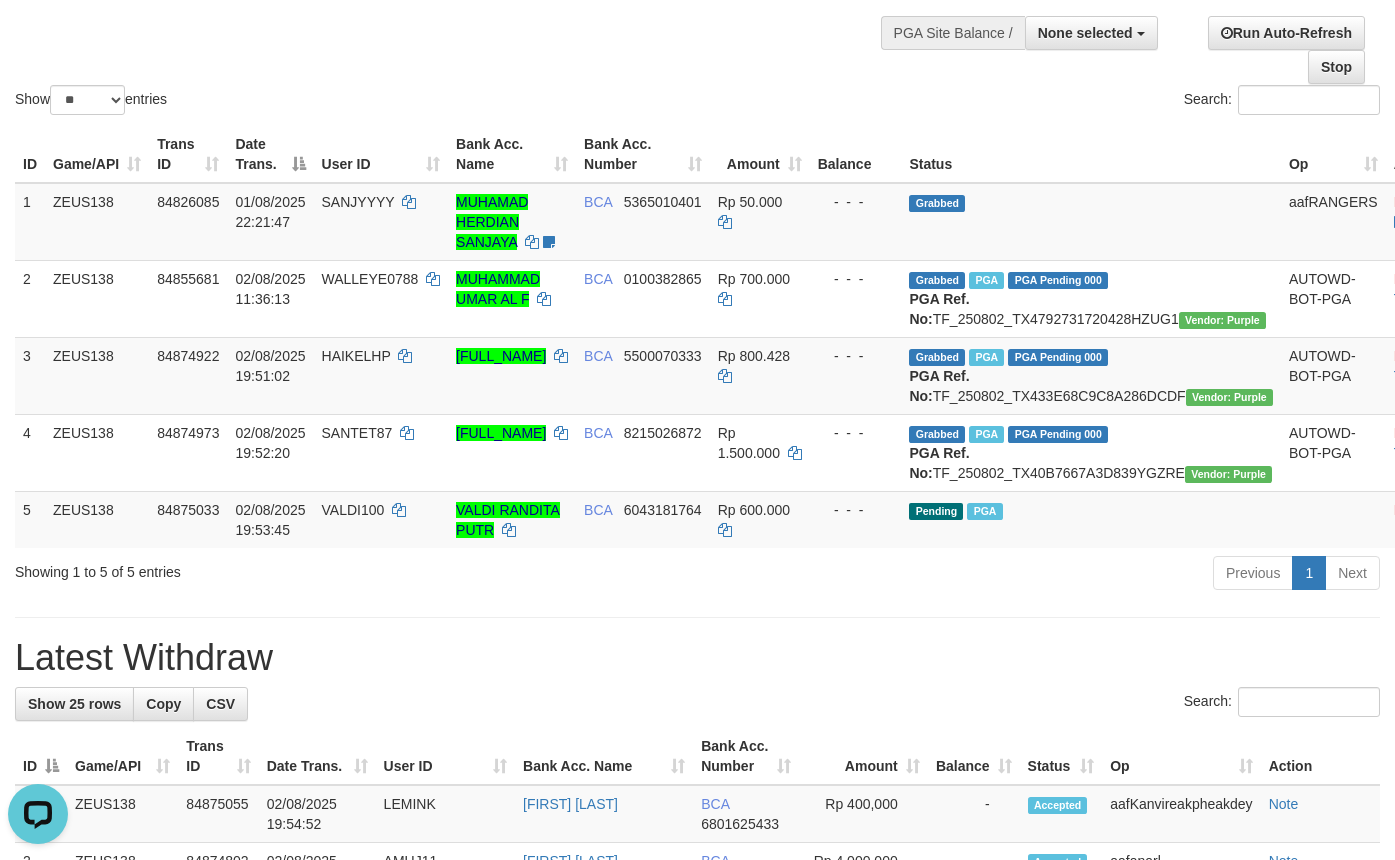 scroll, scrollTop: 0, scrollLeft: 0, axis: both 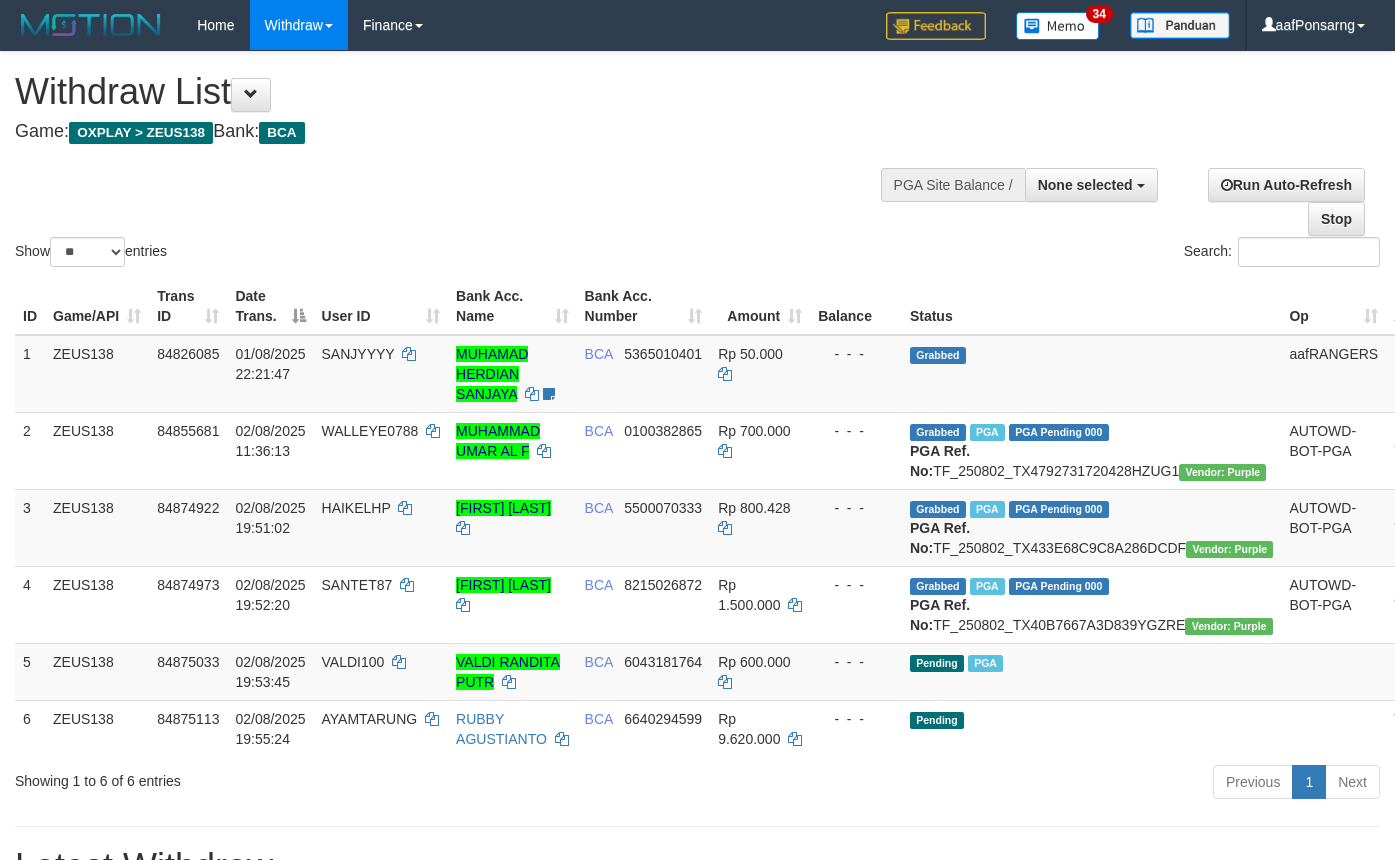 select 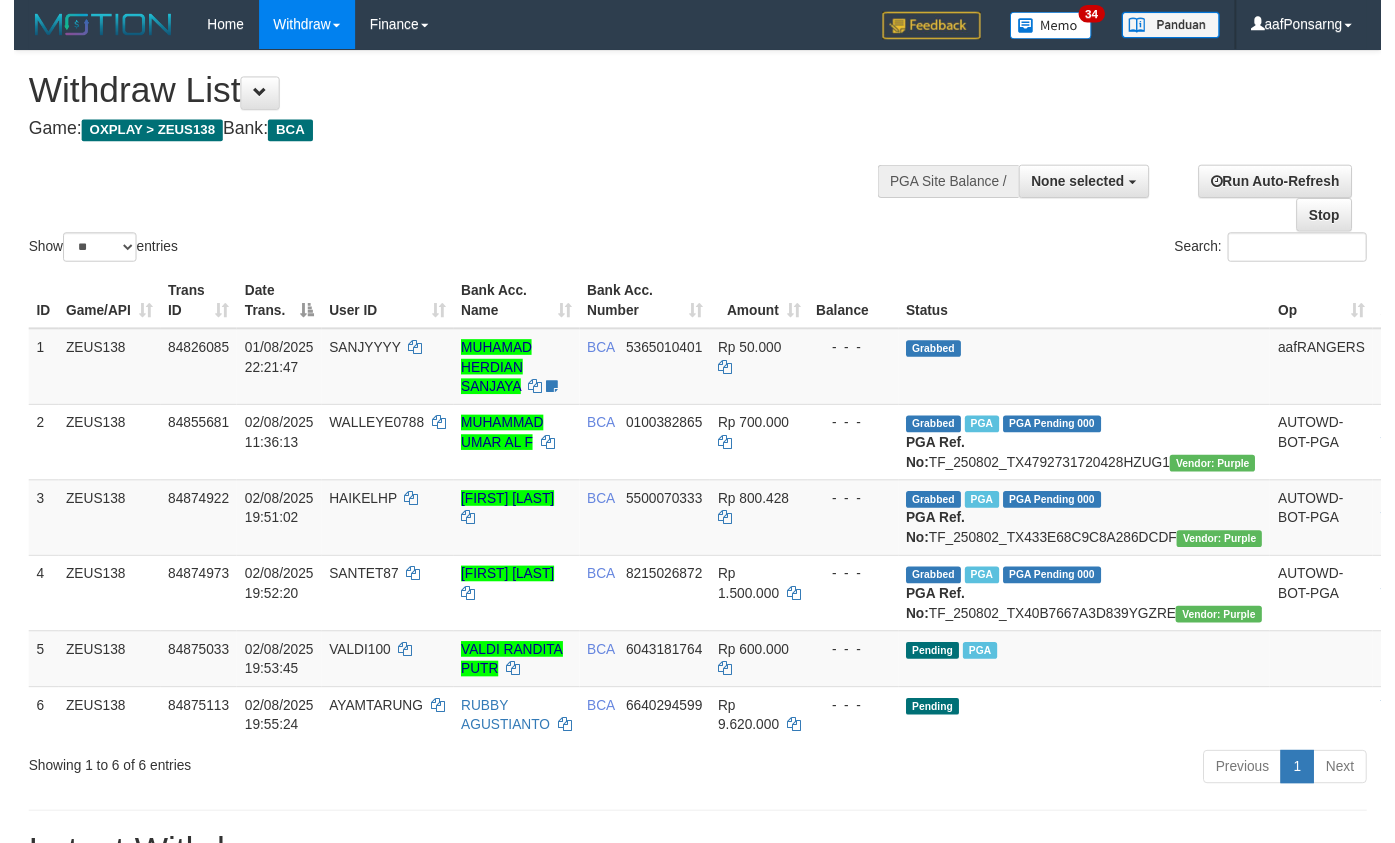 scroll, scrollTop: 152, scrollLeft: 0, axis: vertical 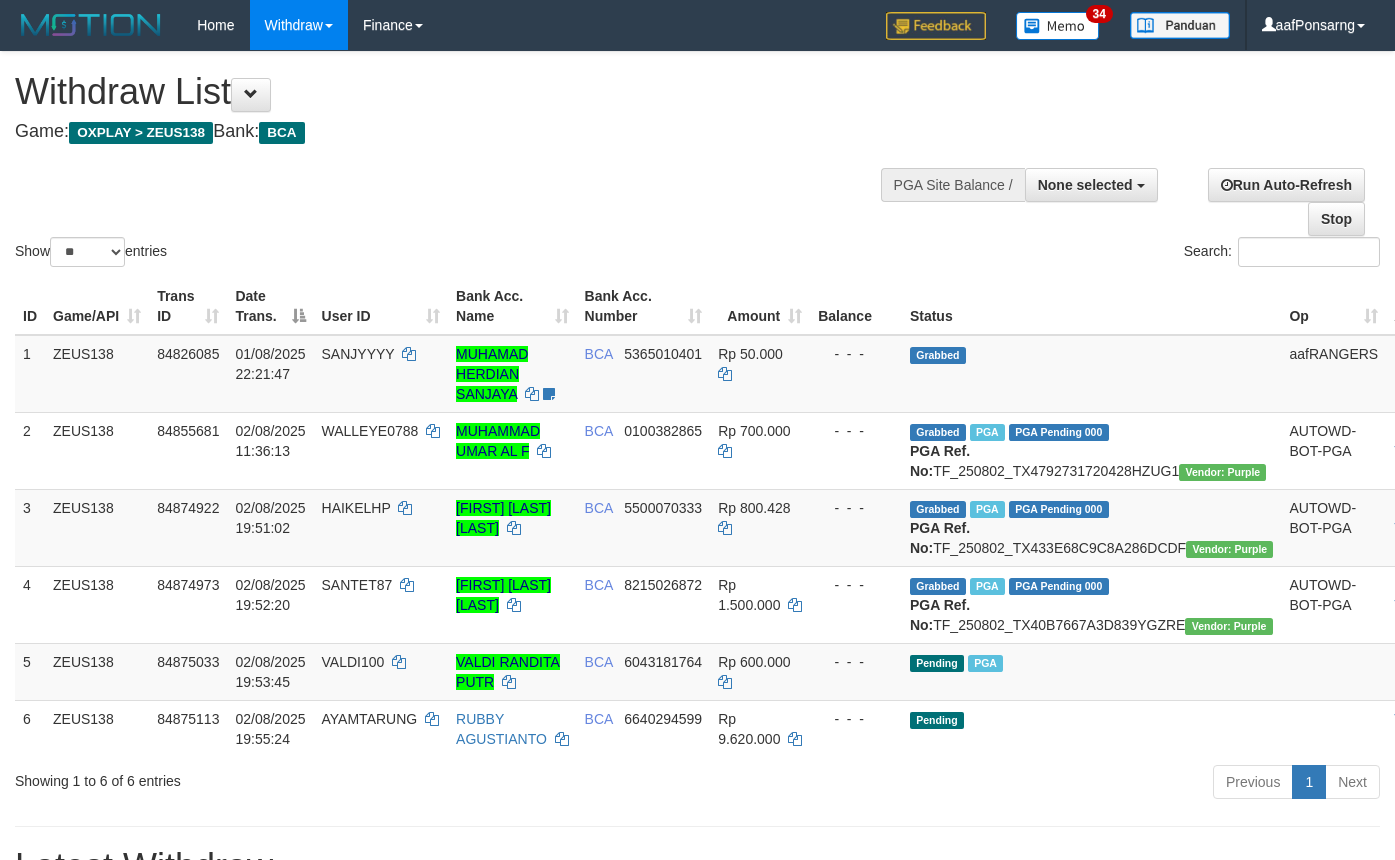 select 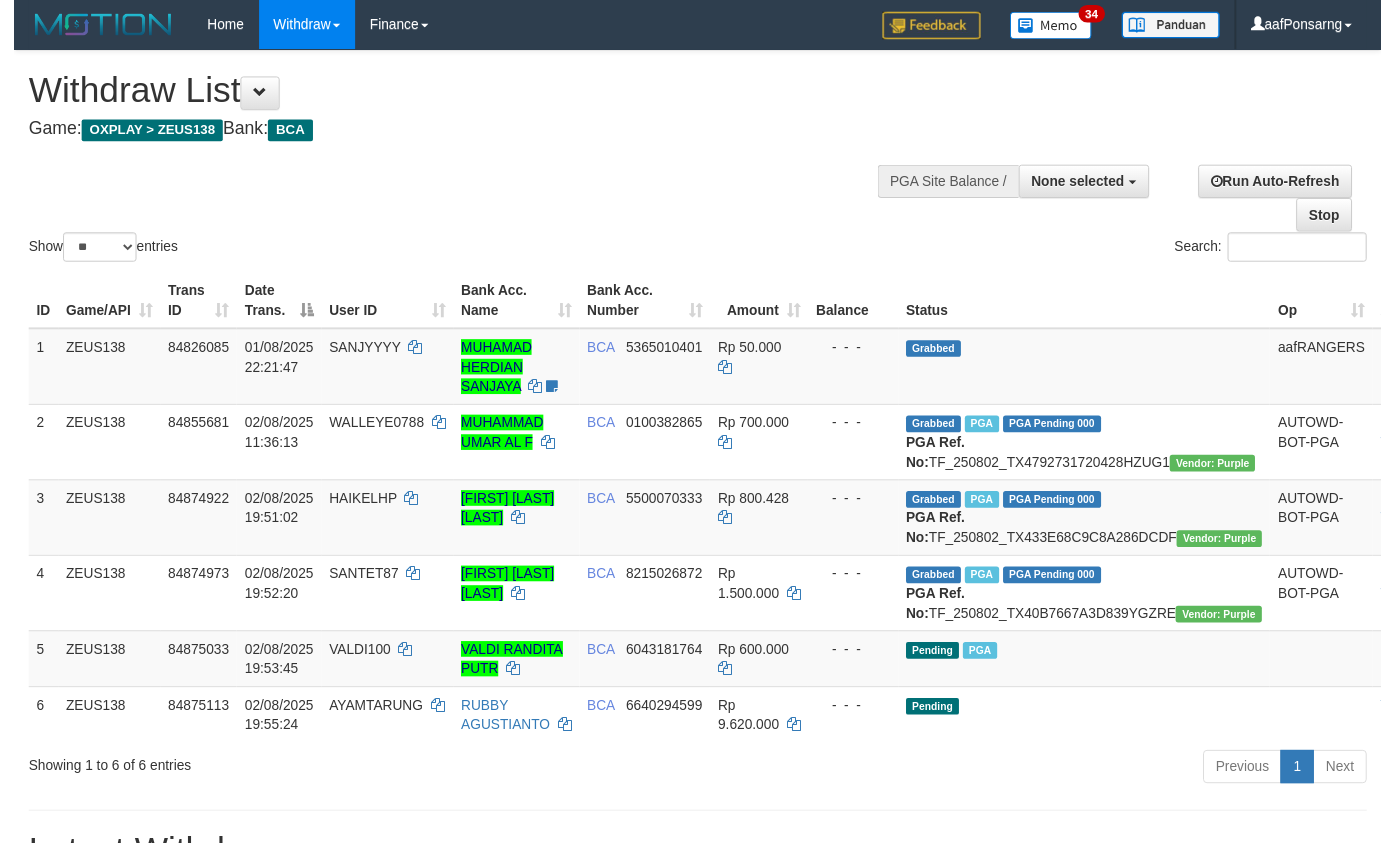 scroll, scrollTop: 152, scrollLeft: 0, axis: vertical 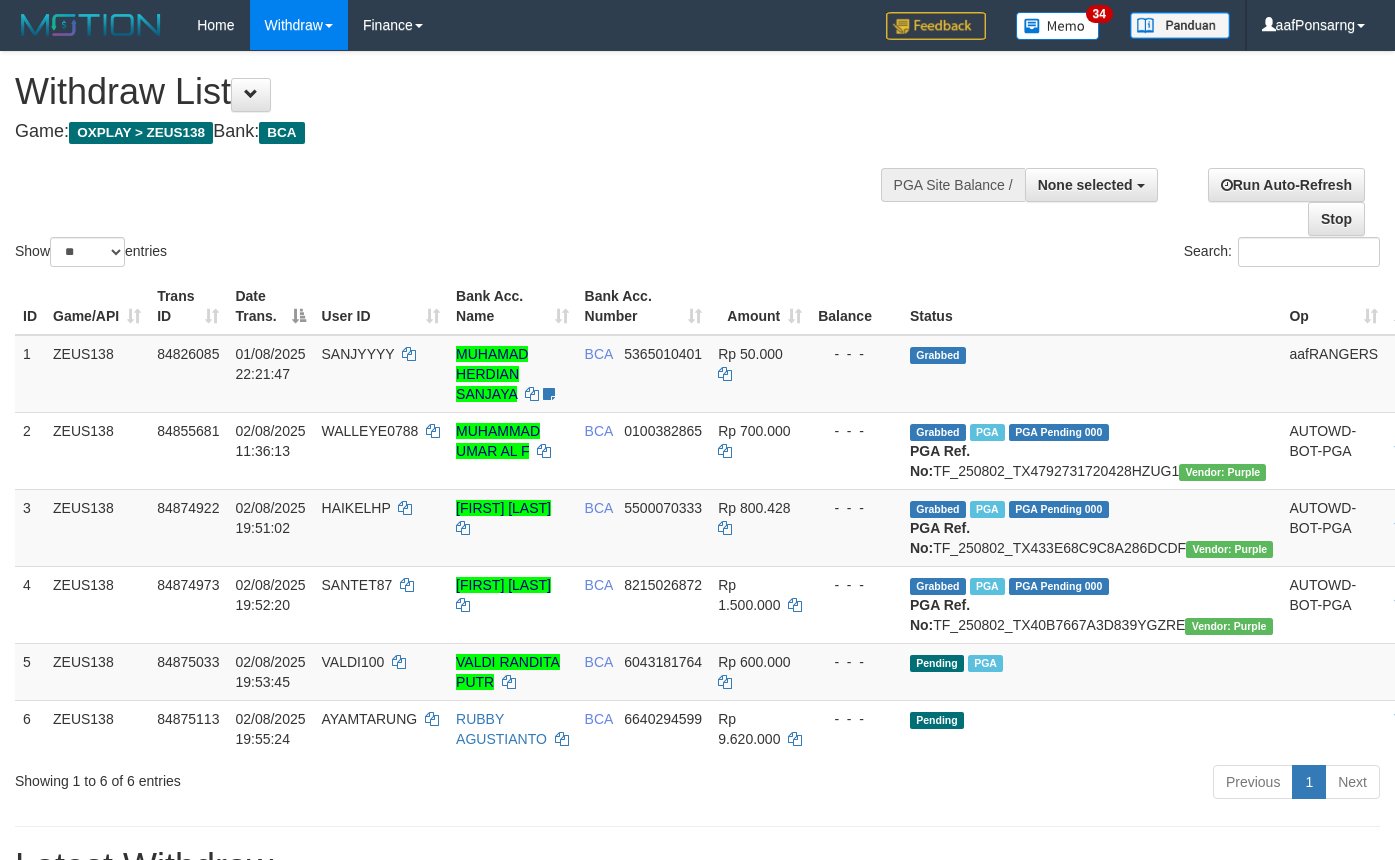 select 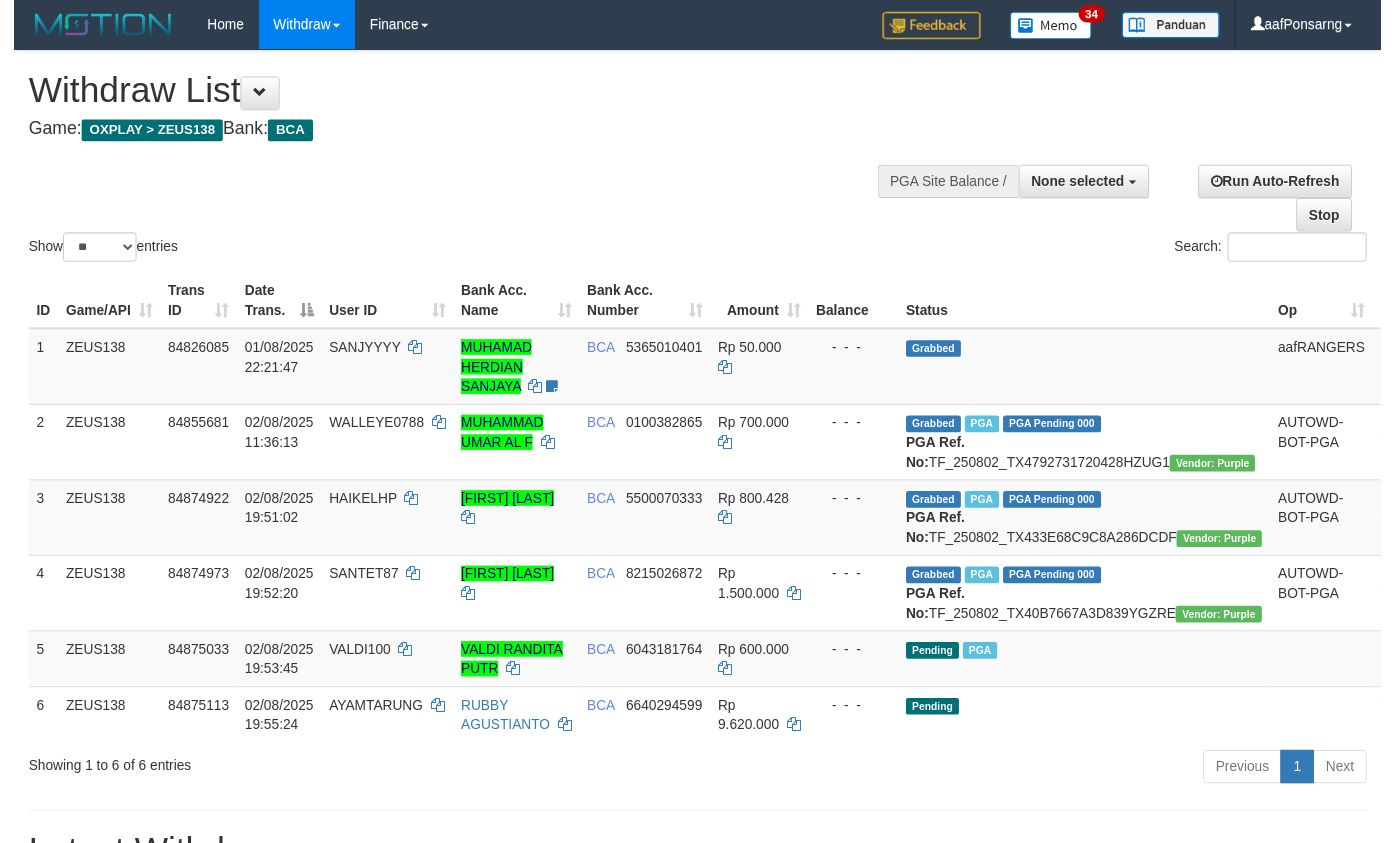 scroll, scrollTop: 152, scrollLeft: 0, axis: vertical 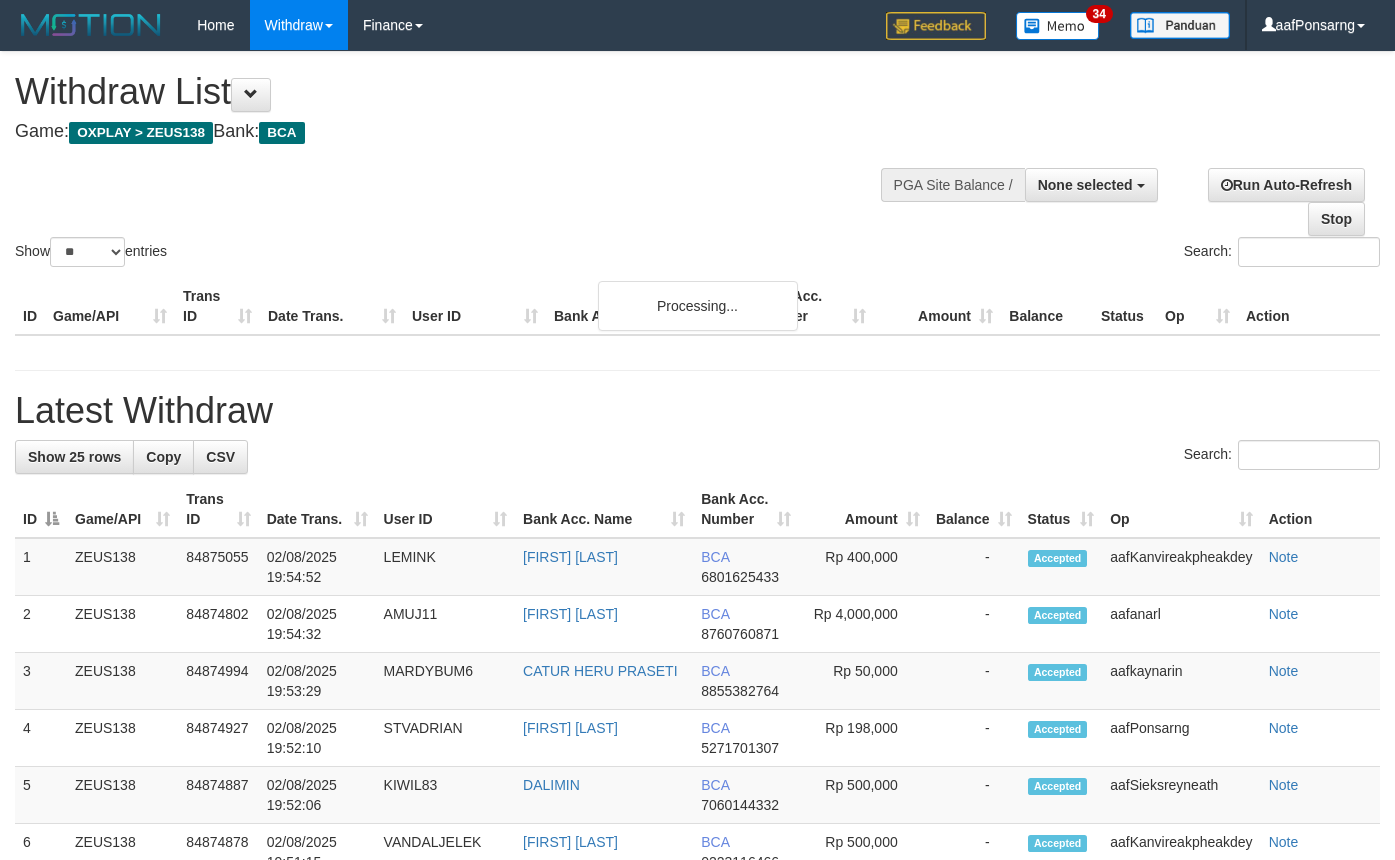 select 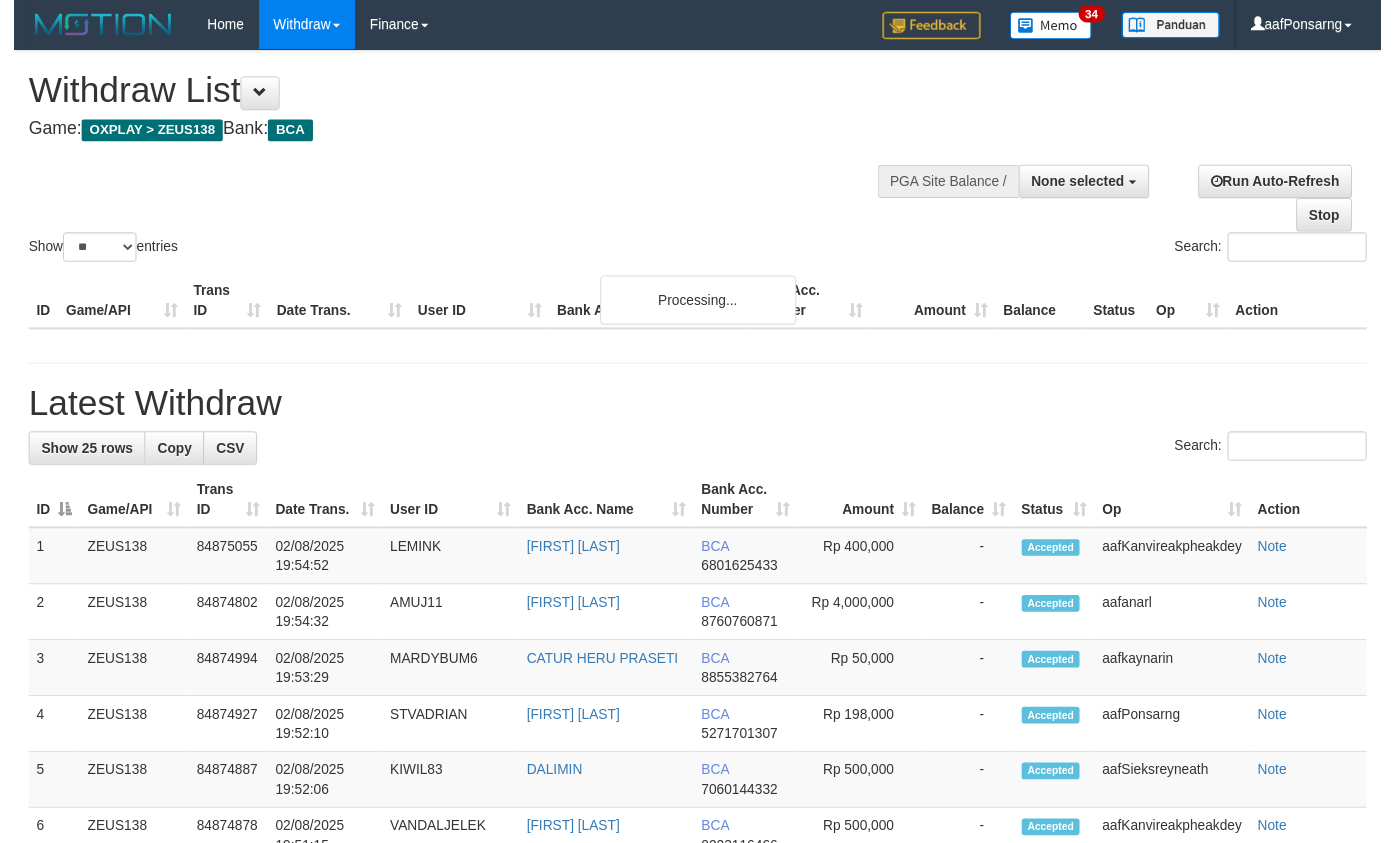 scroll, scrollTop: 152, scrollLeft: 0, axis: vertical 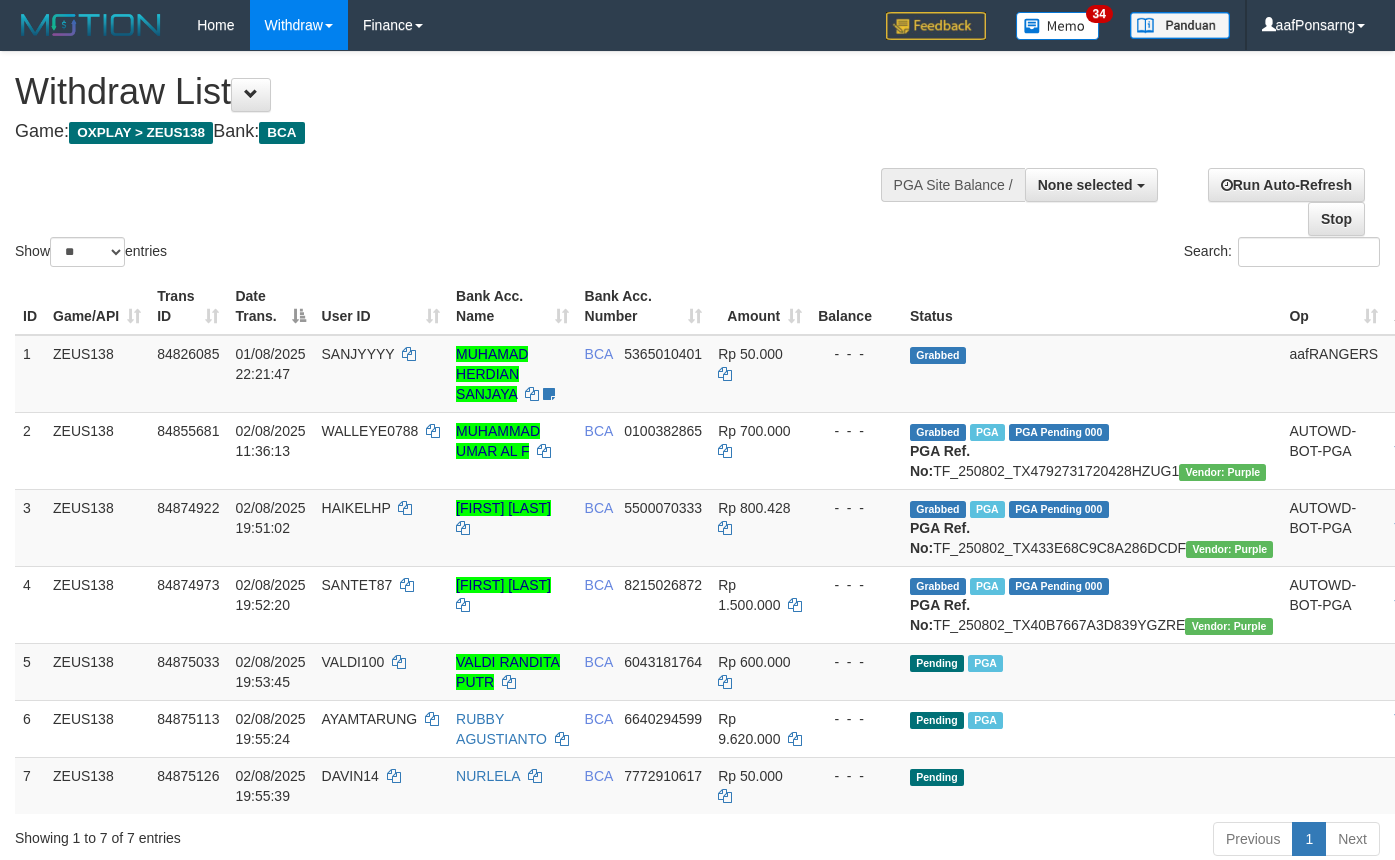select 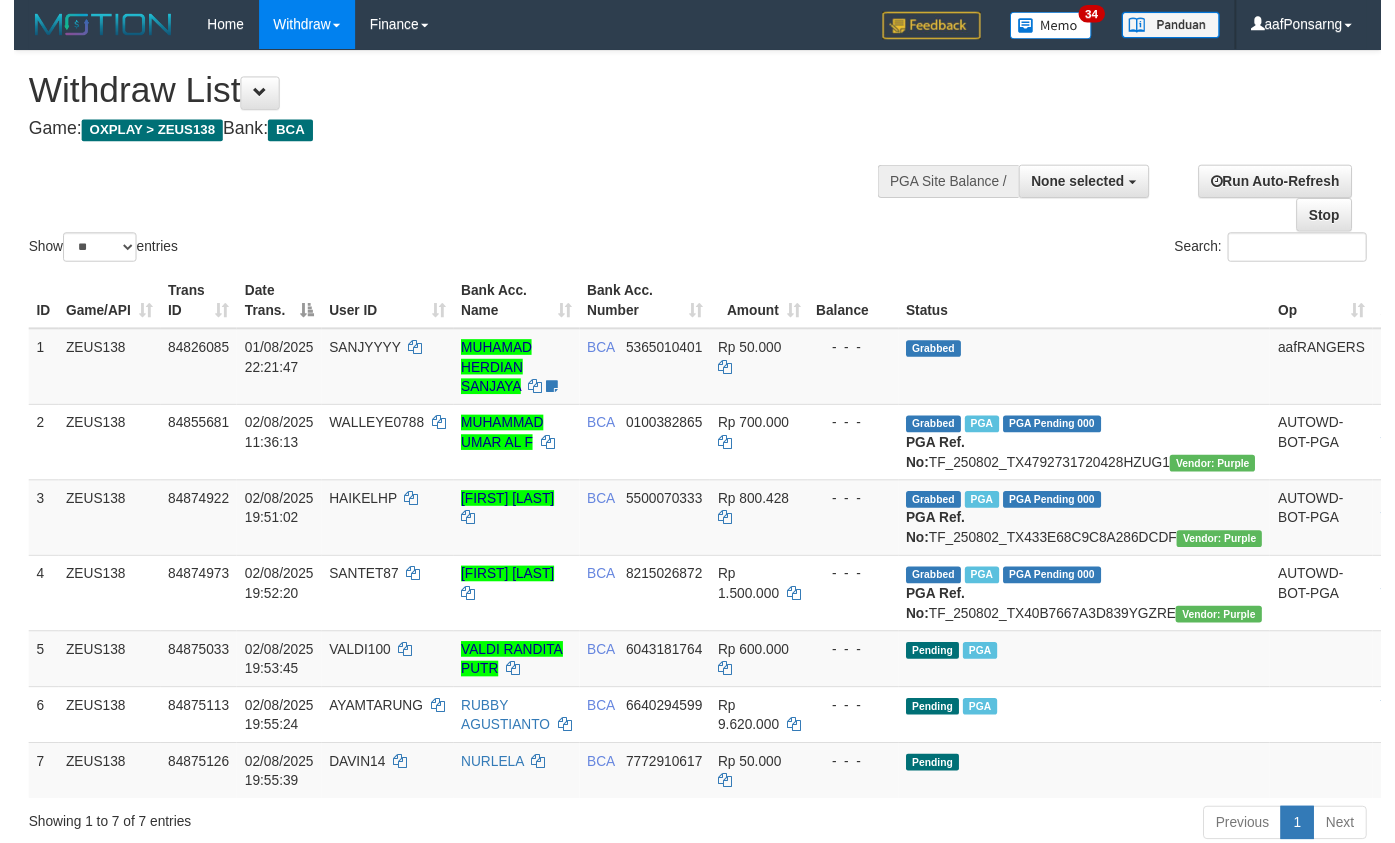 scroll, scrollTop: 152, scrollLeft: 0, axis: vertical 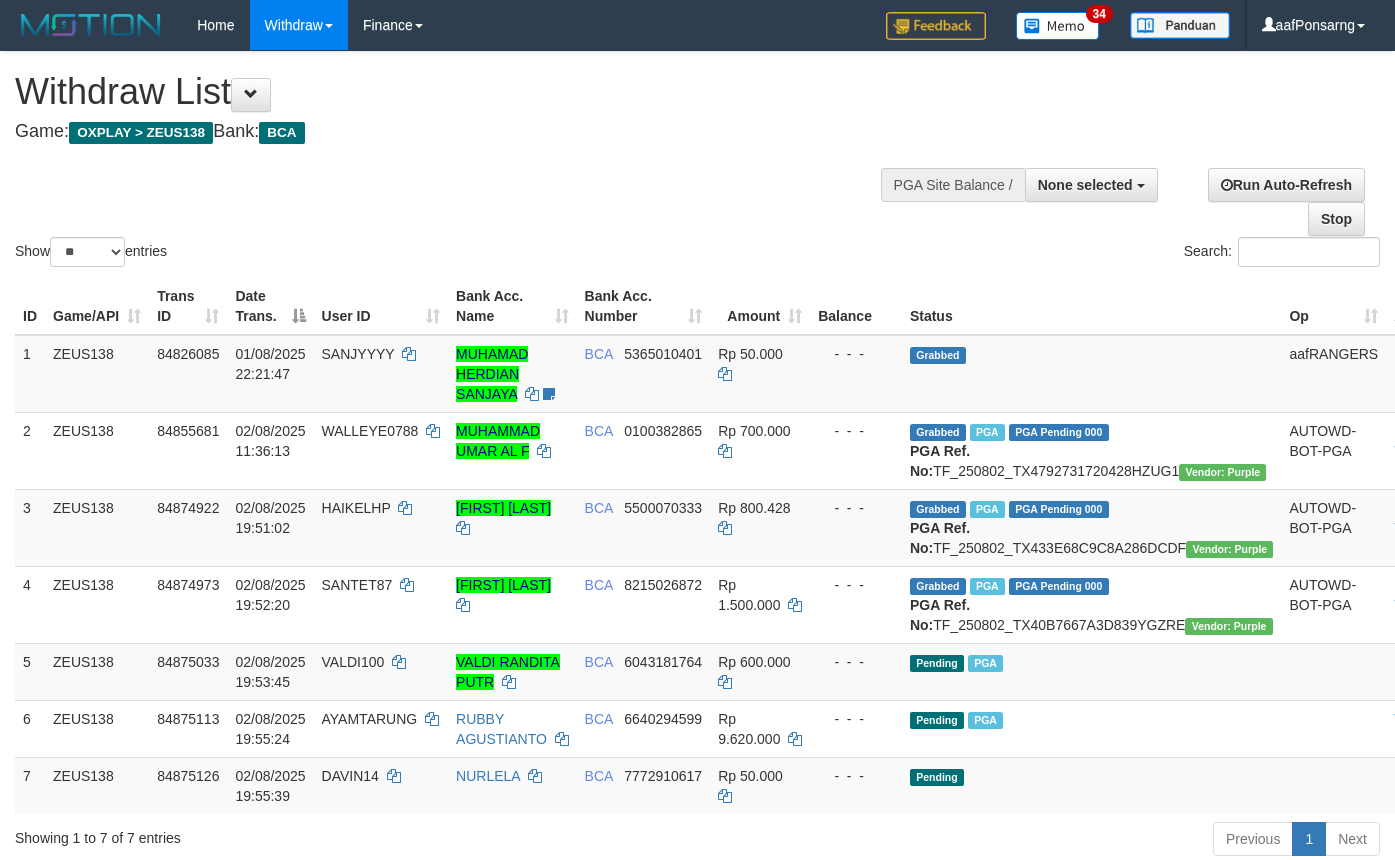 select 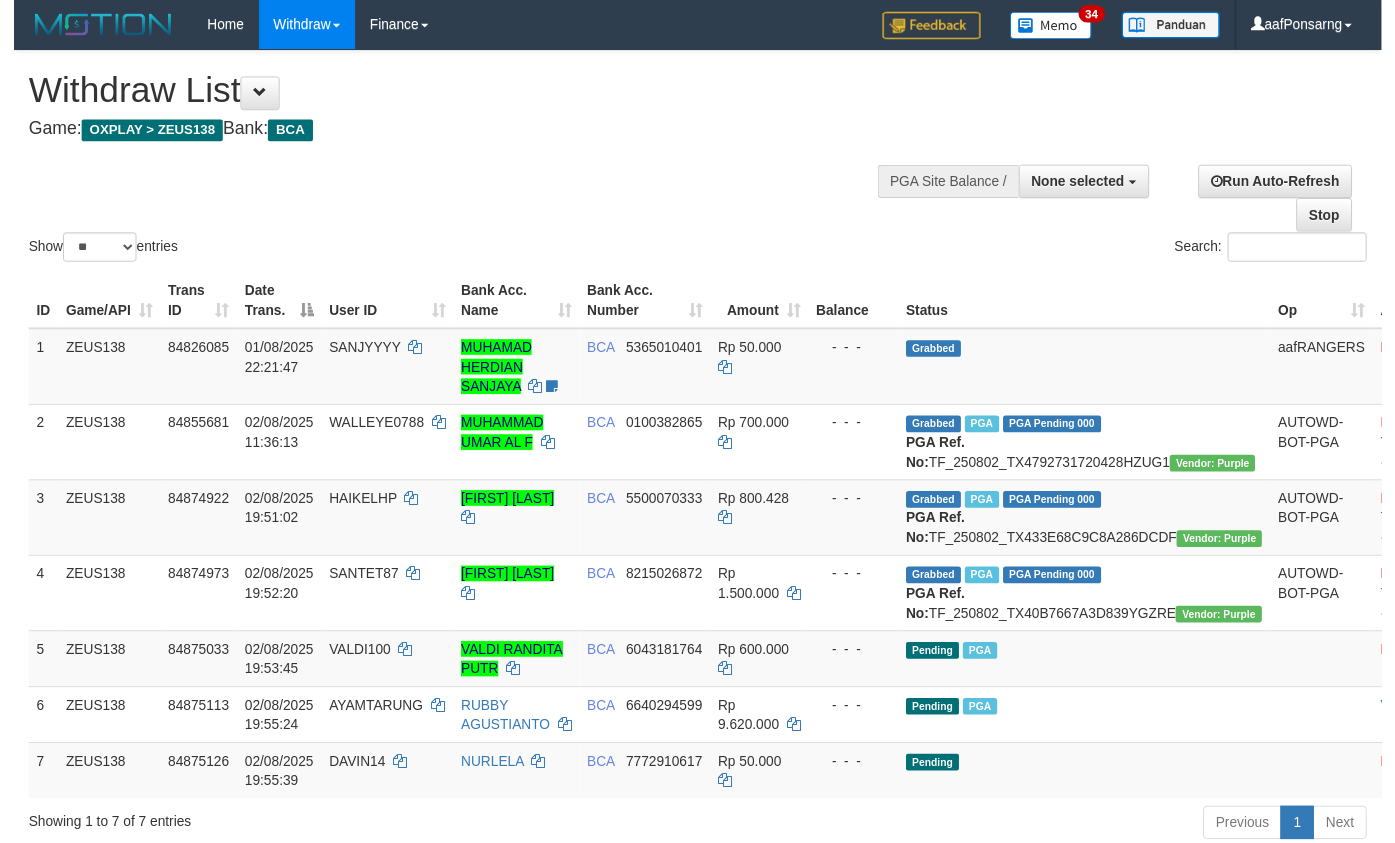 scroll, scrollTop: 152, scrollLeft: 0, axis: vertical 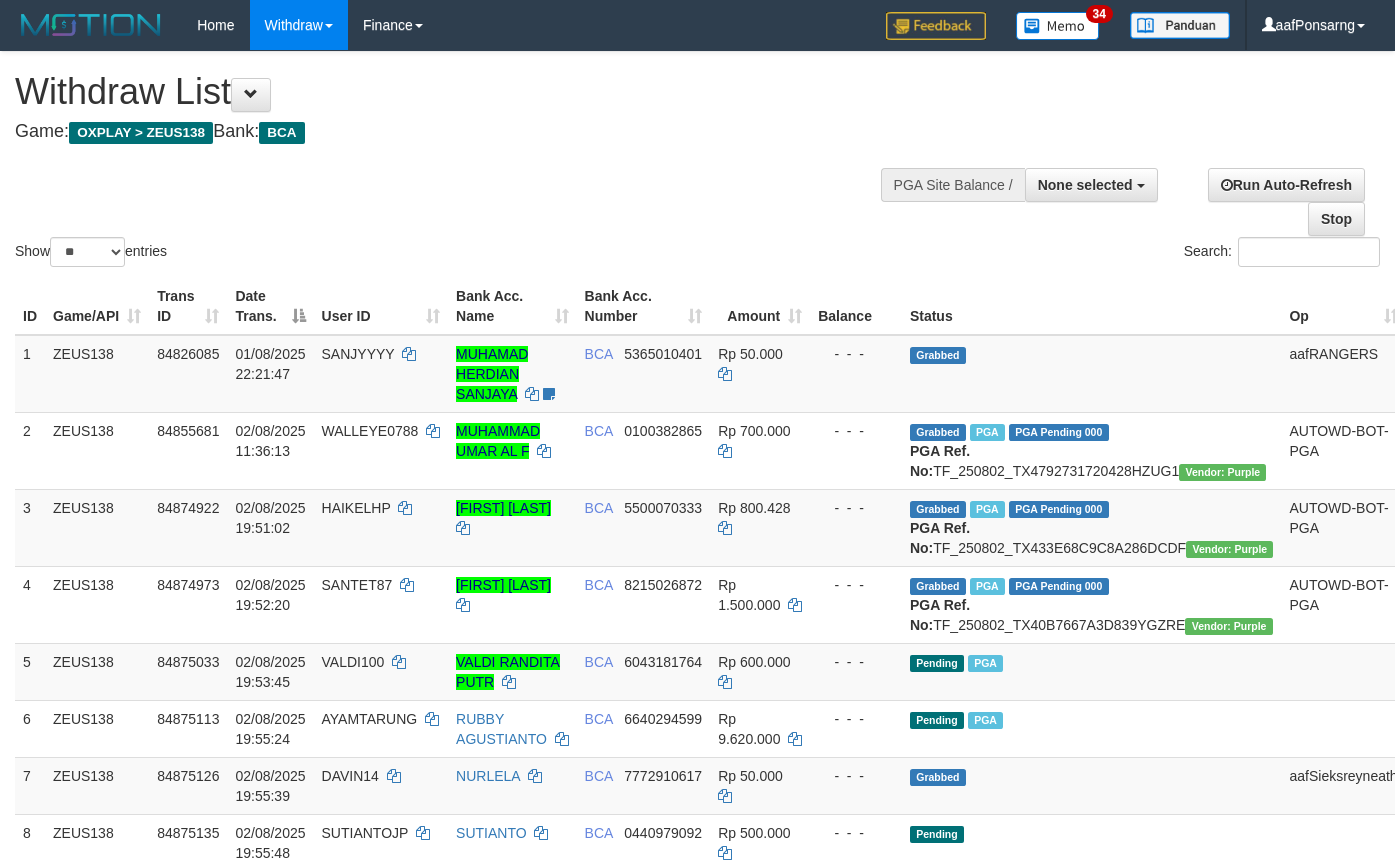 select 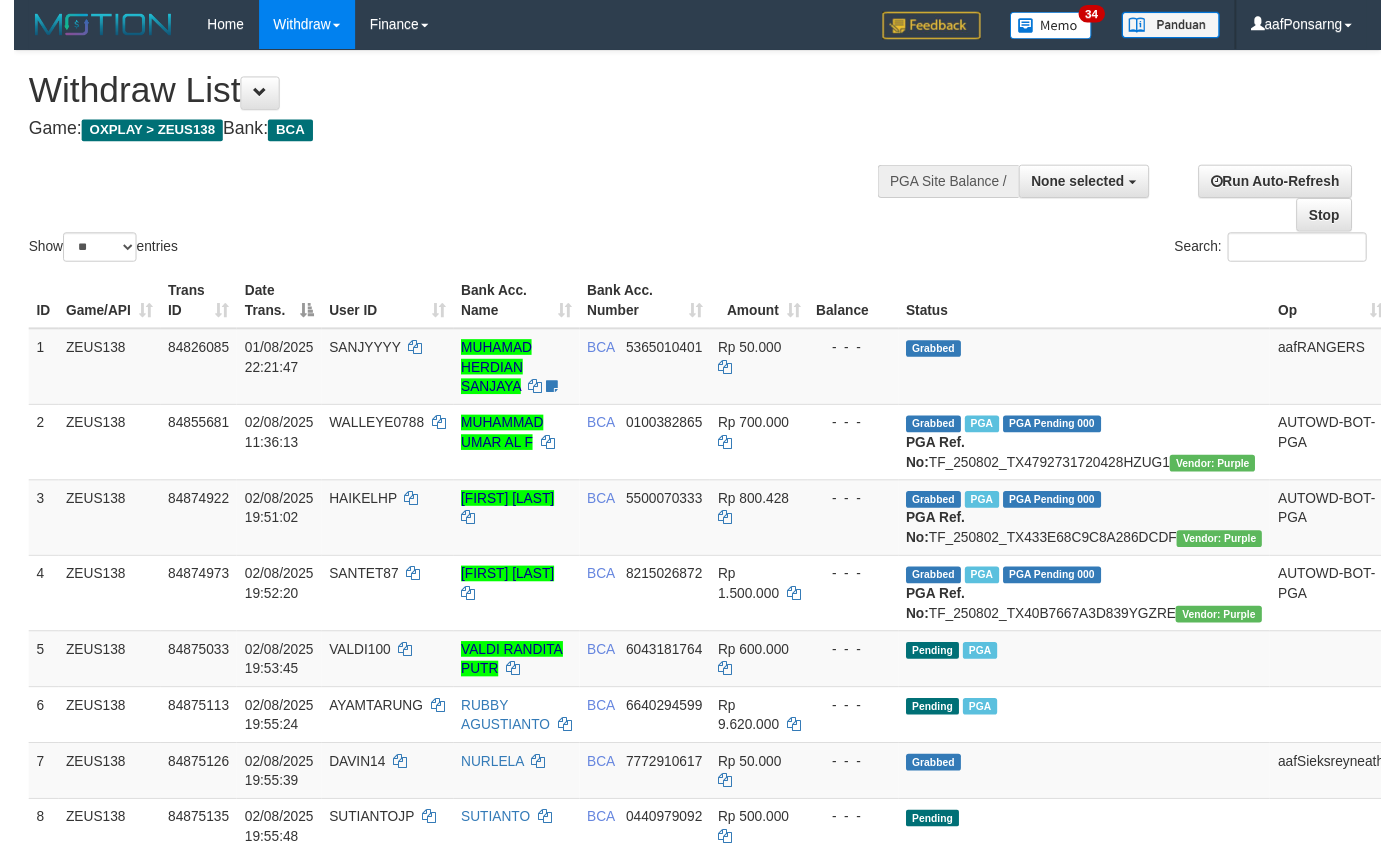 scroll, scrollTop: 152, scrollLeft: 0, axis: vertical 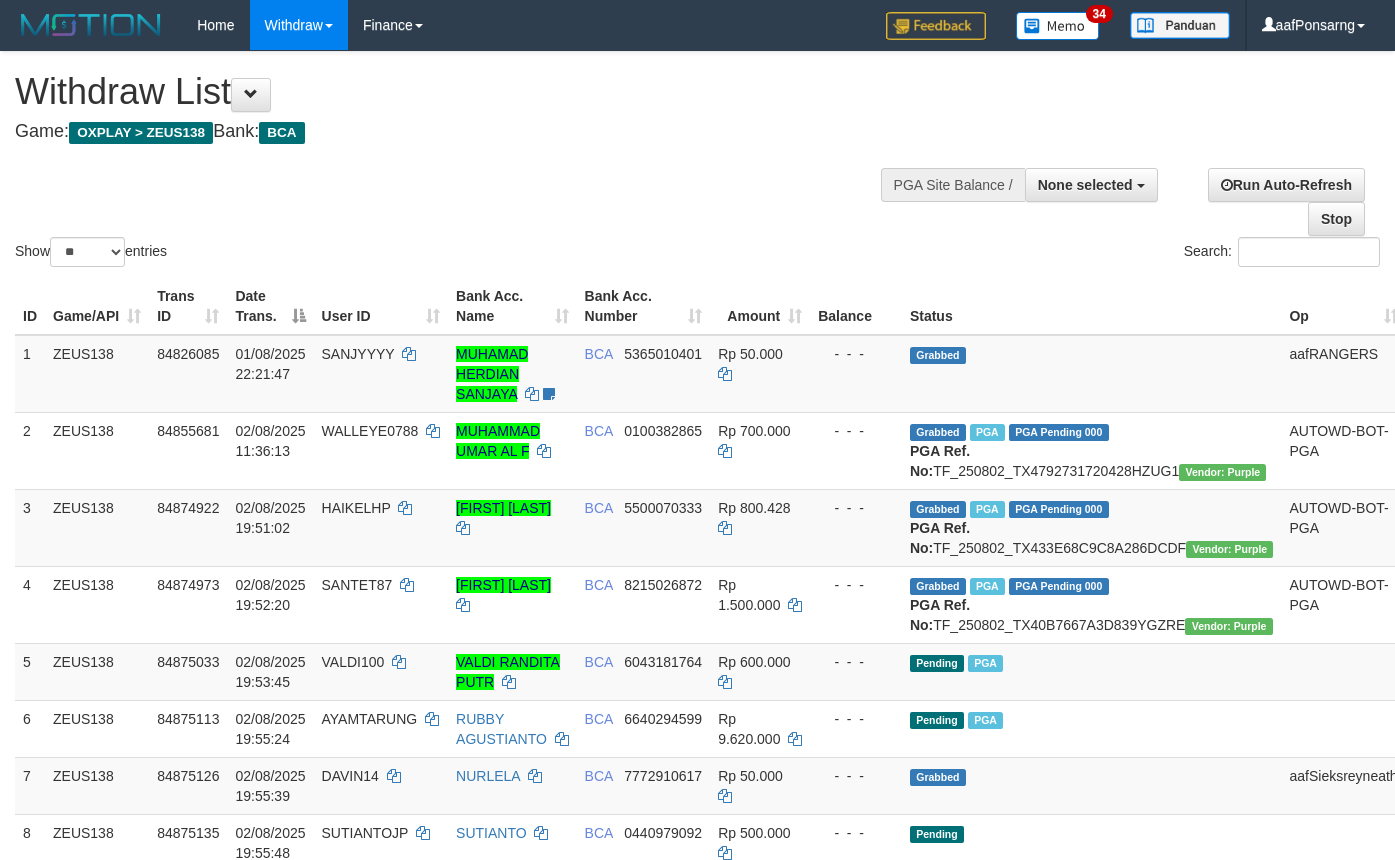 select 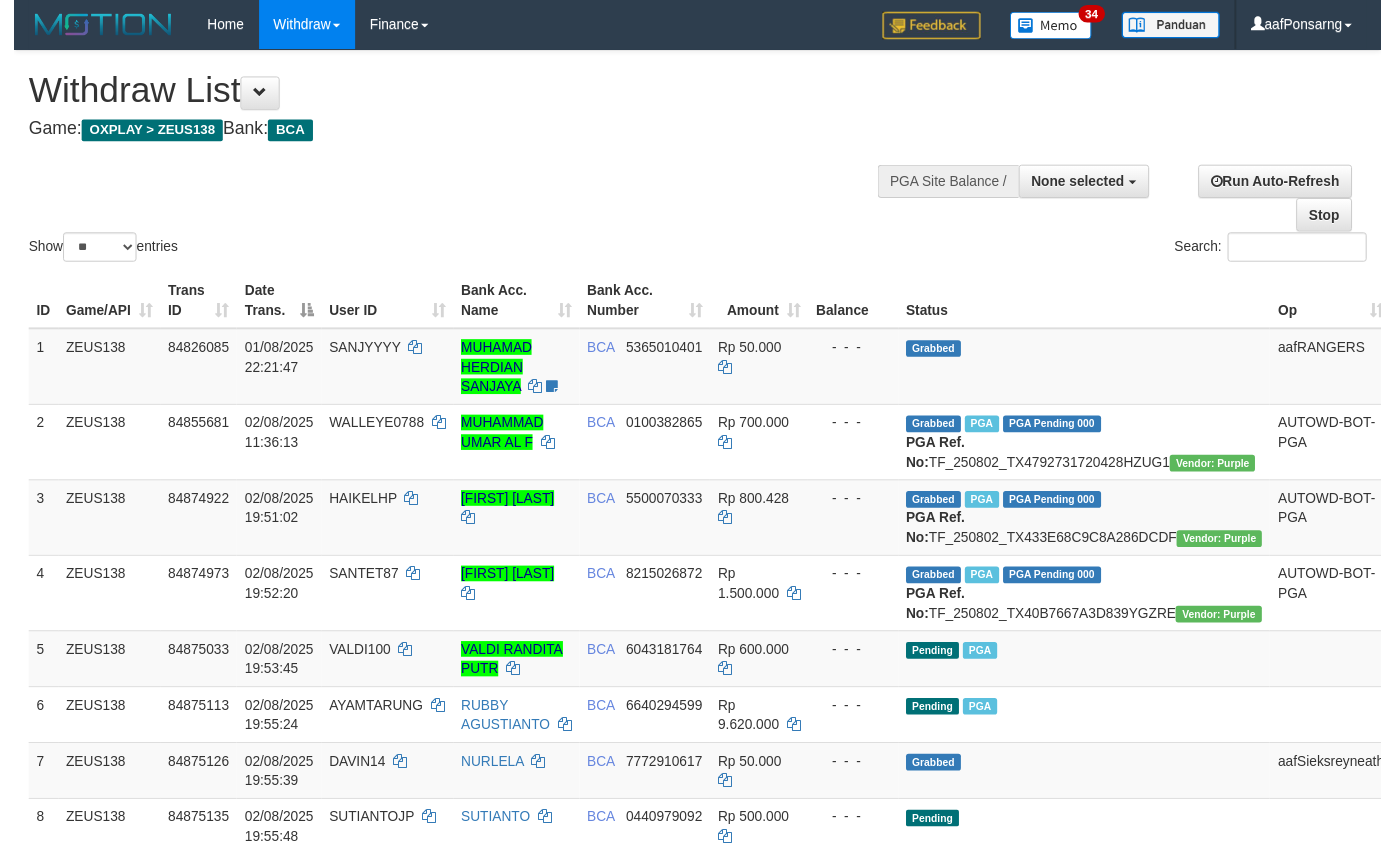 scroll, scrollTop: 152, scrollLeft: 0, axis: vertical 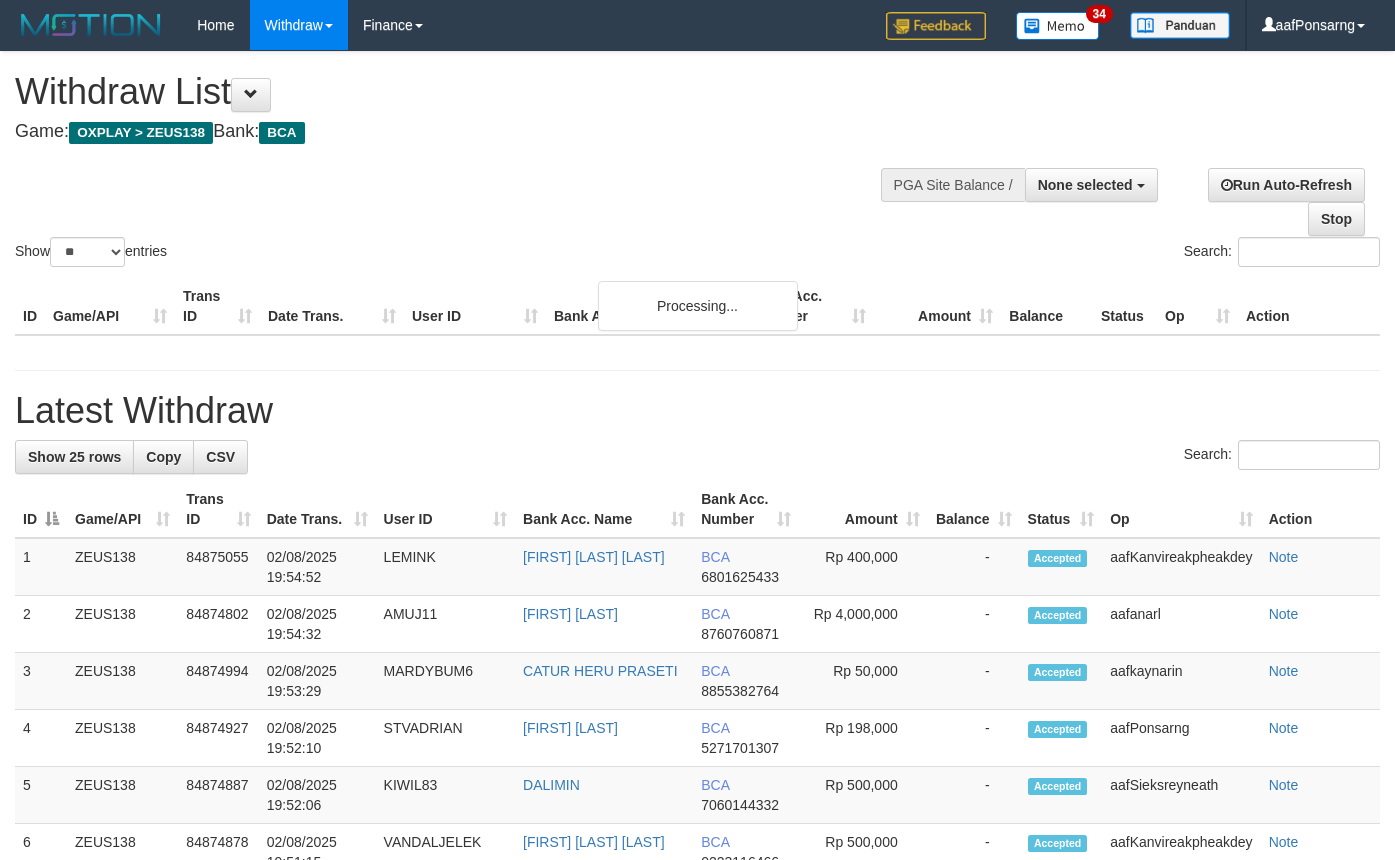 select 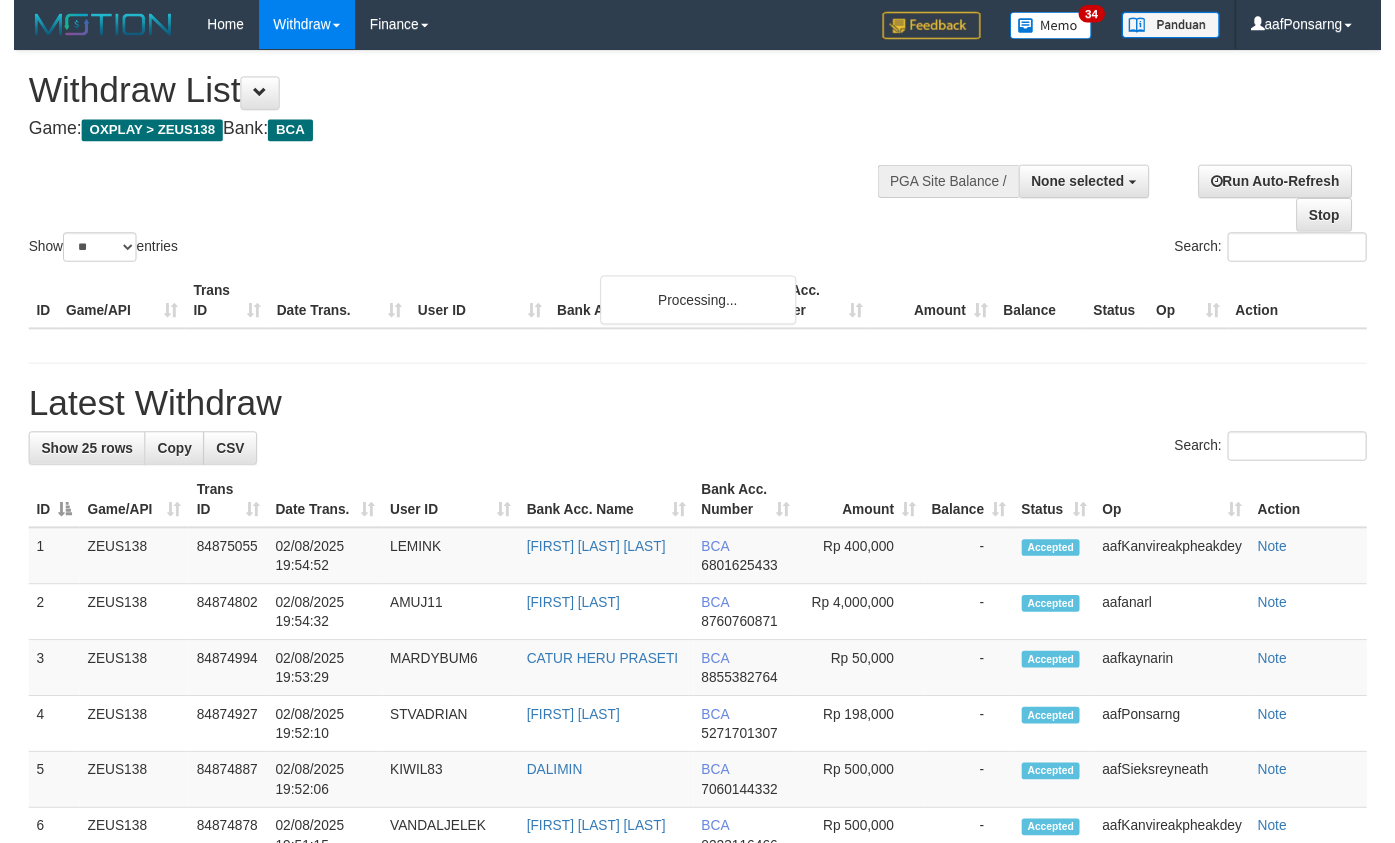 scroll, scrollTop: 152, scrollLeft: 0, axis: vertical 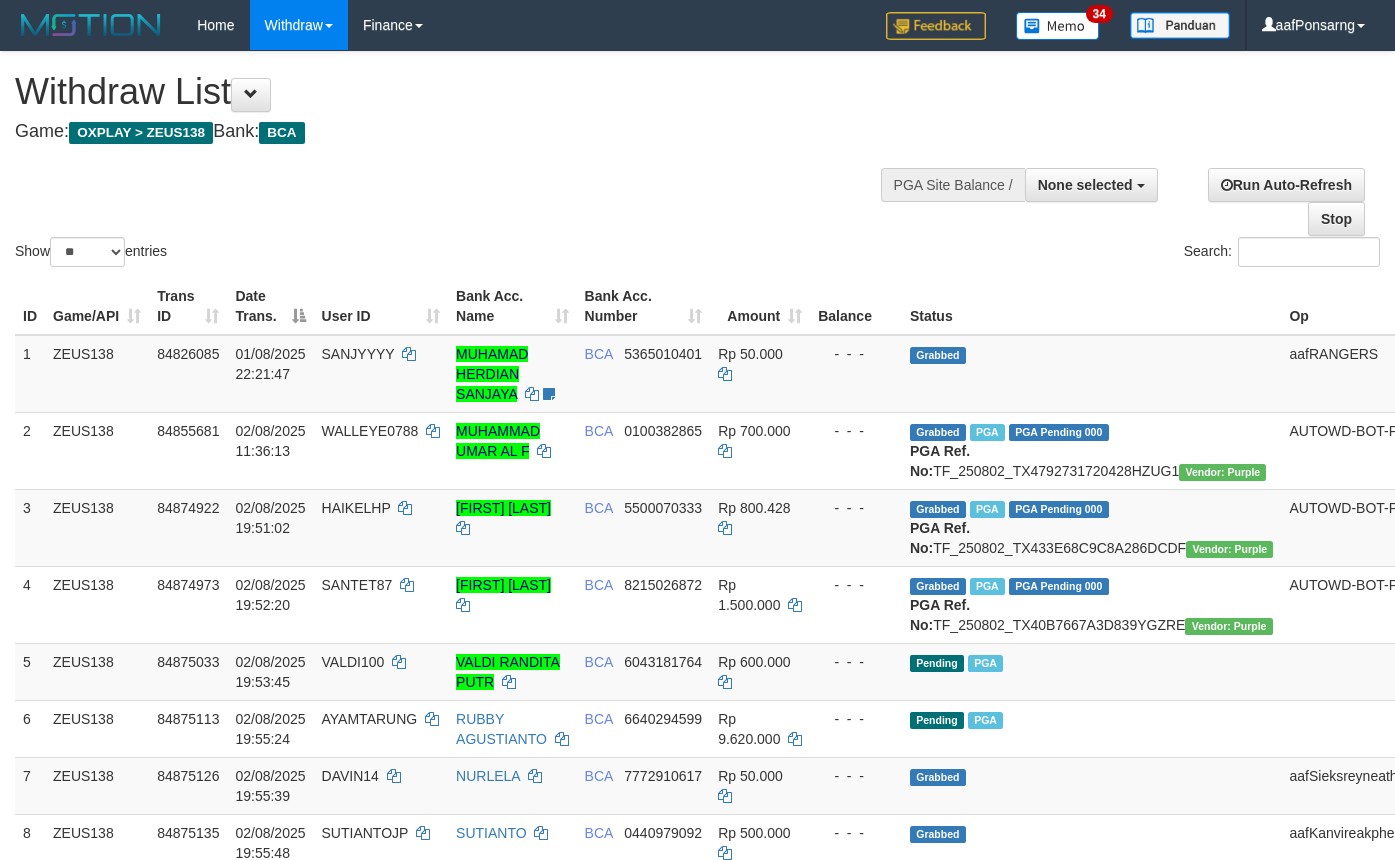 select 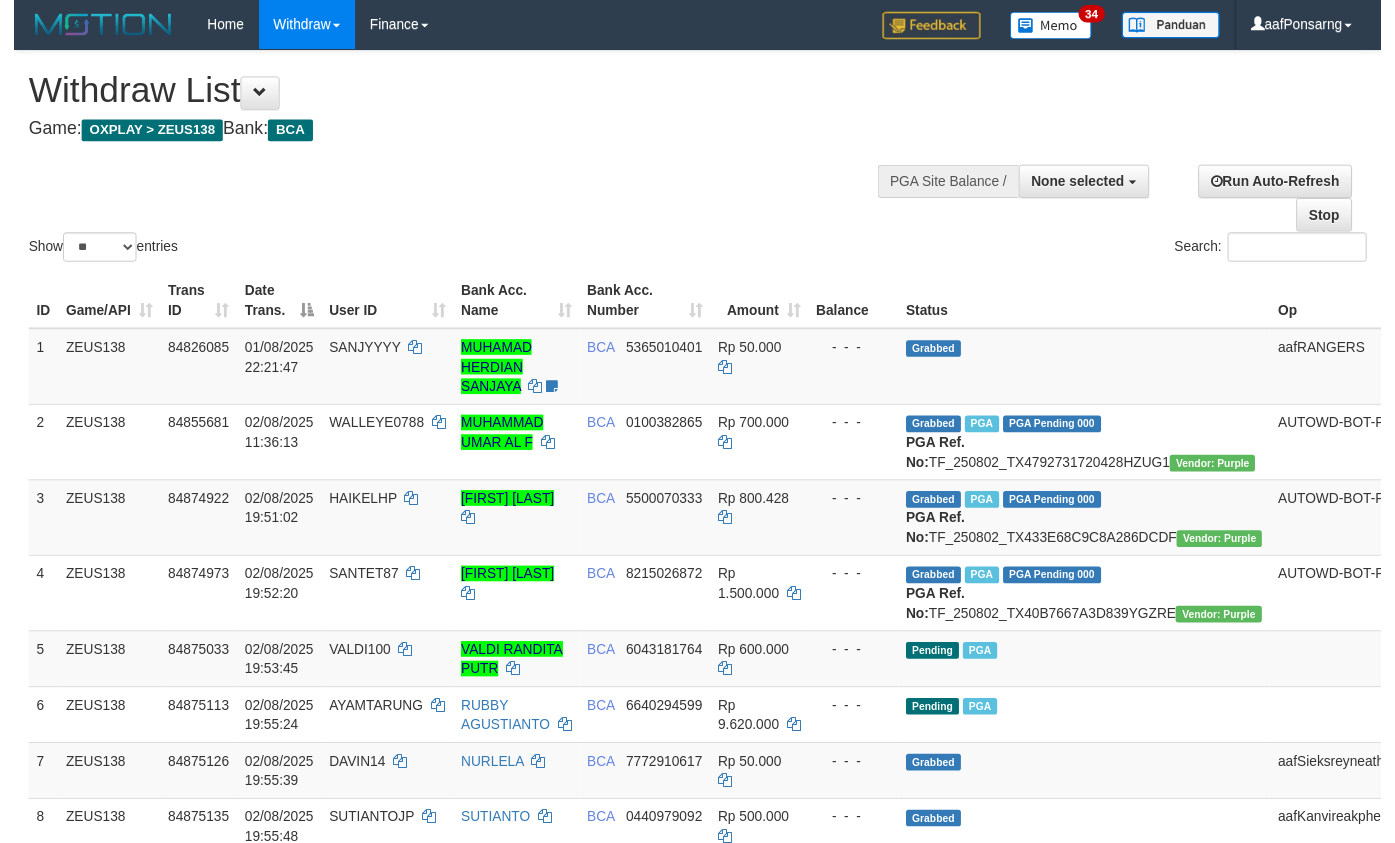 scroll, scrollTop: 152, scrollLeft: 0, axis: vertical 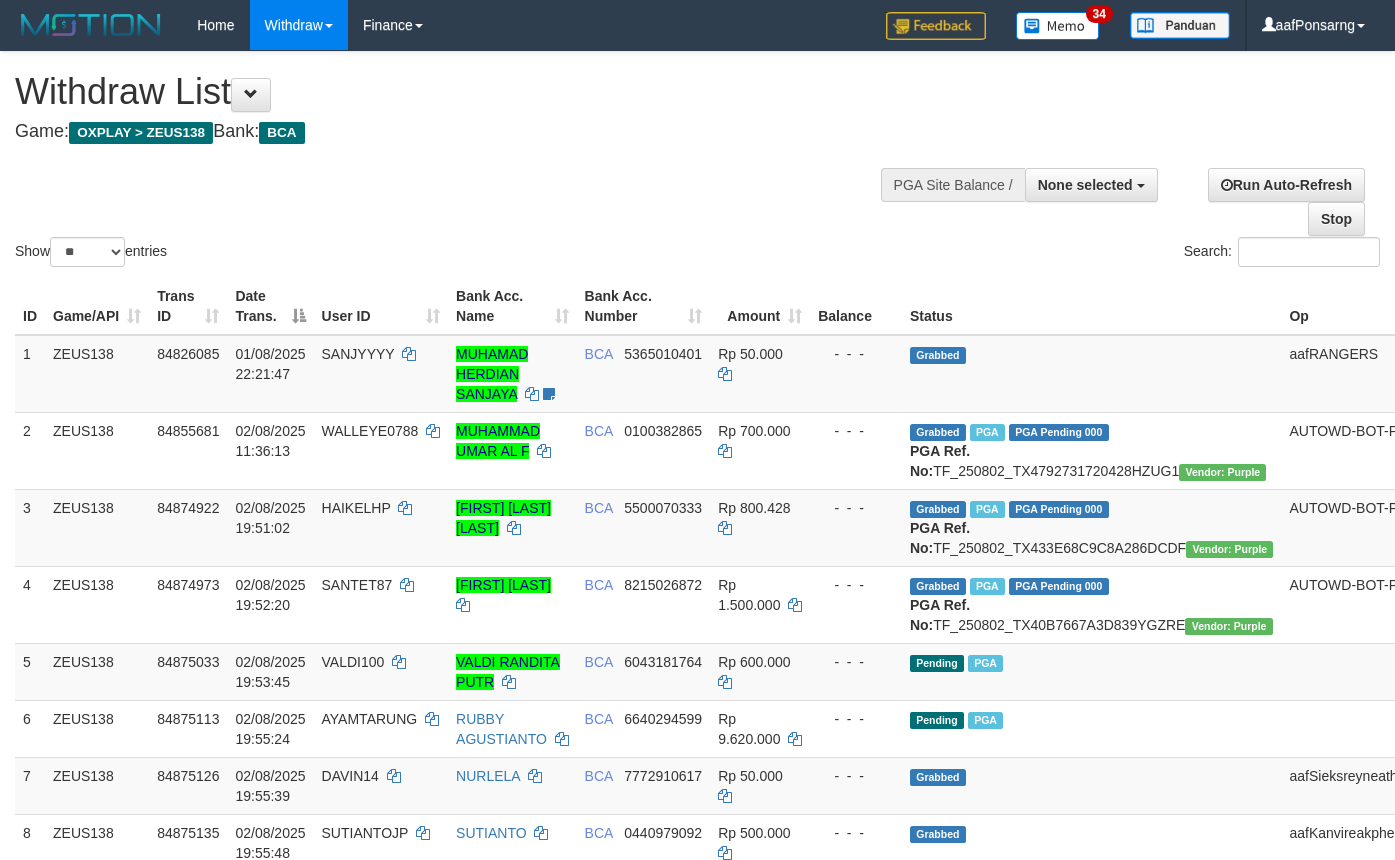 select 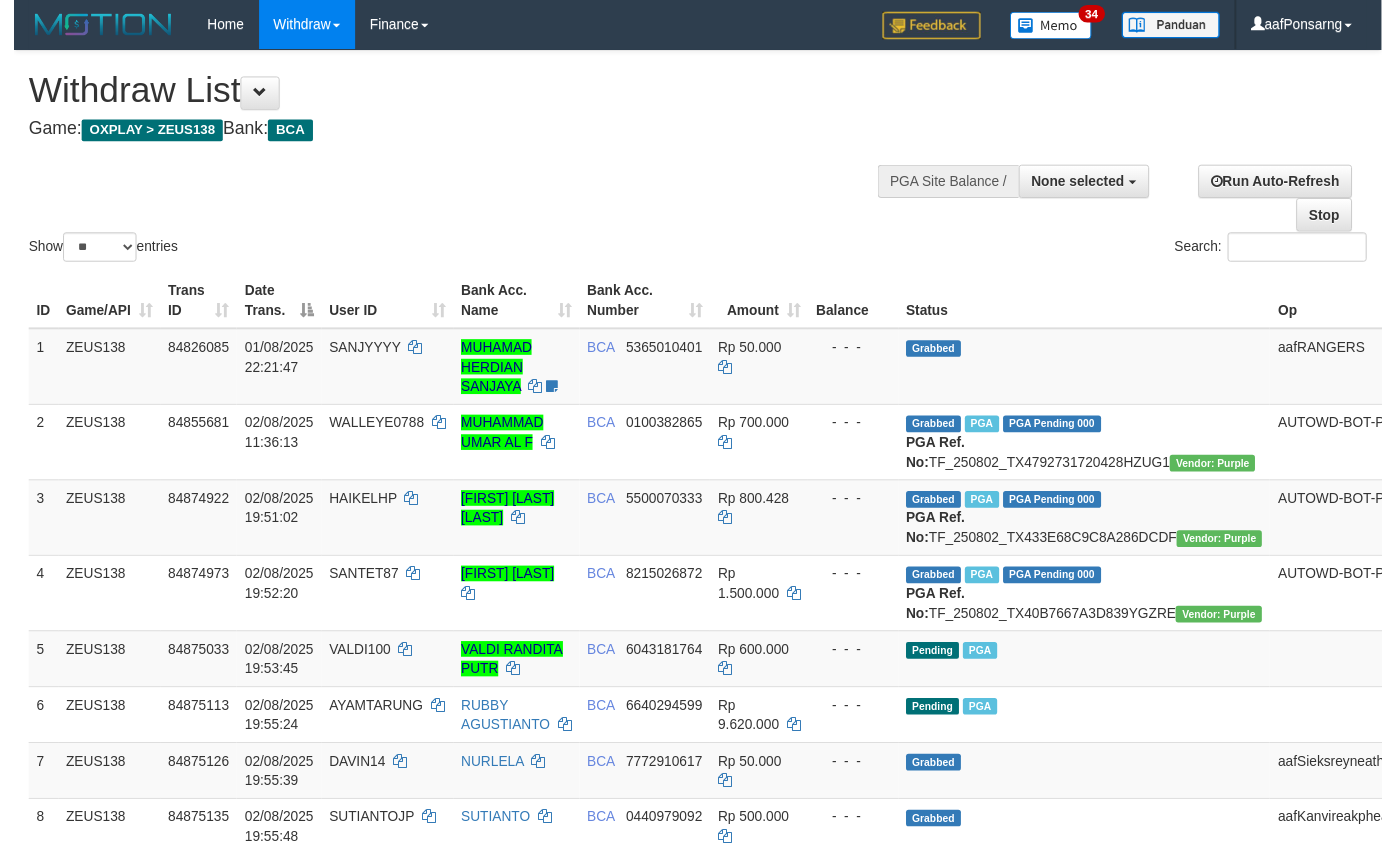 scroll, scrollTop: 152, scrollLeft: 0, axis: vertical 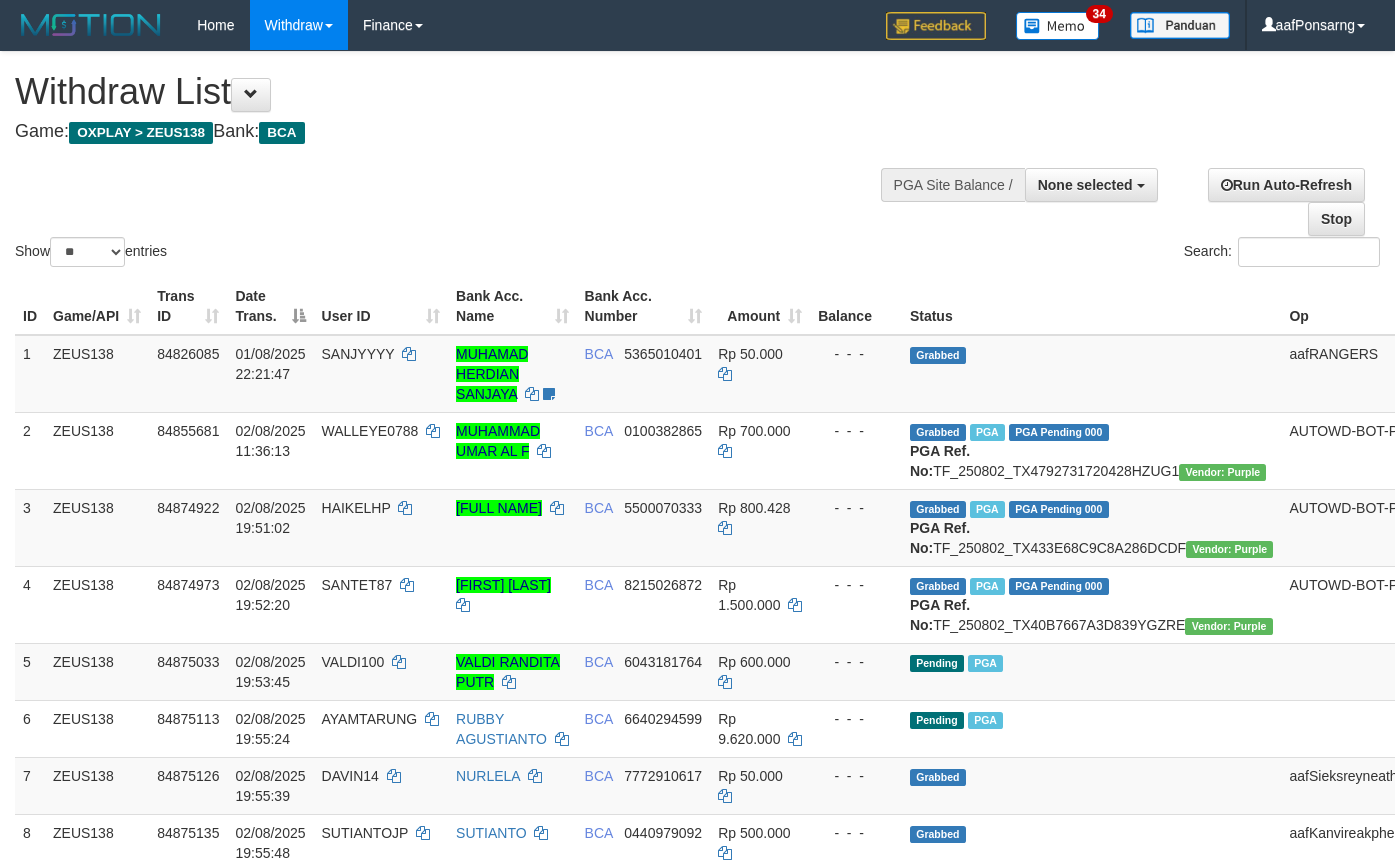 select 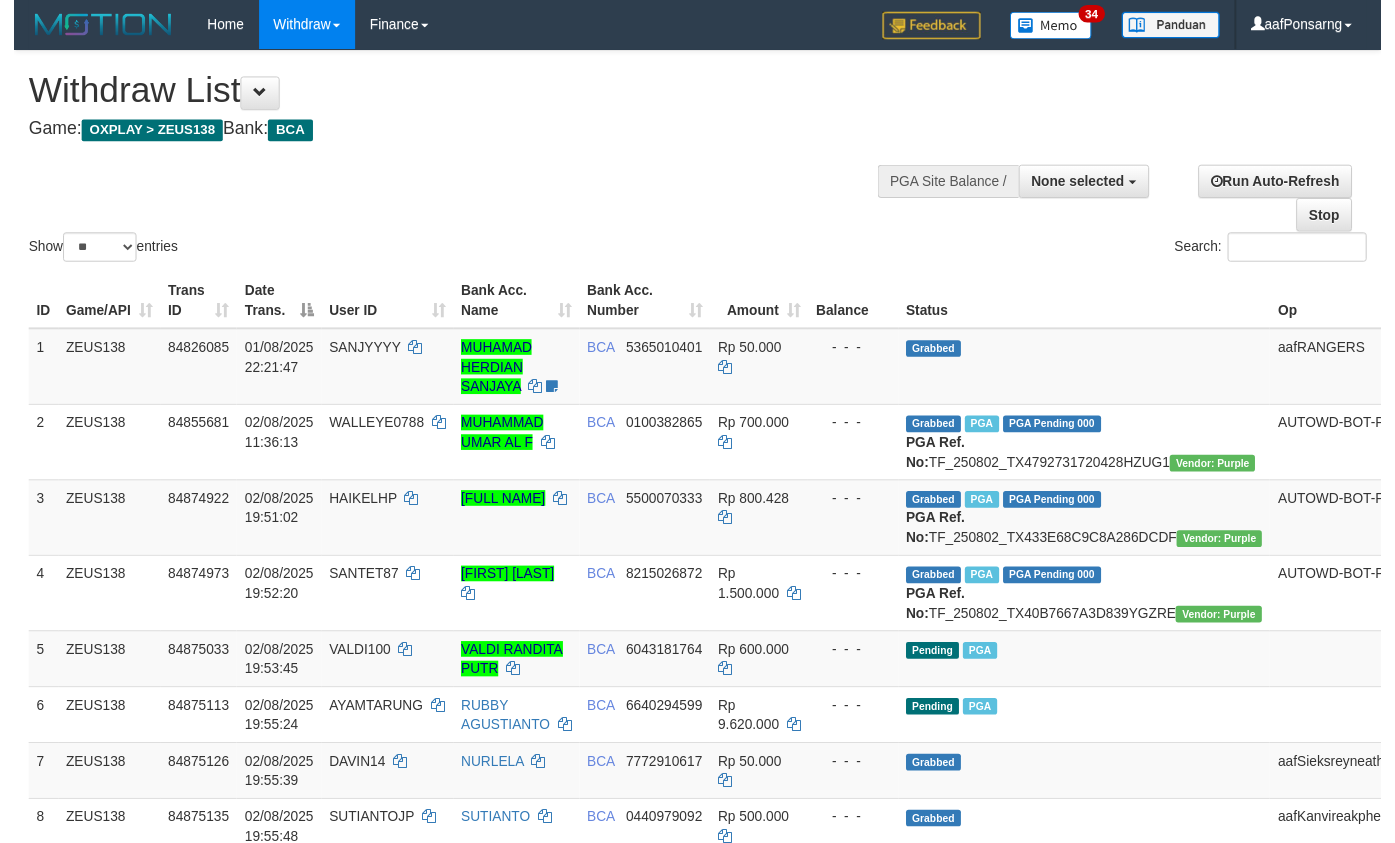 scroll, scrollTop: 152, scrollLeft: 0, axis: vertical 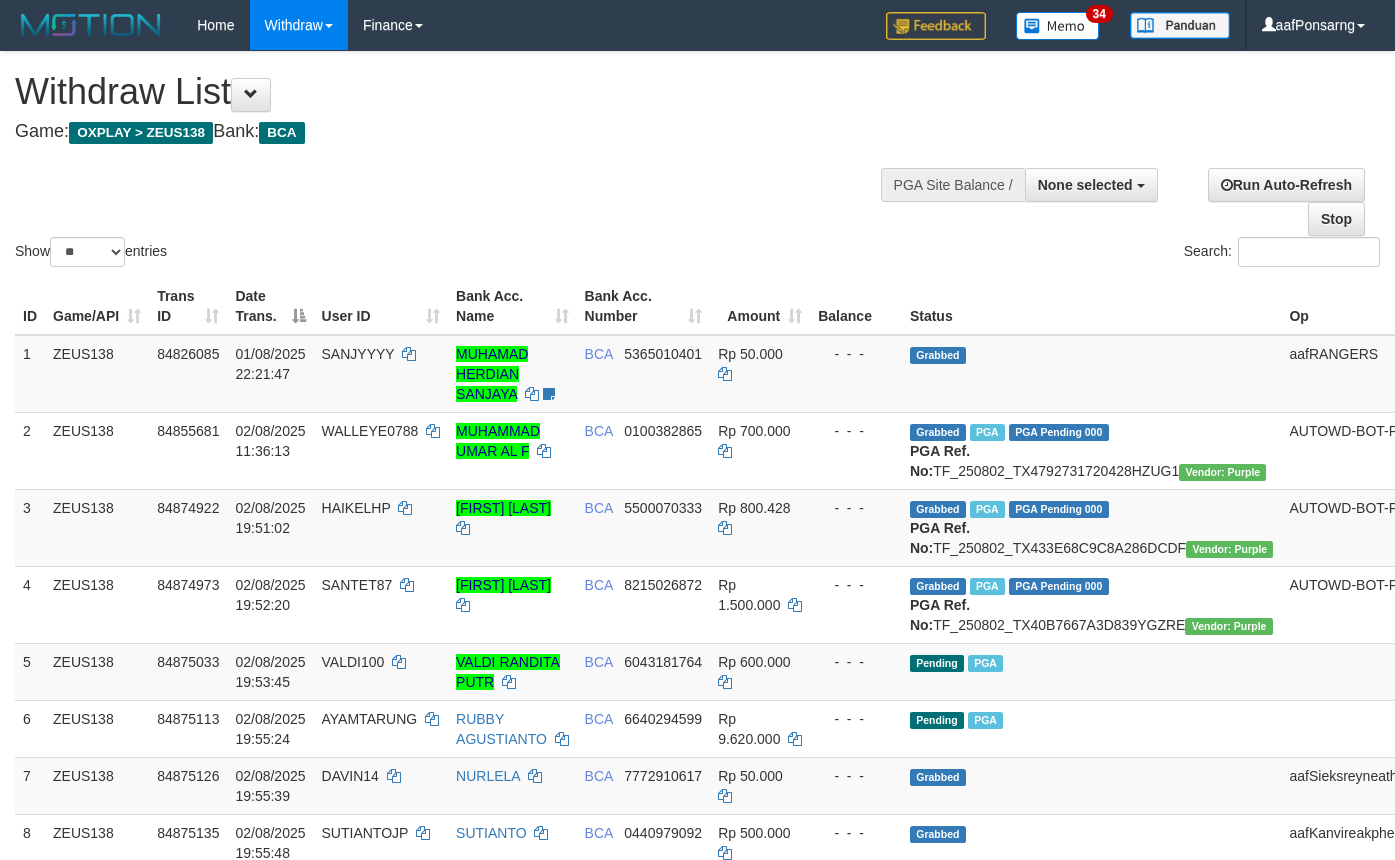 select 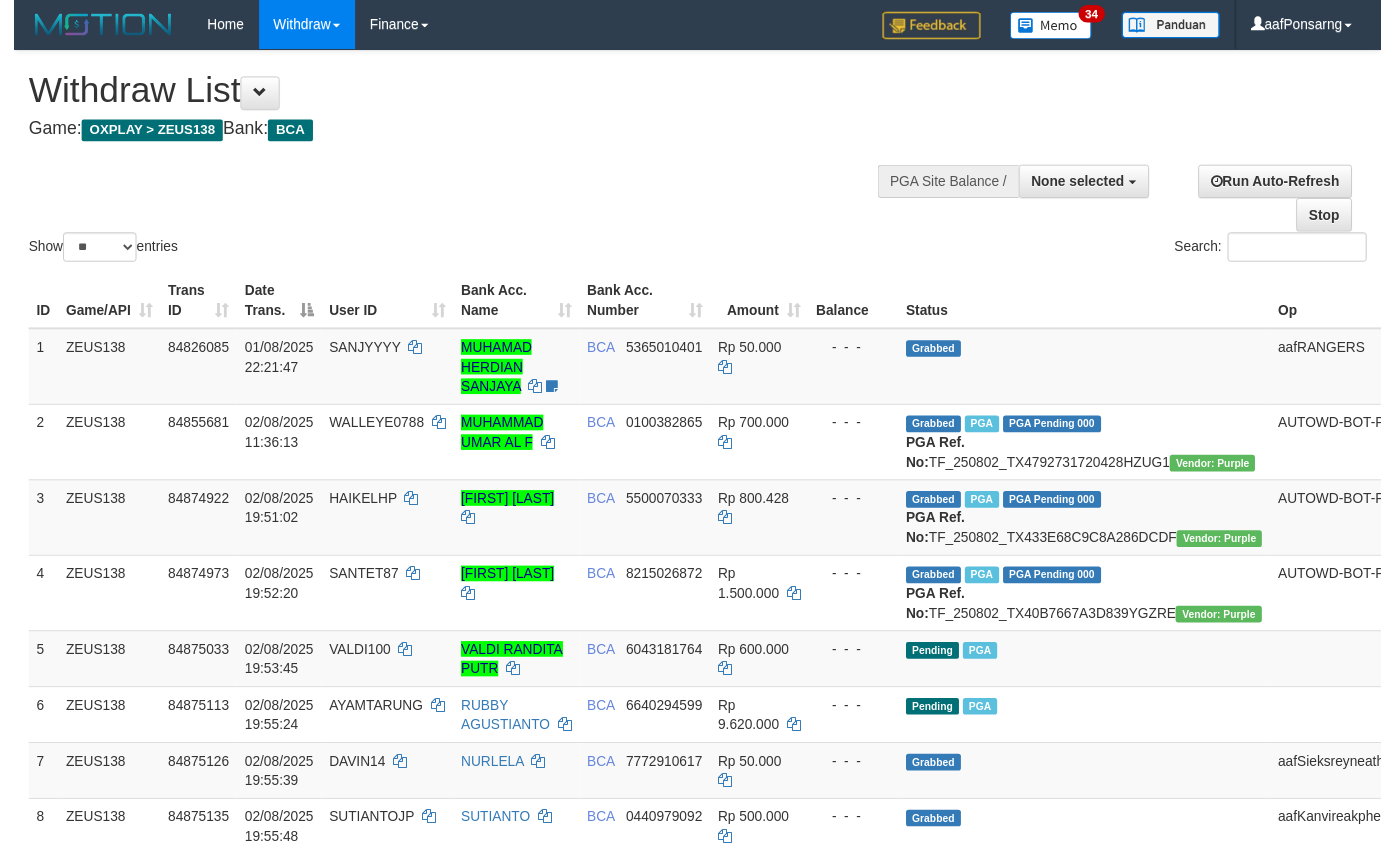 scroll, scrollTop: 152, scrollLeft: 0, axis: vertical 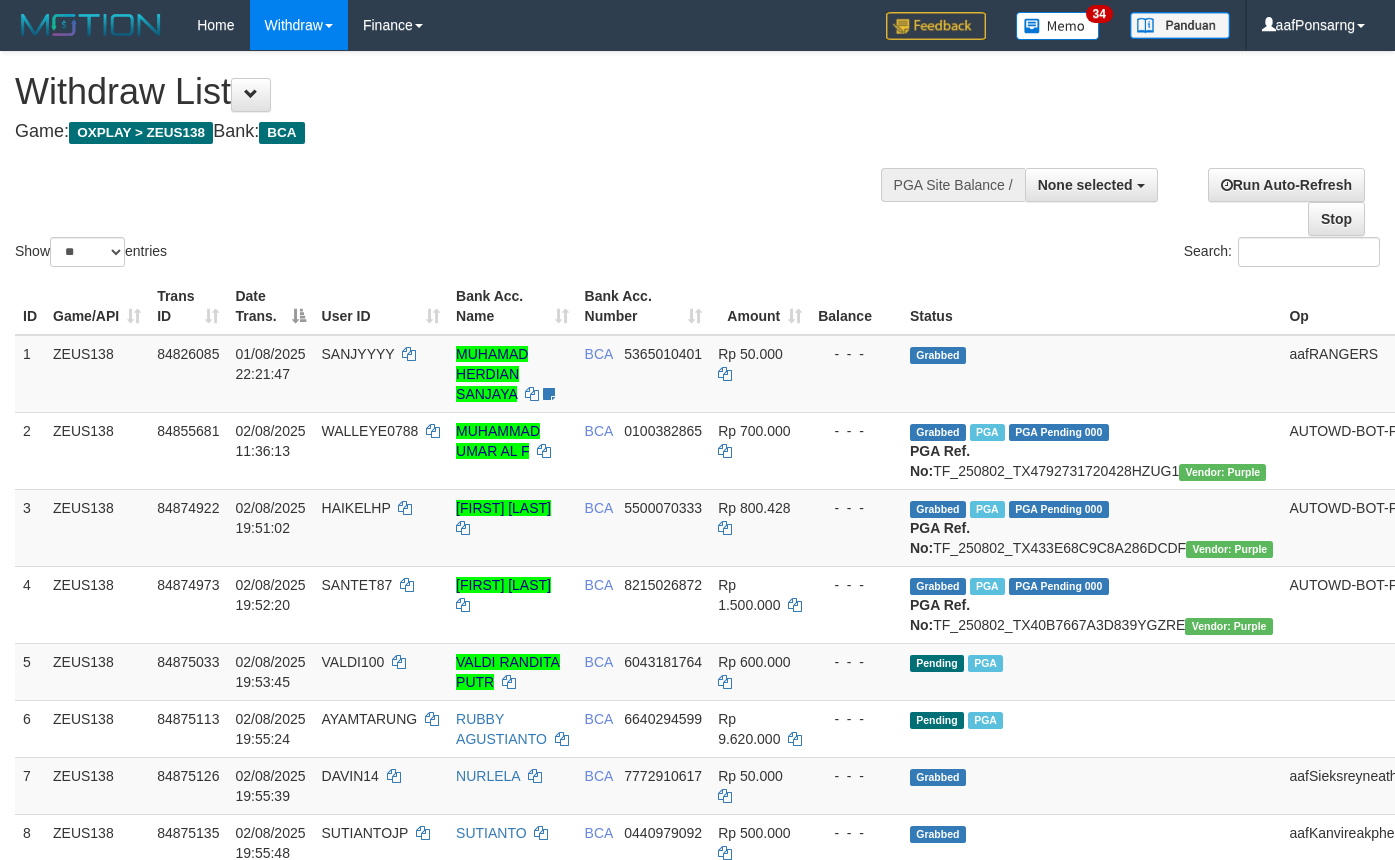 select 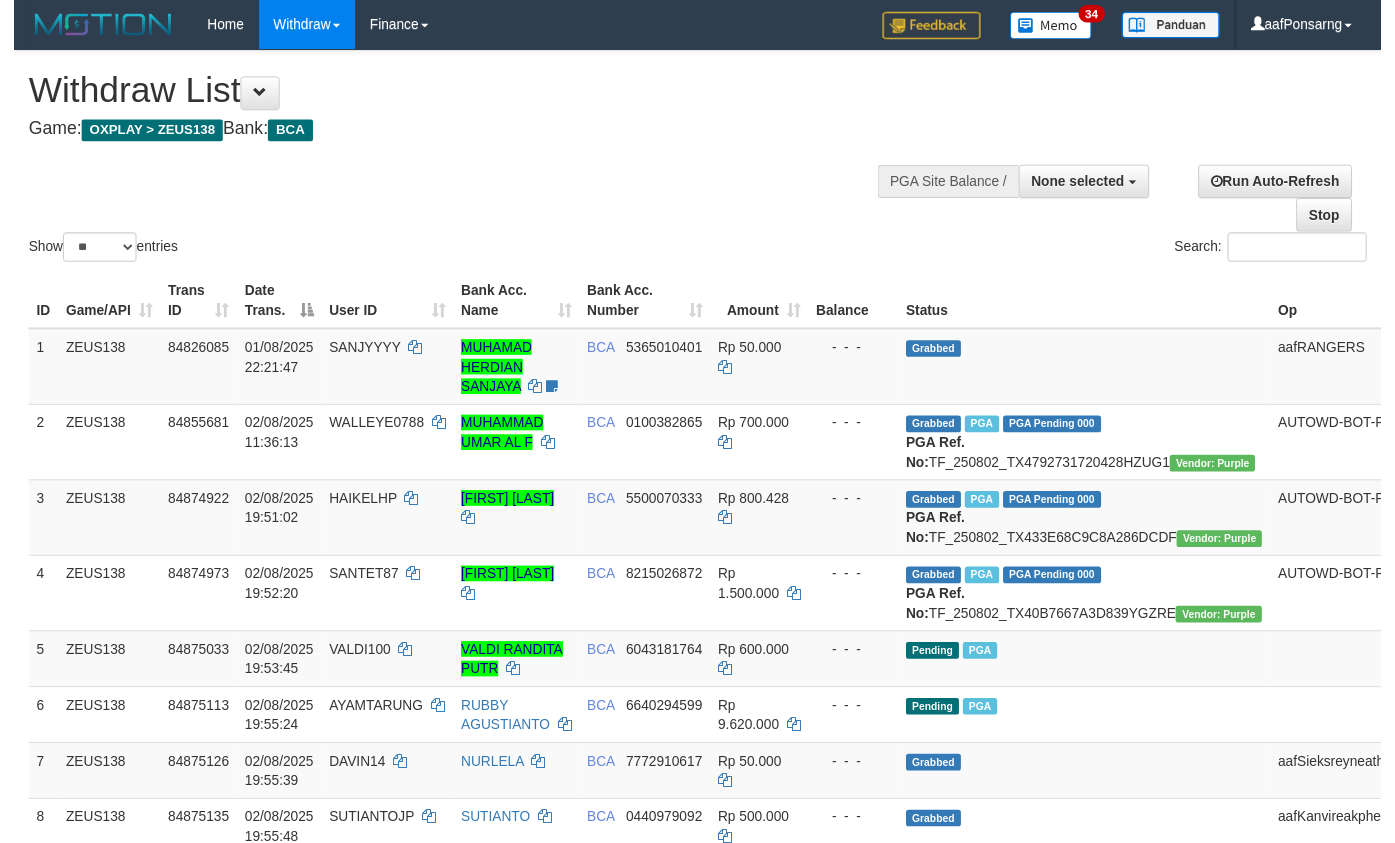 scroll, scrollTop: 152, scrollLeft: 0, axis: vertical 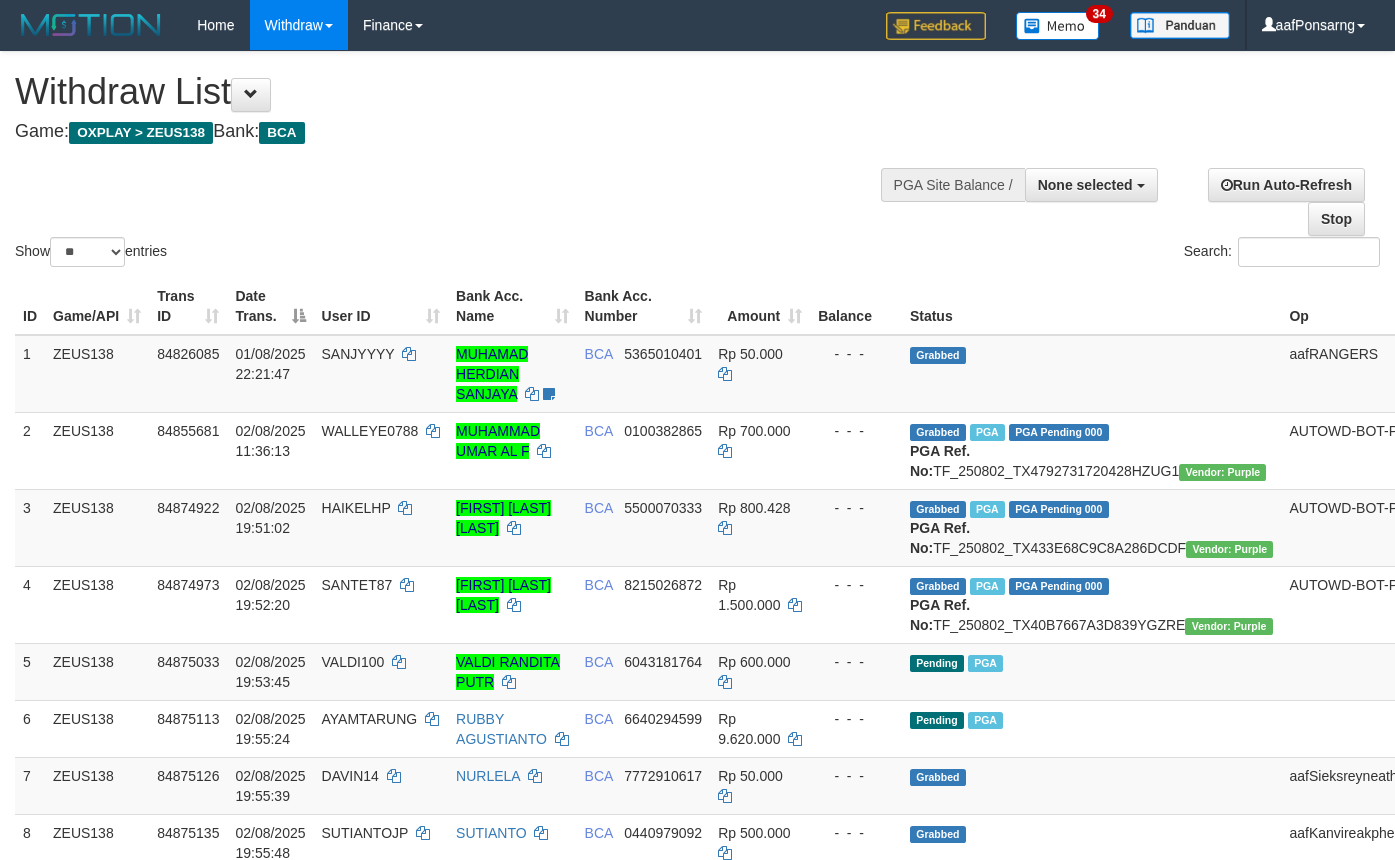 select 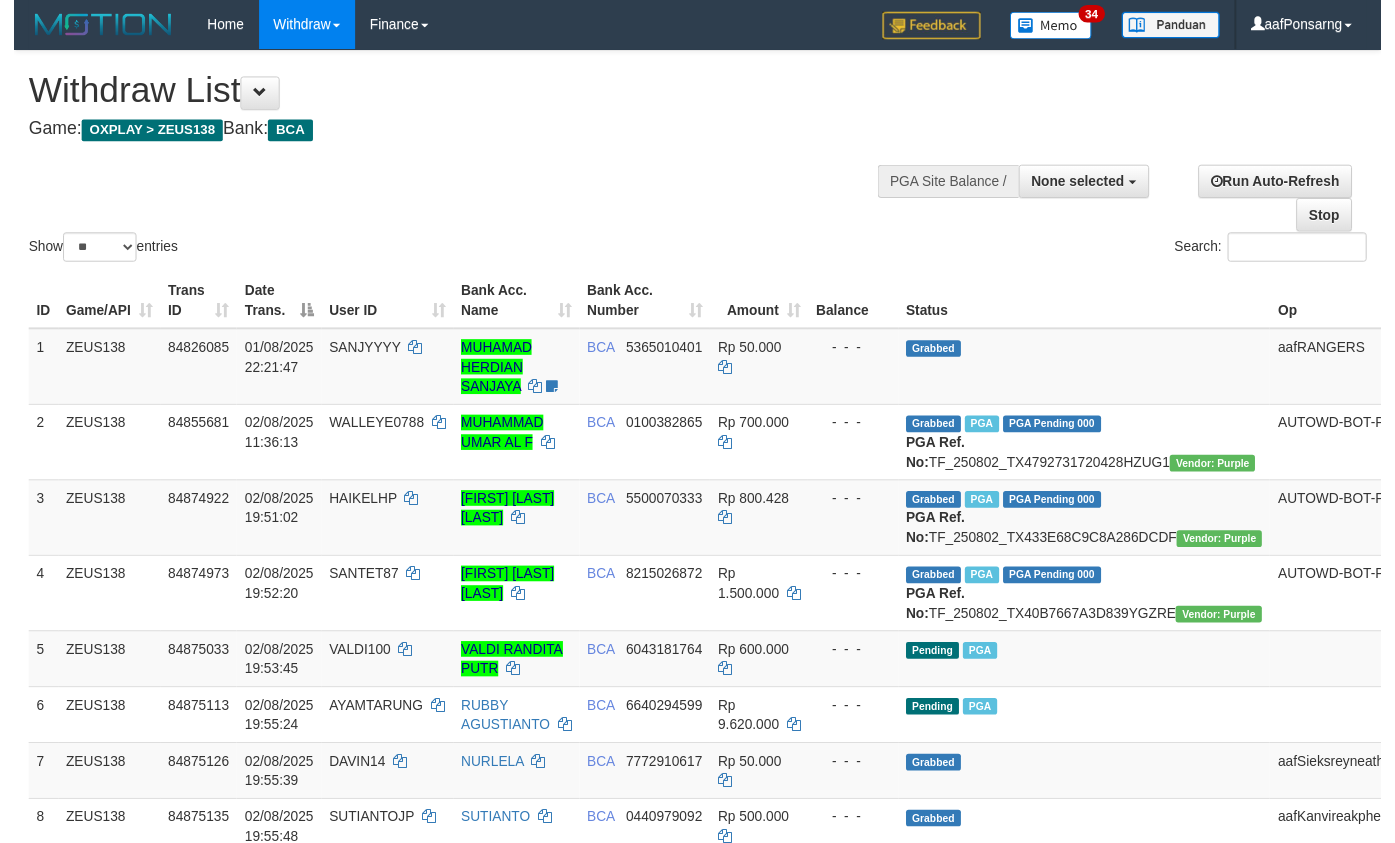scroll, scrollTop: 152, scrollLeft: 0, axis: vertical 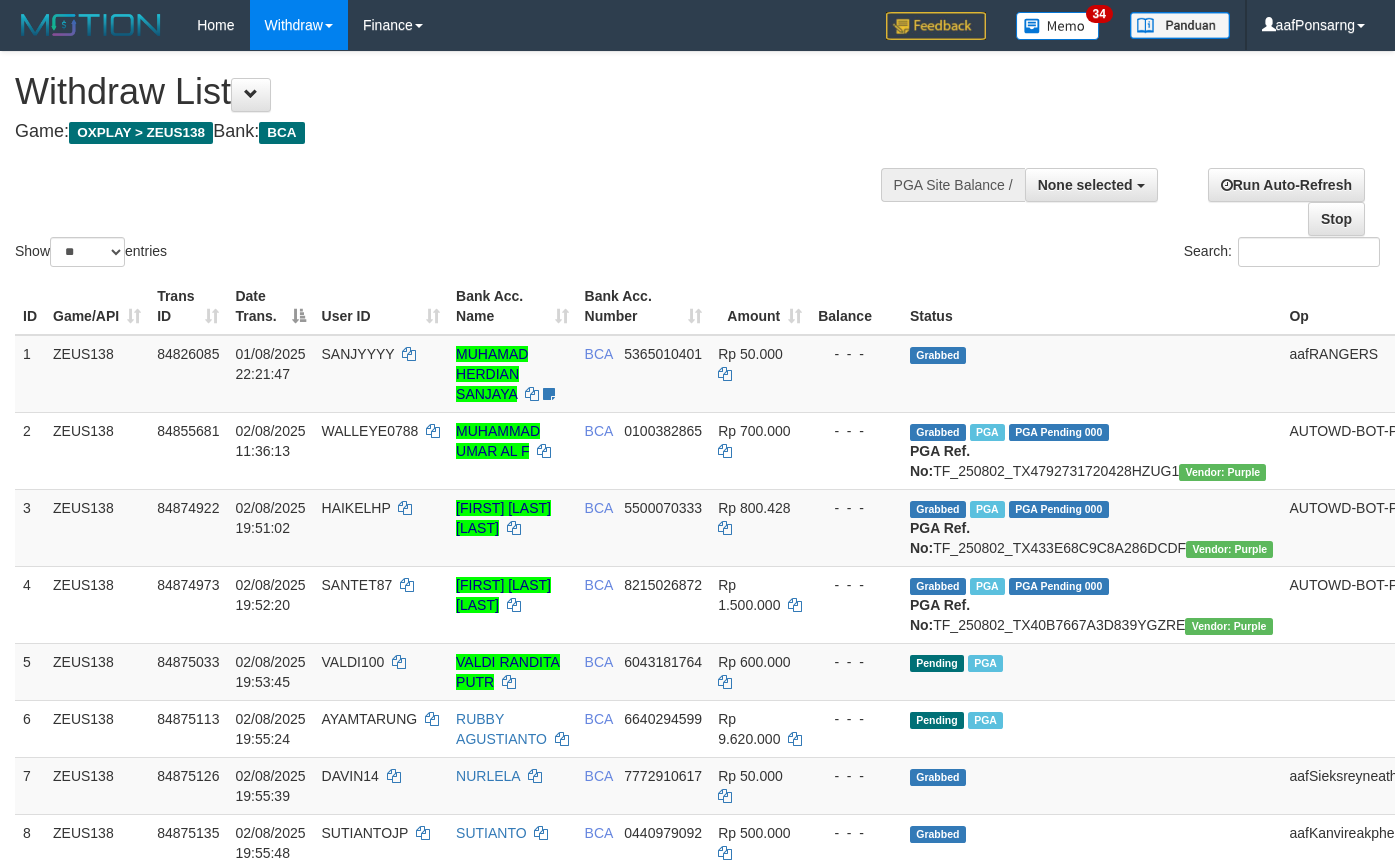 select 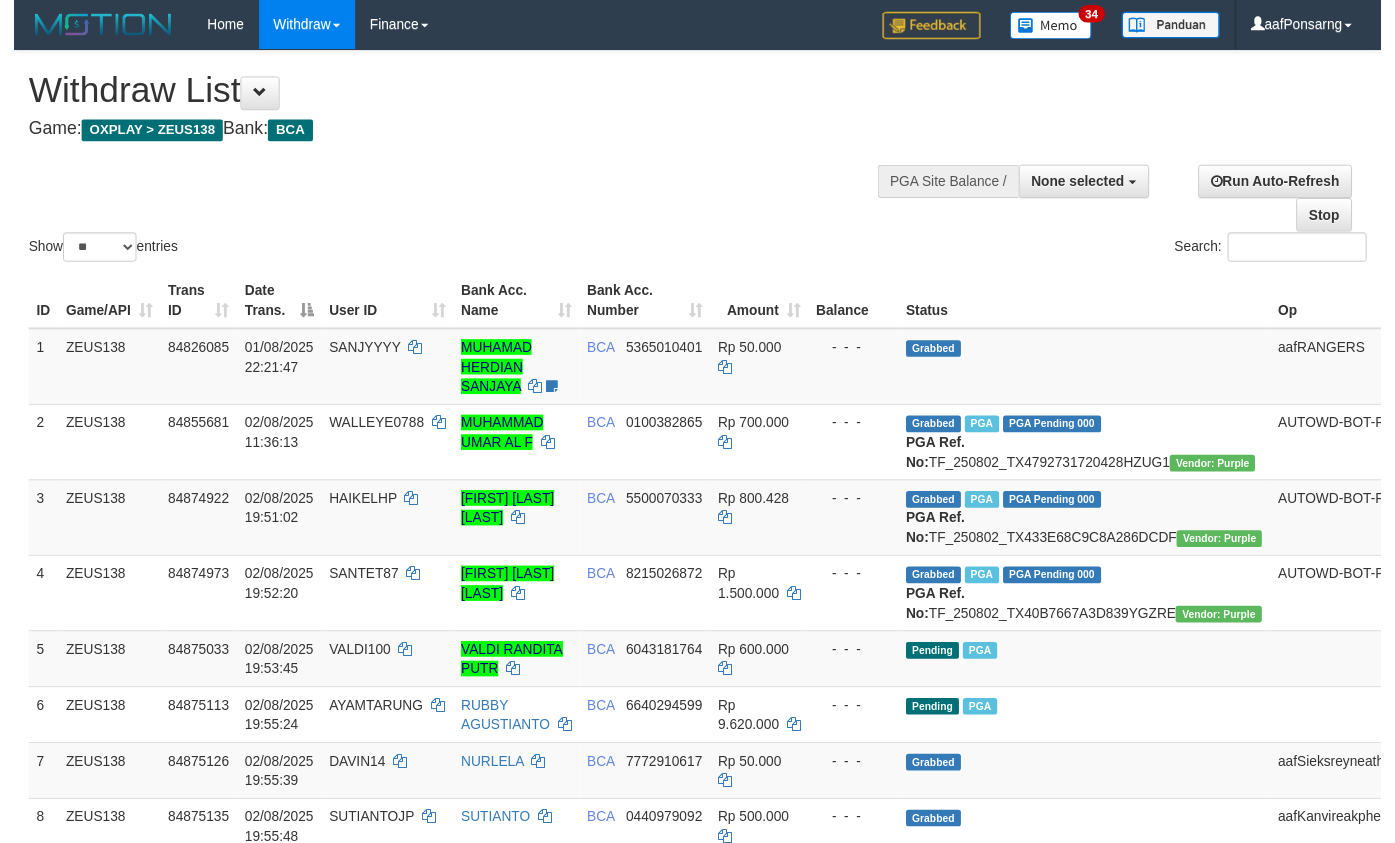 scroll, scrollTop: 152, scrollLeft: 0, axis: vertical 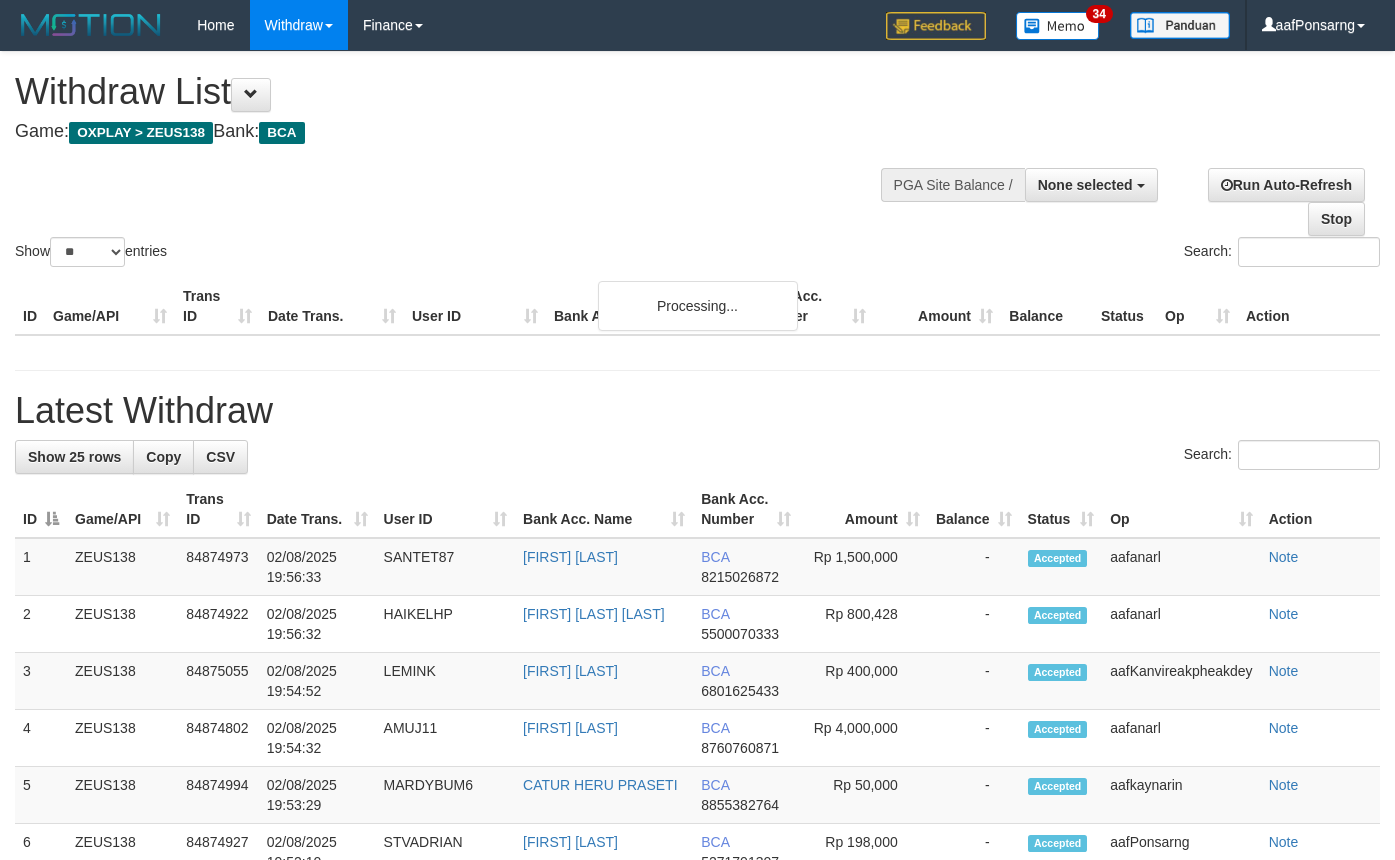 select 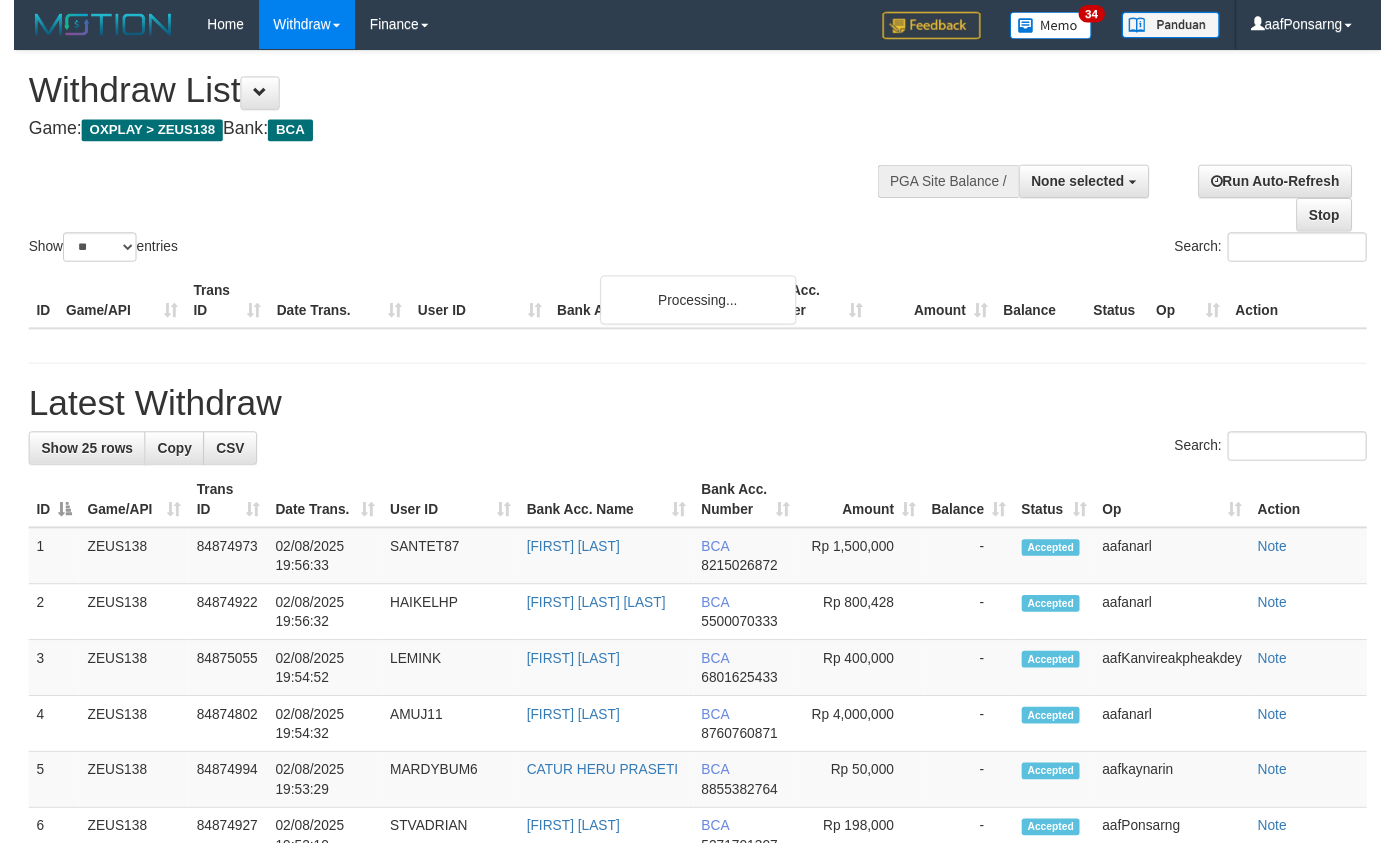 scroll, scrollTop: 152, scrollLeft: 0, axis: vertical 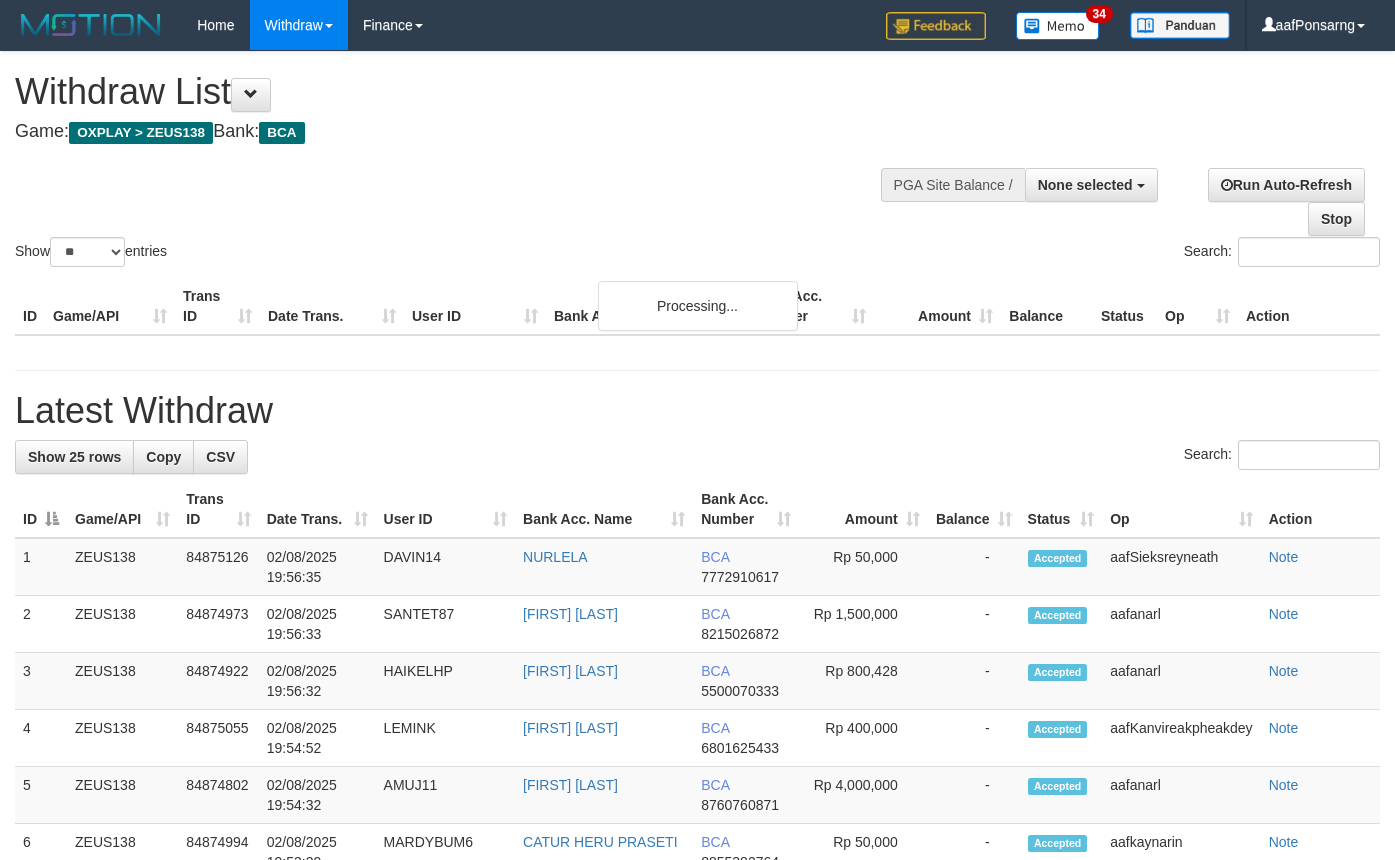 select 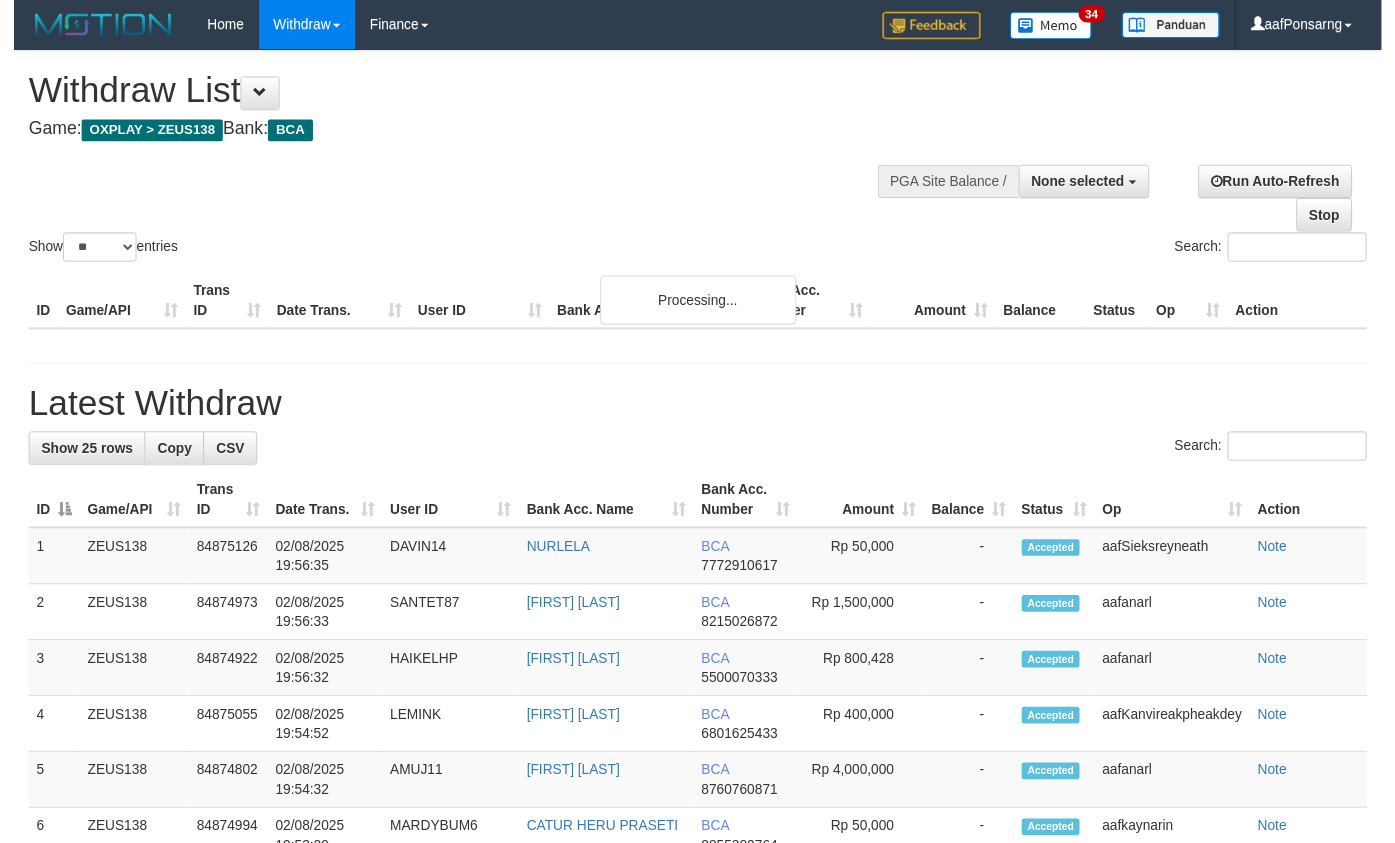 scroll, scrollTop: 152, scrollLeft: 0, axis: vertical 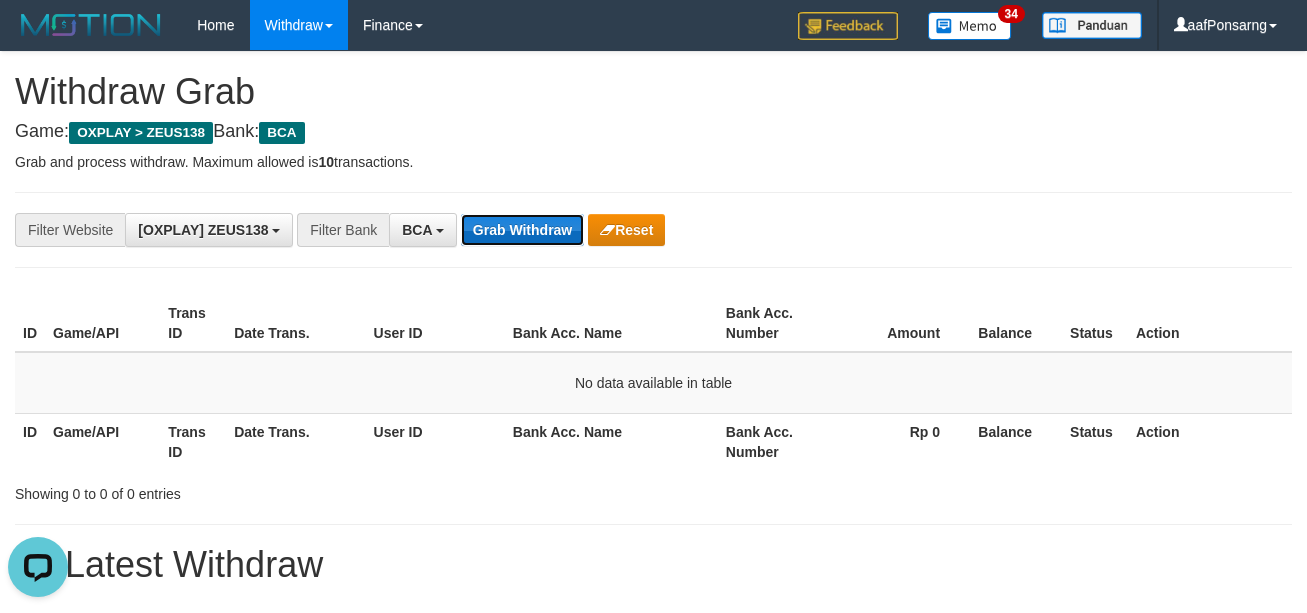 click on "Grab Withdraw" at bounding box center [522, 230] 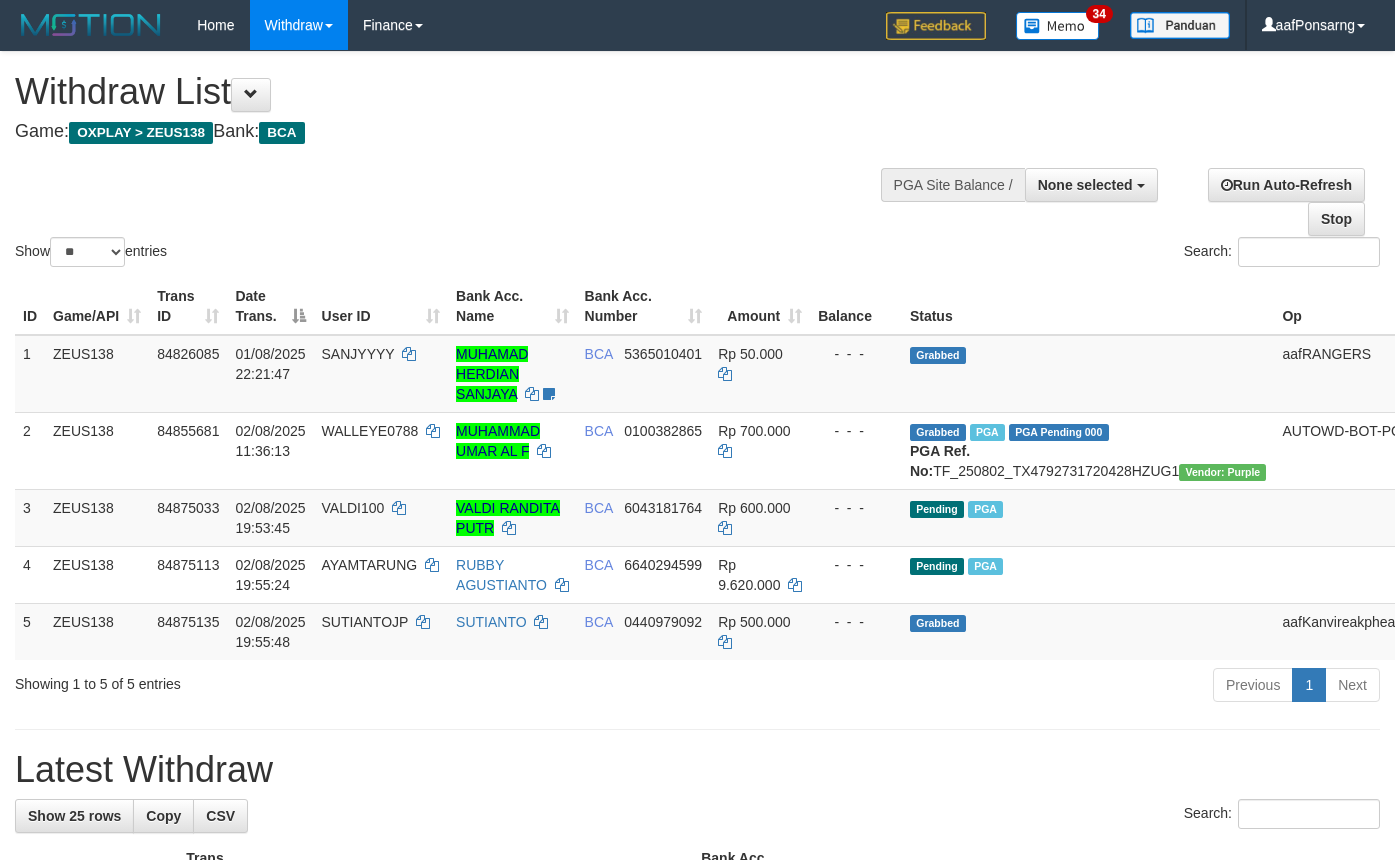 select 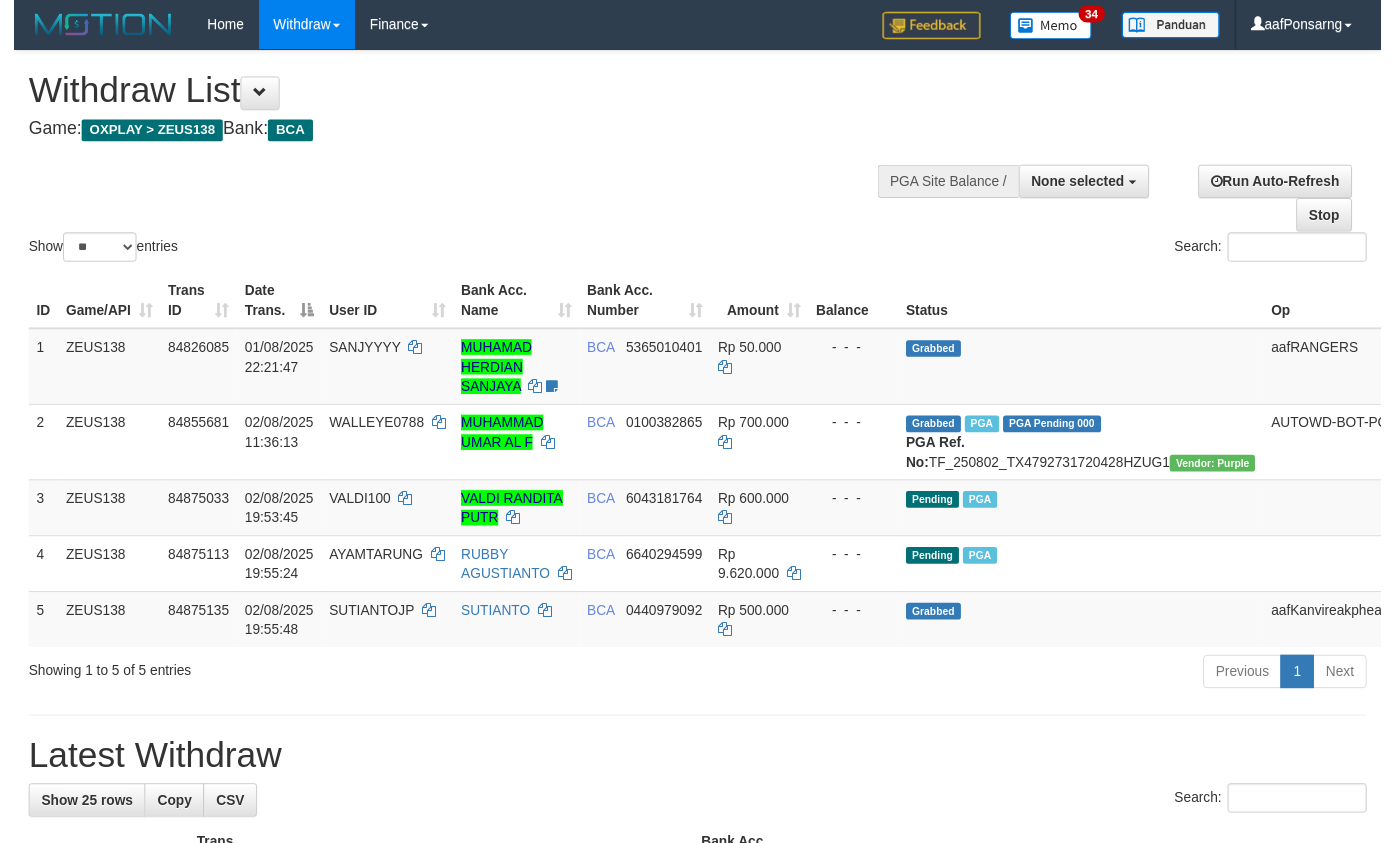 scroll, scrollTop: 152, scrollLeft: 0, axis: vertical 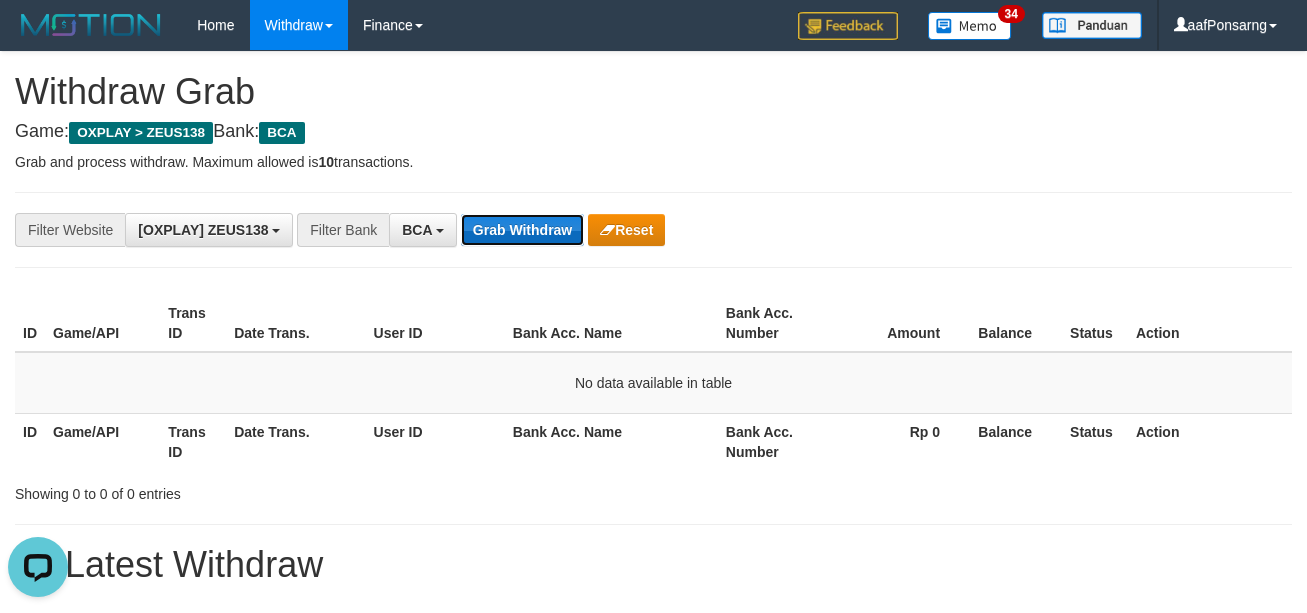 click on "Grab Withdraw" at bounding box center [522, 230] 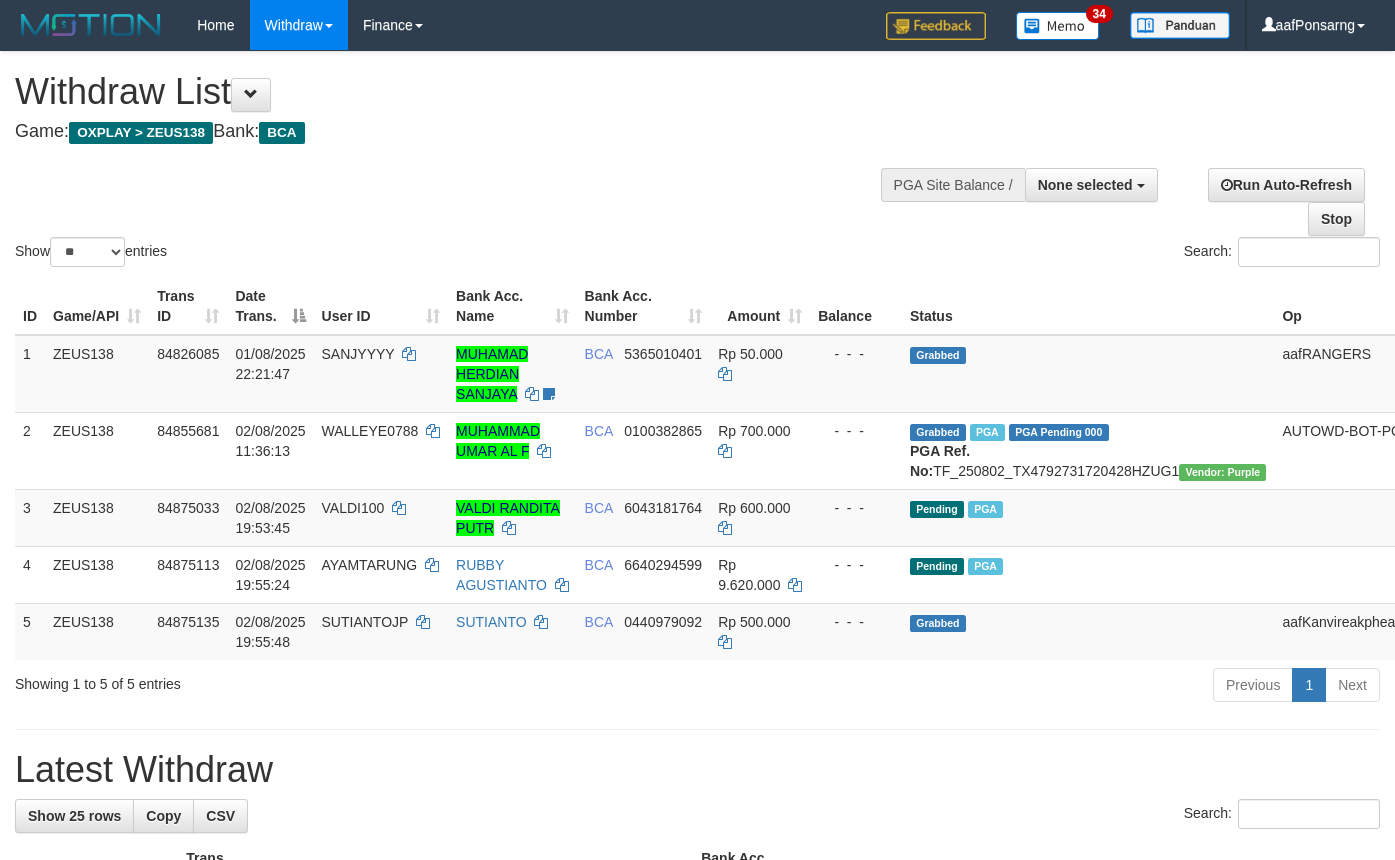 select 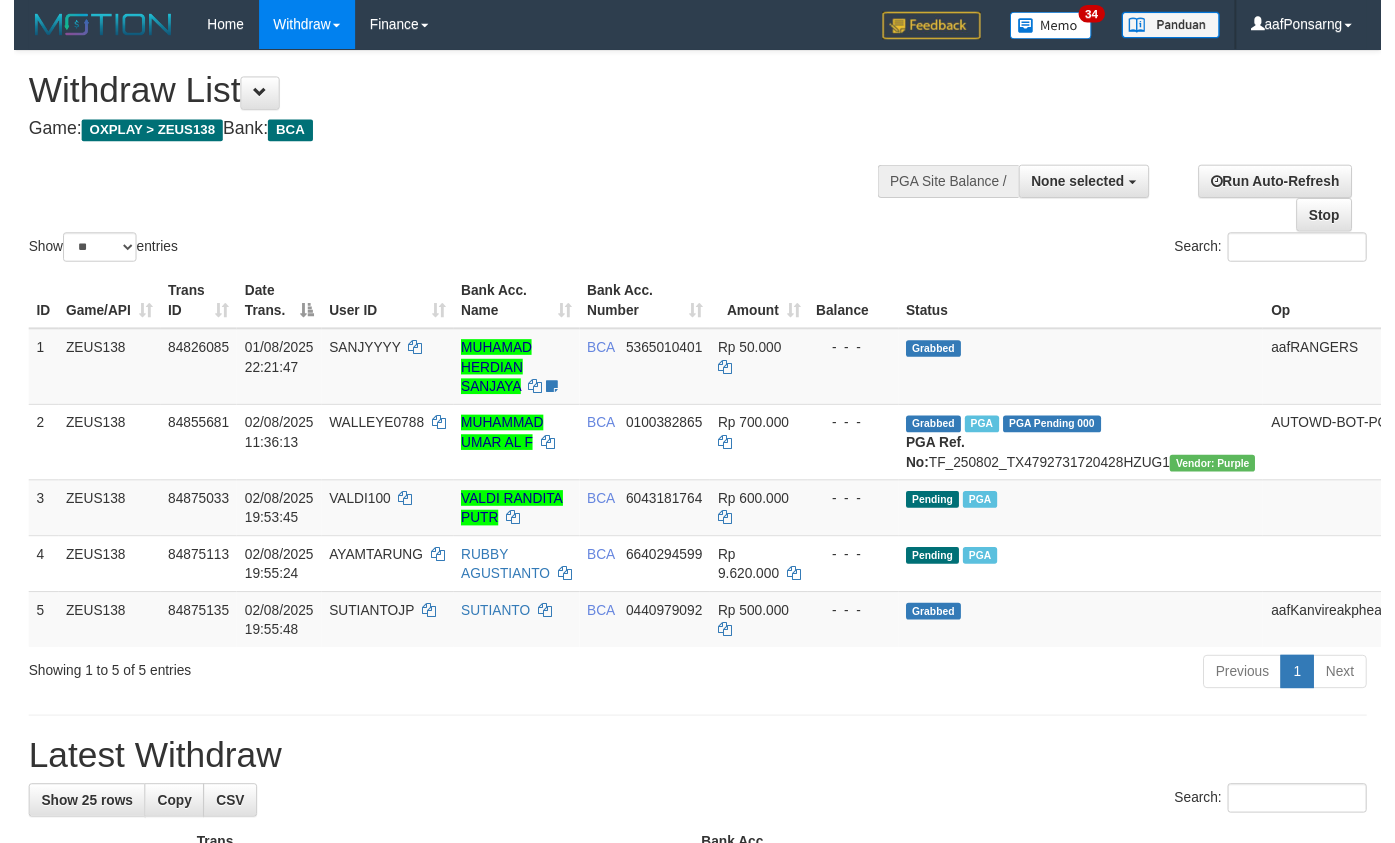 scroll, scrollTop: 152, scrollLeft: 0, axis: vertical 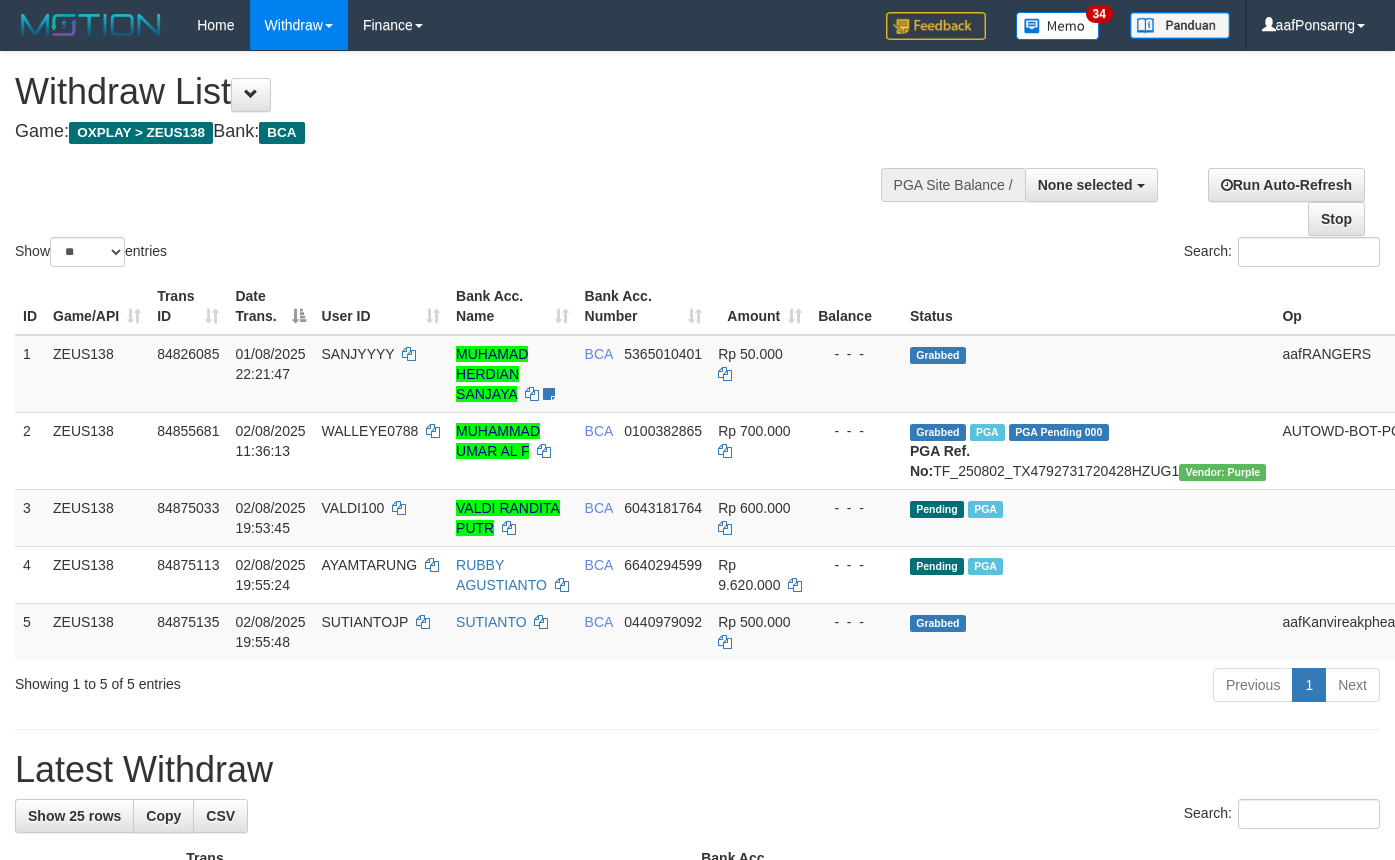 select 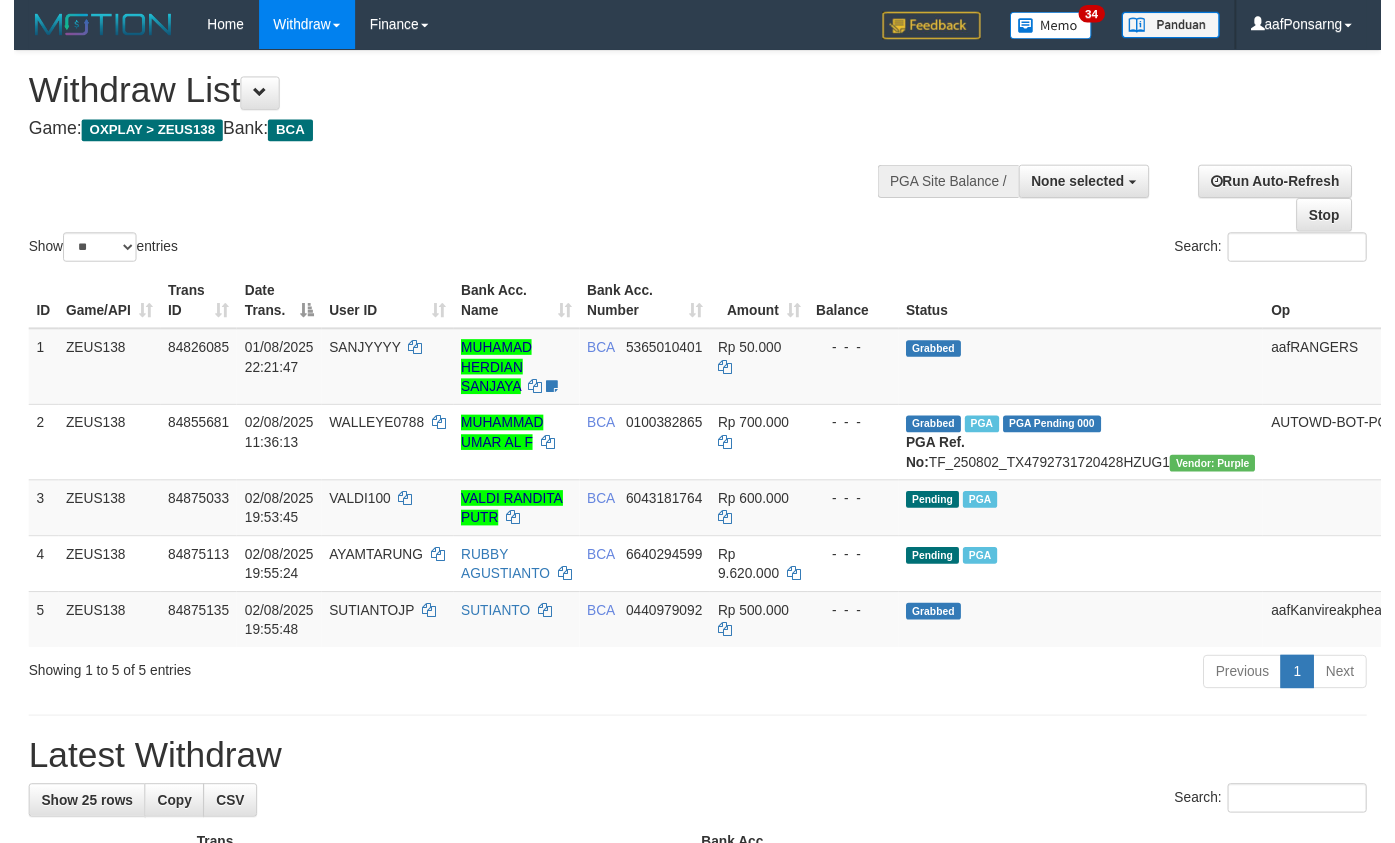 scroll, scrollTop: 152, scrollLeft: 0, axis: vertical 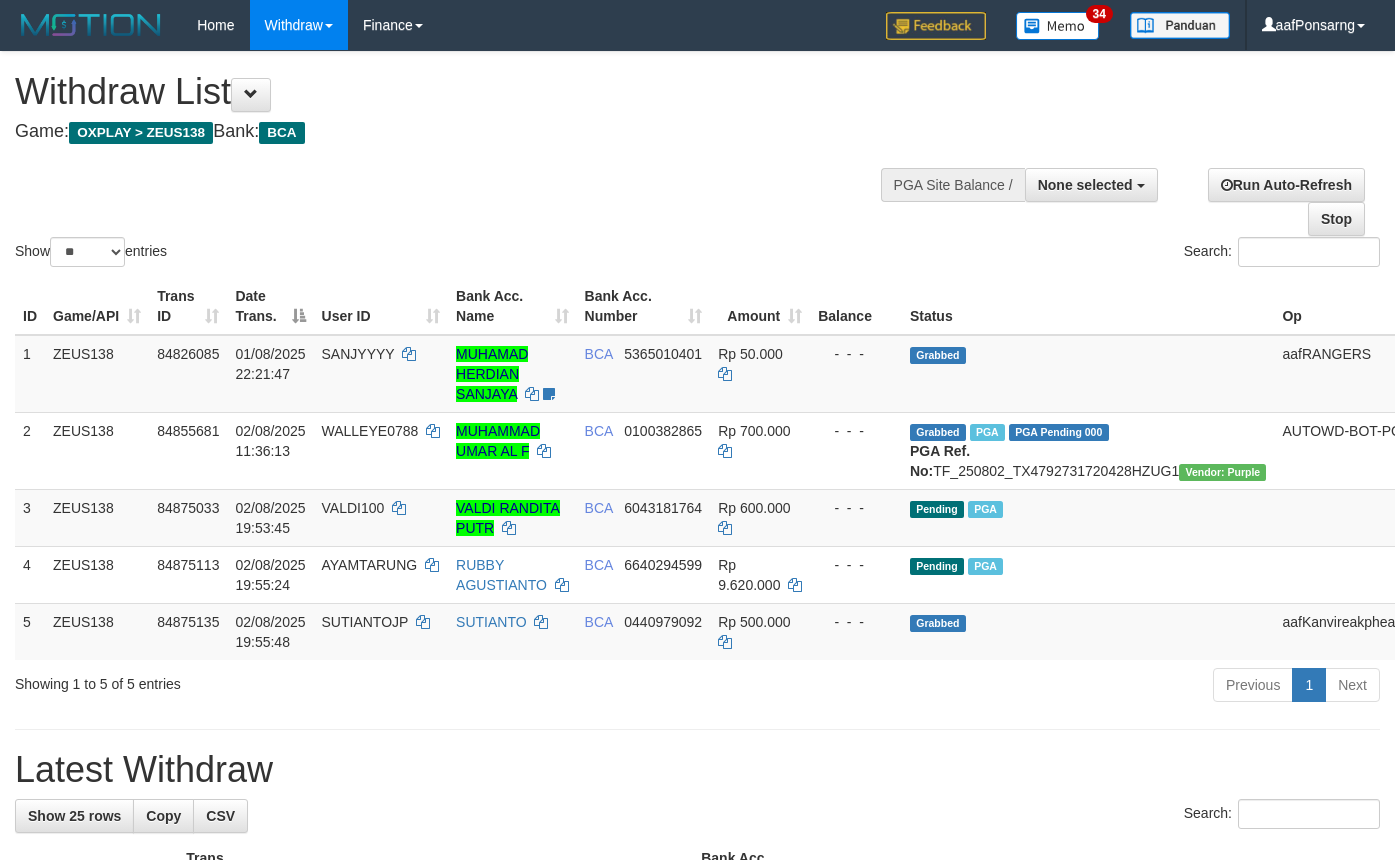 select 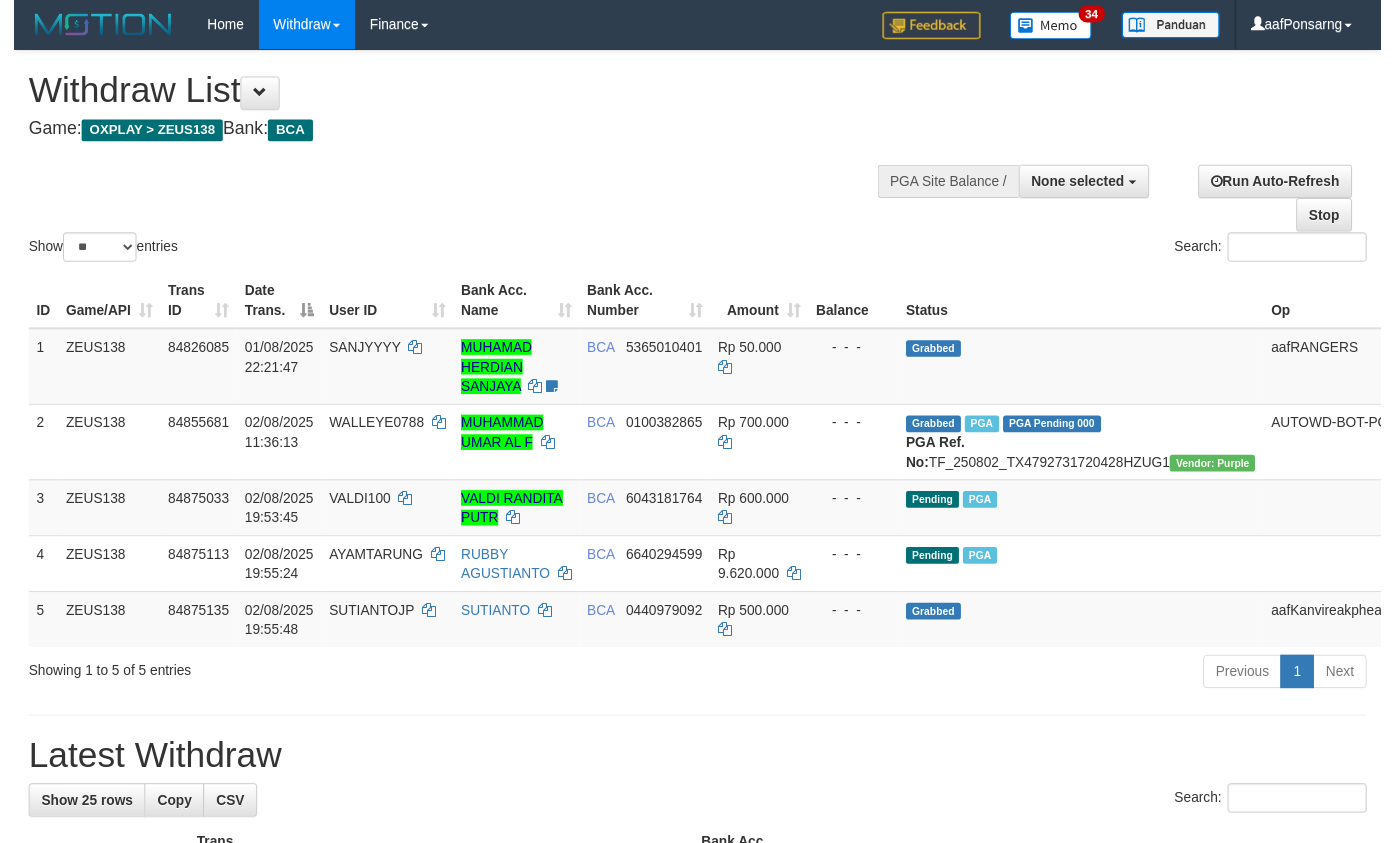 scroll, scrollTop: 152, scrollLeft: 0, axis: vertical 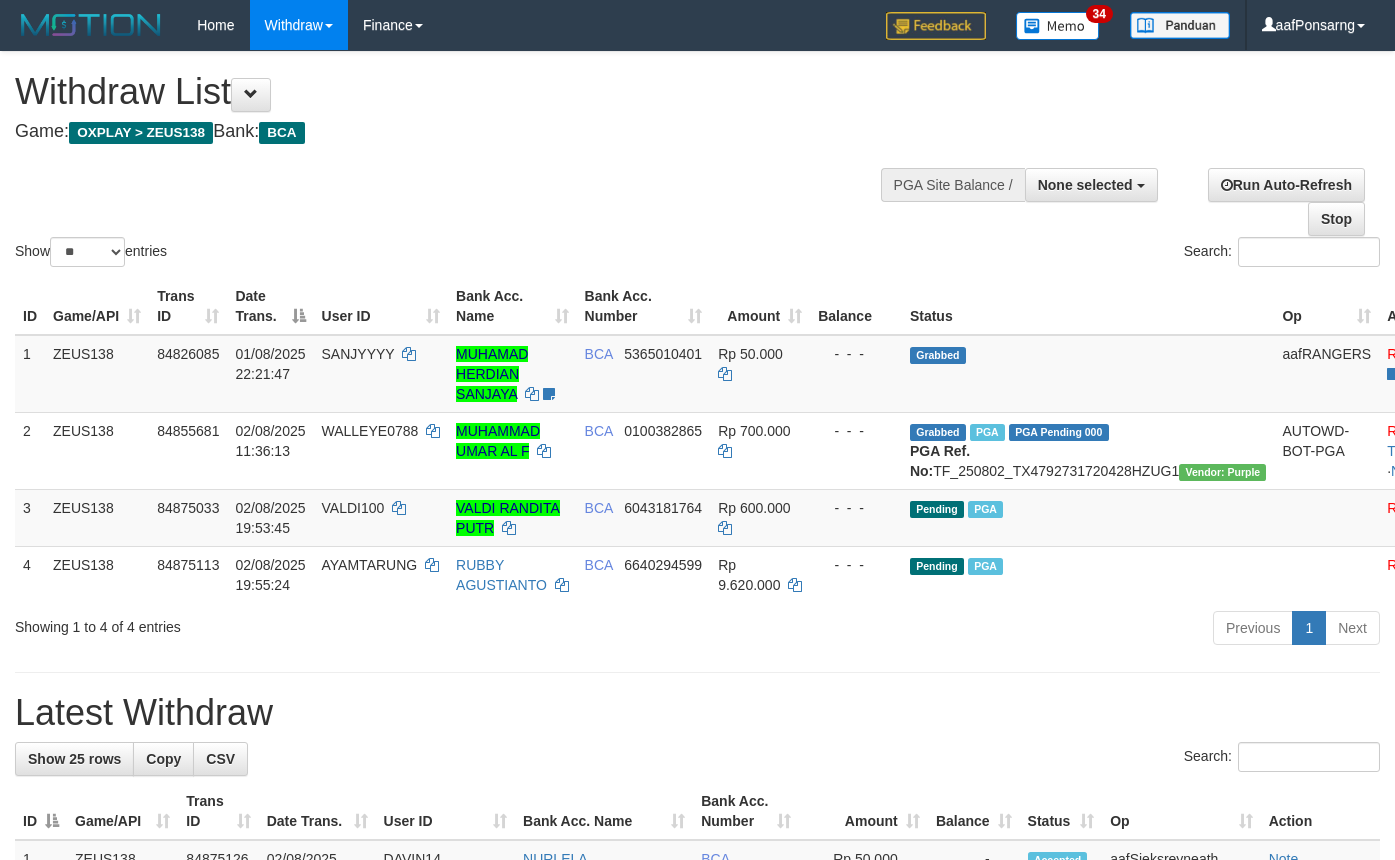select 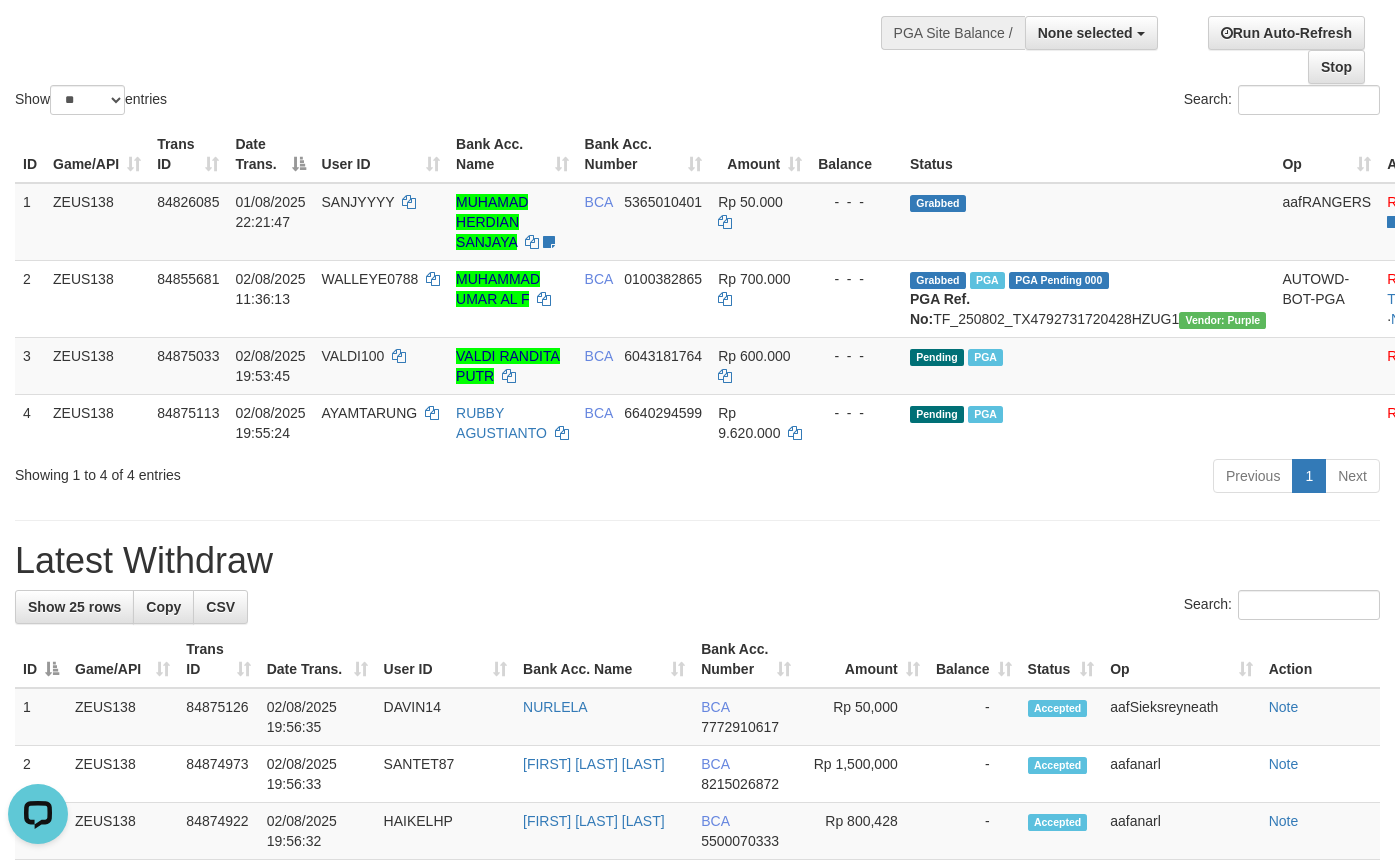 scroll, scrollTop: 0, scrollLeft: 0, axis: both 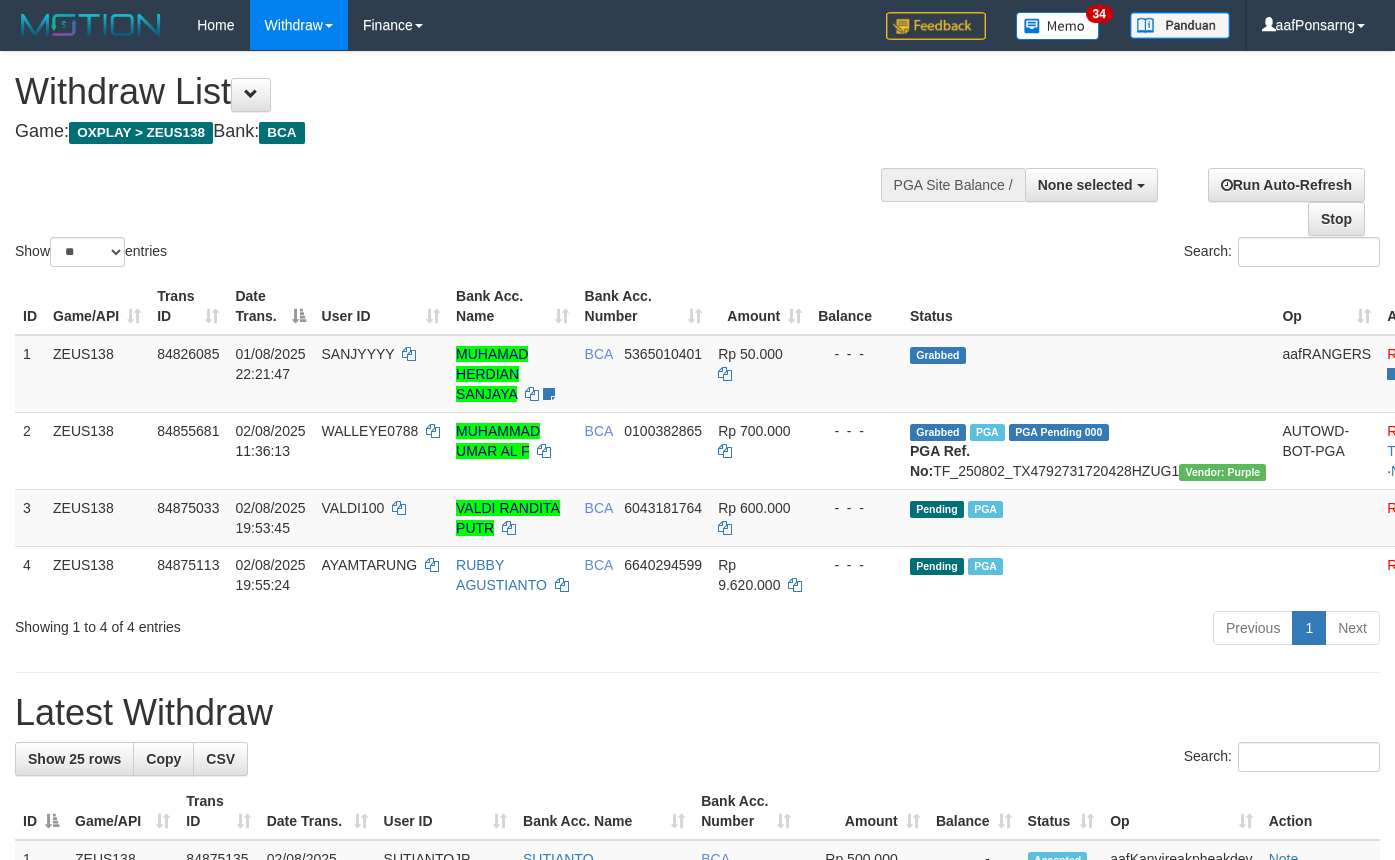 select 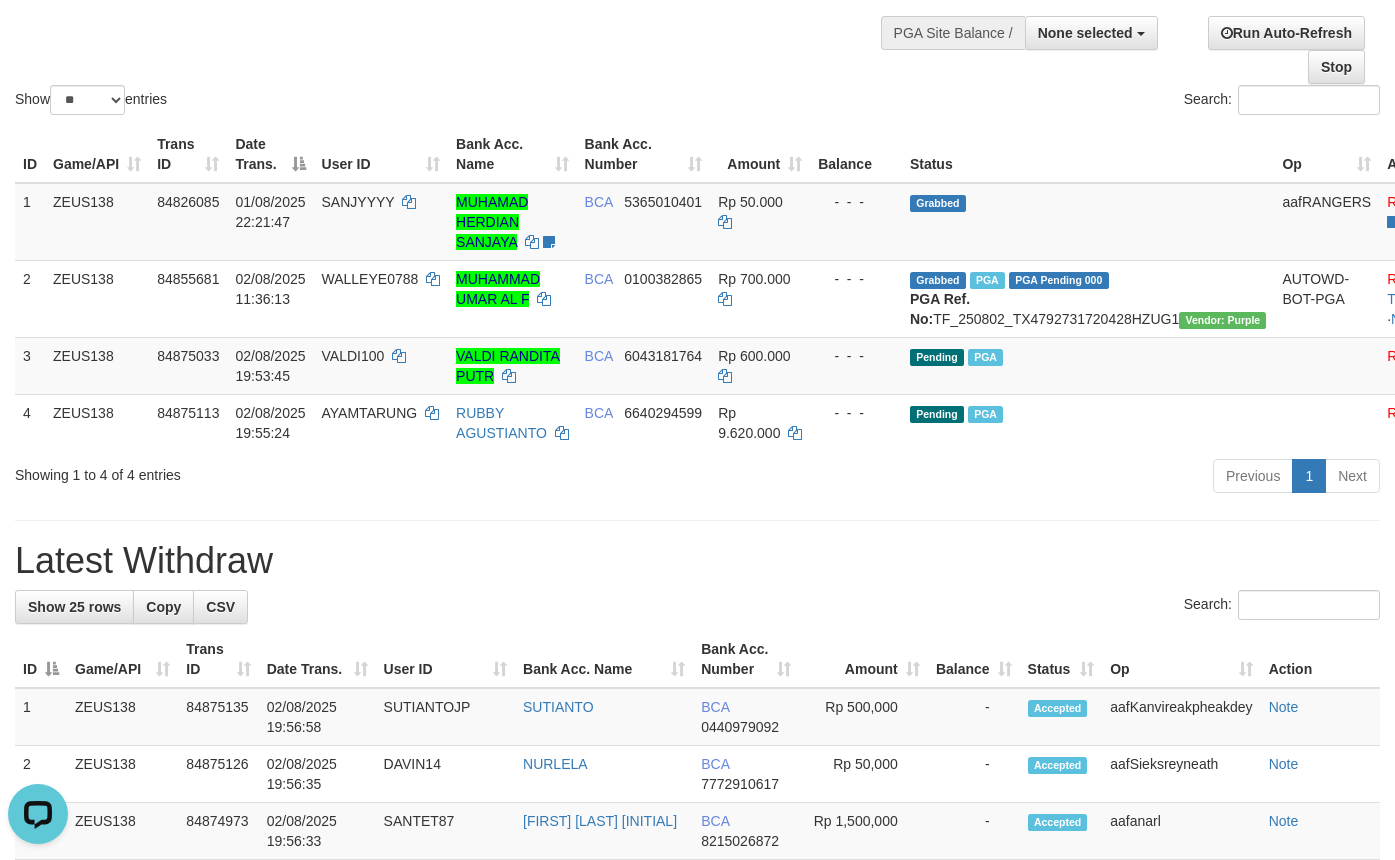 scroll, scrollTop: 0, scrollLeft: 0, axis: both 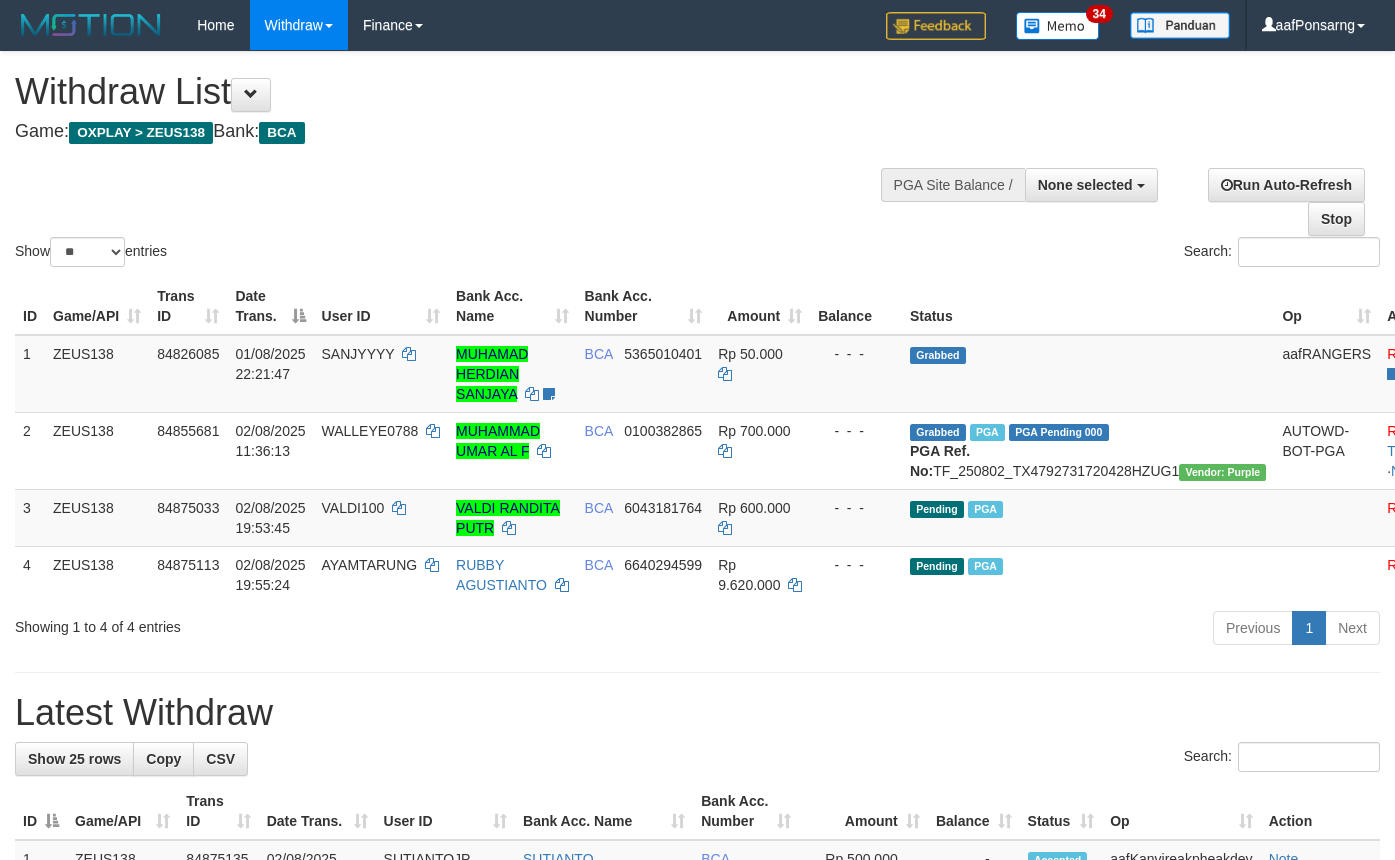 select 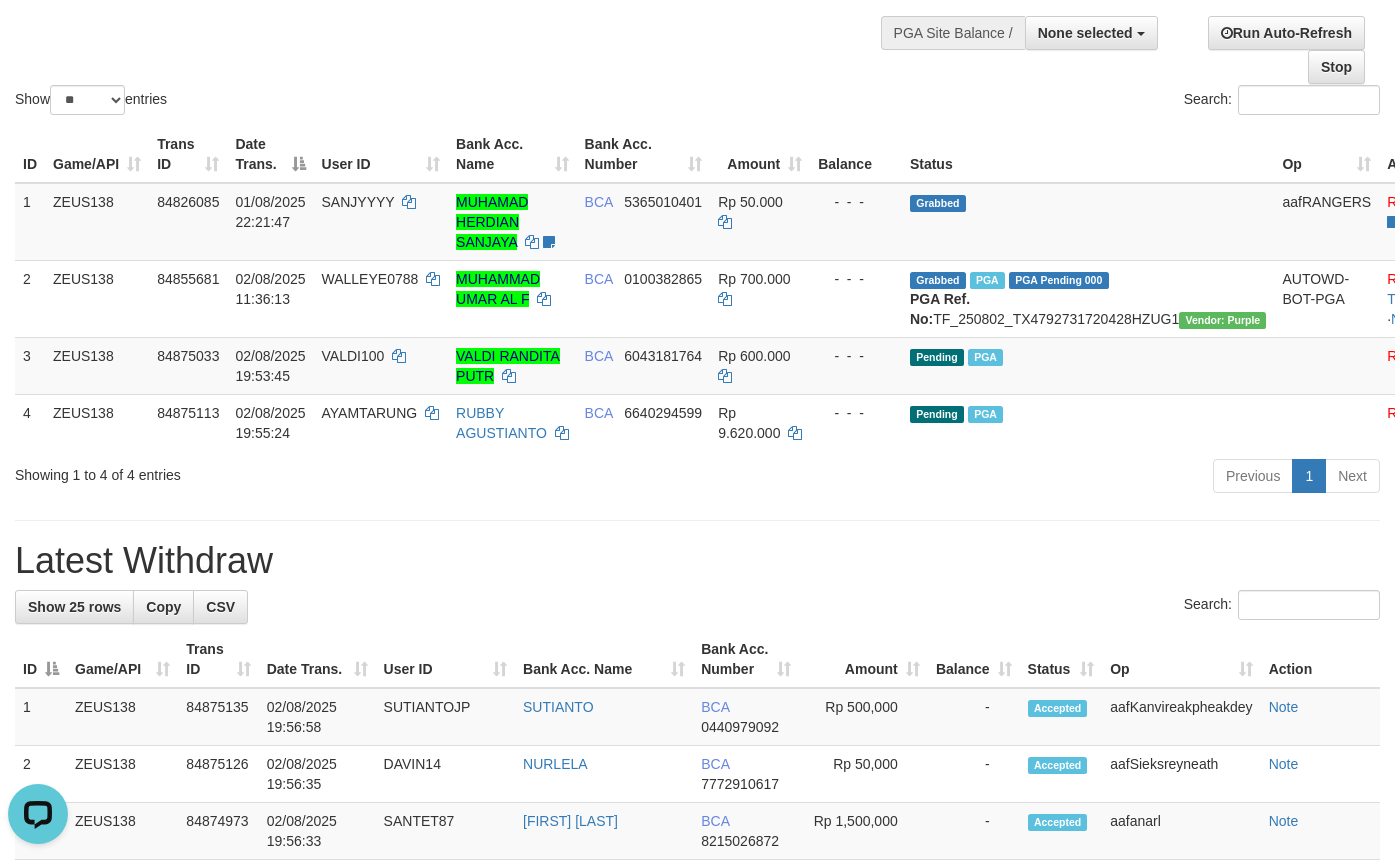 scroll, scrollTop: 0, scrollLeft: 0, axis: both 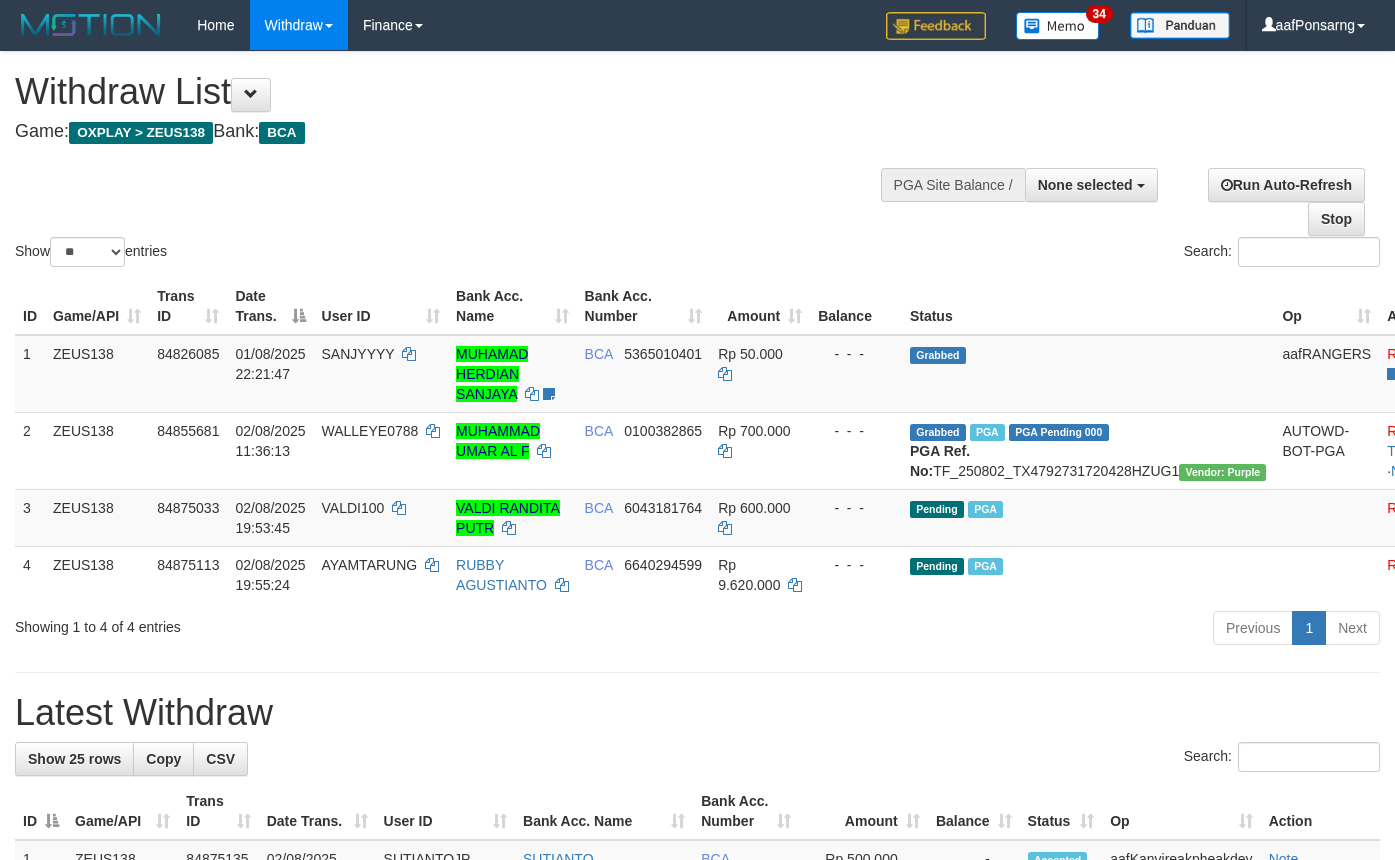 select 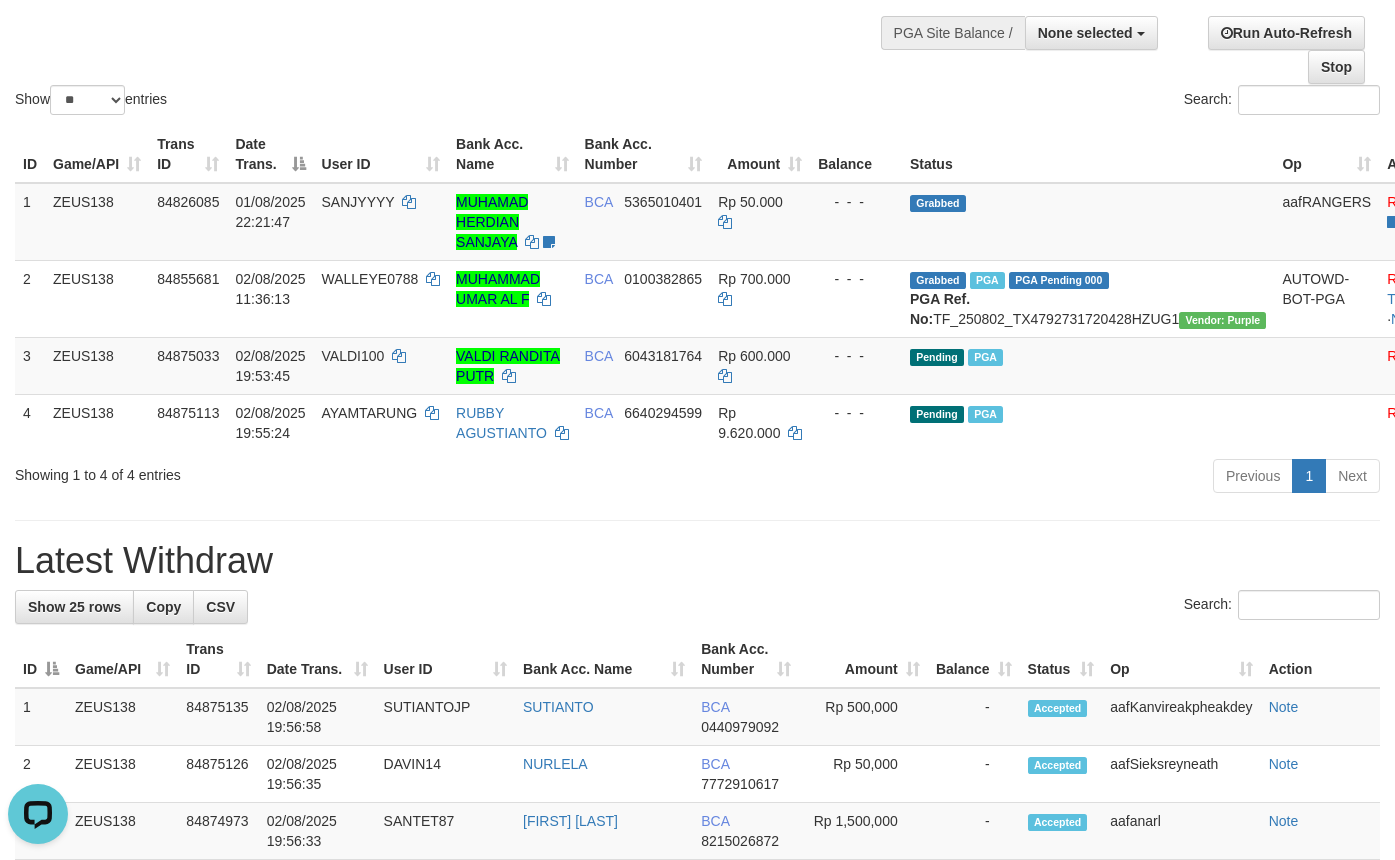 scroll, scrollTop: 0, scrollLeft: 0, axis: both 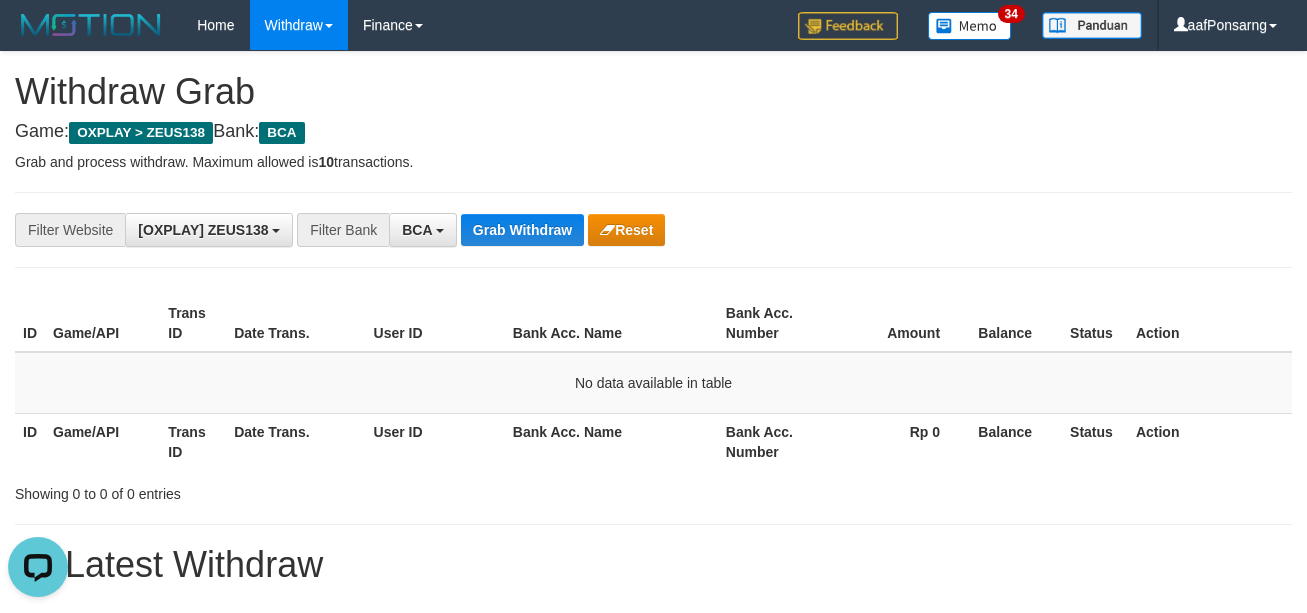 click on "**********" at bounding box center [544, 230] 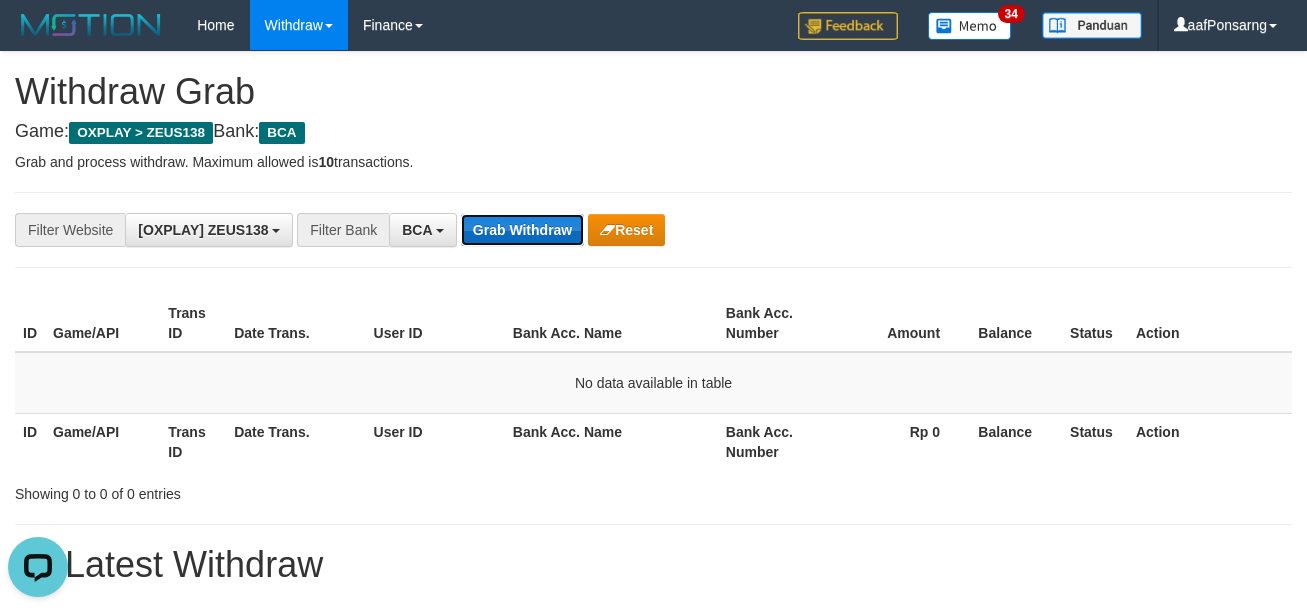click on "Grab Withdraw" at bounding box center (522, 230) 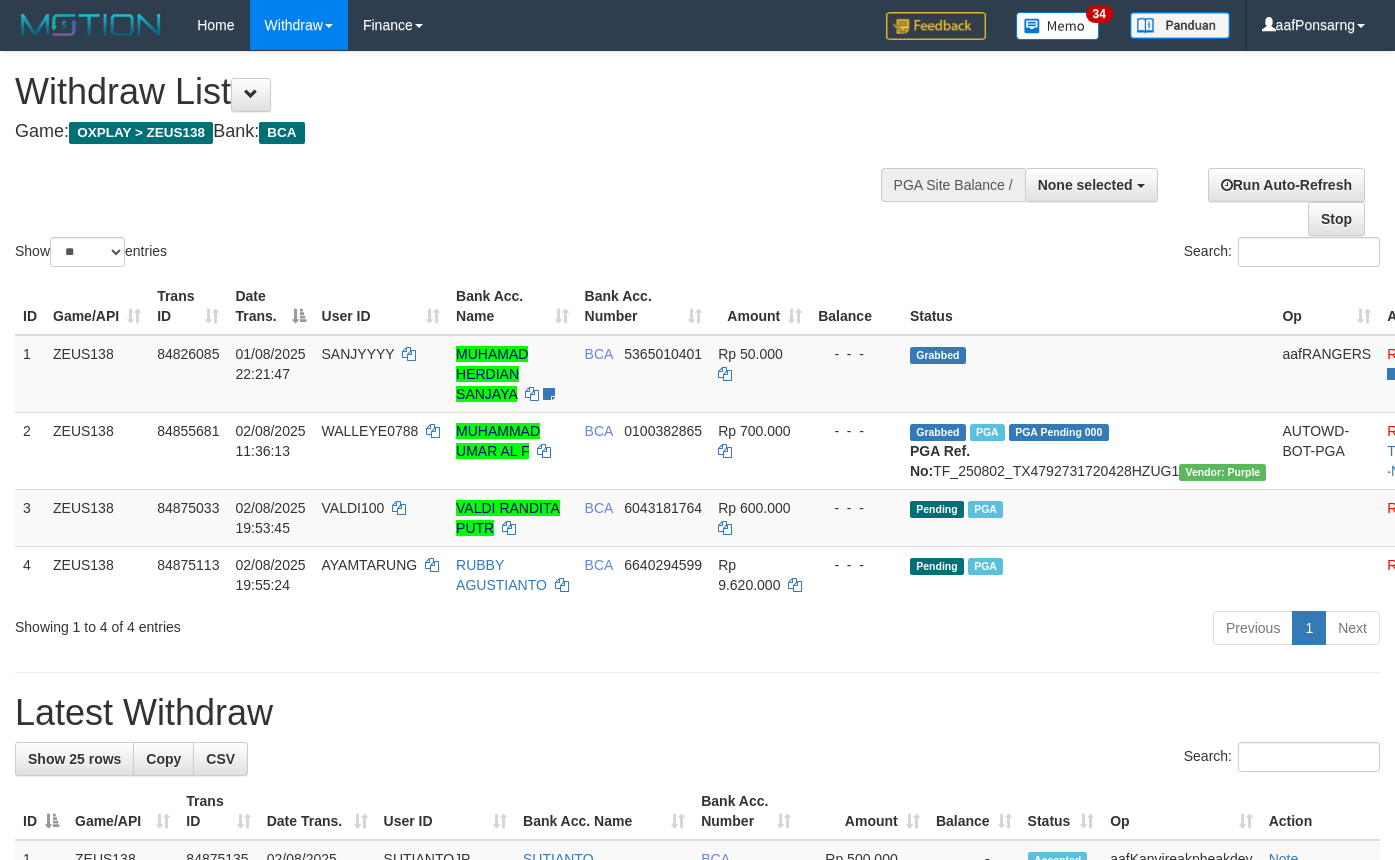 select 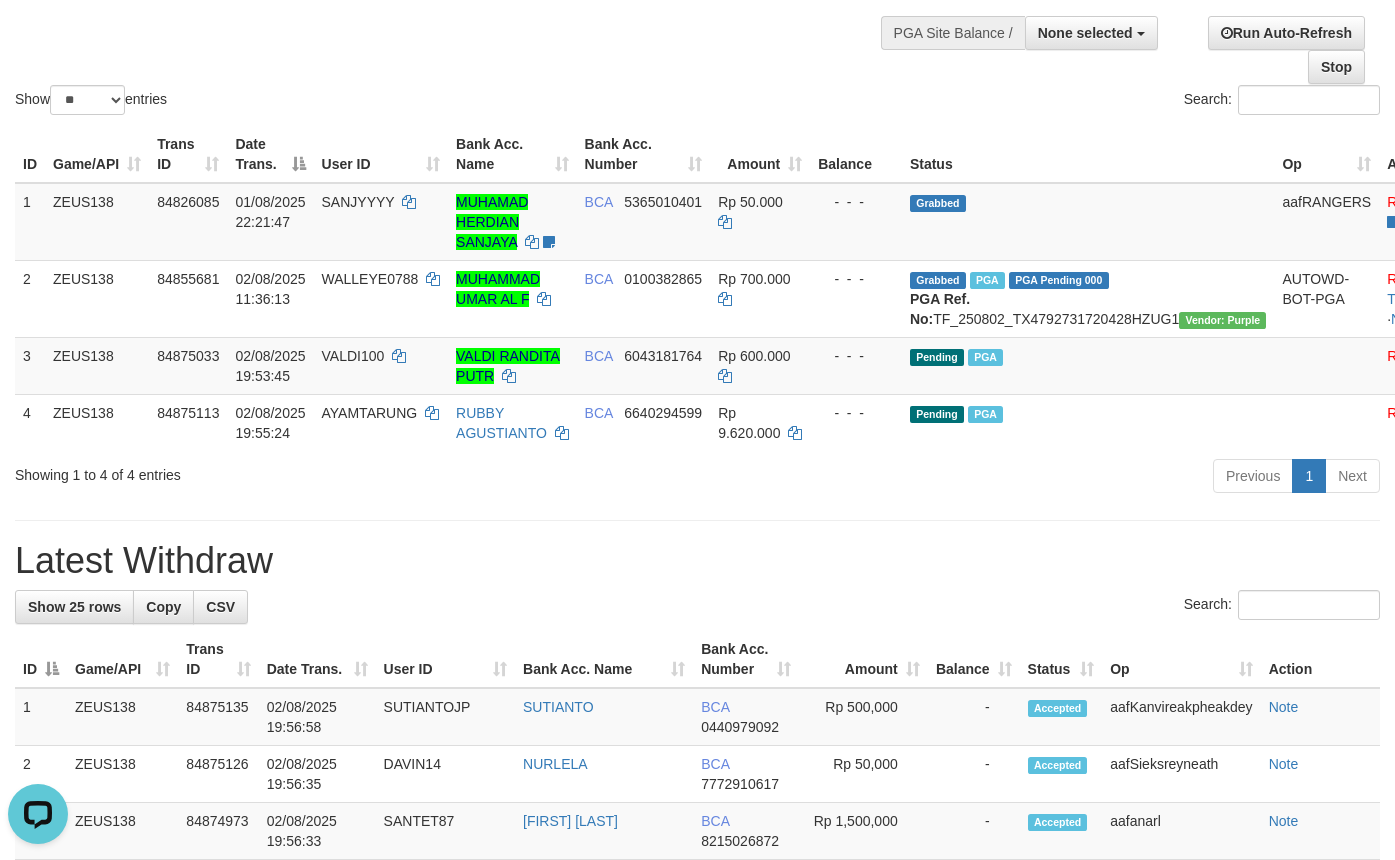 scroll, scrollTop: 0, scrollLeft: 0, axis: both 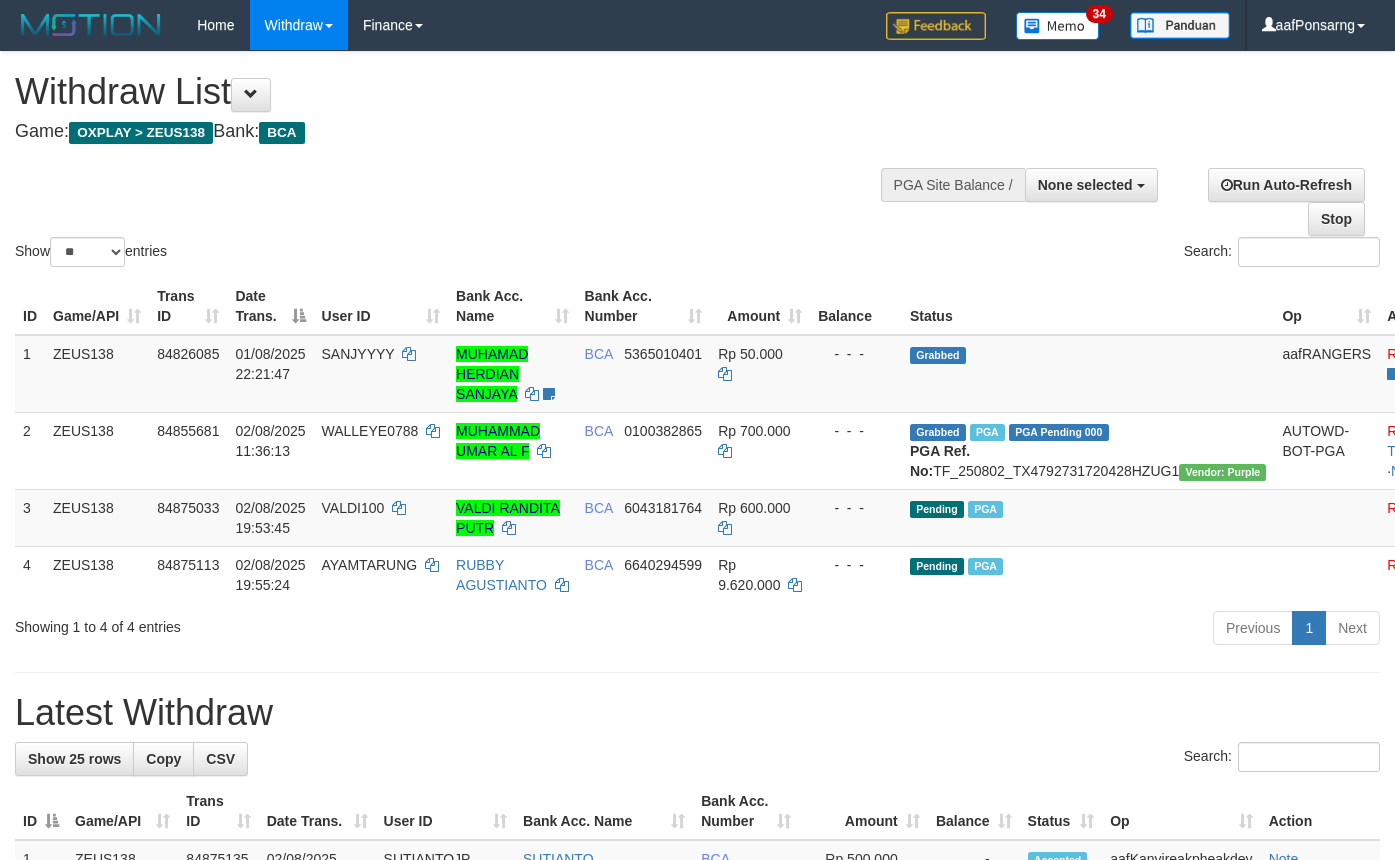 select 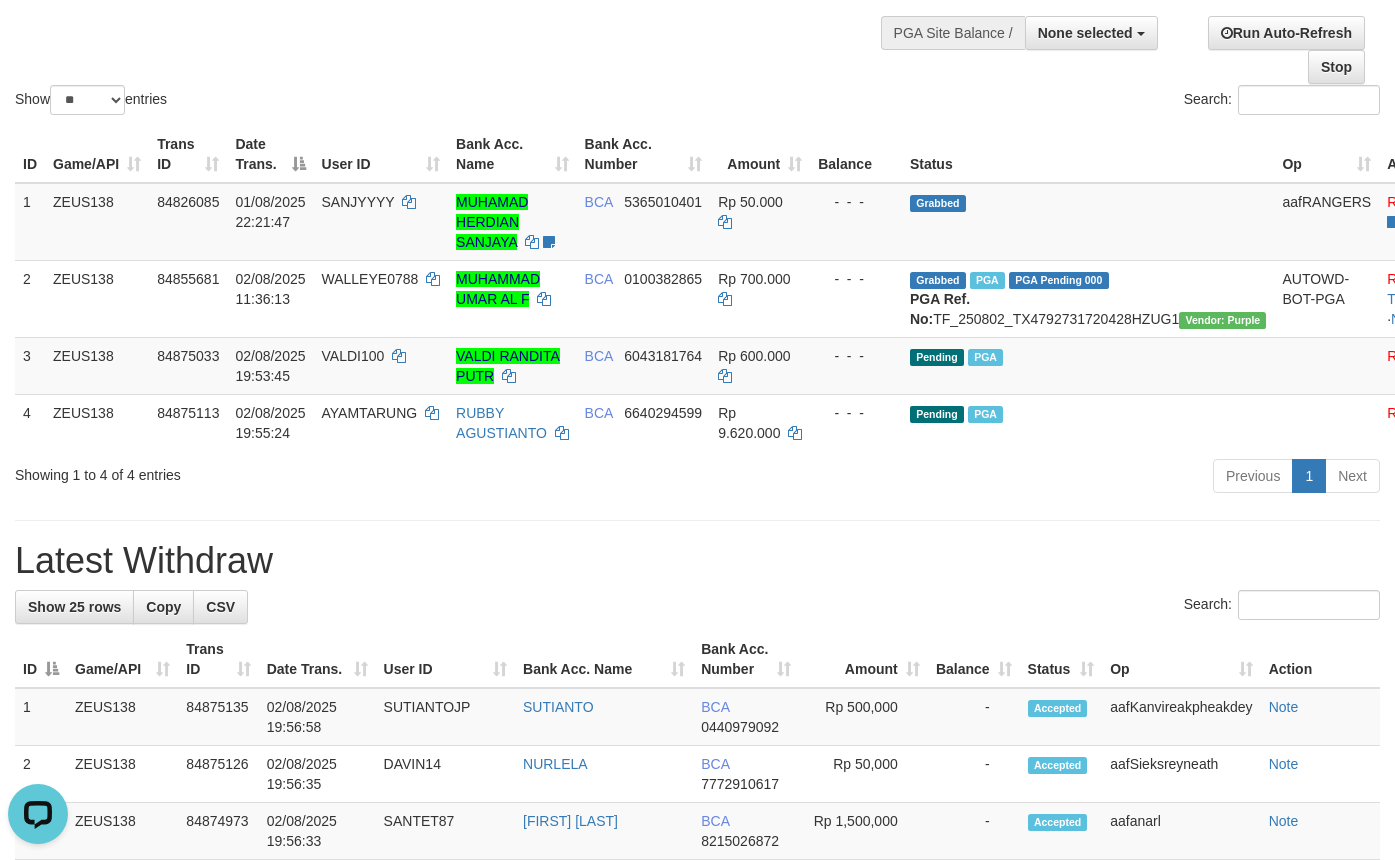 scroll, scrollTop: 0, scrollLeft: 0, axis: both 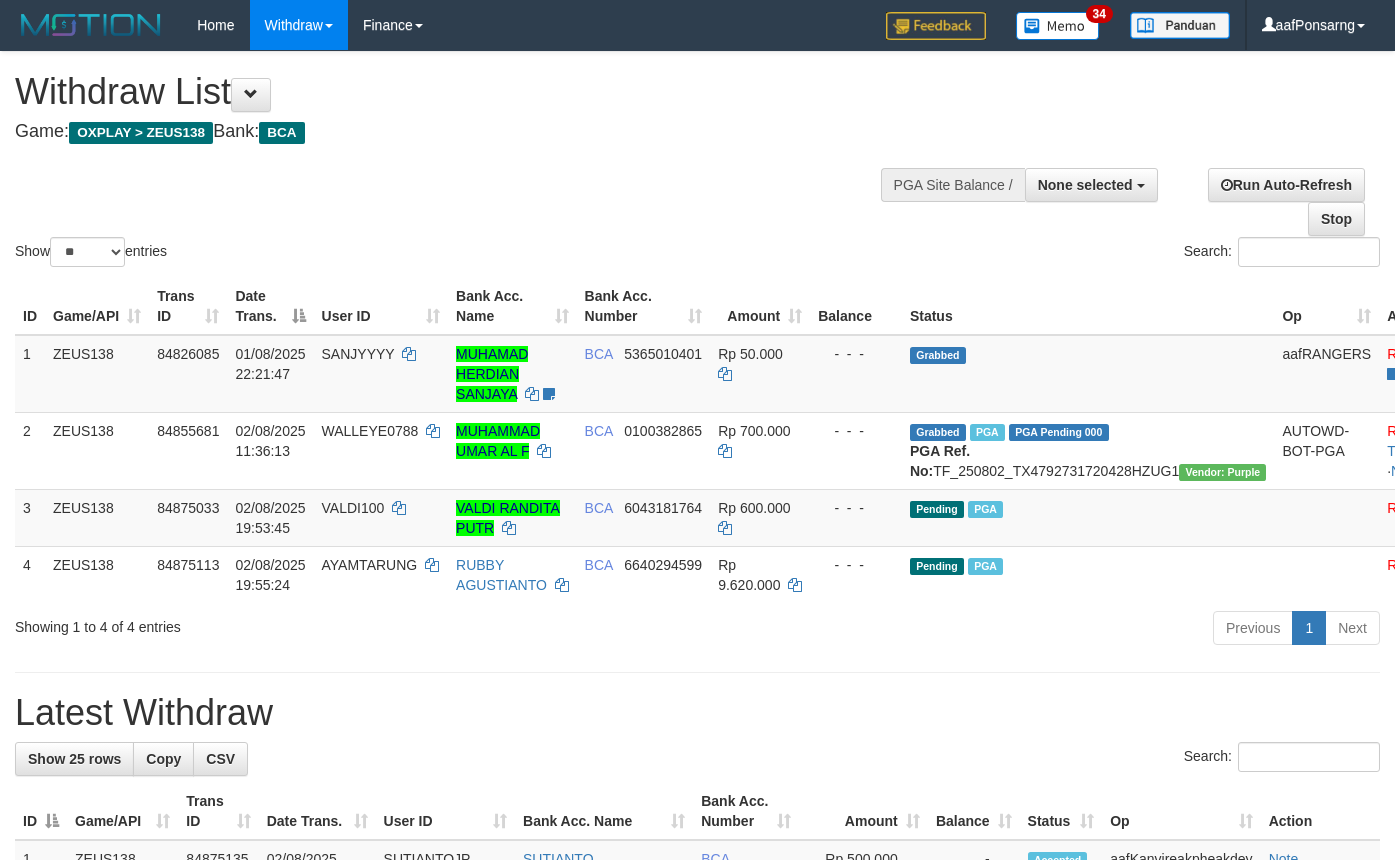 select 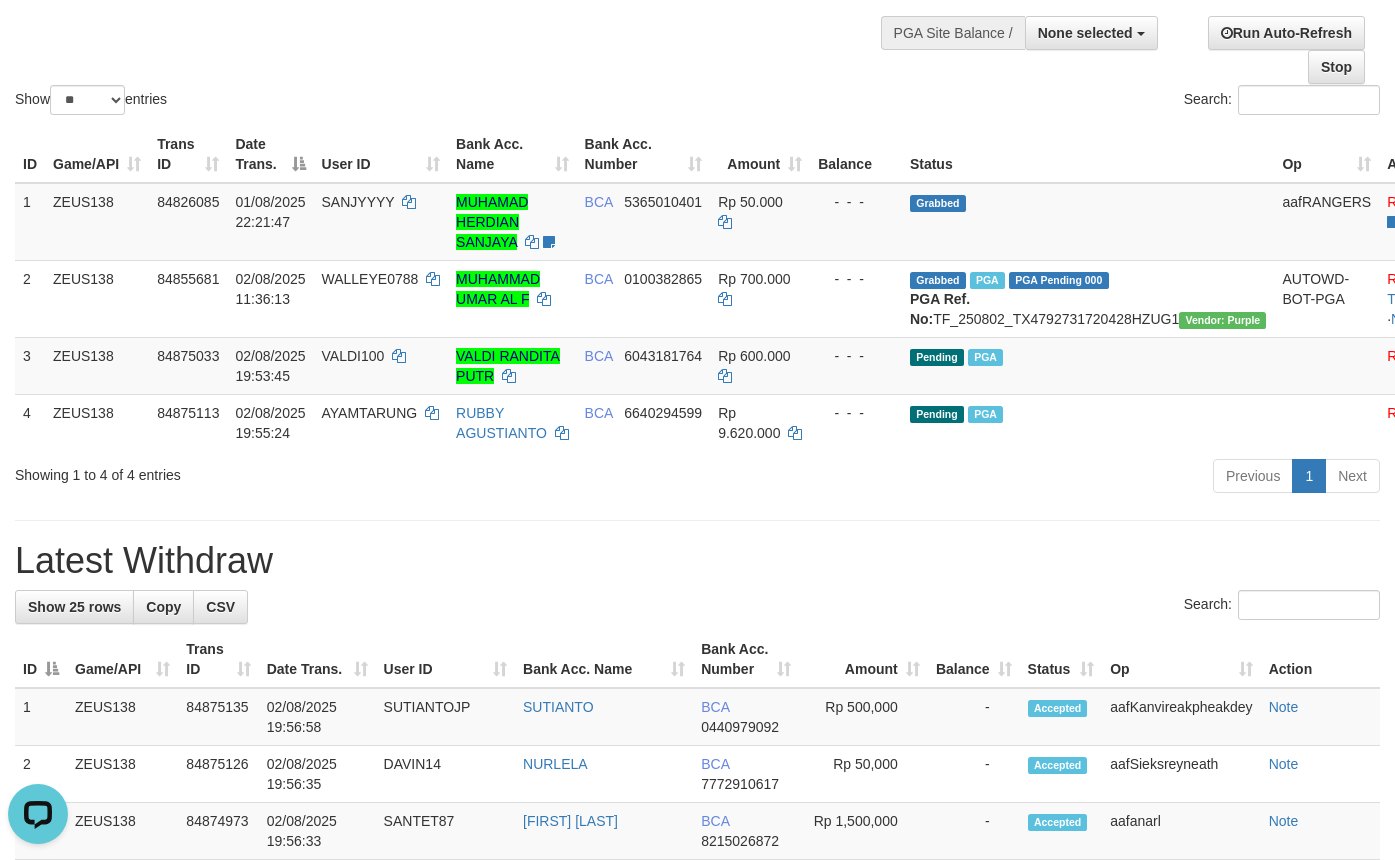scroll, scrollTop: 0, scrollLeft: 0, axis: both 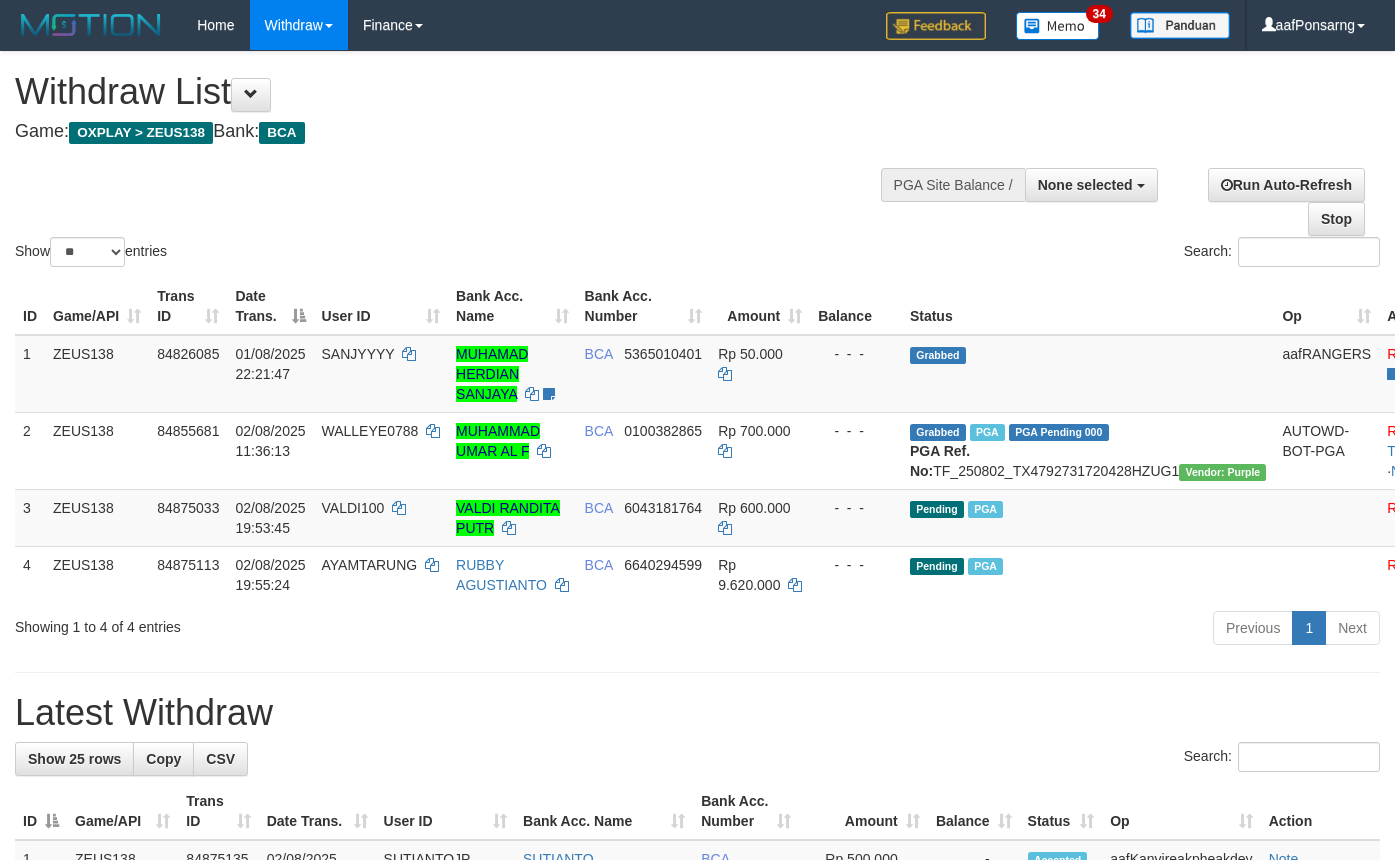 select 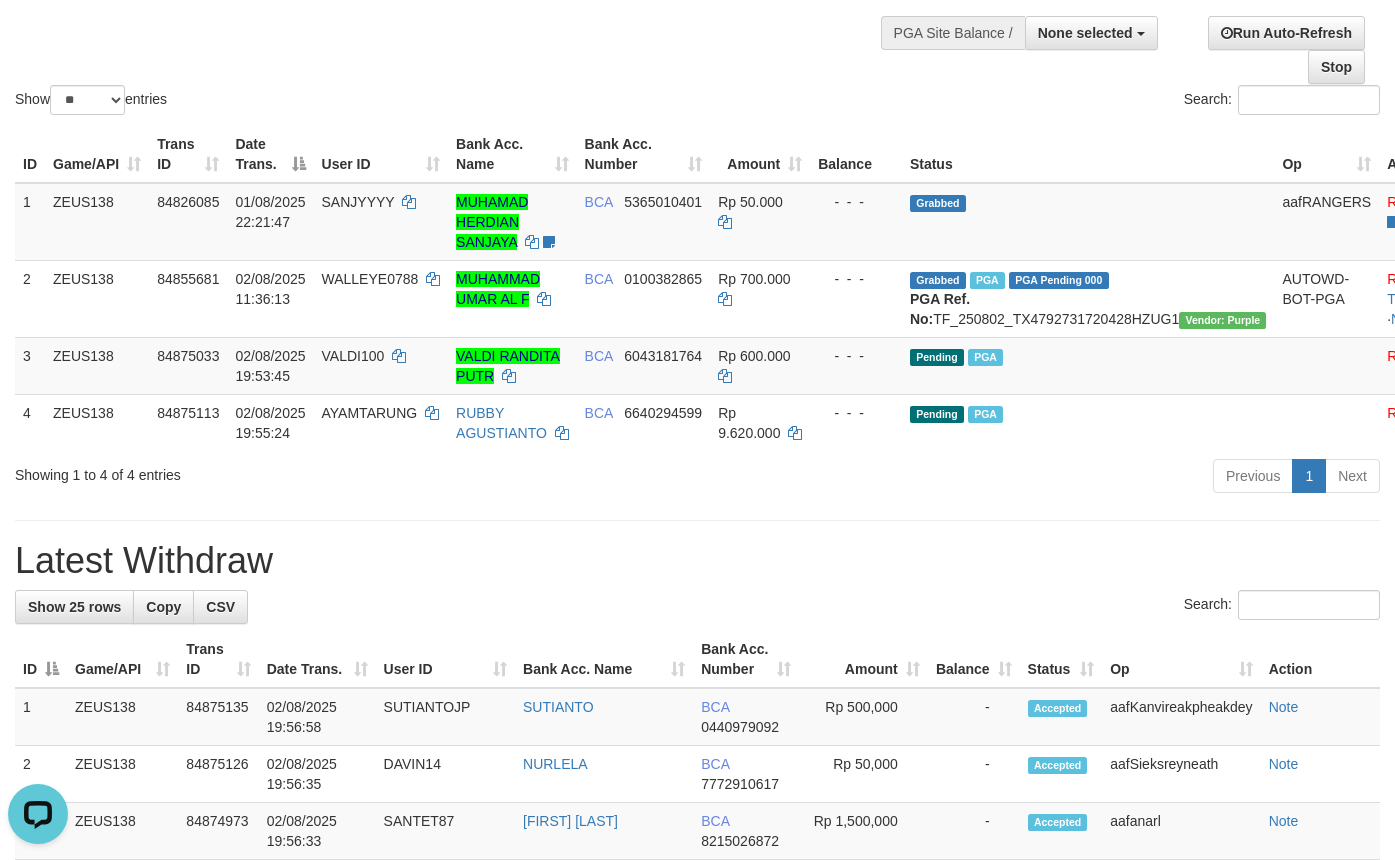 scroll, scrollTop: 0, scrollLeft: 0, axis: both 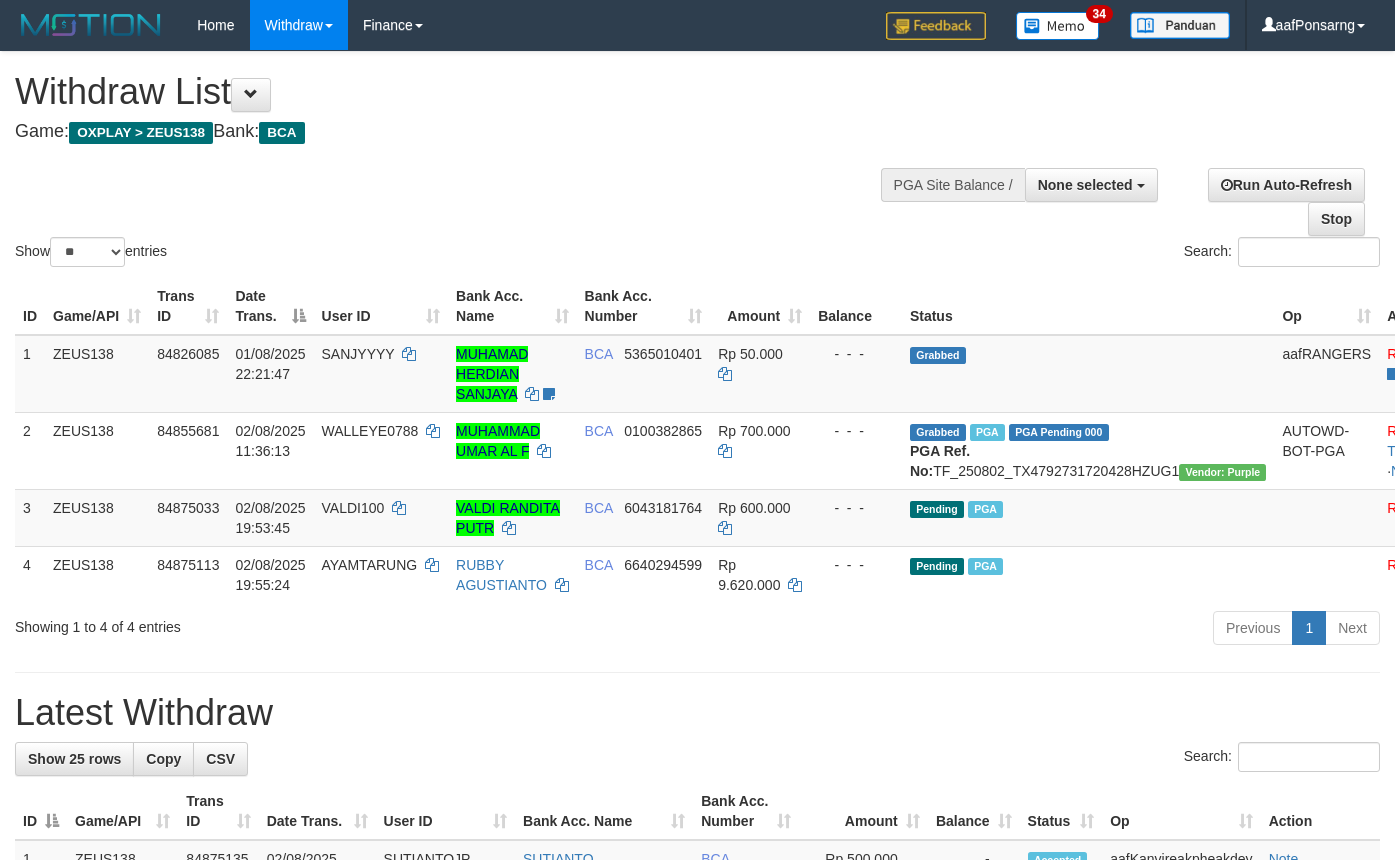 select 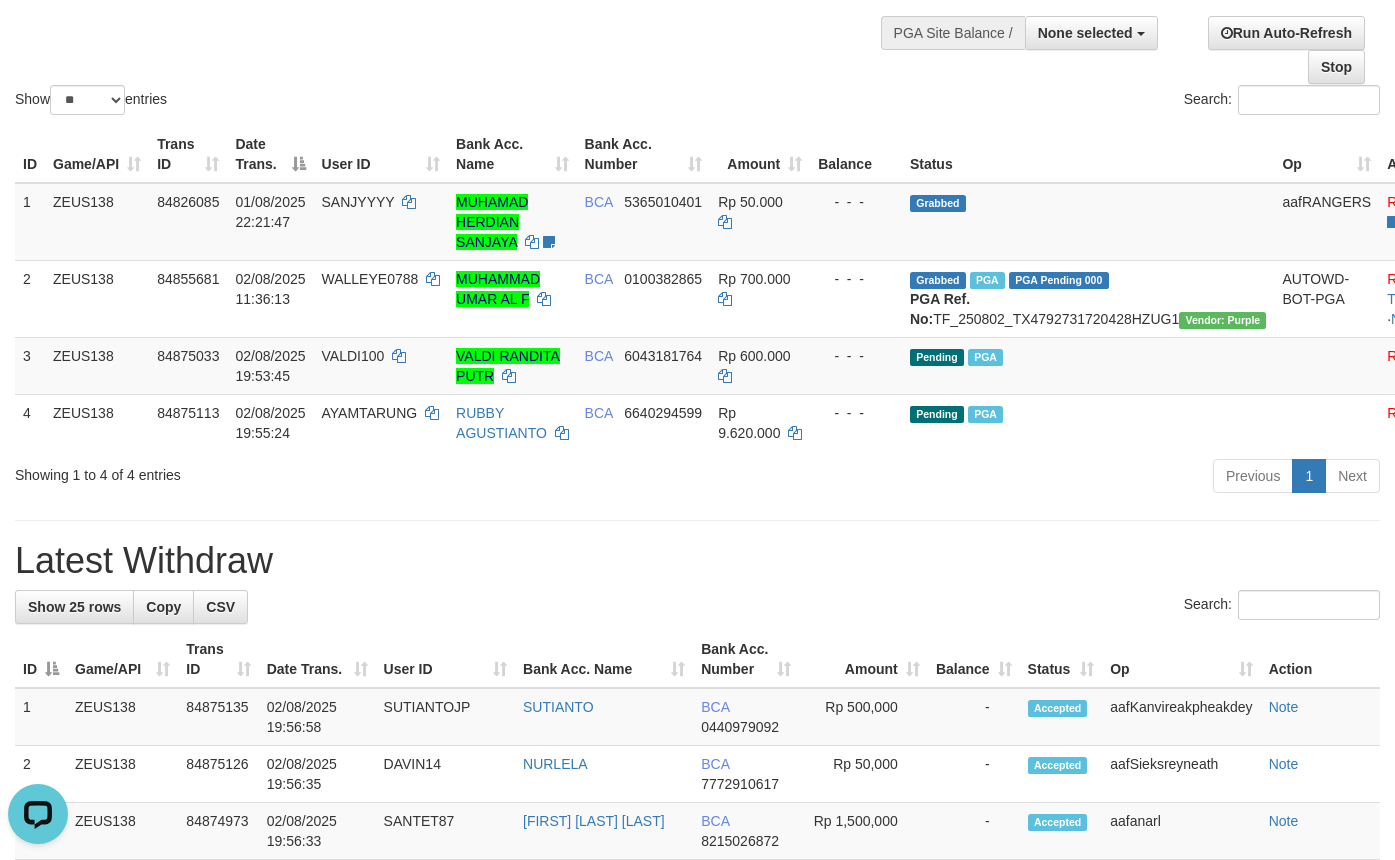 scroll, scrollTop: 0, scrollLeft: 0, axis: both 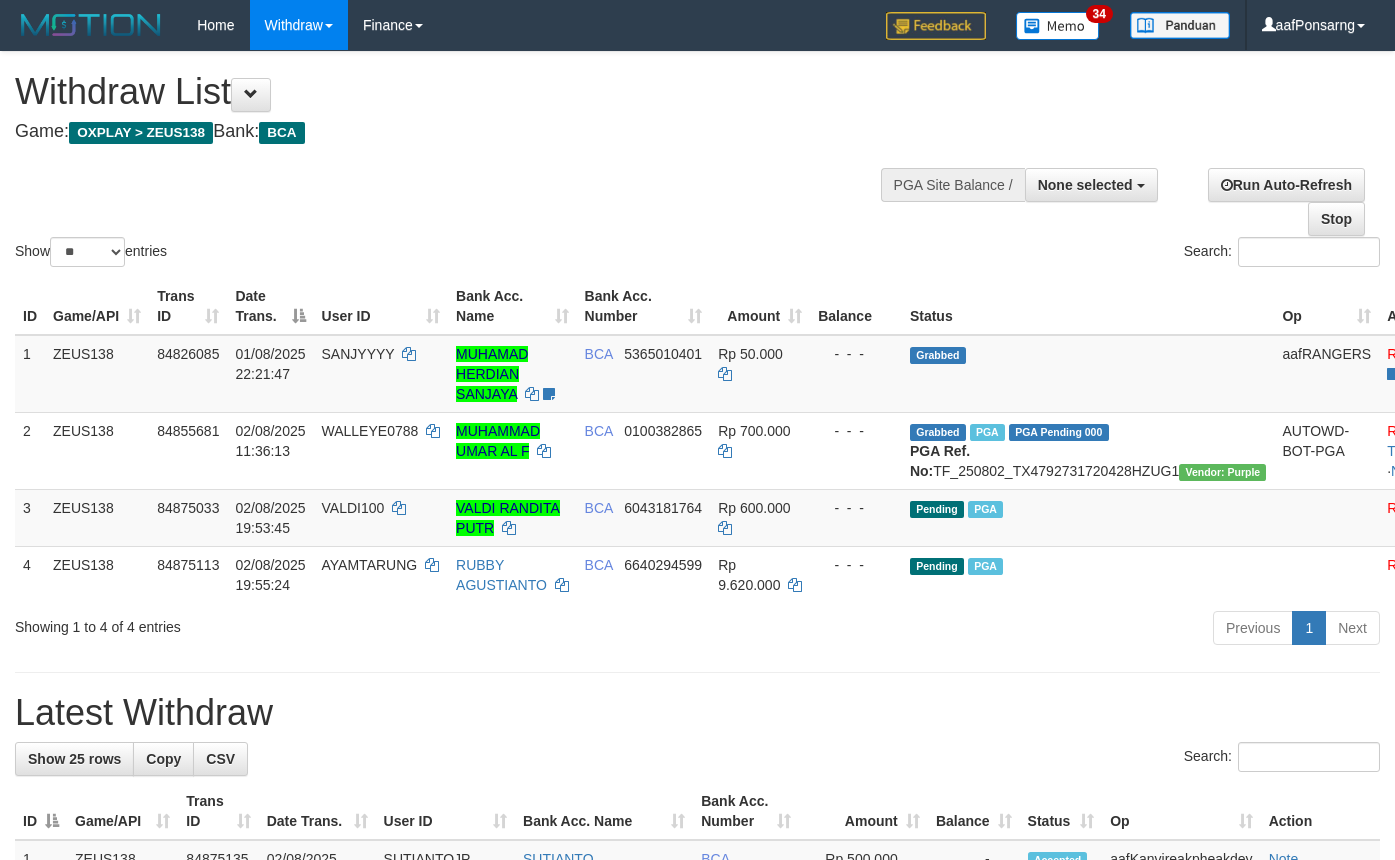 select 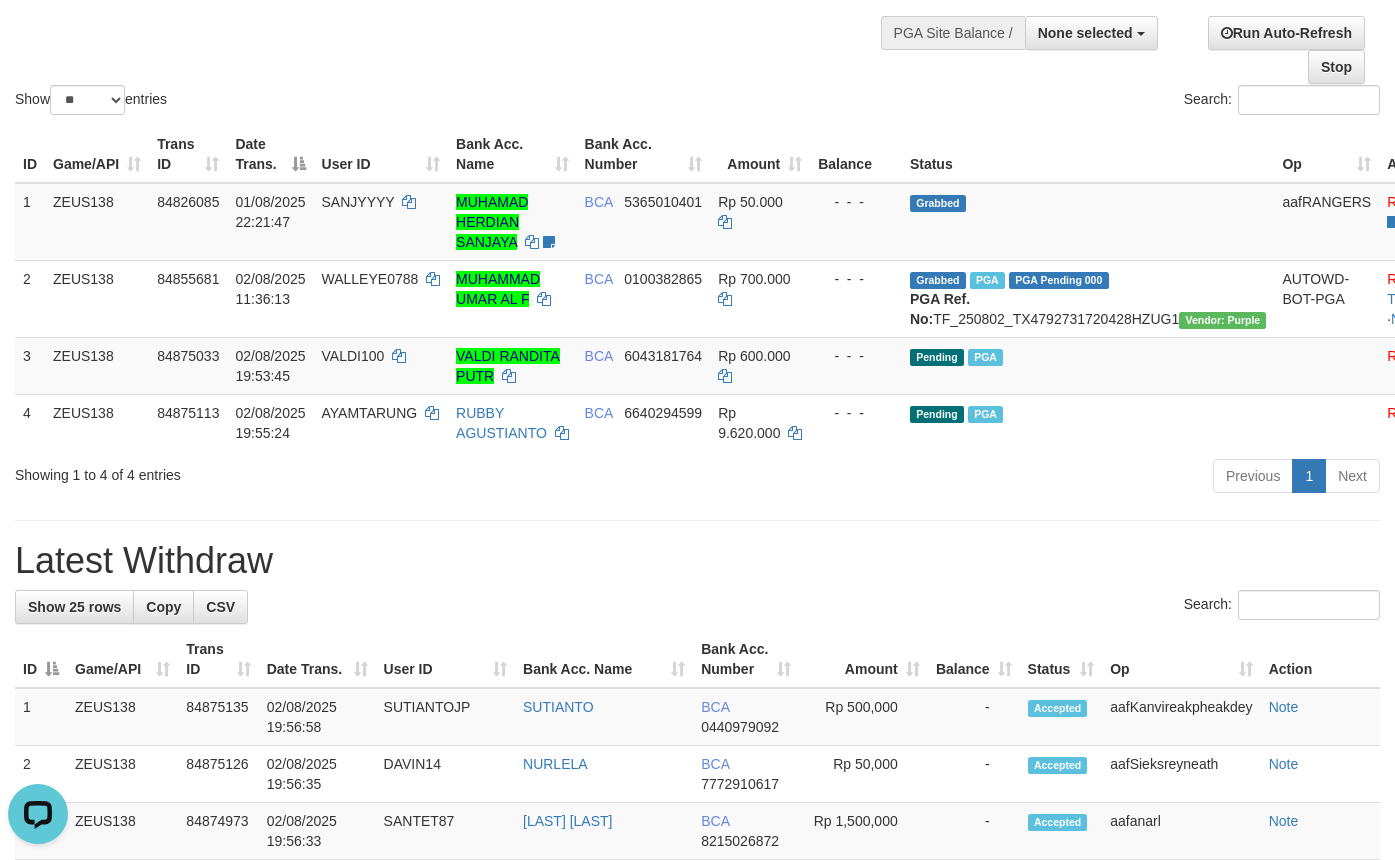 scroll, scrollTop: 0, scrollLeft: 0, axis: both 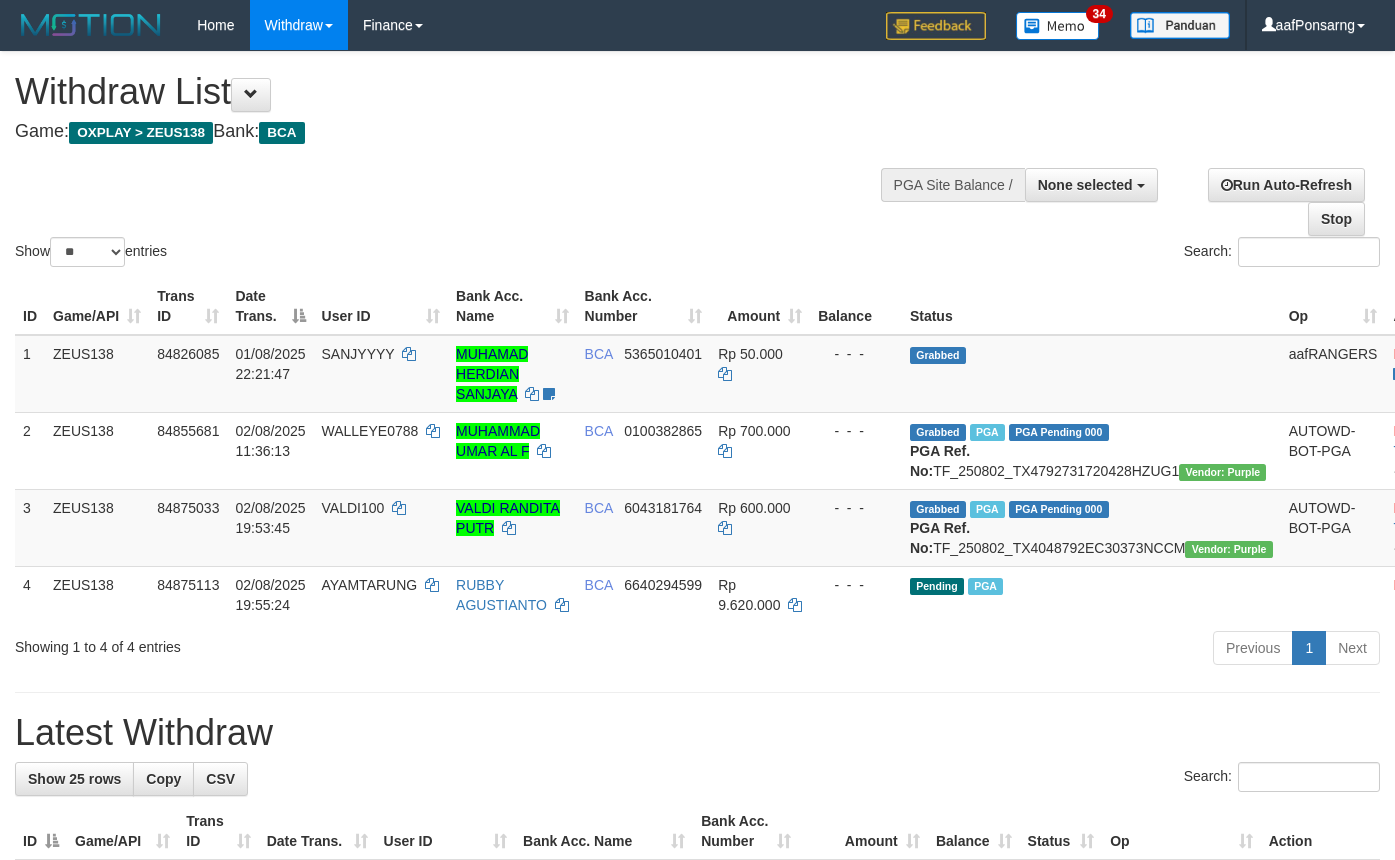 select 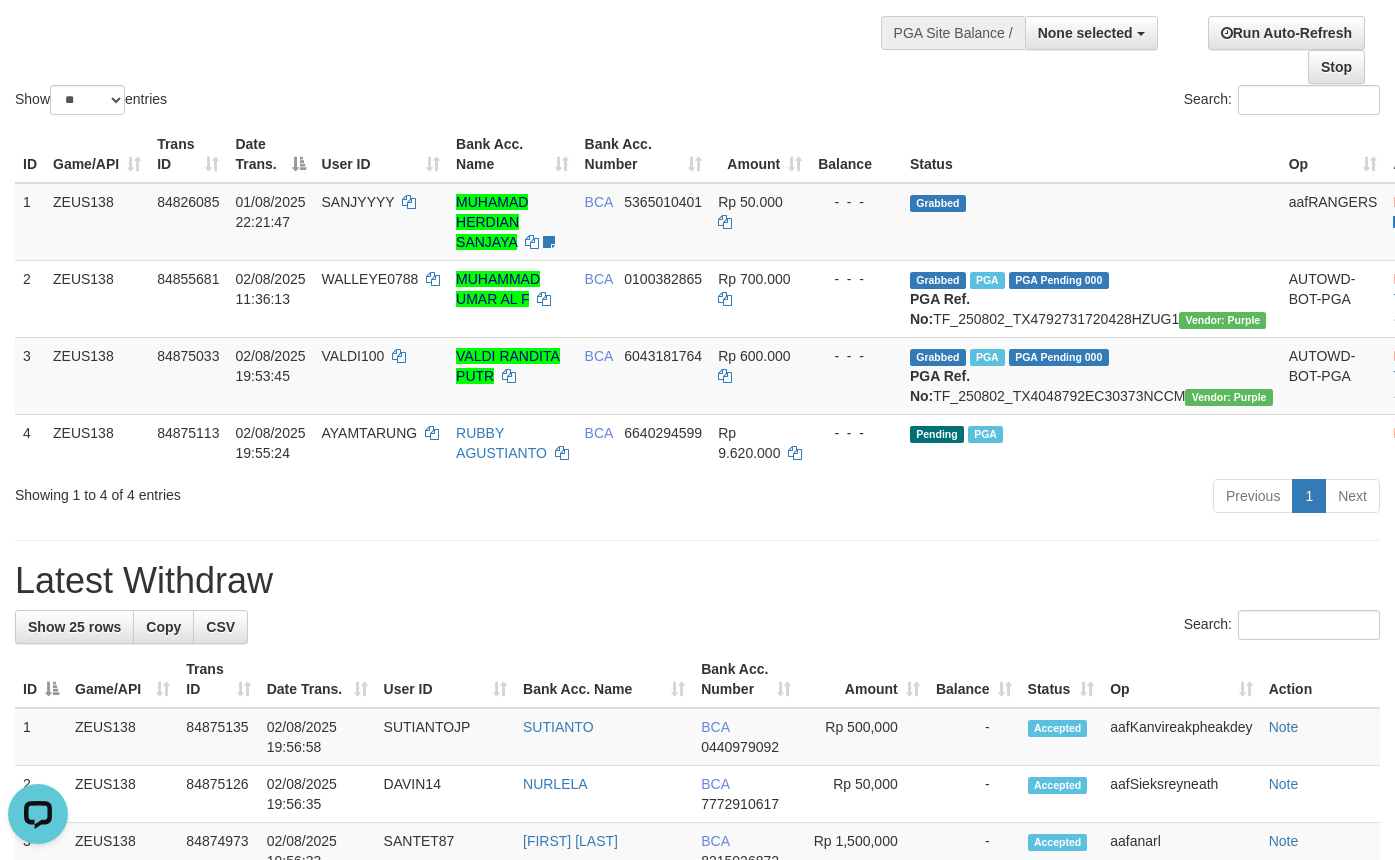 scroll, scrollTop: 0, scrollLeft: 0, axis: both 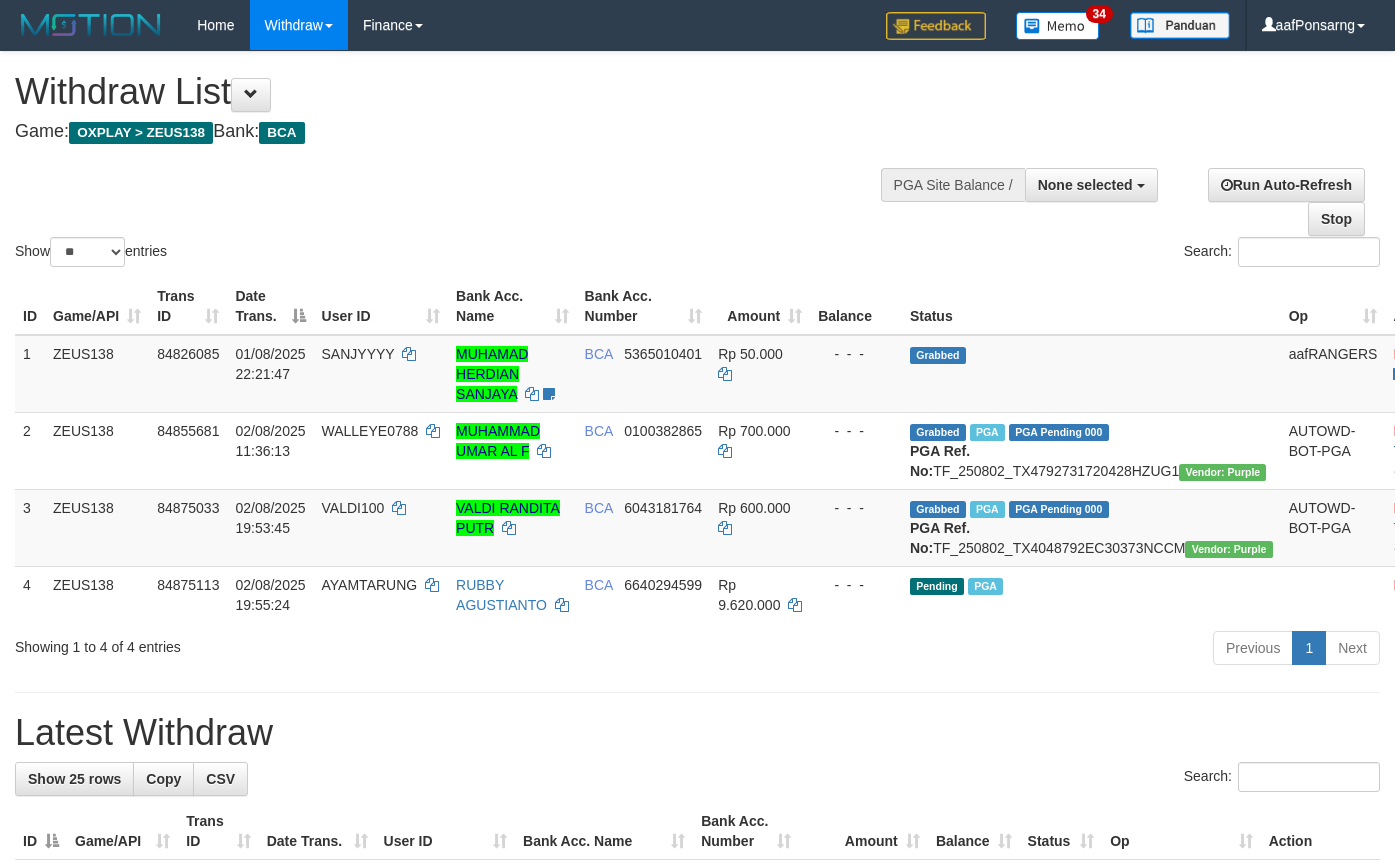 select 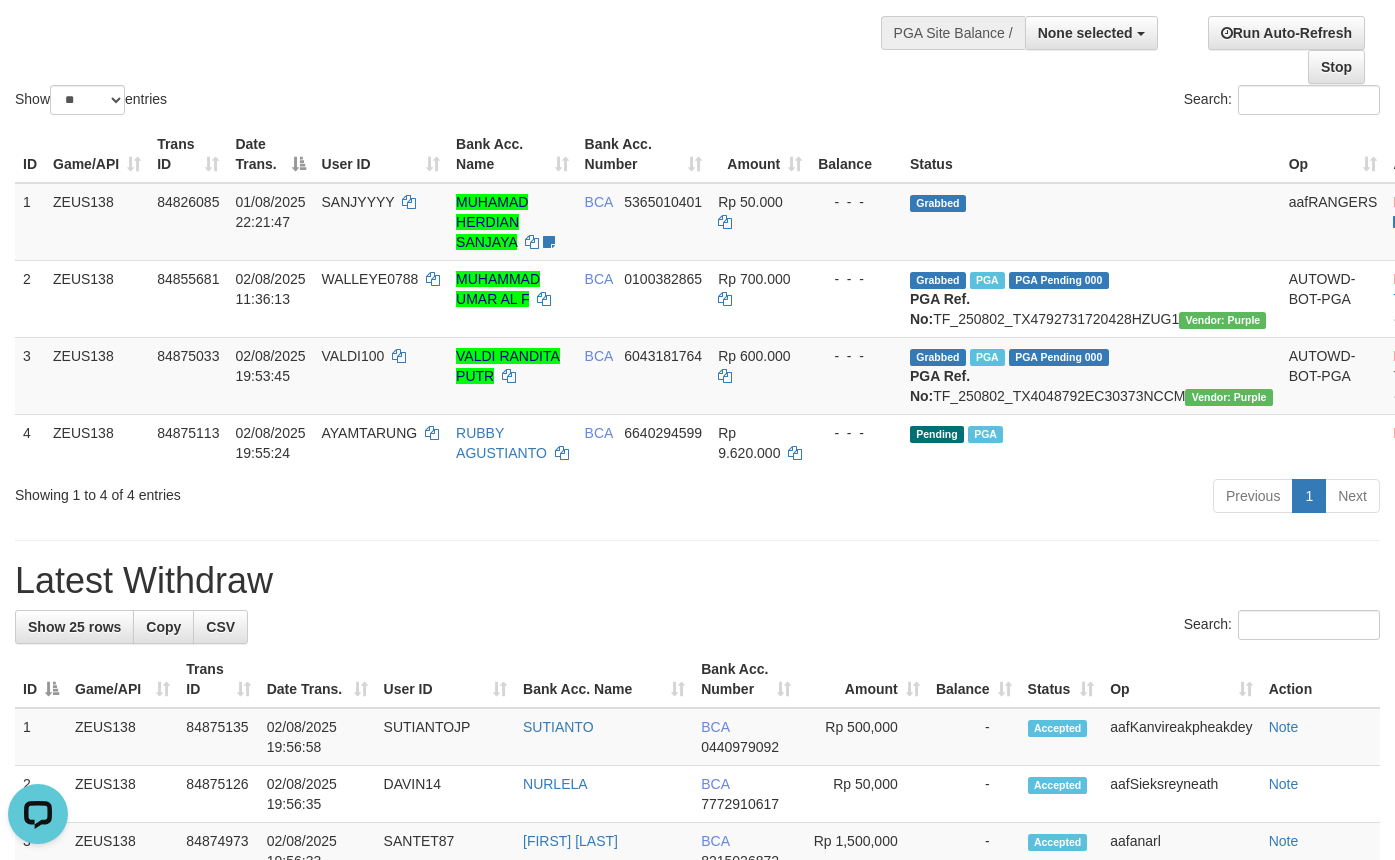 scroll, scrollTop: 0, scrollLeft: 0, axis: both 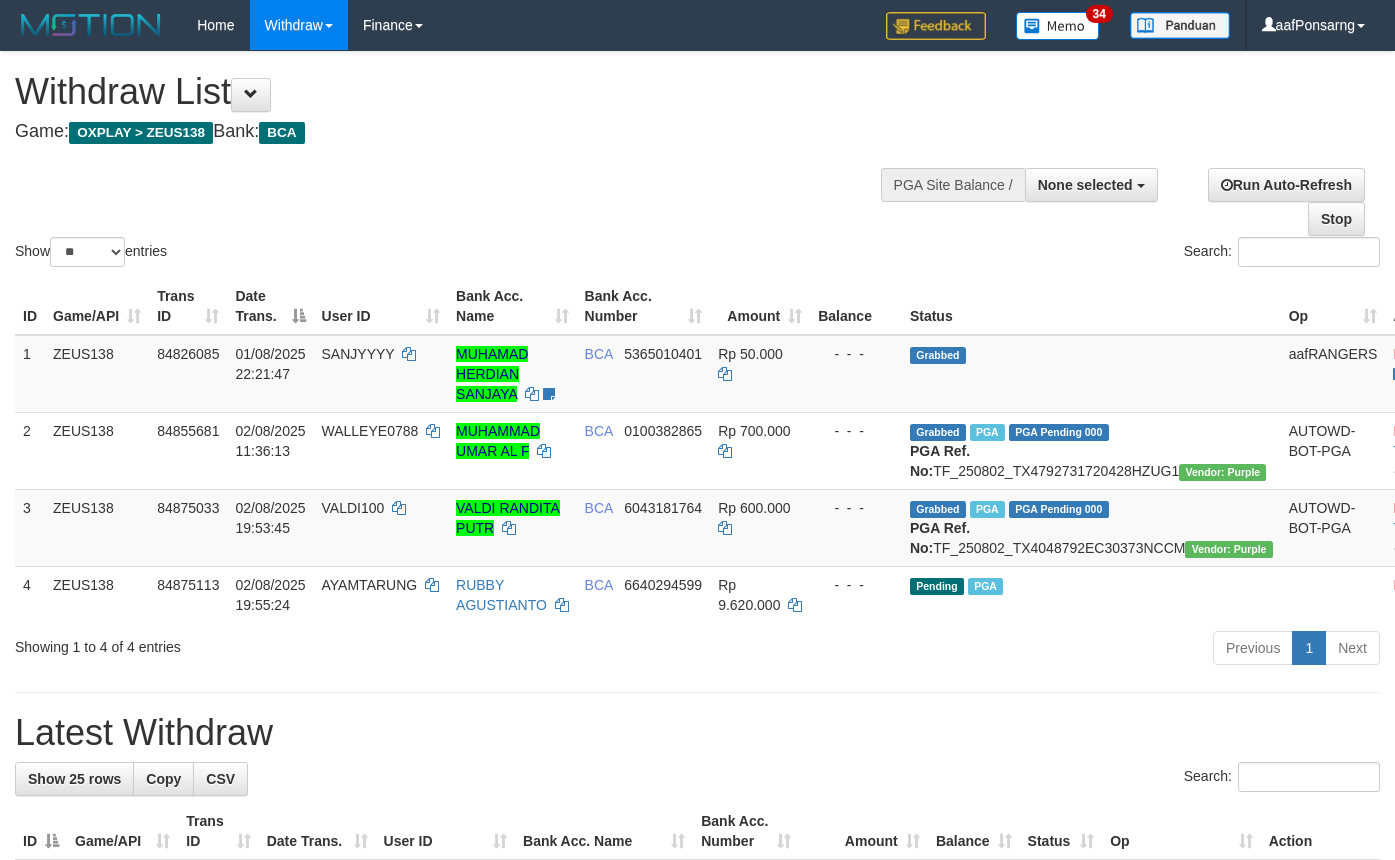 select 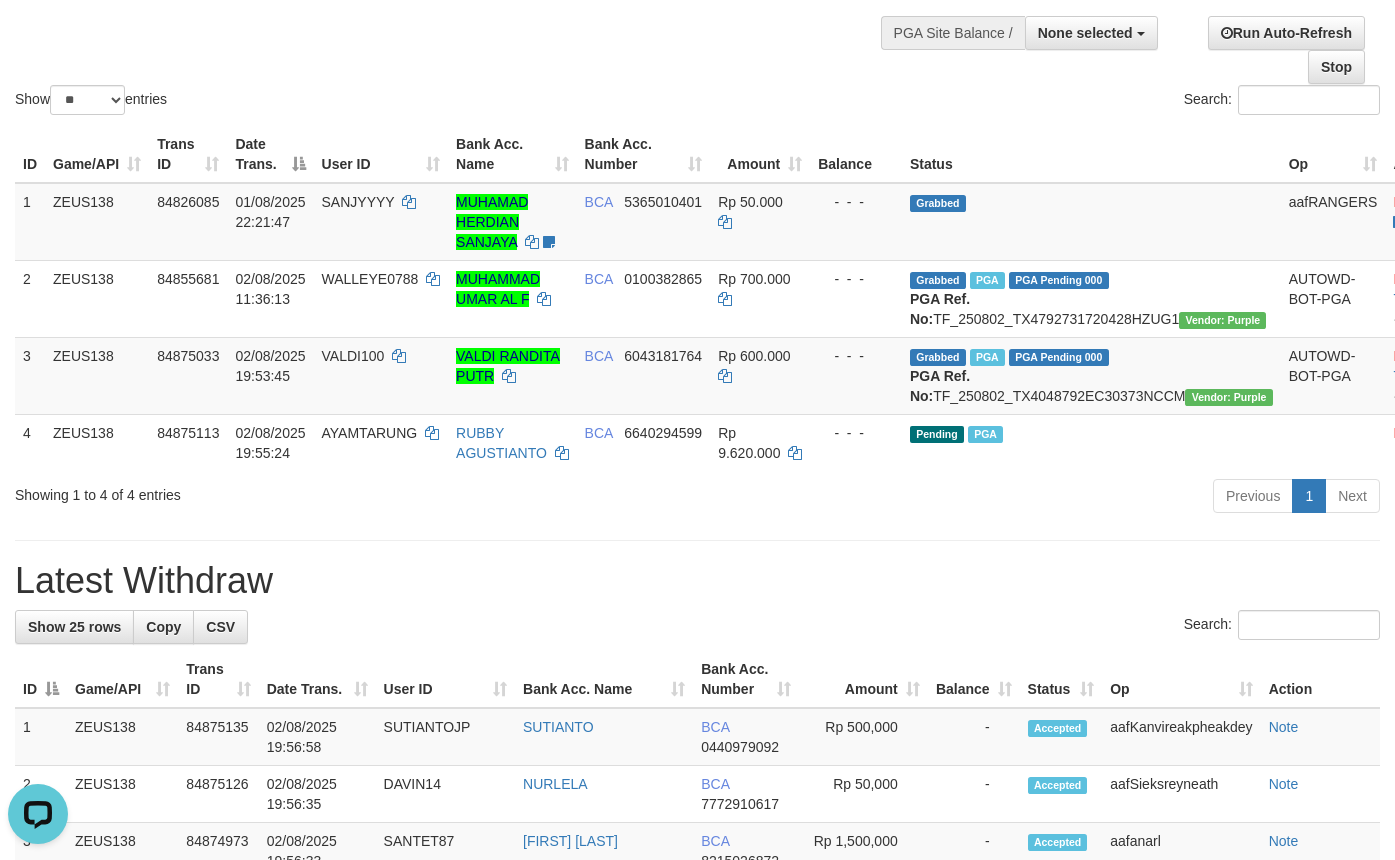 scroll, scrollTop: 0, scrollLeft: 0, axis: both 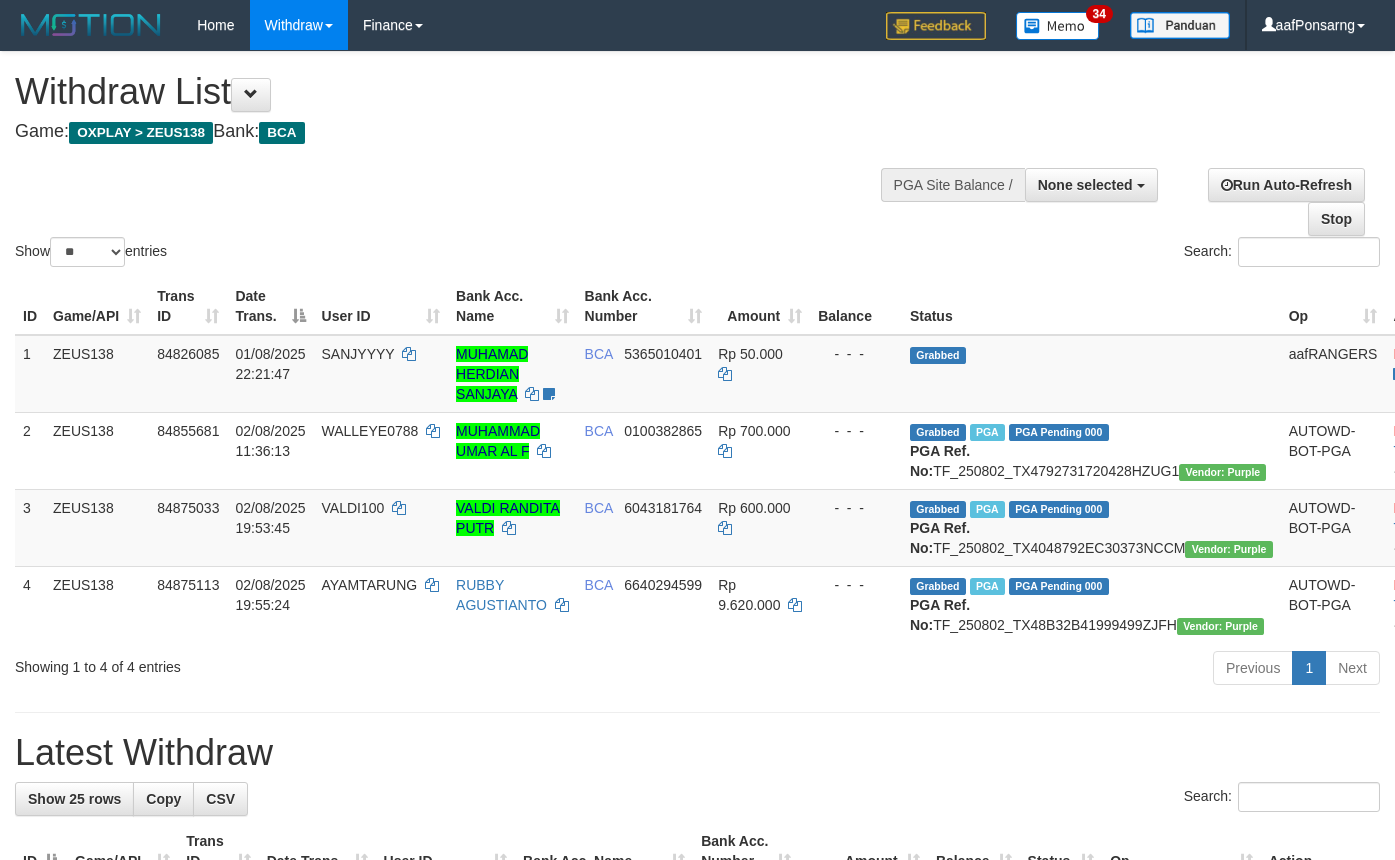 select 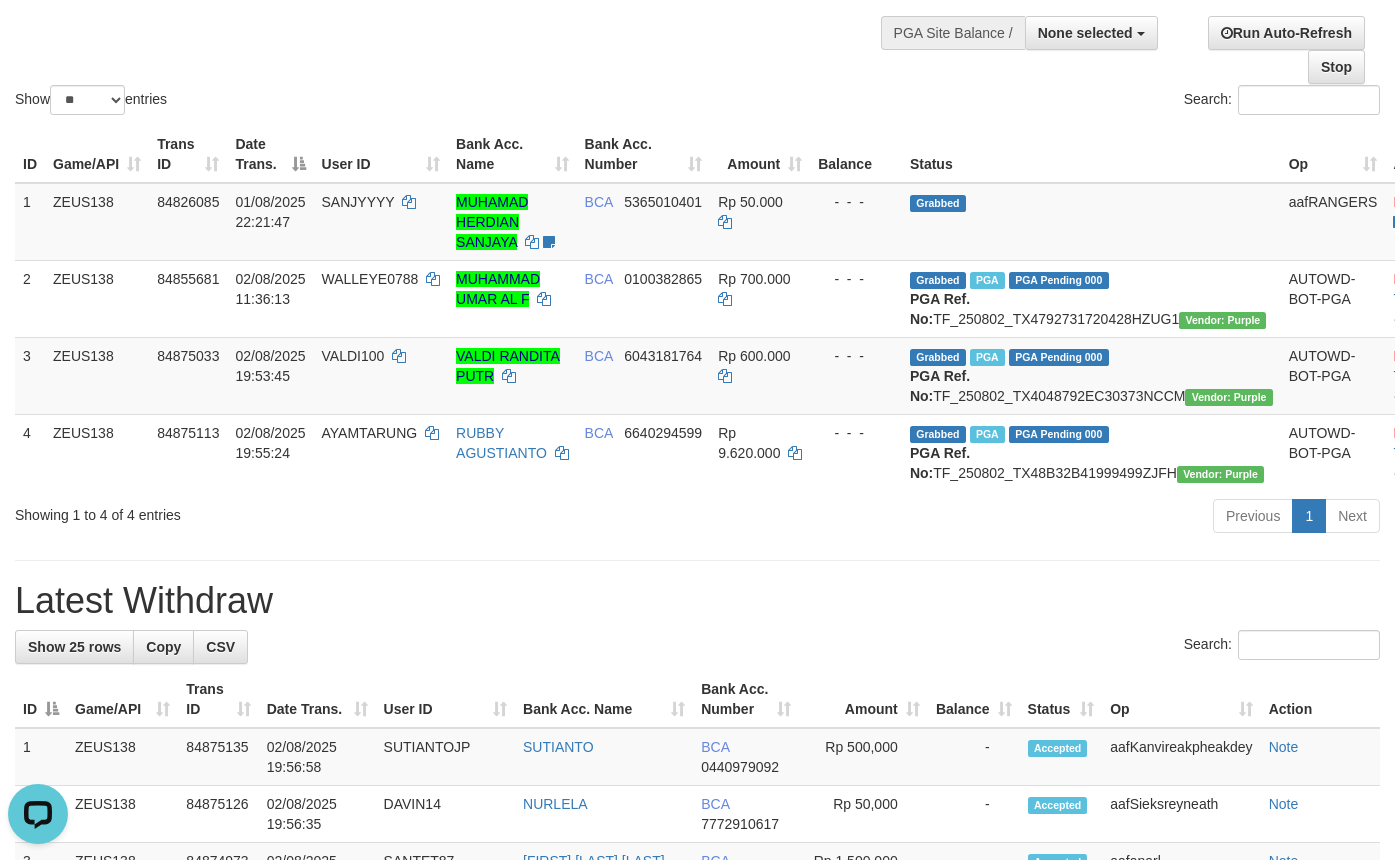 scroll, scrollTop: 0, scrollLeft: 0, axis: both 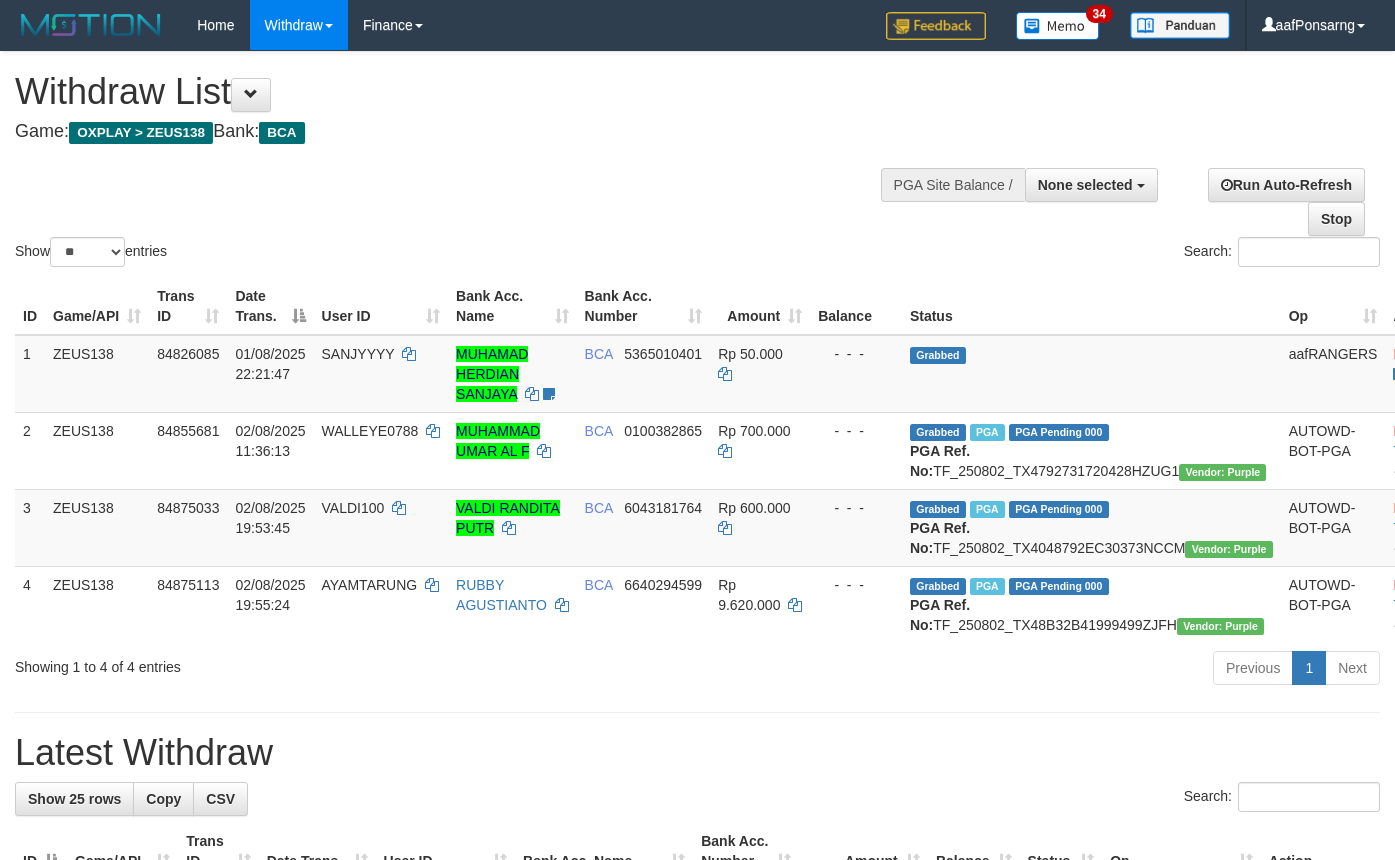 select 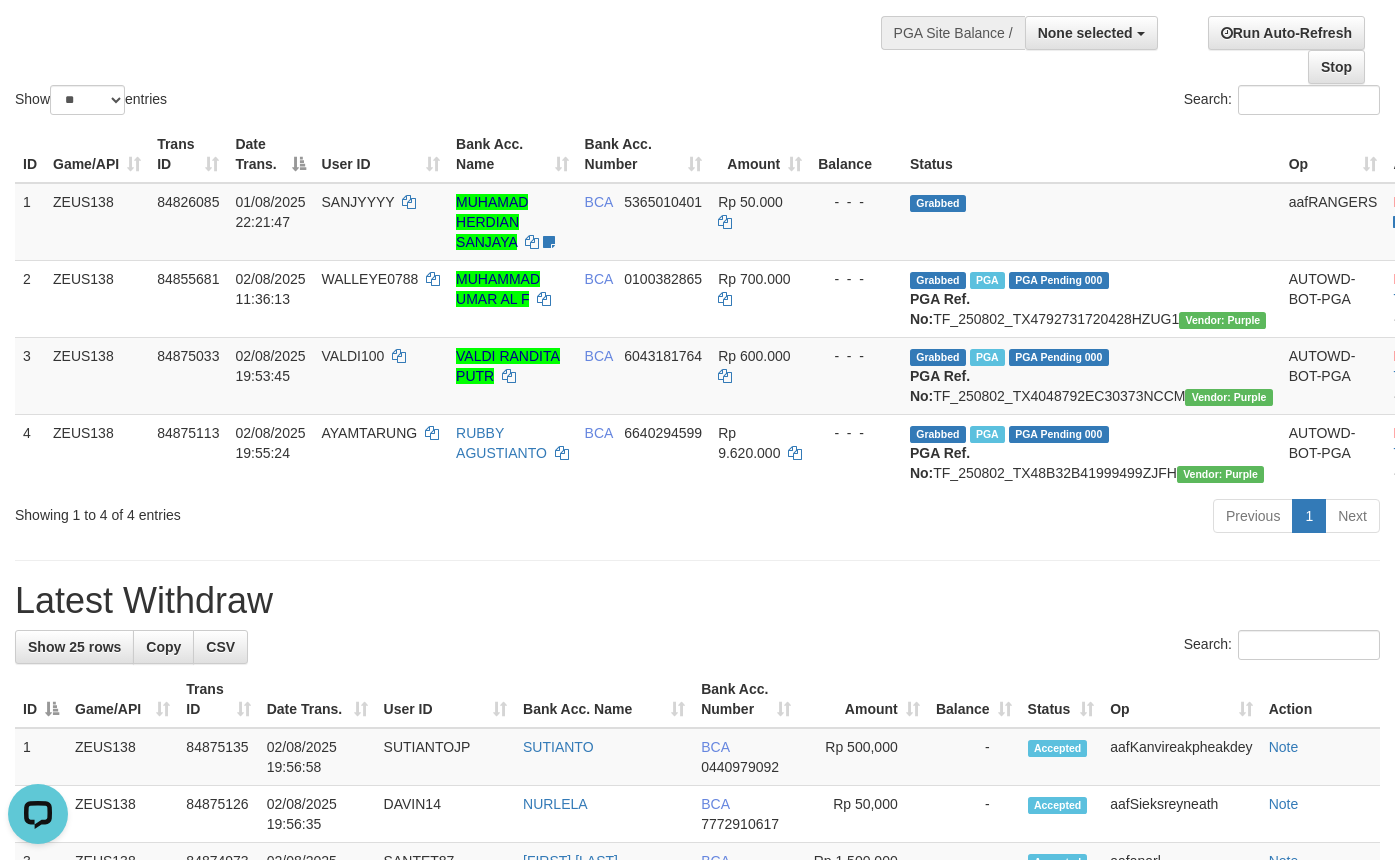 scroll, scrollTop: 0, scrollLeft: 0, axis: both 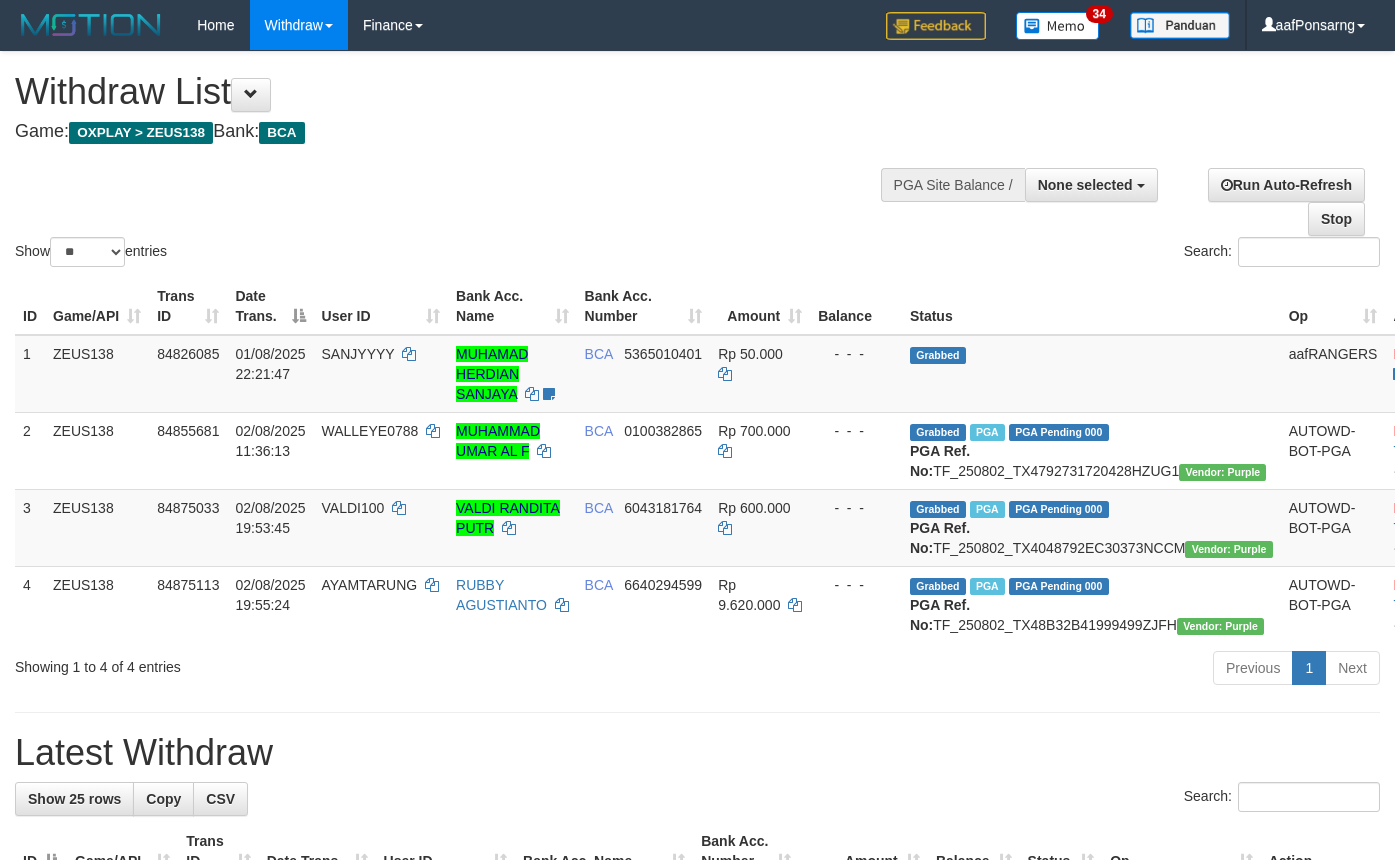 select 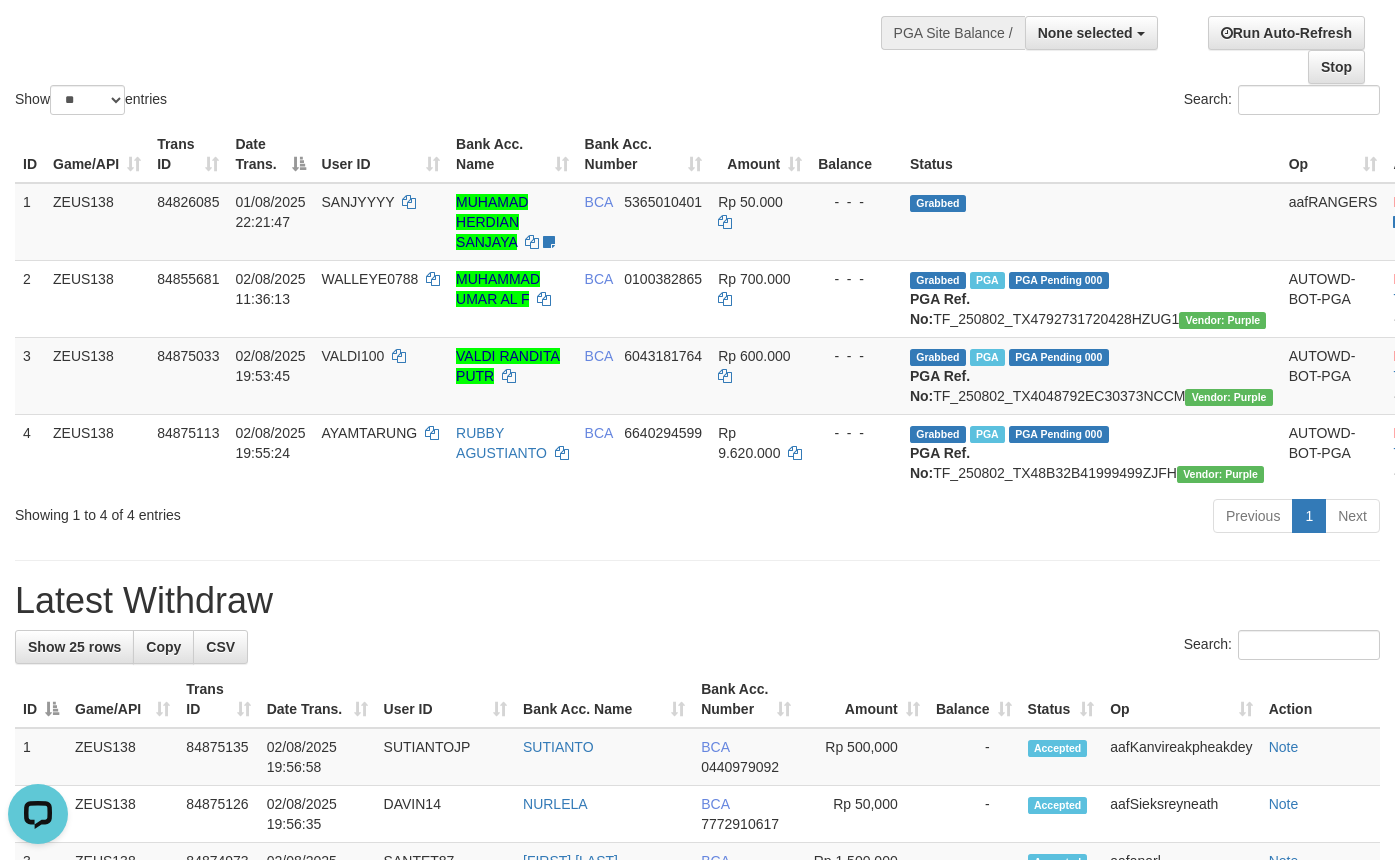 scroll, scrollTop: 0, scrollLeft: 0, axis: both 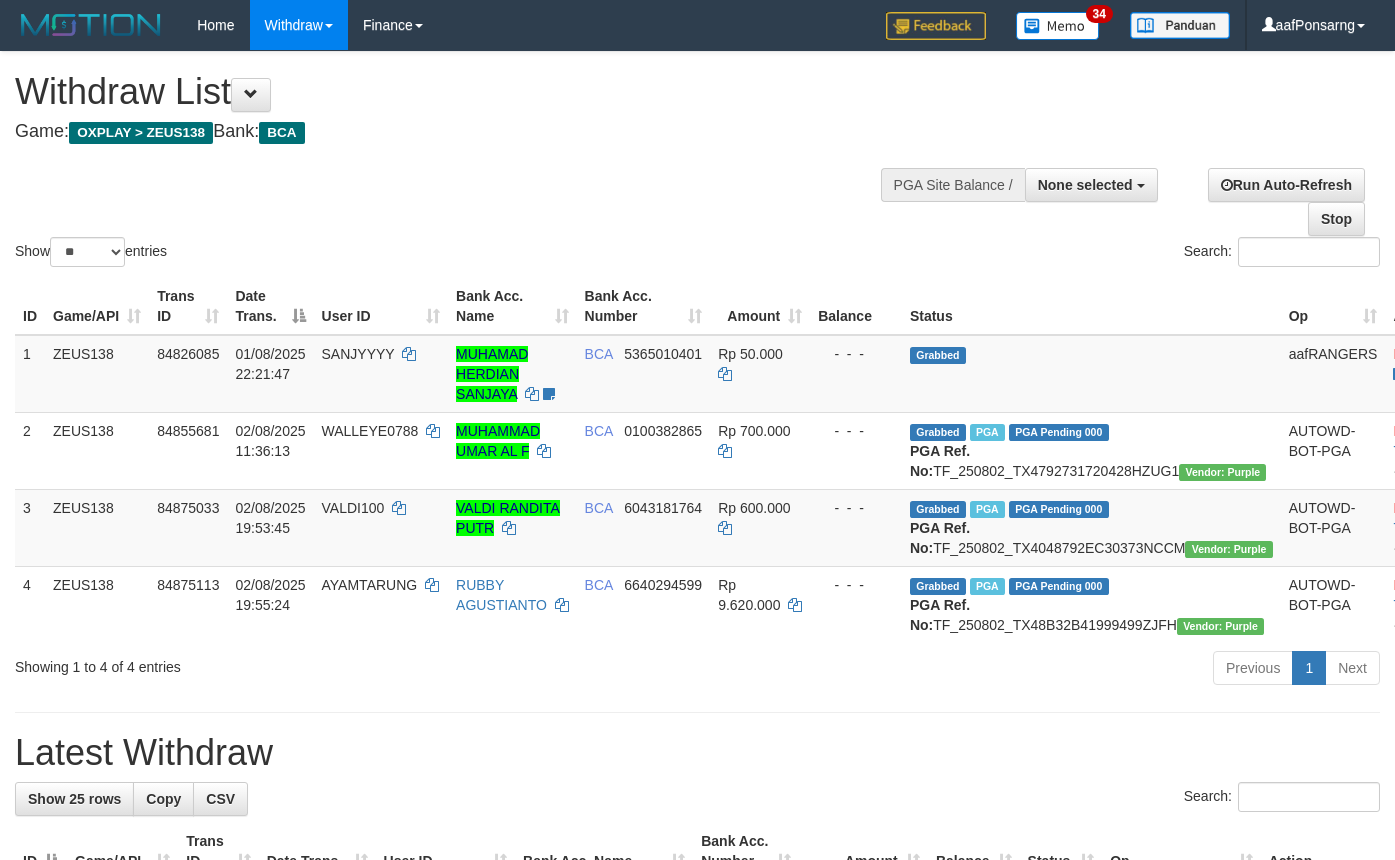 select 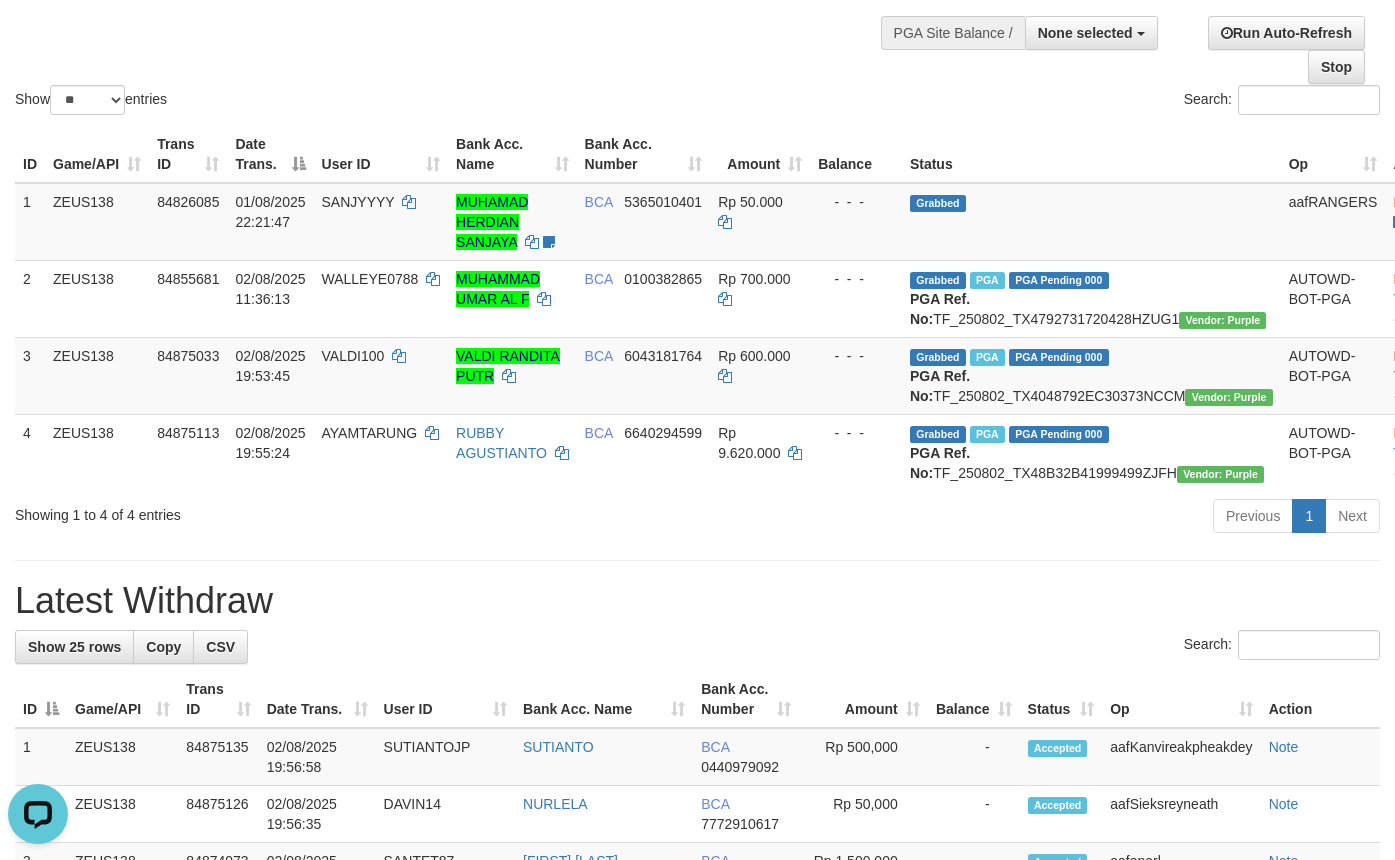 scroll, scrollTop: 0, scrollLeft: 0, axis: both 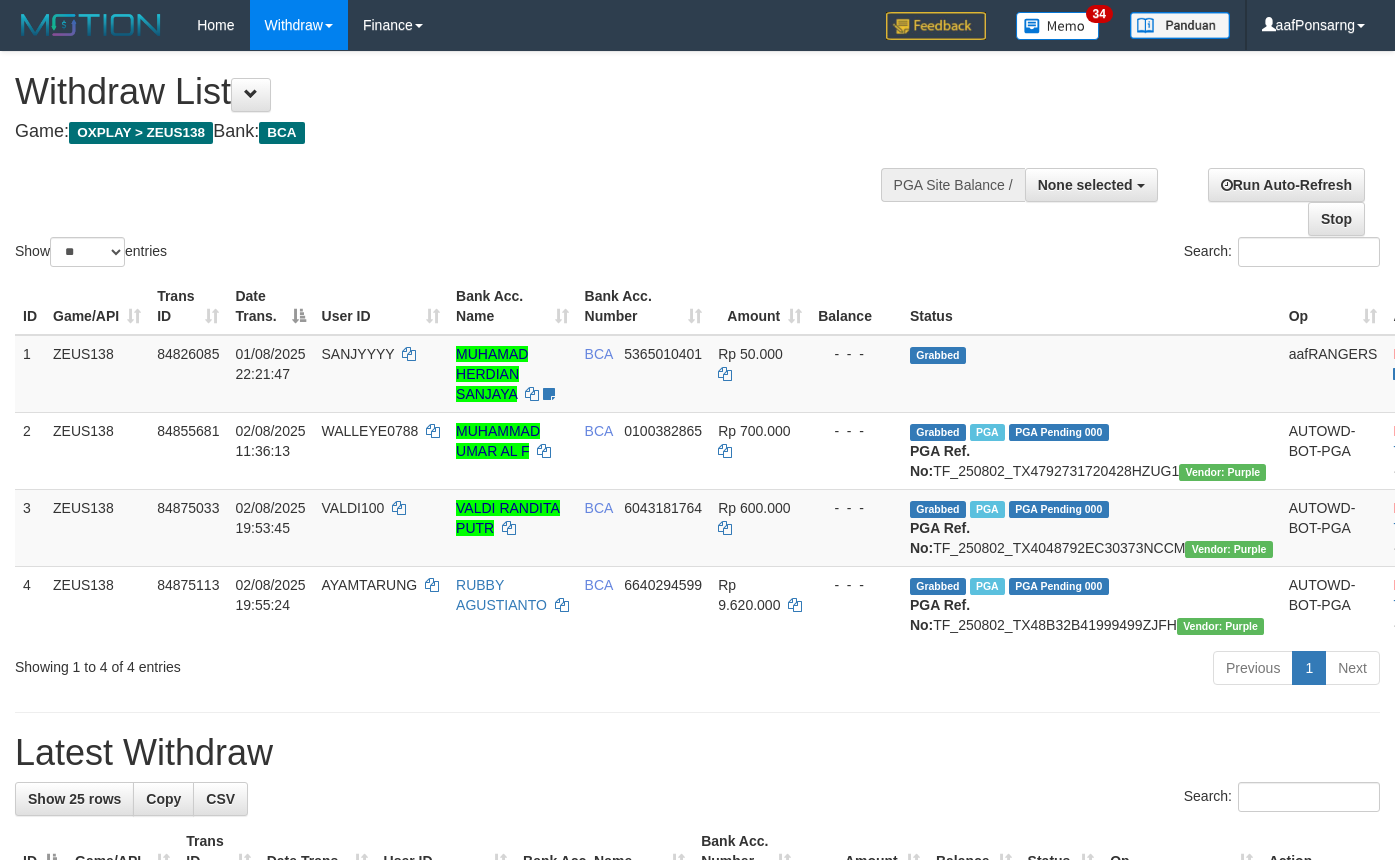 select 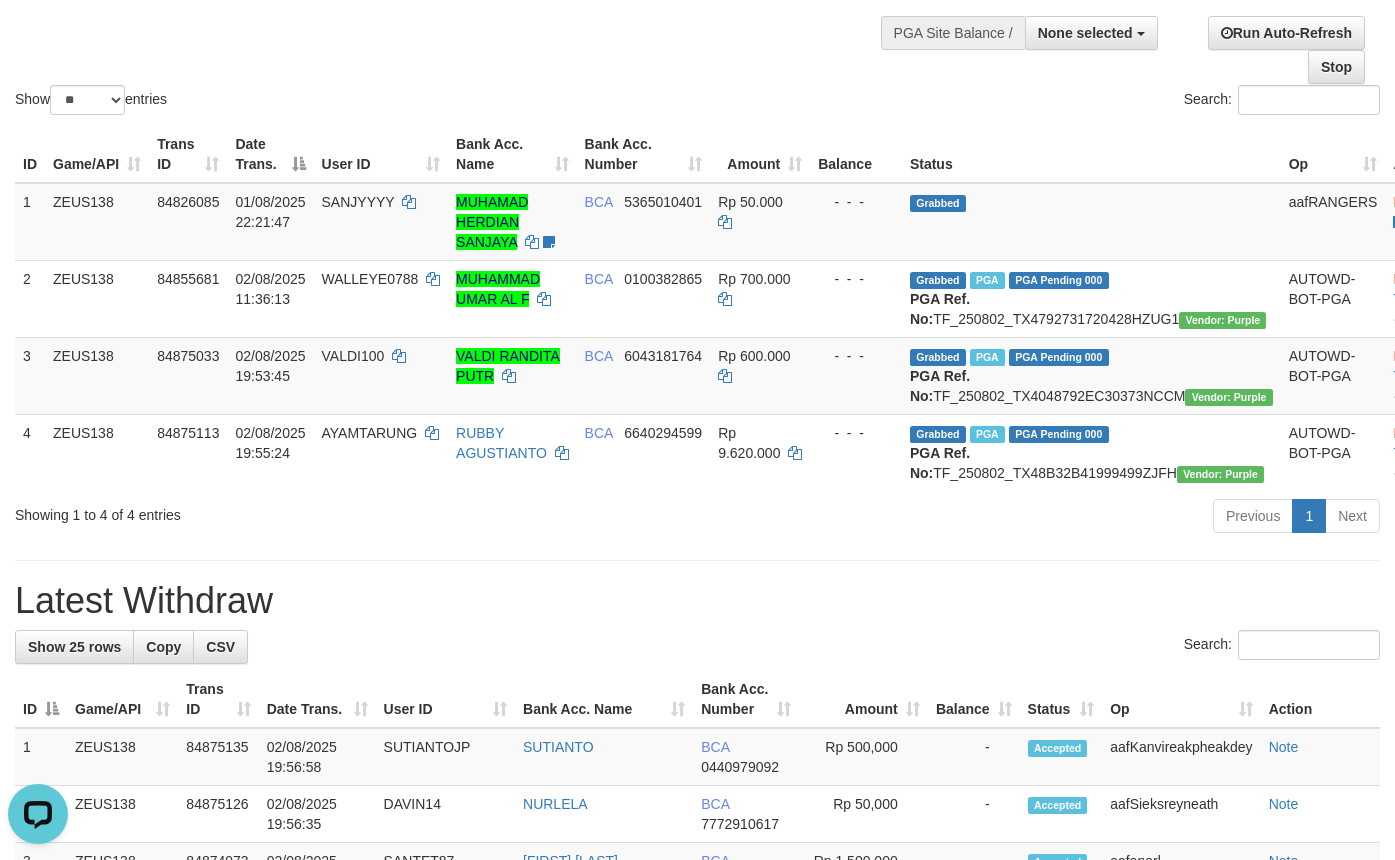scroll, scrollTop: 0, scrollLeft: 0, axis: both 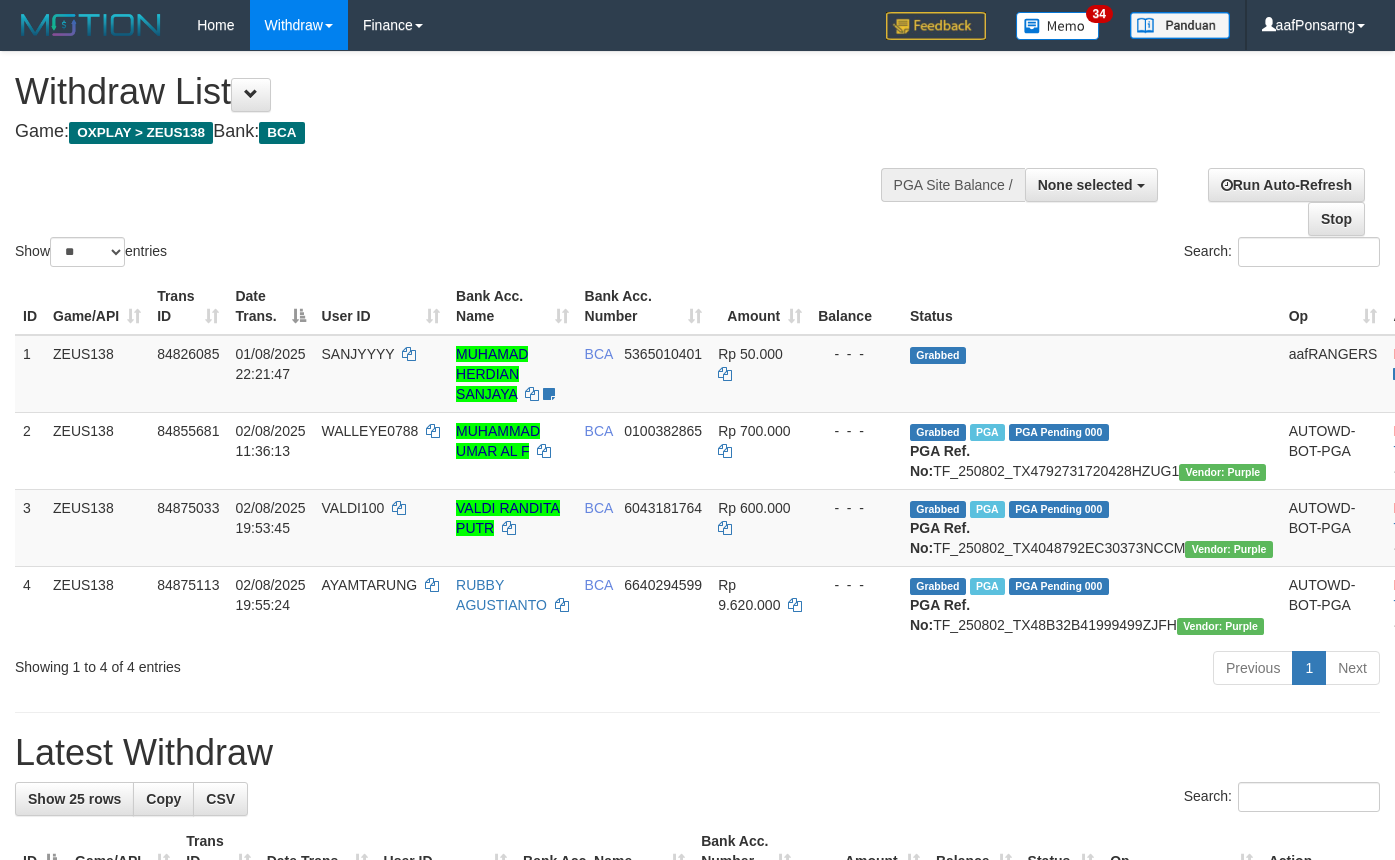 select 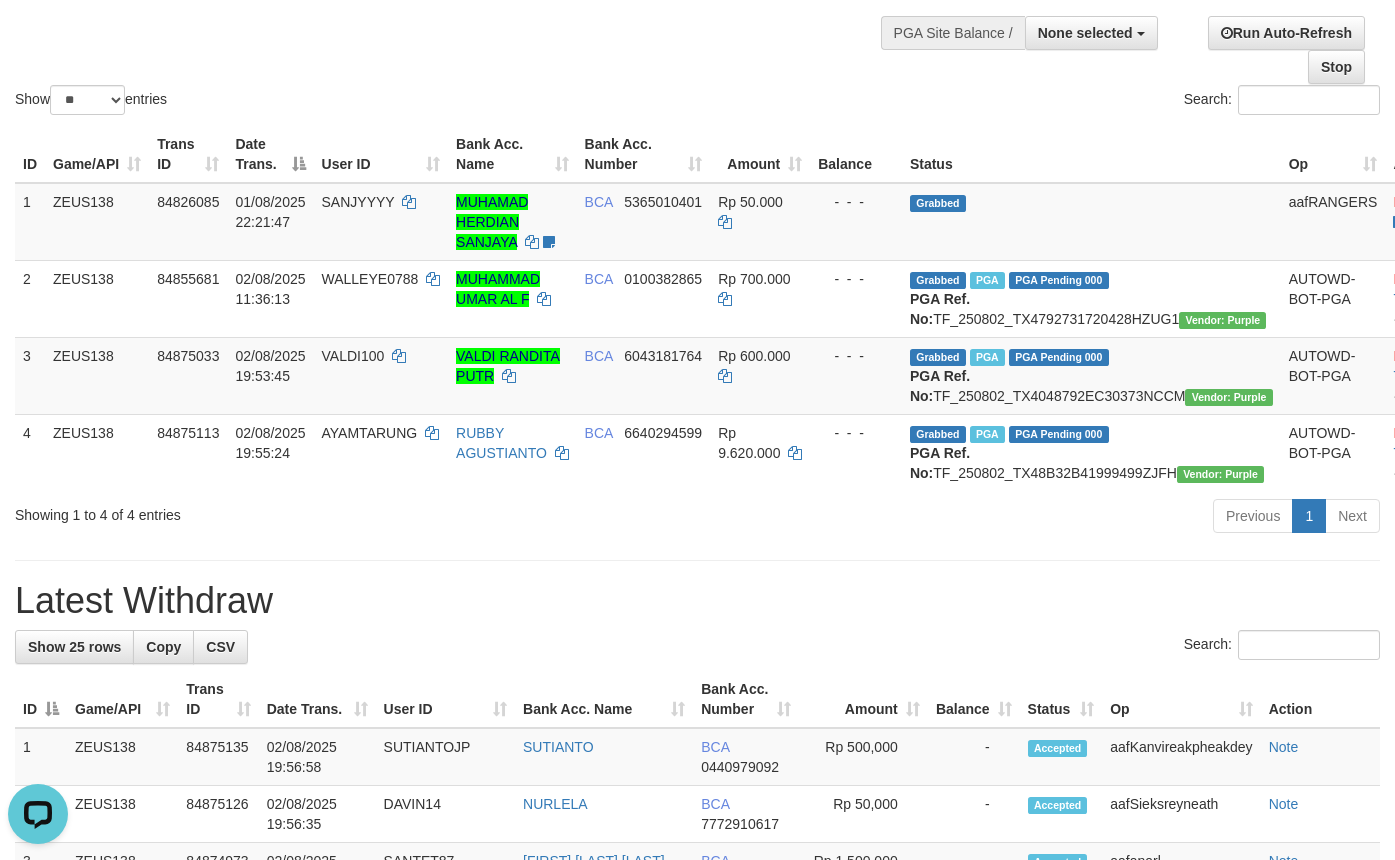 scroll, scrollTop: 0, scrollLeft: 0, axis: both 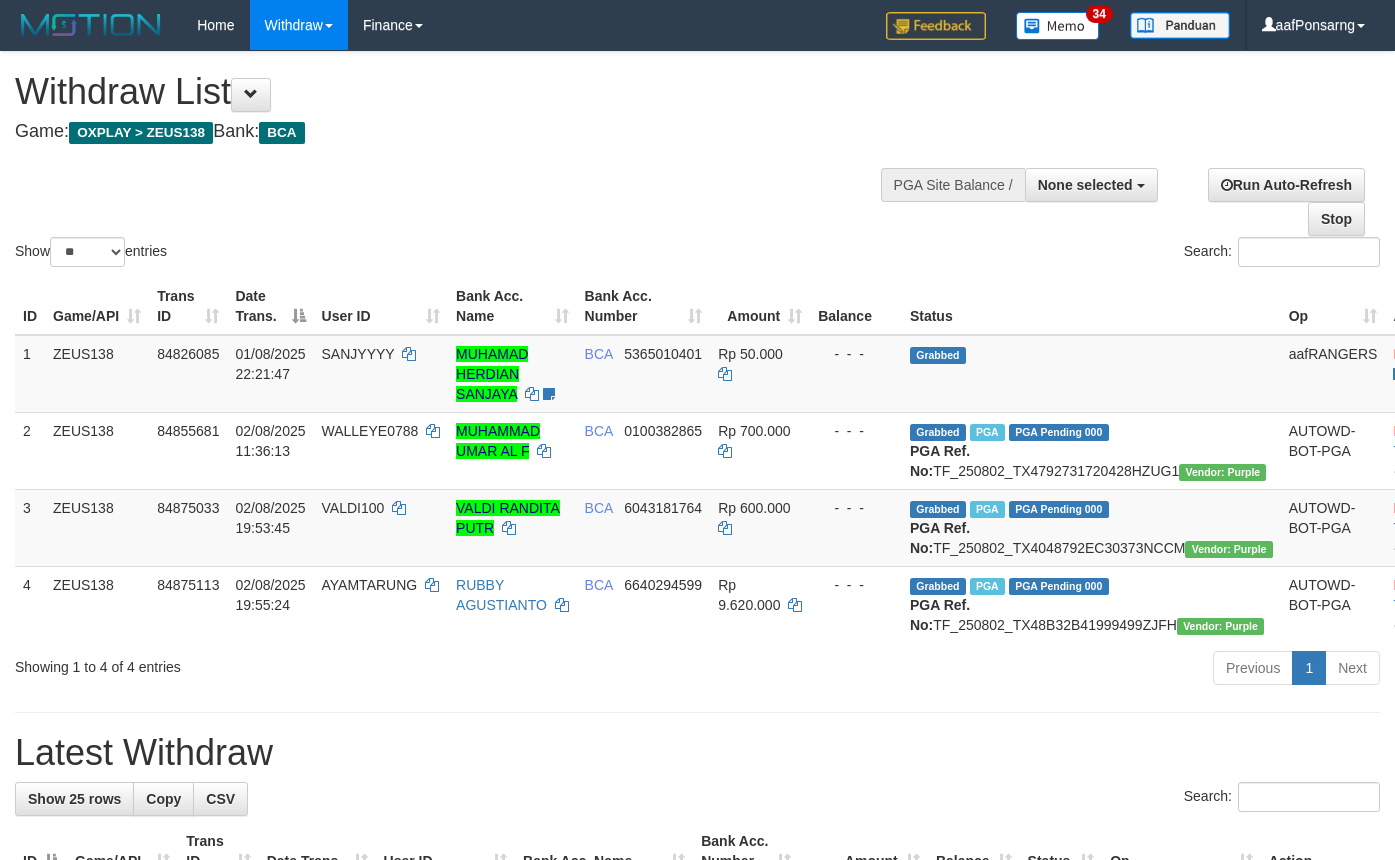 select 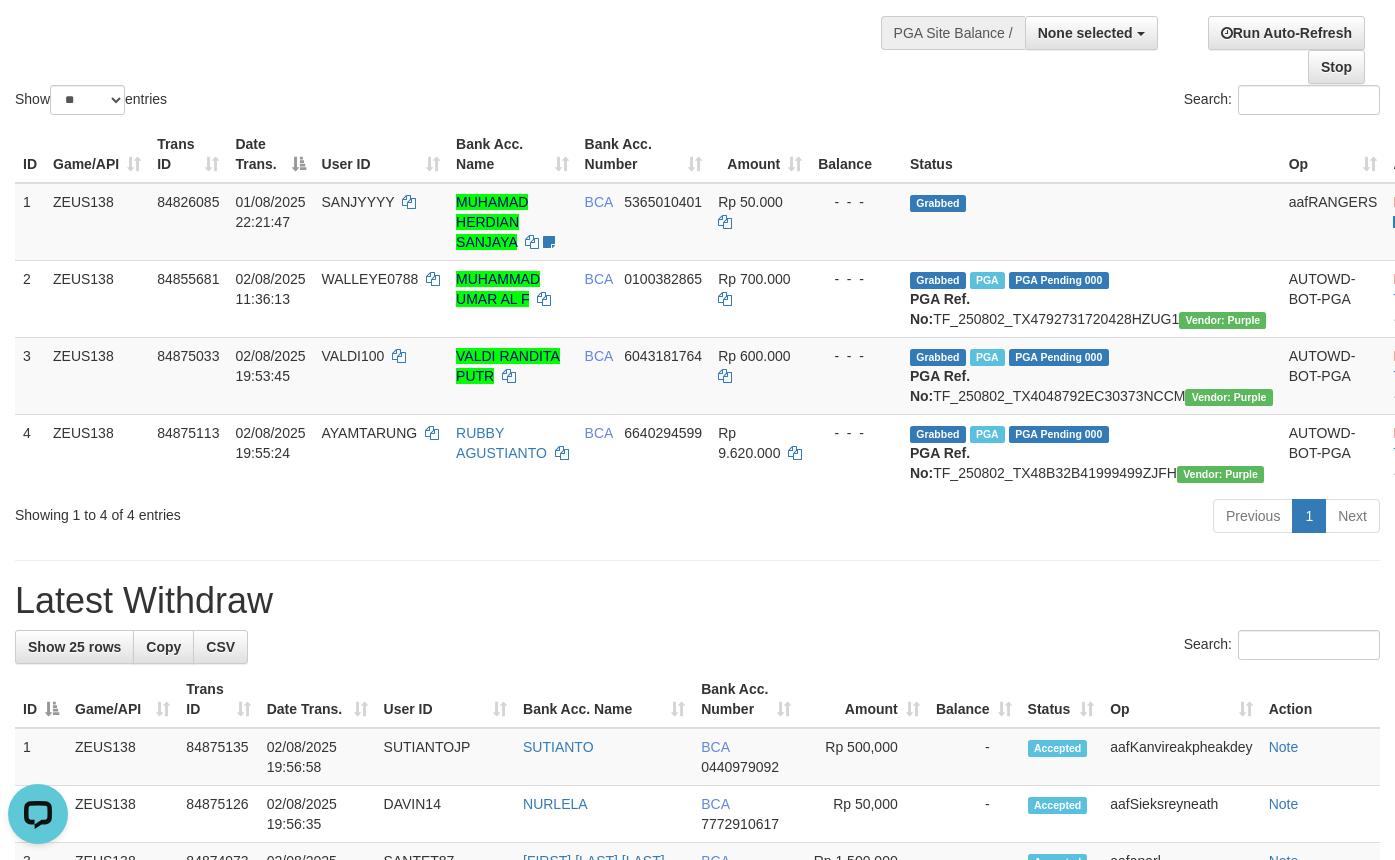 scroll, scrollTop: 0, scrollLeft: 0, axis: both 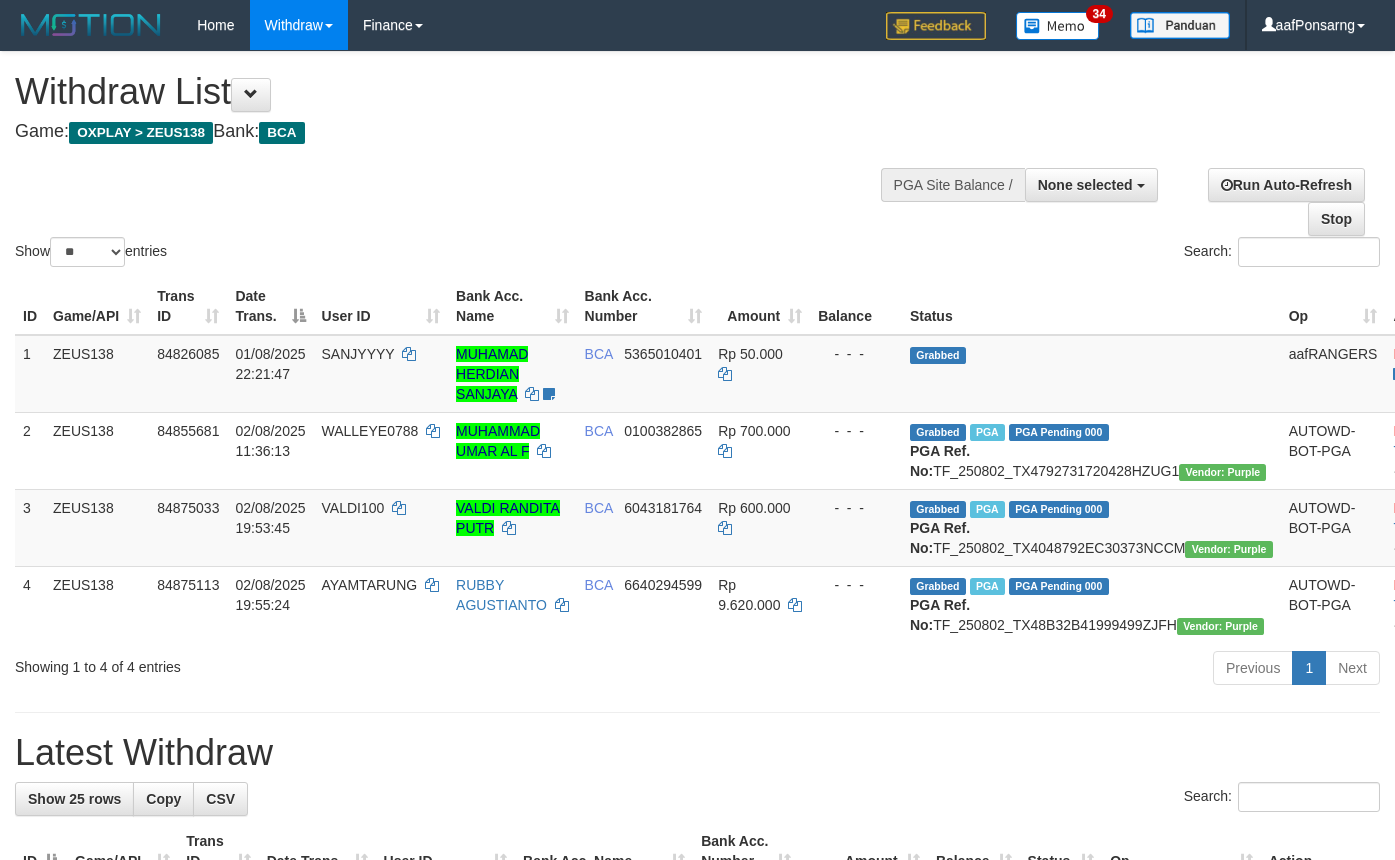 select 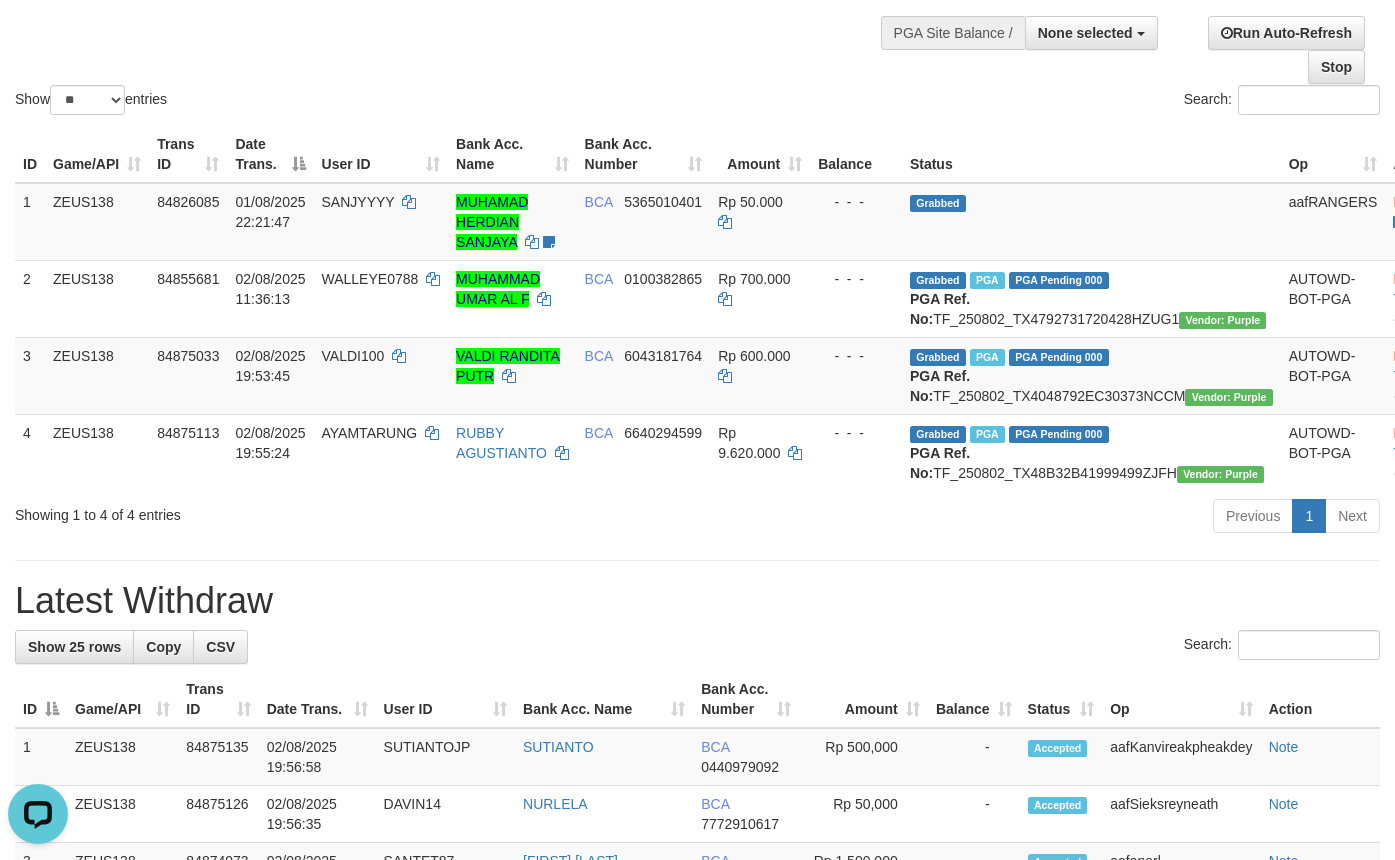 scroll, scrollTop: 0, scrollLeft: 0, axis: both 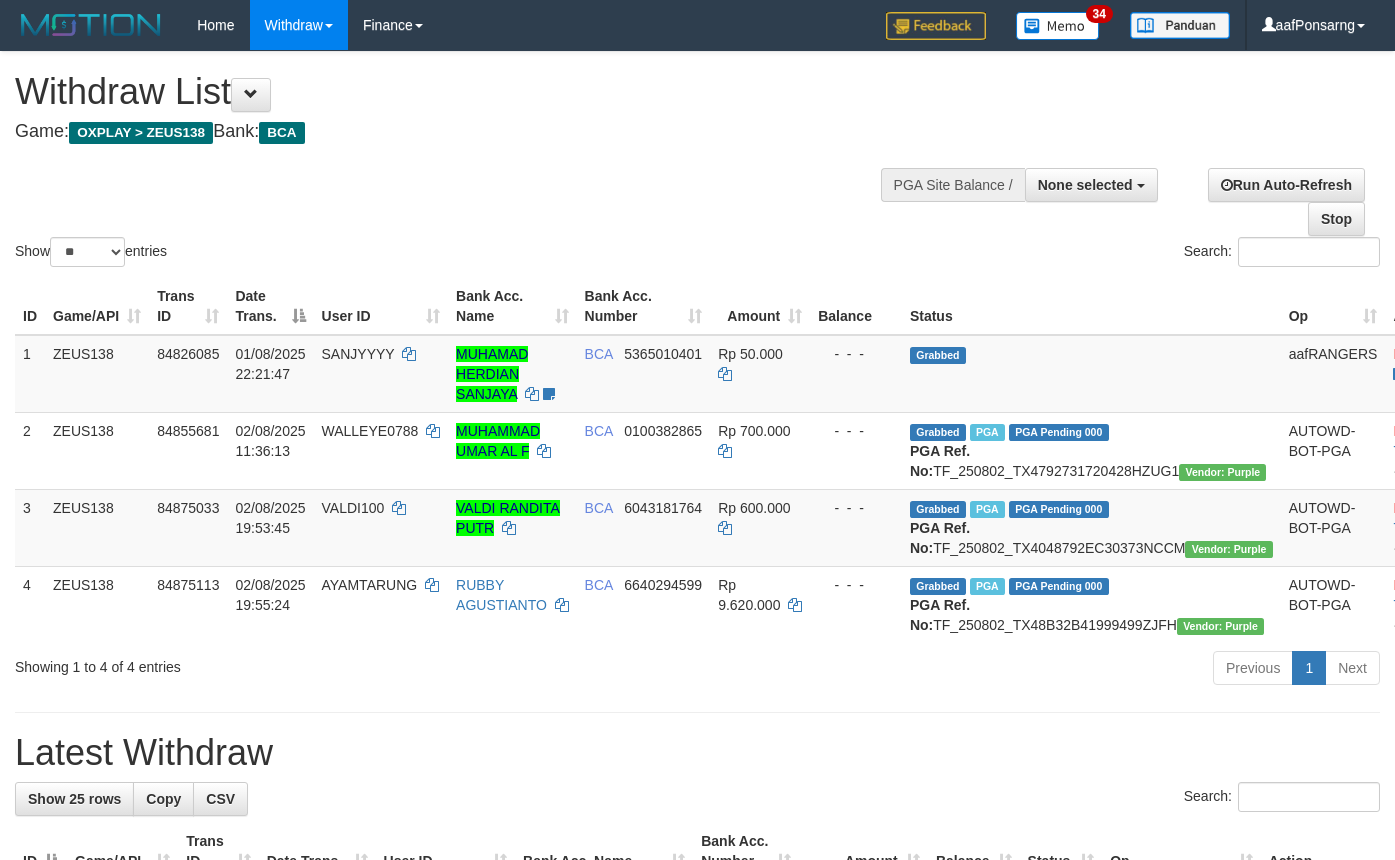 select 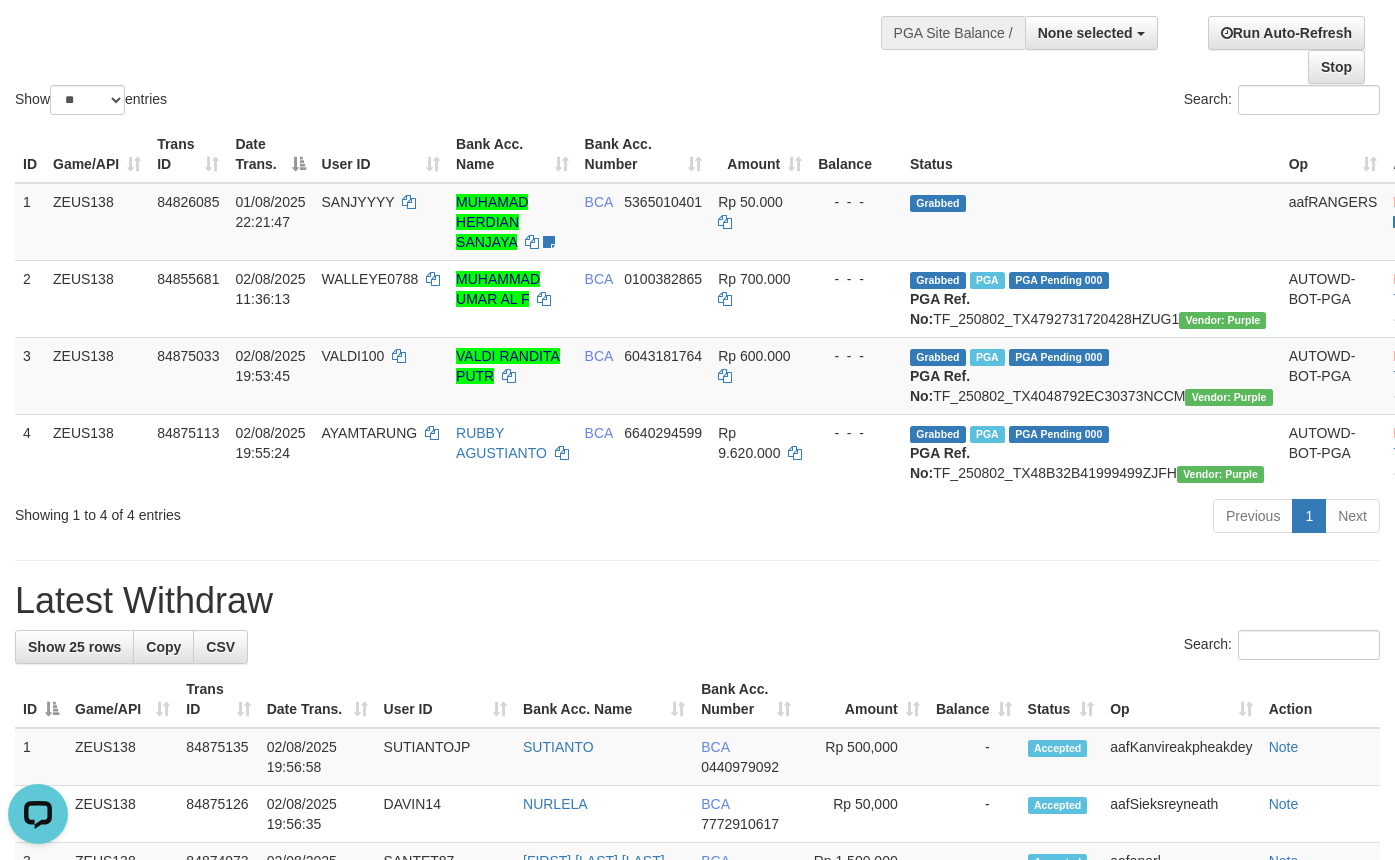 scroll, scrollTop: 0, scrollLeft: 0, axis: both 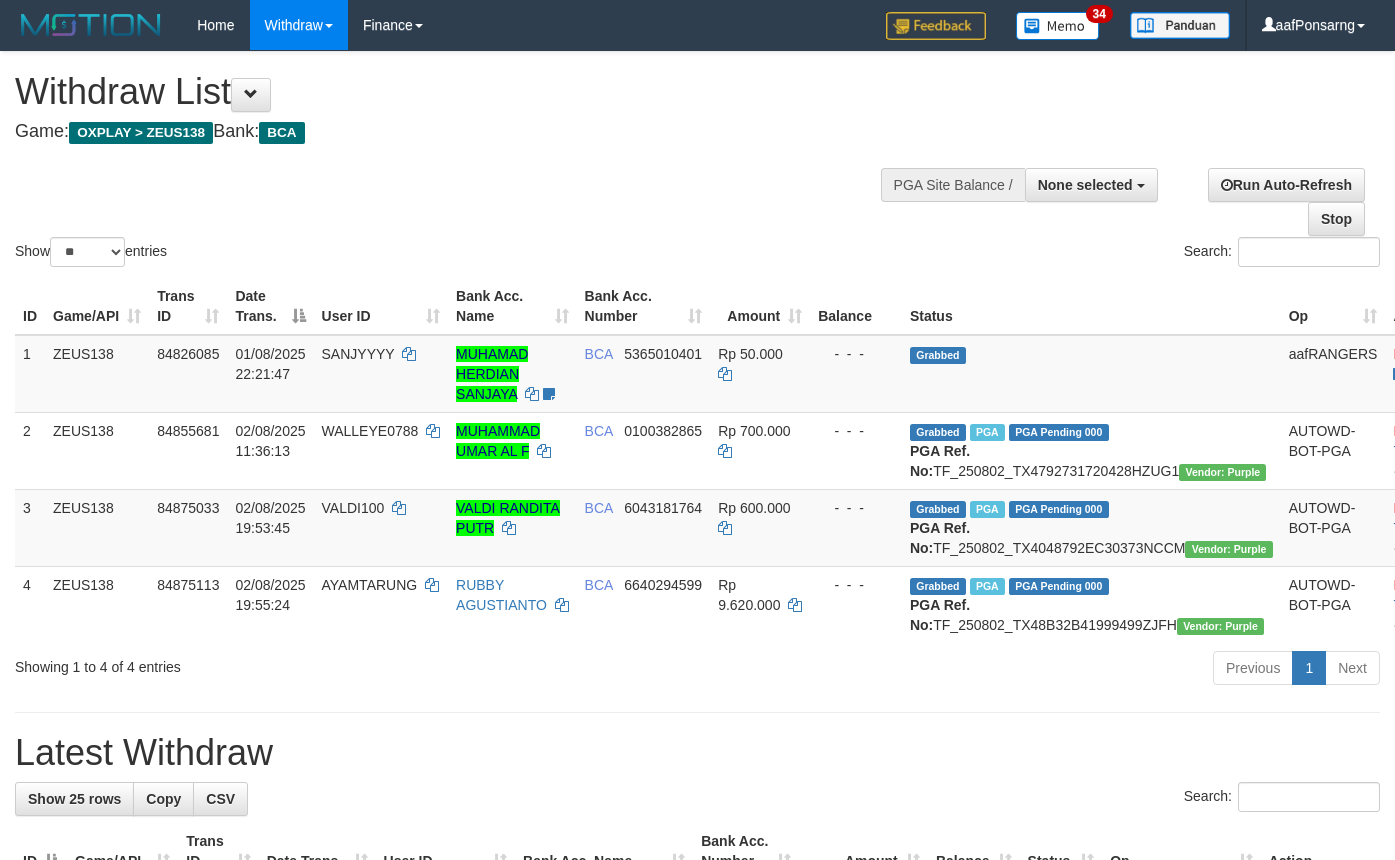 select 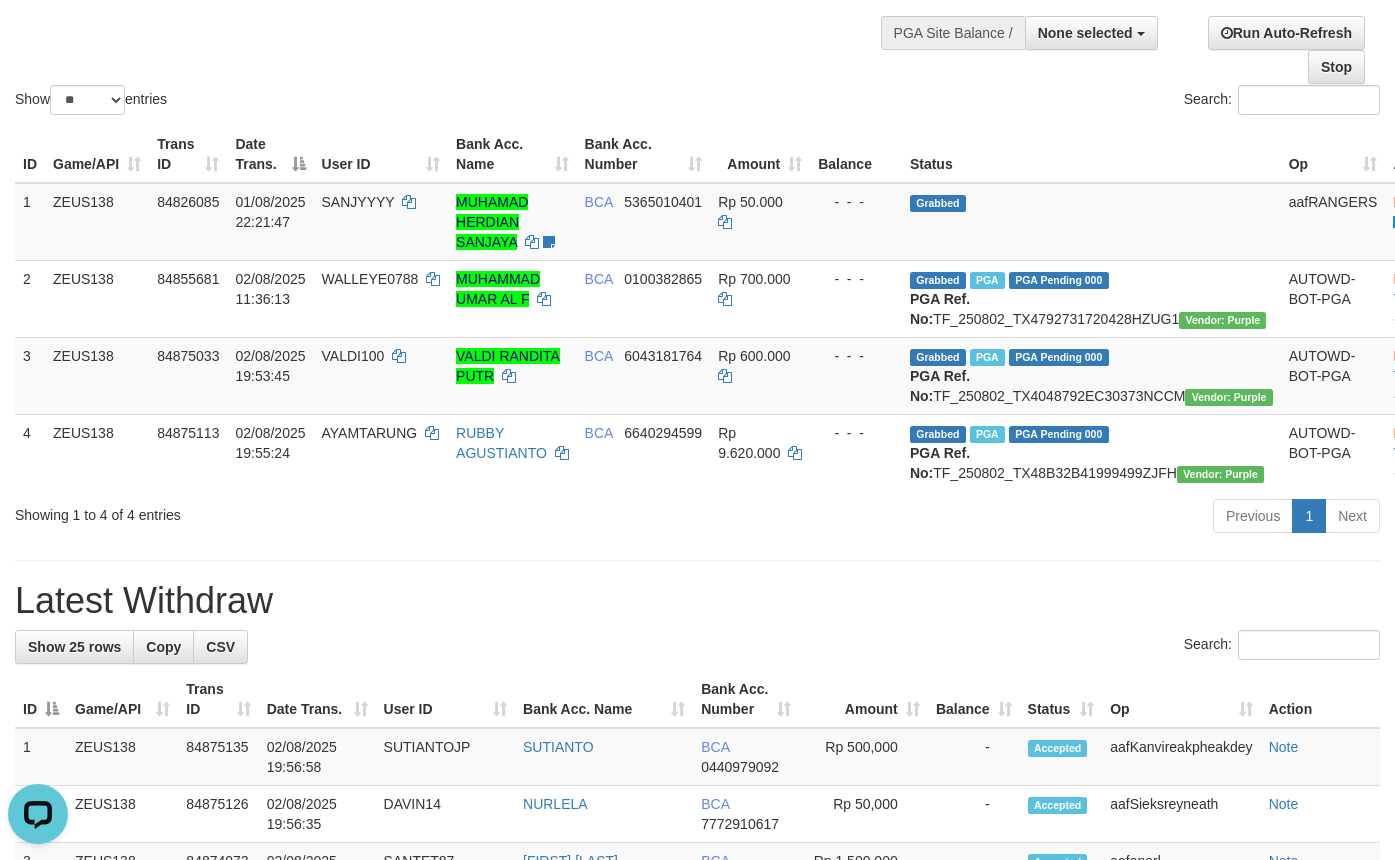 scroll, scrollTop: 0, scrollLeft: 0, axis: both 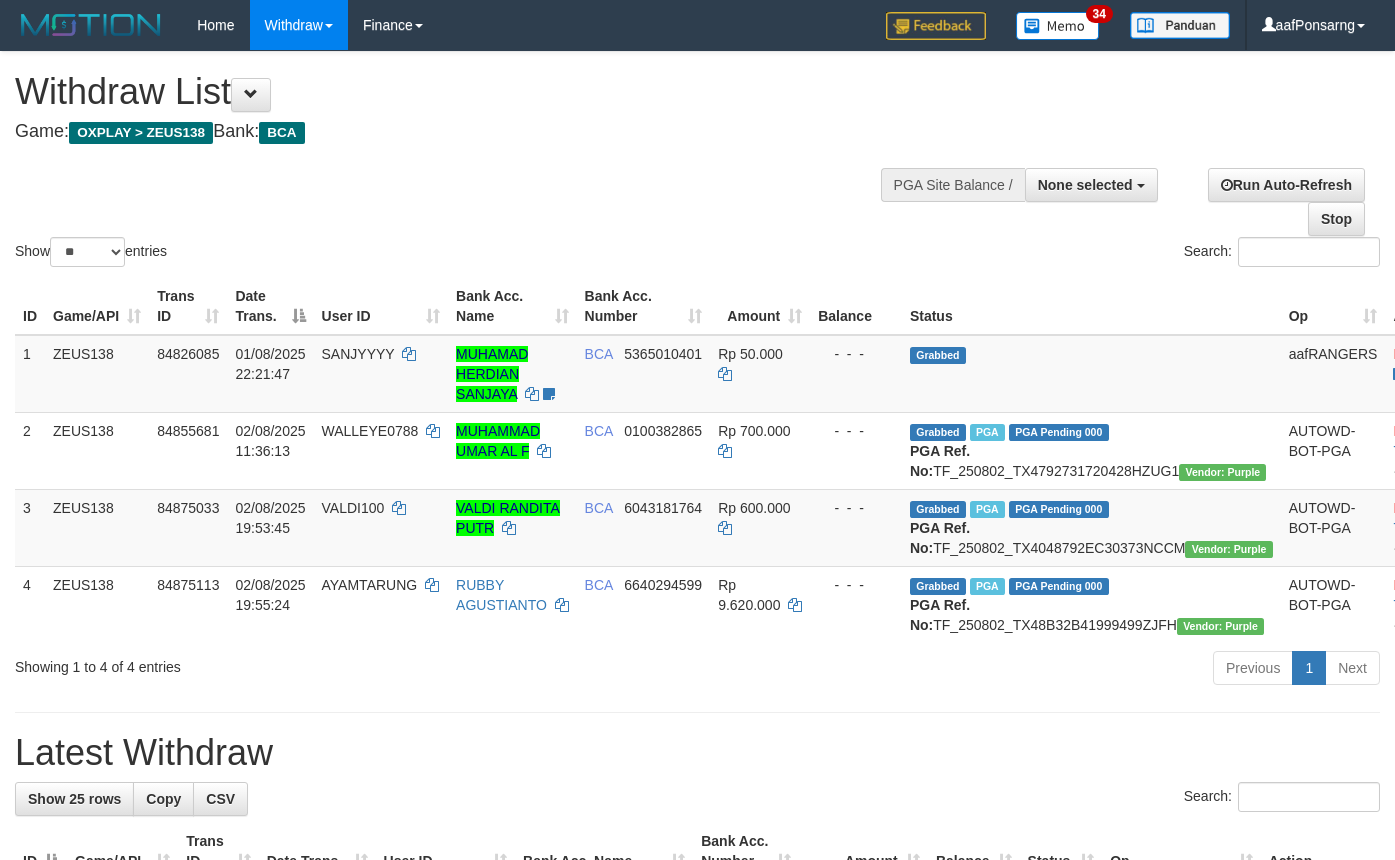 select 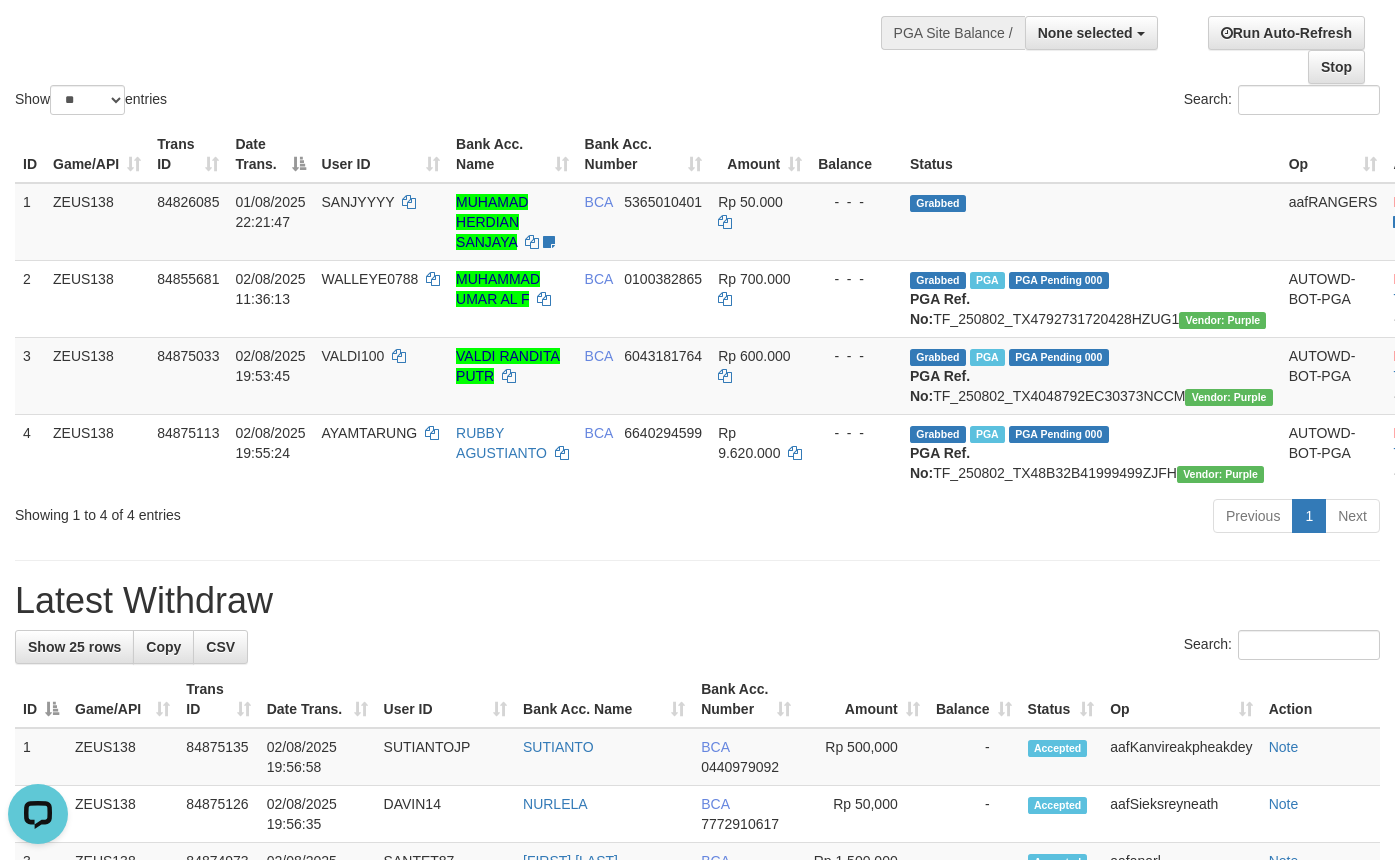 scroll, scrollTop: 0, scrollLeft: 0, axis: both 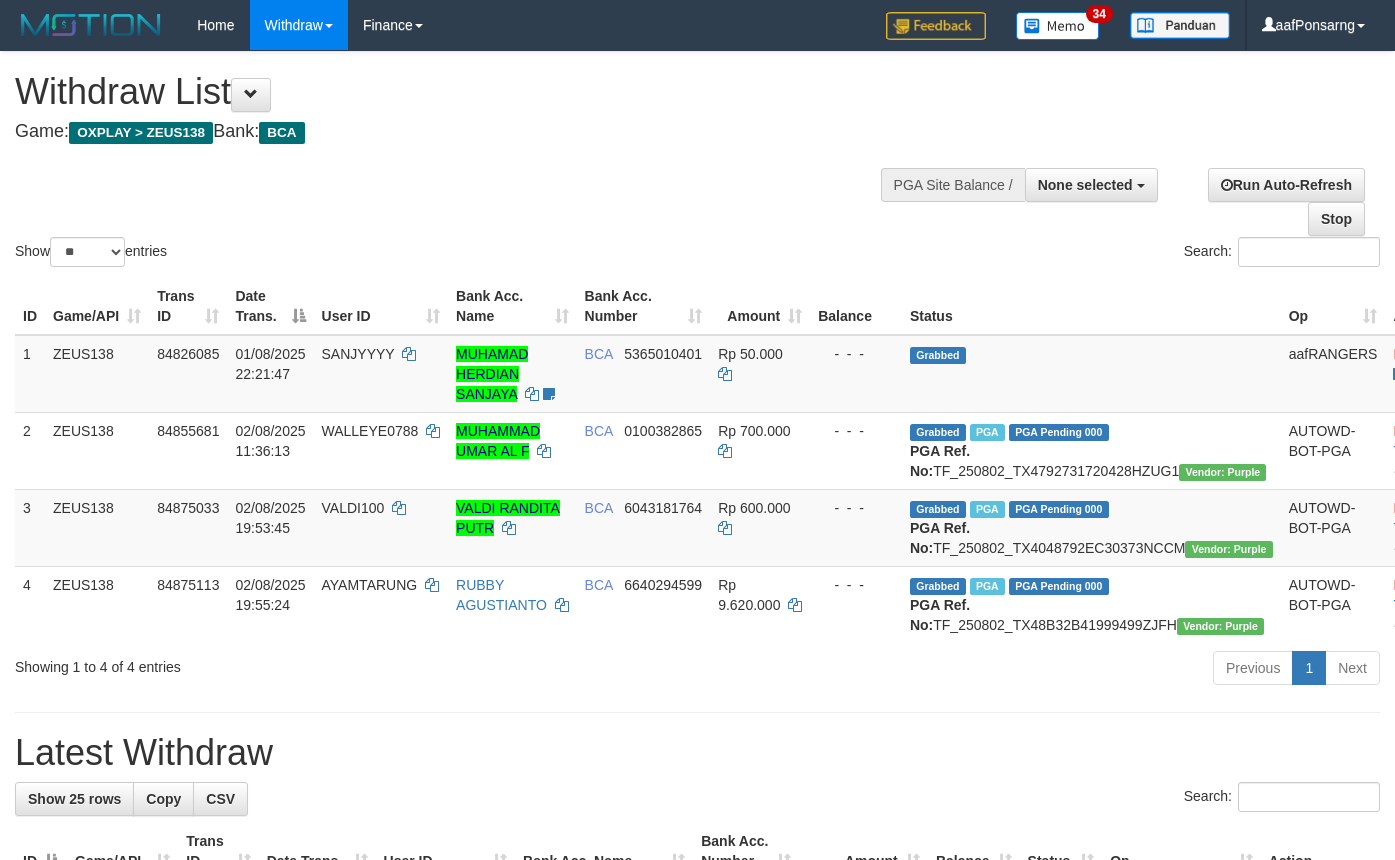select 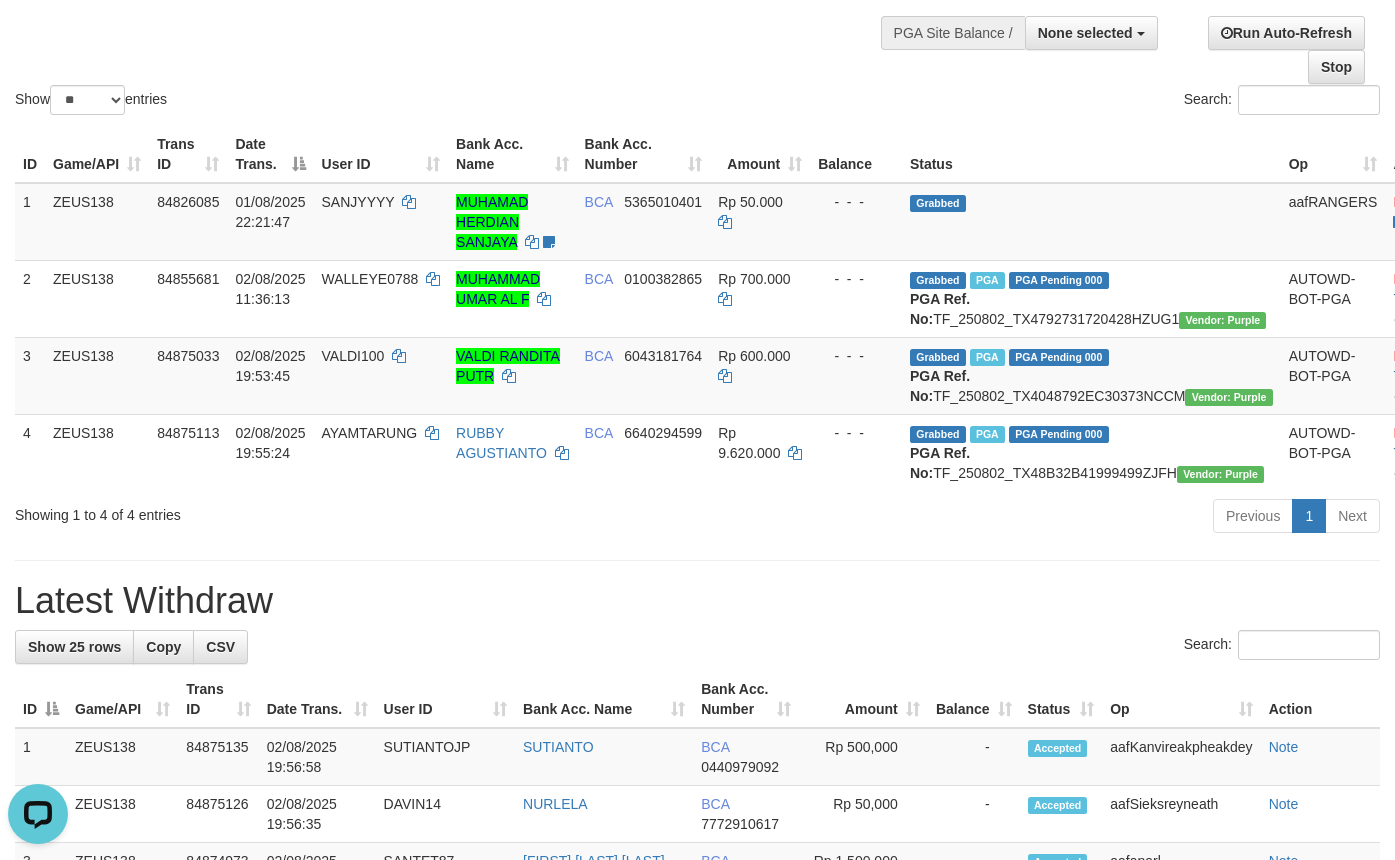 scroll, scrollTop: 0, scrollLeft: 0, axis: both 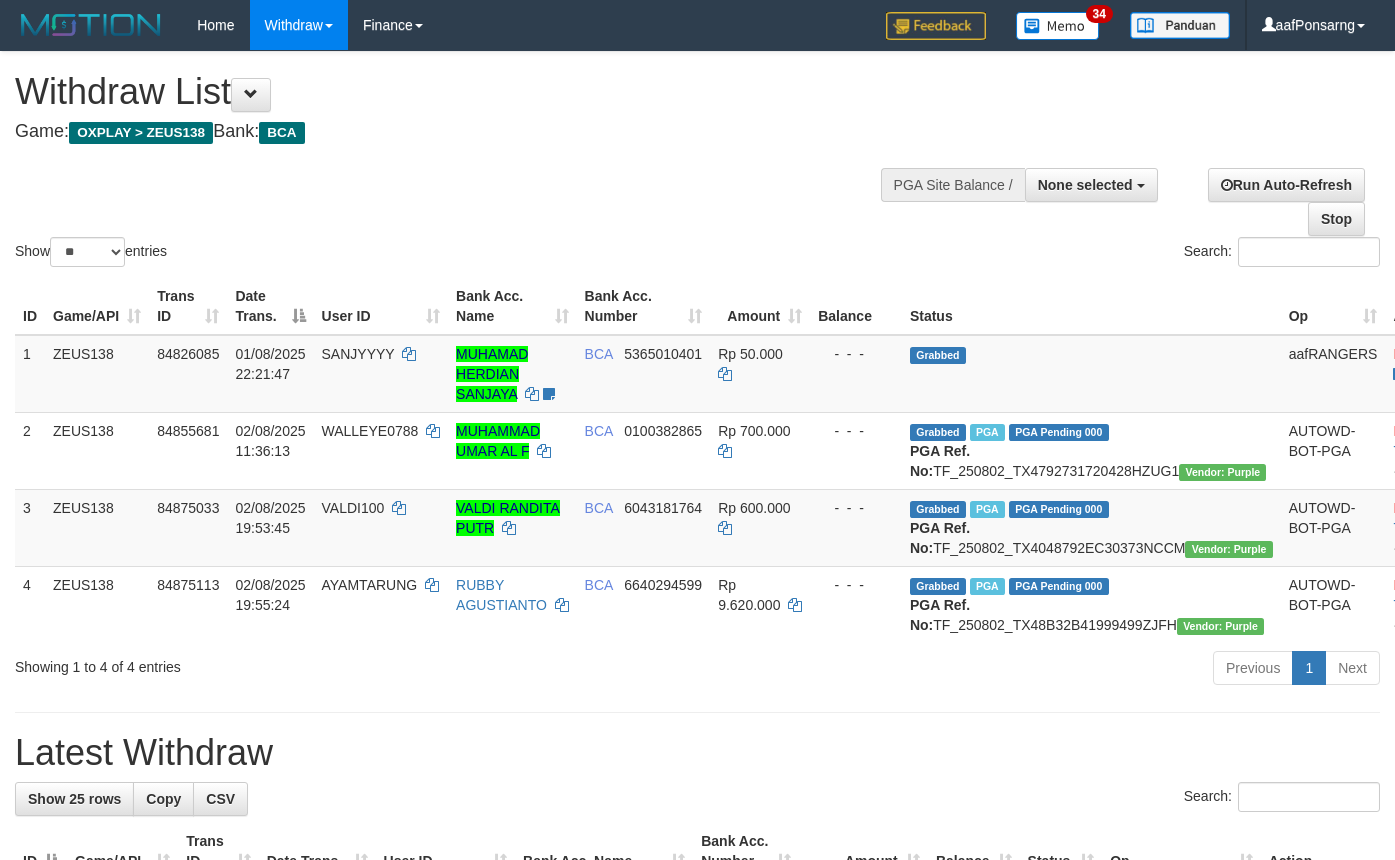 select 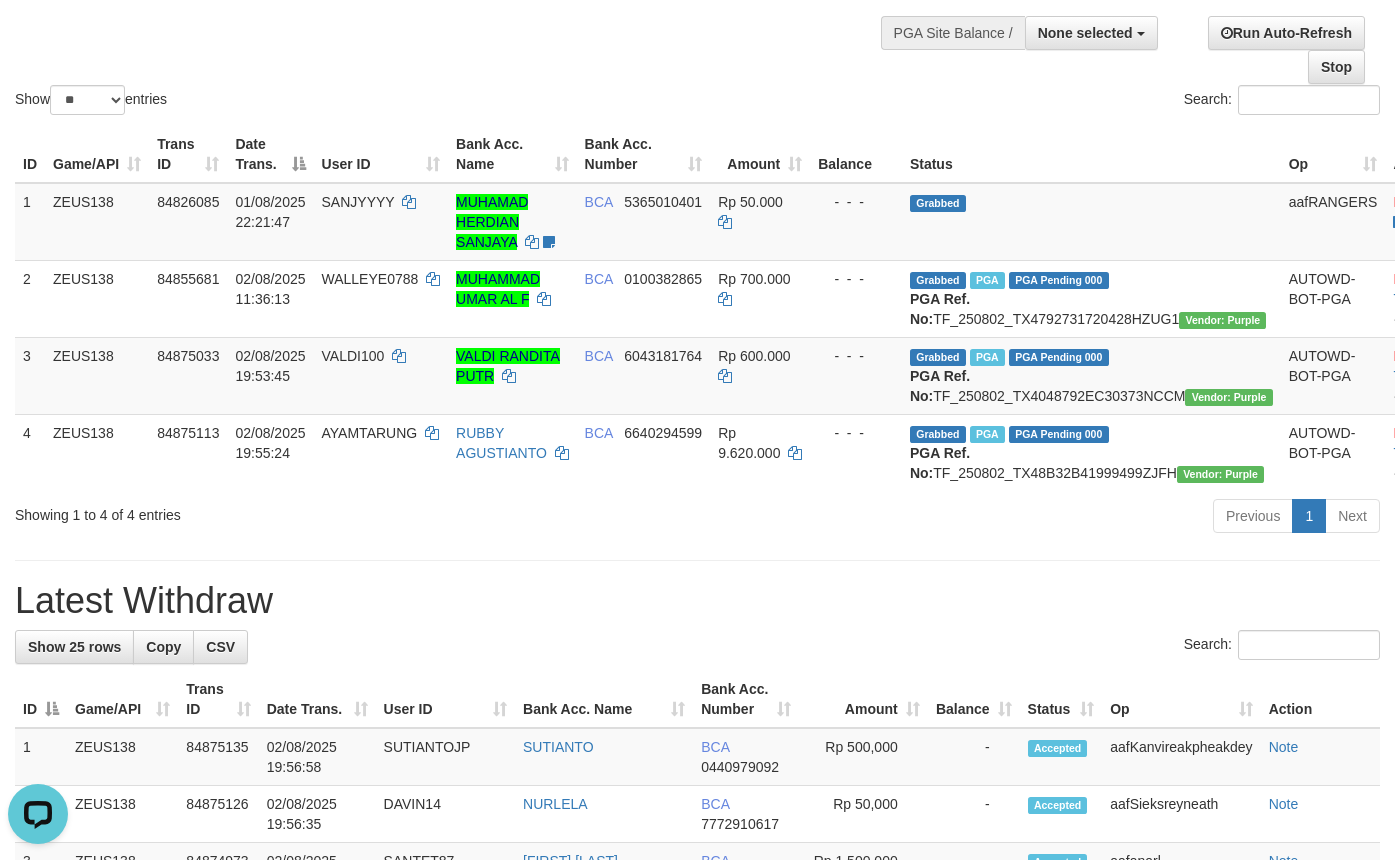 scroll, scrollTop: 0, scrollLeft: 0, axis: both 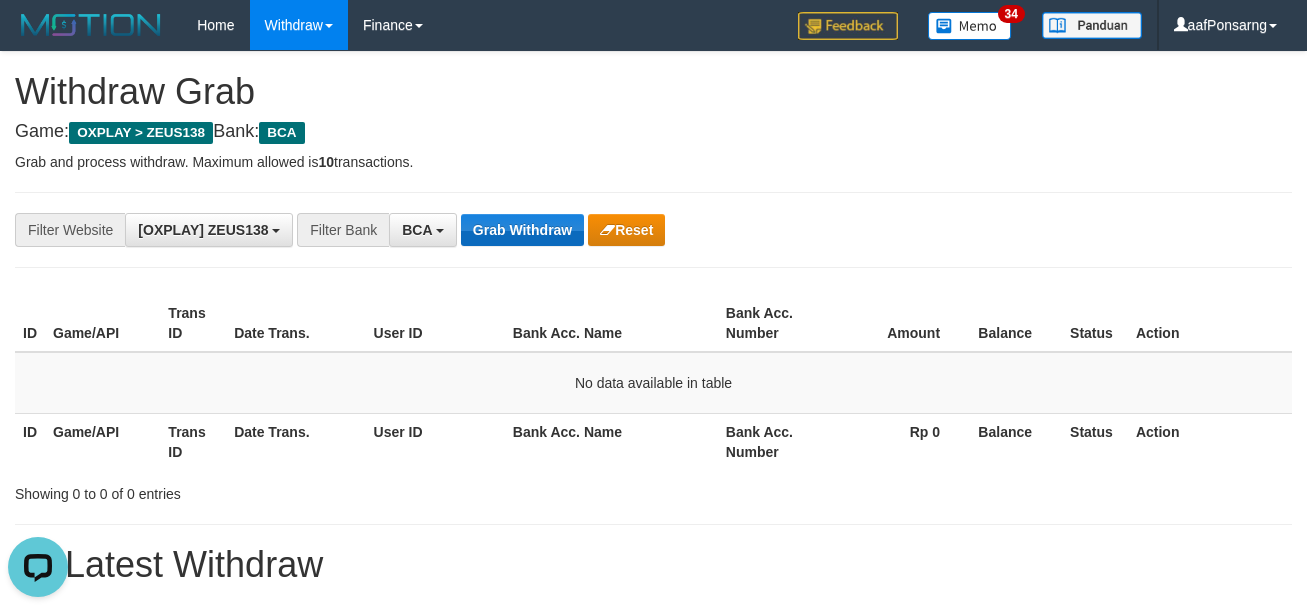 drag, startPoint x: 592, startPoint y: 189, endPoint x: 539, endPoint y: 224, distance: 63.51378 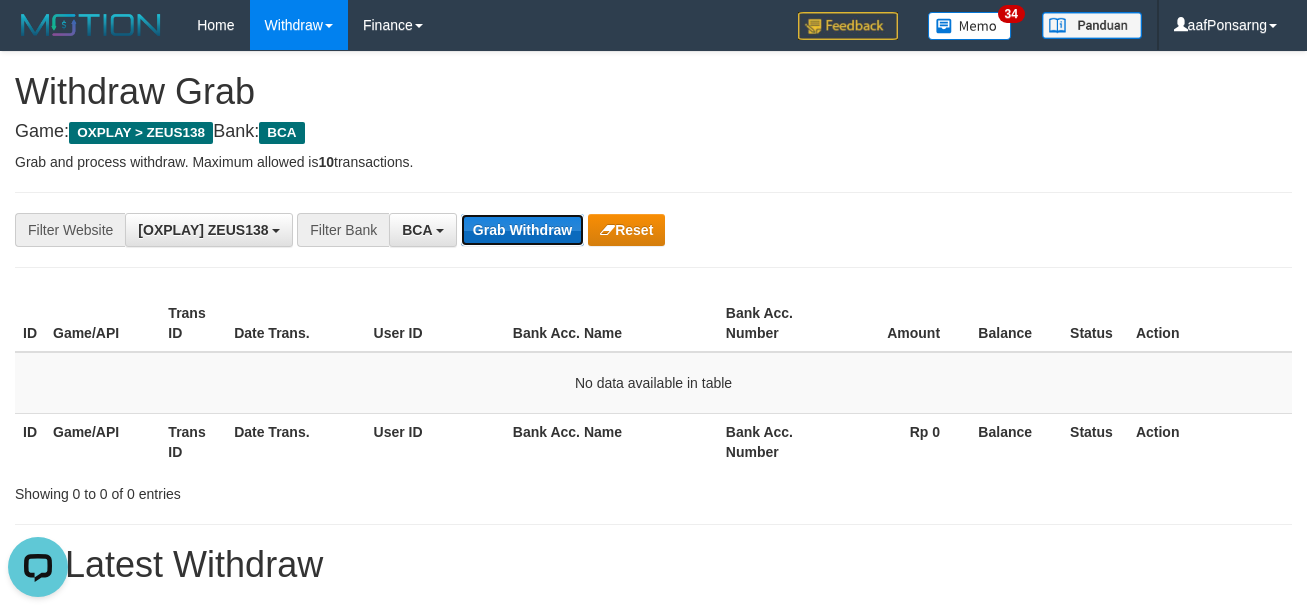 click on "Grab Withdraw" at bounding box center [522, 230] 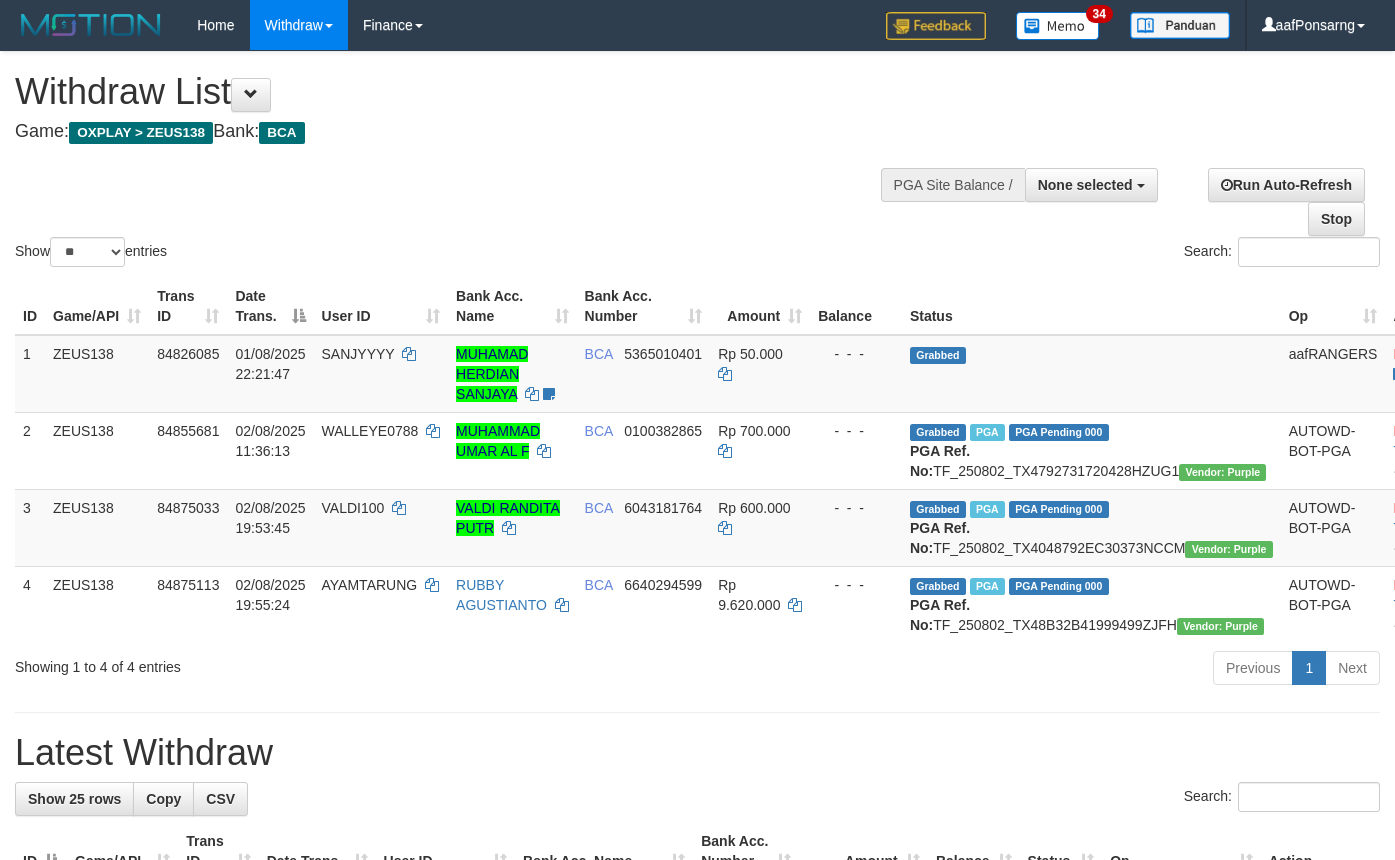 select 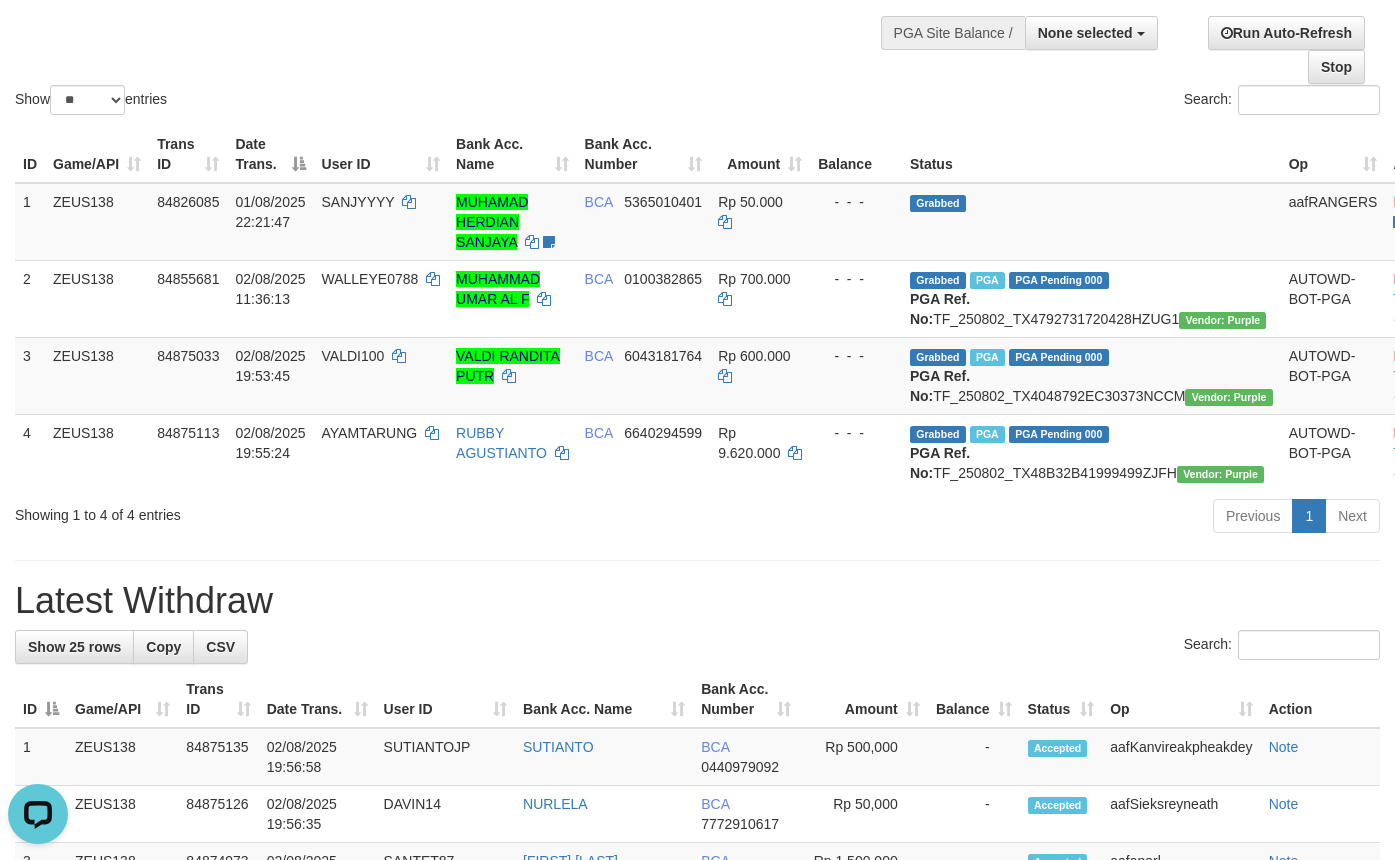 scroll, scrollTop: 0, scrollLeft: 0, axis: both 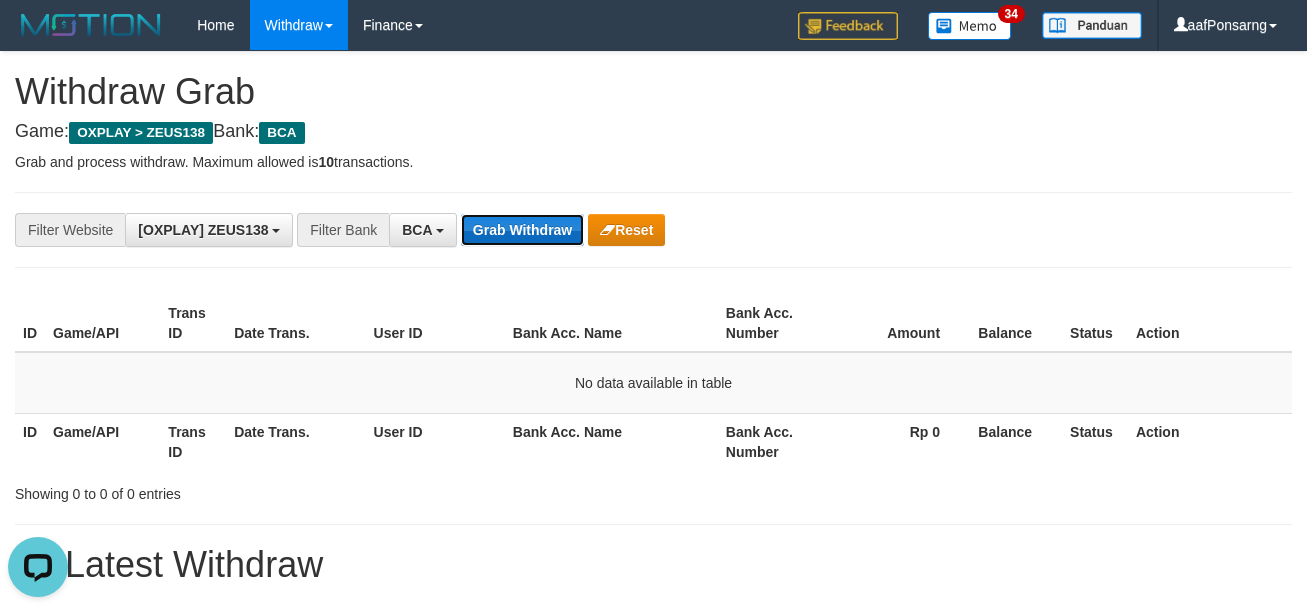 click on "Grab Withdraw" at bounding box center (522, 230) 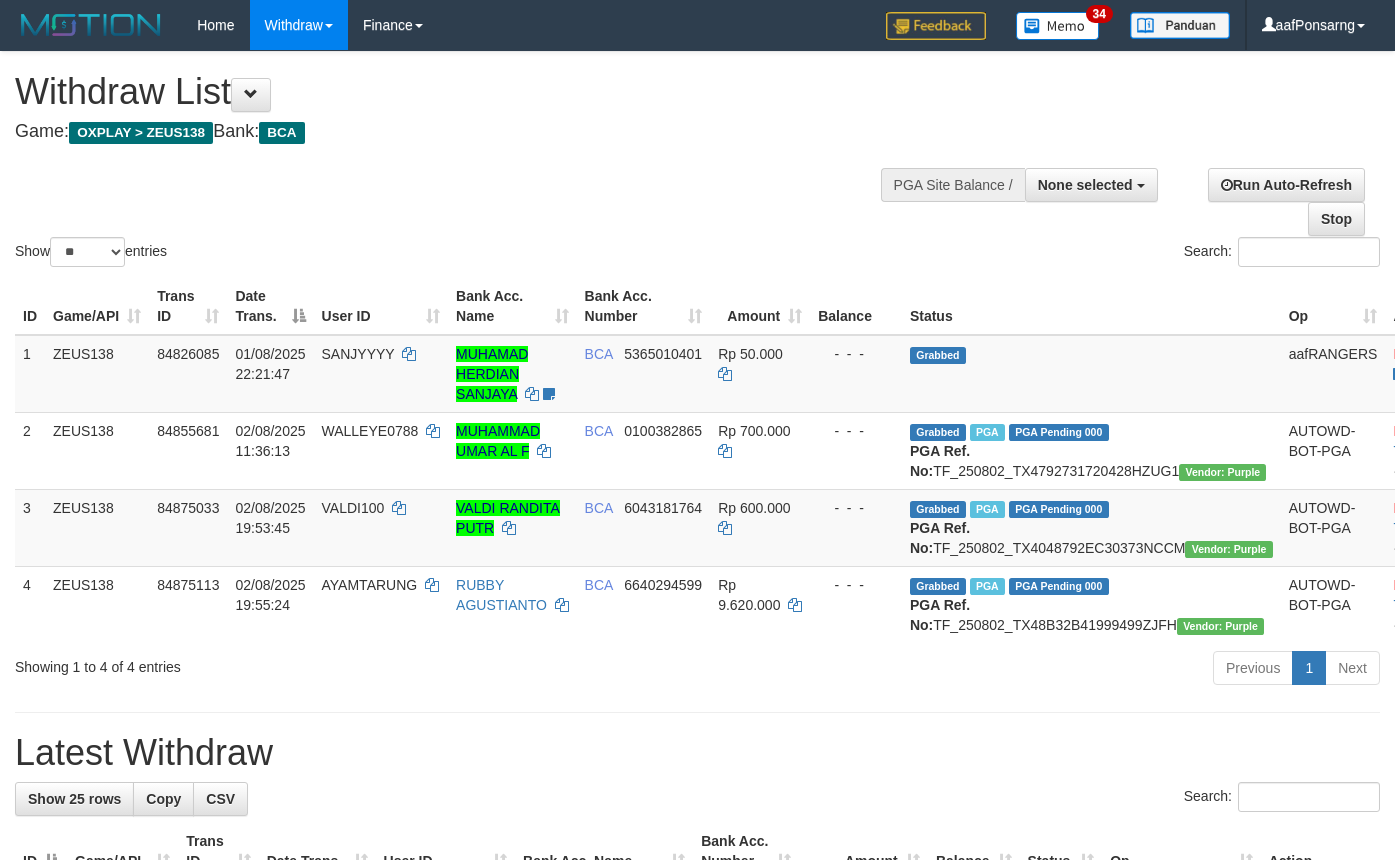 select 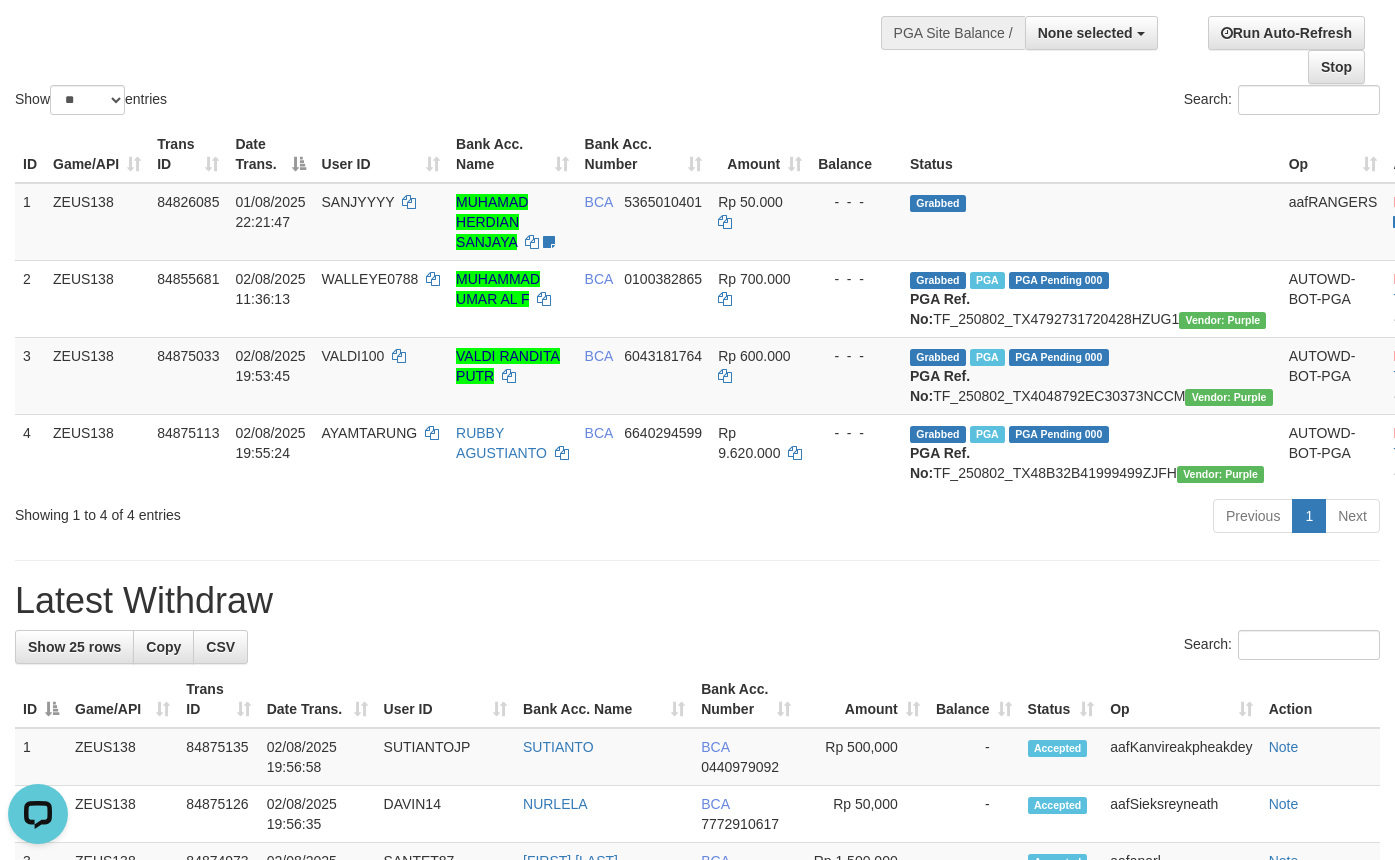 scroll, scrollTop: 0, scrollLeft: 0, axis: both 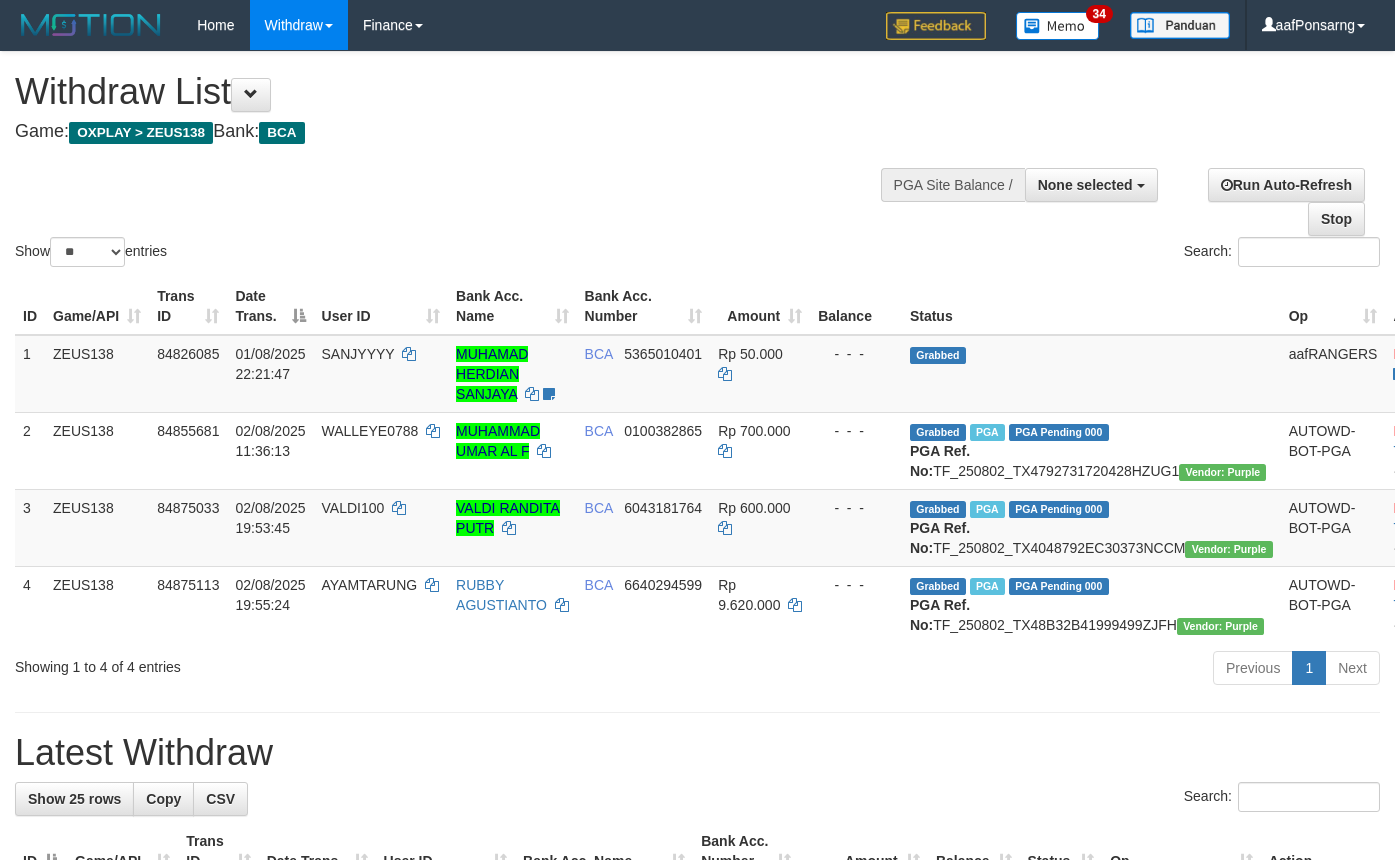 select 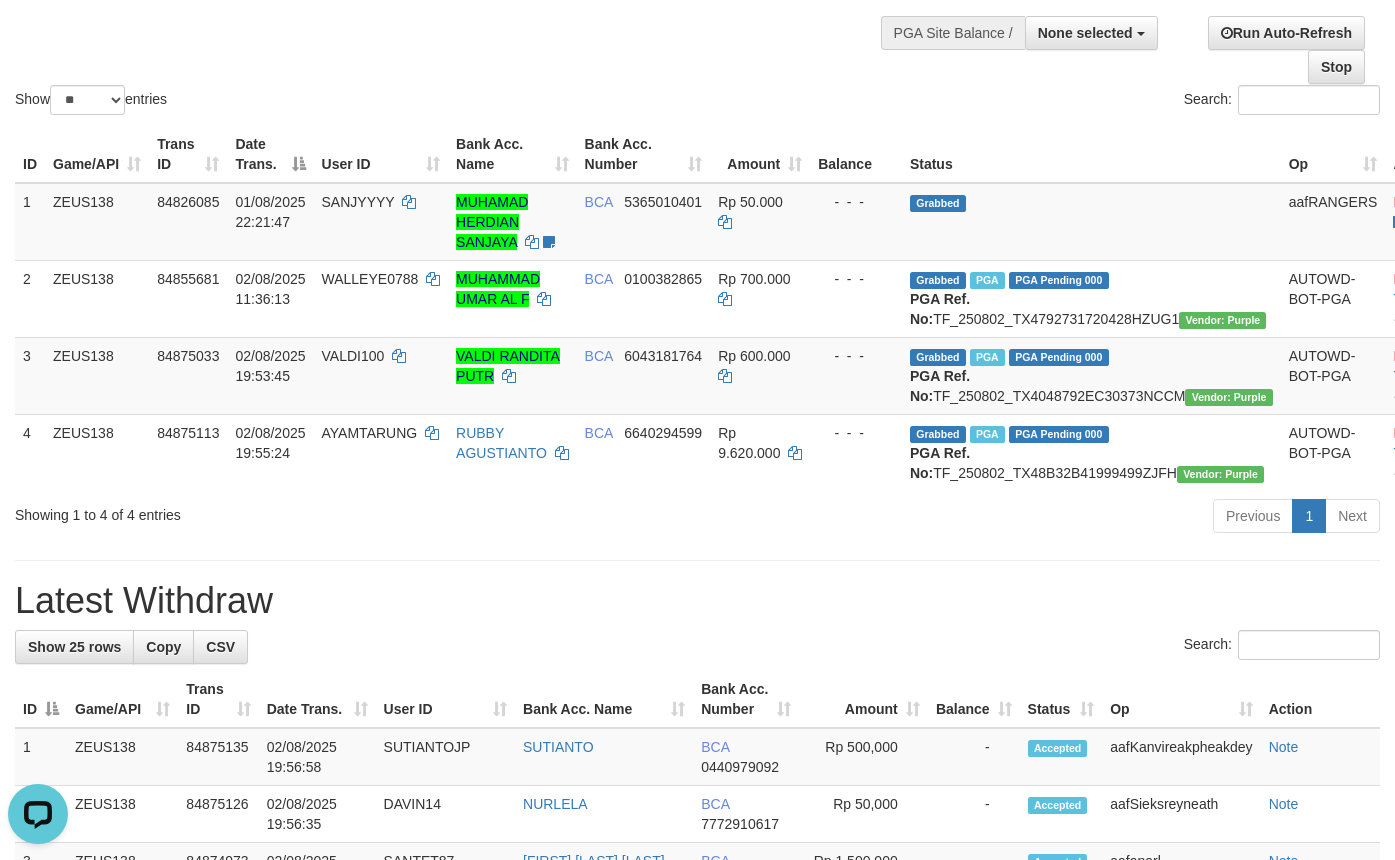 scroll, scrollTop: 0, scrollLeft: 0, axis: both 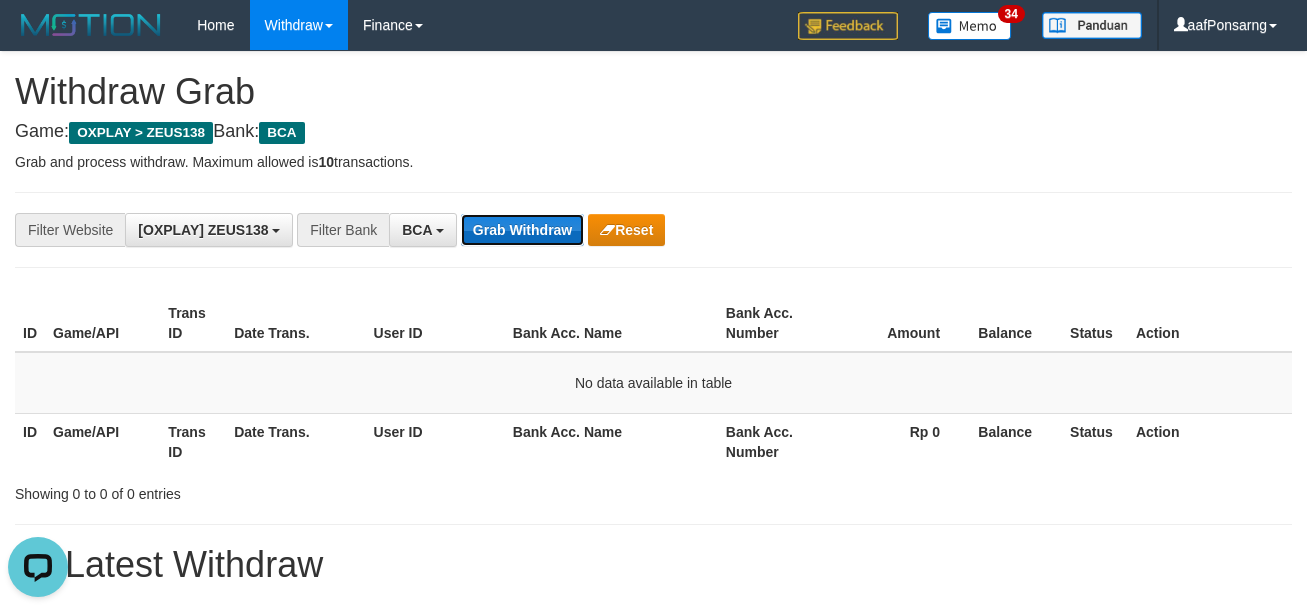 click on "Grab Withdraw" at bounding box center [522, 230] 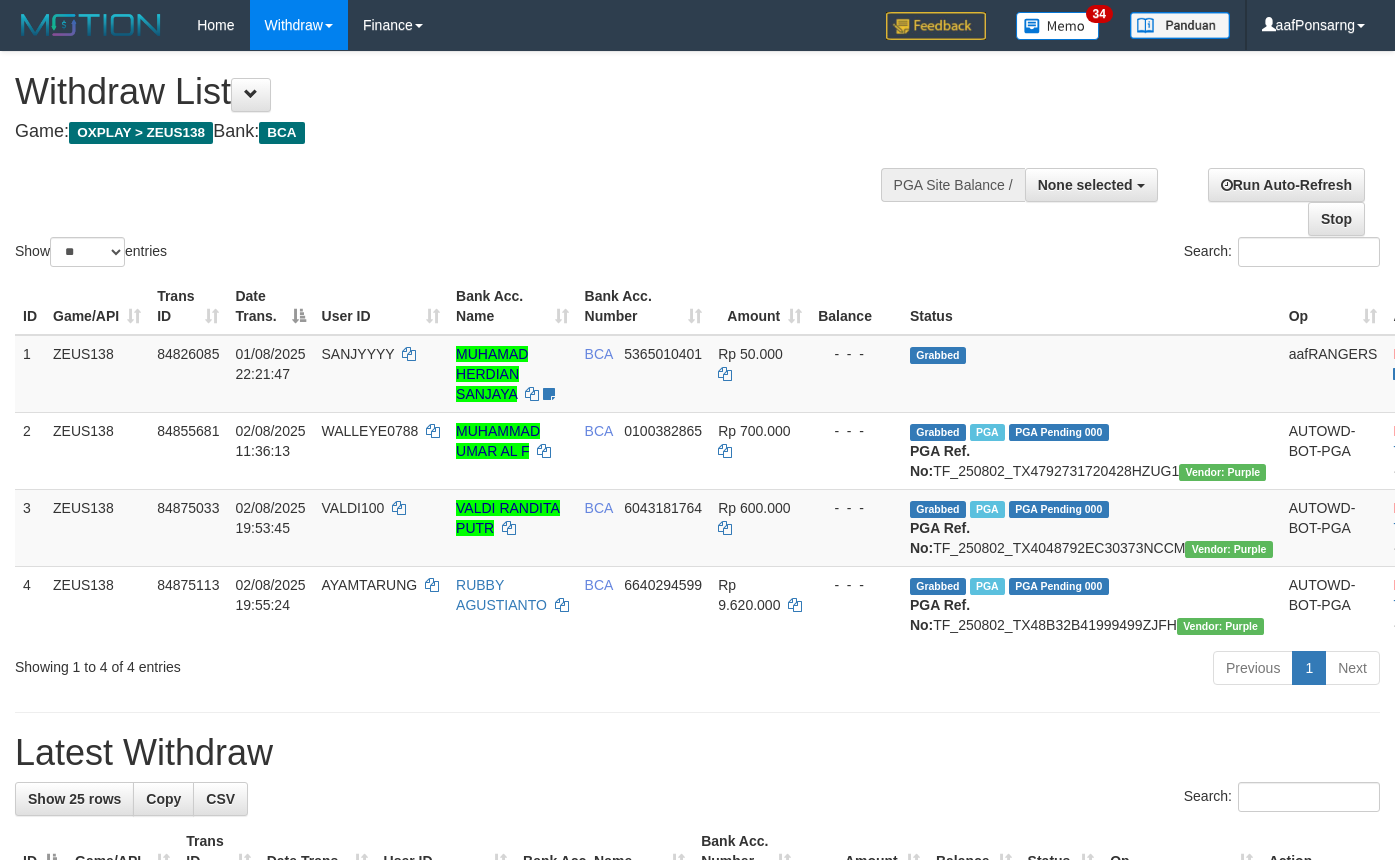 select 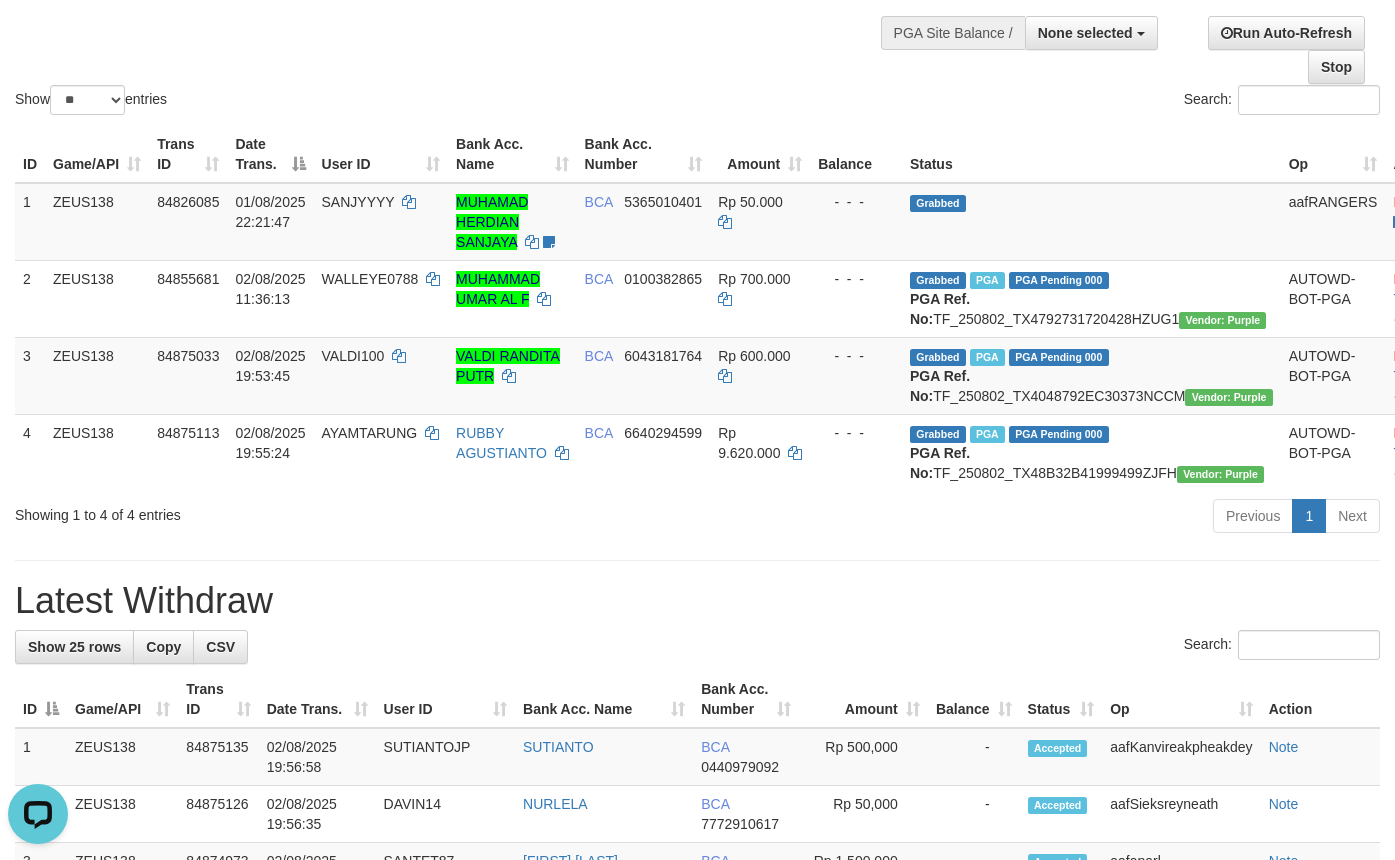 scroll, scrollTop: 0, scrollLeft: 0, axis: both 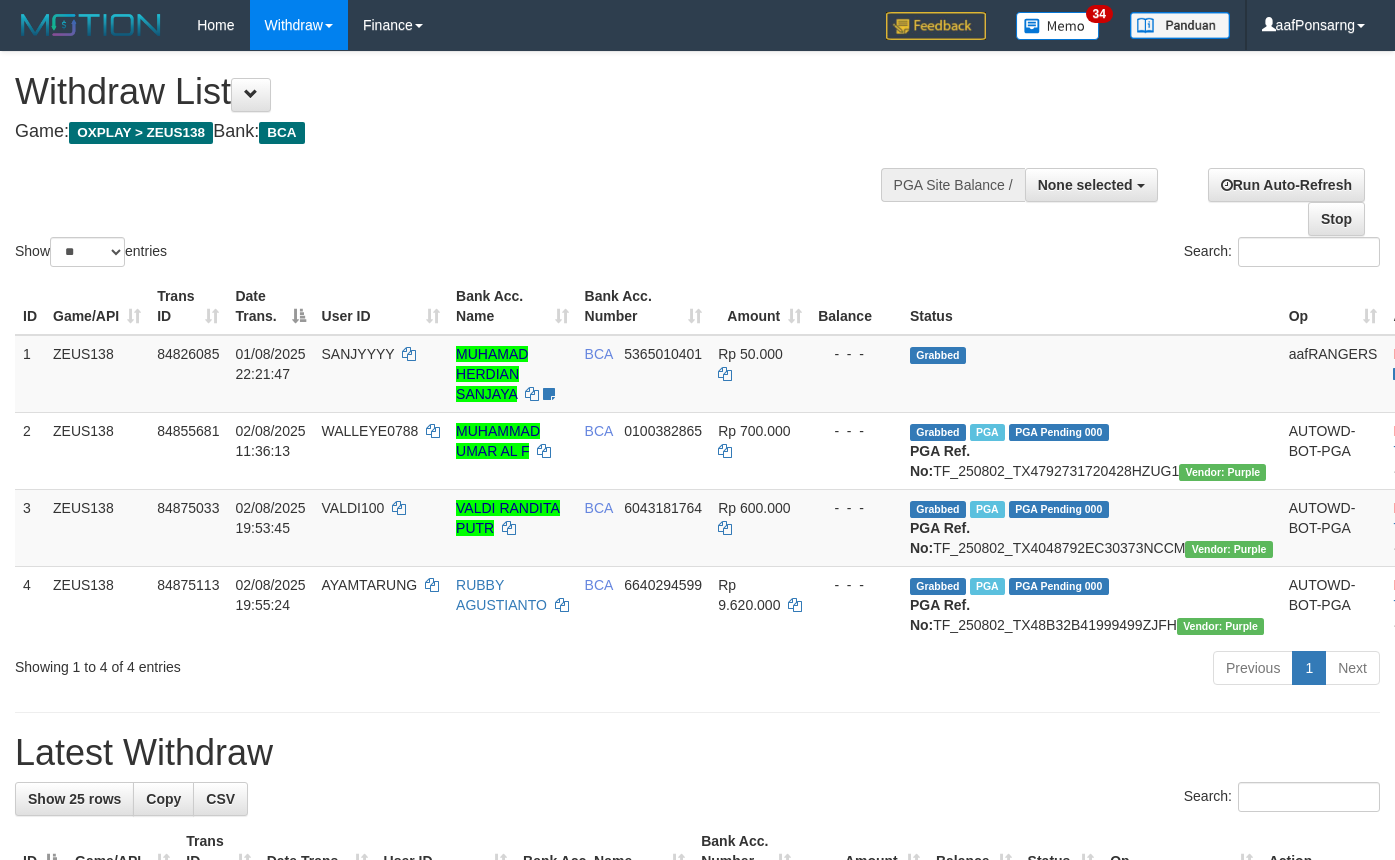 select 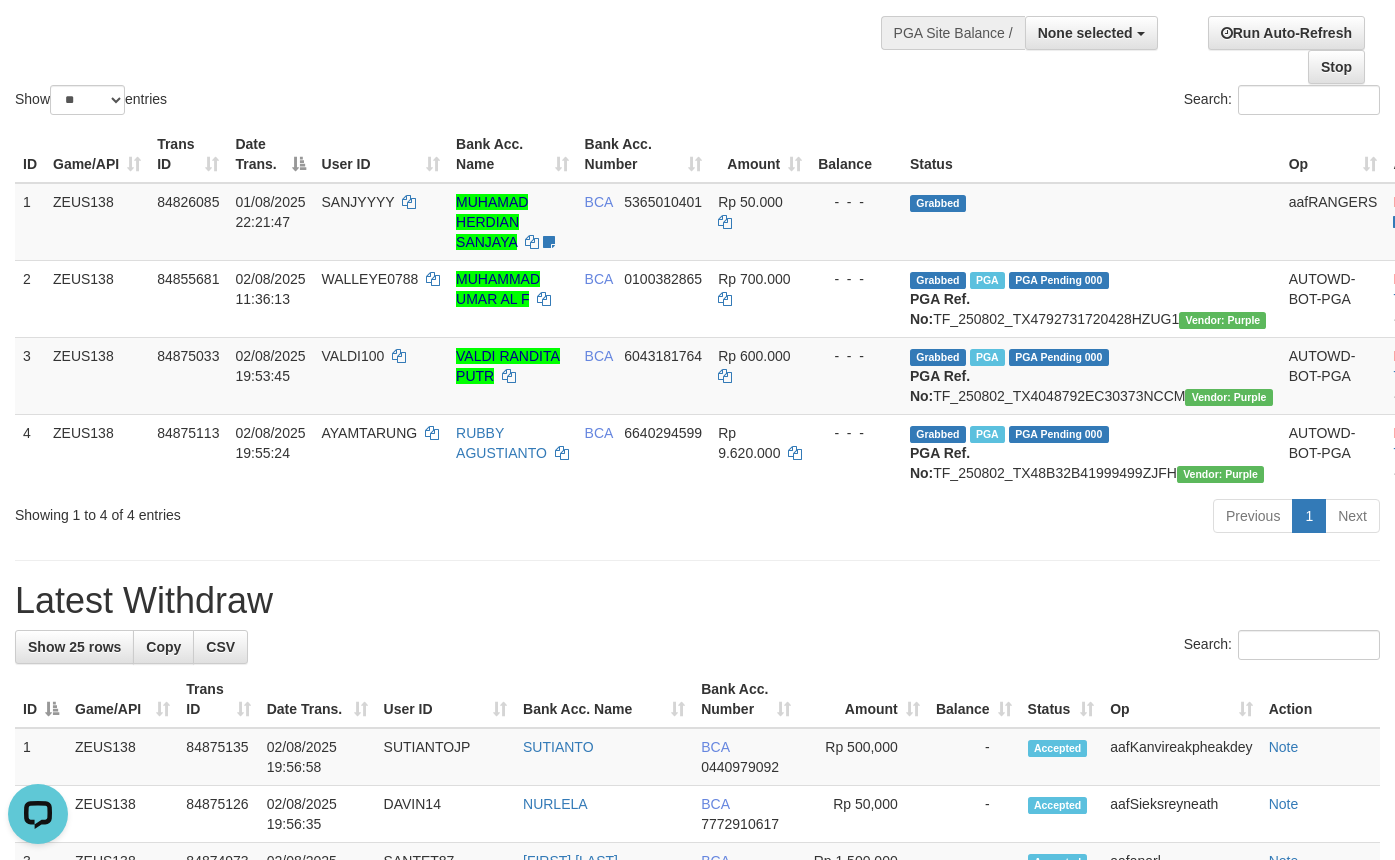 scroll, scrollTop: 0, scrollLeft: 0, axis: both 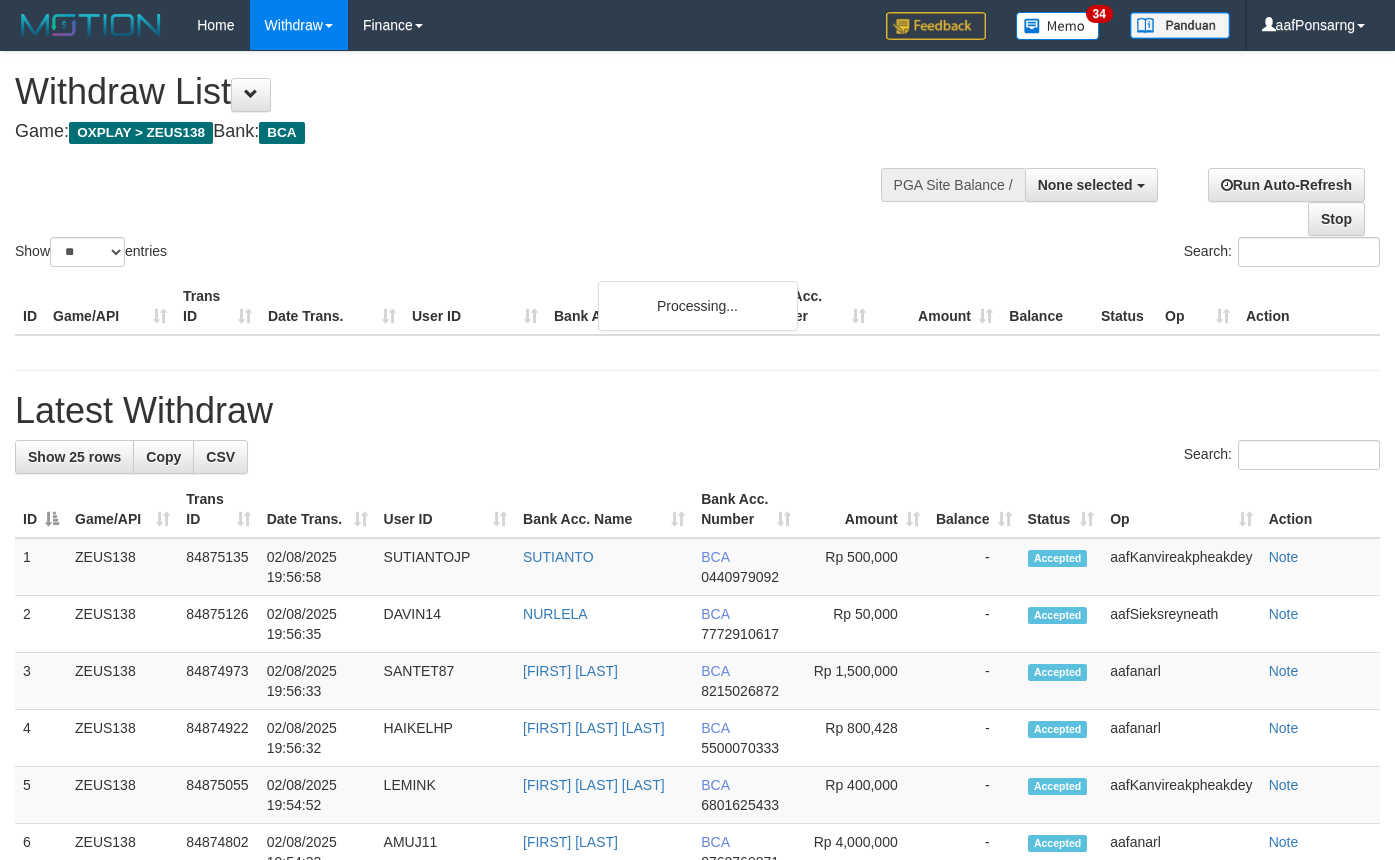 select 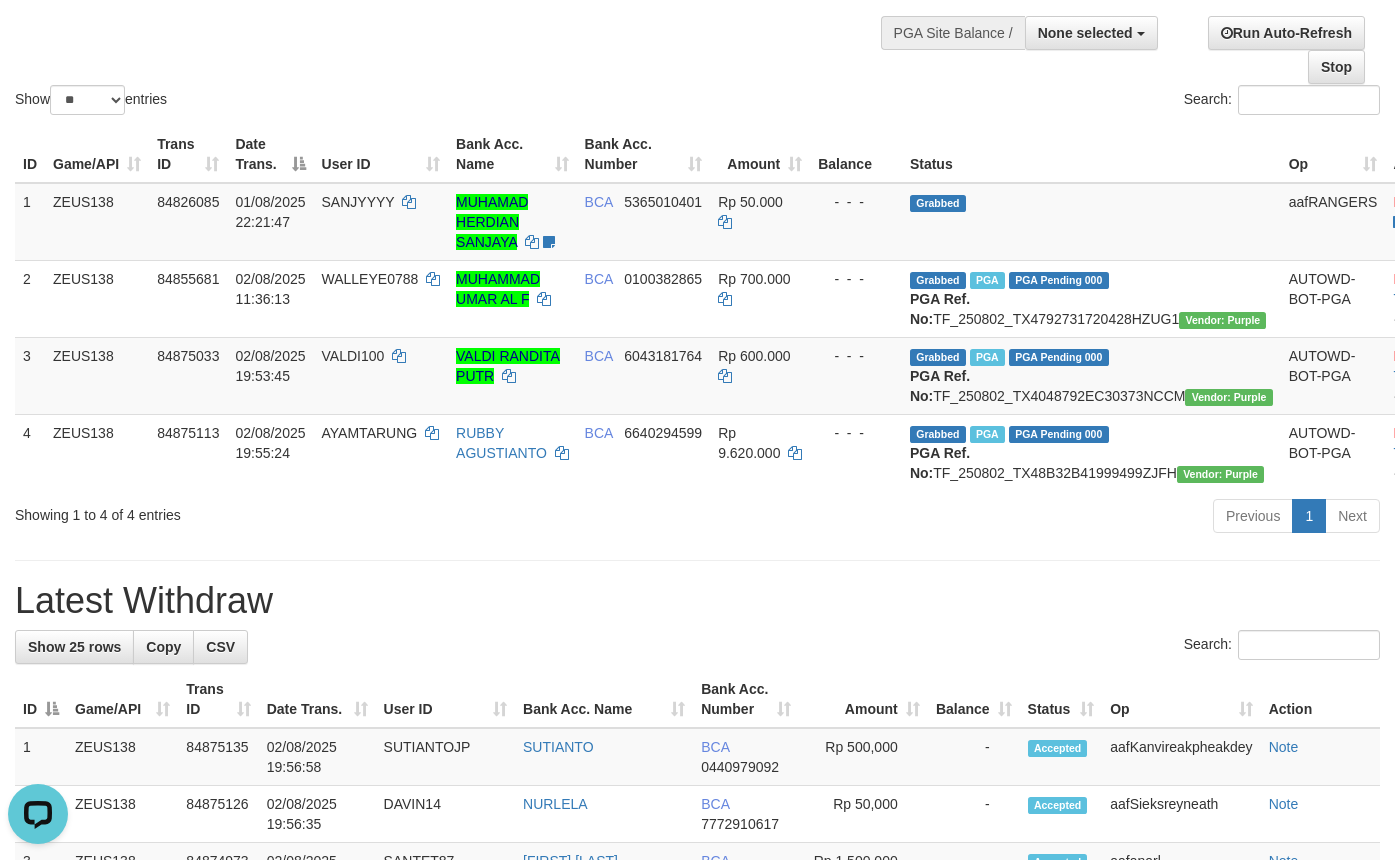 scroll, scrollTop: 0, scrollLeft: 0, axis: both 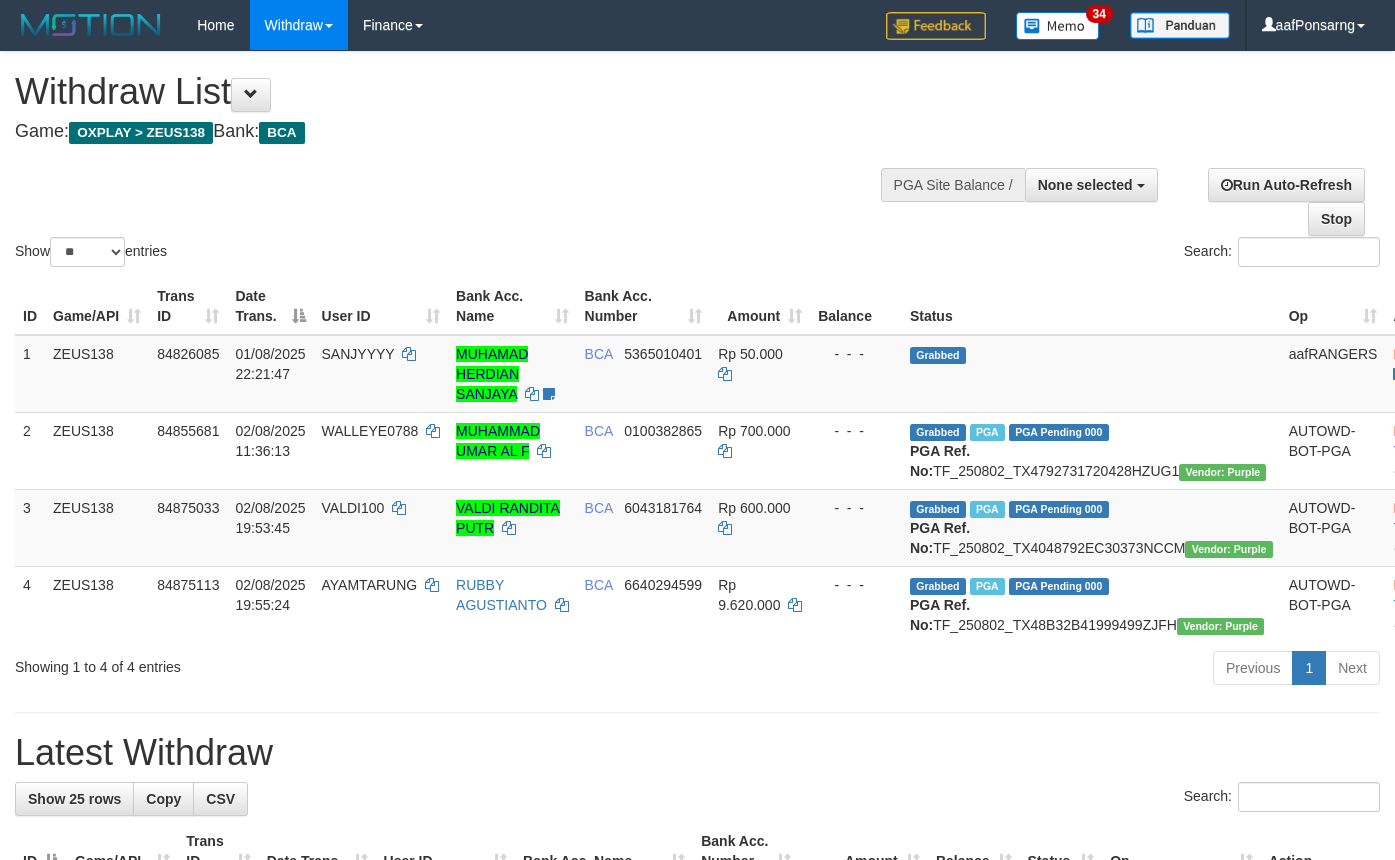 select 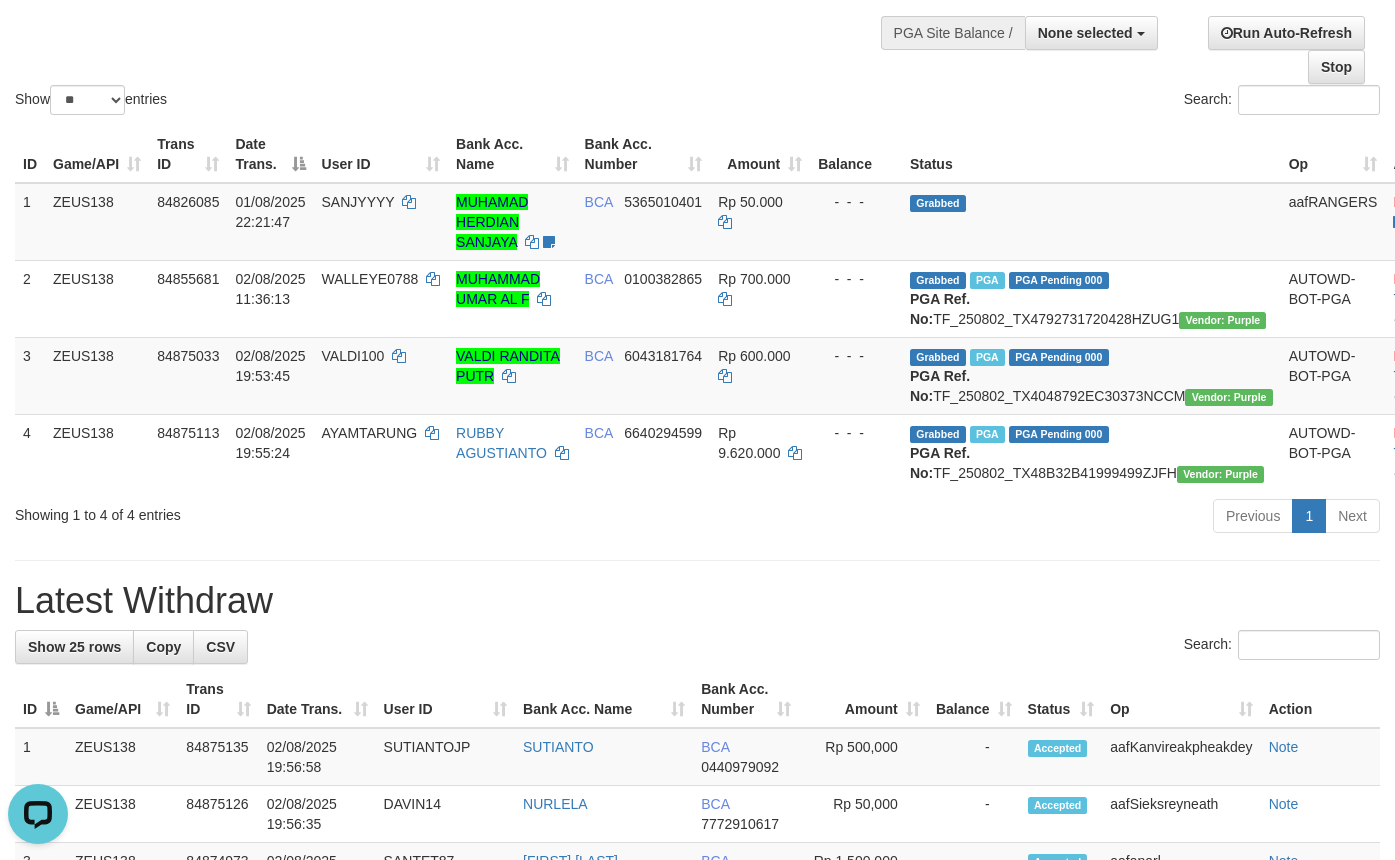scroll, scrollTop: 0, scrollLeft: 0, axis: both 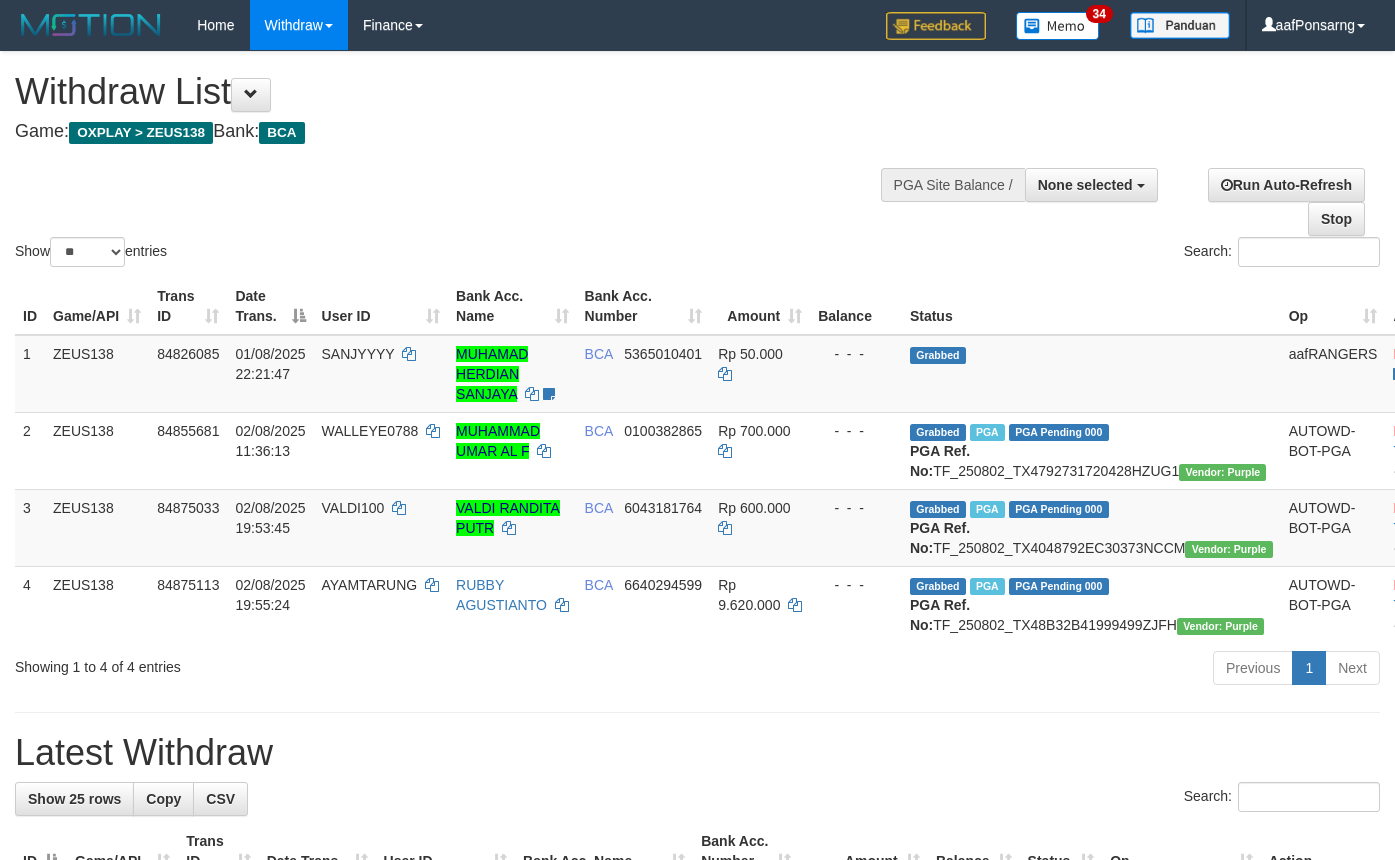 select 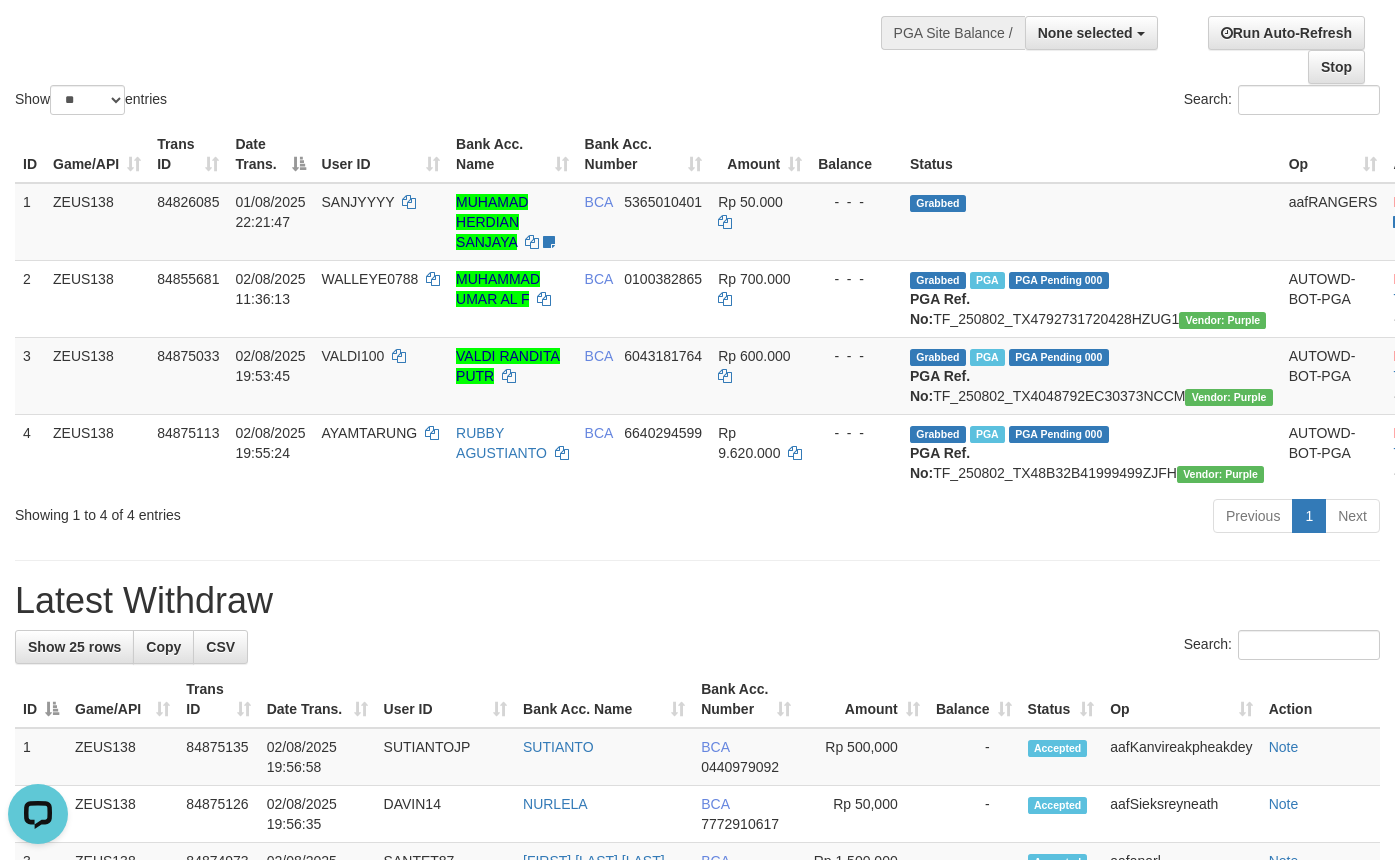 scroll, scrollTop: 0, scrollLeft: 0, axis: both 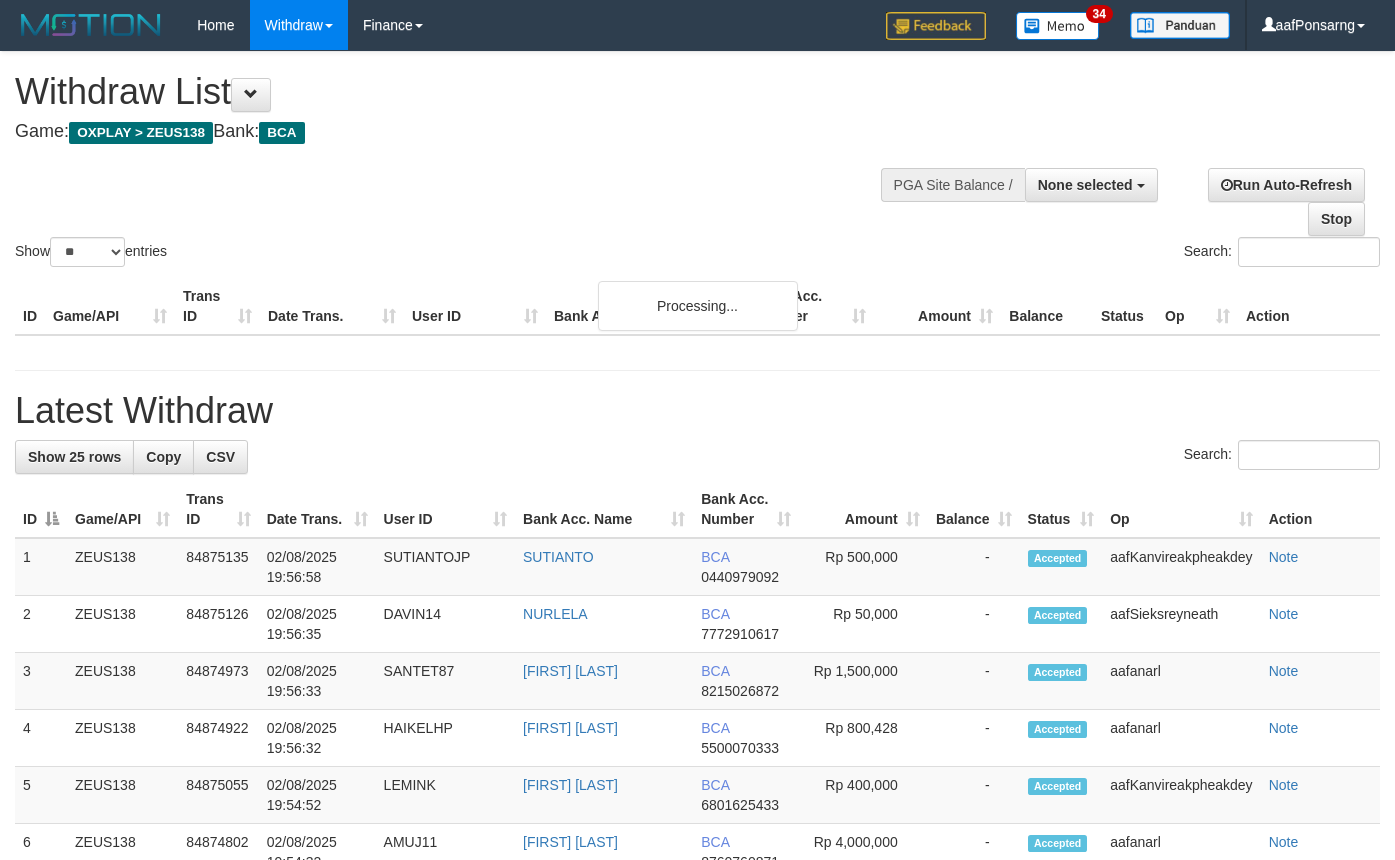 select 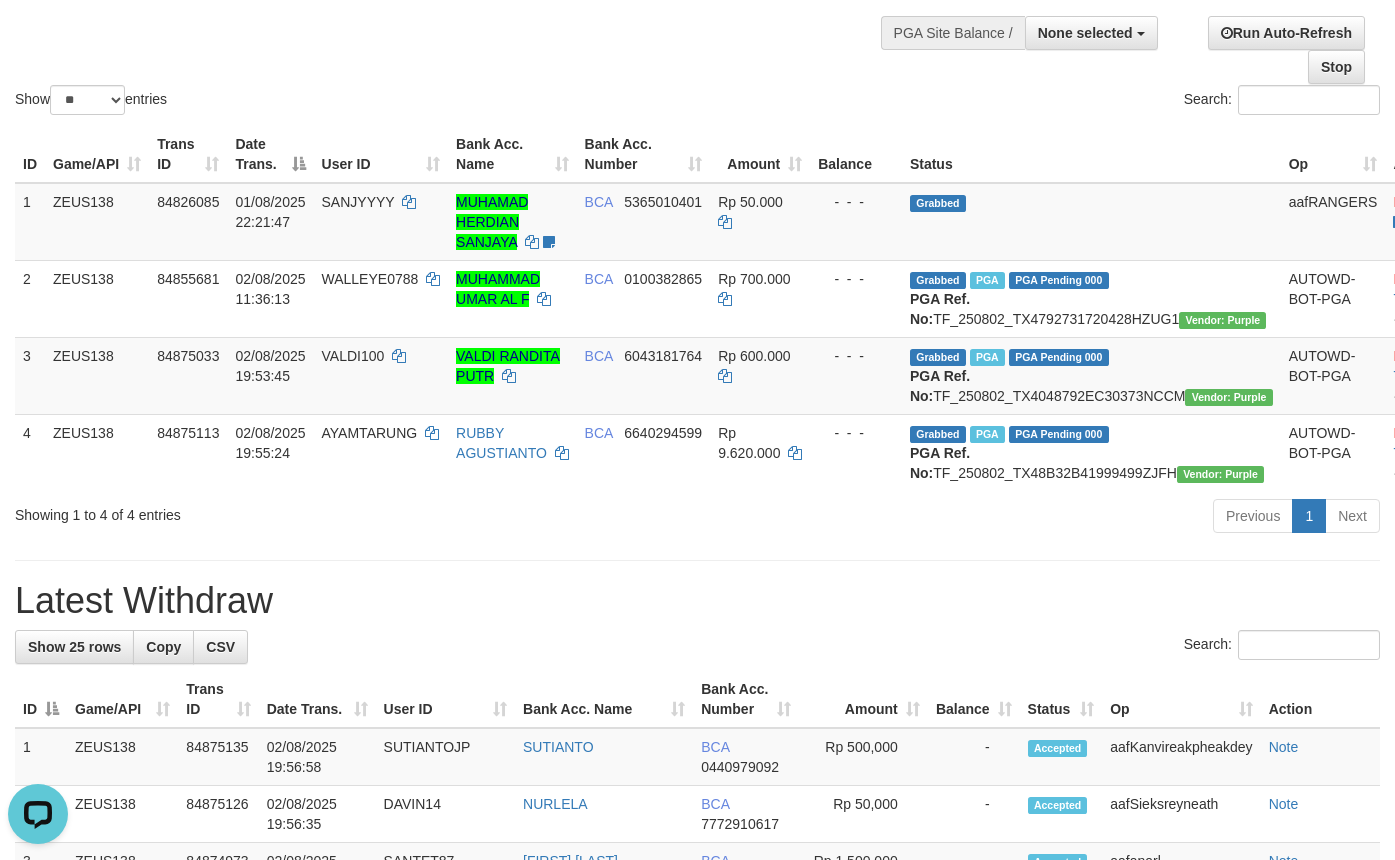 scroll, scrollTop: 0, scrollLeft: 0, axis: both 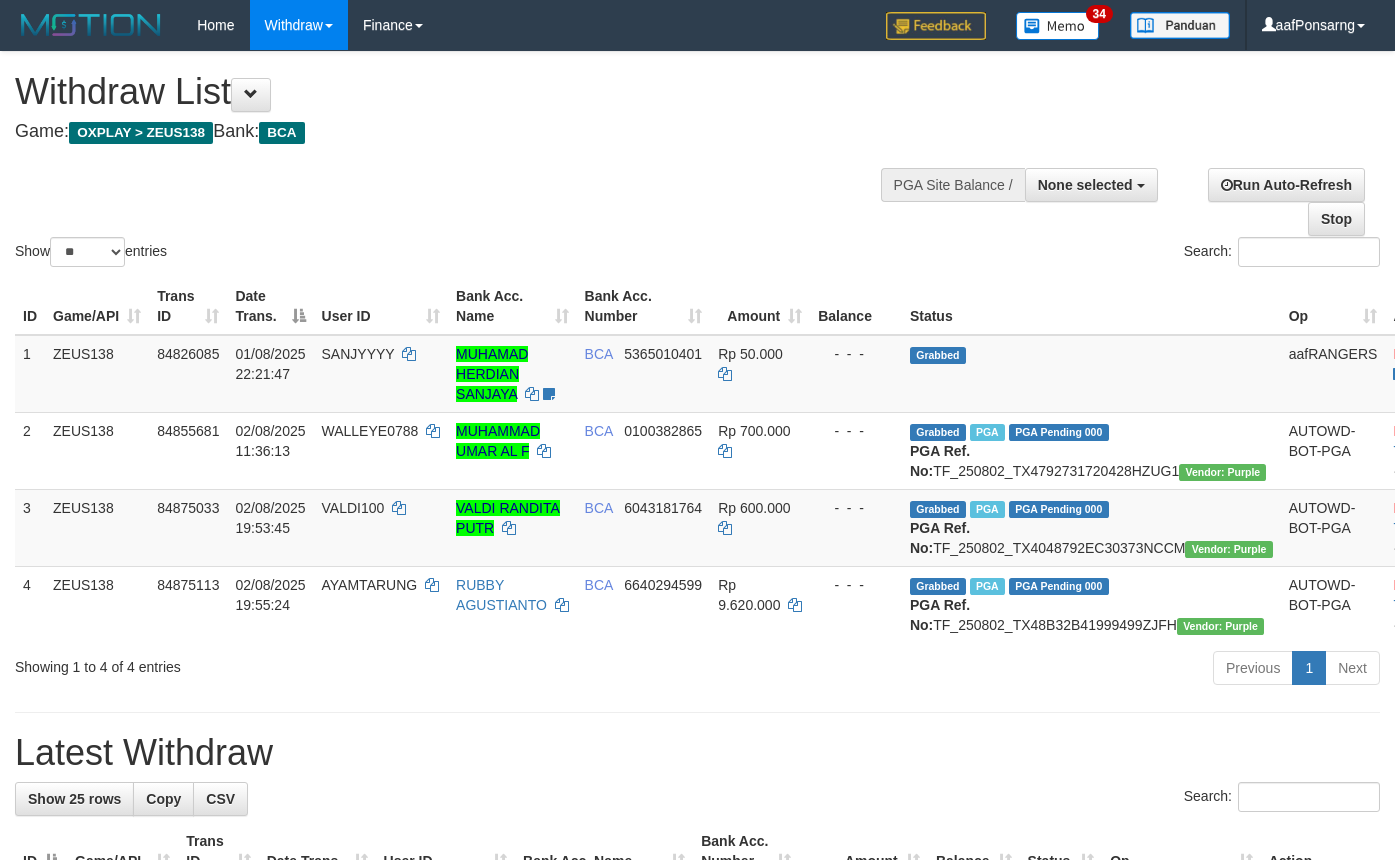 select 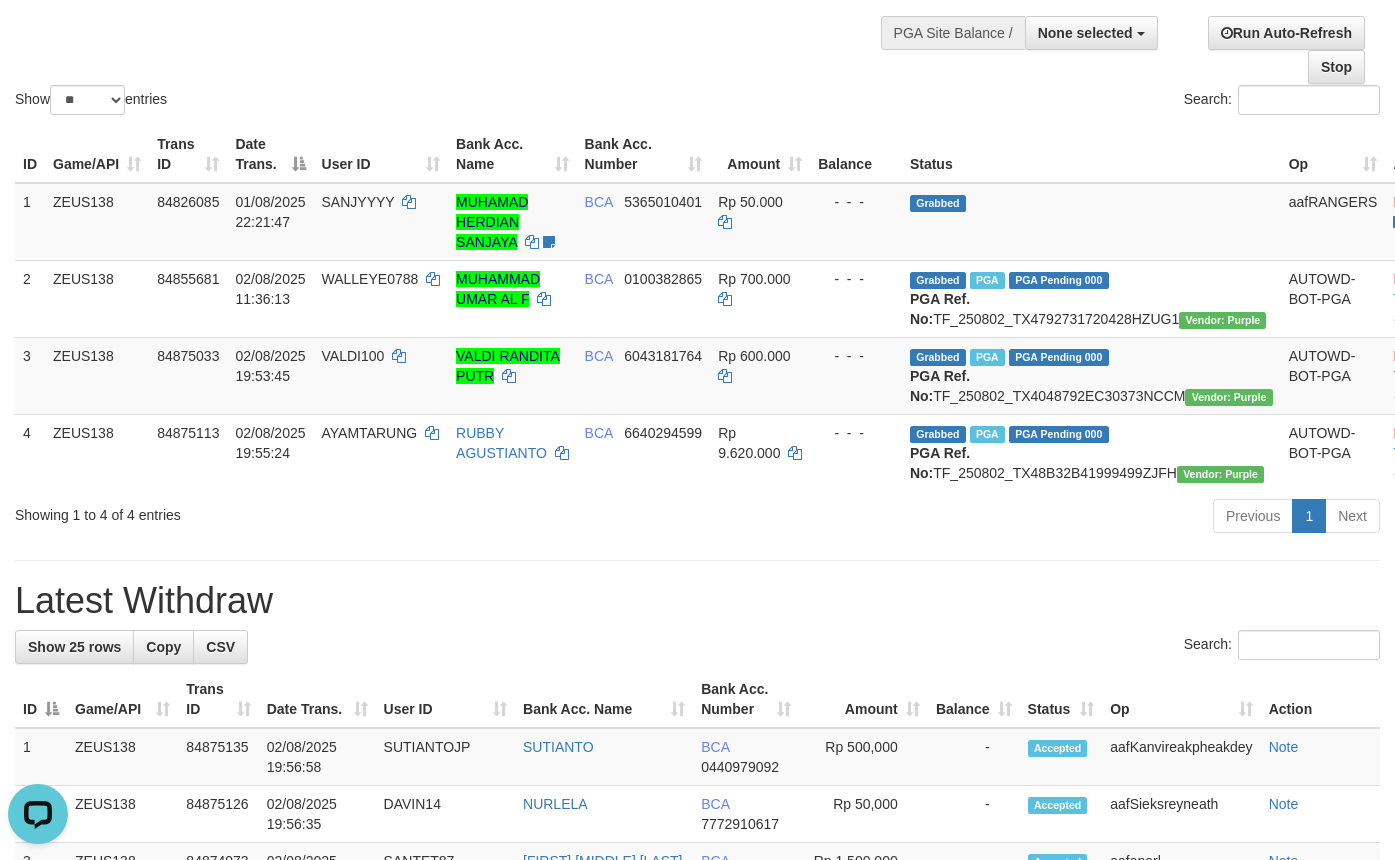 scroll, scrollTop: 0, scrollLeft: 0, axis: both 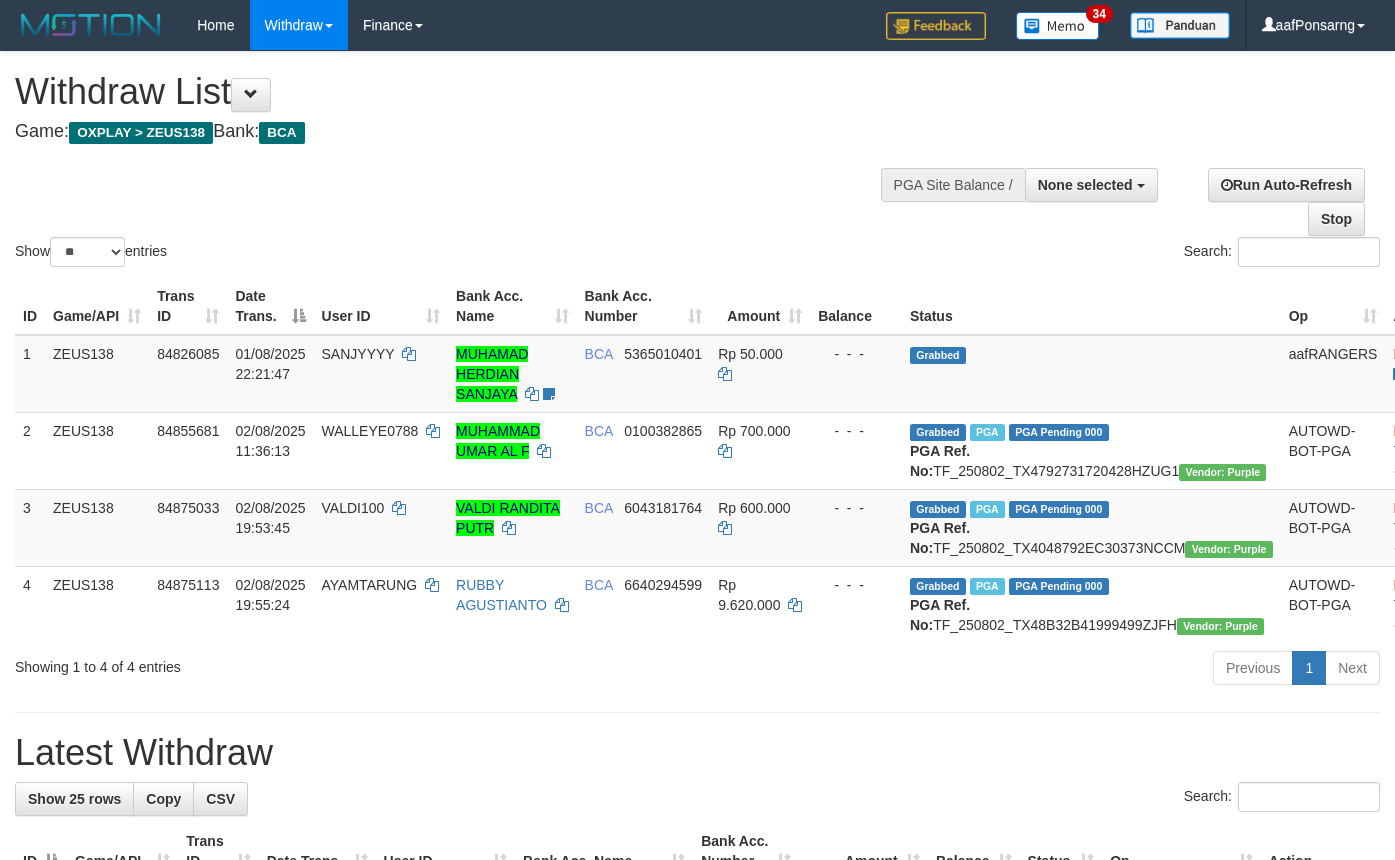 select 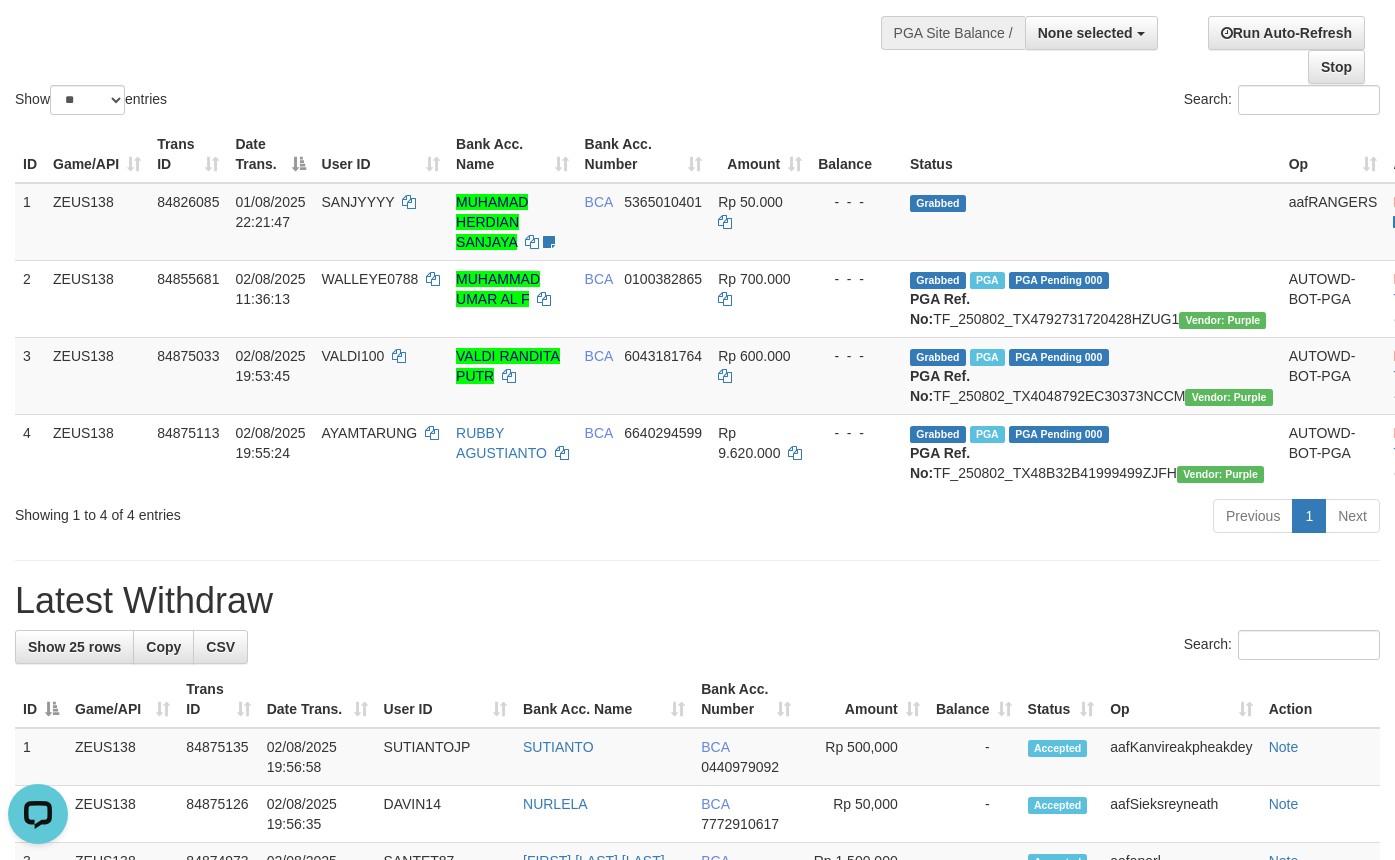 scroll, scrollTop: 0, scrollLeft: 0, axis: both 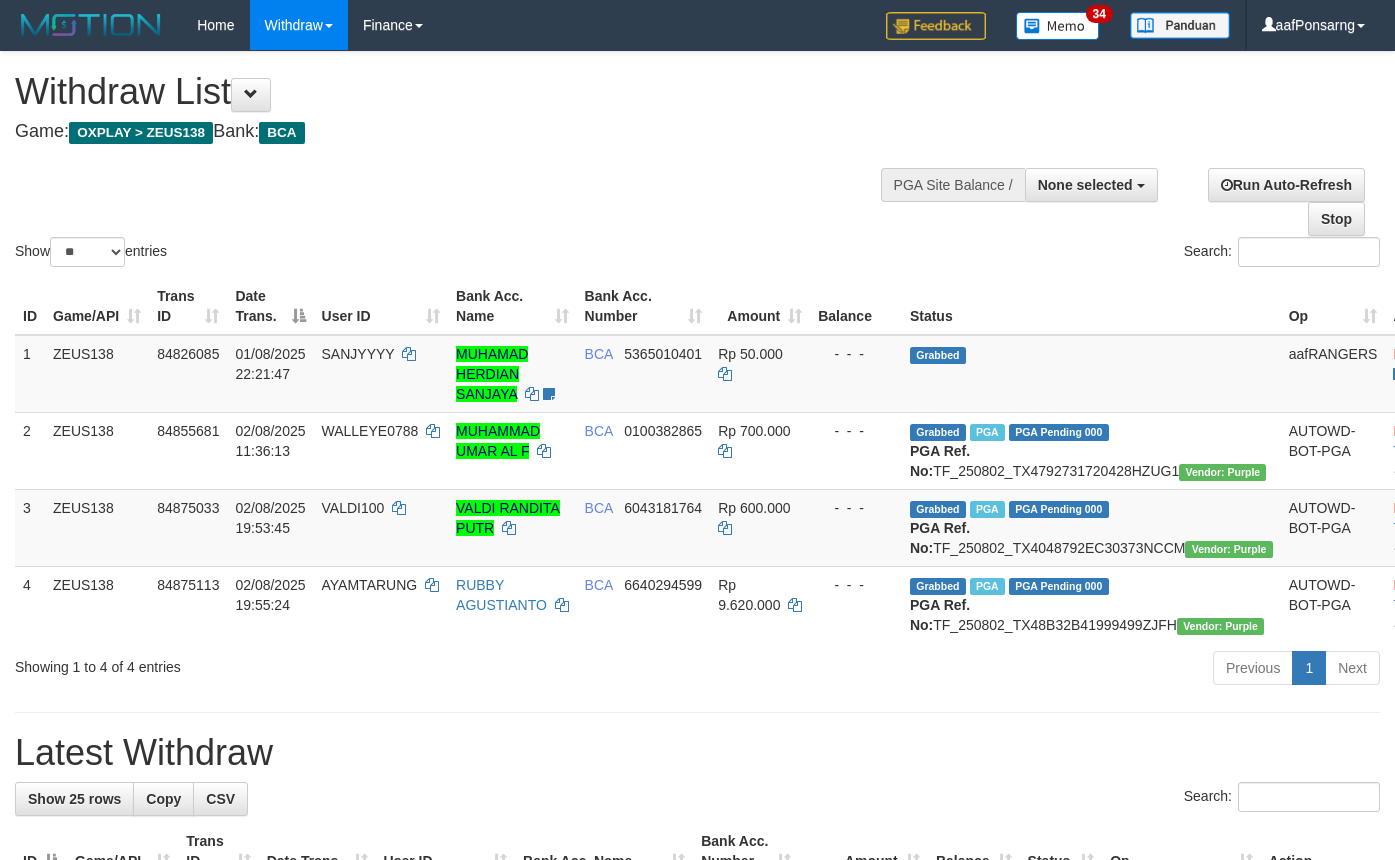 select 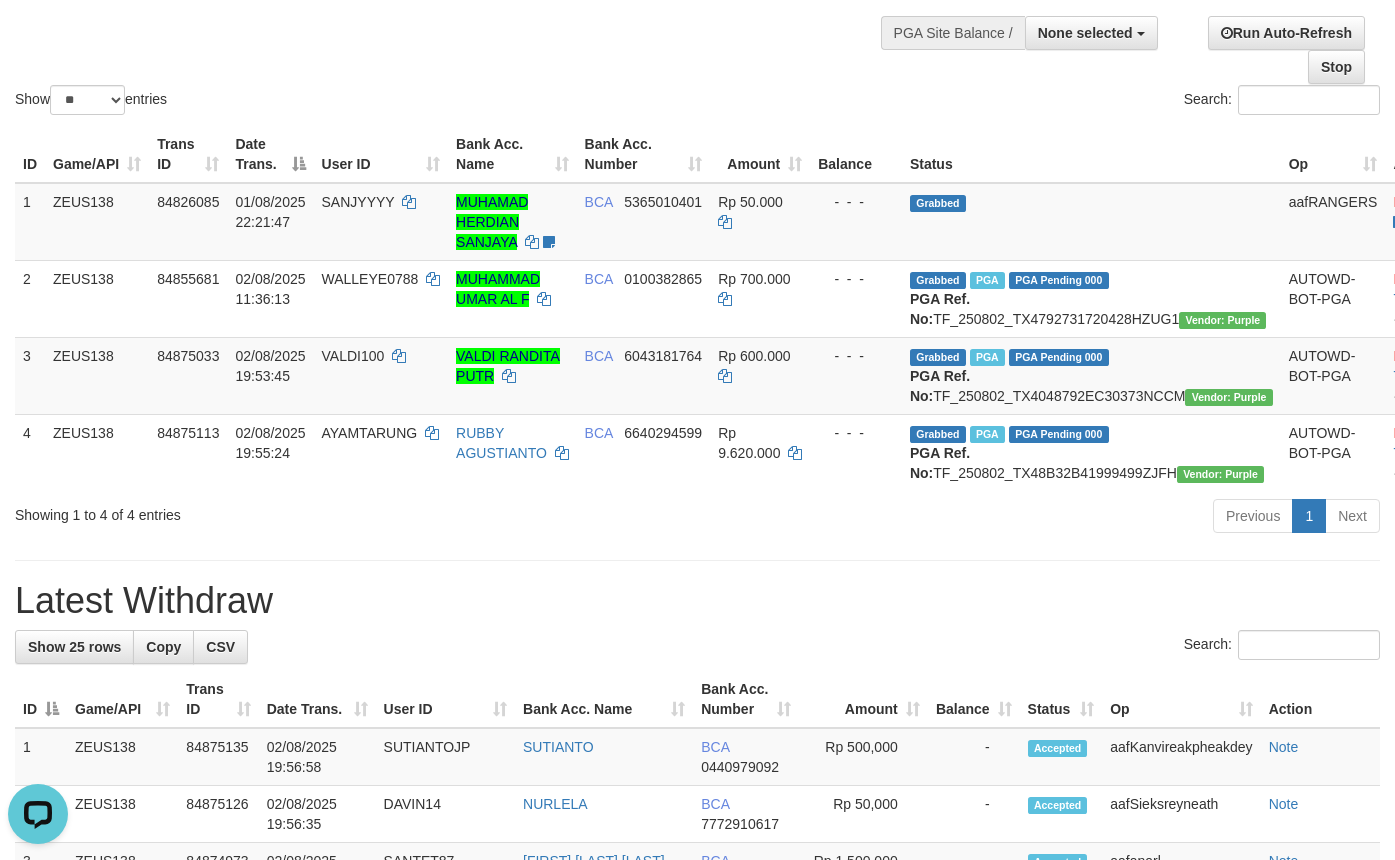 scroll, scrollTop: 0, scrollLeft: 0, axis: both 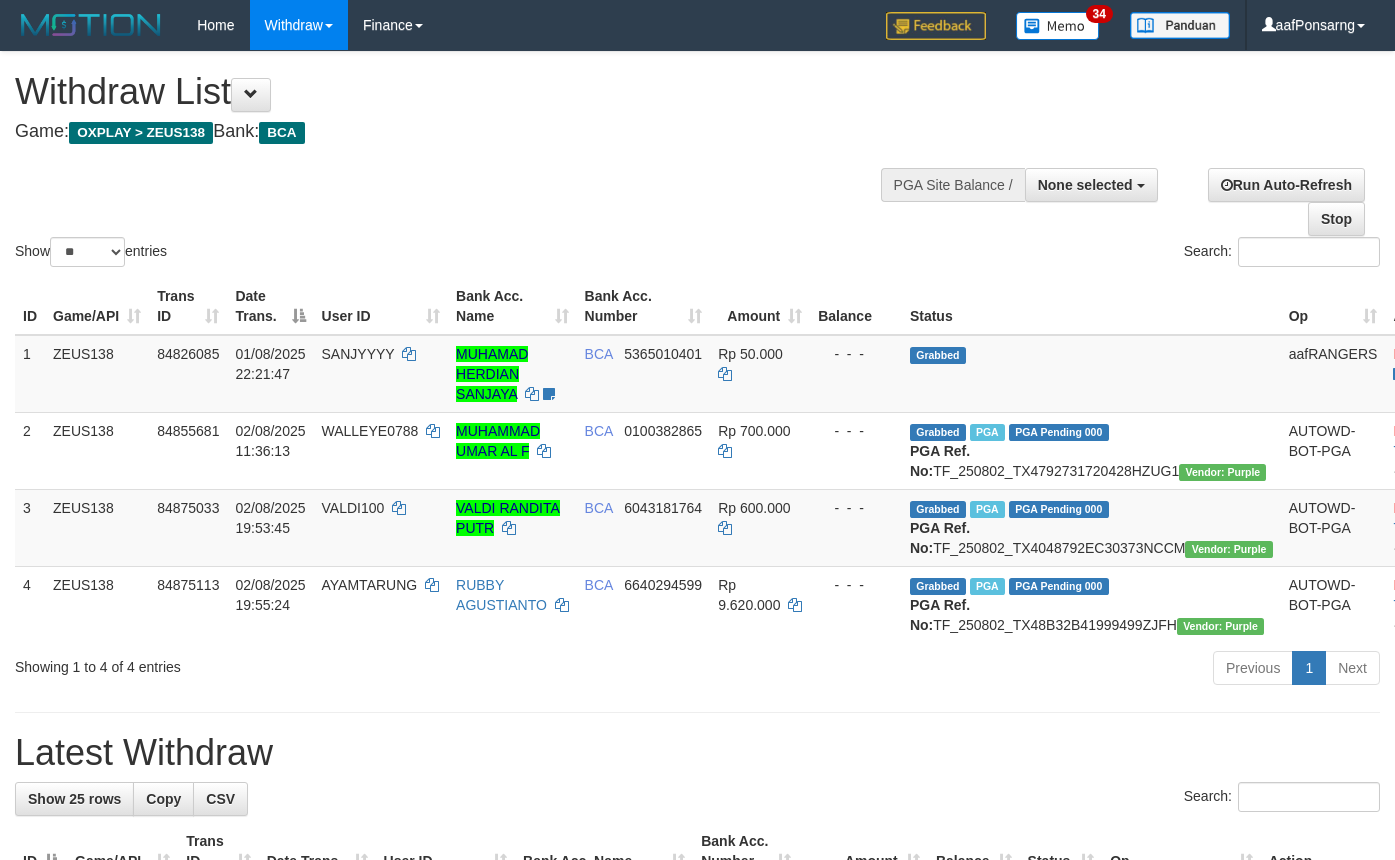 select 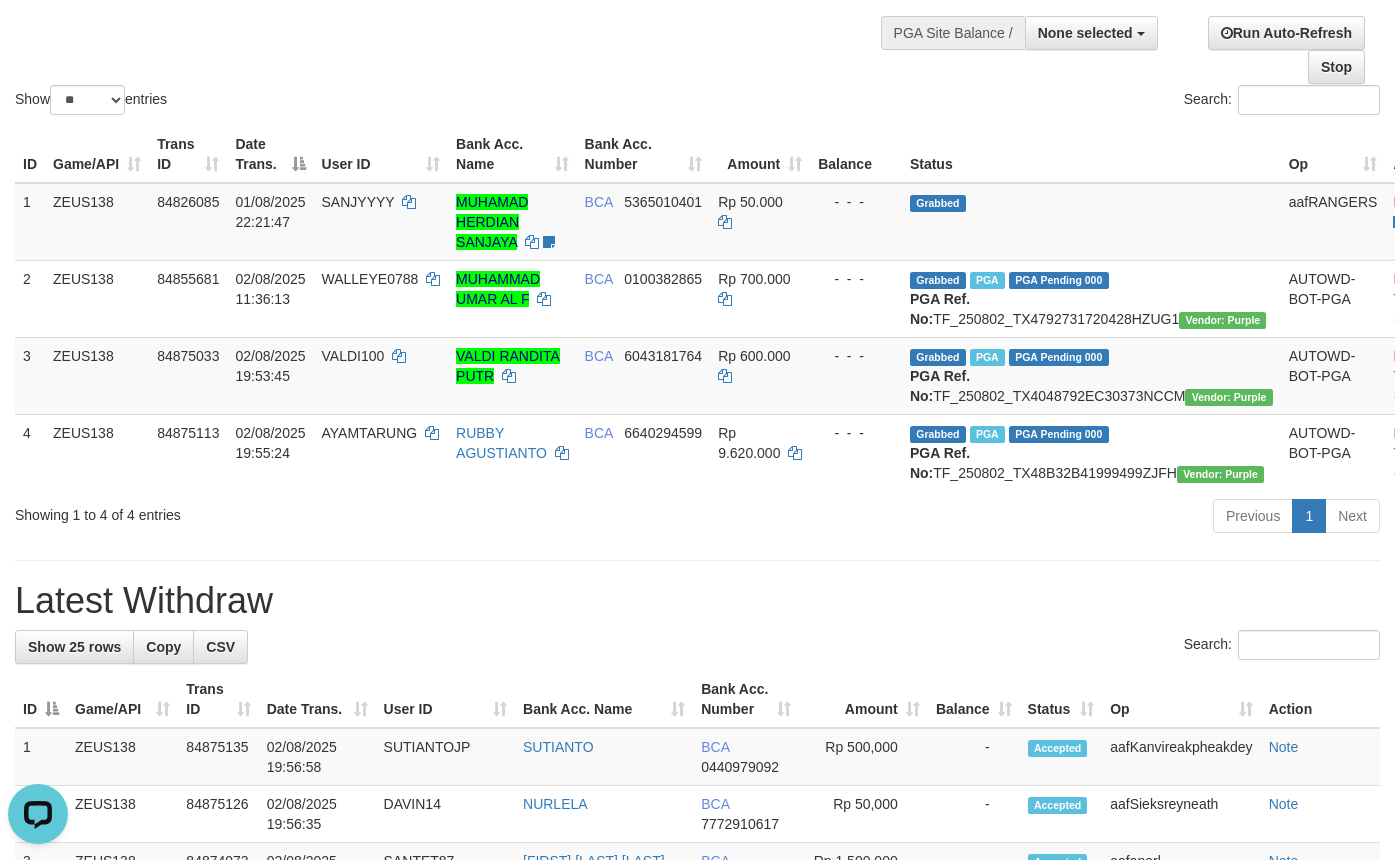 scroll, scrollTop: 0, scrollLeft: 0, axis: both 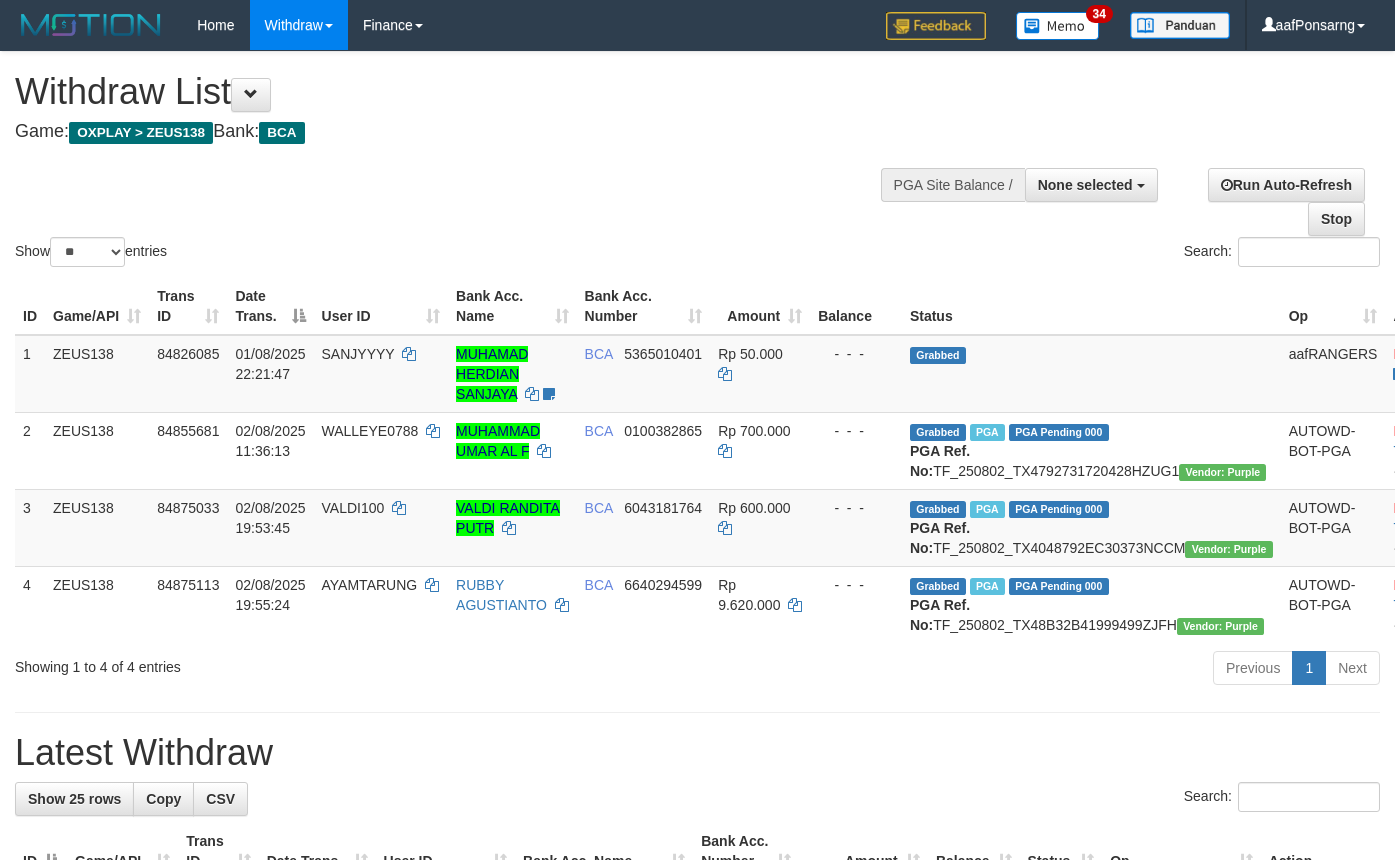 select 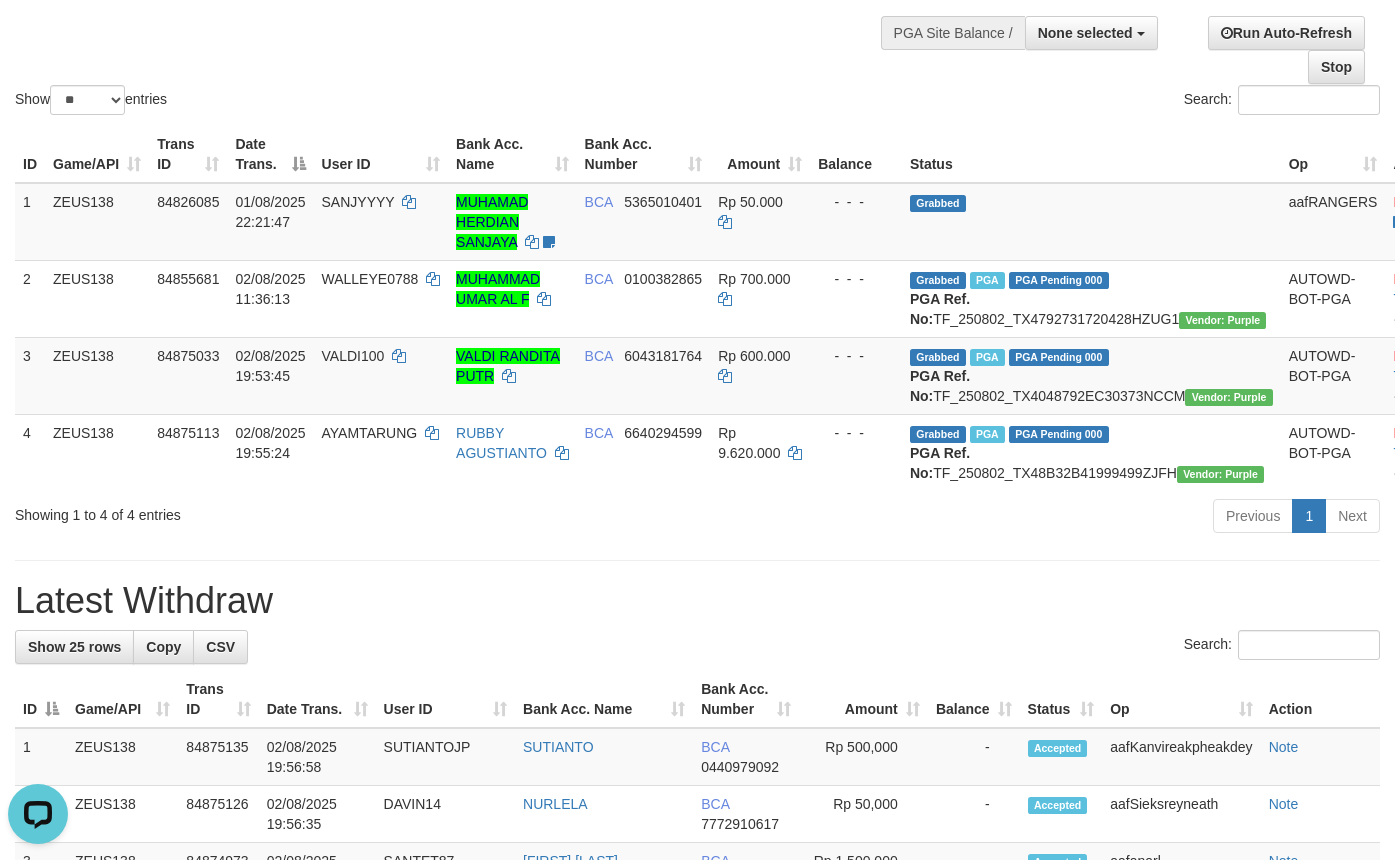 scroll, scrollTop: 0, scrollLeft: 0, axis: both 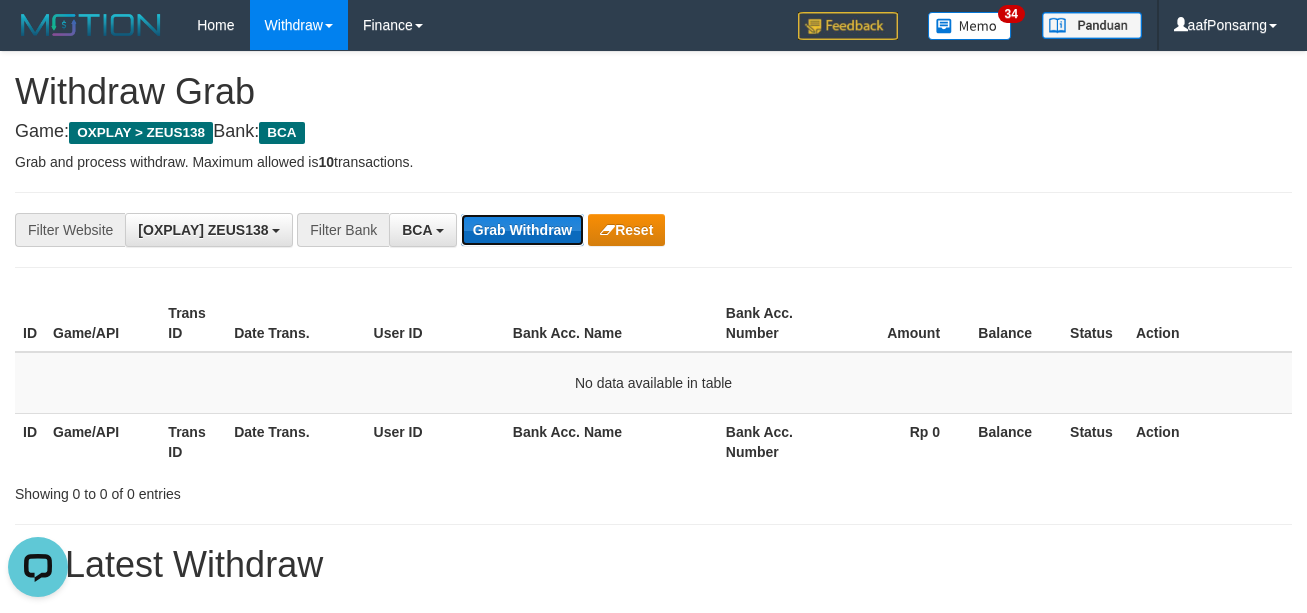 click on "Grab Withdraw" at bounding box center [522, 230] 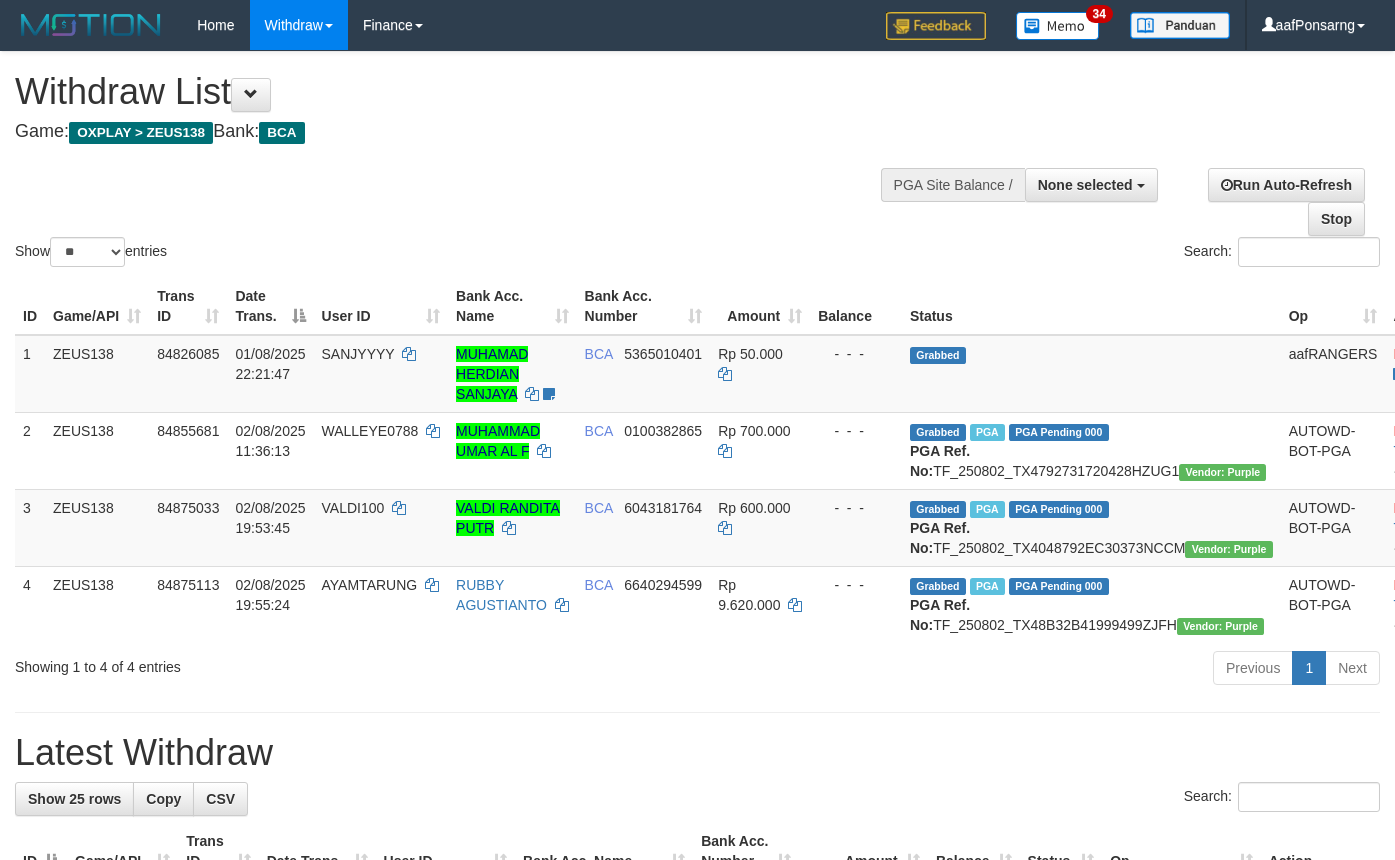 select 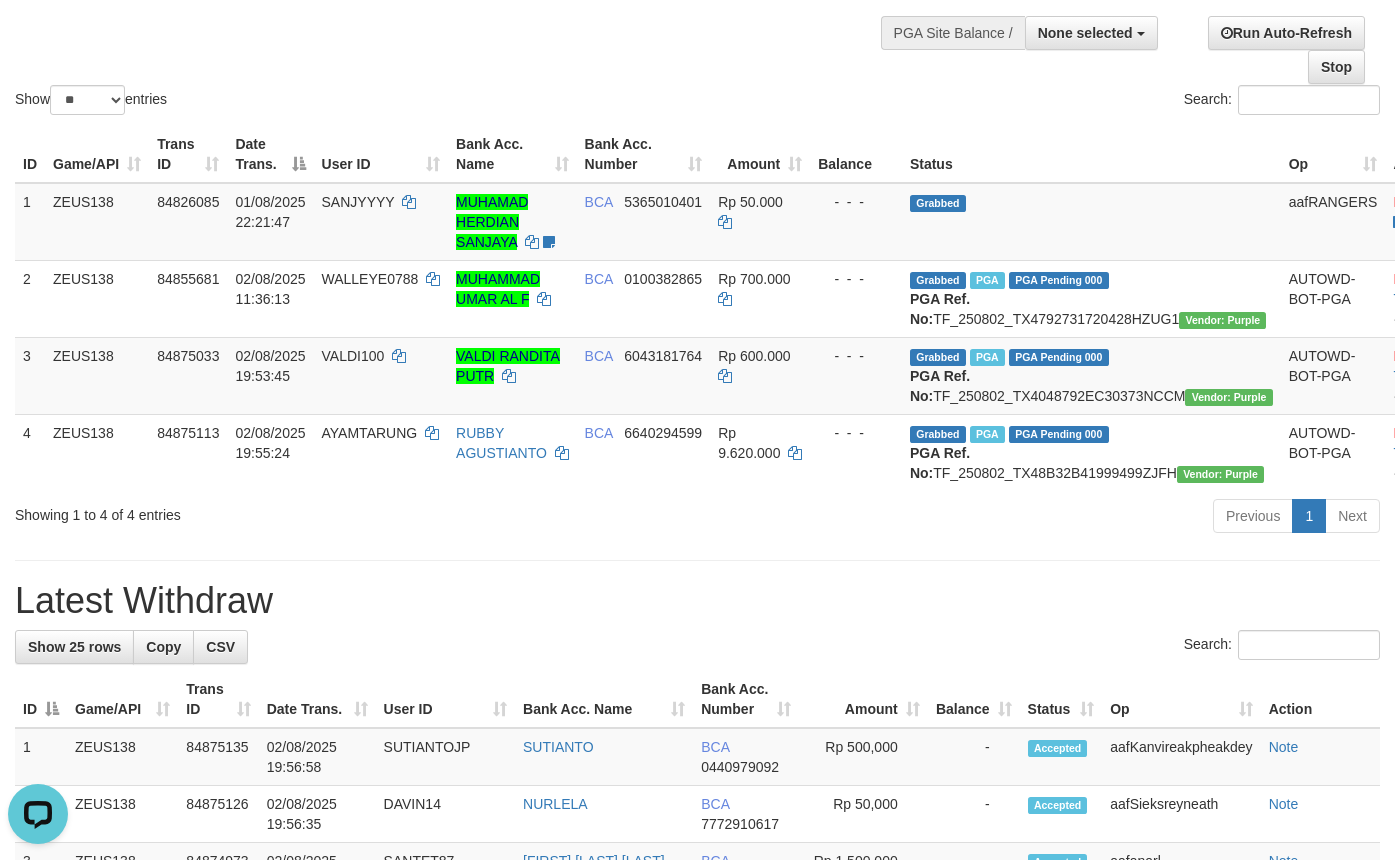 scroll, scrollTop: 0, scrollLeft: 0, axis: both 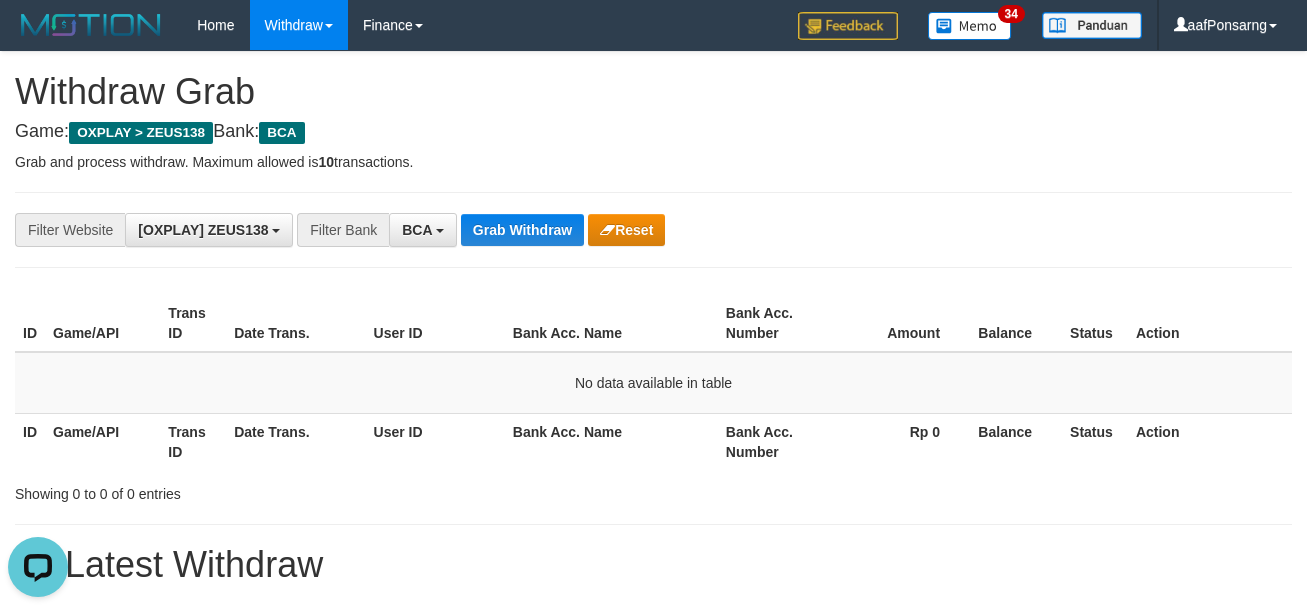 click on "**********" at bounding box center (653, 1113) 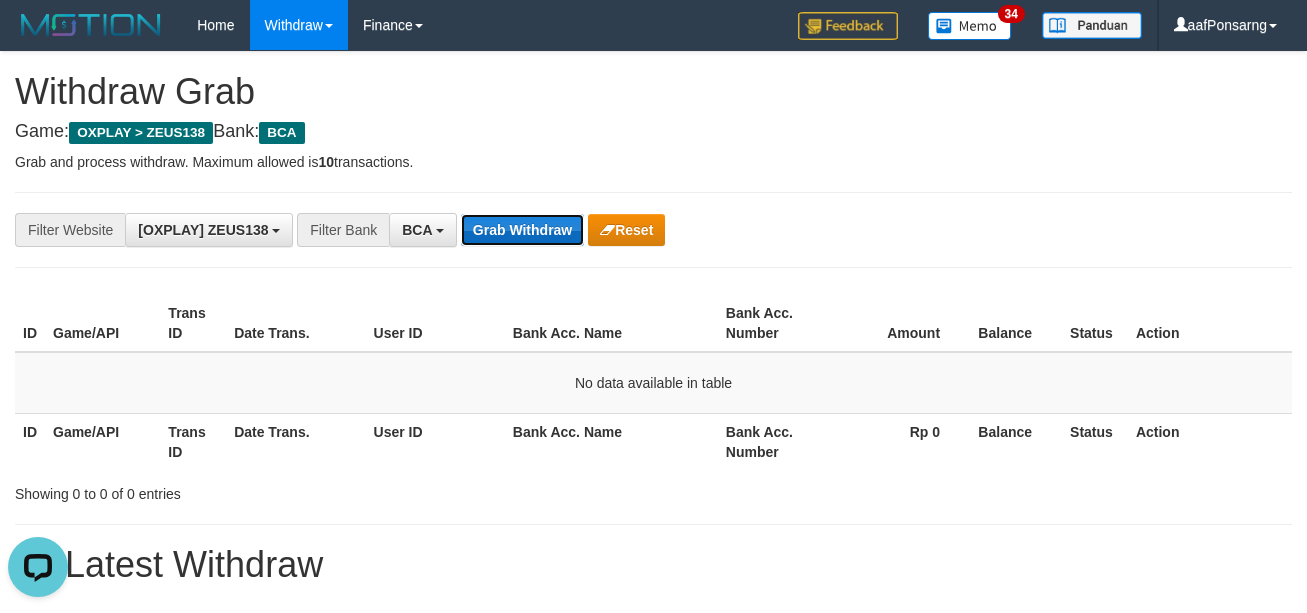 click on "Grab Withdraw" at bounding box center (522, 230) 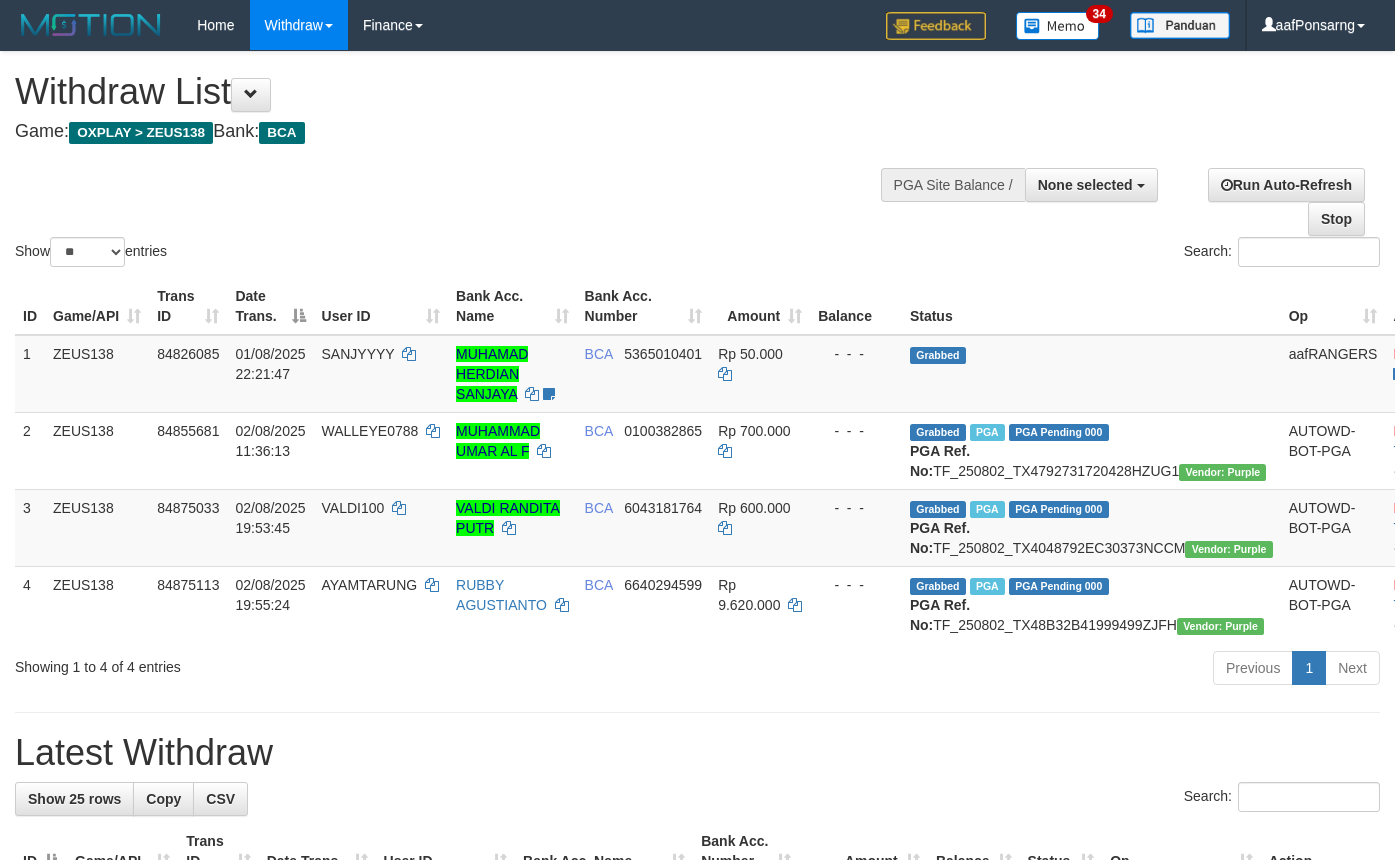 select 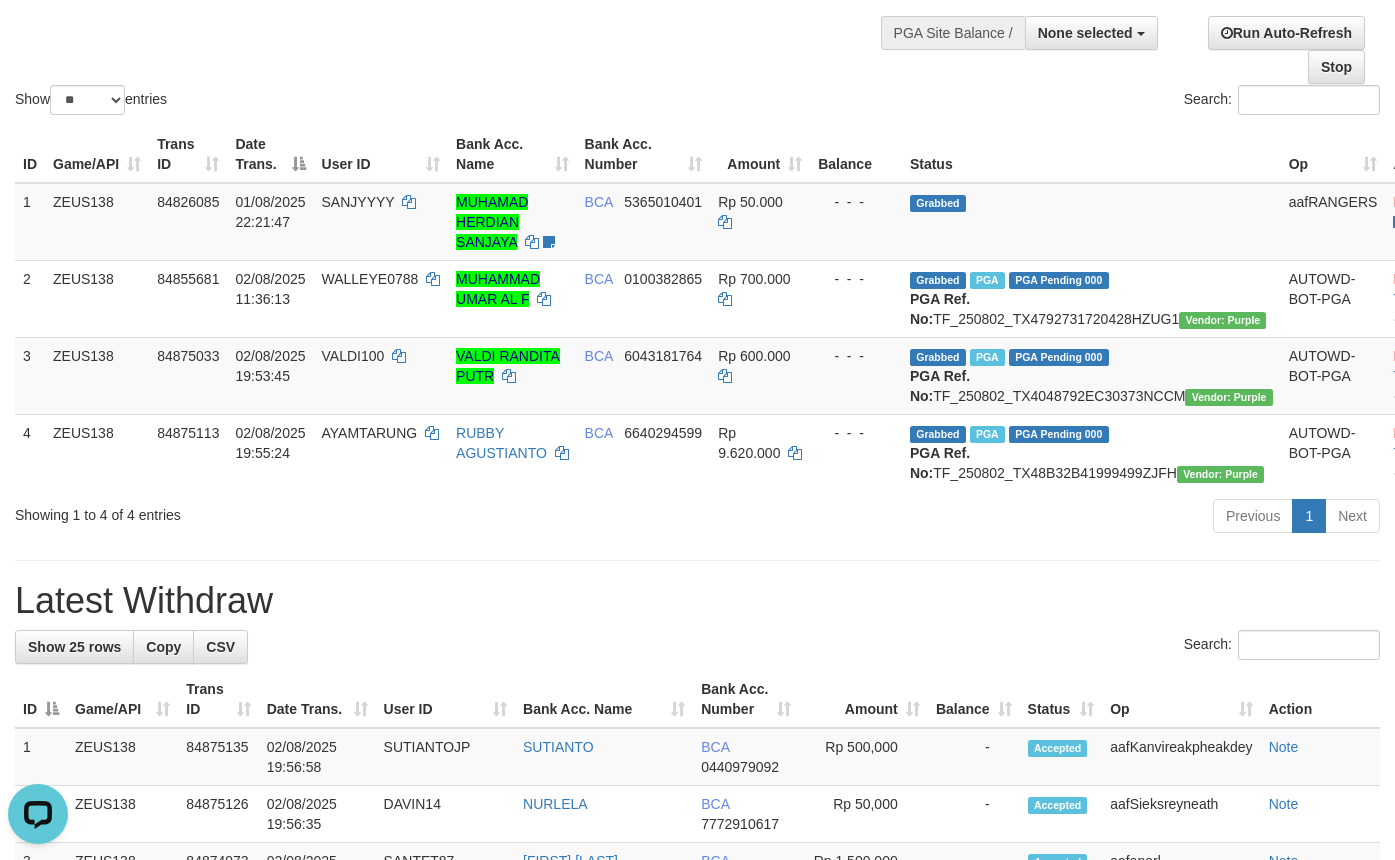 scroll, scrollTop: 0, scrollLeft: 0, axis: both 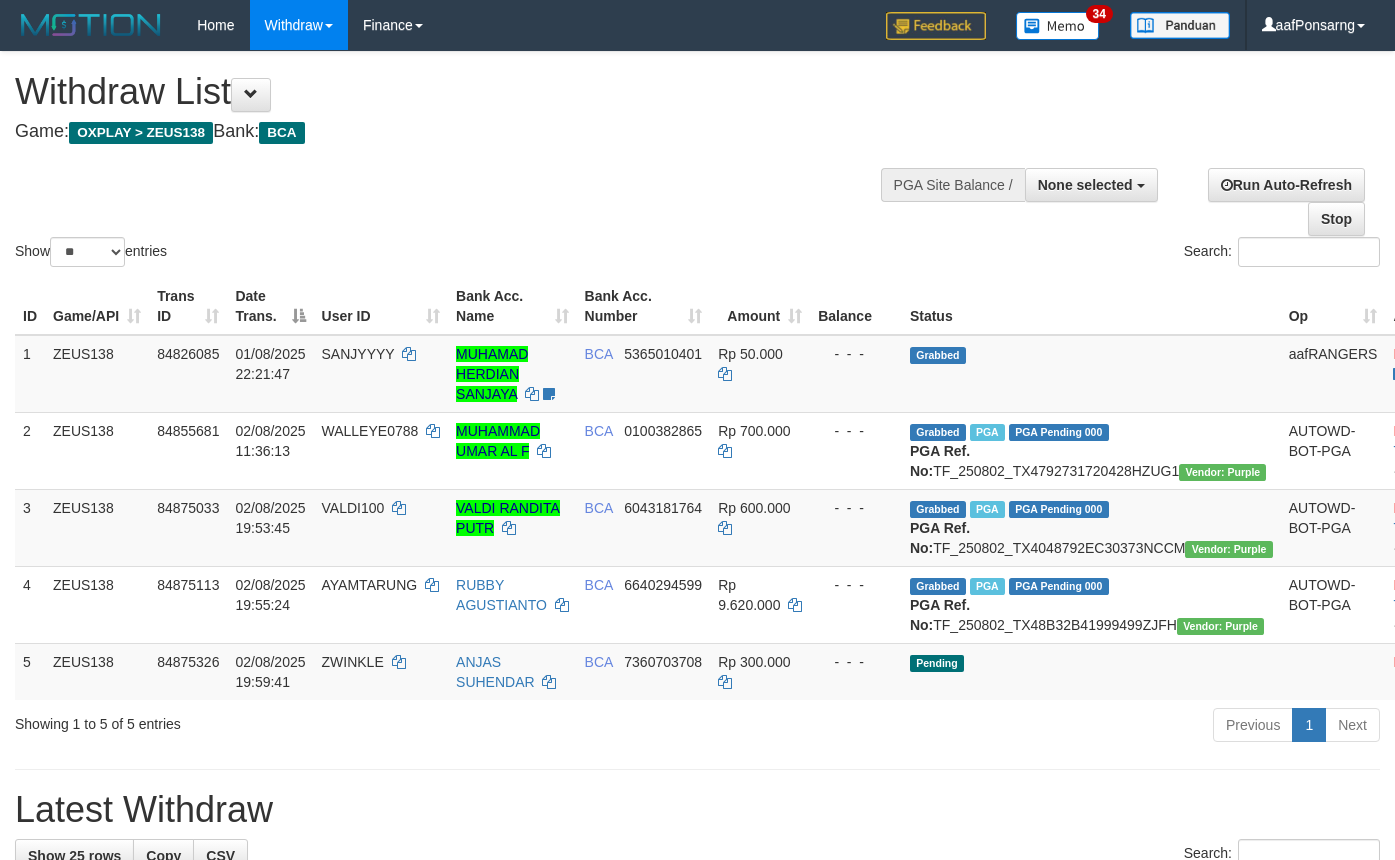 select 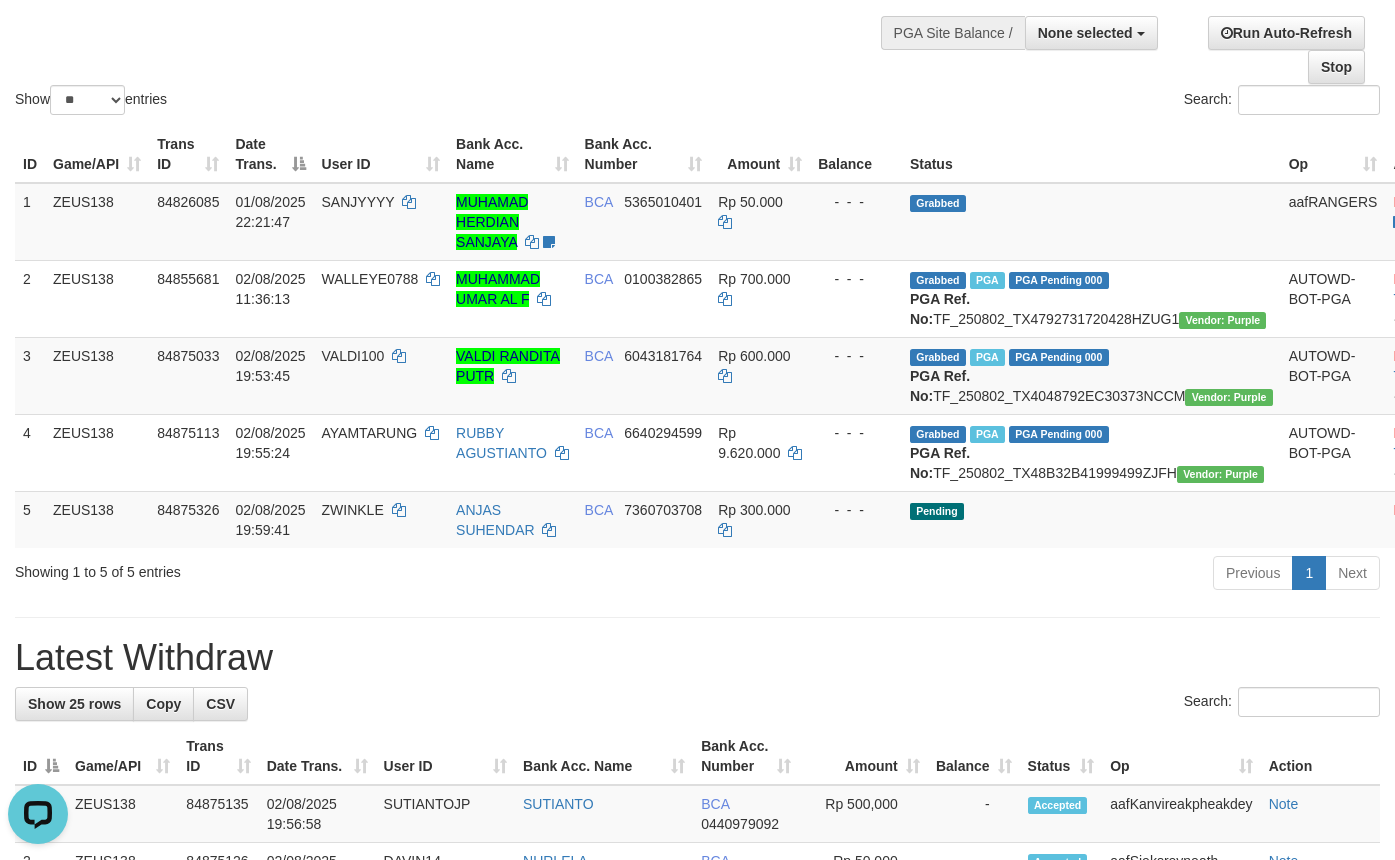 scroll, scrollTop: 0, scrollLeft: 0, axis: both 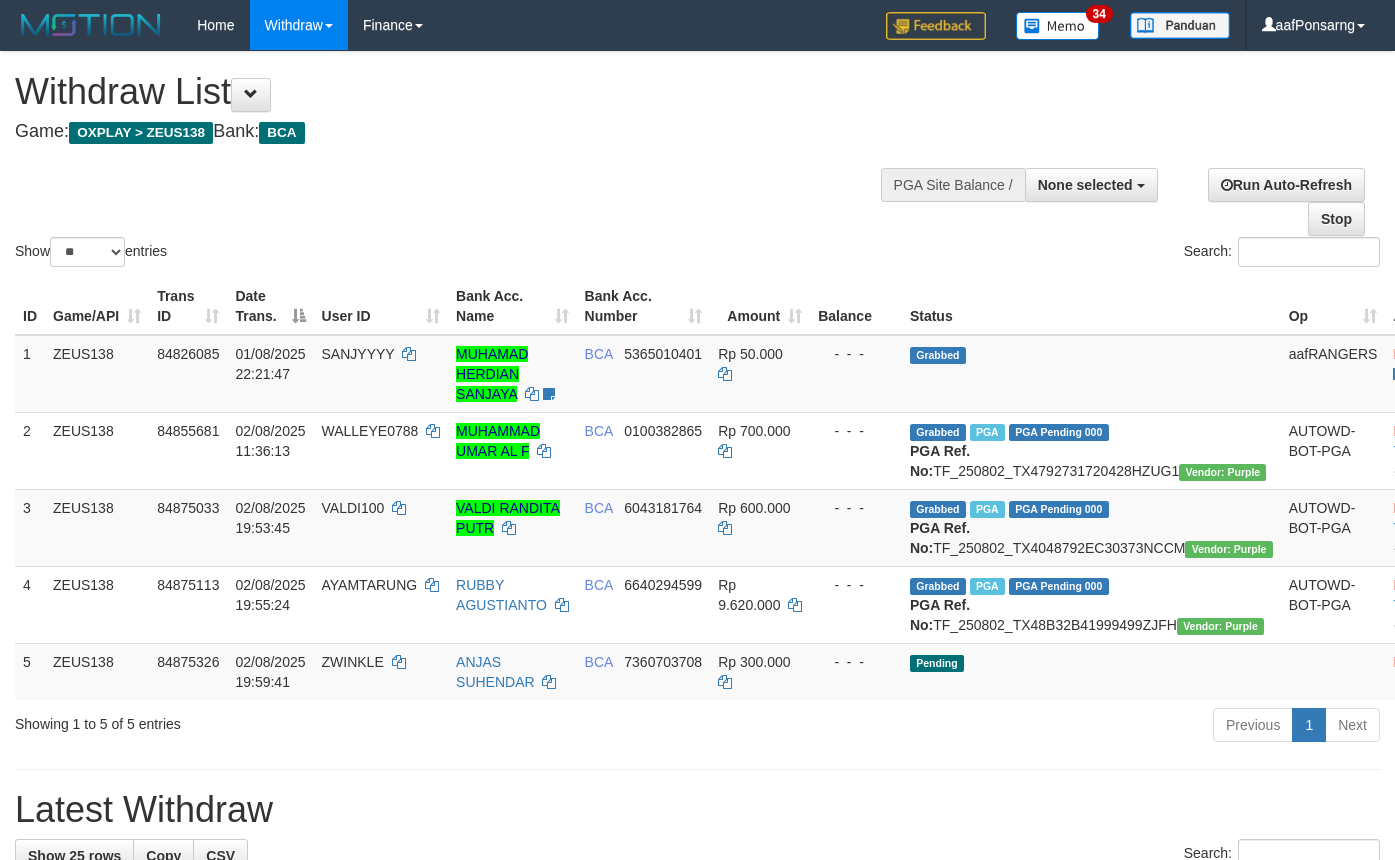 select 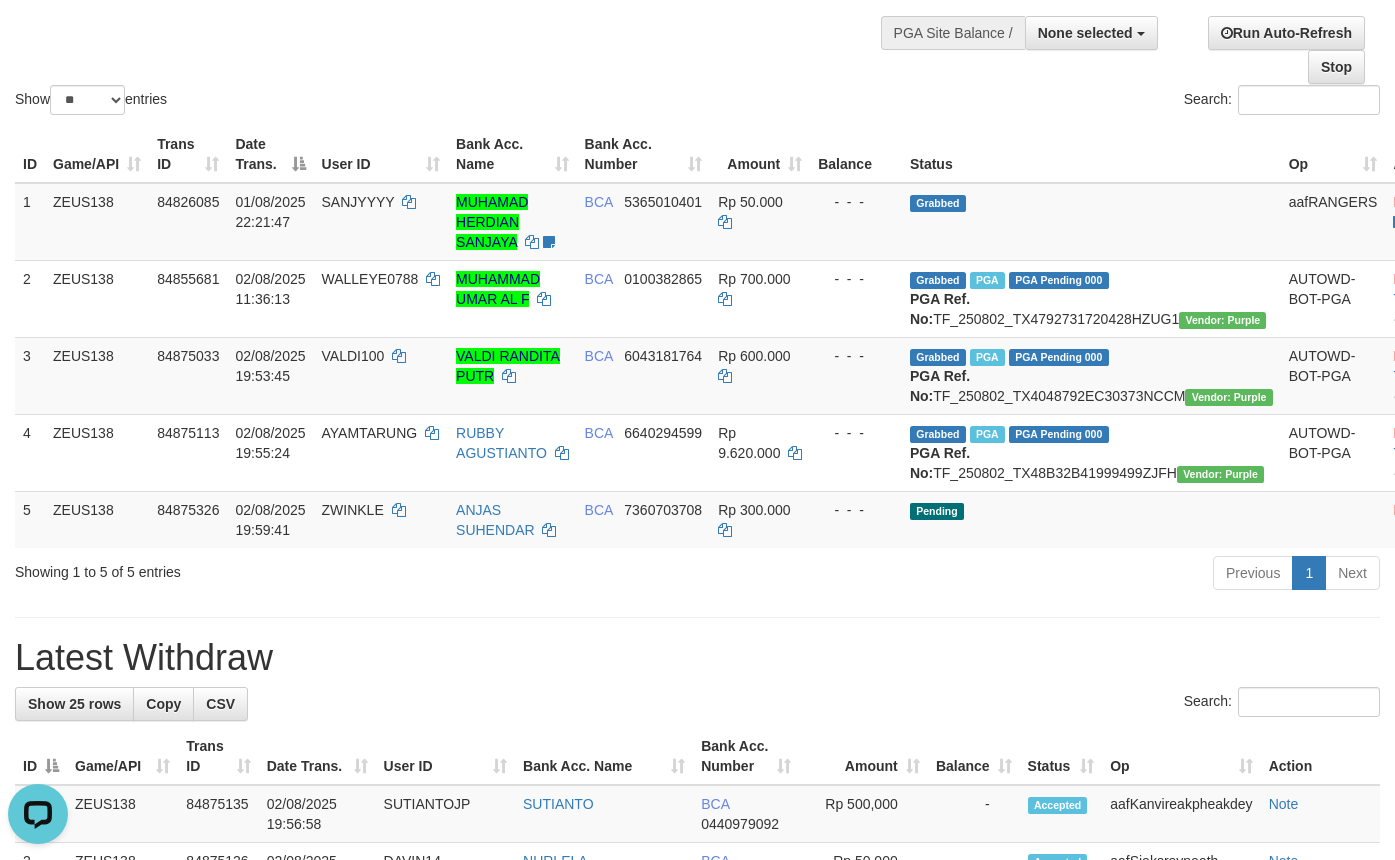 scroll, scrollTop: 0, scrollLeft: 0, axis: both 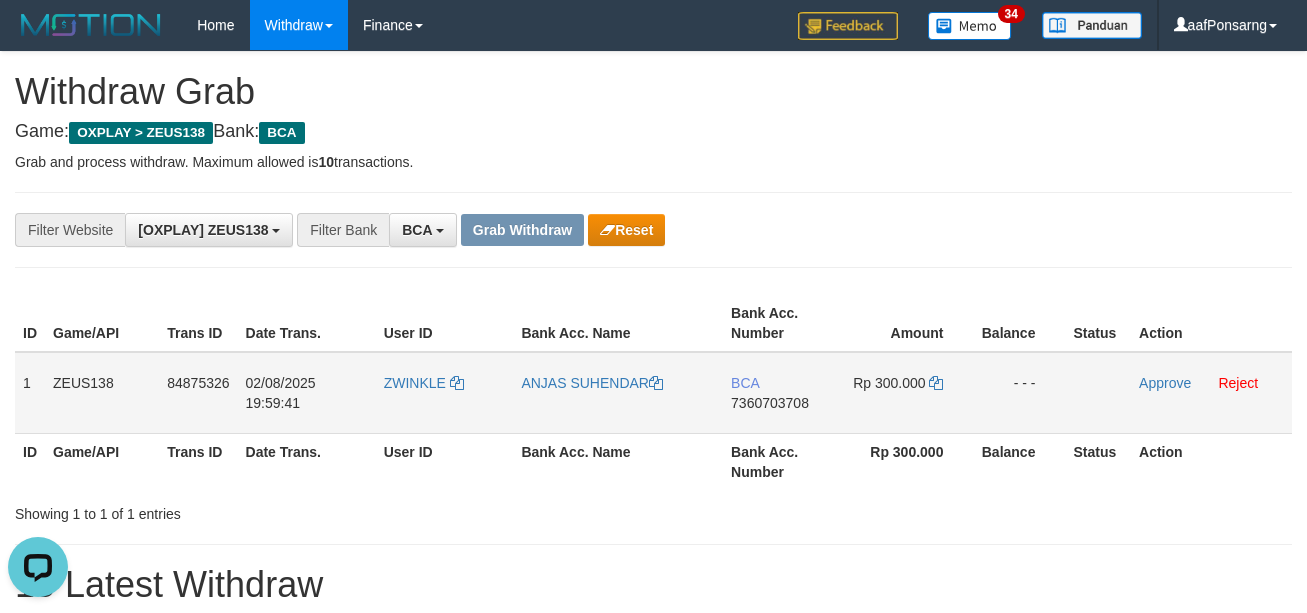 copy on "1
ZEUS138
84875326
02/08/2025 19:59:41
ZWINKLE
ANJAS SUHENDAR
BCA
7360703708
Rp 300.000
- -" 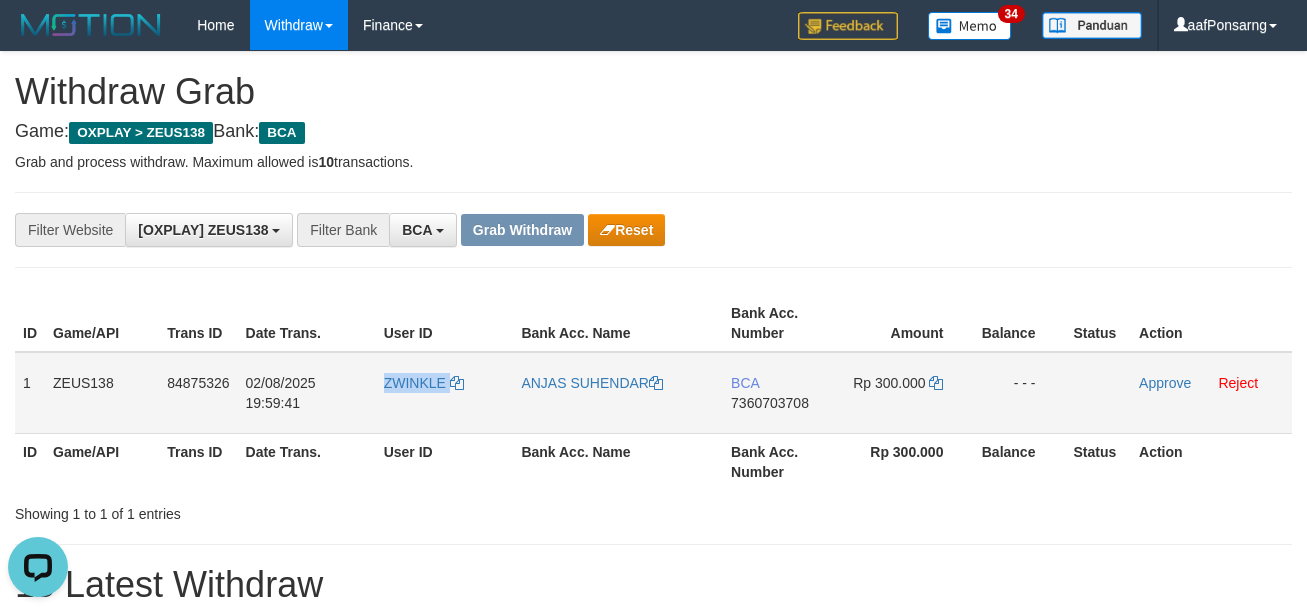 click on "ZWINKLE" at bounding box center [445, 393] 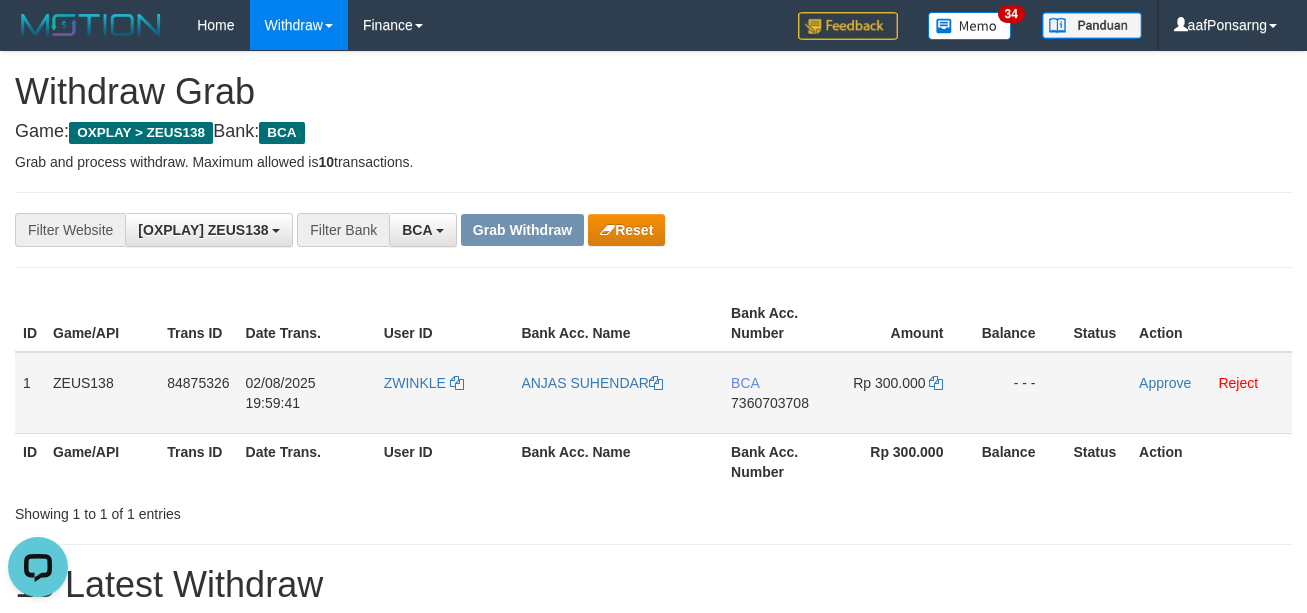 click on "7360703708" at bounding box center (770, 403) 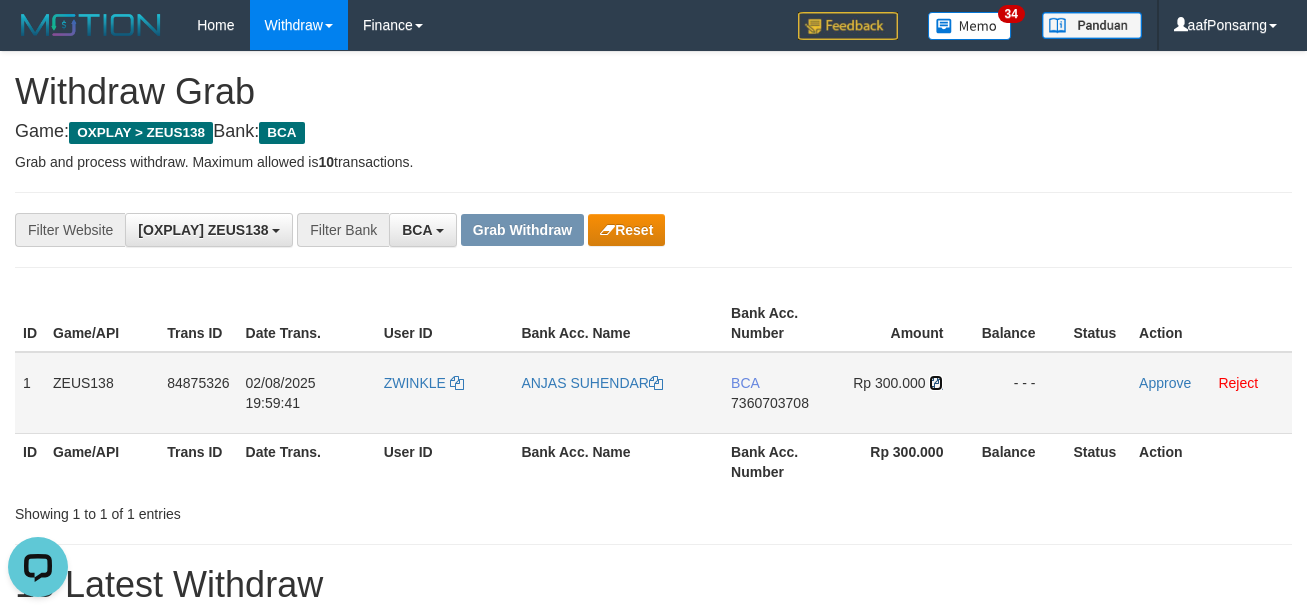click at bounding box center [936, 383] 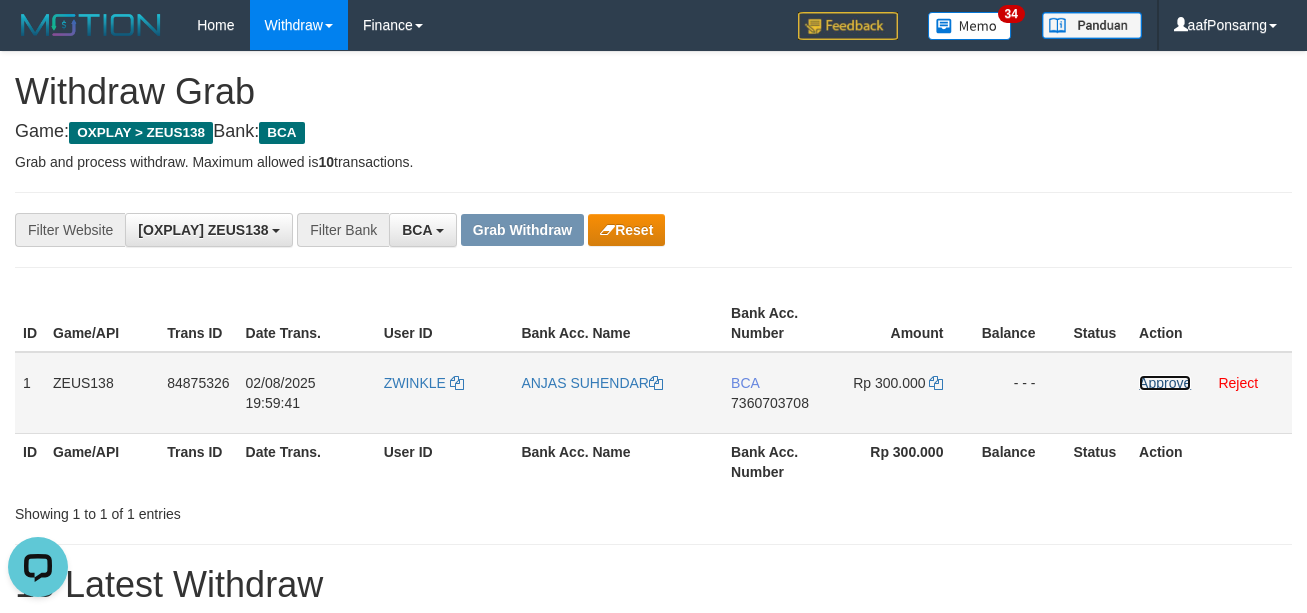 click on "Approve" at bounding box center [1165, 383] 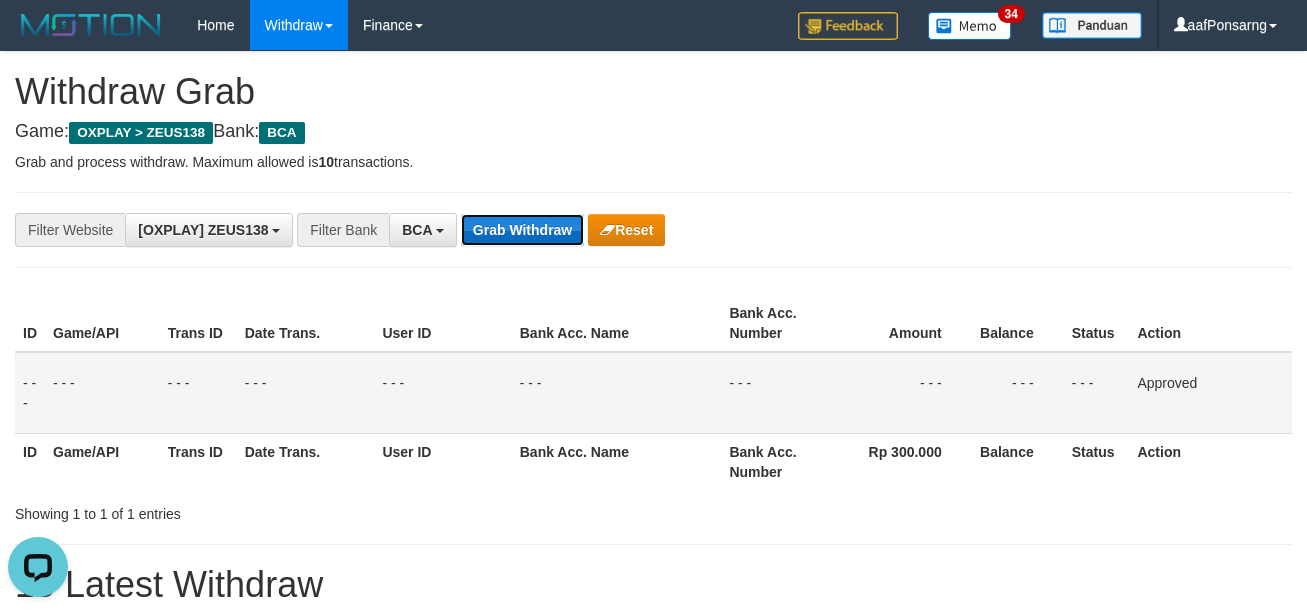 click on "Grab Withdraw" at bounding box center (522, 230) 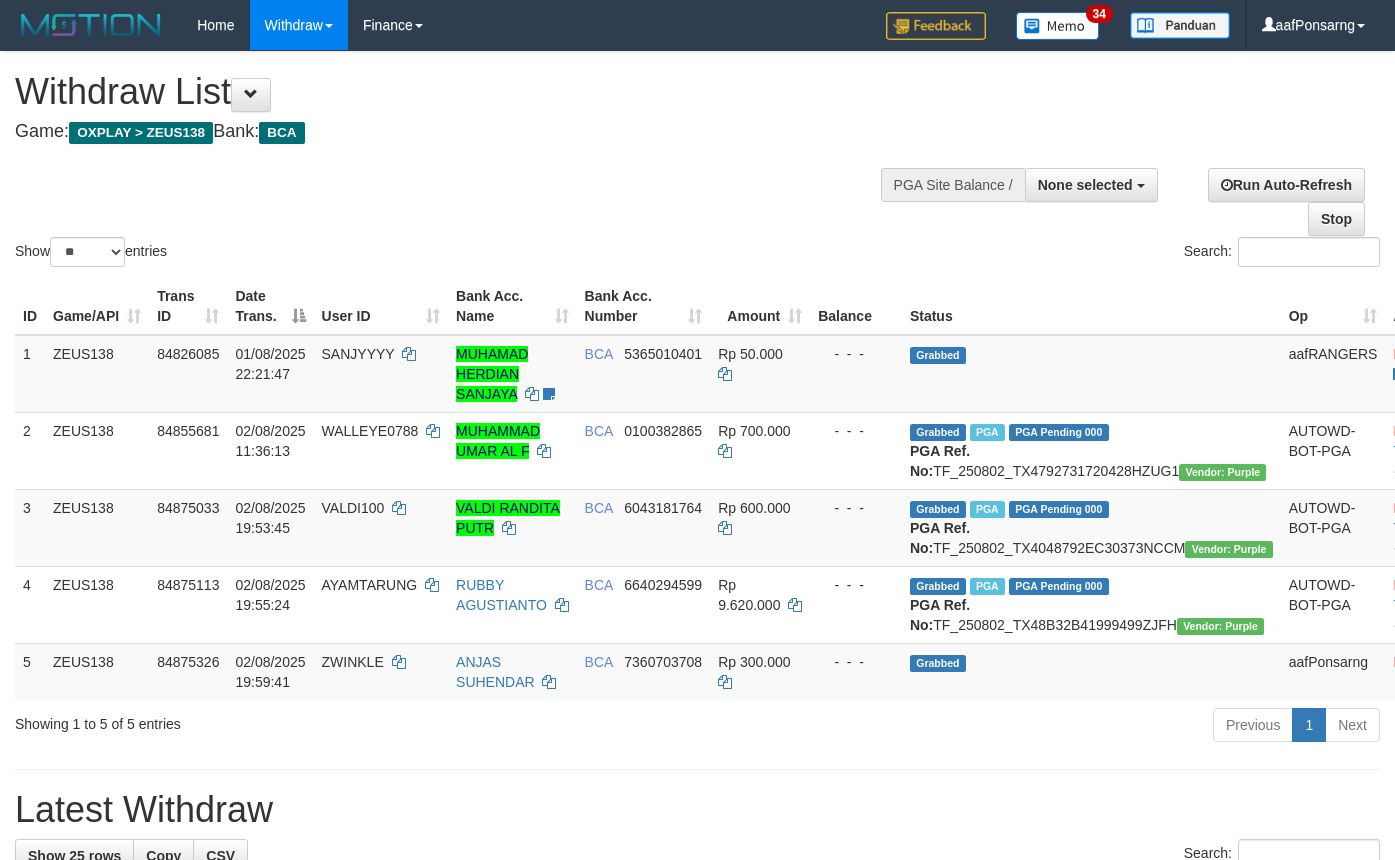 select 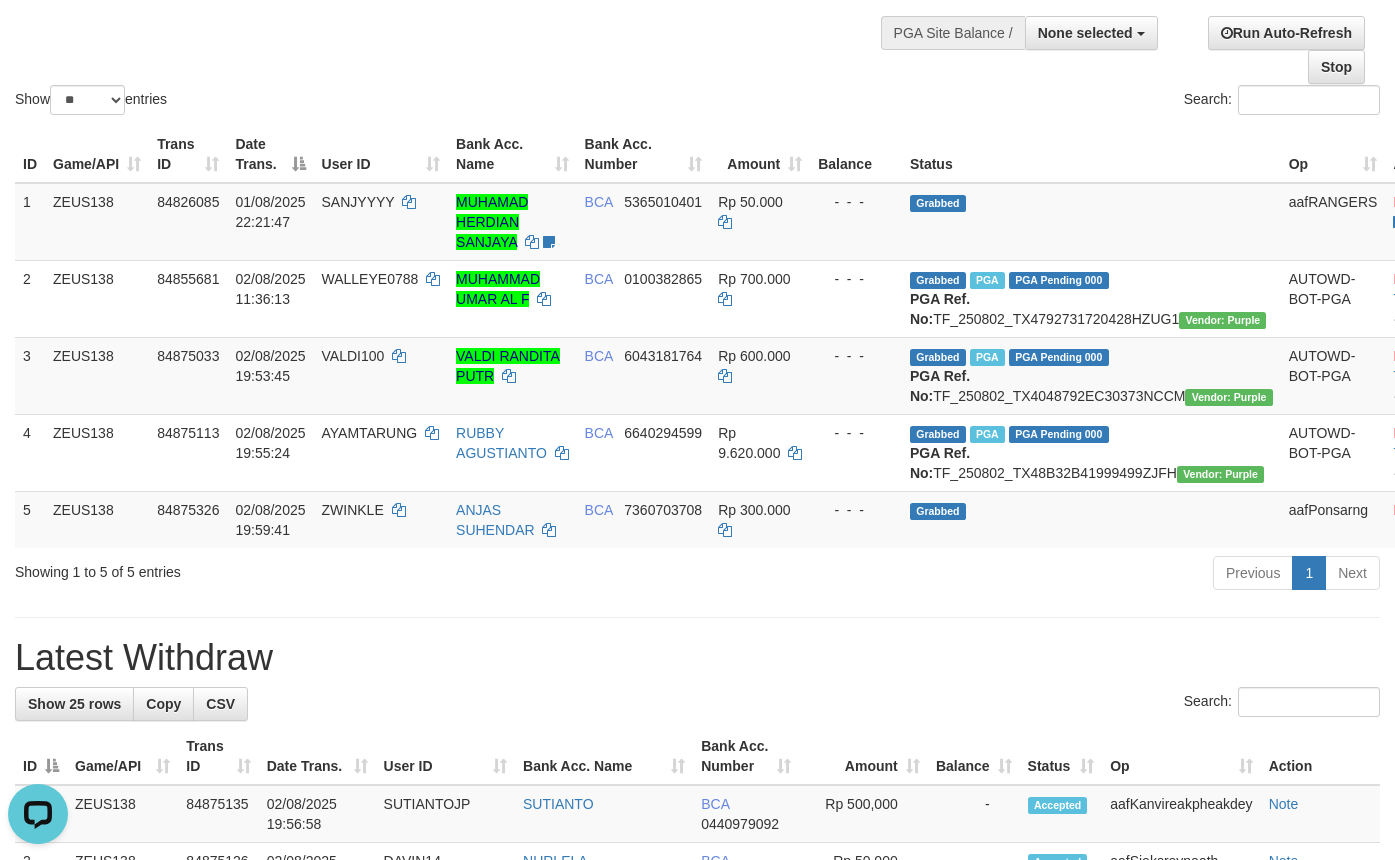 scroll, scrollTop: 0, scrollLeft: 0, axis: both 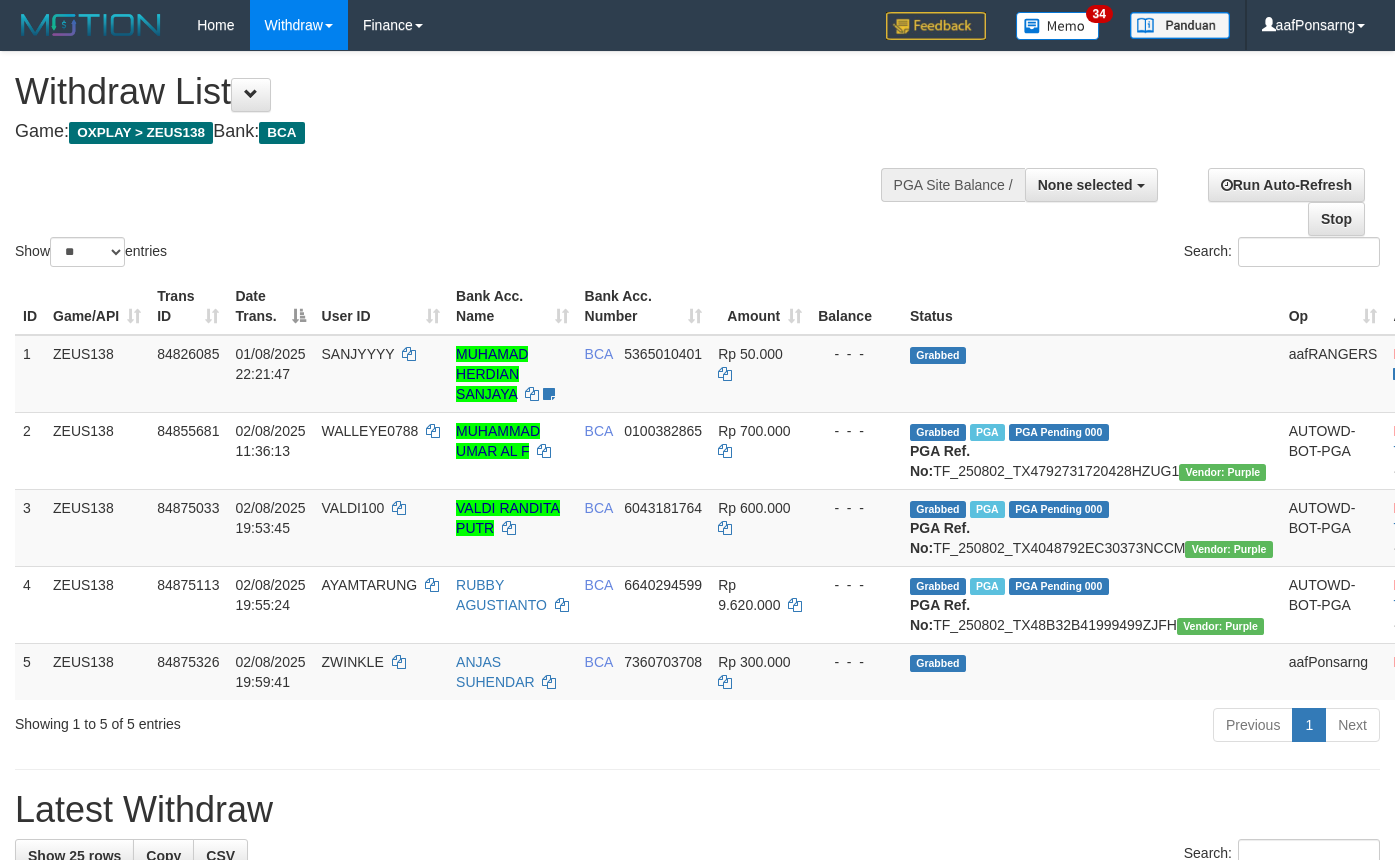 select 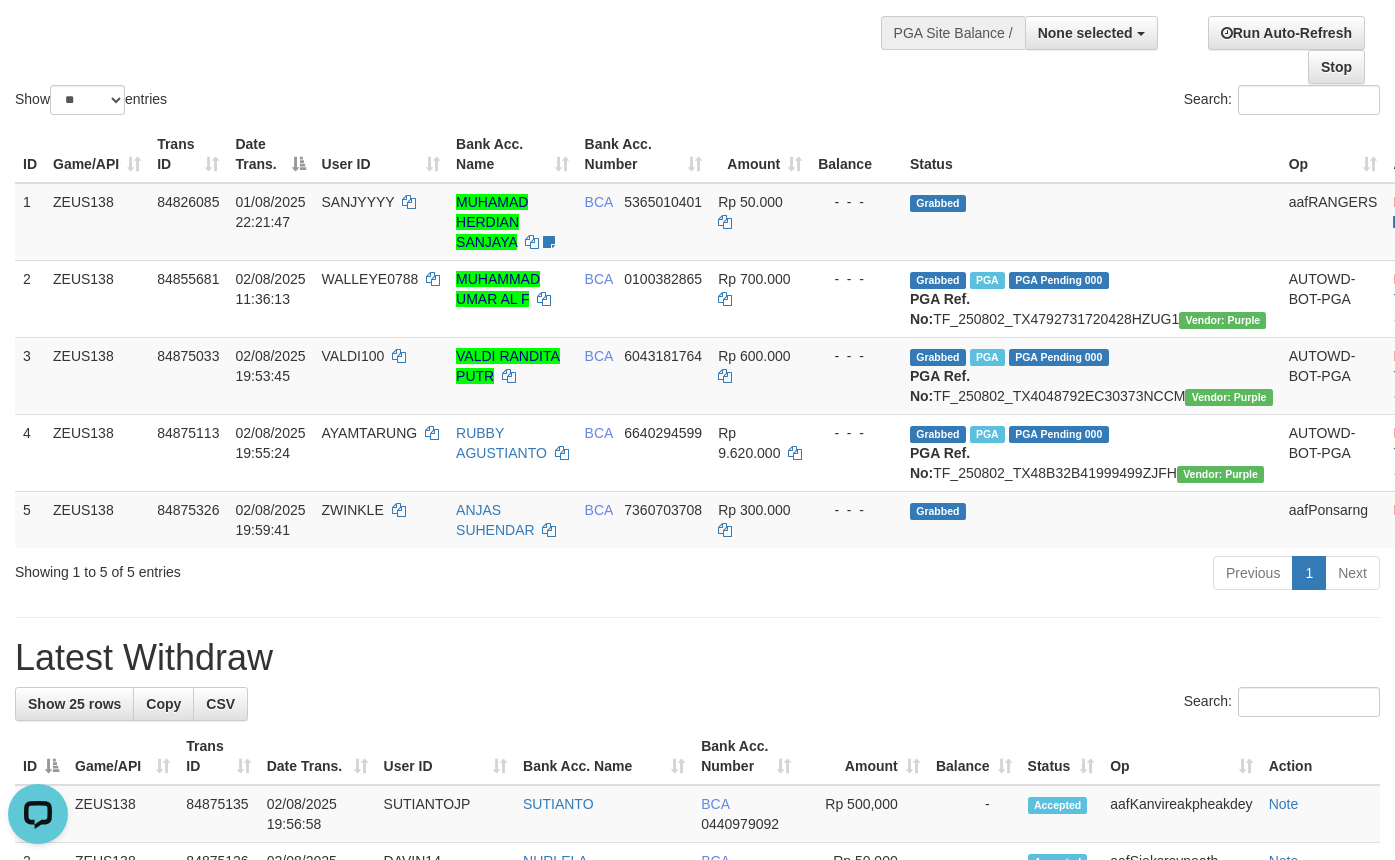 scroll, scrollTop: 0, scrollLeft: 0, axis: both 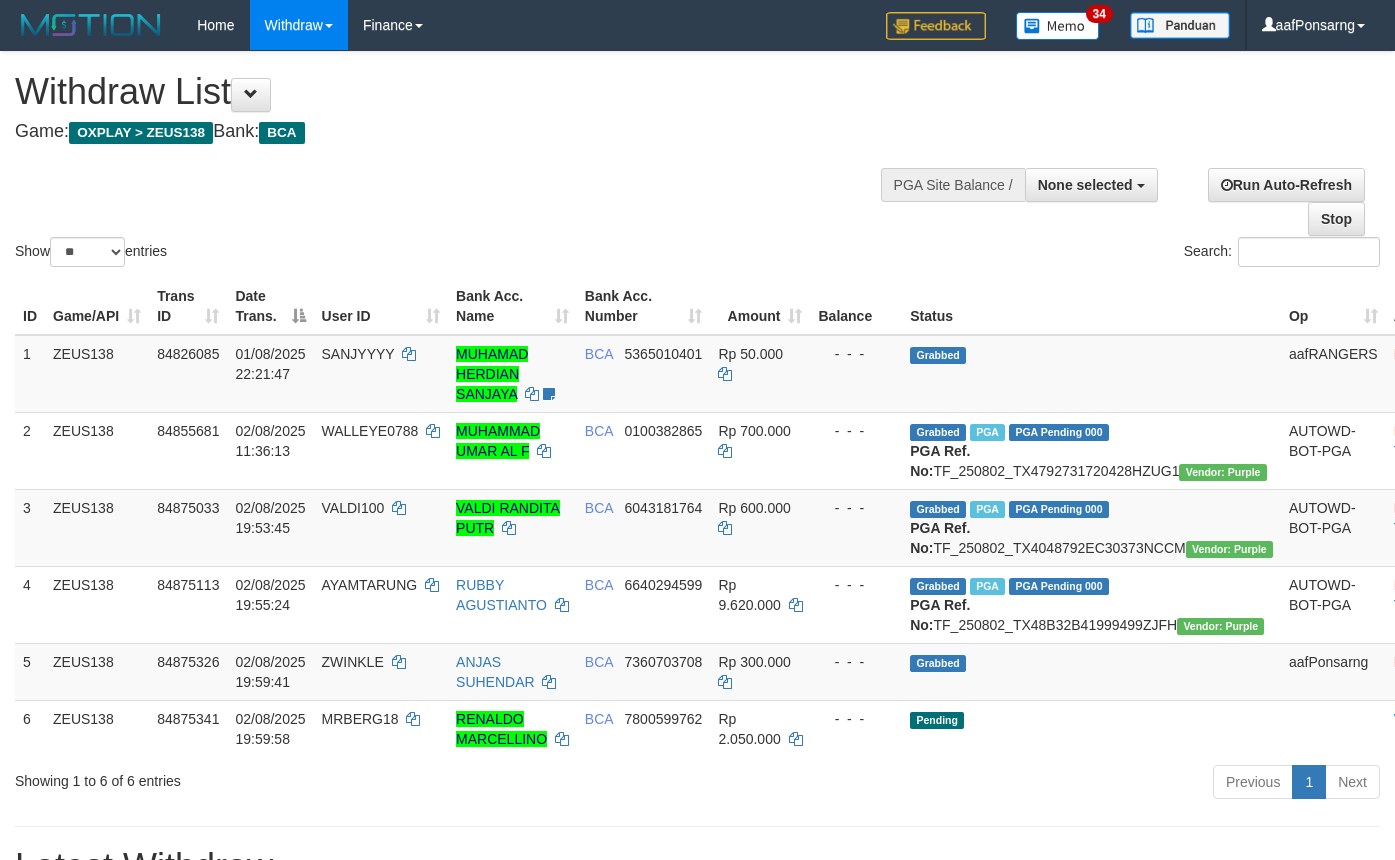select 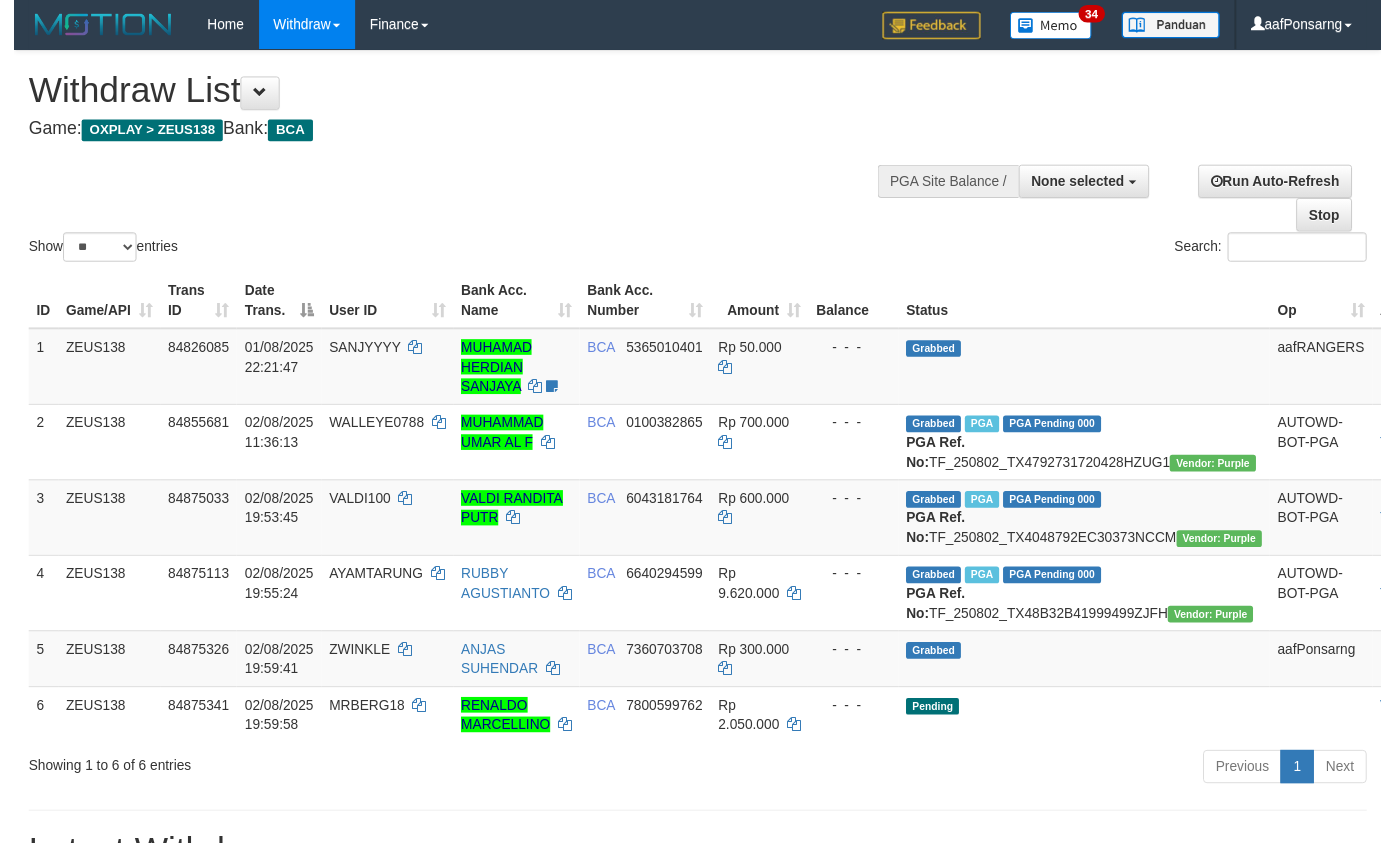 scroll, scrollTop: 152, scrollLeft: 0, axis: vertical 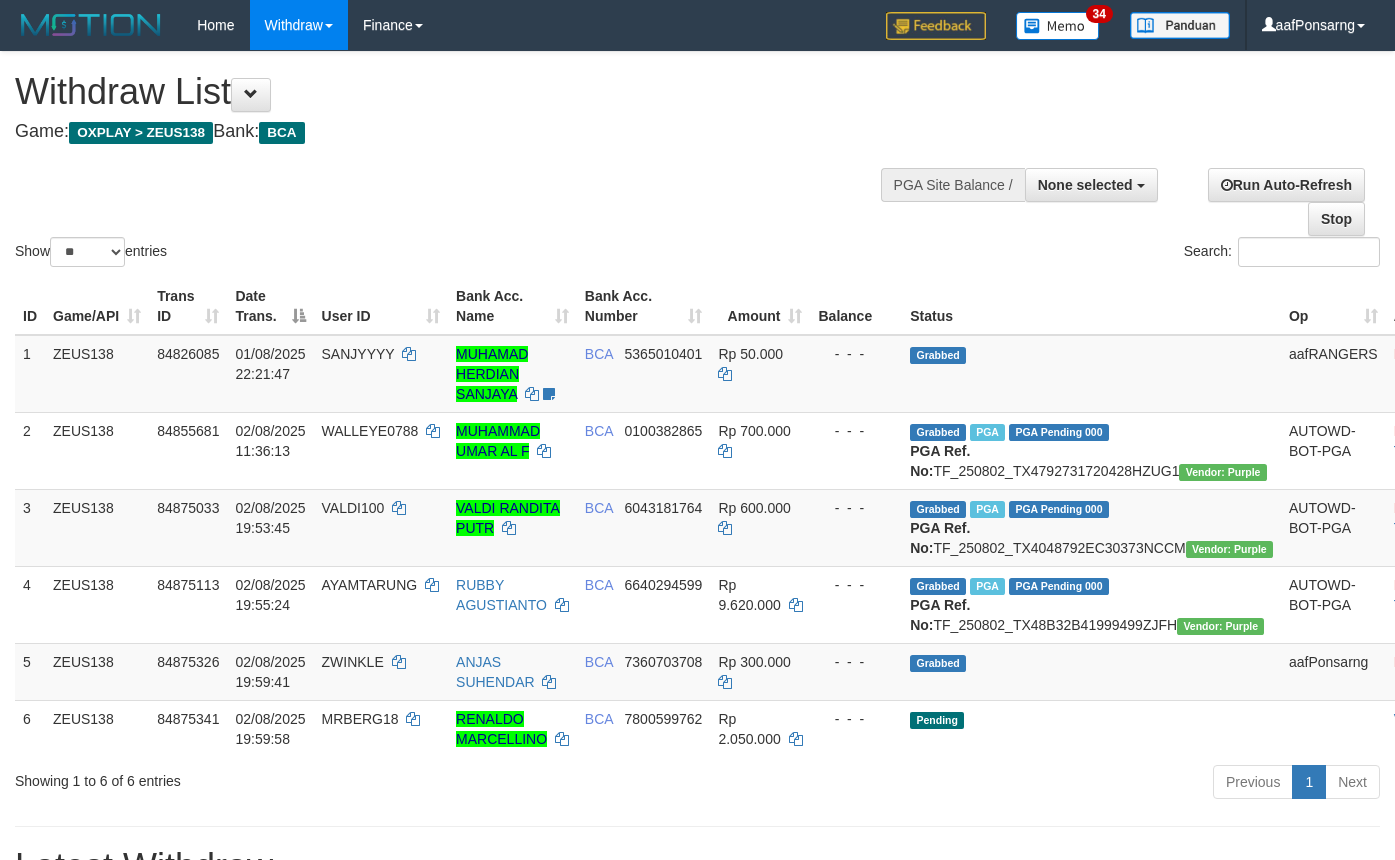 select 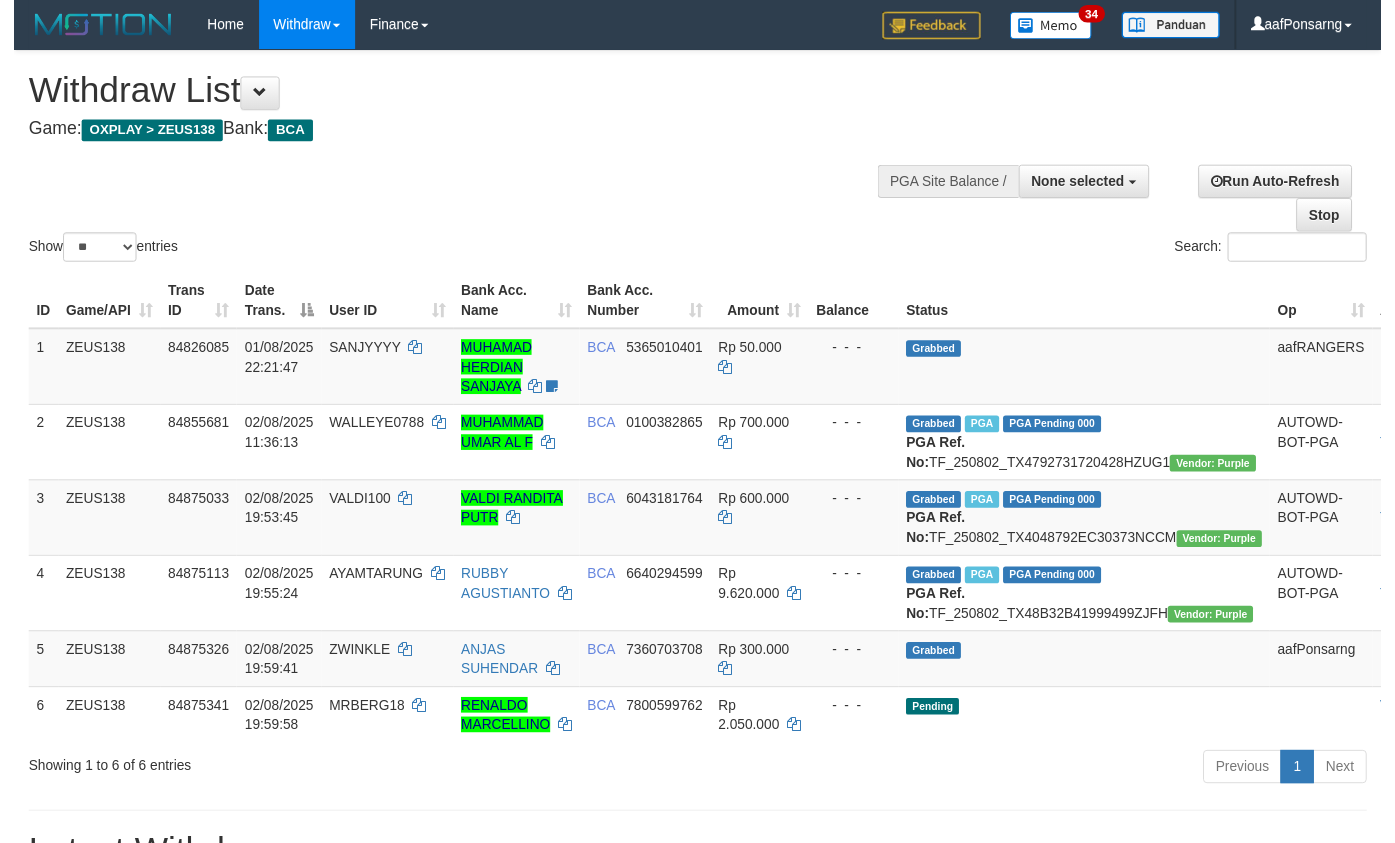 scroll, scrollTop: 152, scrollLeft: 0, axis: vertical 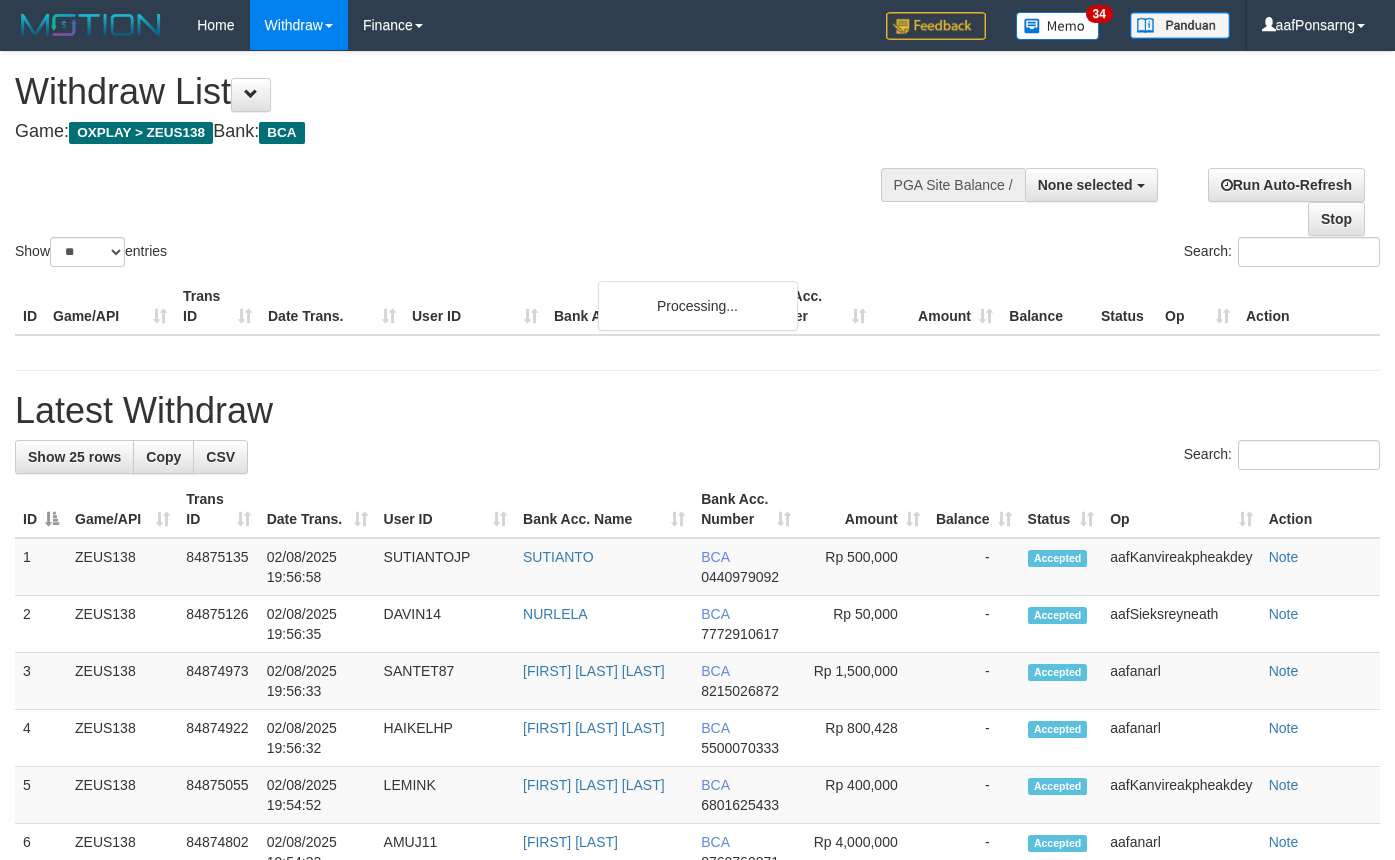 select 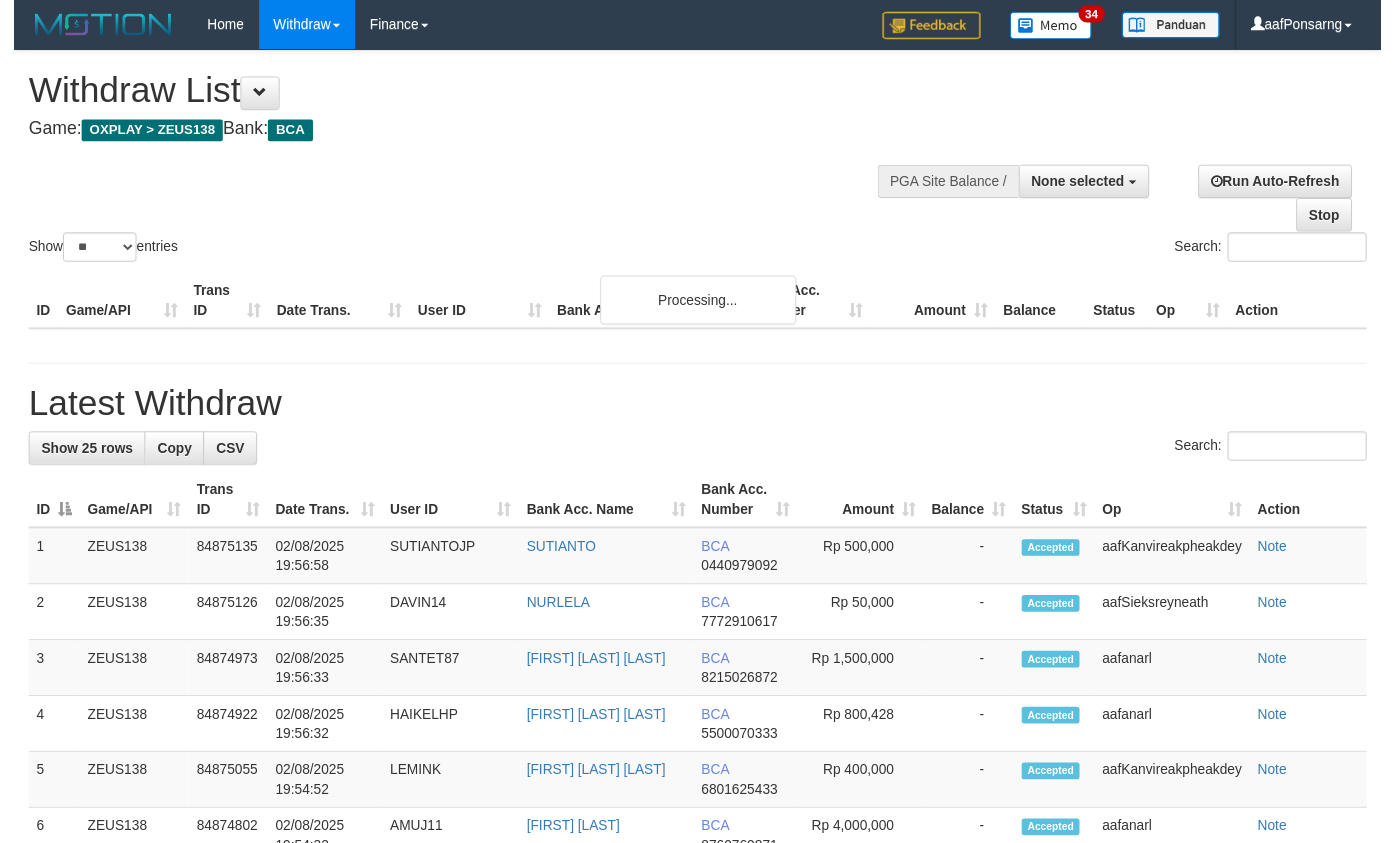 scroll, scrollTop: 152, scrollLeft: 0, axis: vertical 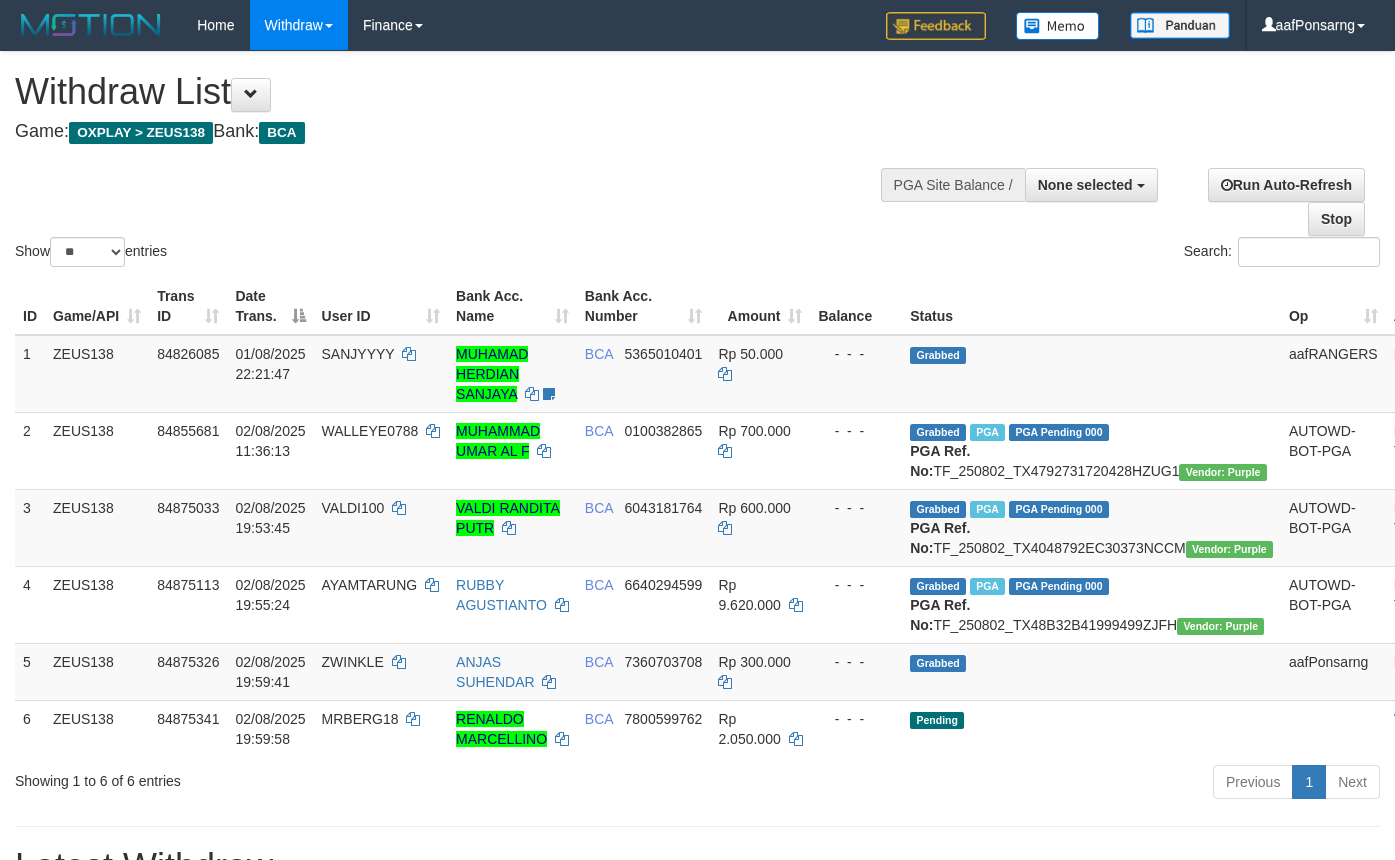 select 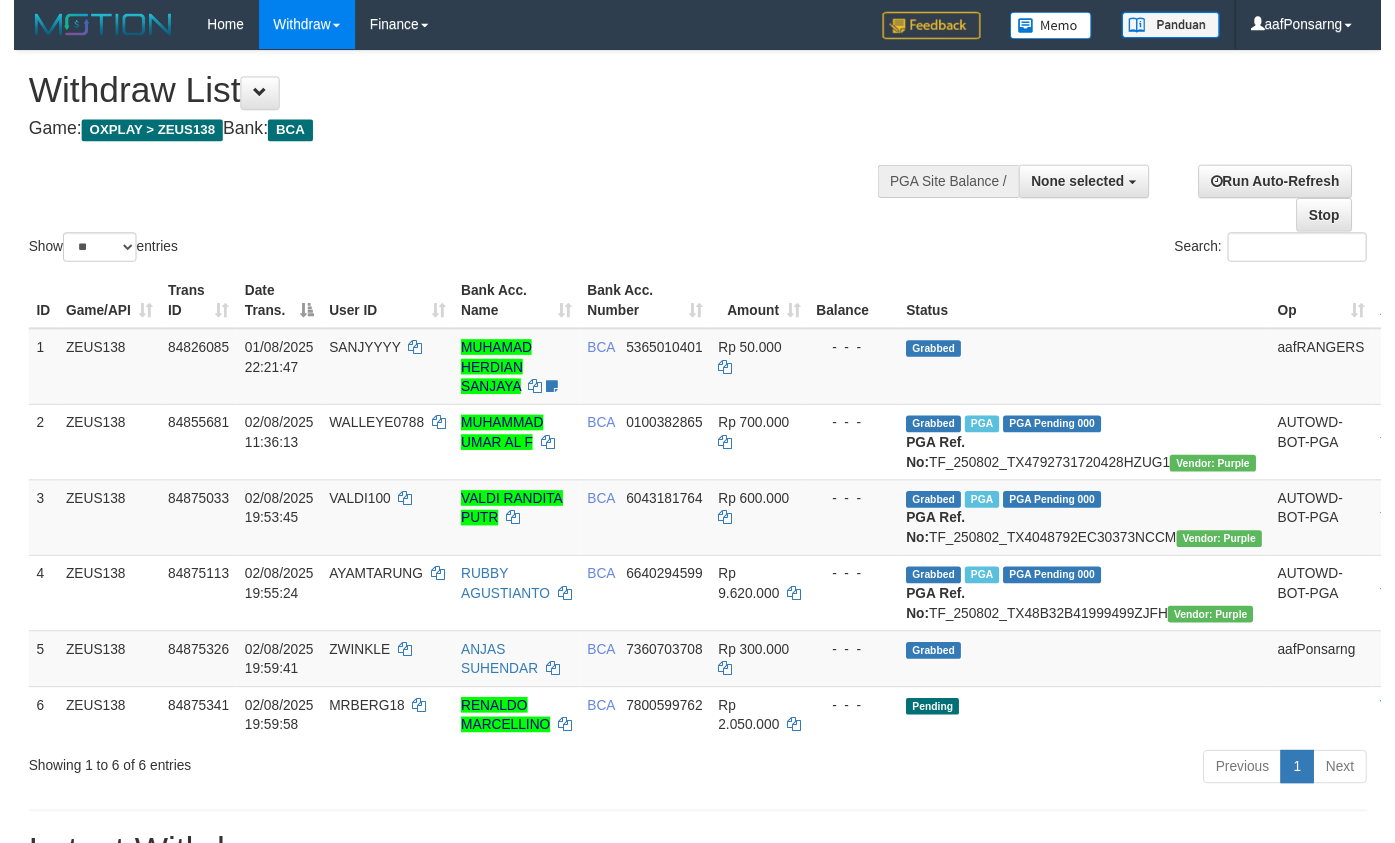 scroll, scrollTop: 152, scrollLeft: 0, axis: vertical 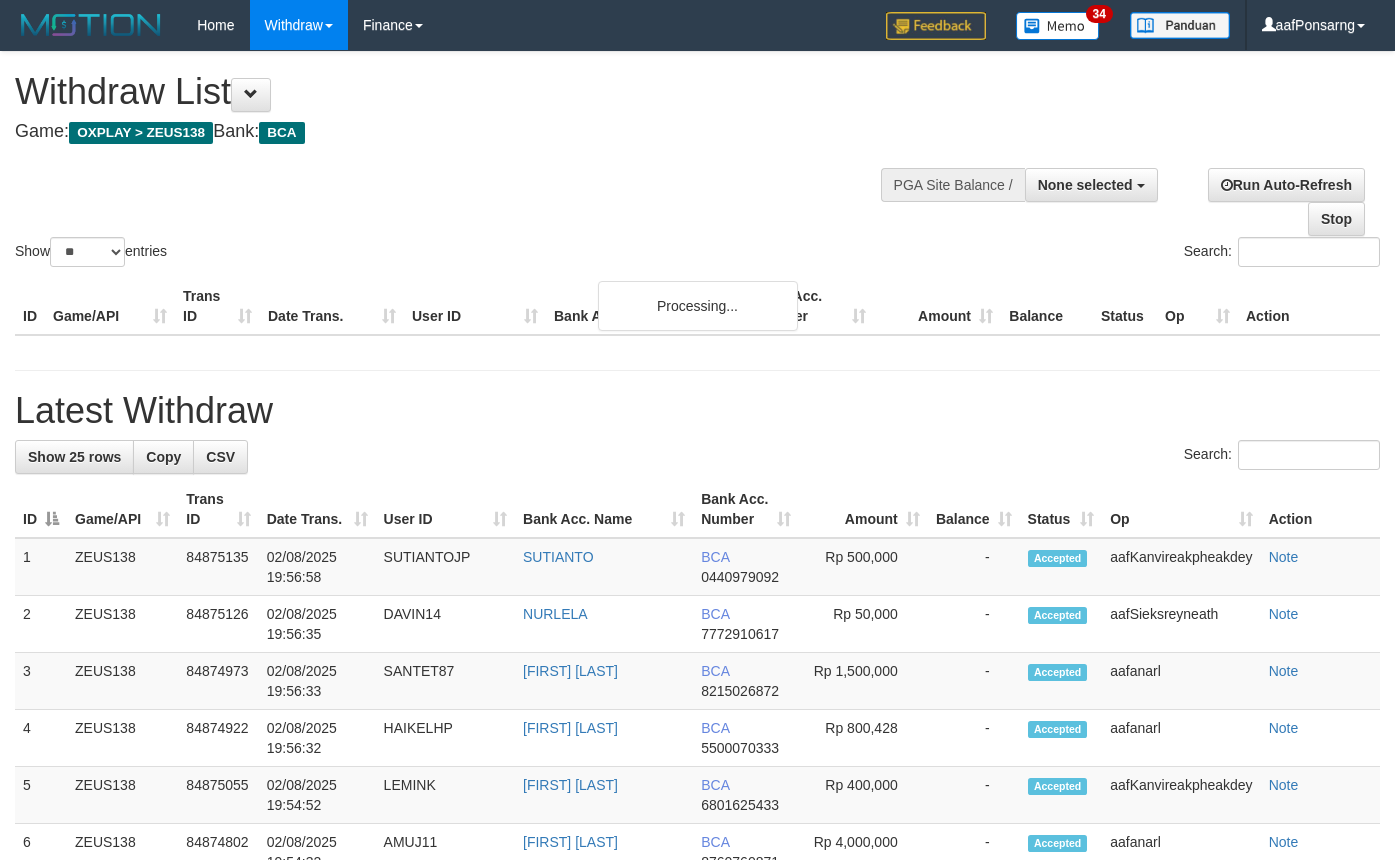 select 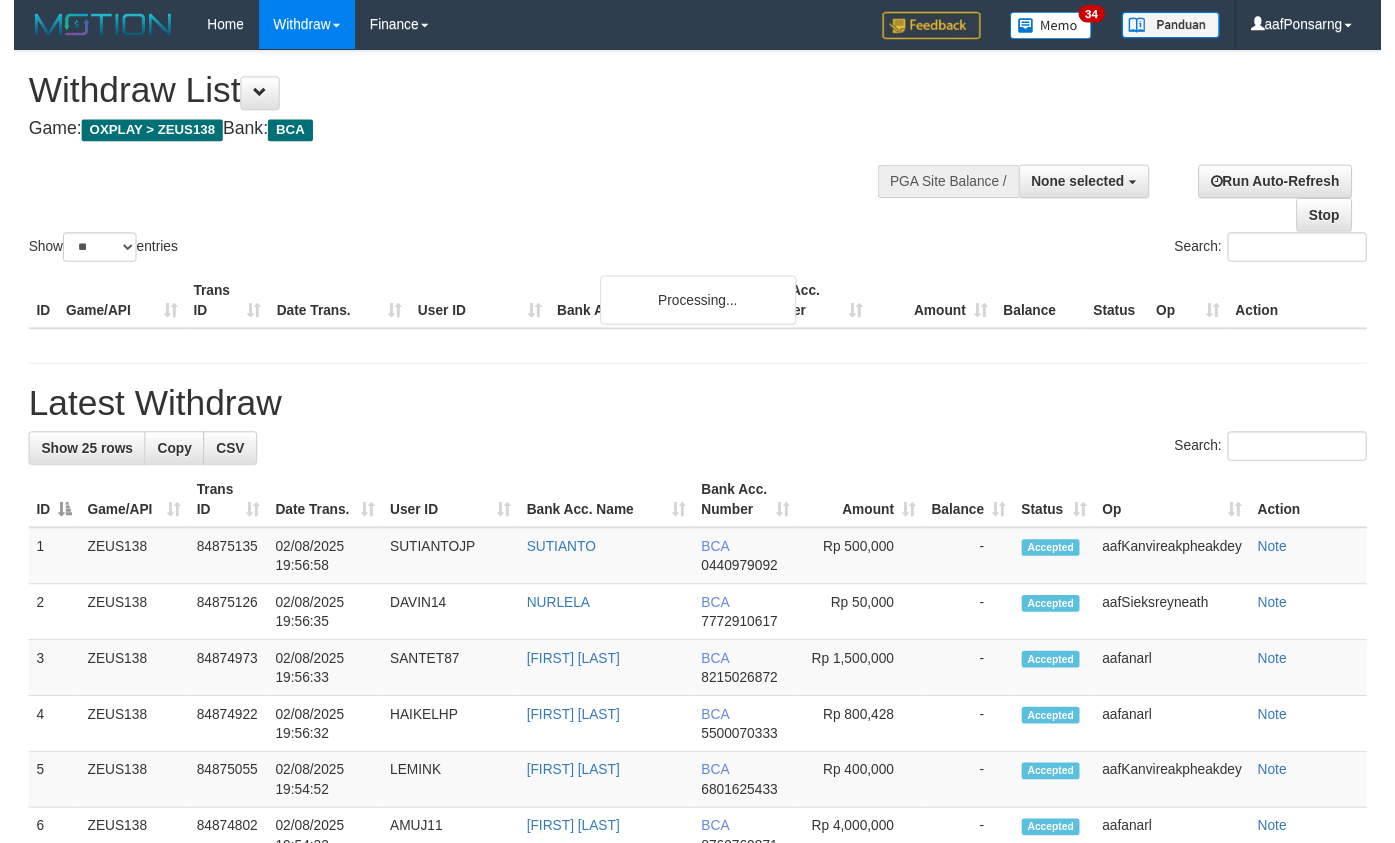 scroll, scrollTop: 152, scrollLeft: 0, axis: vertical 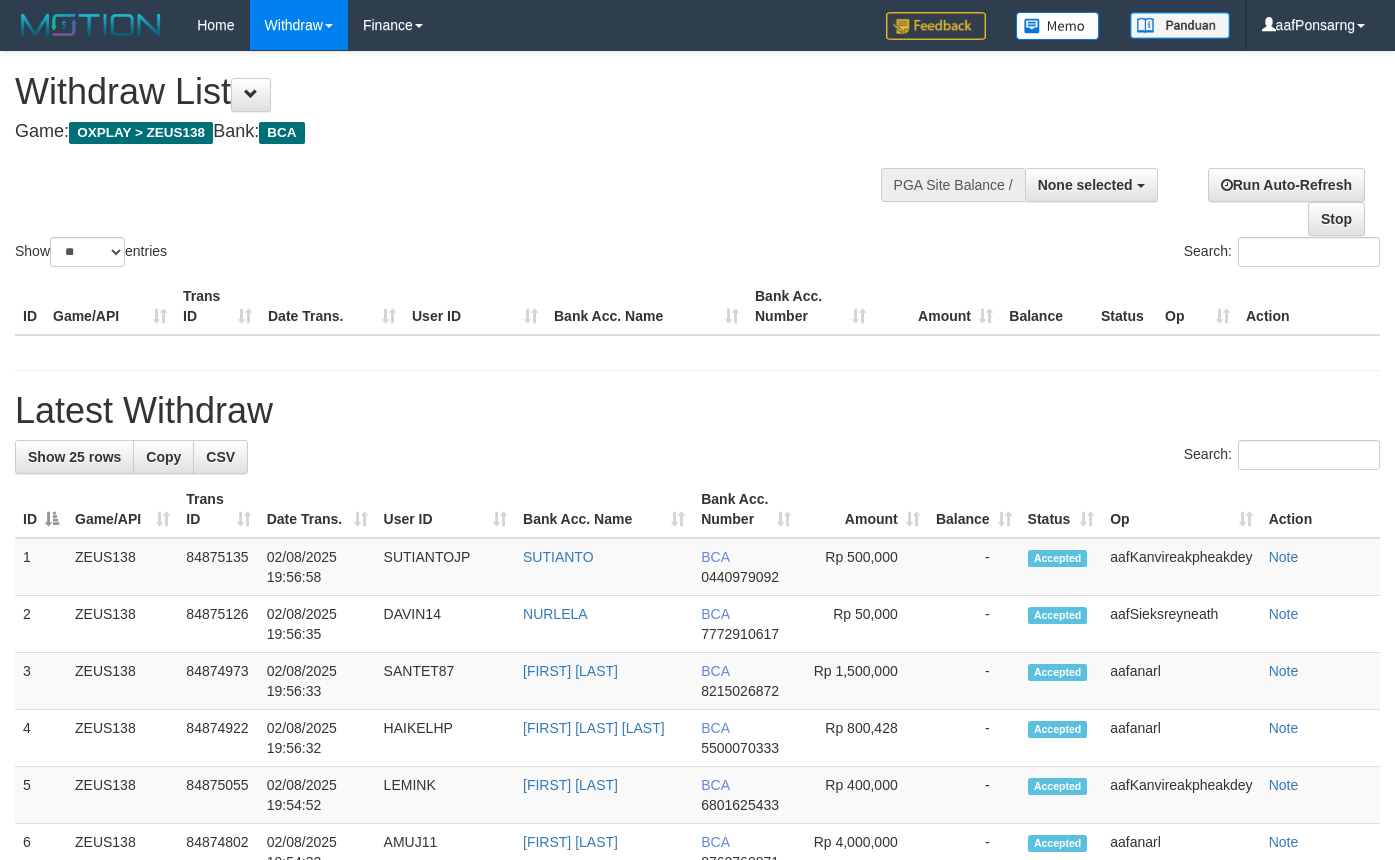 select 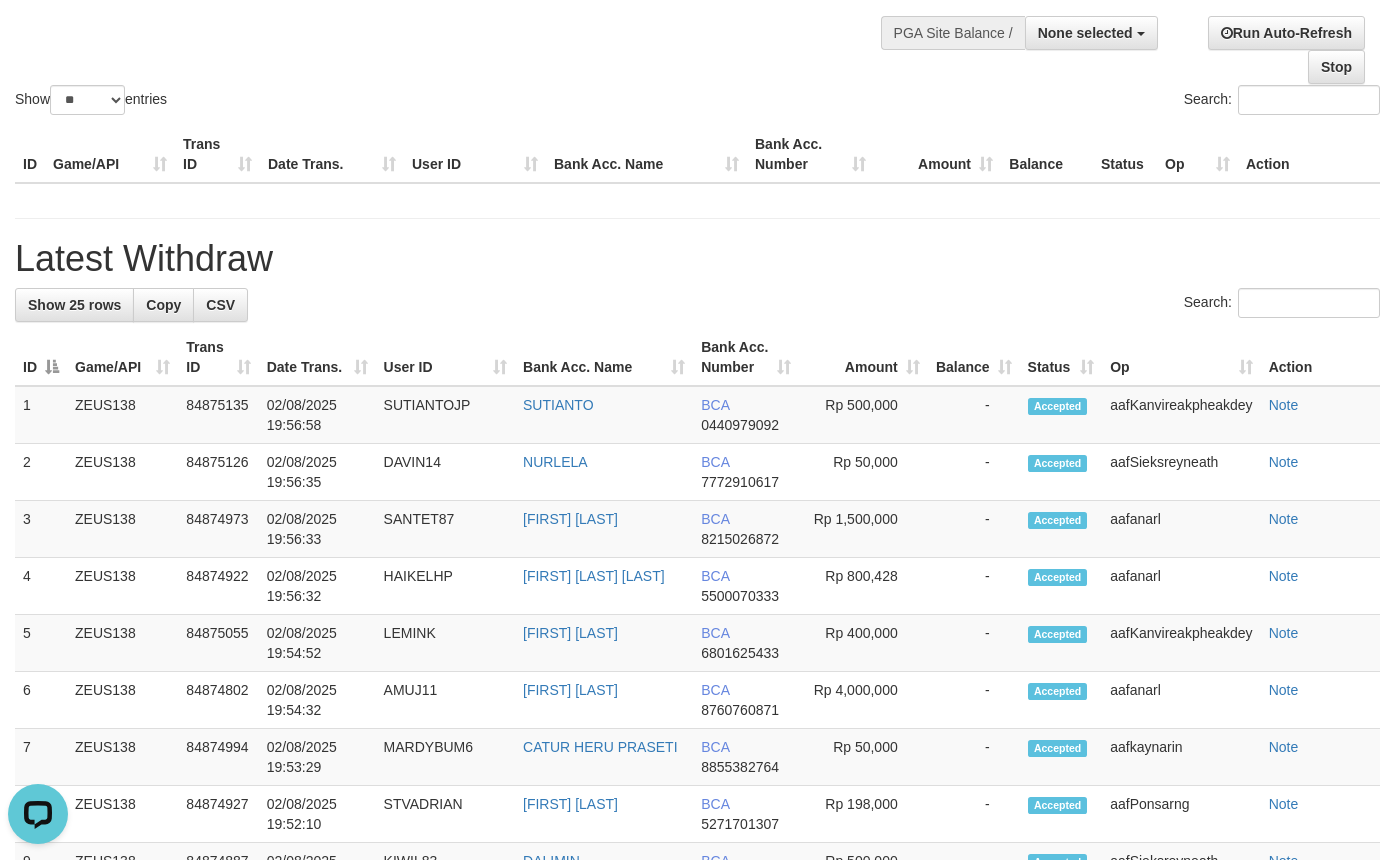 scroll, scrollTop: 0, scrollLeft: 0, axis: both 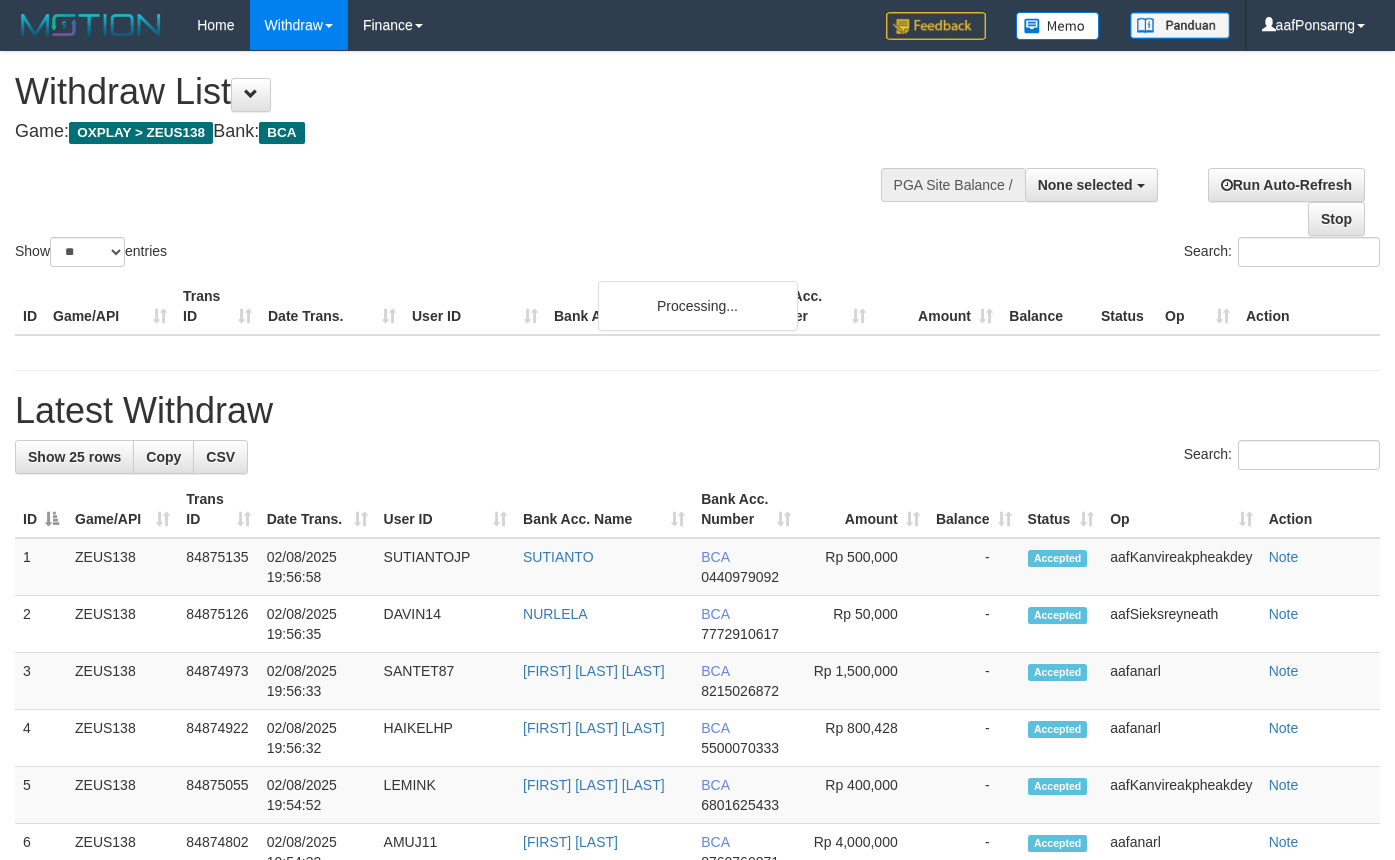 select 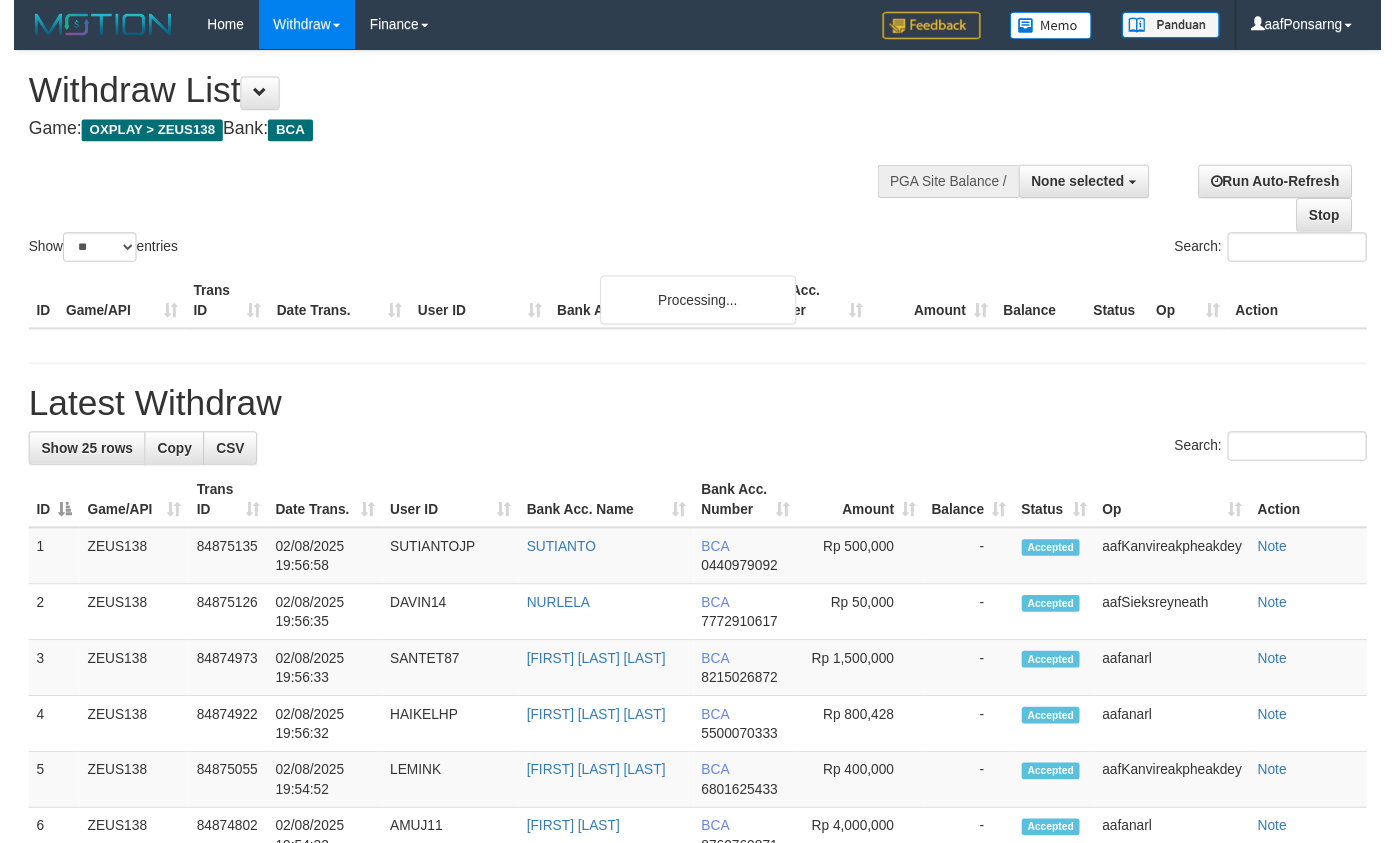 scroll, scrollTop: 0, scrollLeft: 0, axis: both 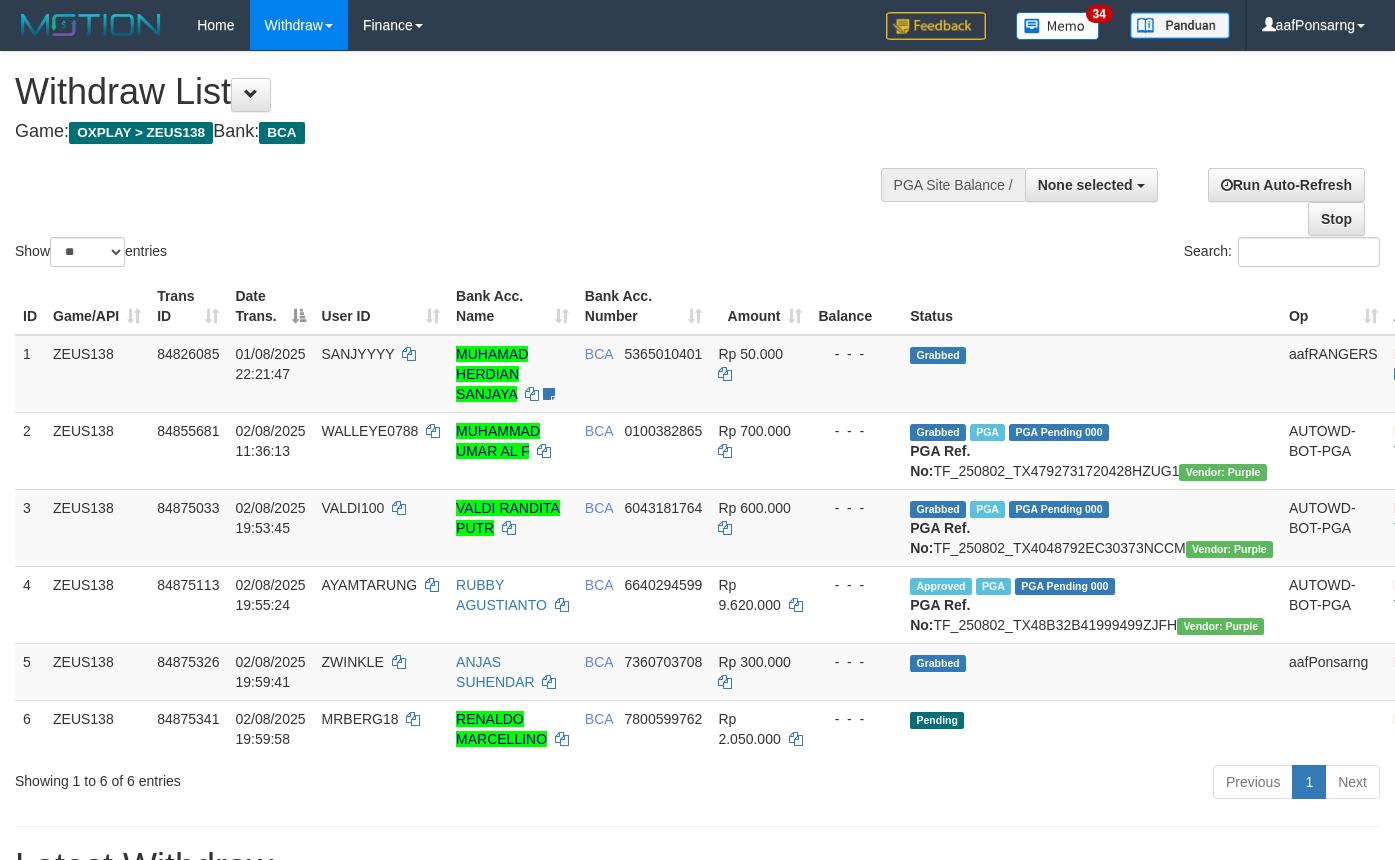 select 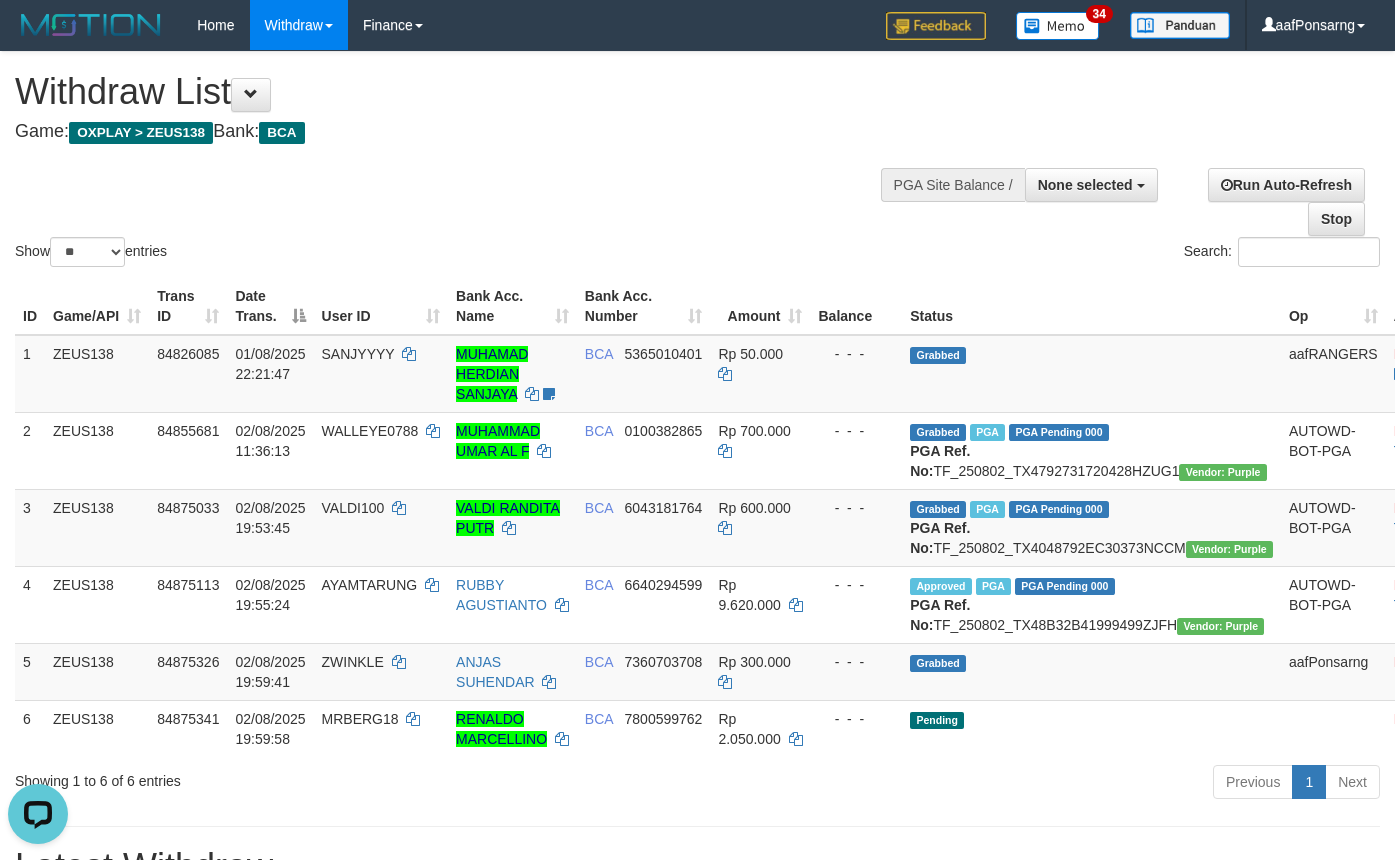 scroll, scrollTop: 0, scrollLeft: 0, axis: both 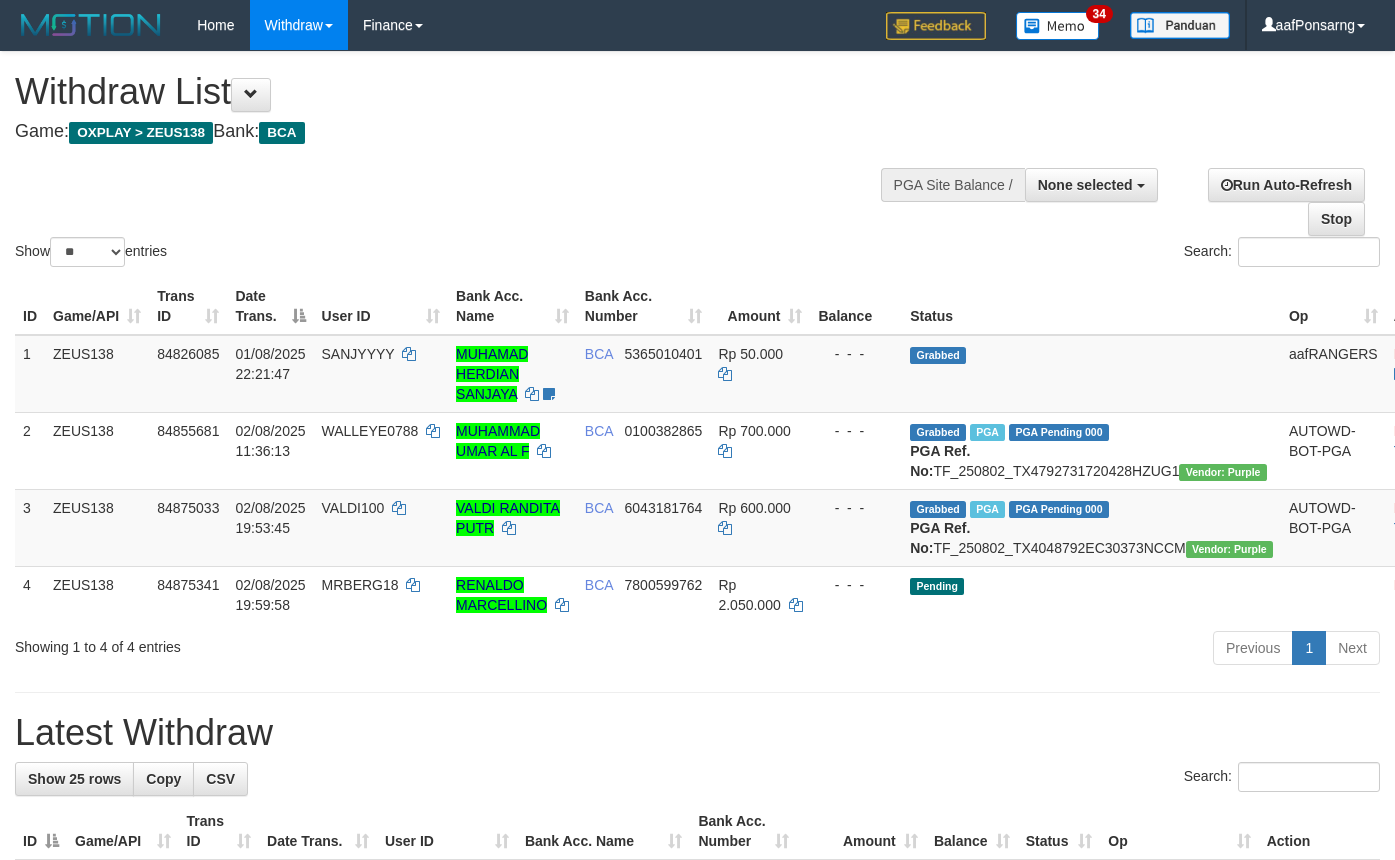select 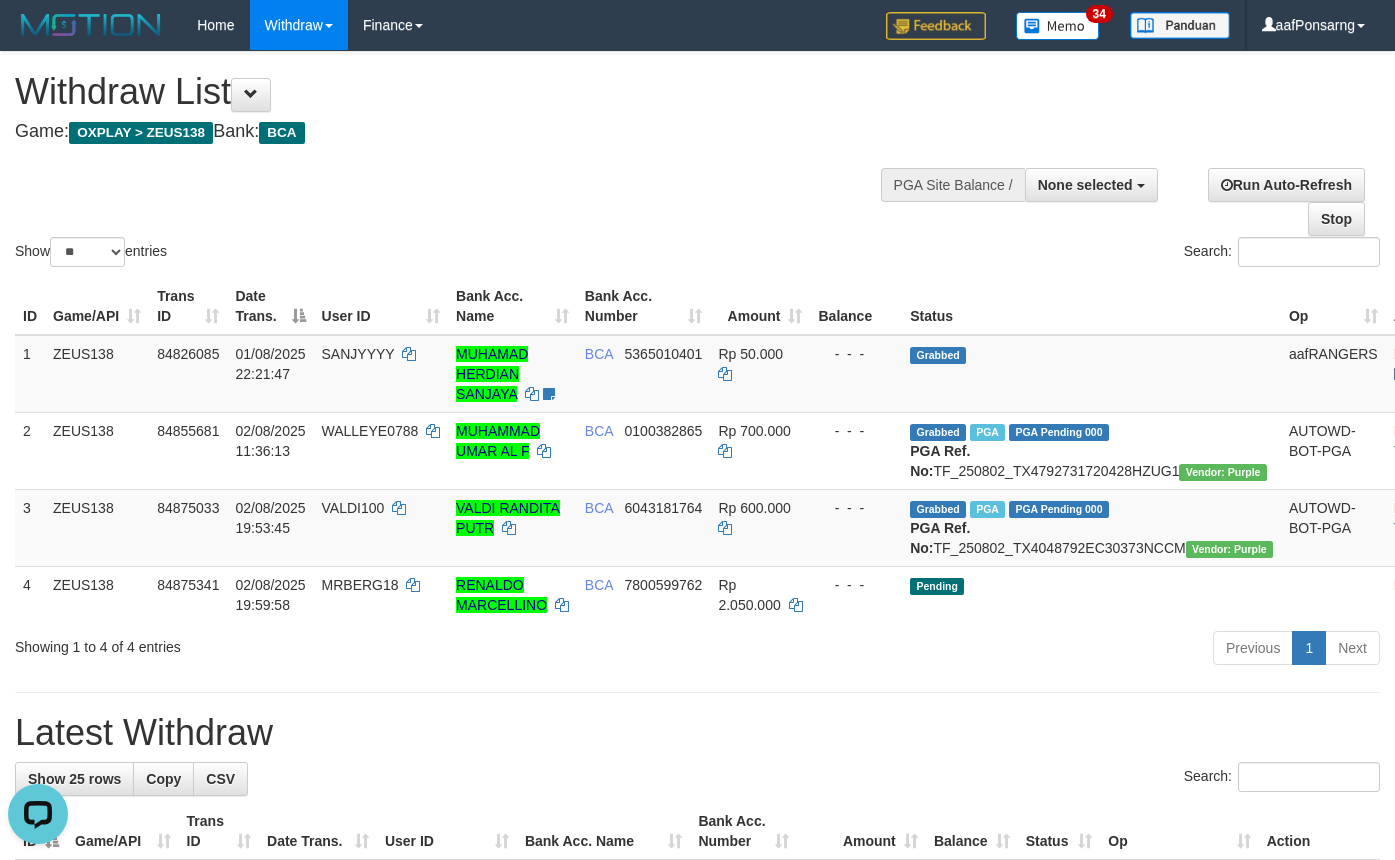 scroll, scrollTop: 0, scrollLeft: 0, axis: both 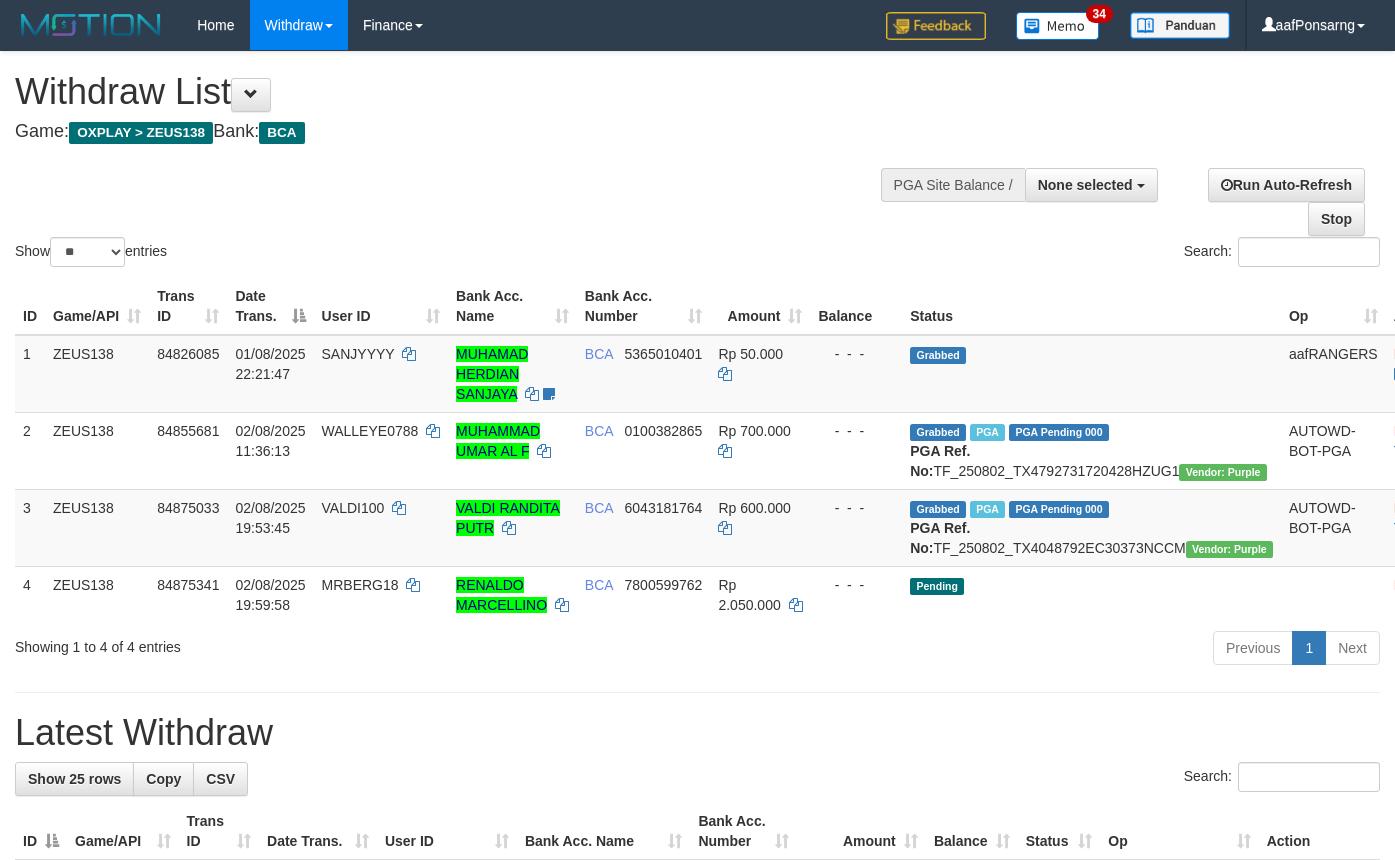 select 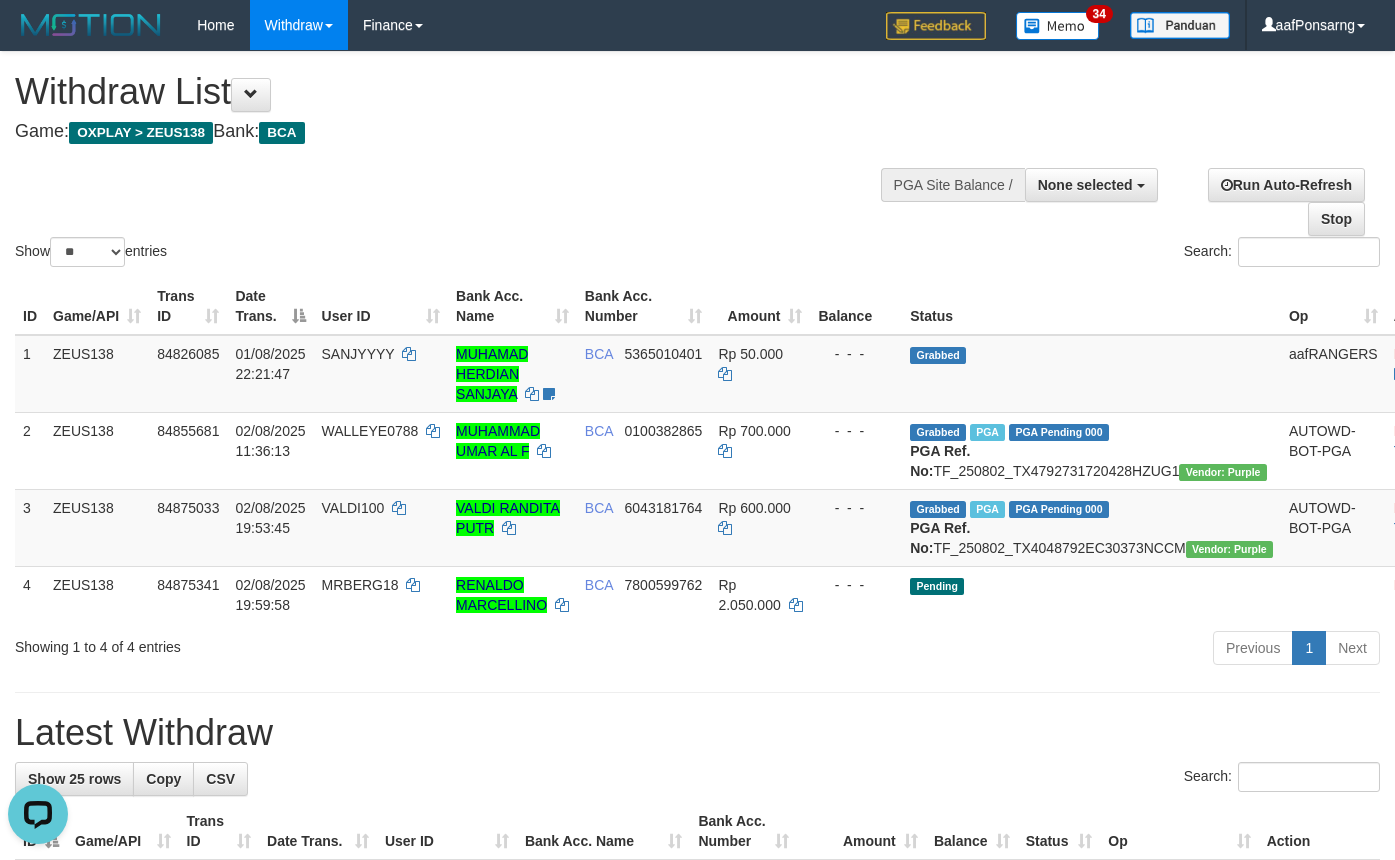 scroll, scrollTop: 0, scrollLeft: 0, axis: both 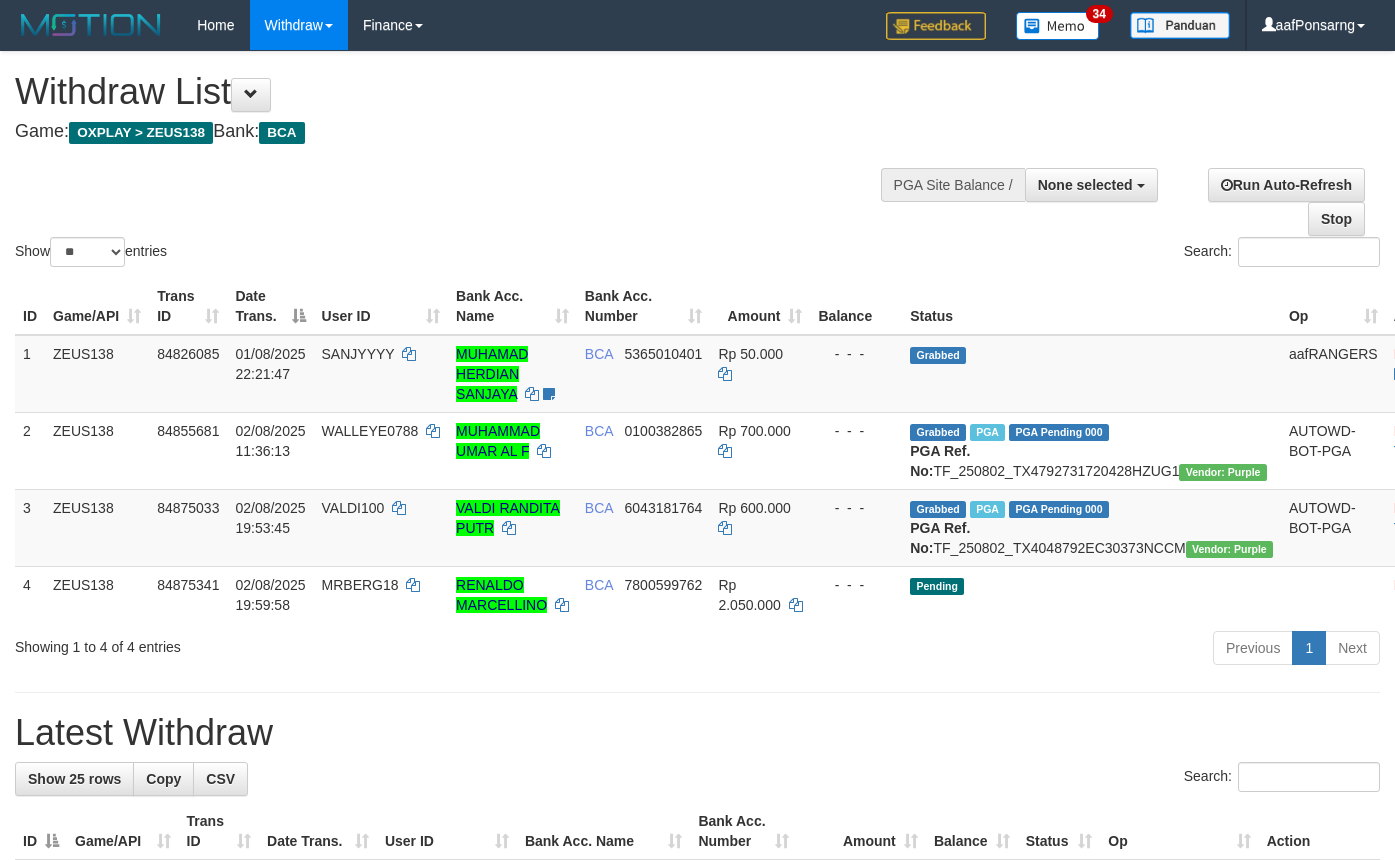 select 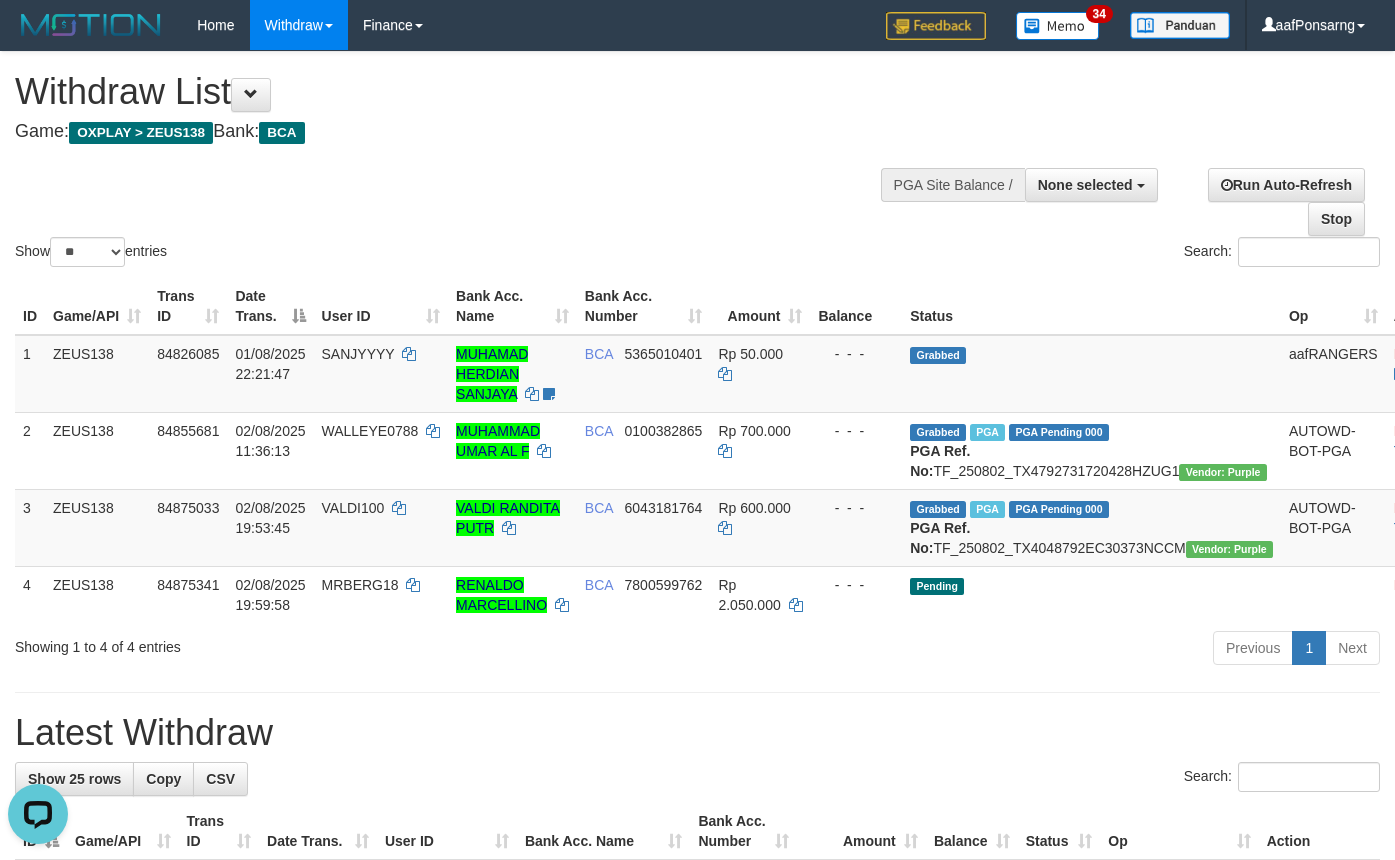 scroll, scrollTop: 0, scrollLeft: 0, axis: both 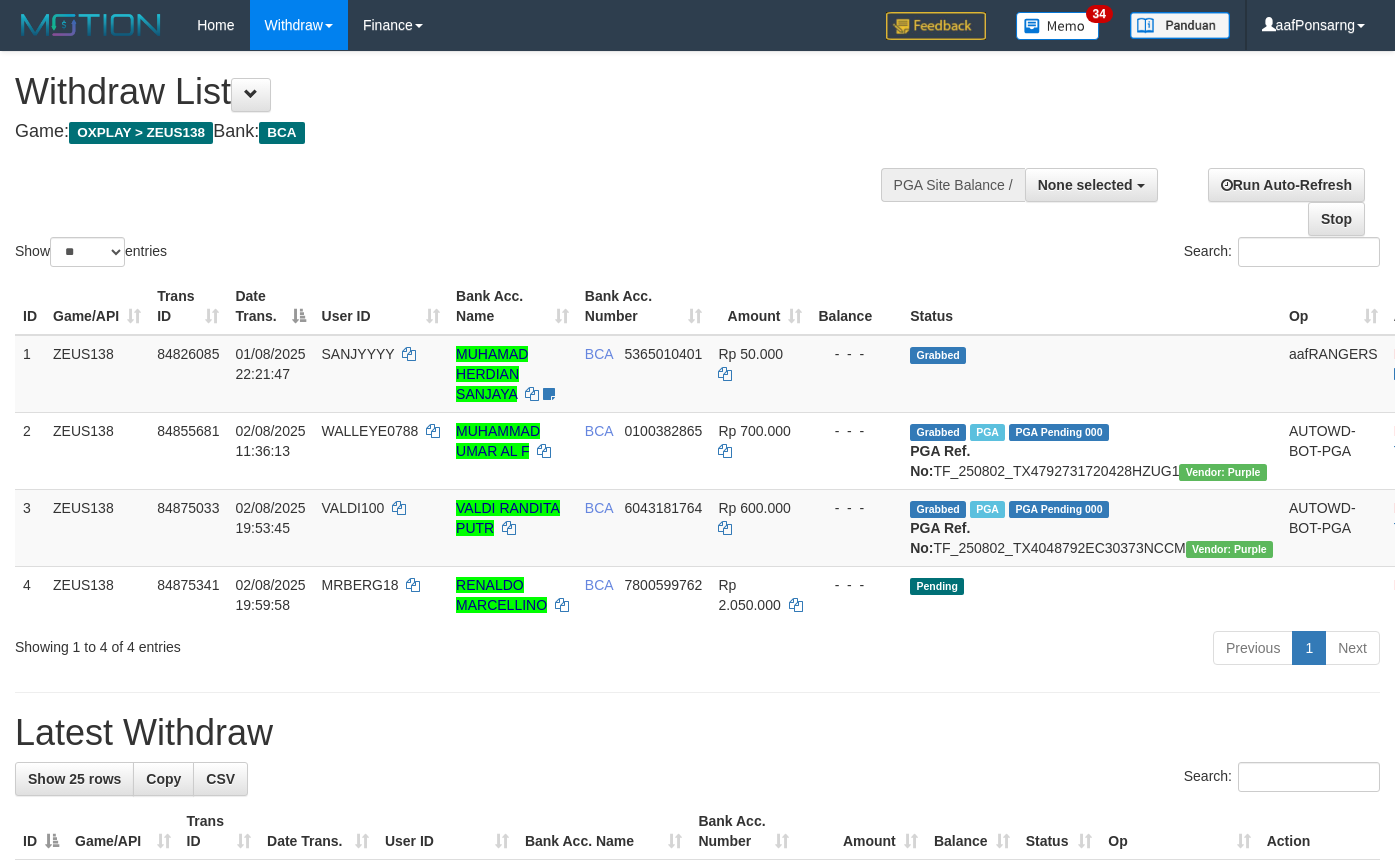select 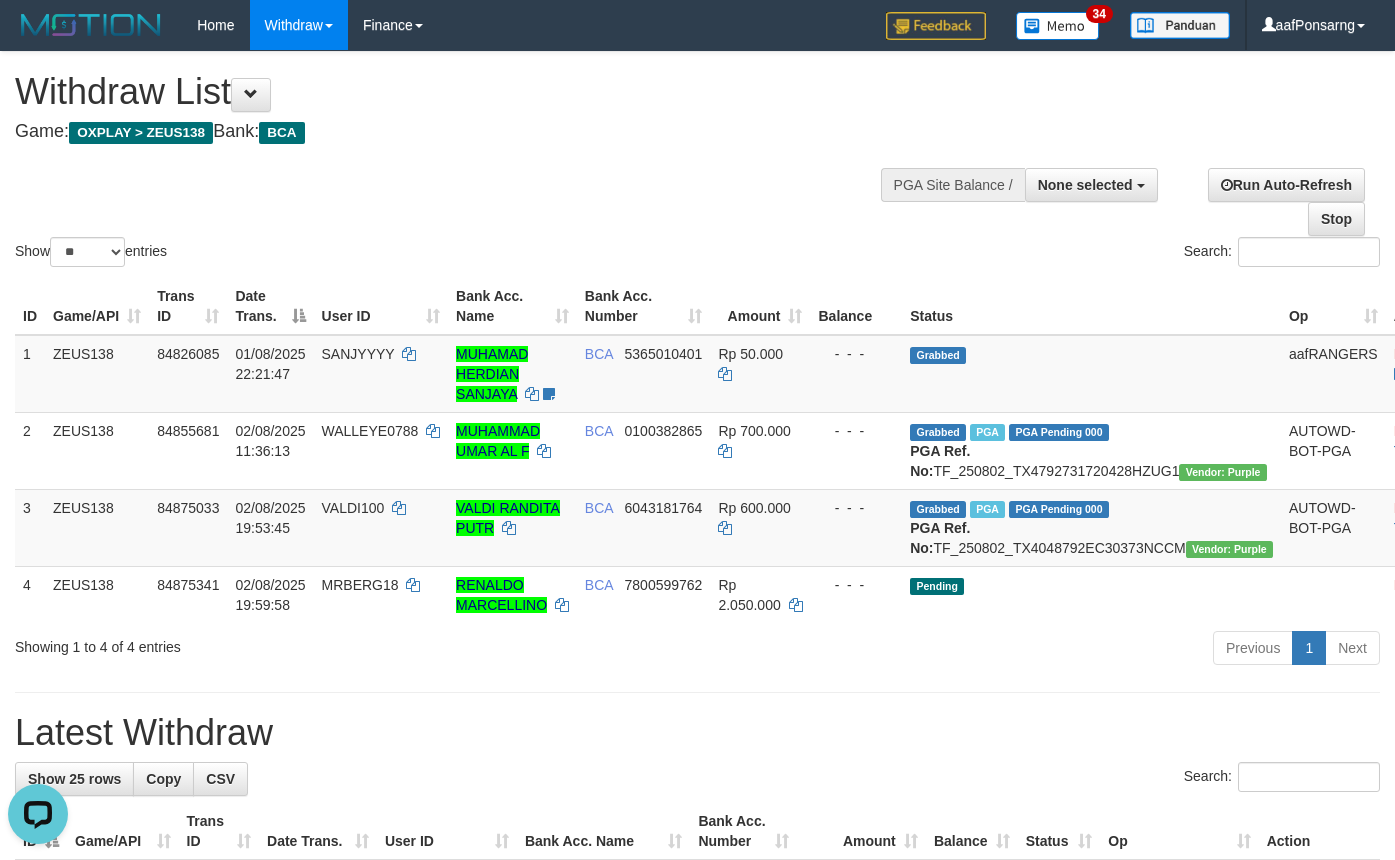 scroll, scrollTop: 0, scrollLeft: 0, axis: both 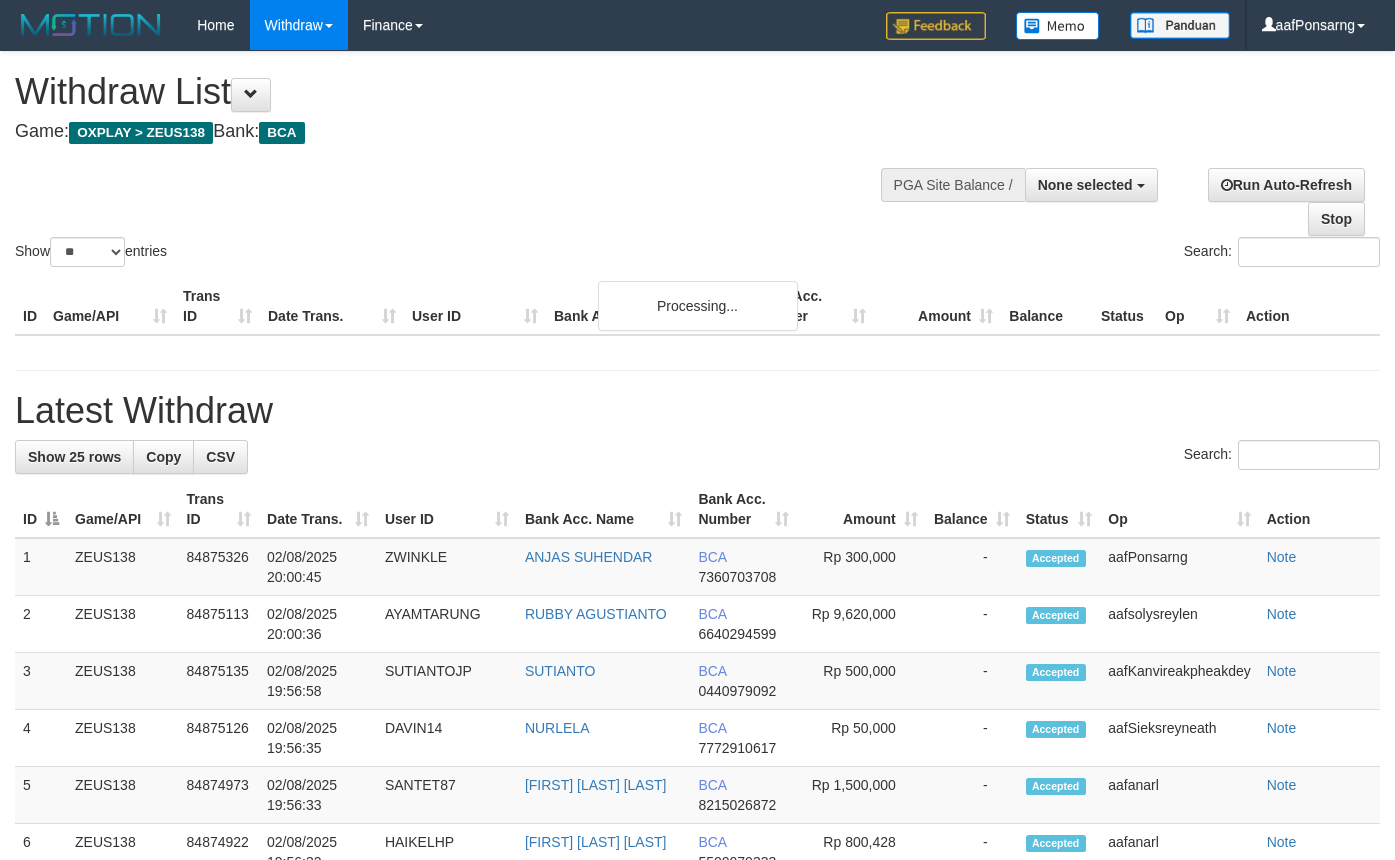 select 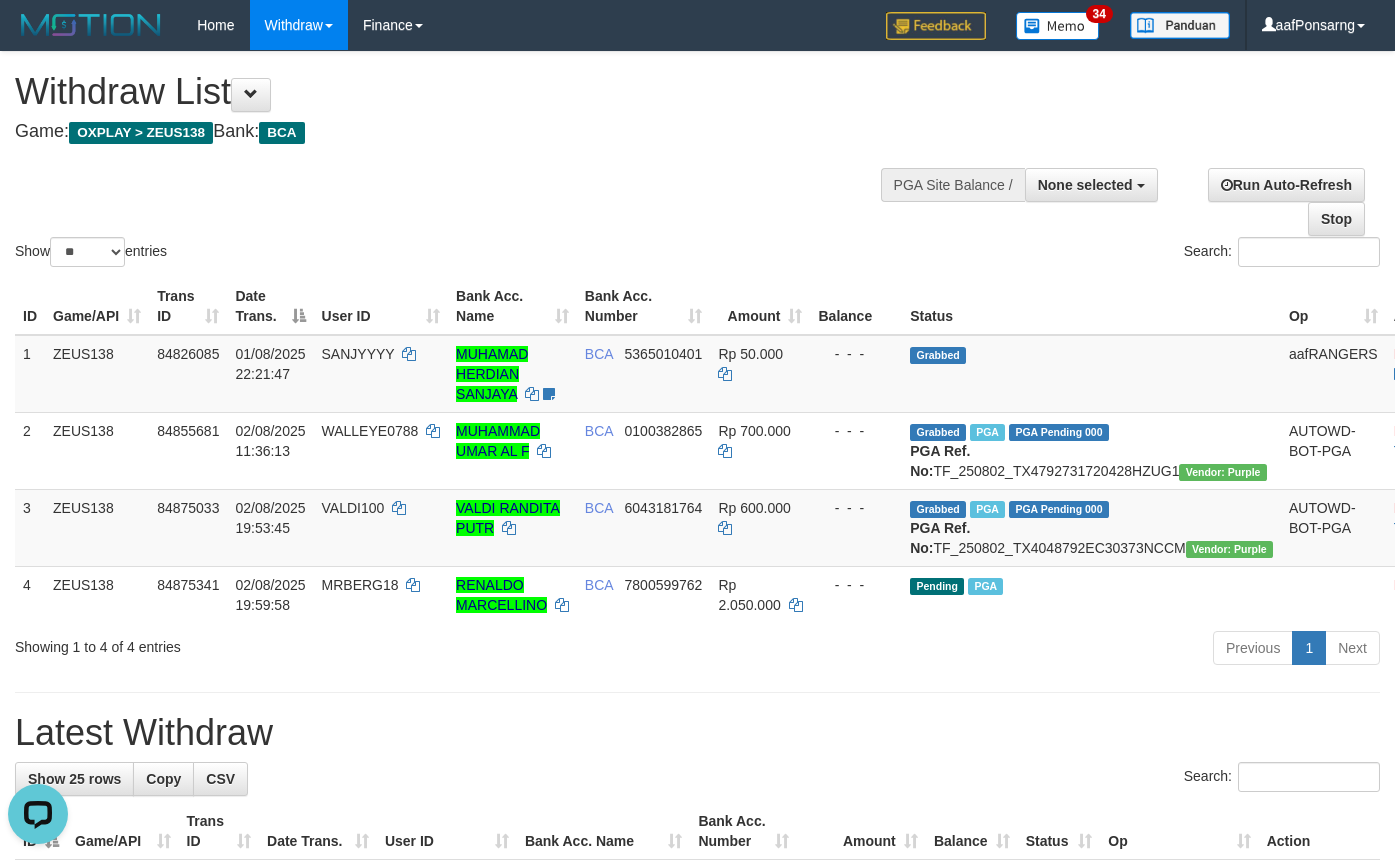 scroll, scrollTop: 0, scrollLeft: 0, axis: both 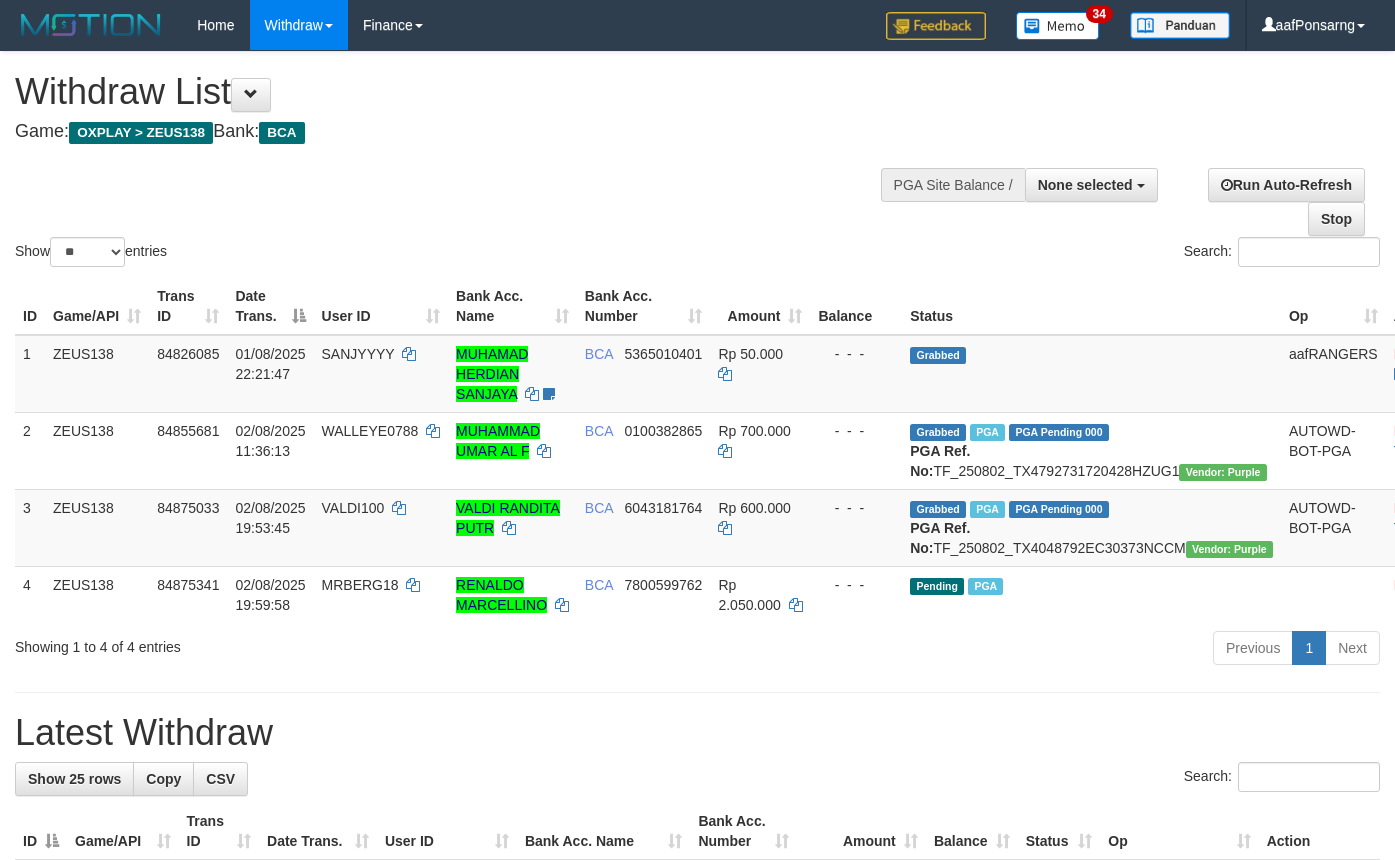 select 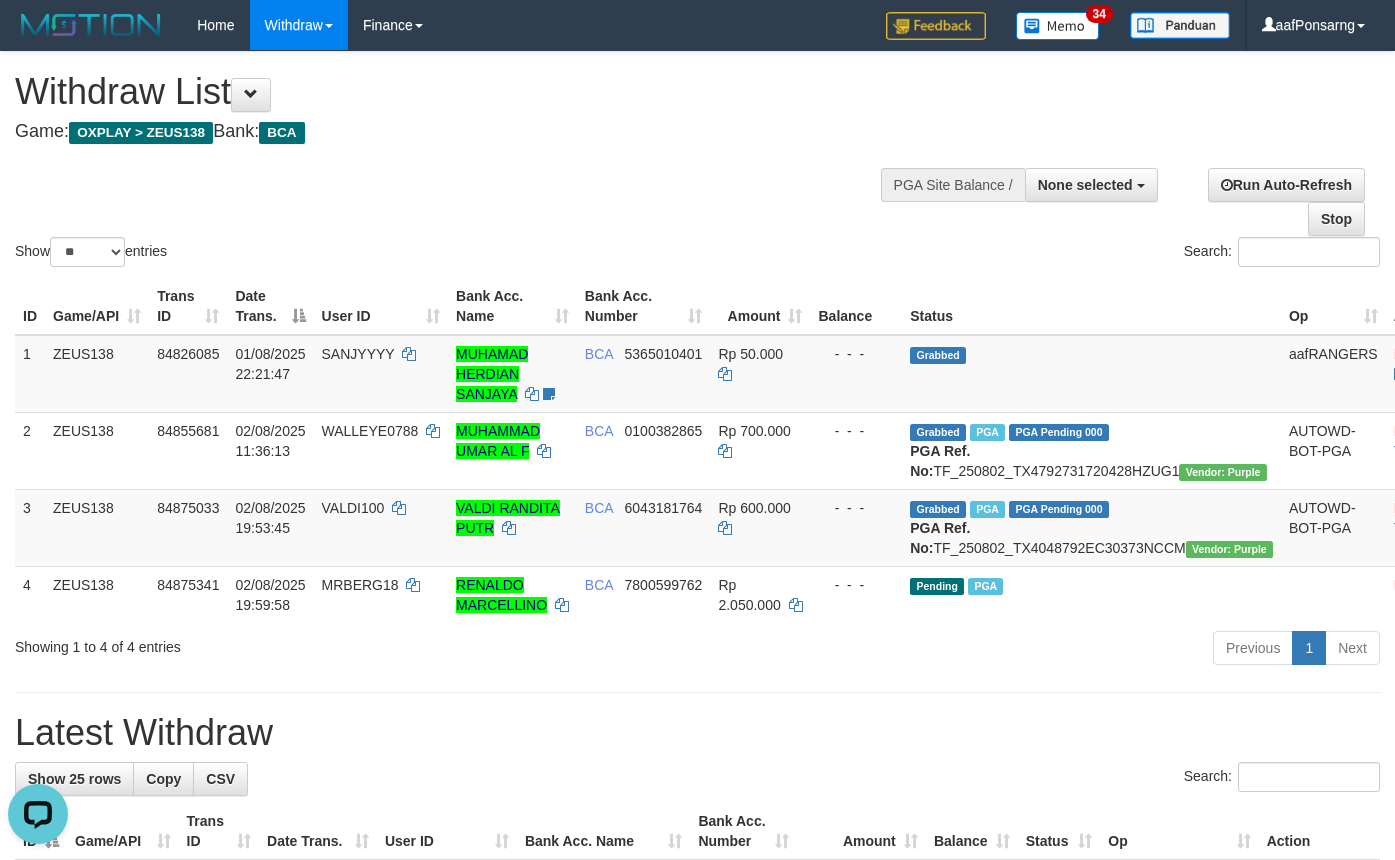 scroll, scrollTop: 0, scrollLeft: 0, axis: both 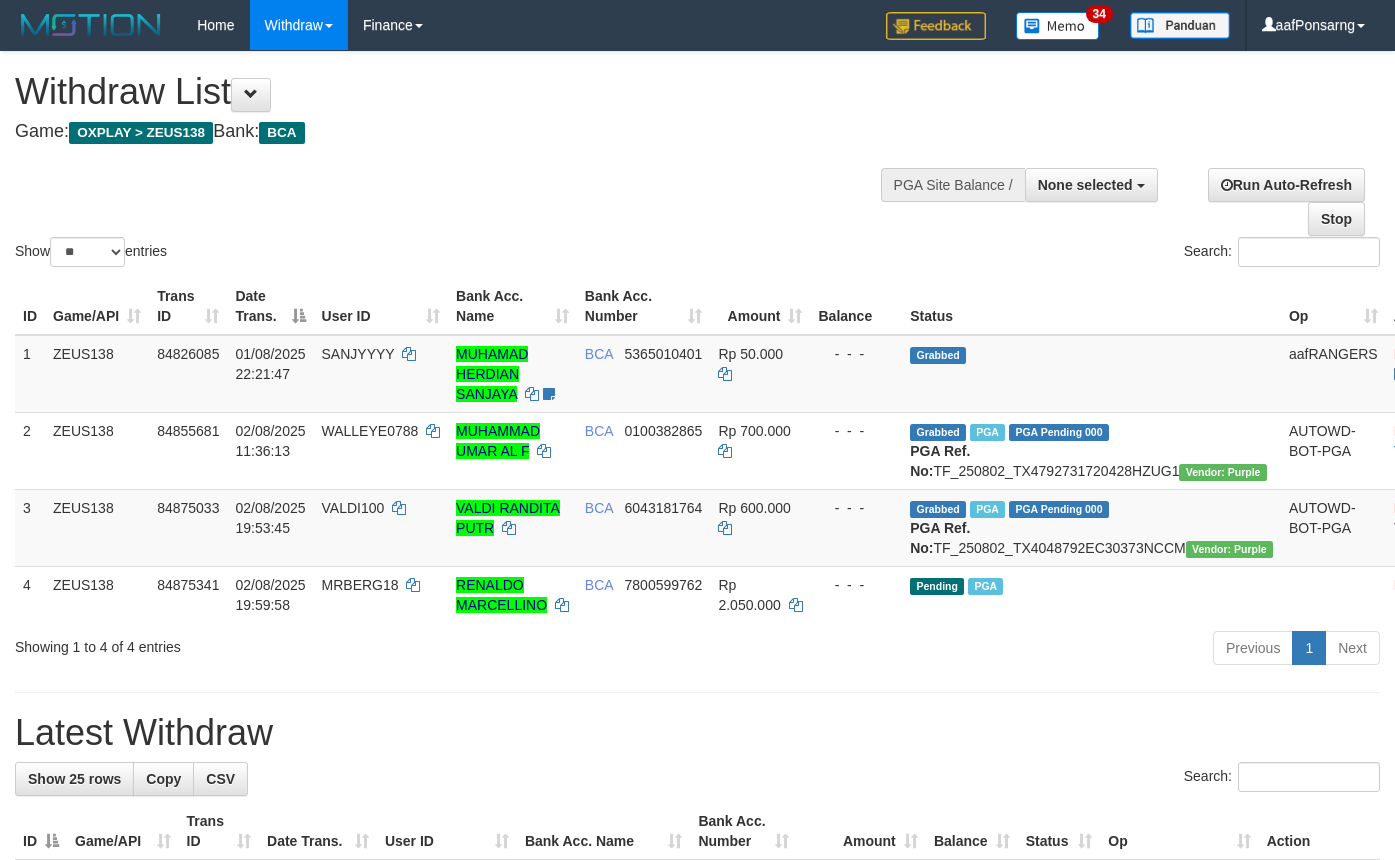 select 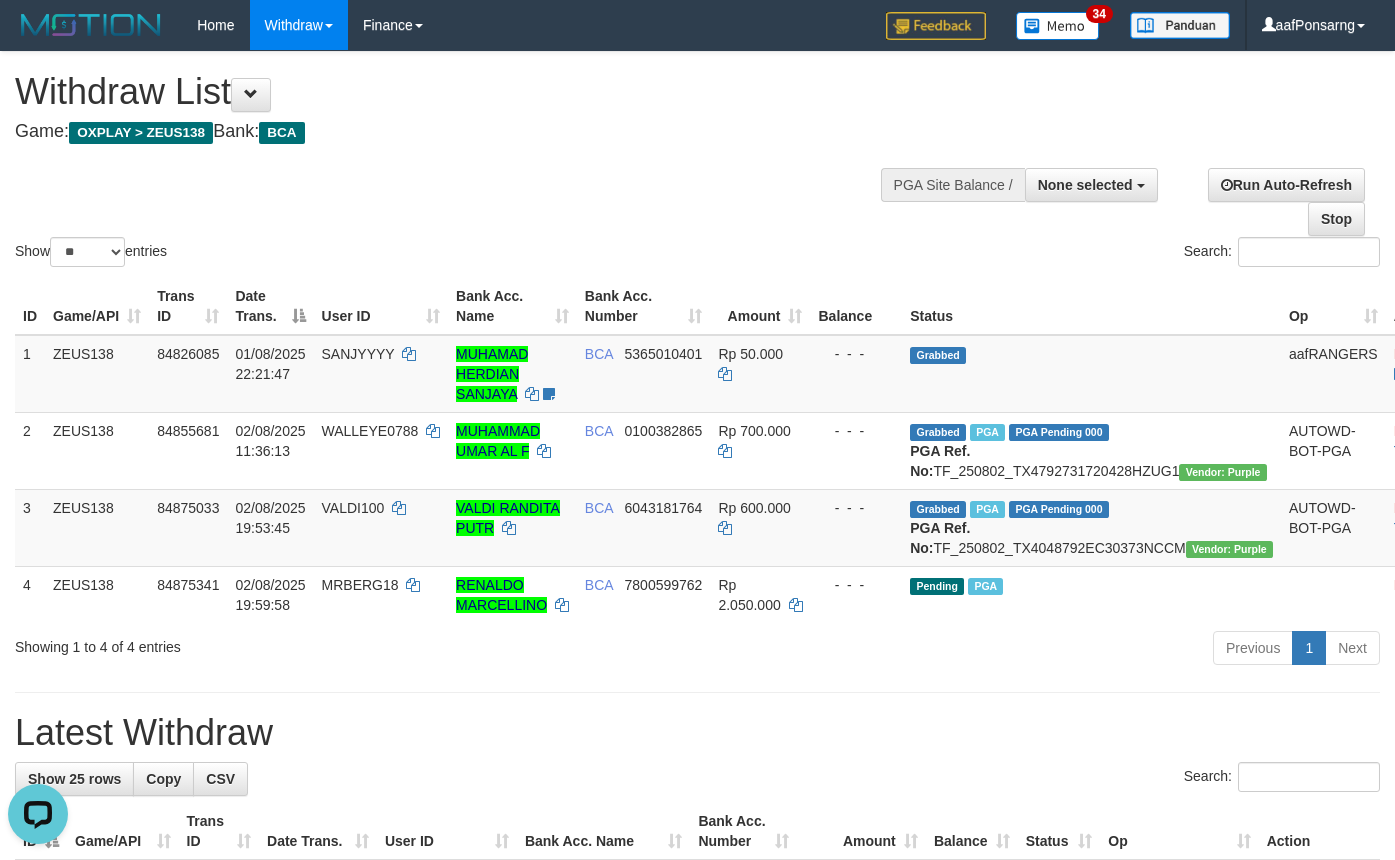 scroll, scrollTop: 0, scrollLeft: 0, axis: both 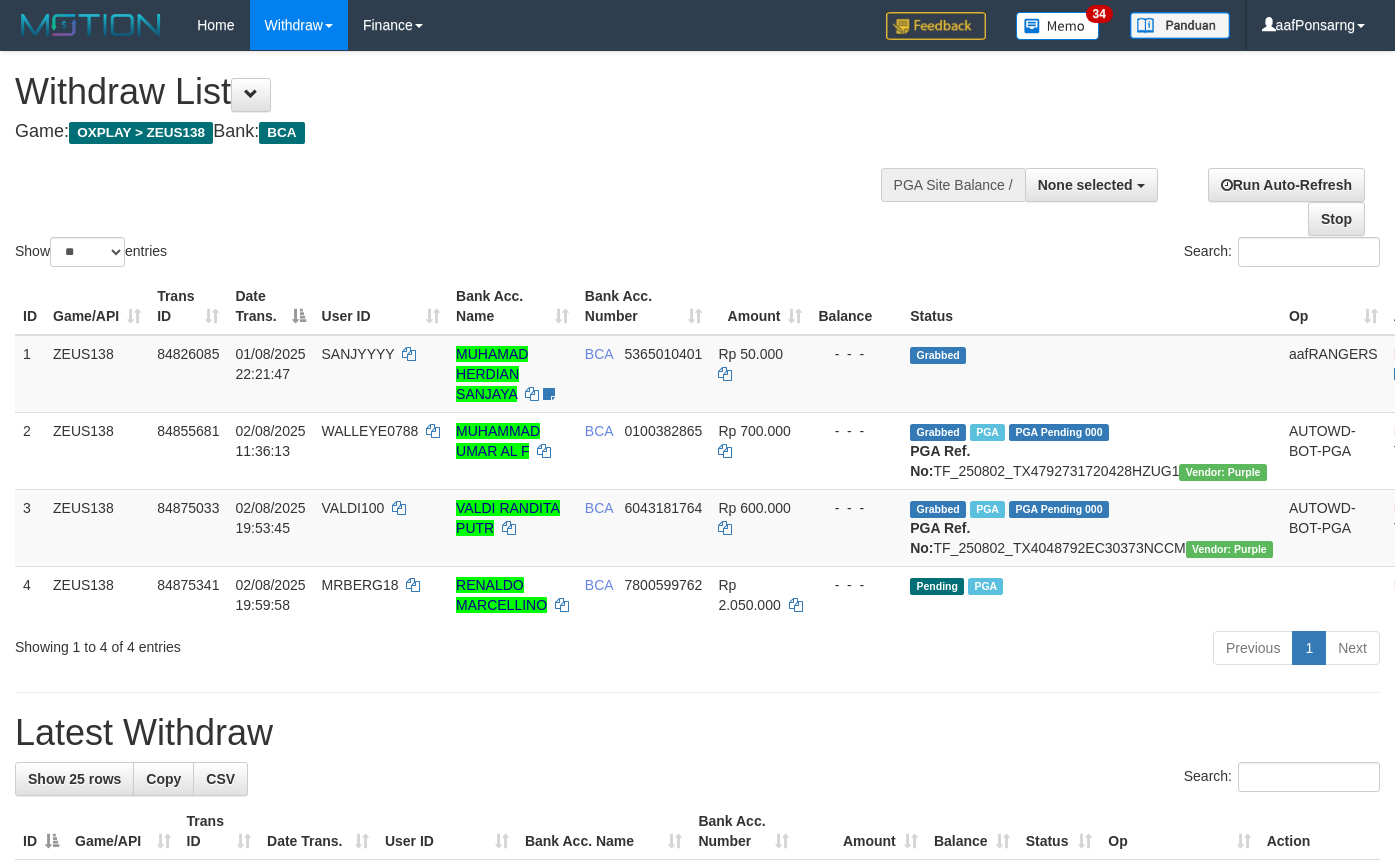 select 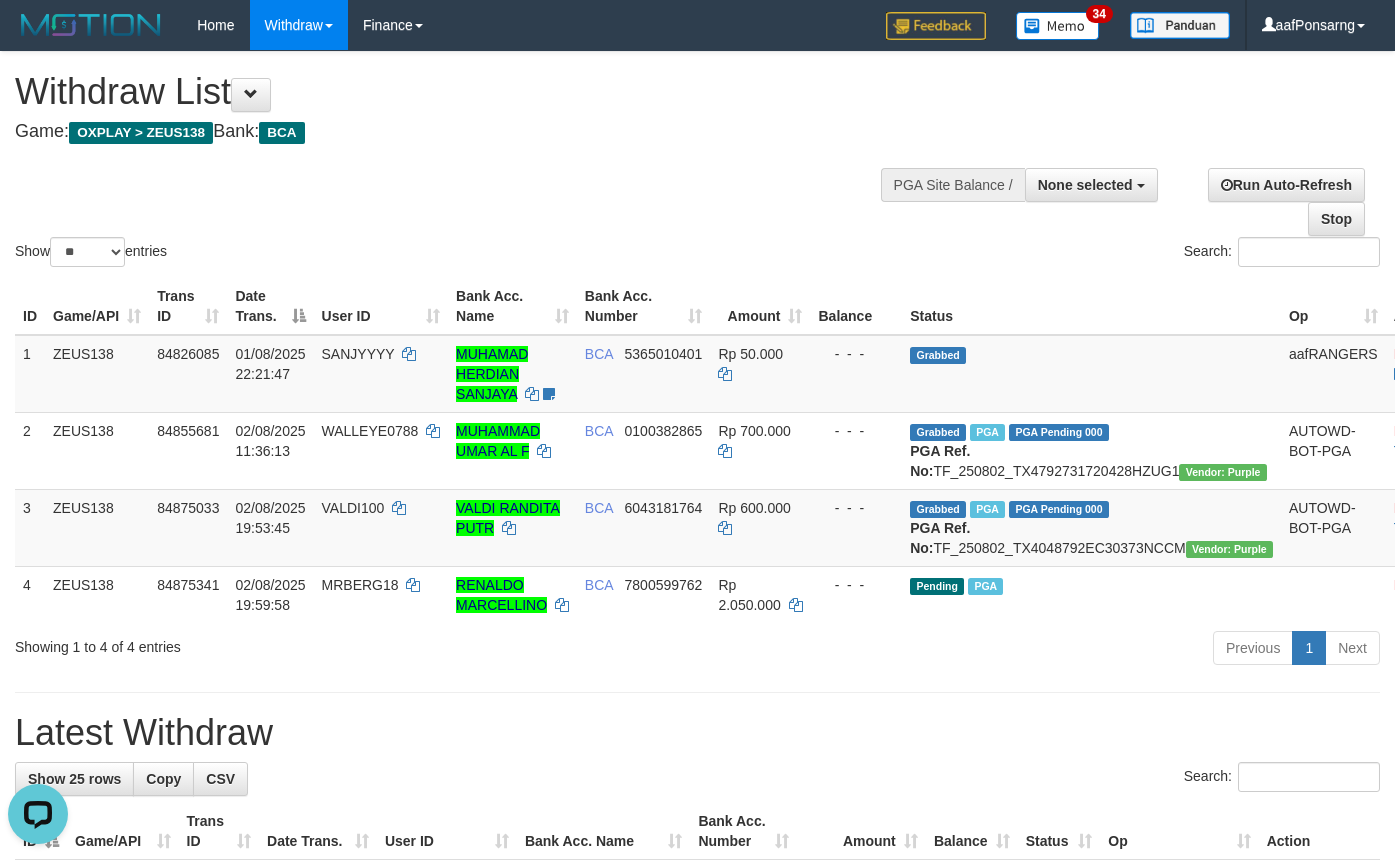 scroll, scrollTop: 0, scrollLeft: 0, axis: both 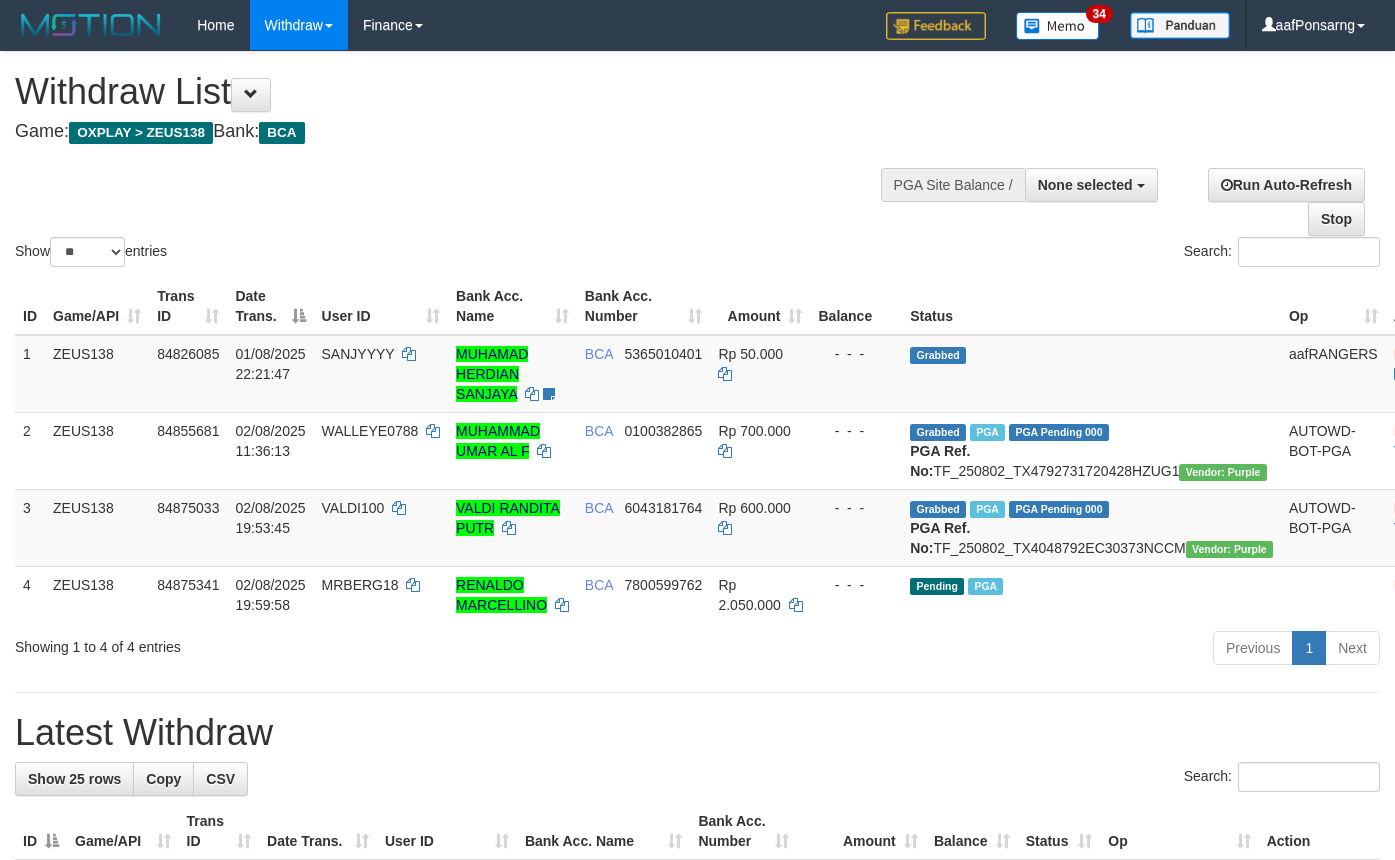 select 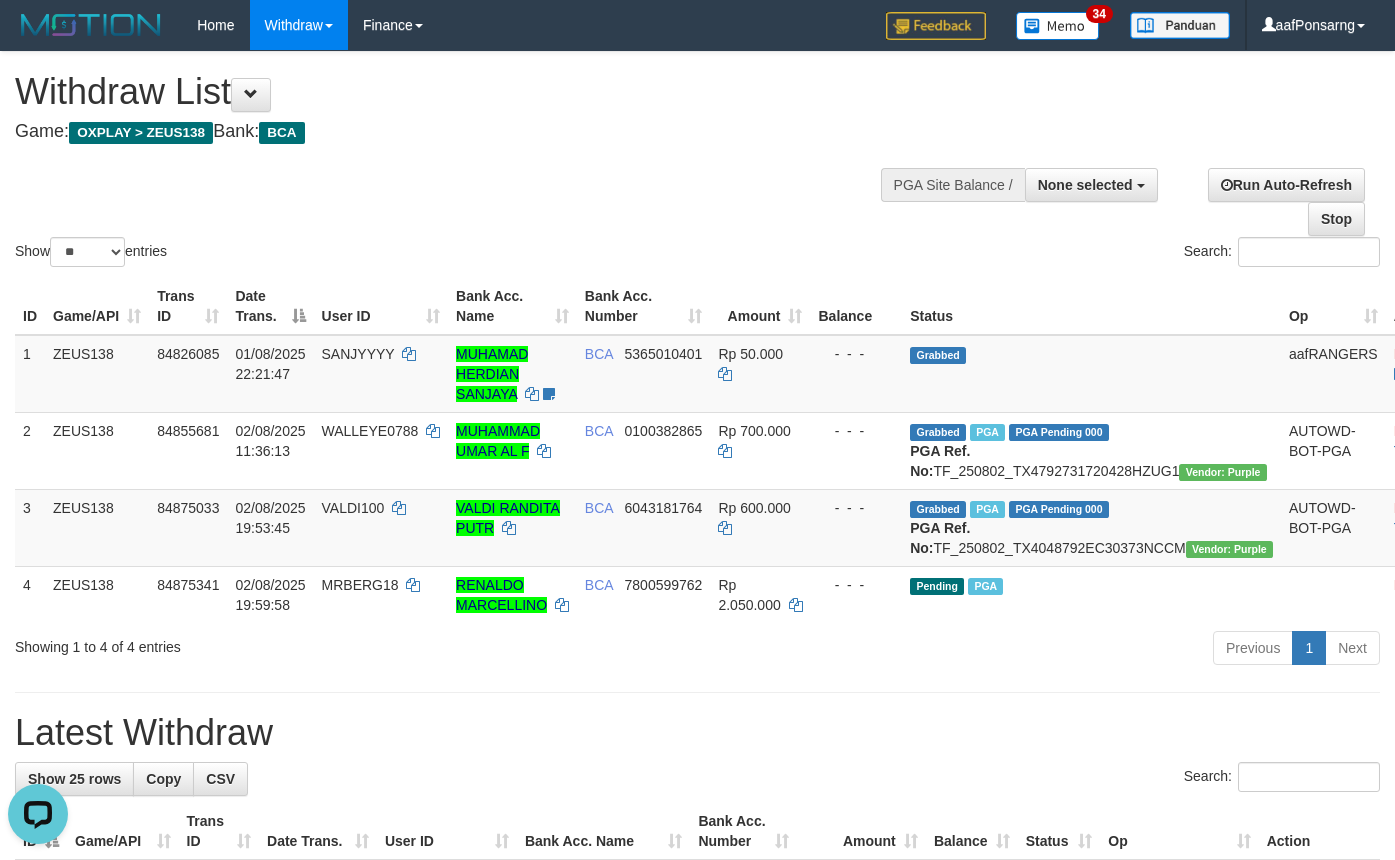 scroll, scrollTop: 0, scrollLeft: 0, axis: both 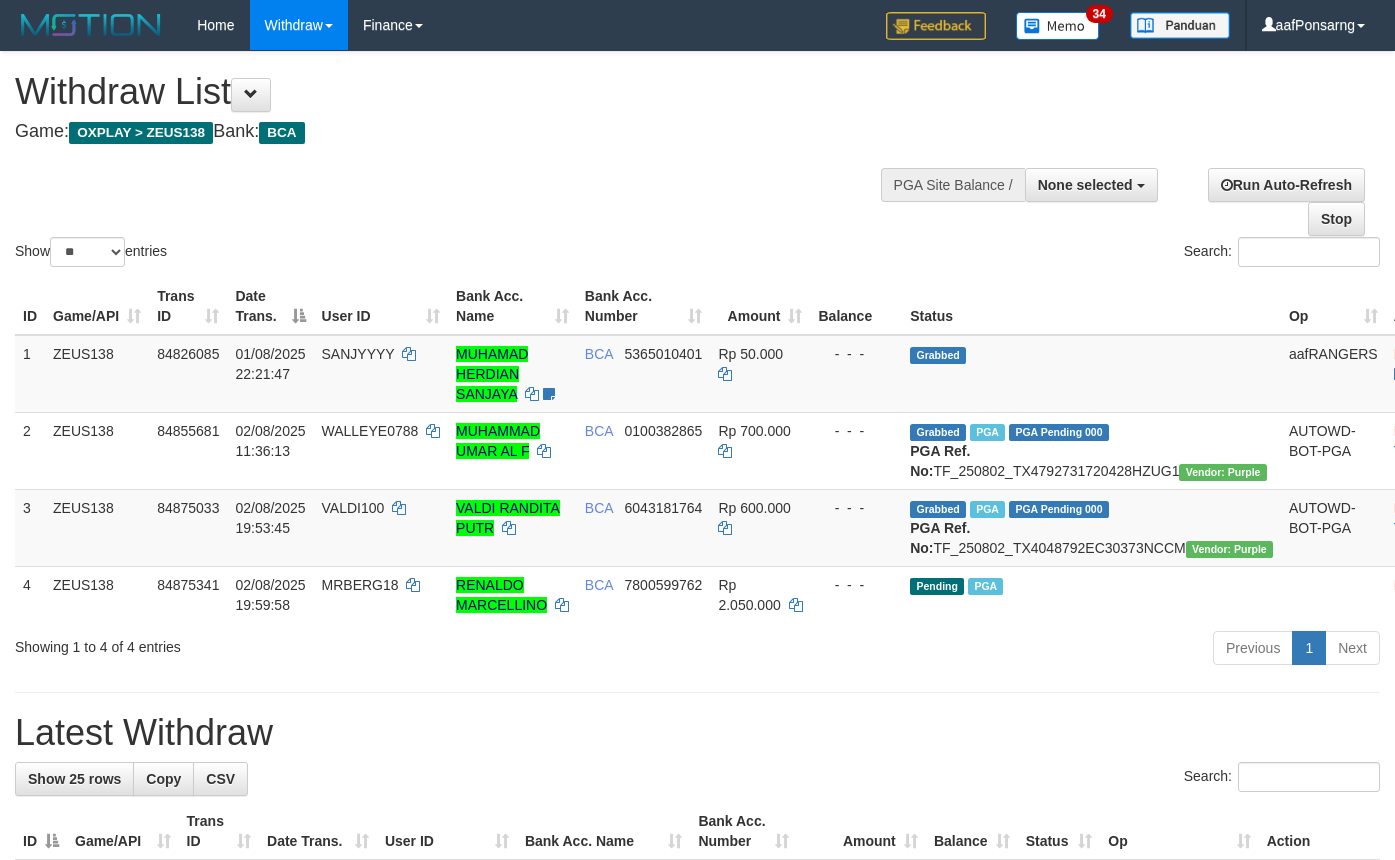select 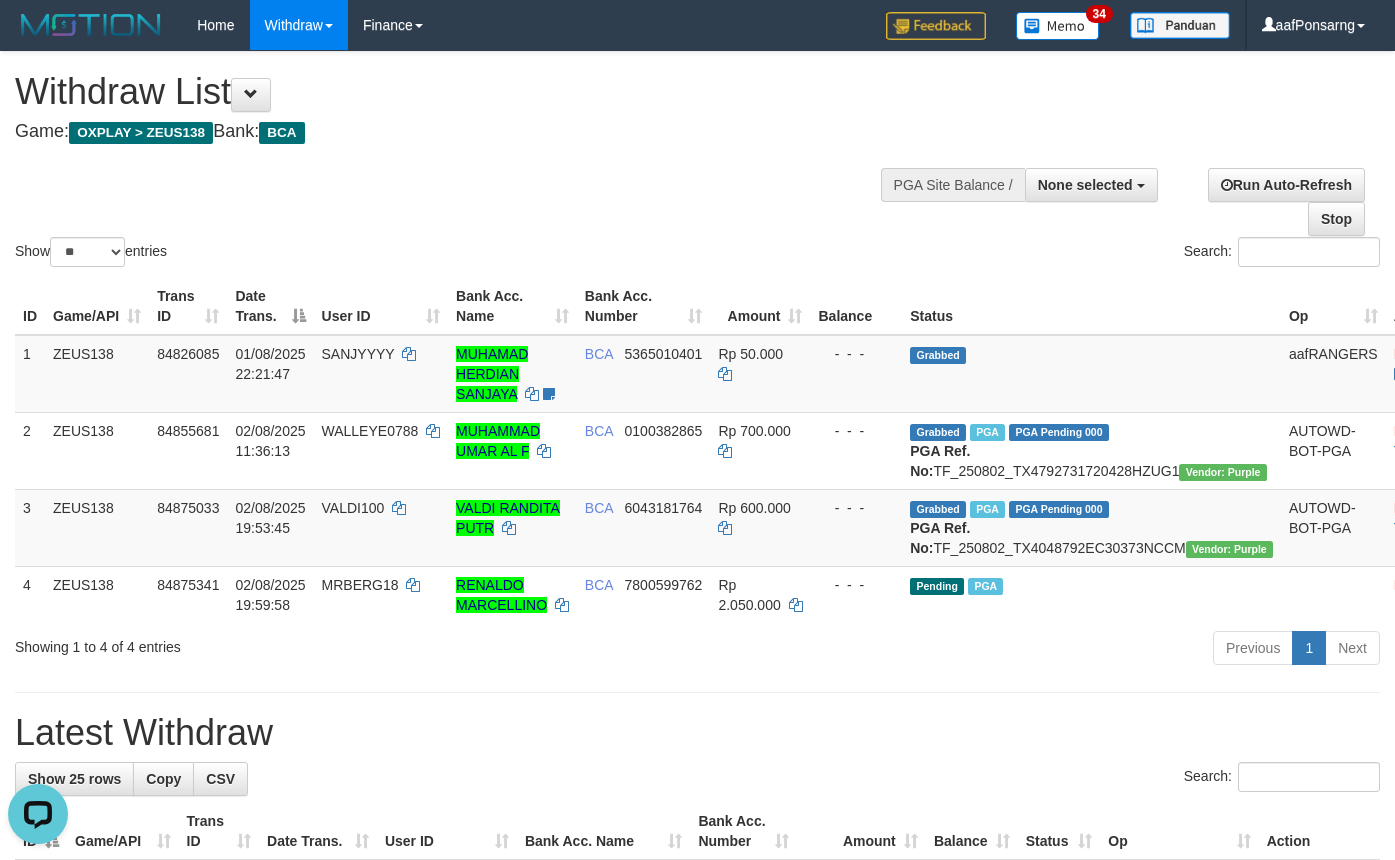 scroll, scrollTop: 0, scrollLeft: 0, axis: both 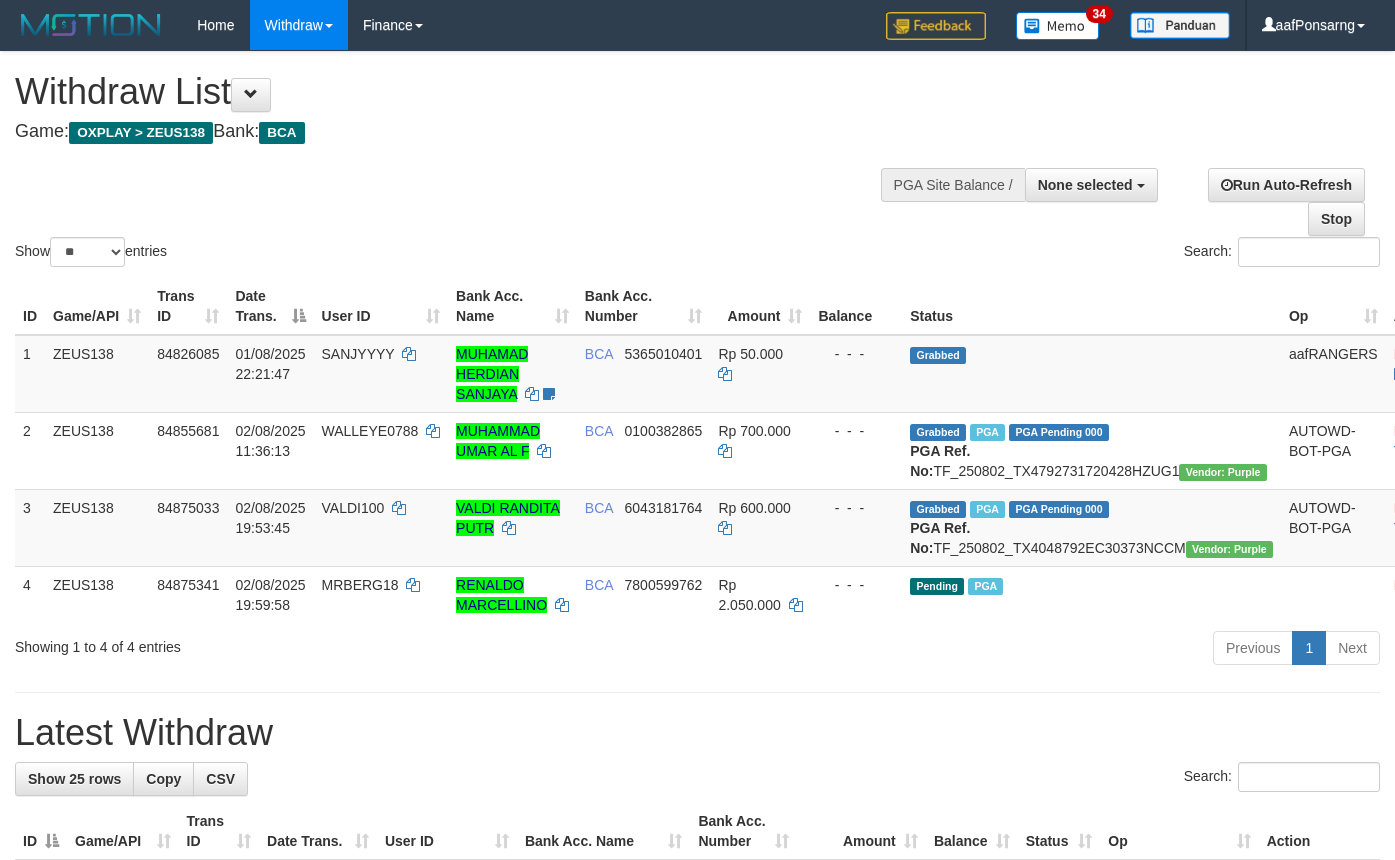 select 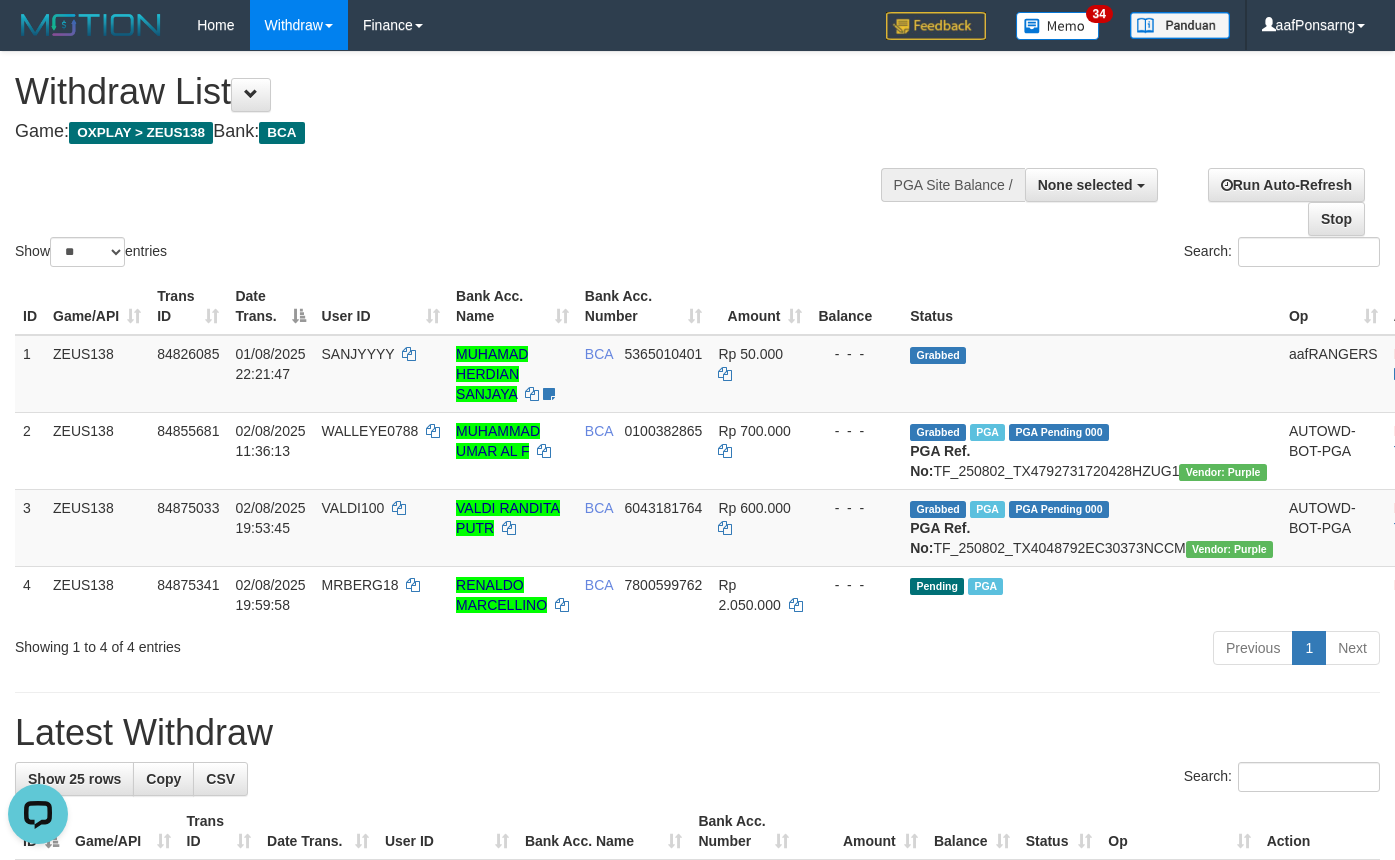 scroll, scrollTop: 0, scrollLeft: 0, axis: both 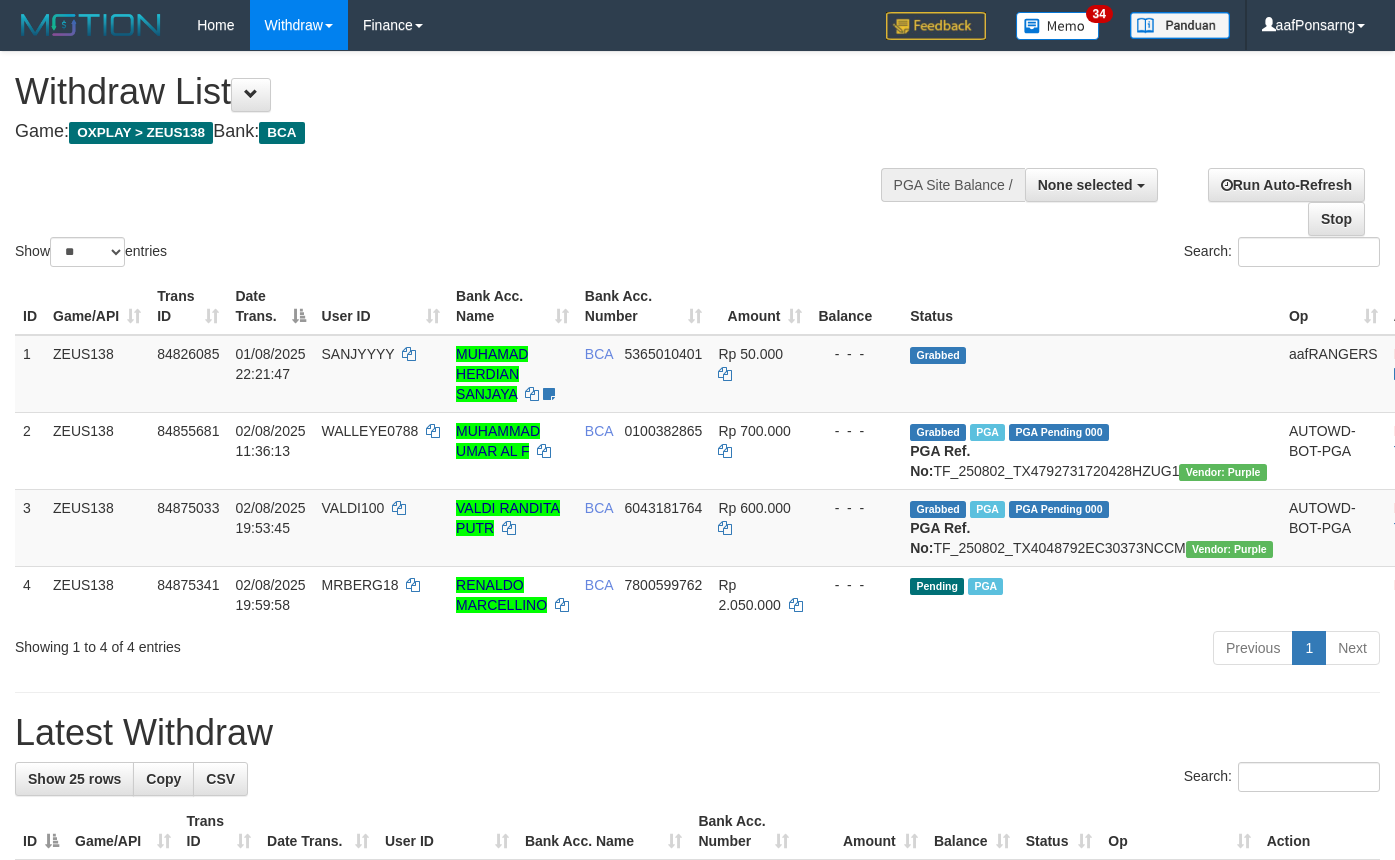 select 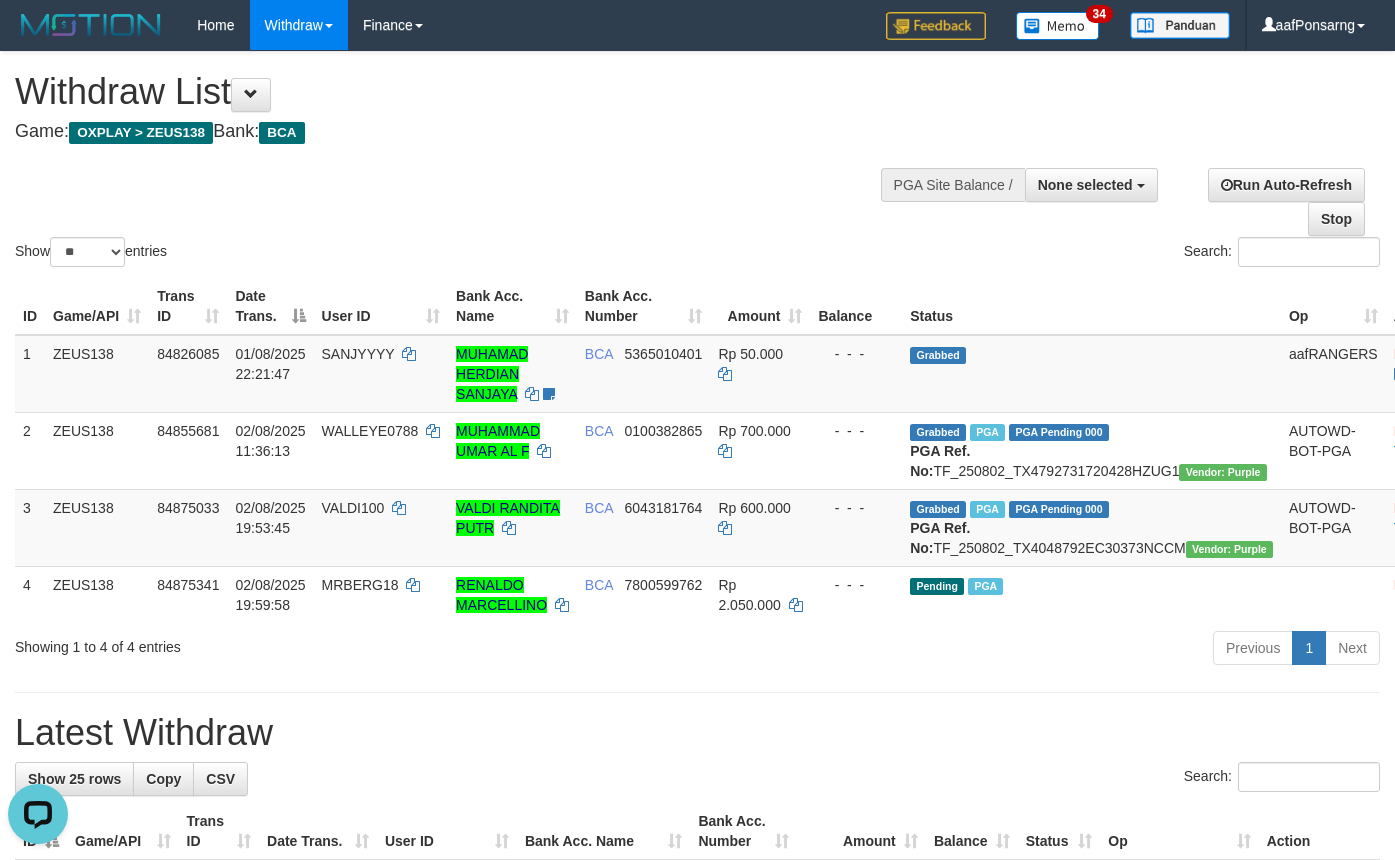 scroll, scrollTop: 0, scrollLeft: 0, axis: both 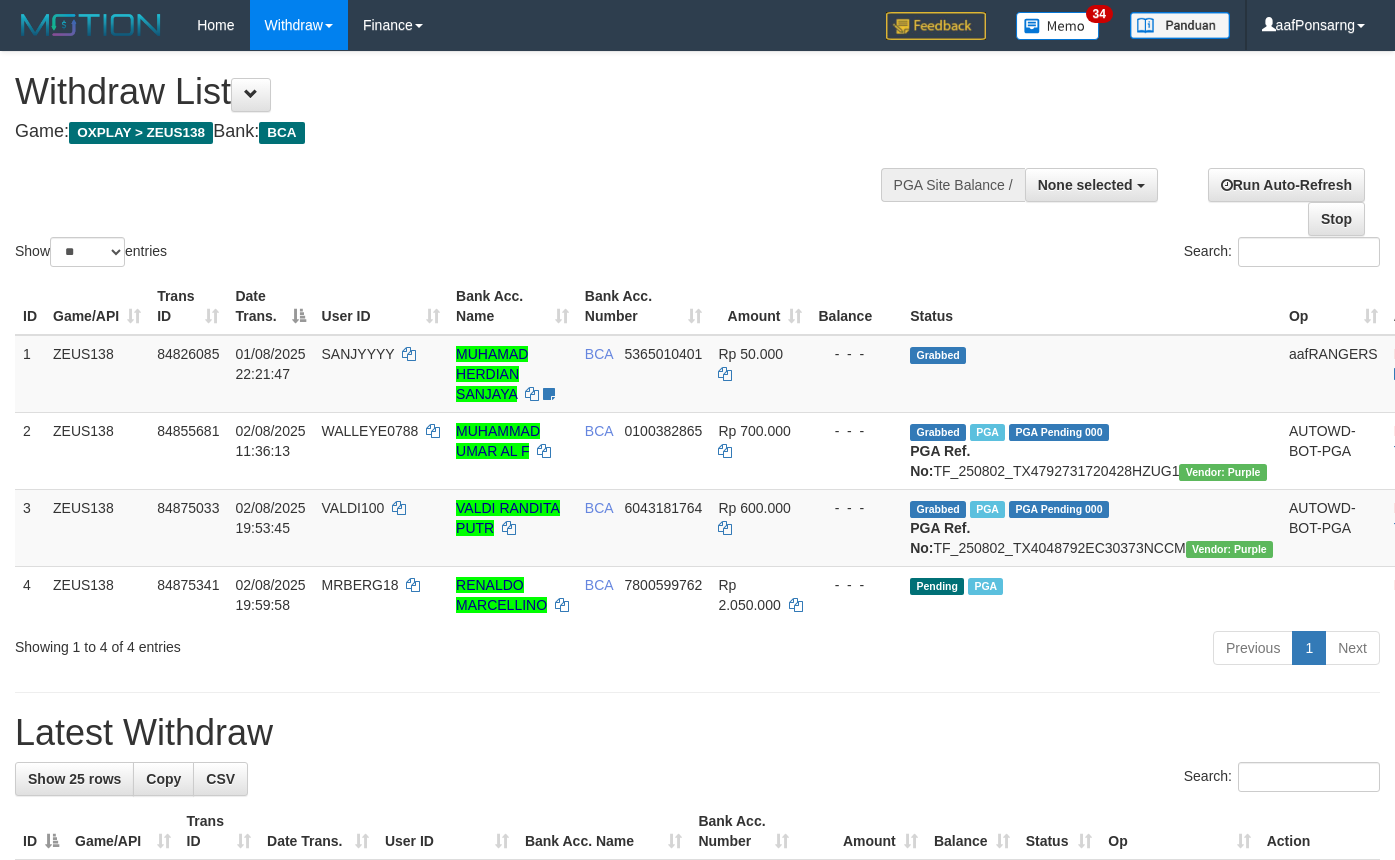 select 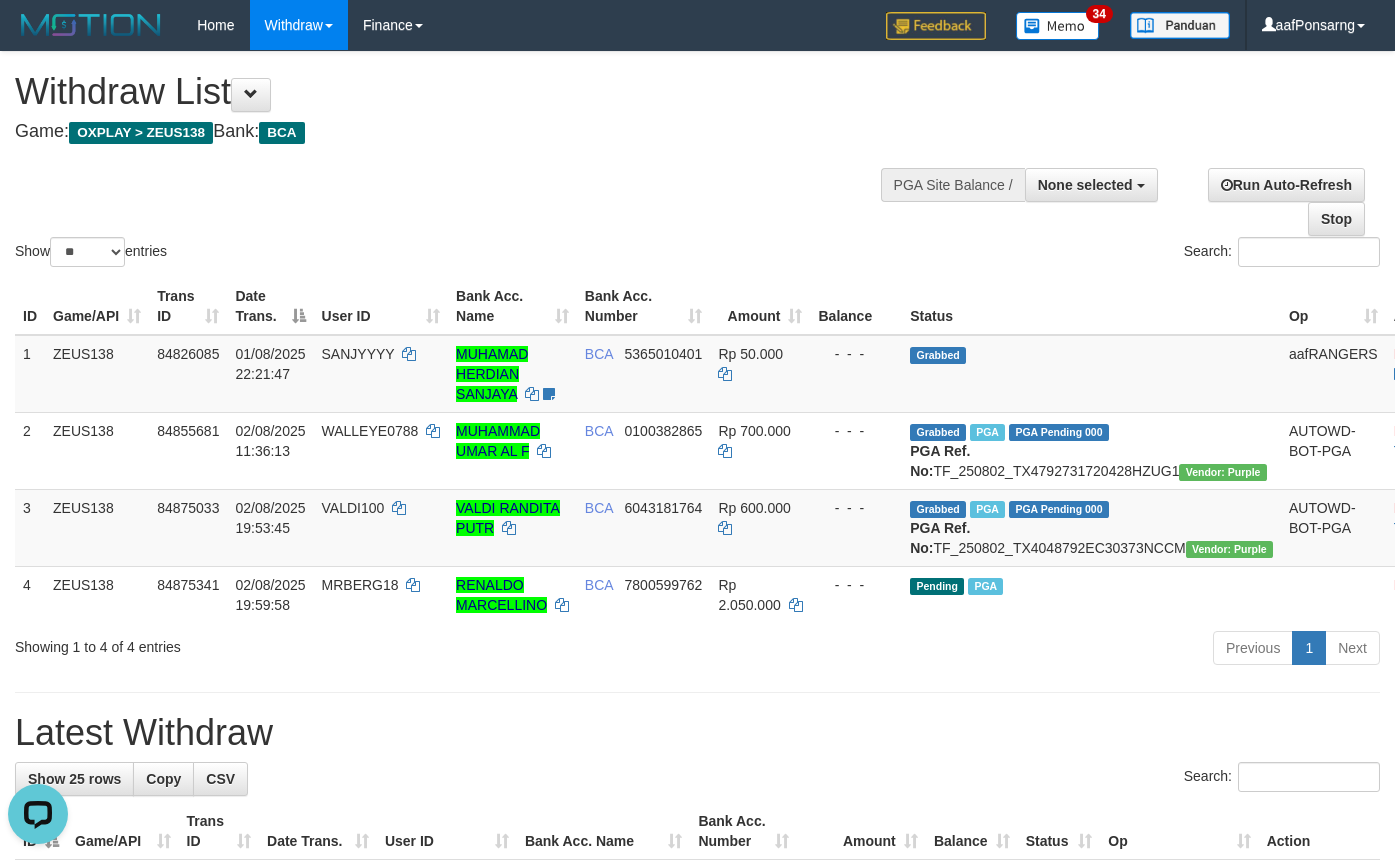 scroll, scrollTop: 0, scrollLeft: 0, axis: both 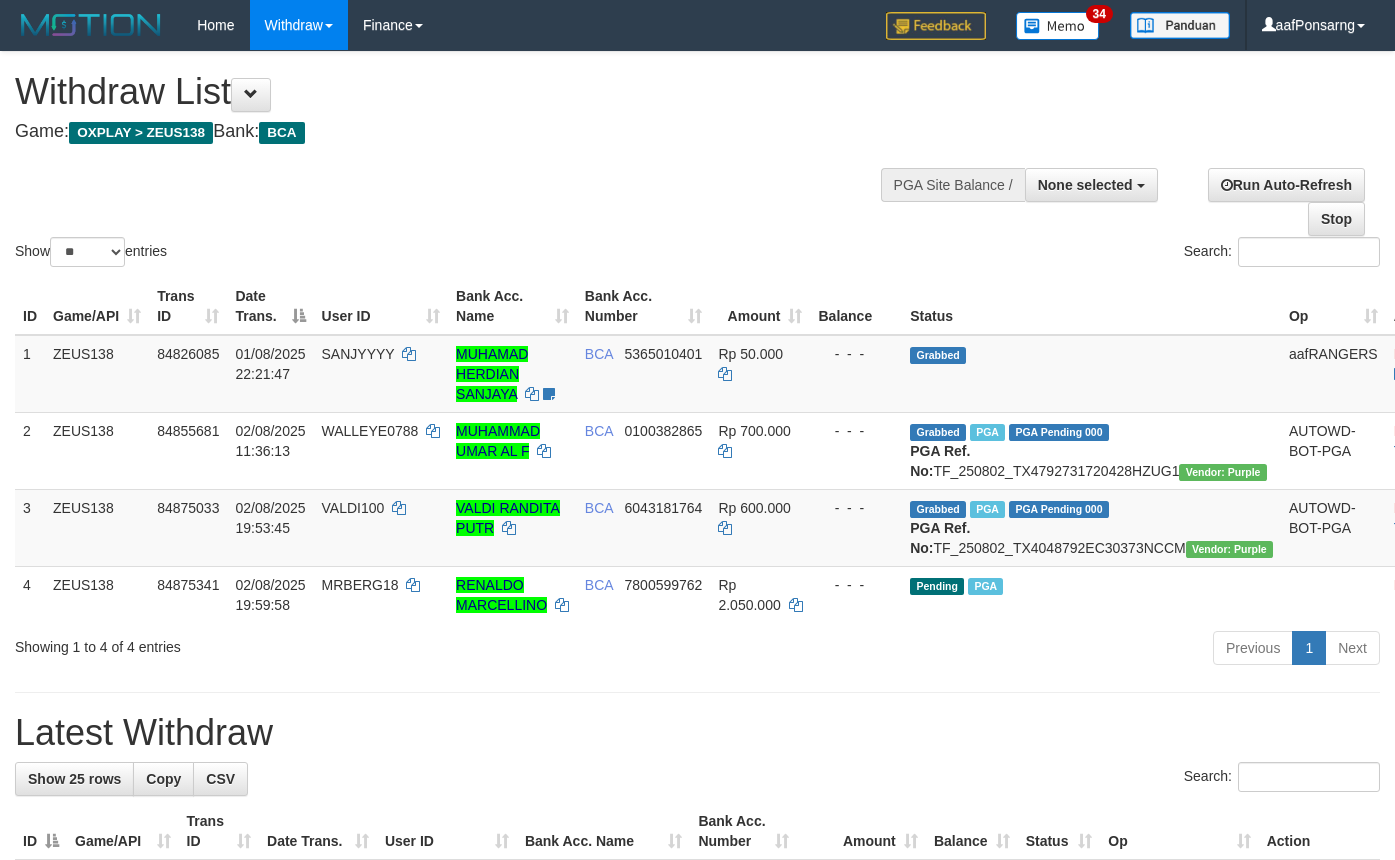 select 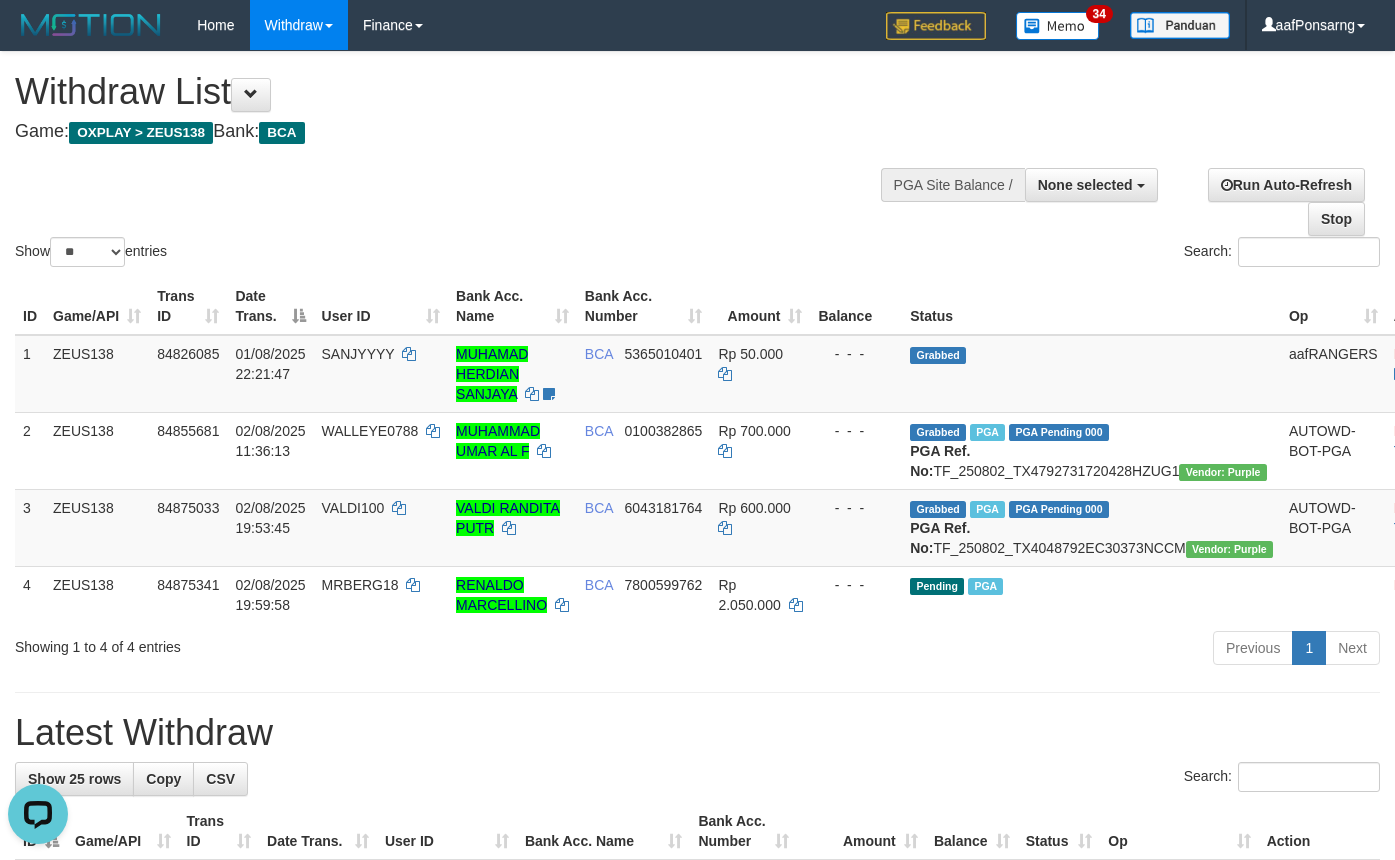 scroll, scrollTop: 0, scrollLeft: 0, axis: both 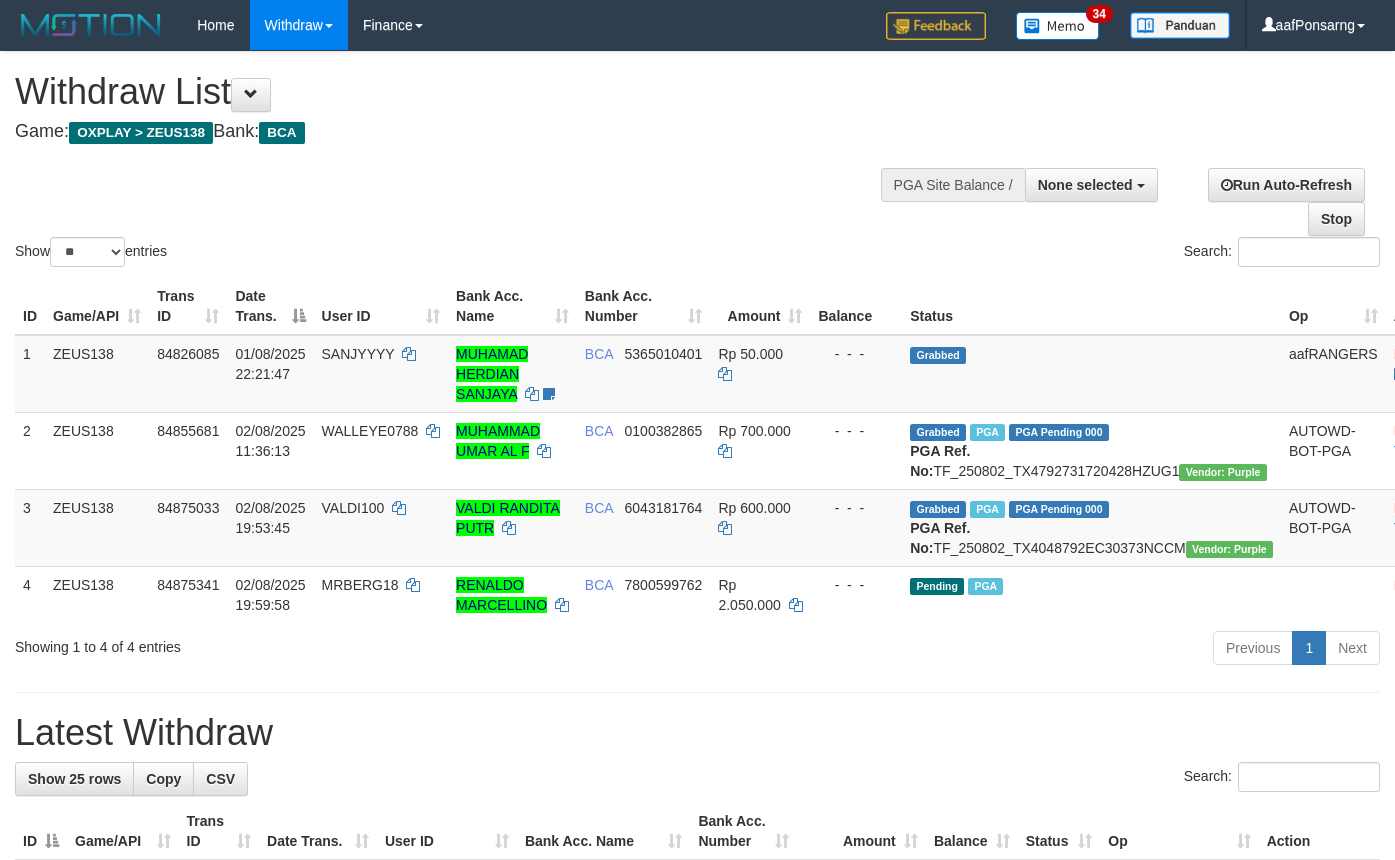 select 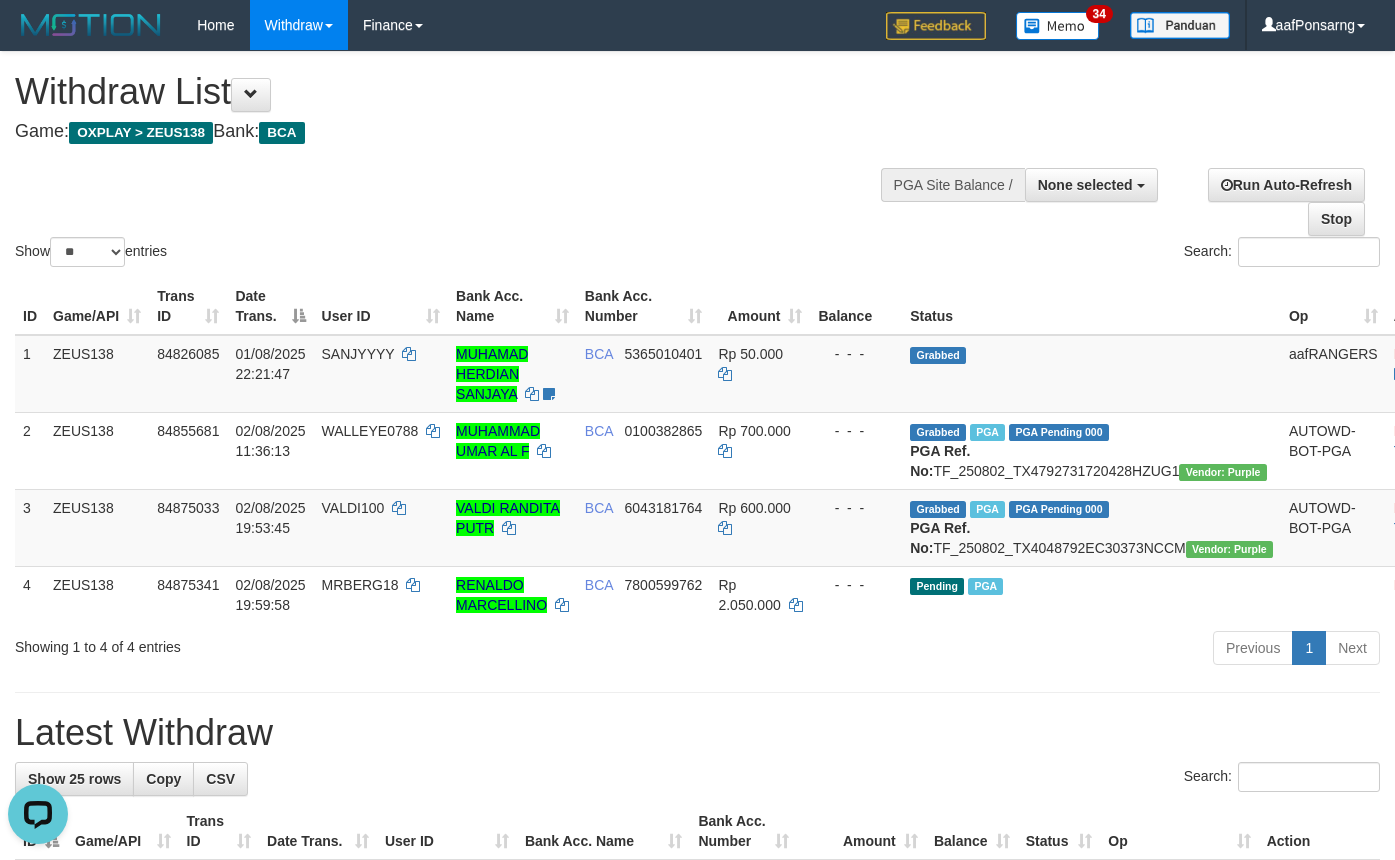 scroll, scrollTop: 0, scrollLeft: 0, axis: both 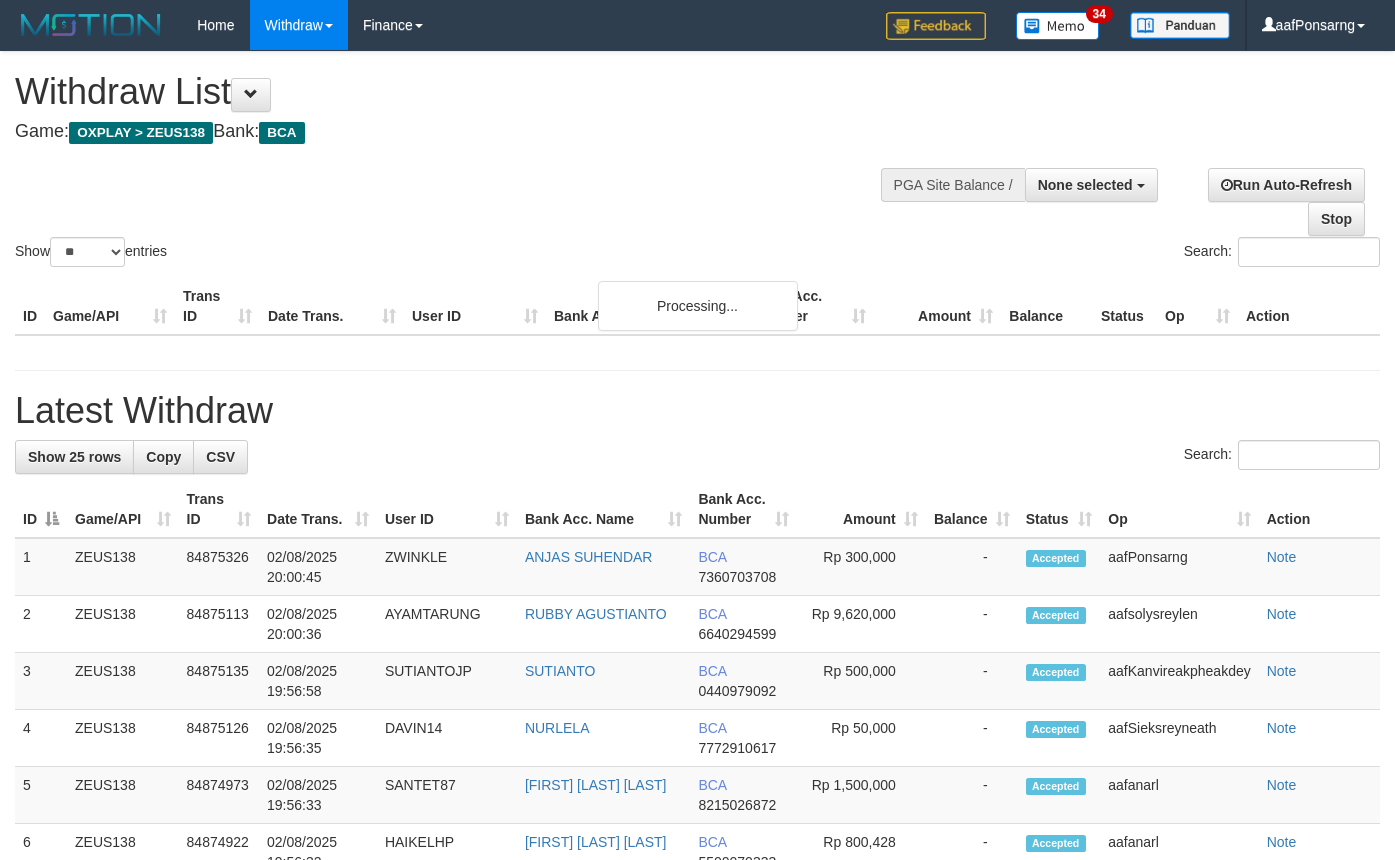 select 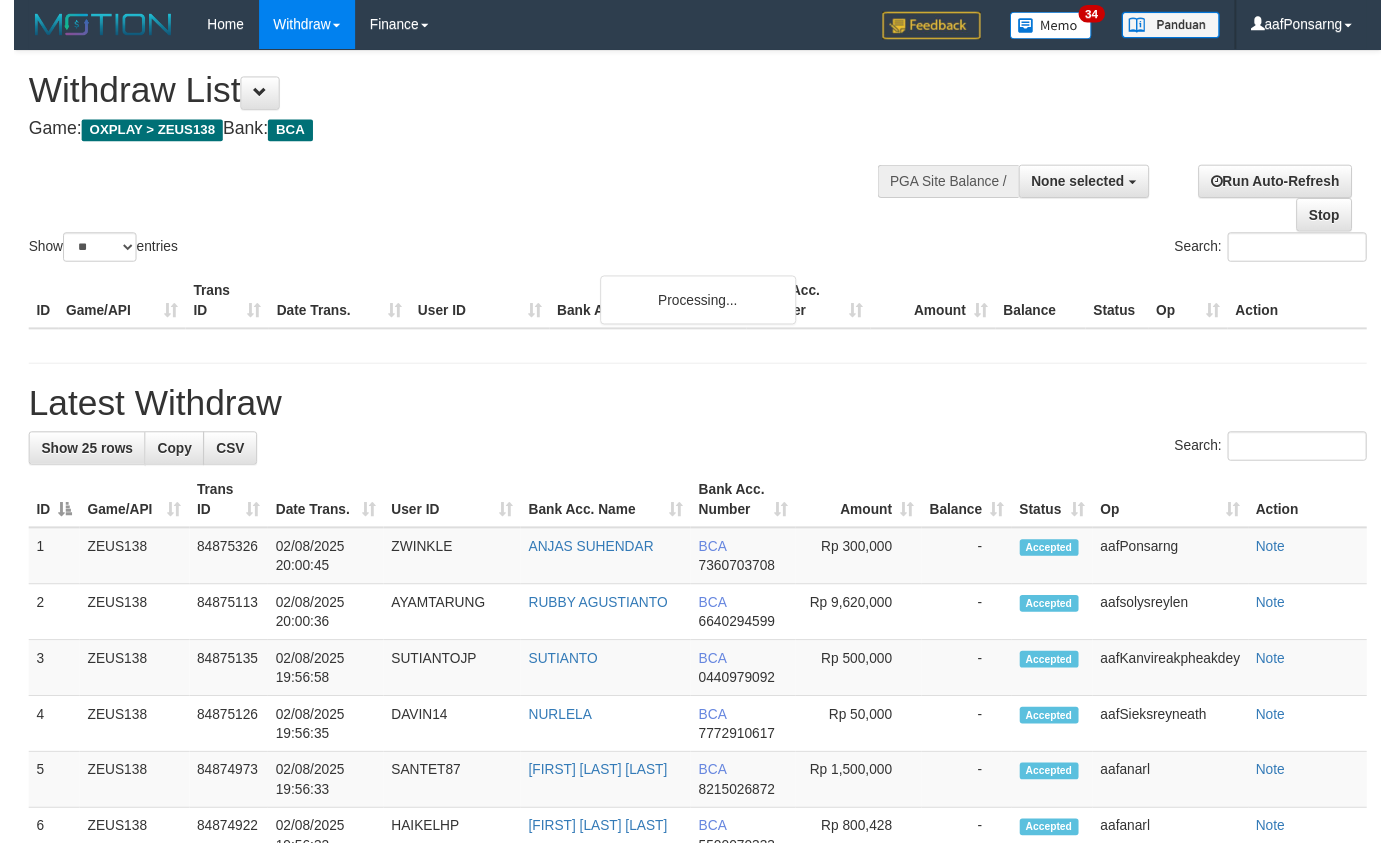 scroll, scrollTop: 0, scrollLeft: 0, axis: both 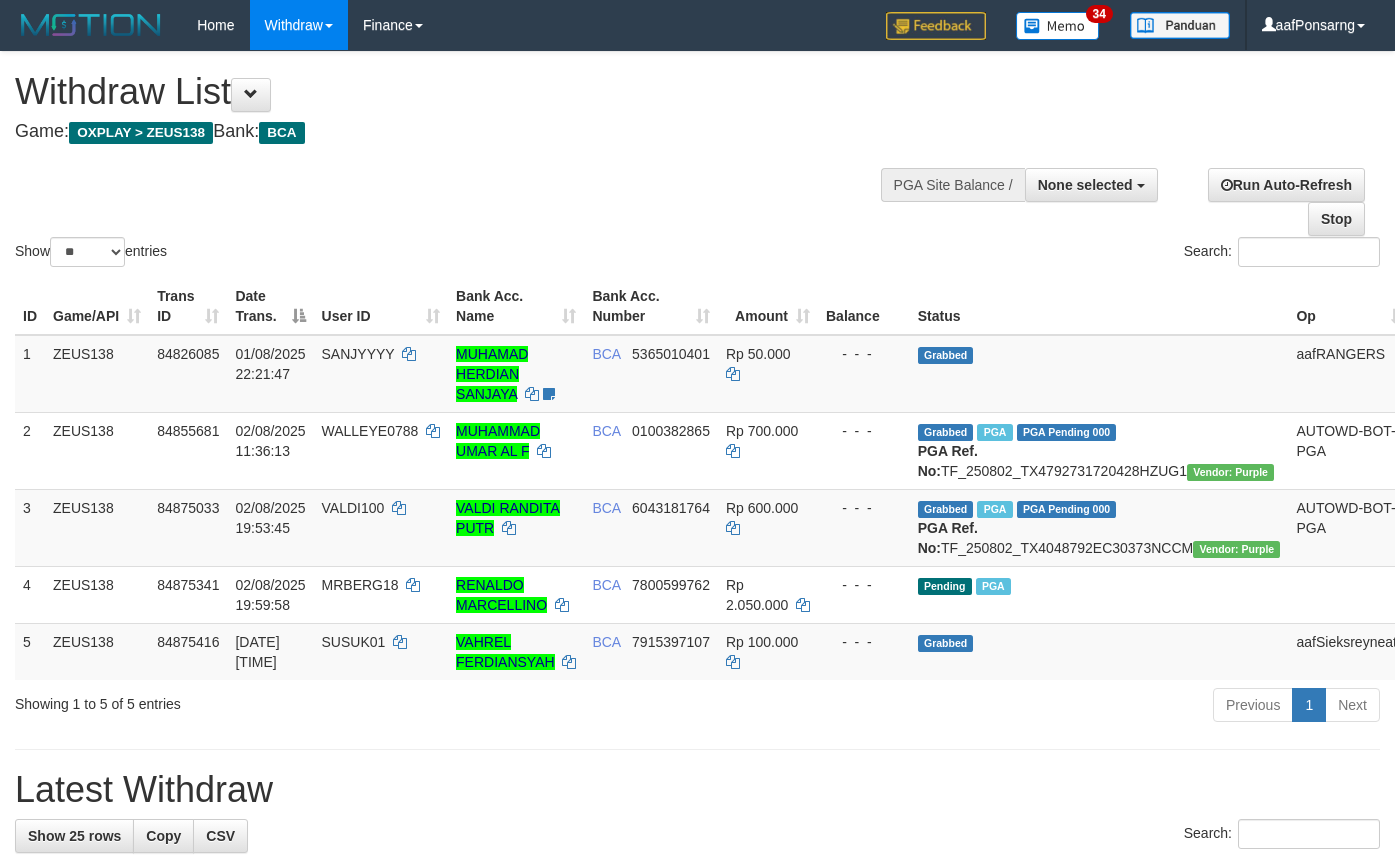 select 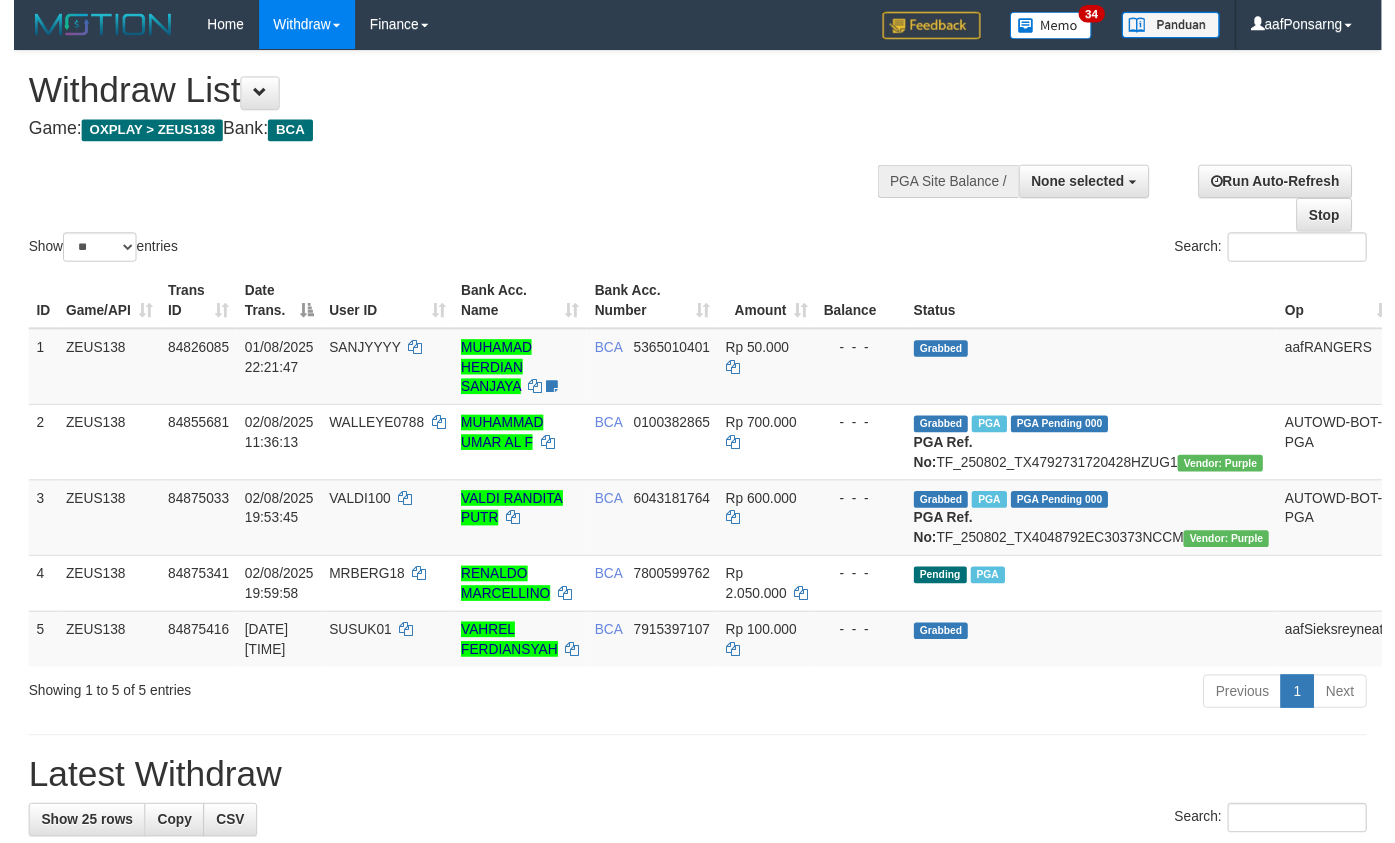 scroll, scrollTop: 0, scrollLeft: 0, axis: both 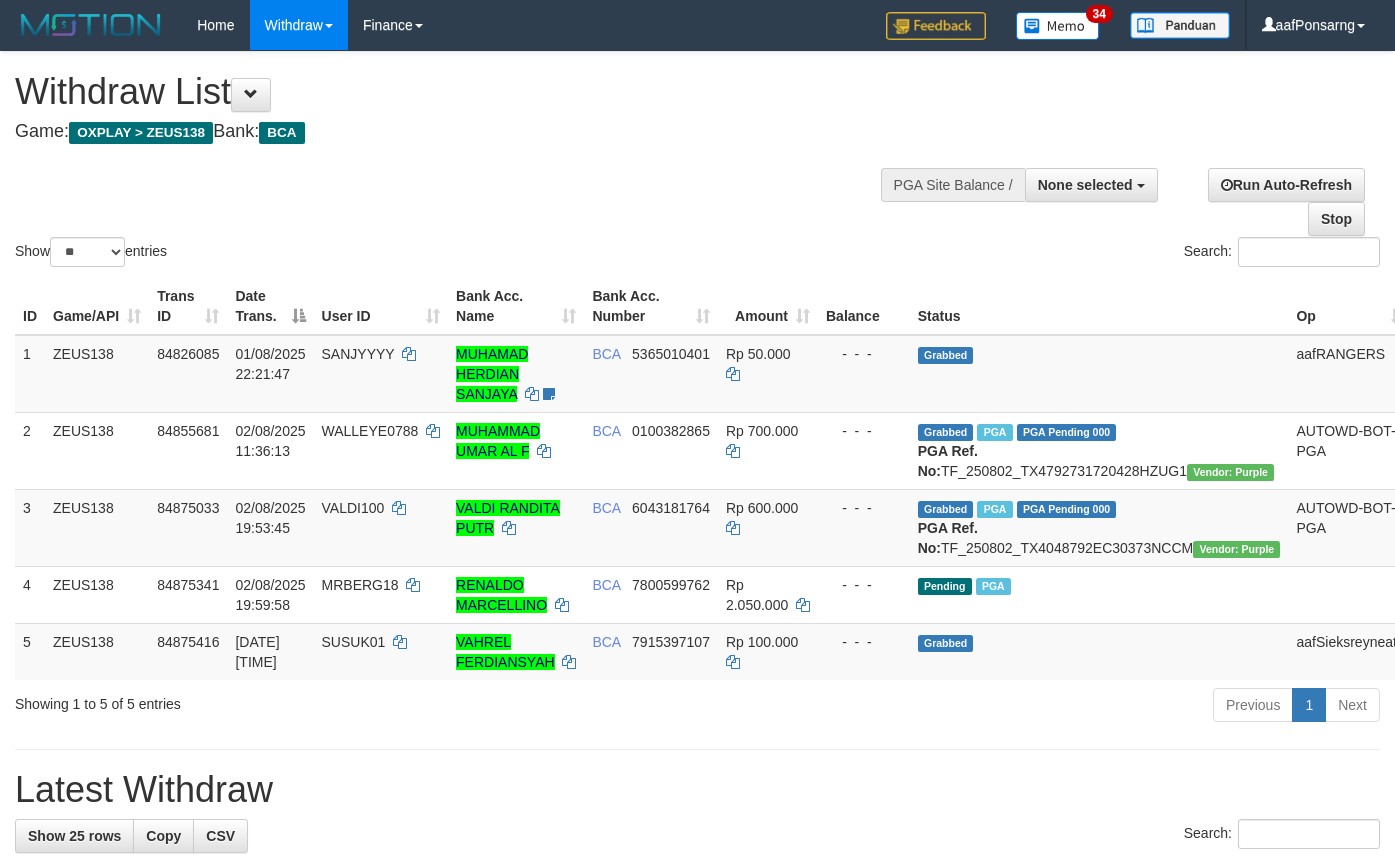 select 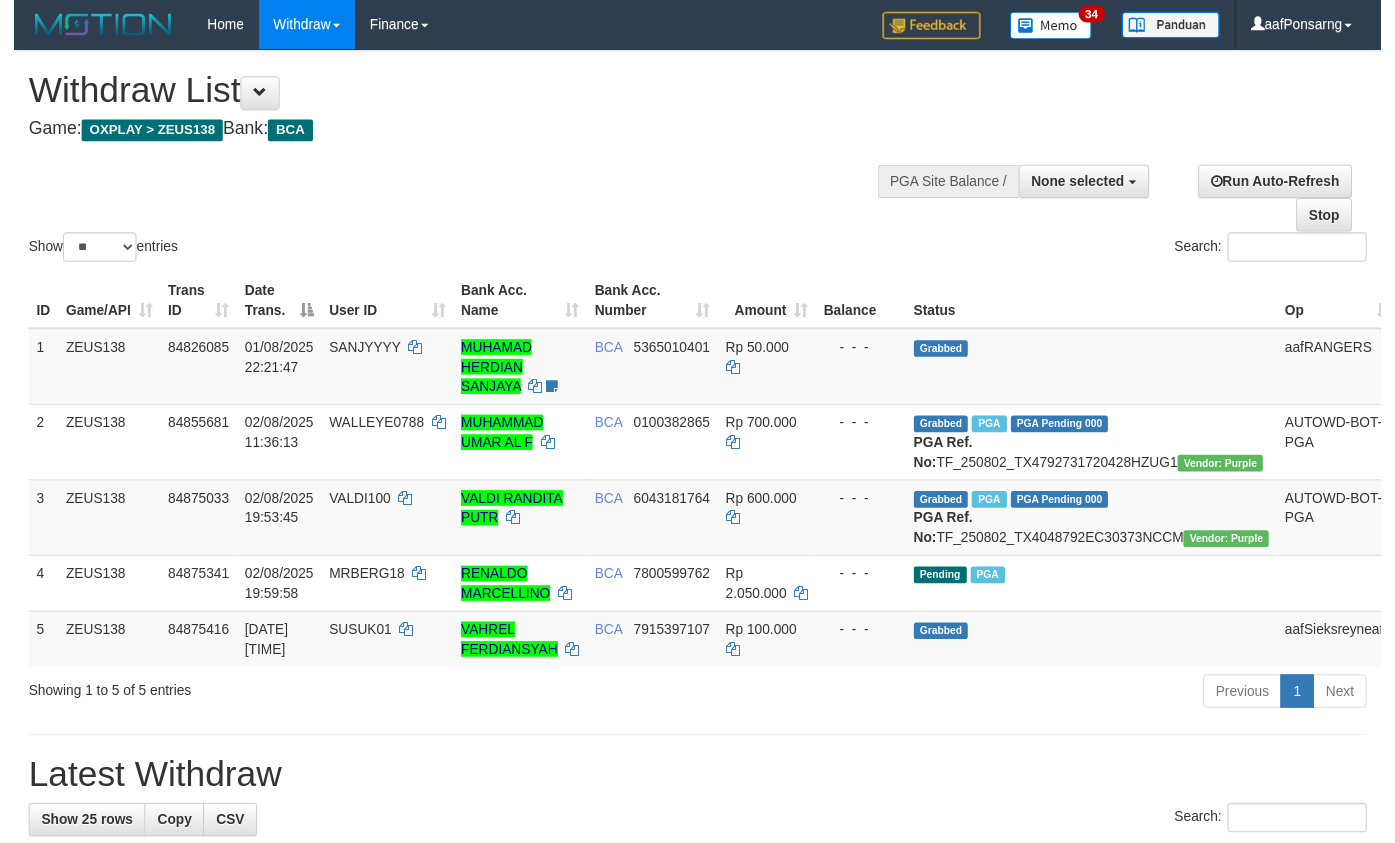 scroll, scrollTop: 0, scrollLeft: 0, axis: both 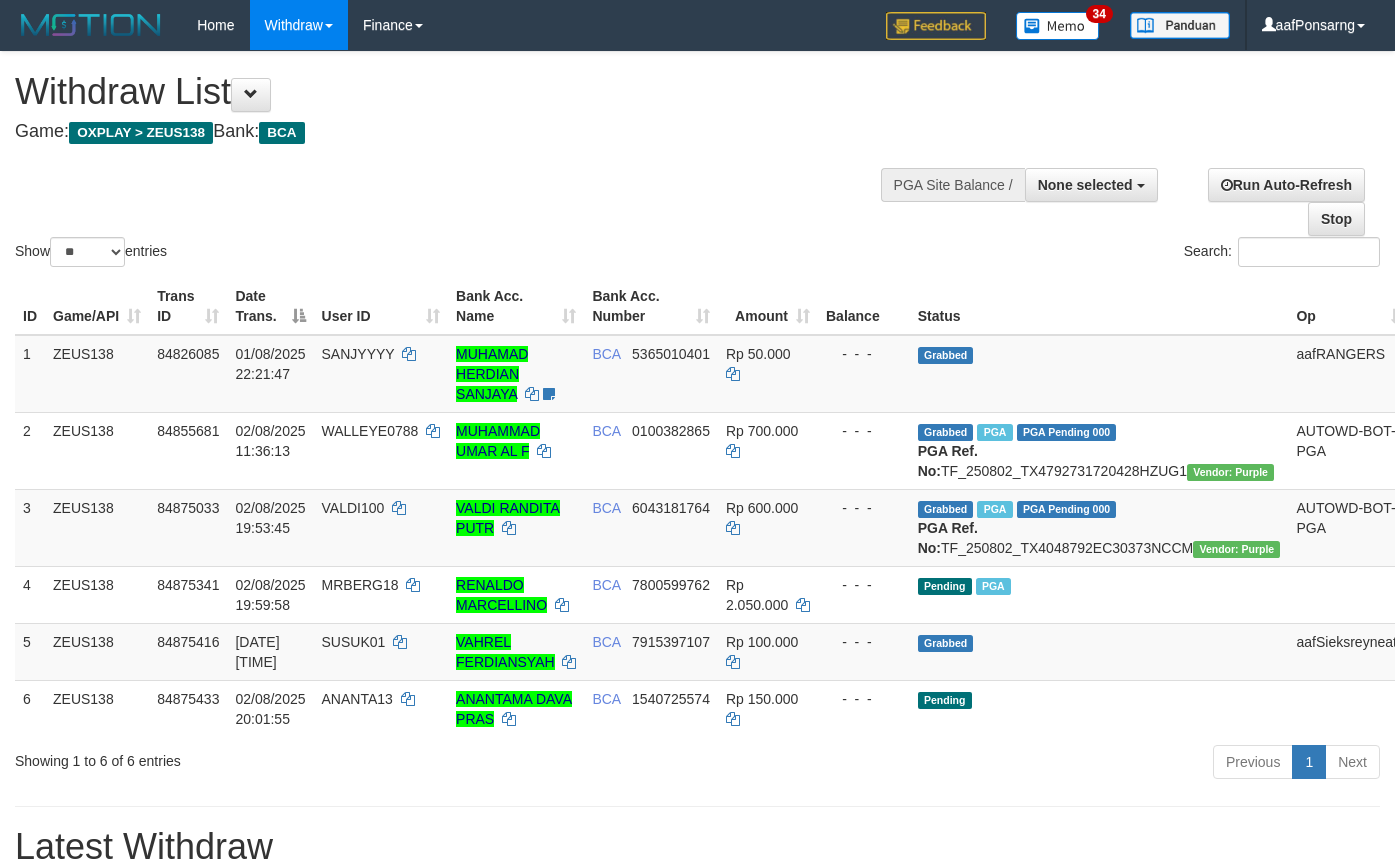 select 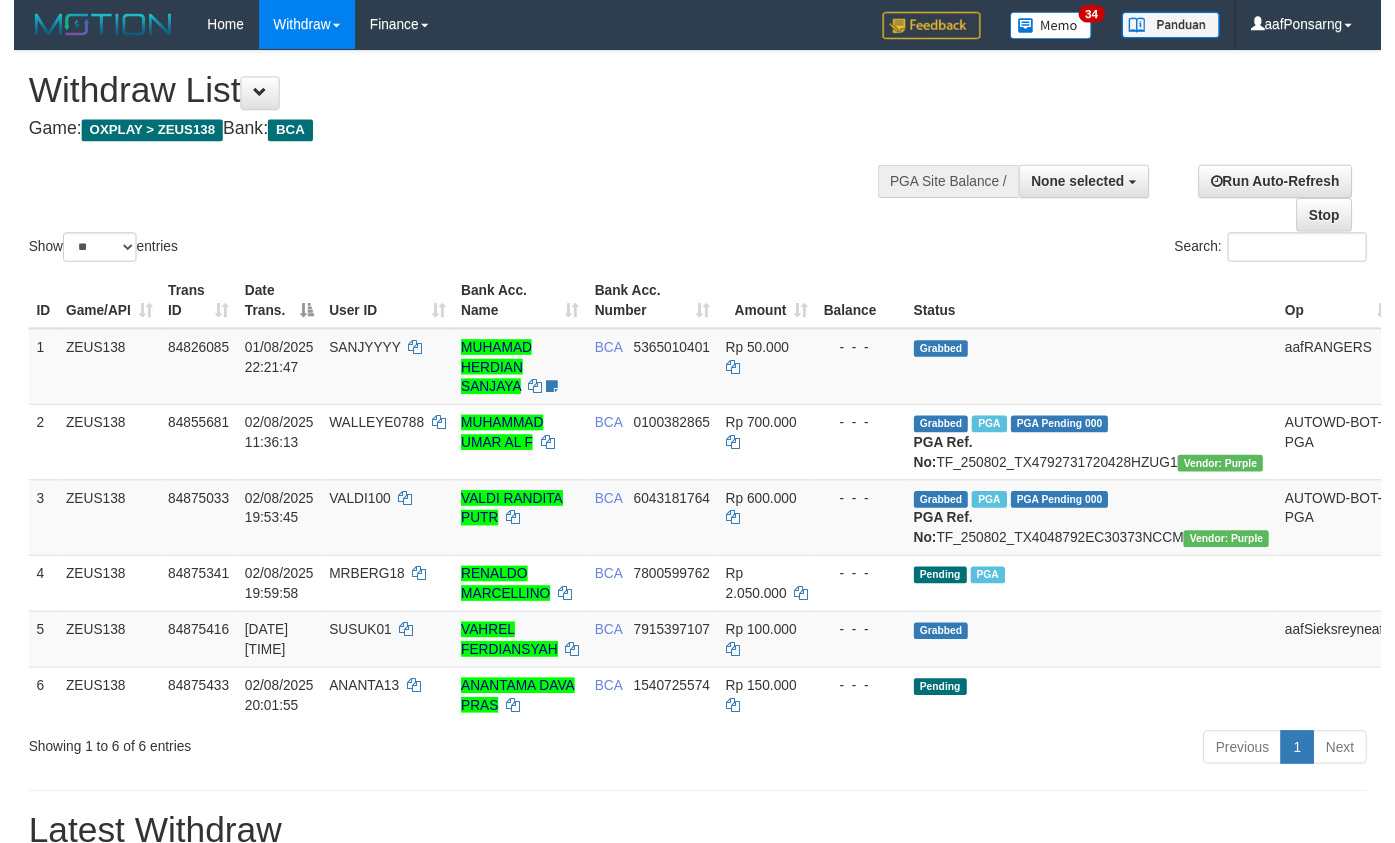 scroll, scrollTop: 0, scrollLeft: 0, axis: both 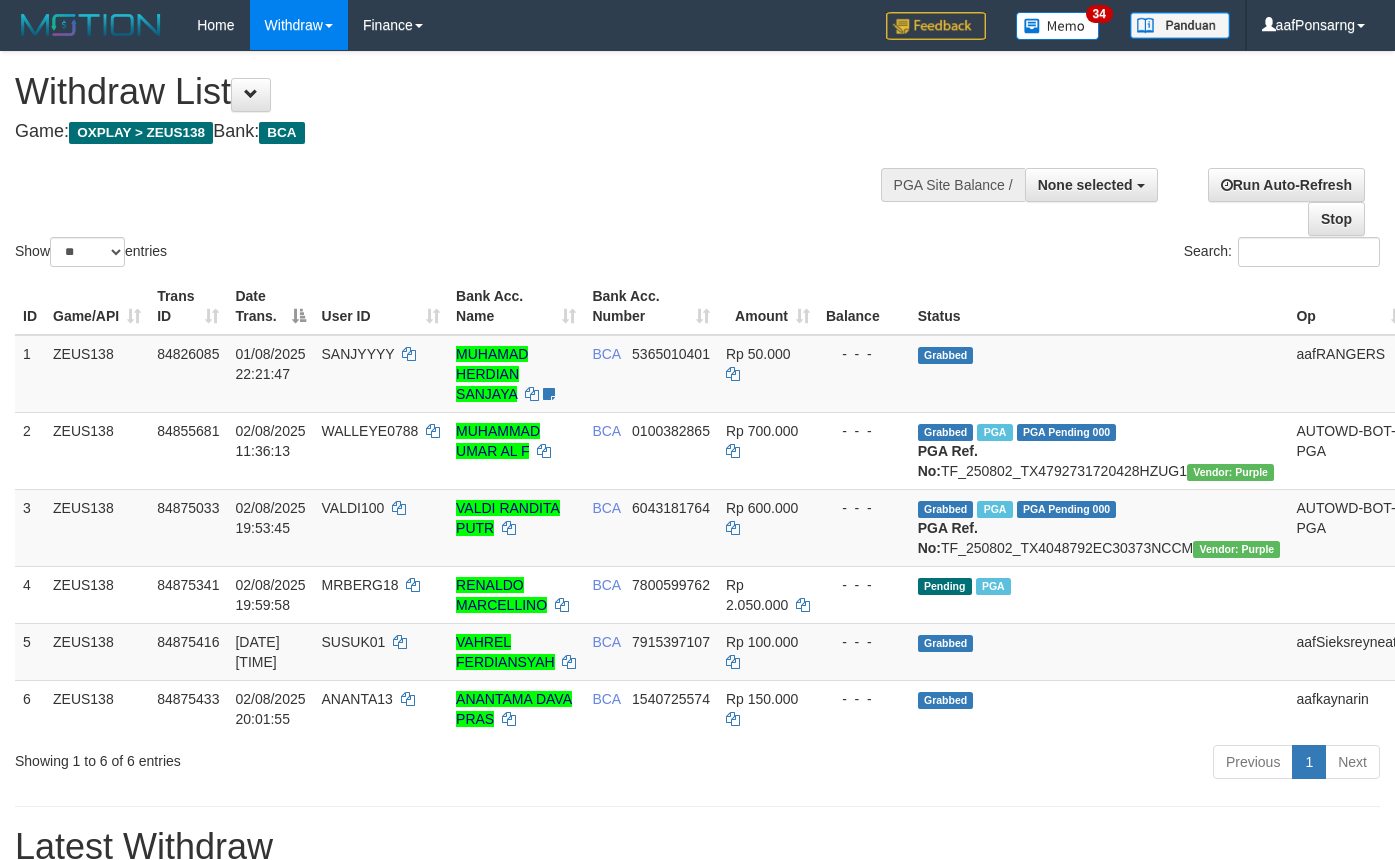 select 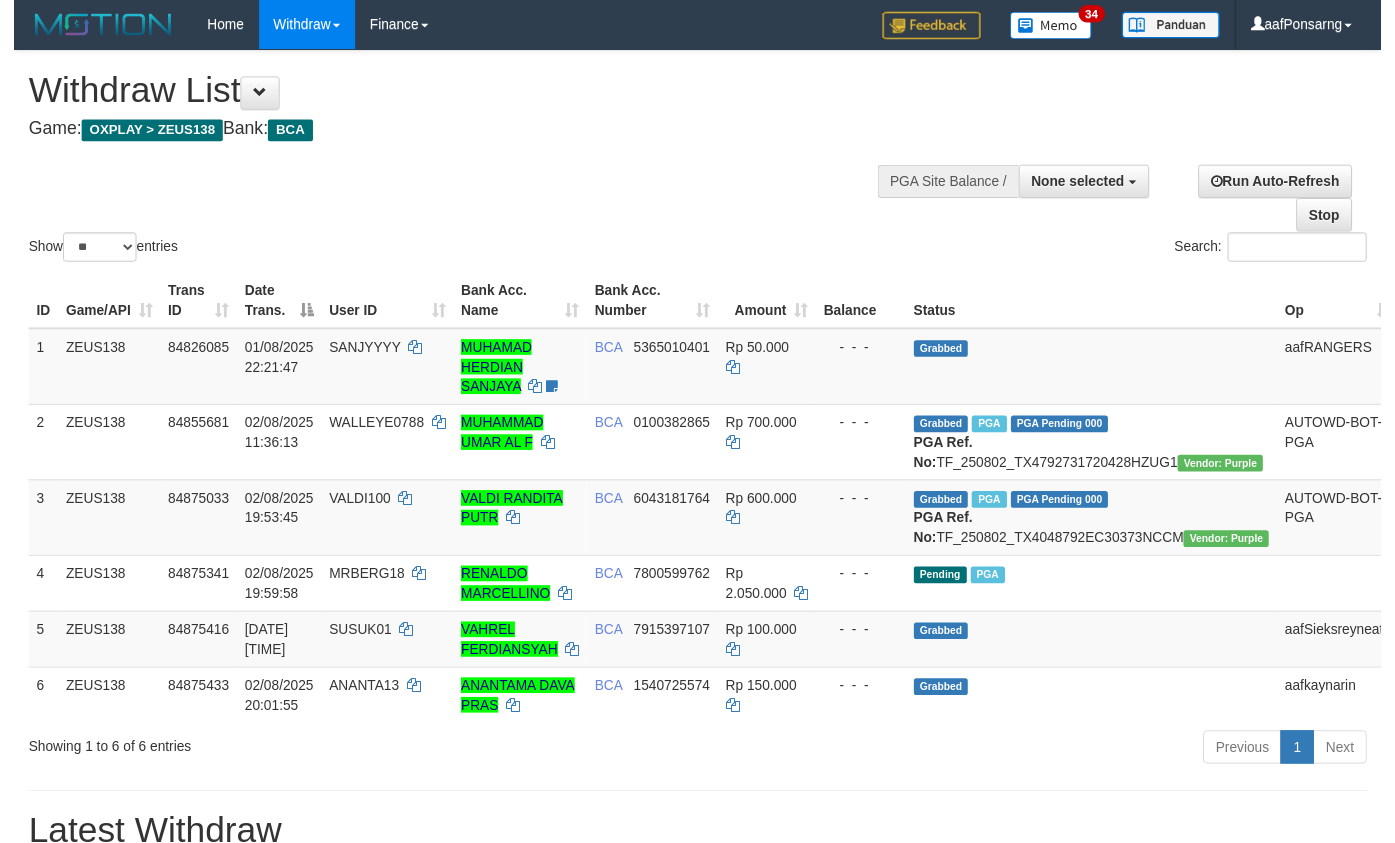 scroll, scrollTop: 0, scrollLeft: 0, axis: both 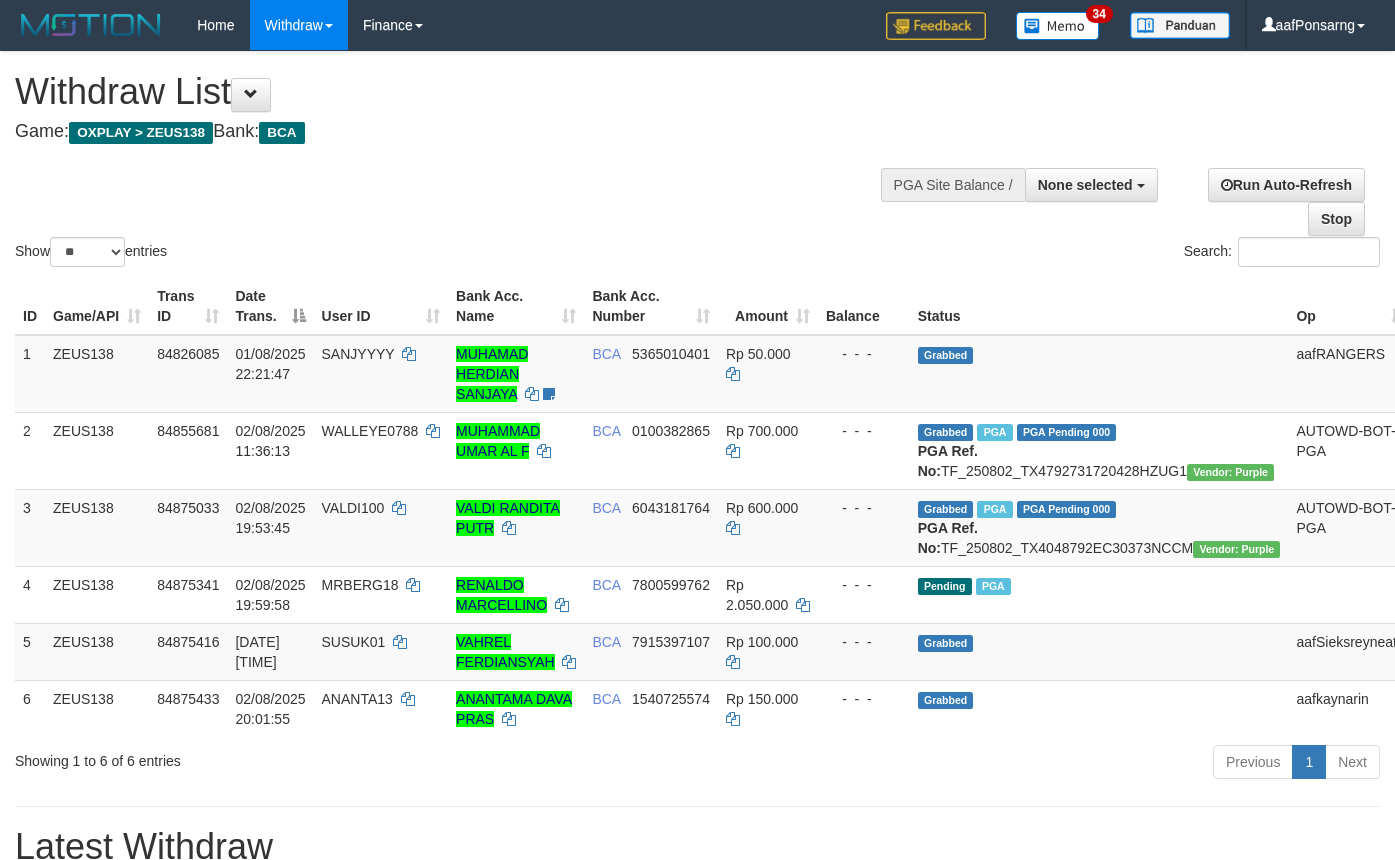 select 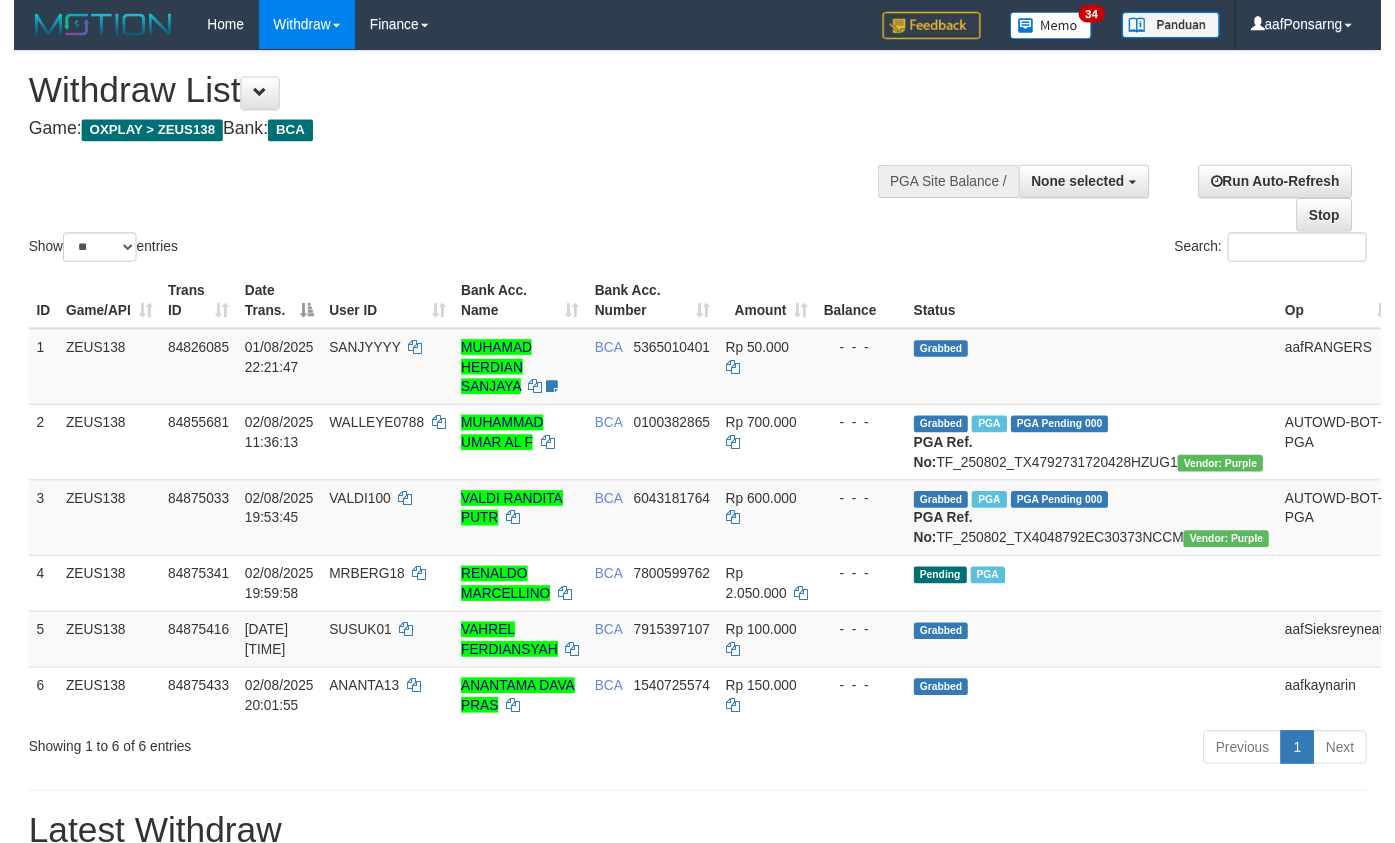 scroll, scrollTop: 0, scrollLeft: 0, axis: both 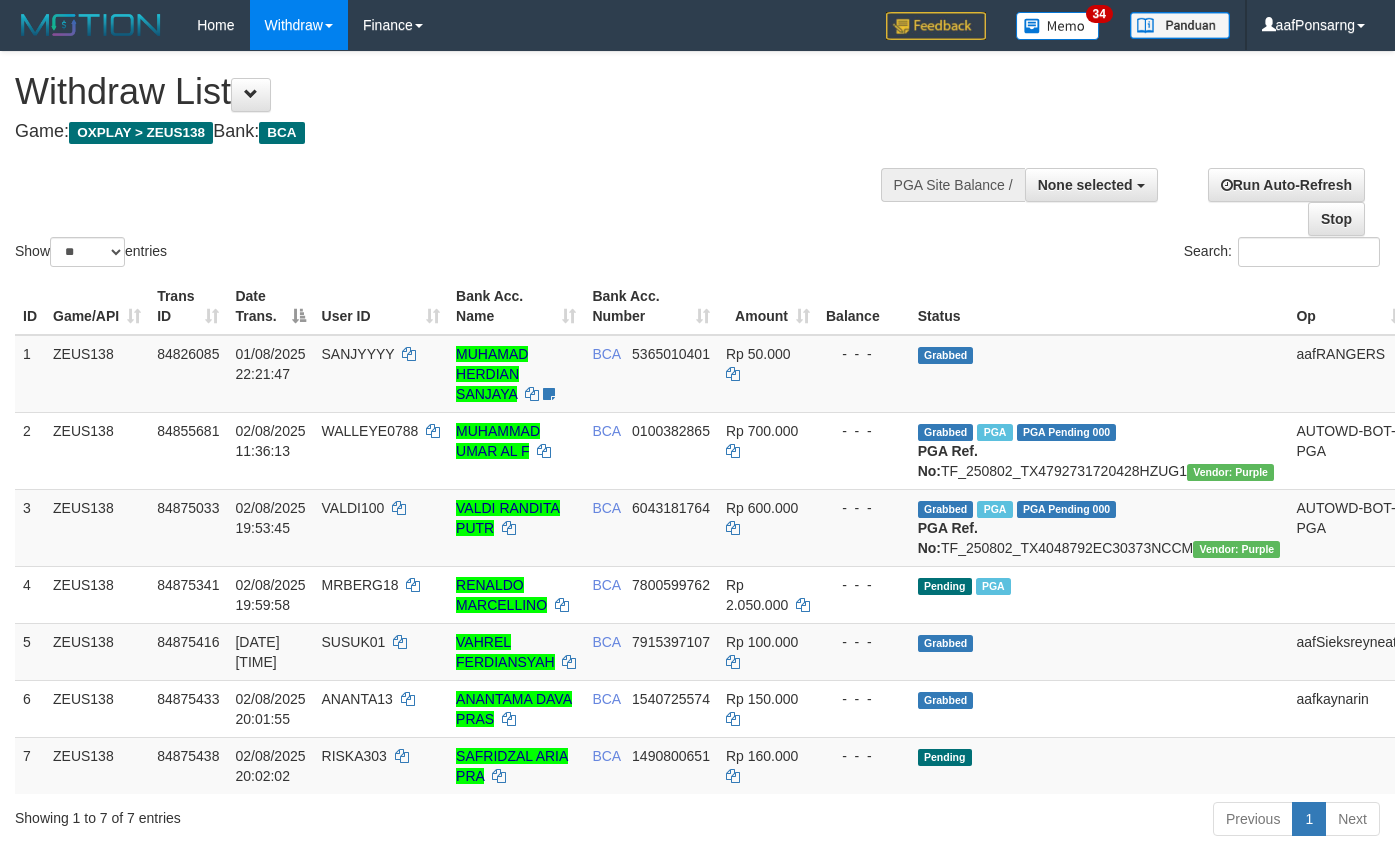 select 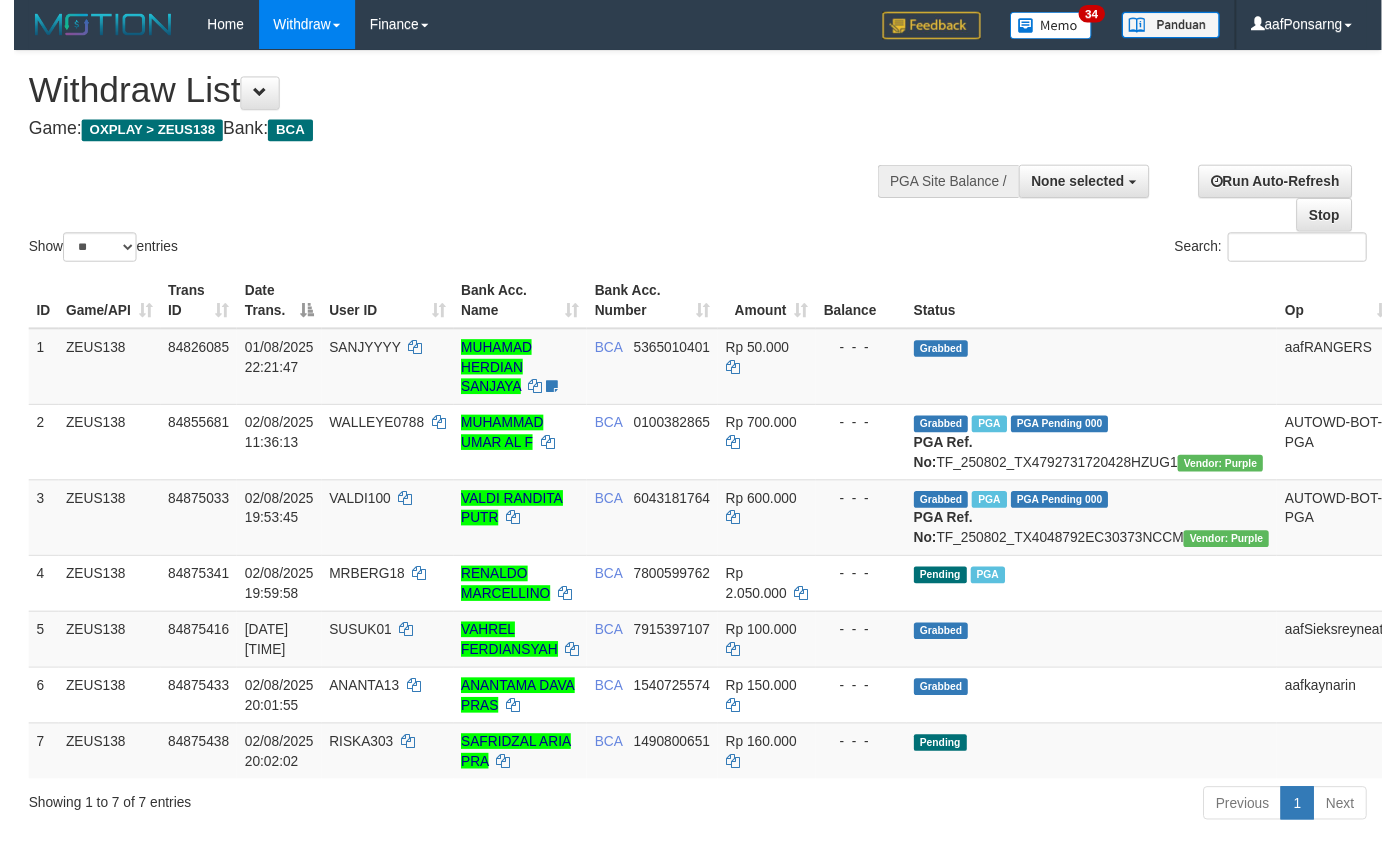 scroll, scrollTop: 0, scrollLeft: 0, axis: both 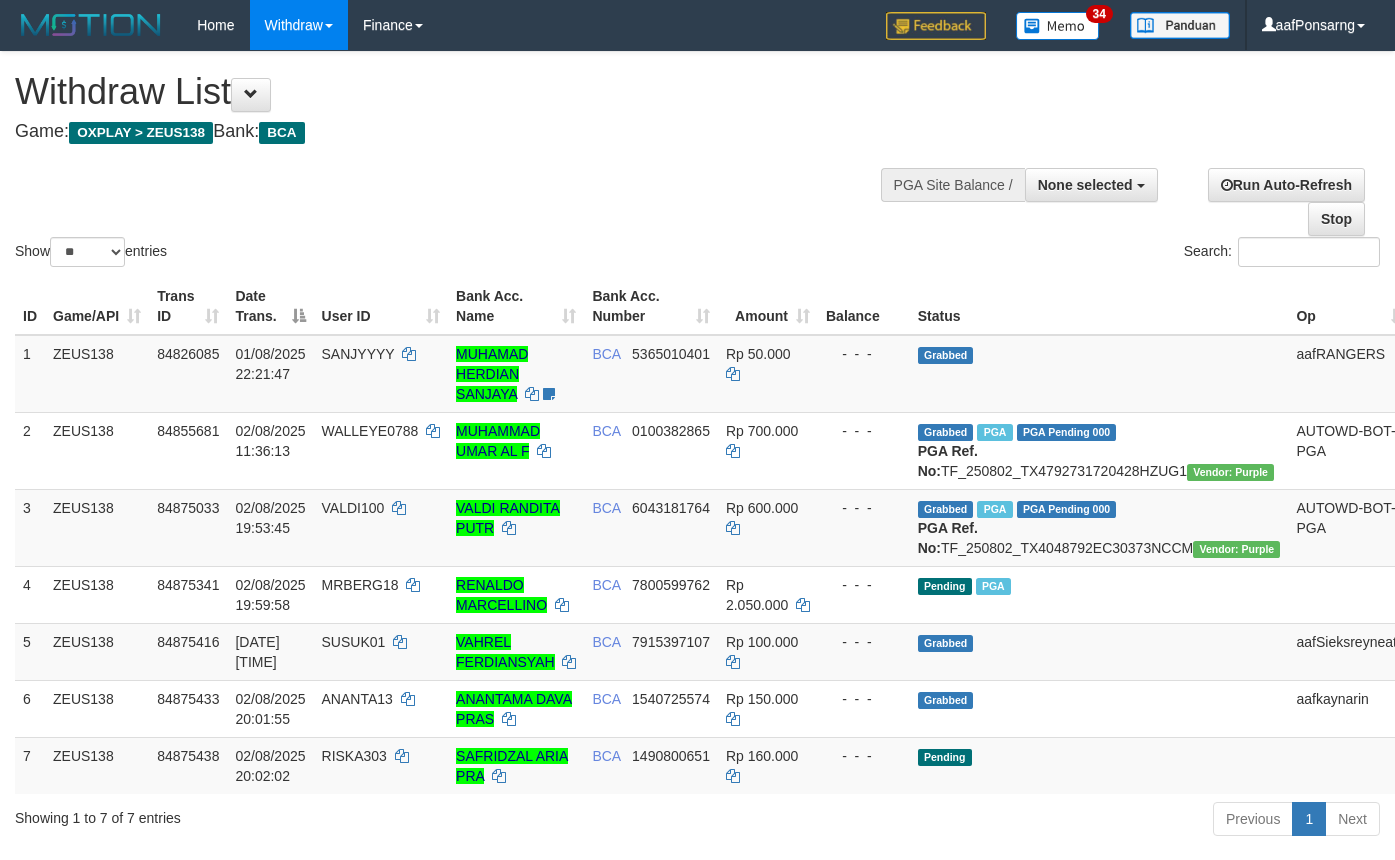 select 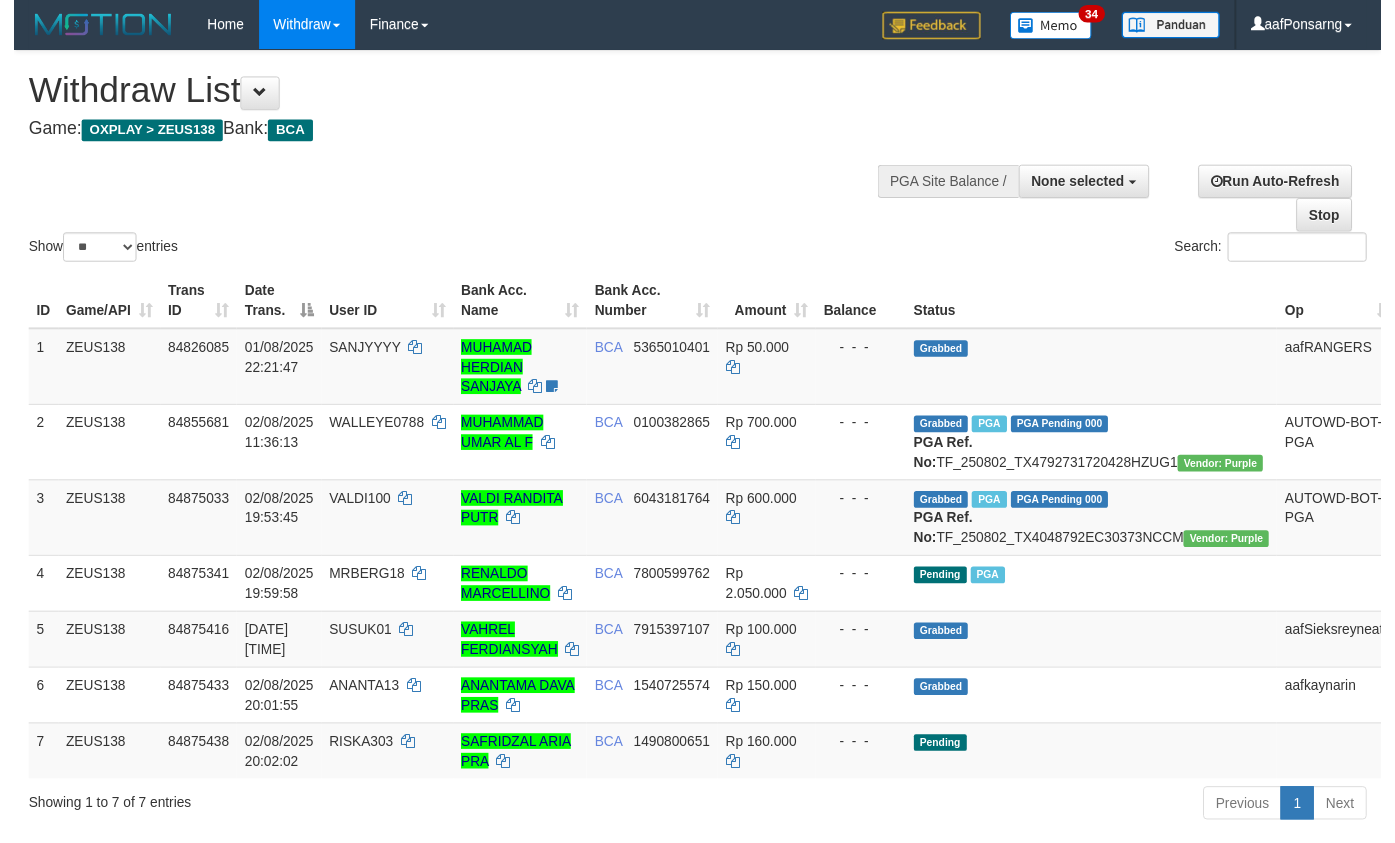 scroll, scrollTop: 0, scrollLeft: 0, axis: both 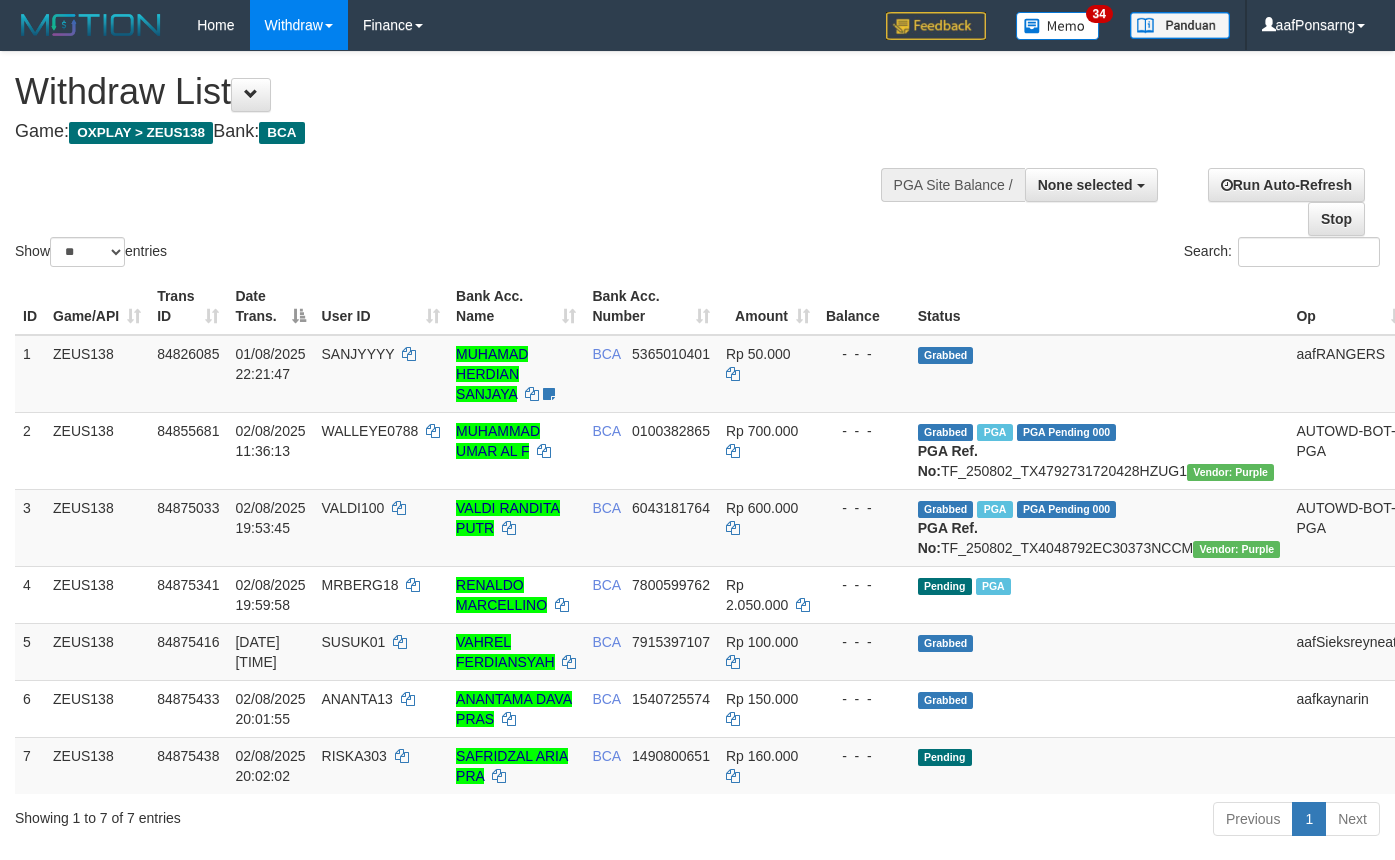 select 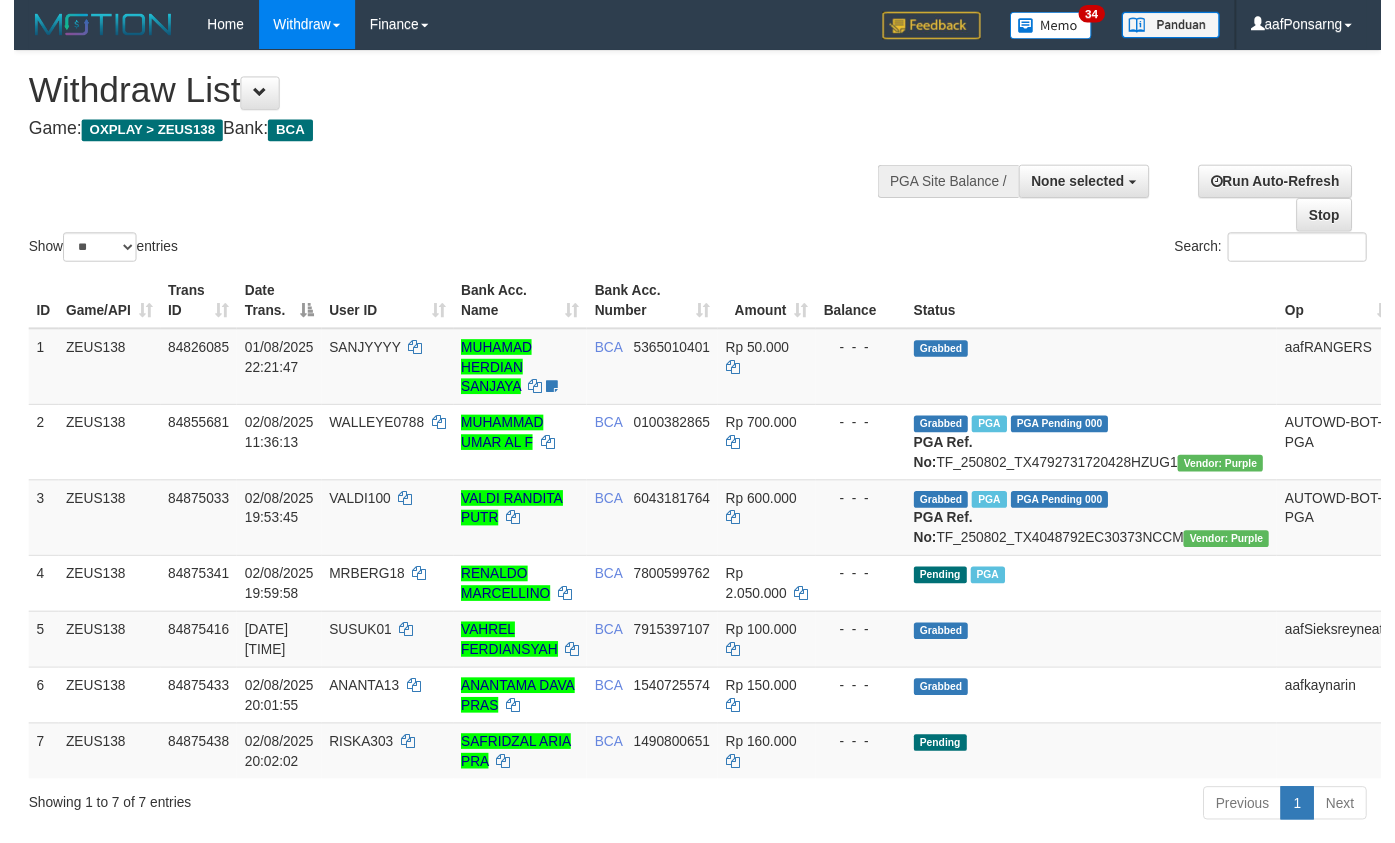 scroll, scrollTop: 0, scrollLeft: 0, axis: both 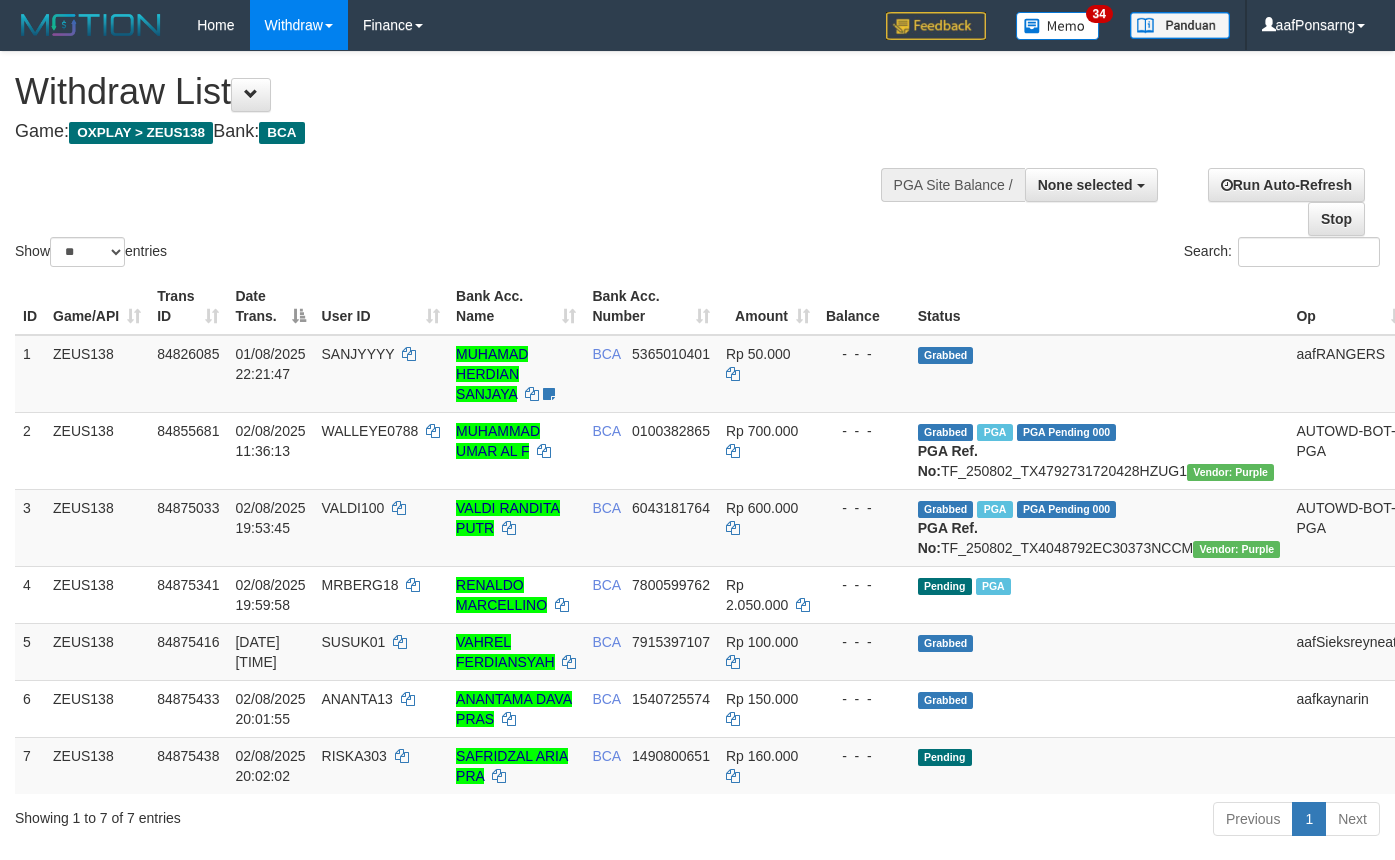 select 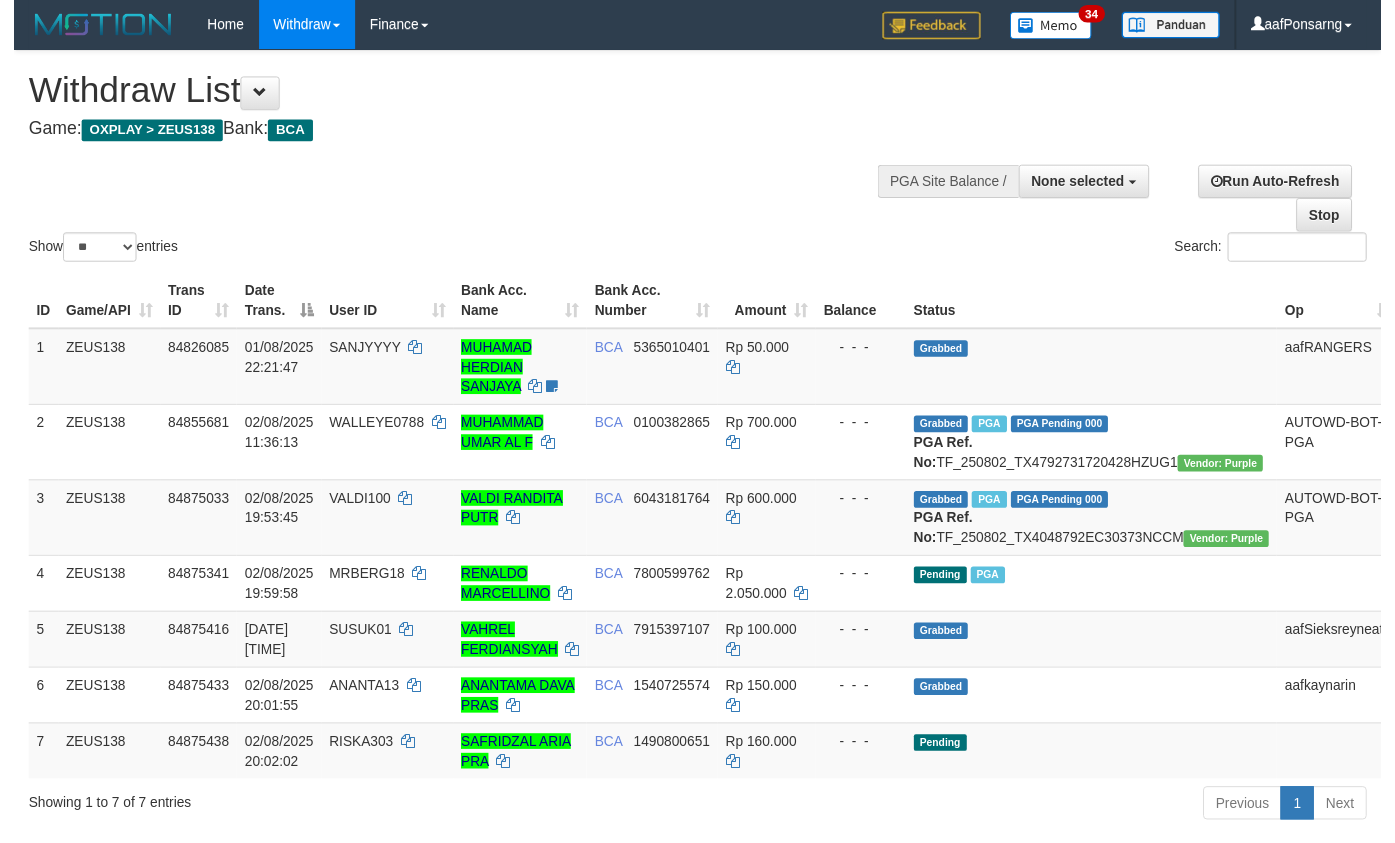 scroll, scrollTop: 0, scrollLeft: 0, axis: both 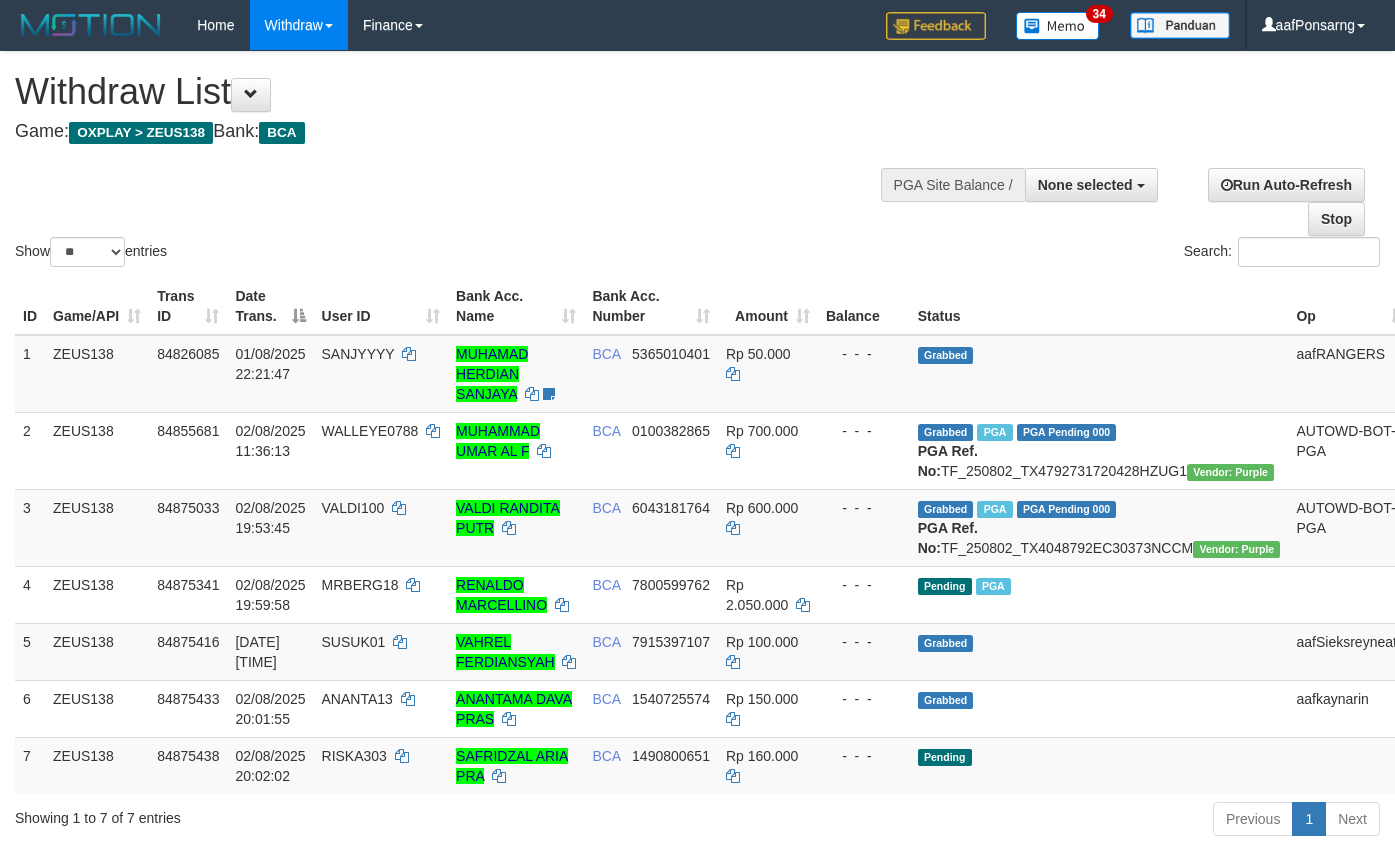 select 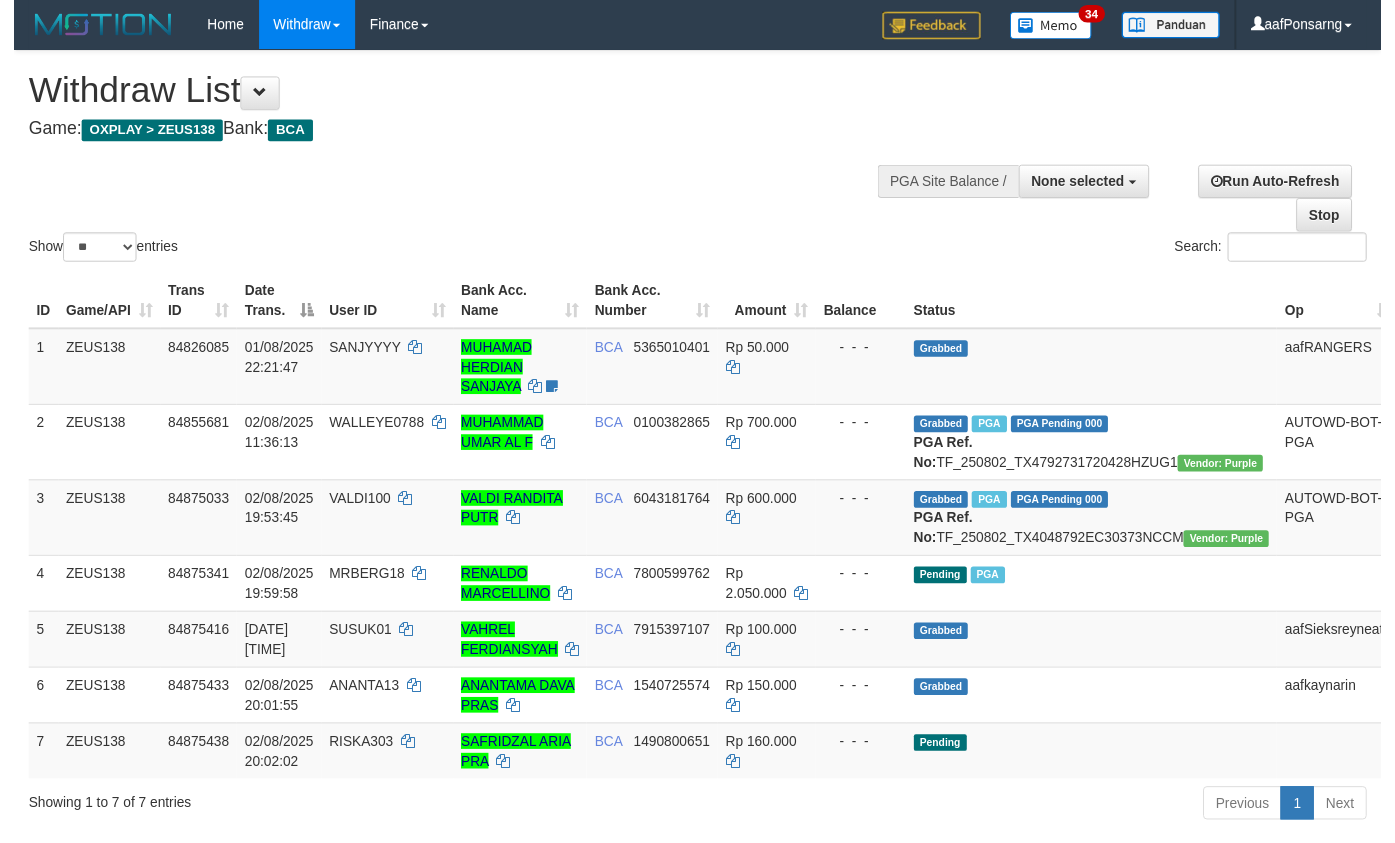 scroll, scrollTop: 0, scrollLeft: 0, axis: both 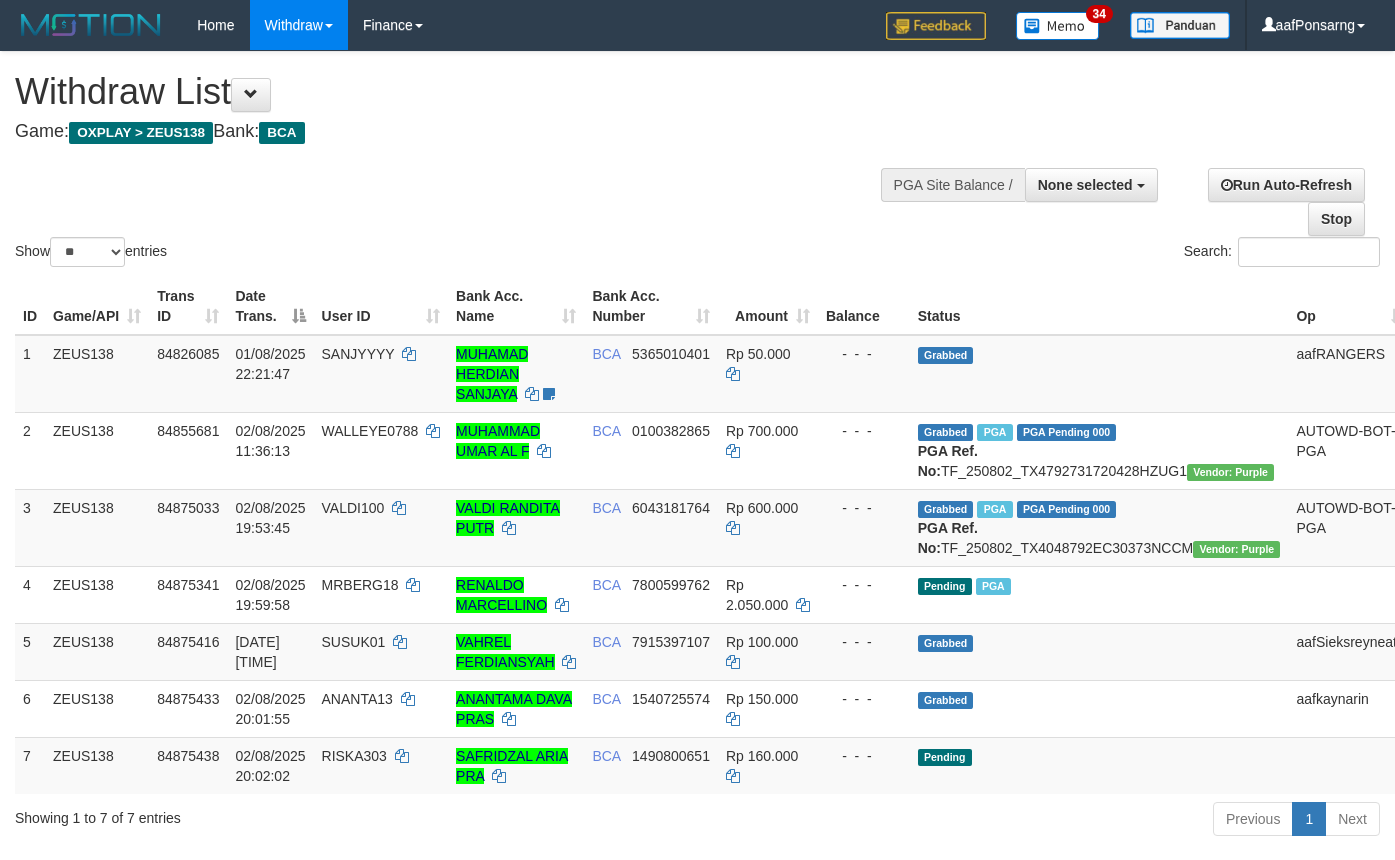 select 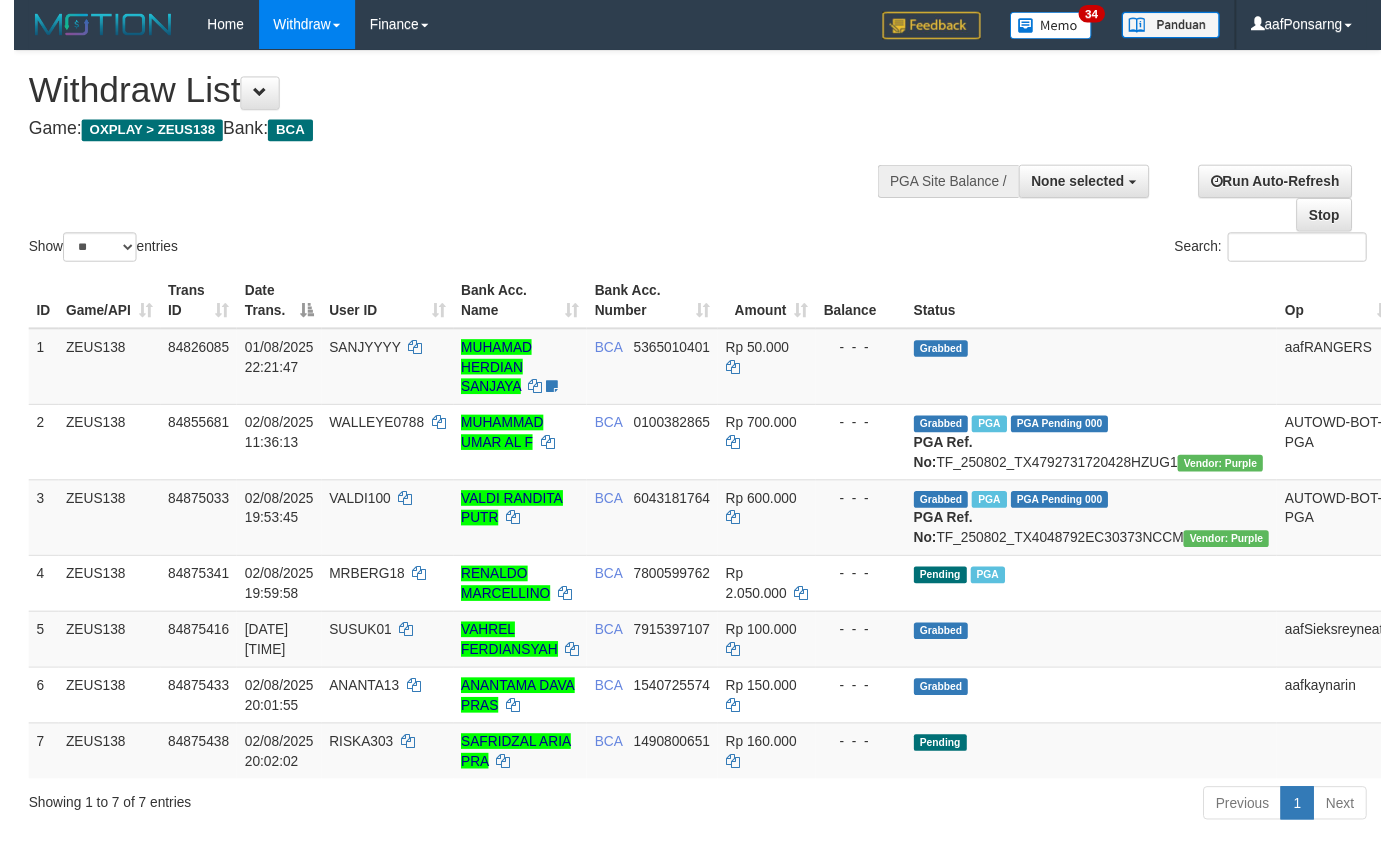 scroll, scrollTop: 0, scrollLeft: 0, axis: both 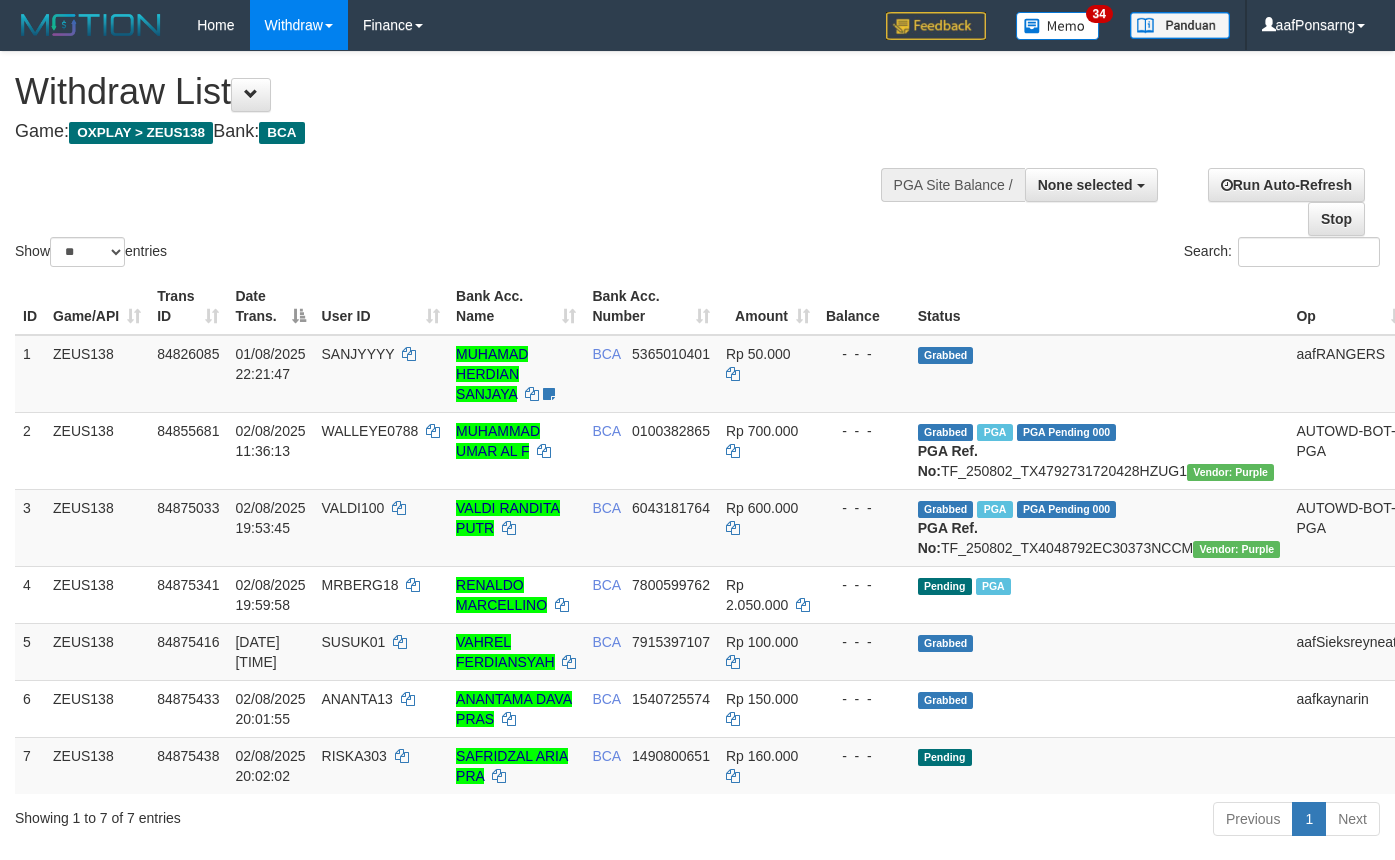 select 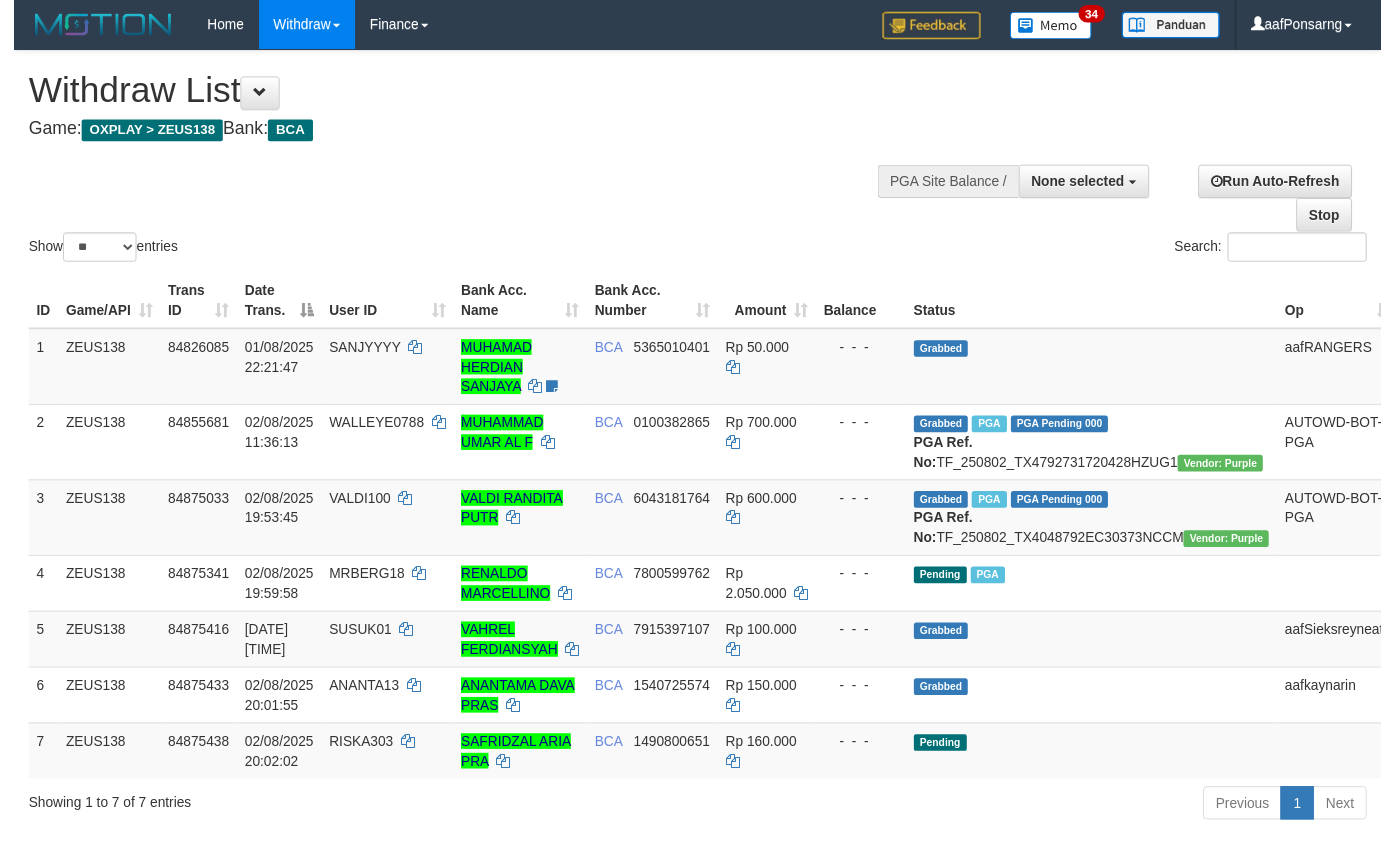 scroll, scrollTop: 0, scrollLeft: 0, axis: both 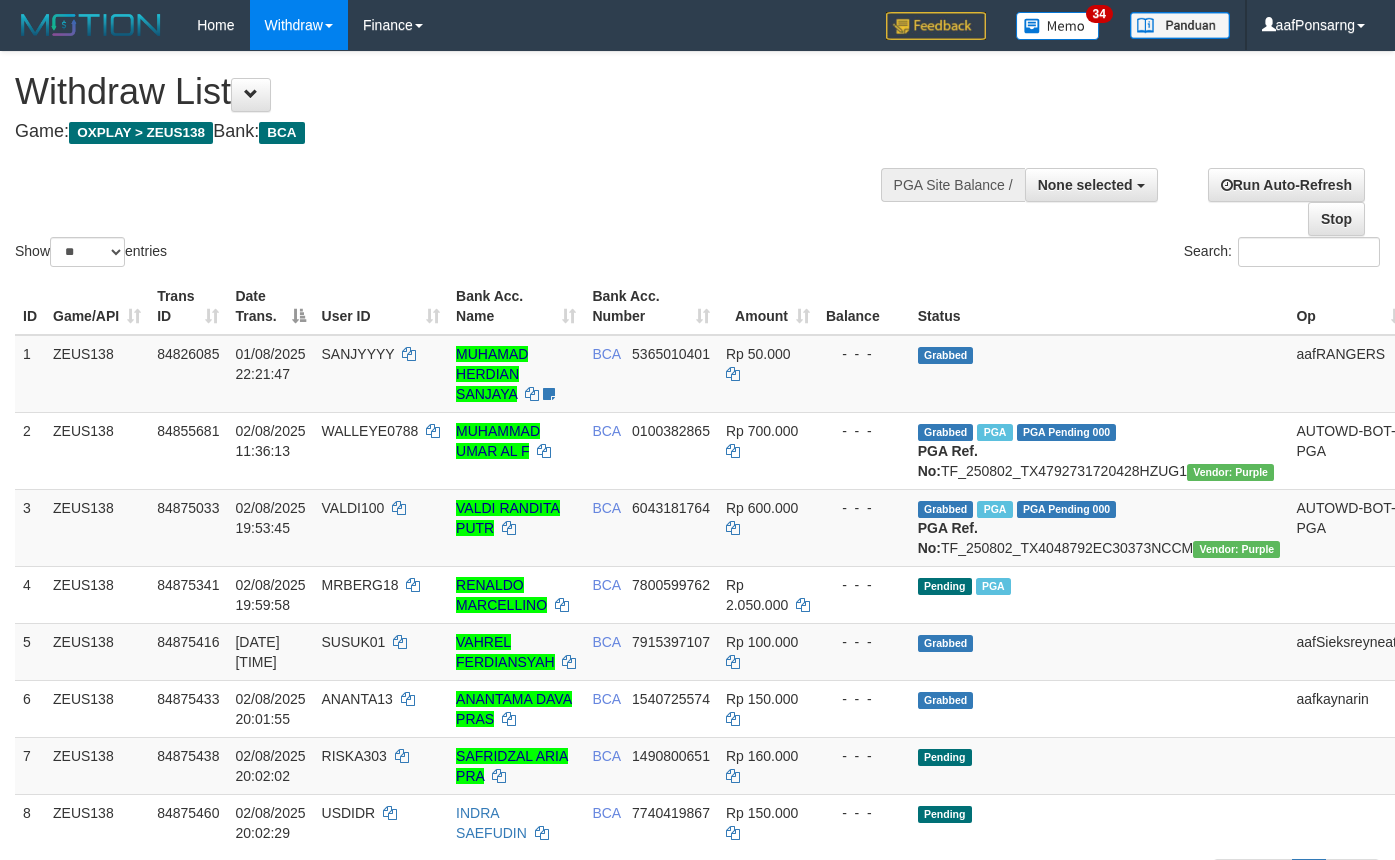 select 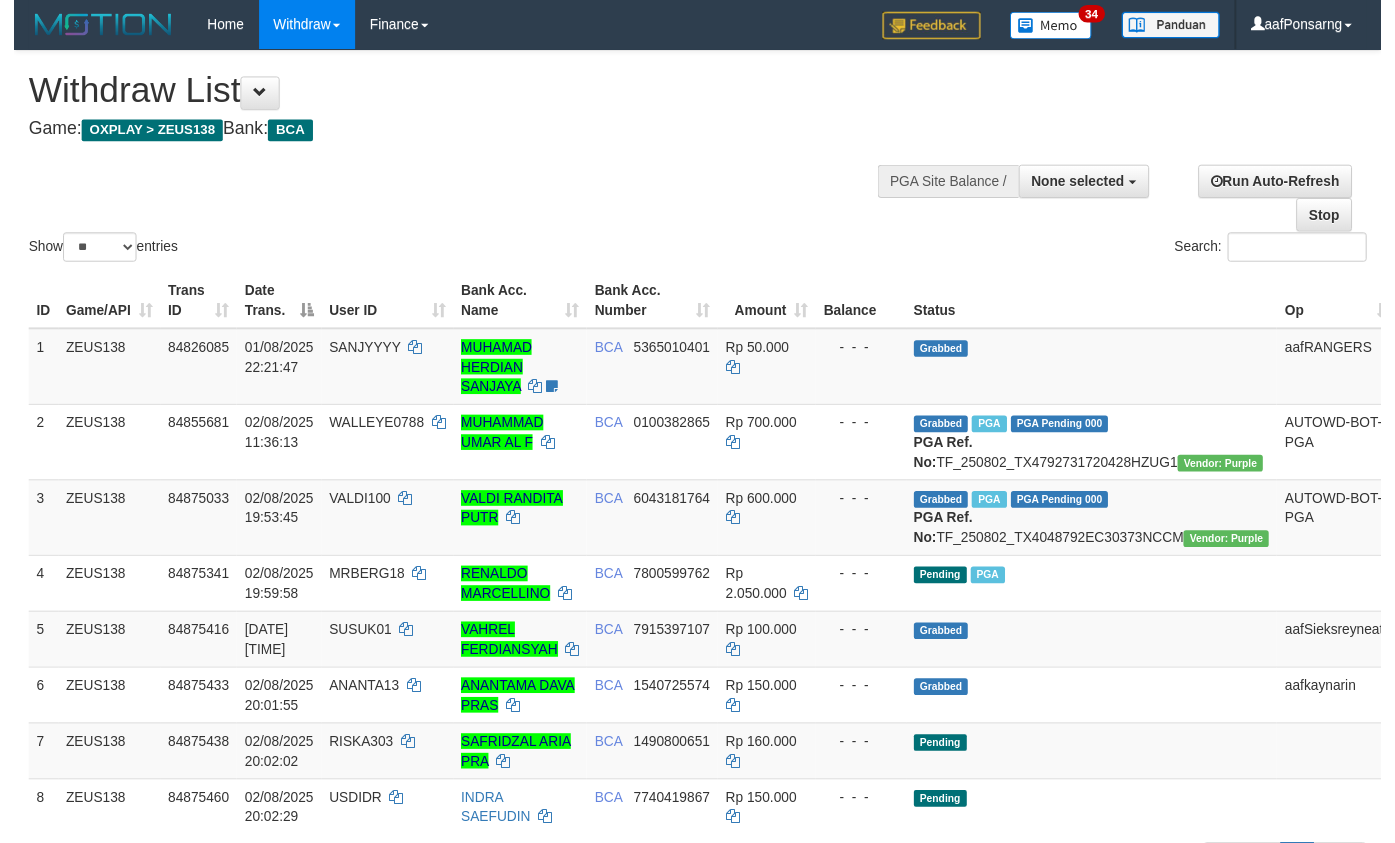 scroll, scrollTop: 0, scrollLeft: 0, axis: both 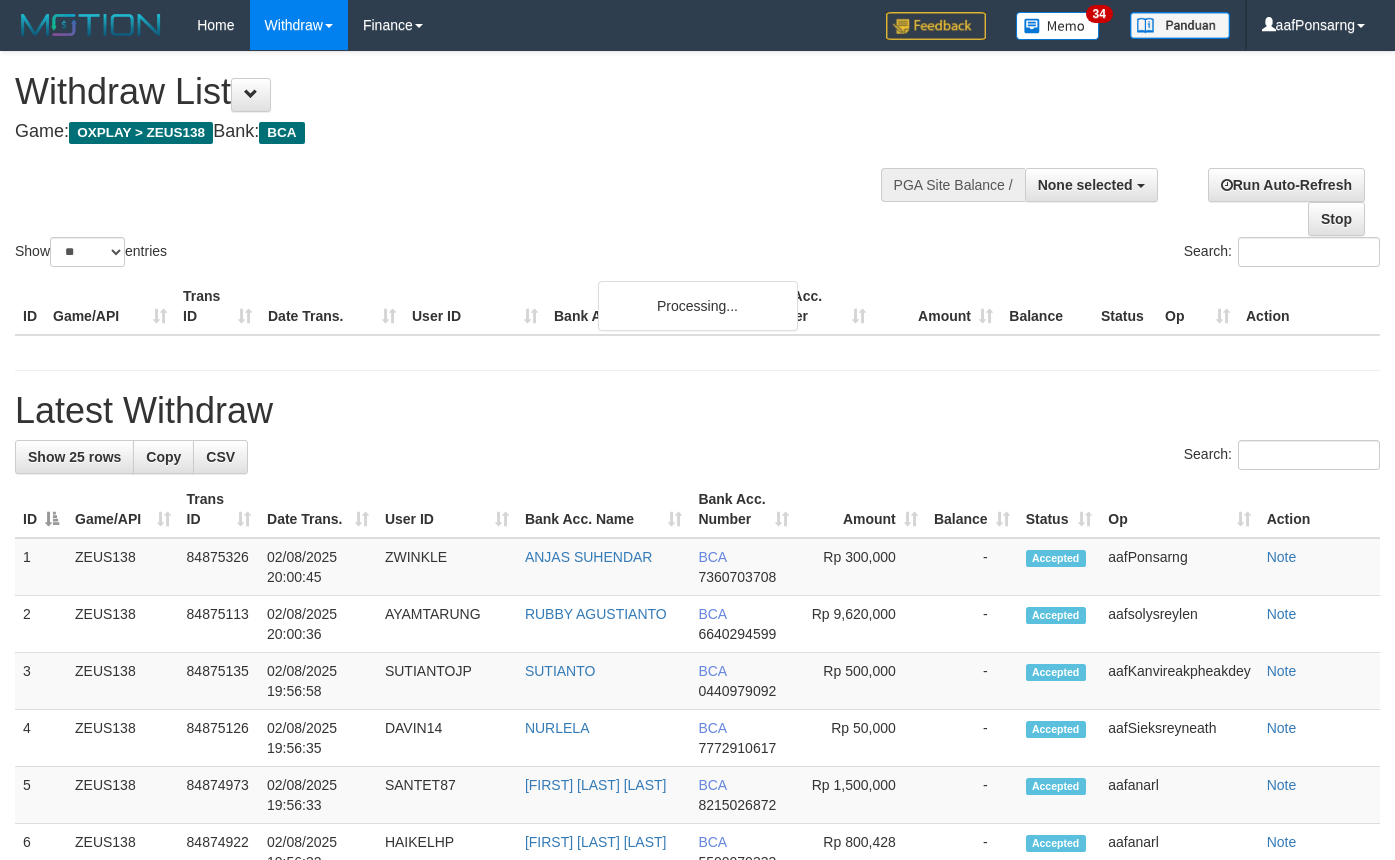 select 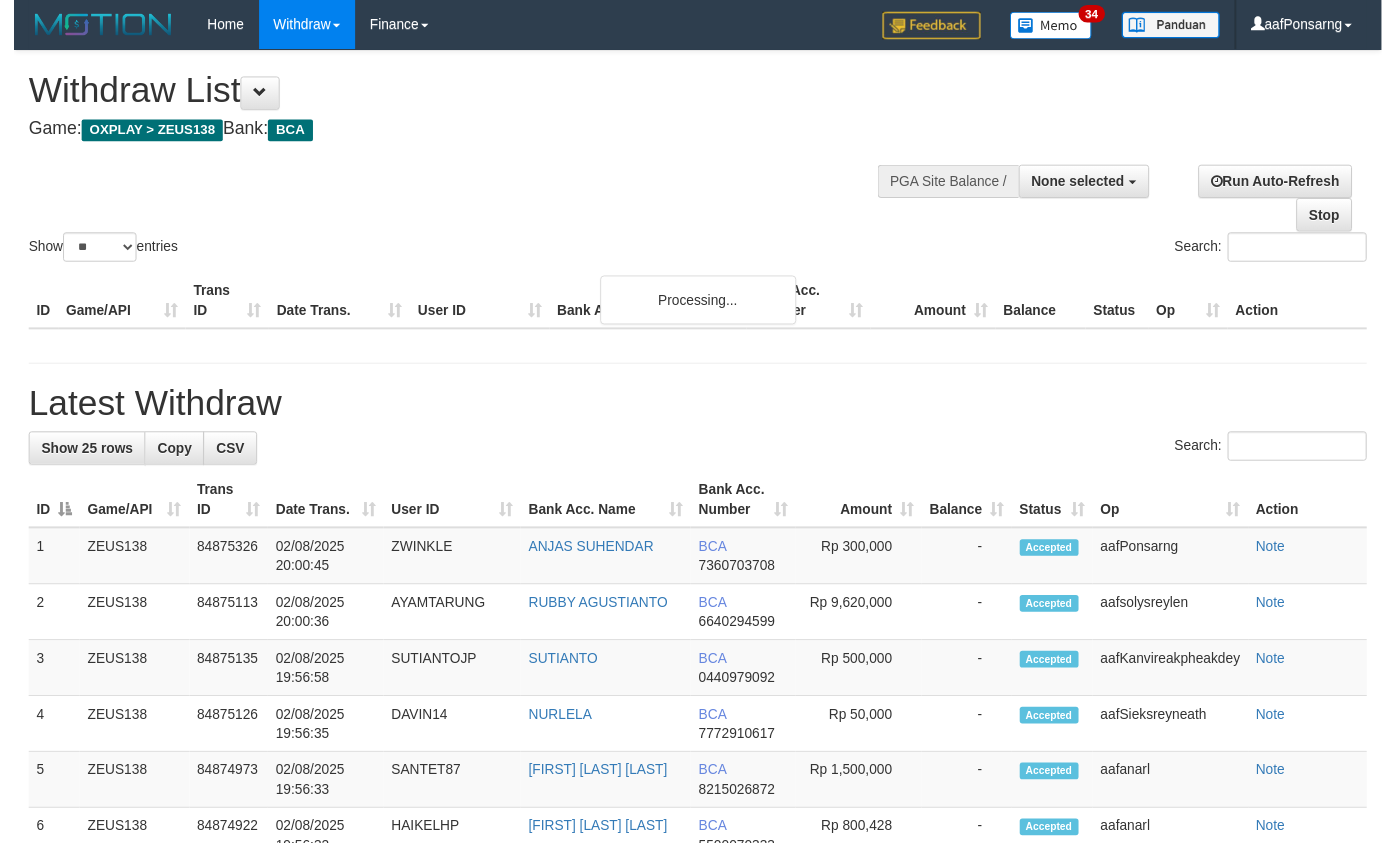 scroll, scrollTop: 0, scrollLeft: 0, axis: both 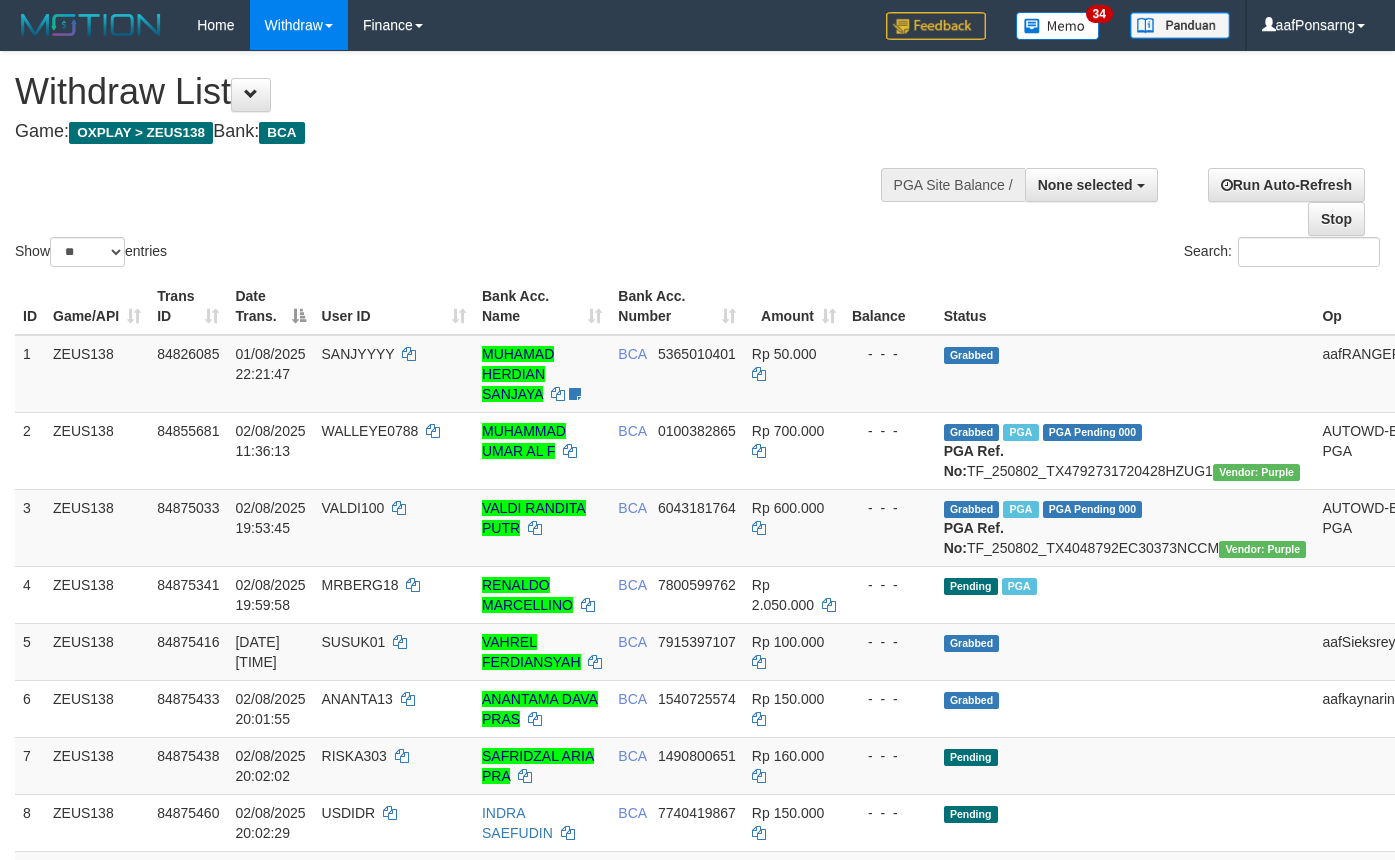 select 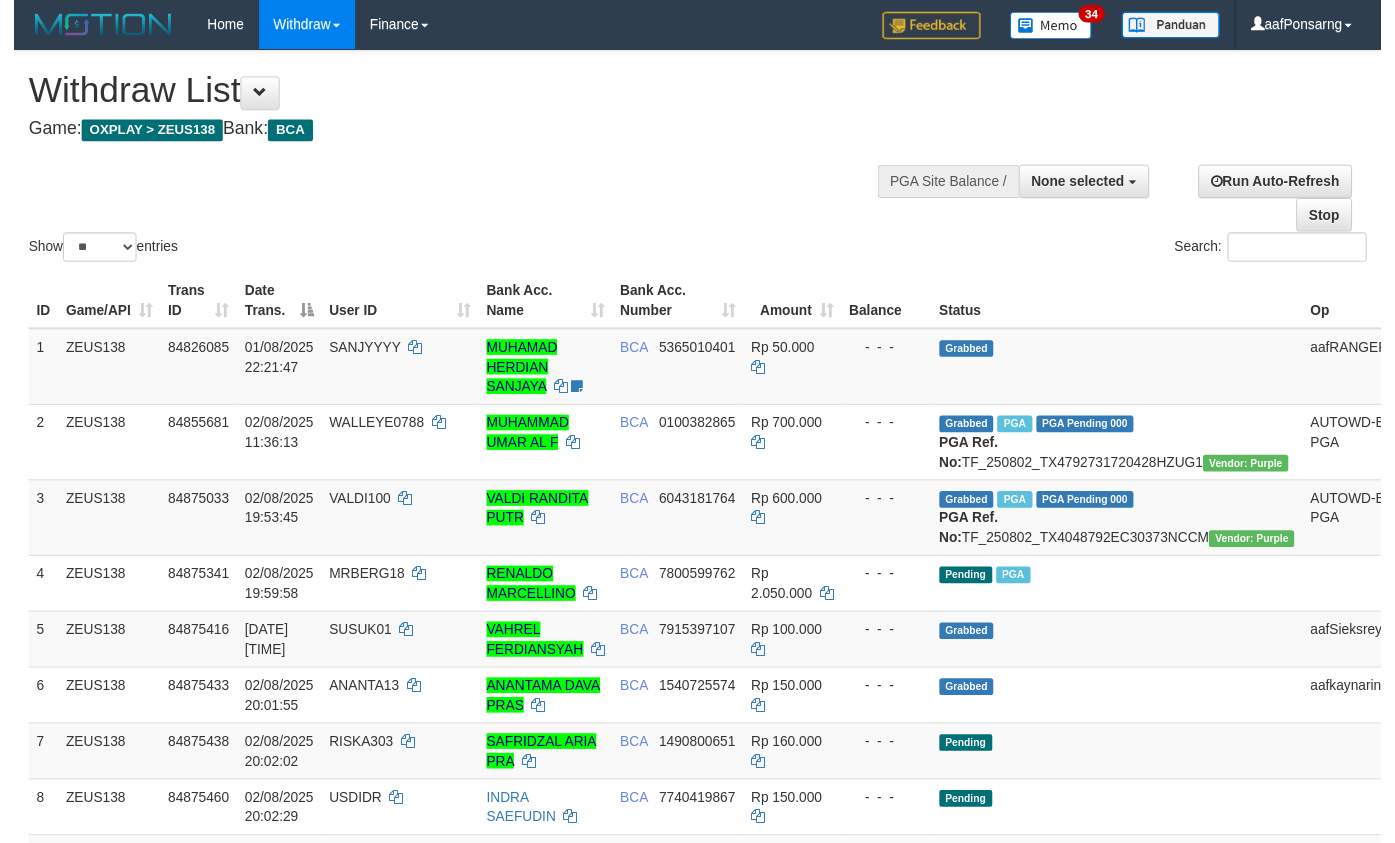 scroll, scrollTop: 0, scrollLeft: 0, axis: both 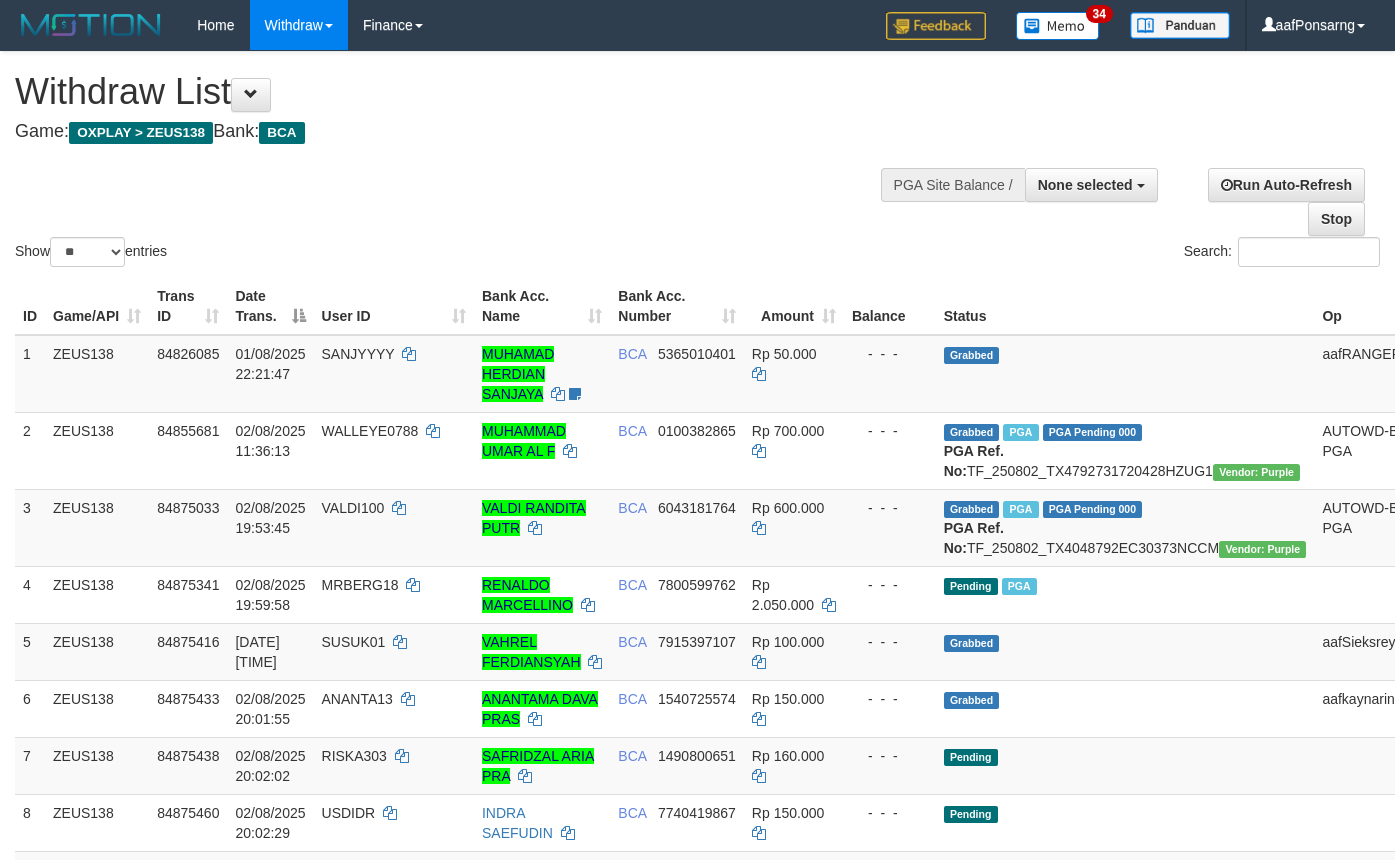 select 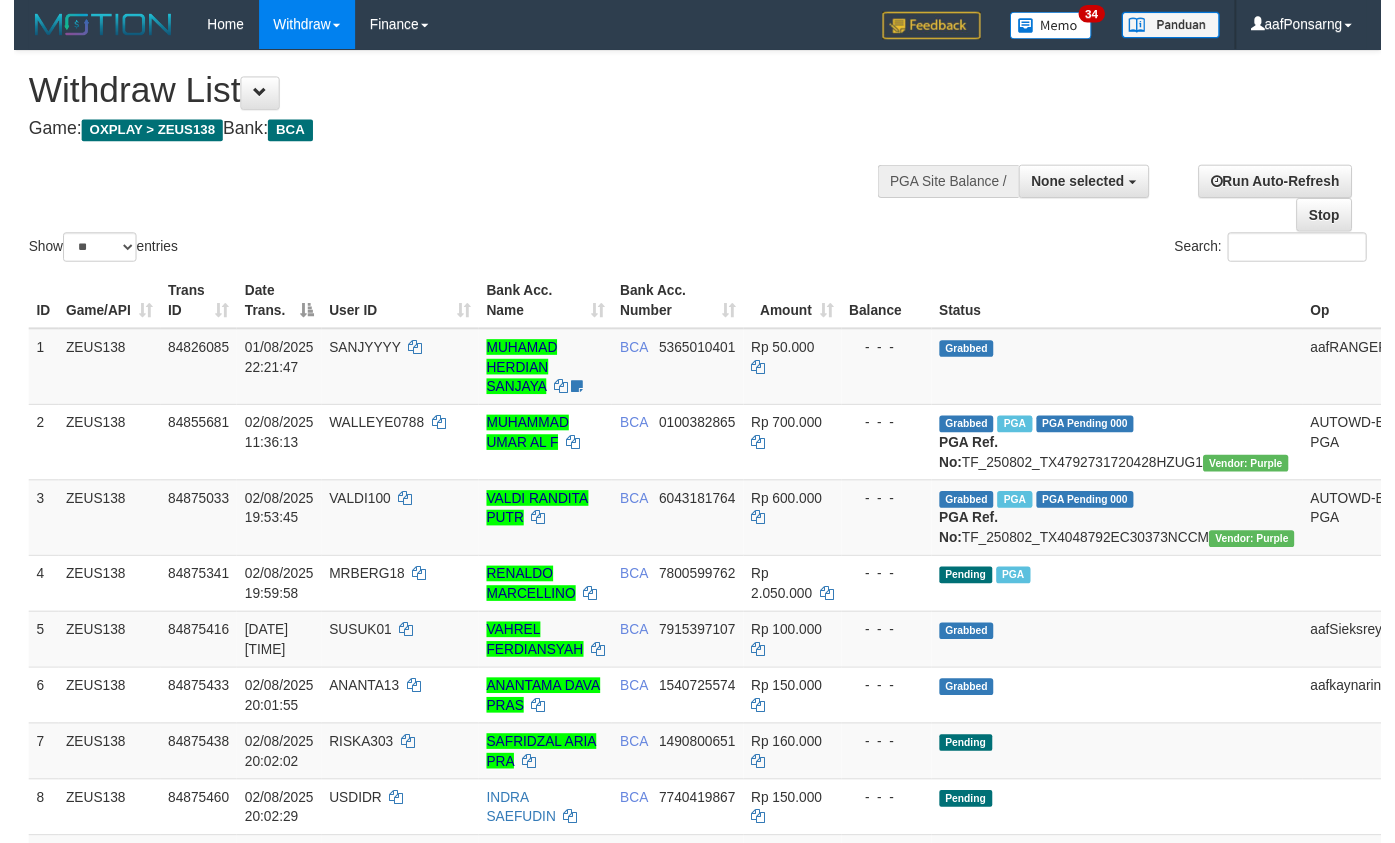 scroll, scrollTop: 0, scrollLeft: 0, axis: both 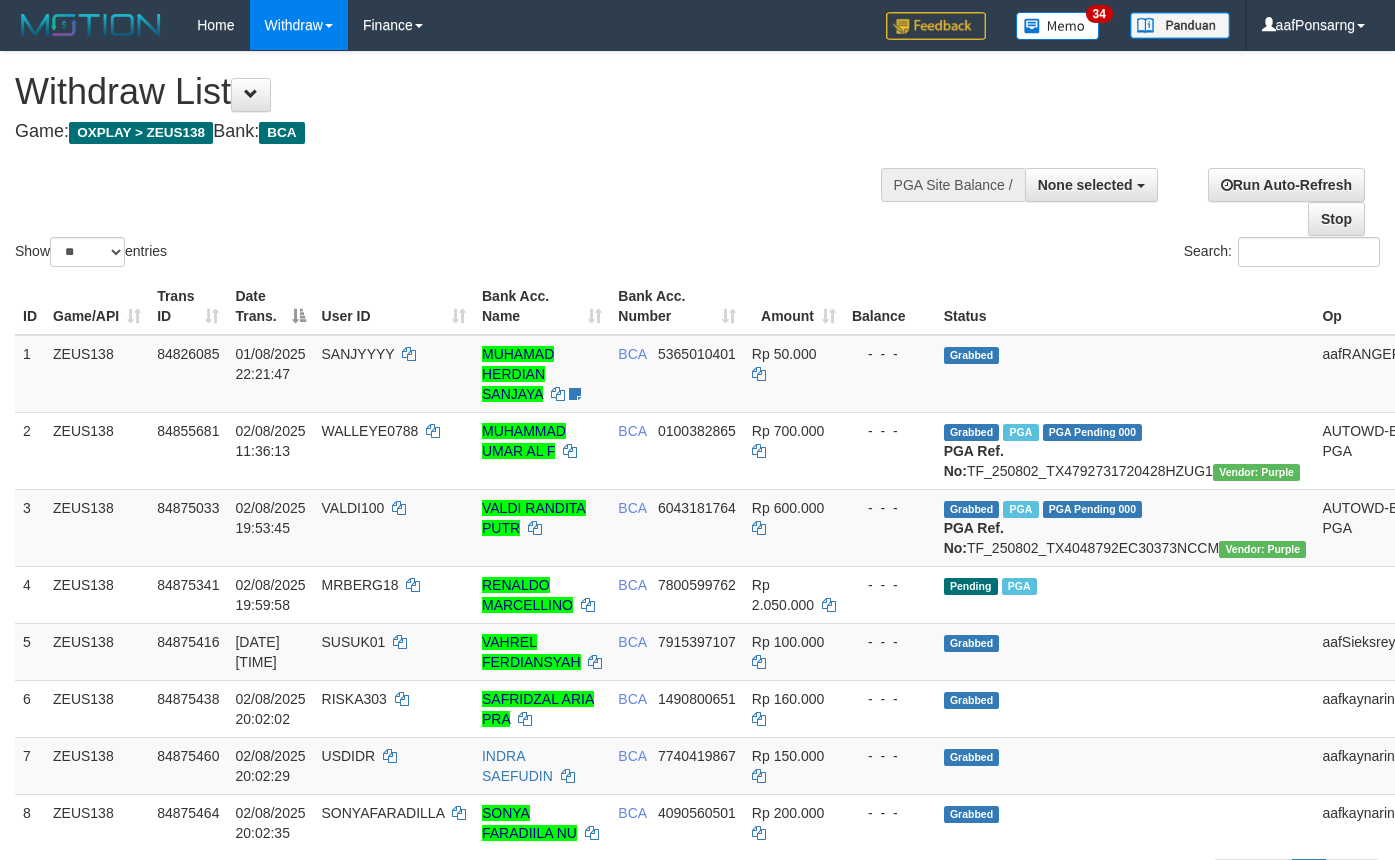 select 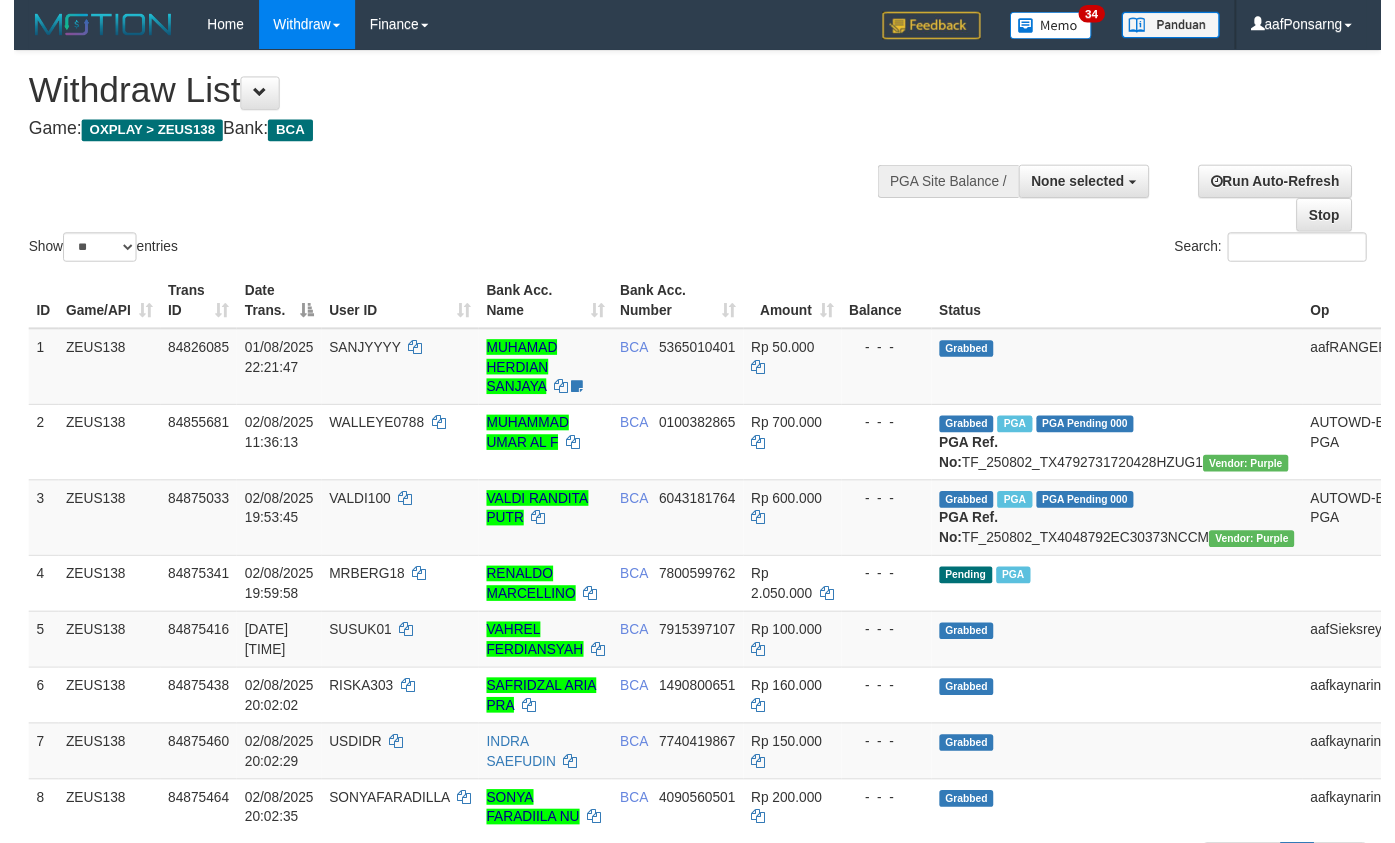 scroll, scrollTop: 0, scrollLeft: 0, axis: both 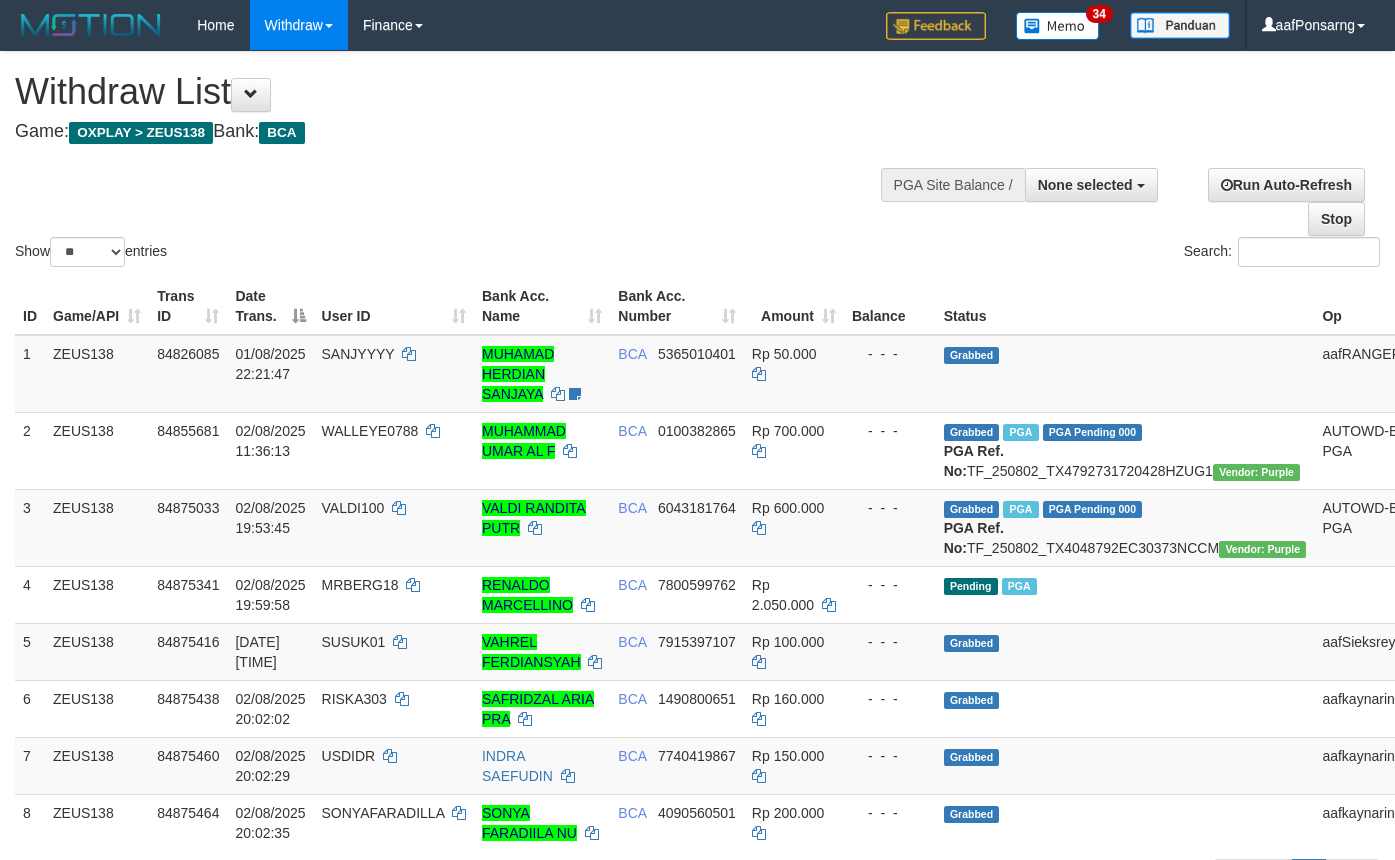 select 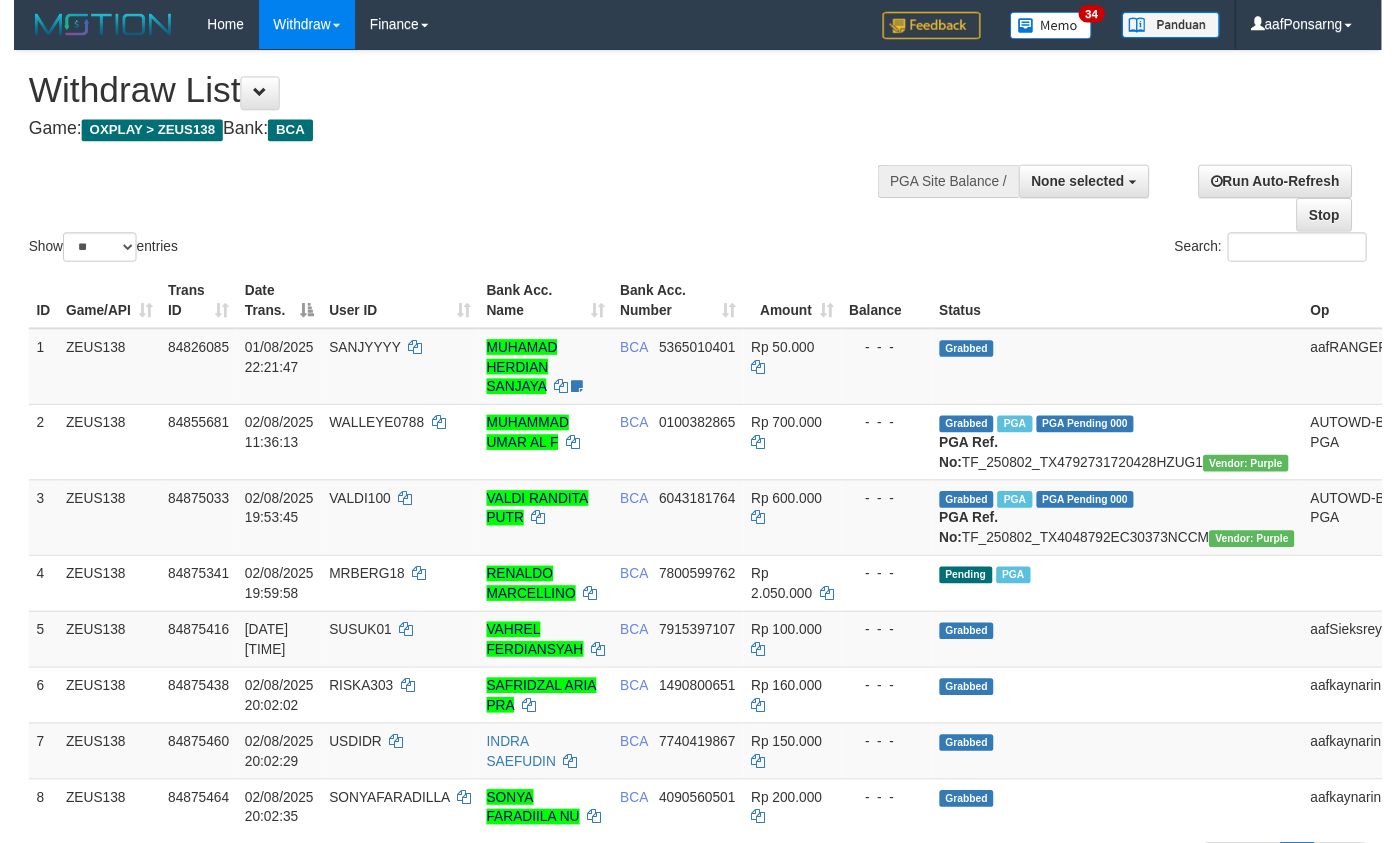 scroll, scrollTop: 0, scrollLeft: 0, axis: both 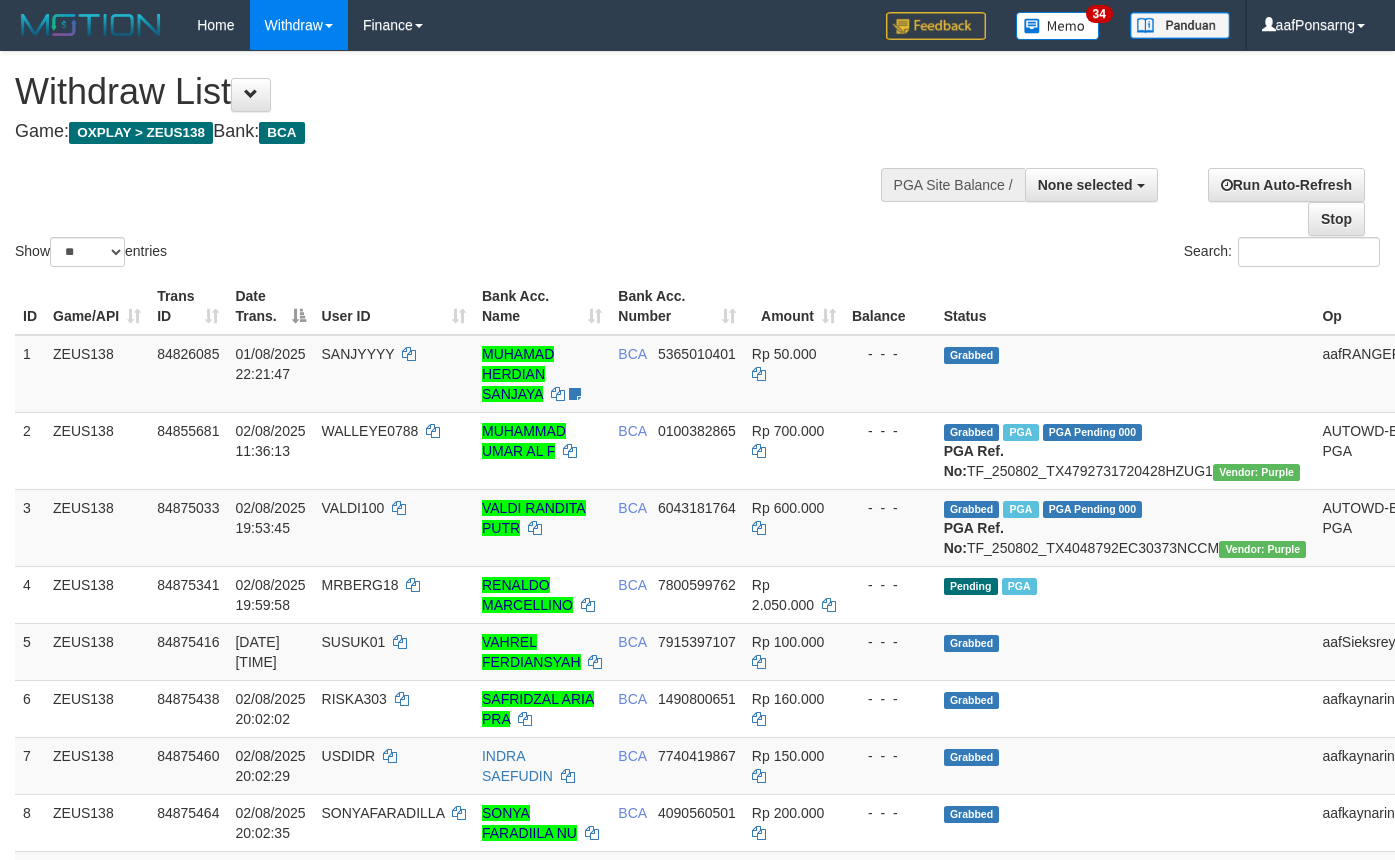 select 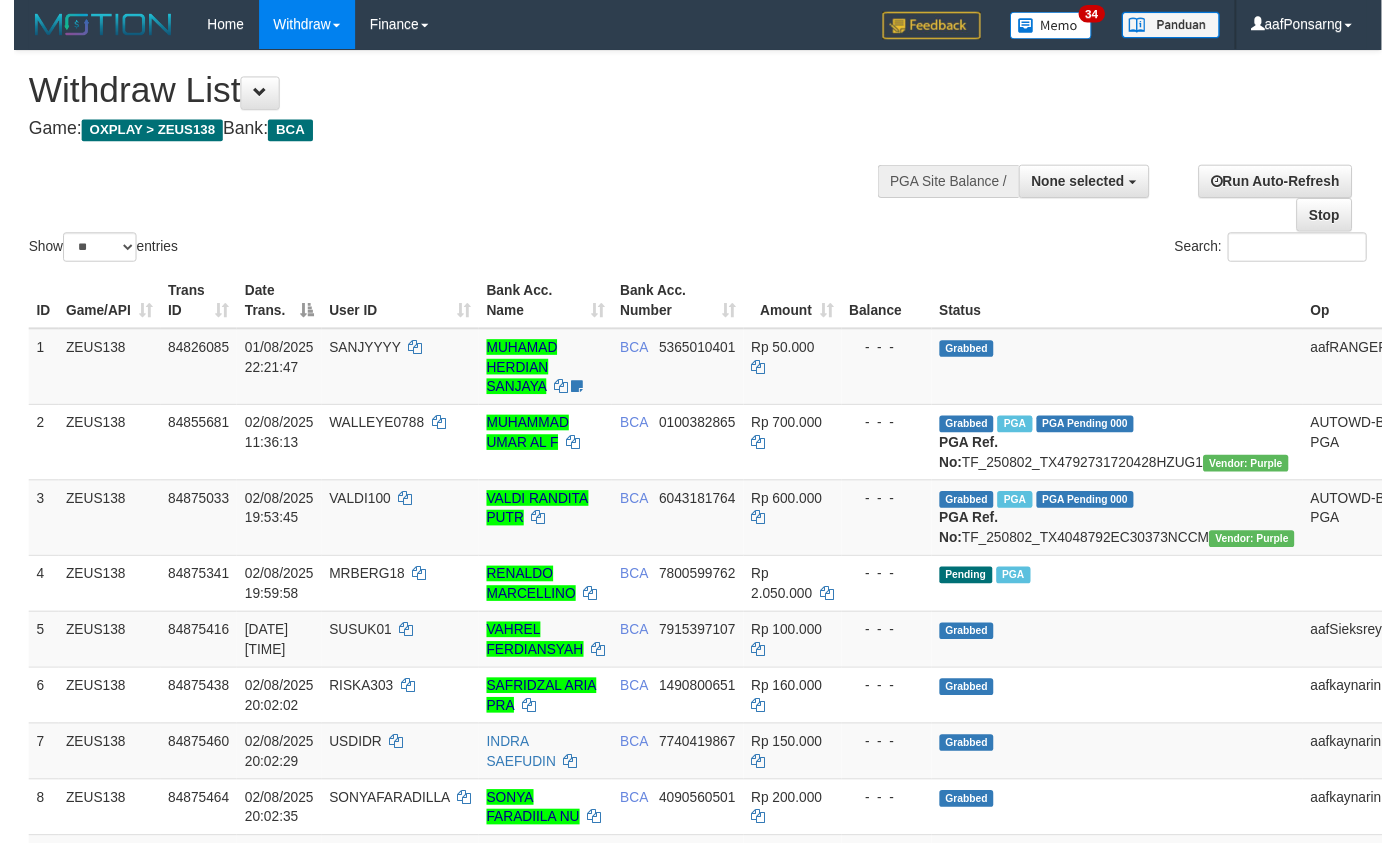 scroll, scrollTop: 0, scrollLeft: 0, axis: both 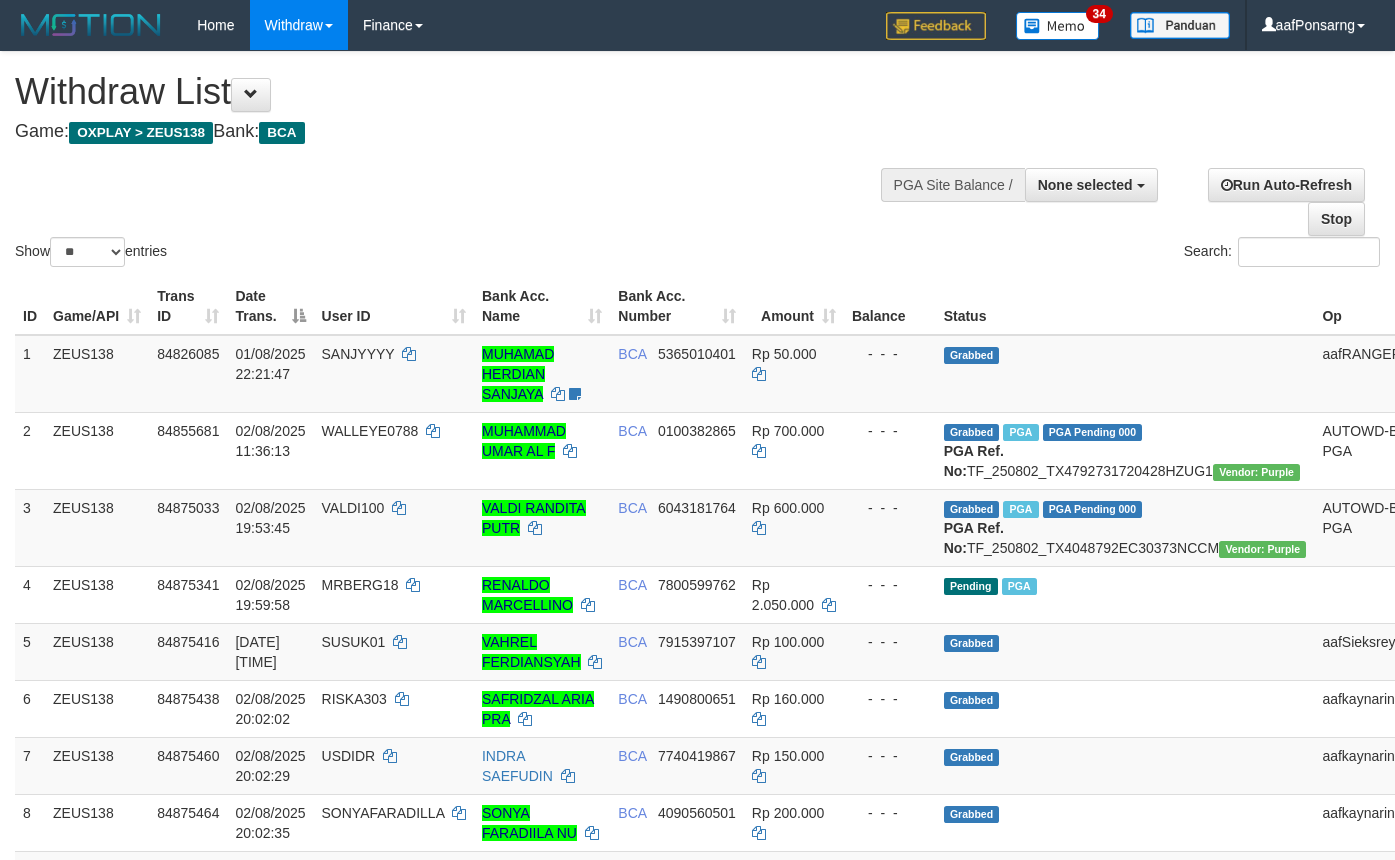 select 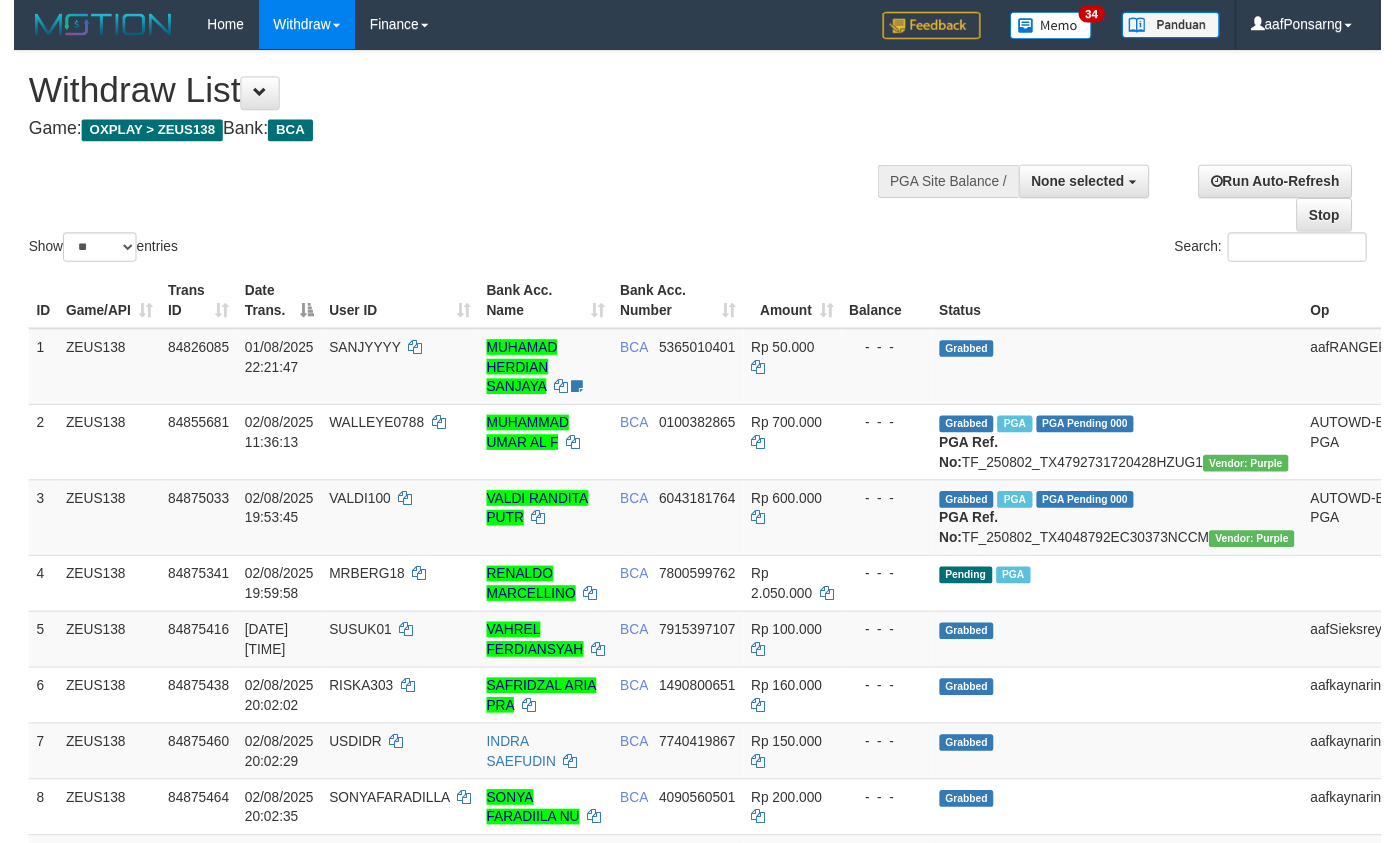 scroll, scrollTop: 0, scrollLeft: 0, axis: both 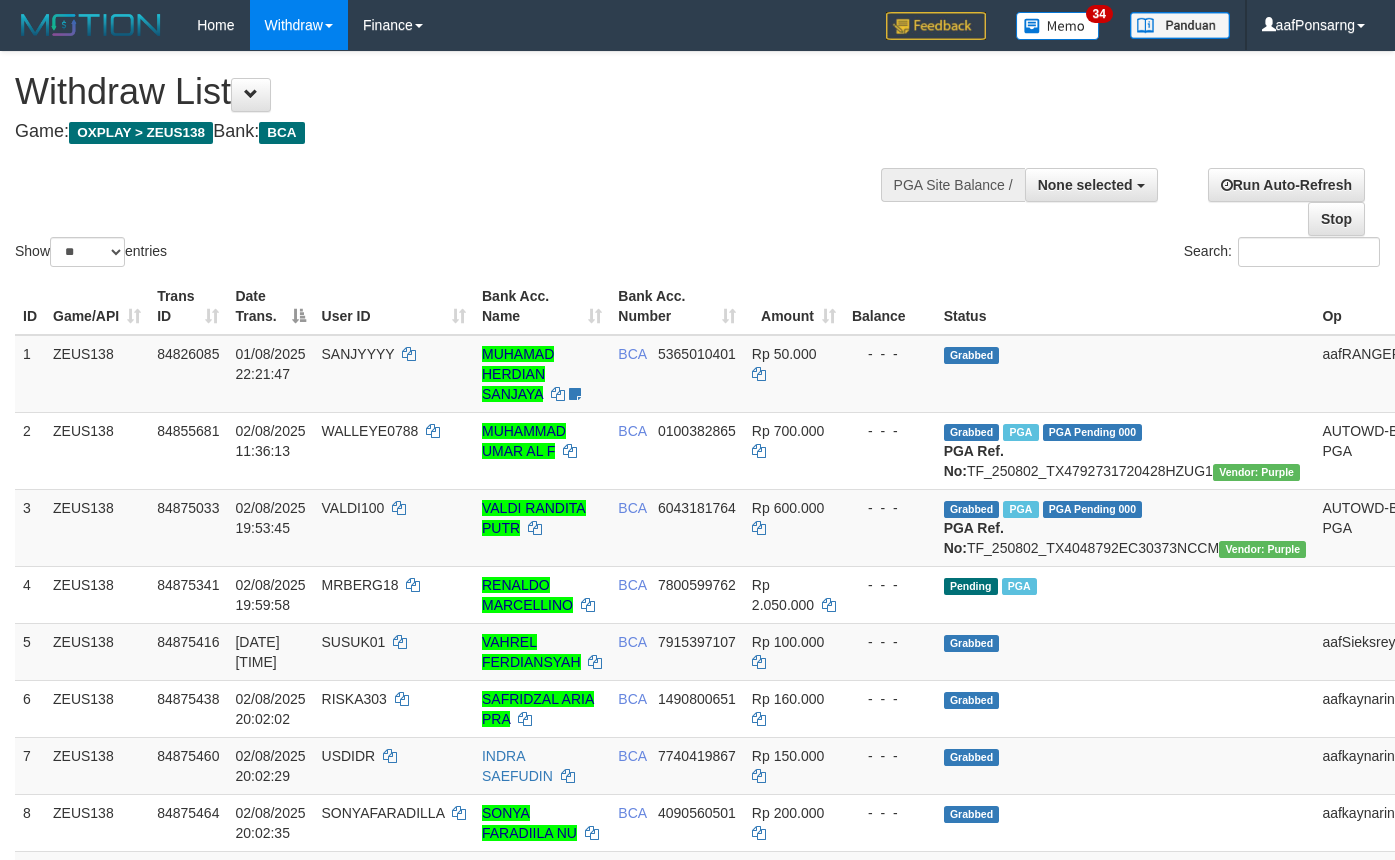 select 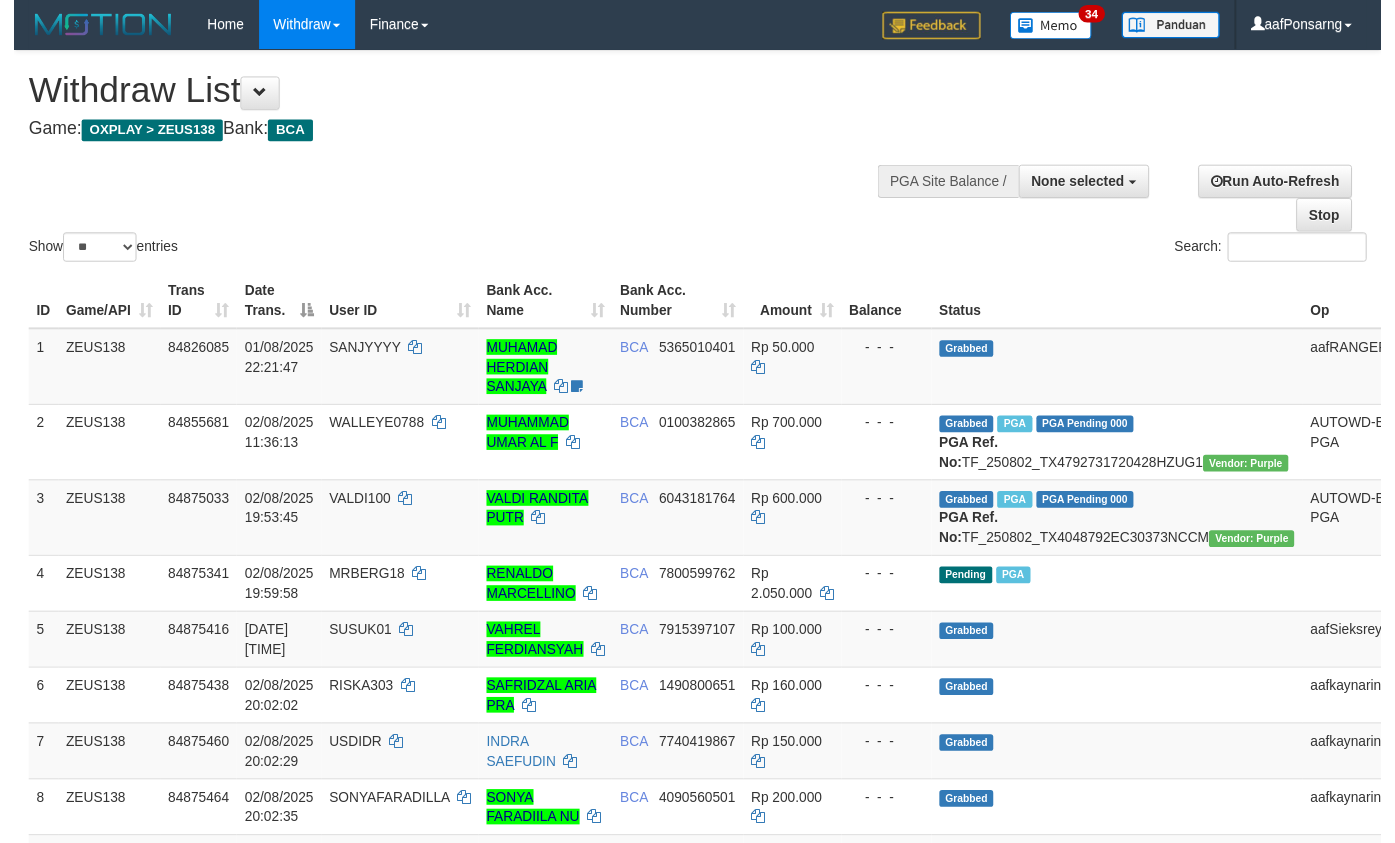 scroll, scrollTop: 0, scrollLeft: 0, axis: both 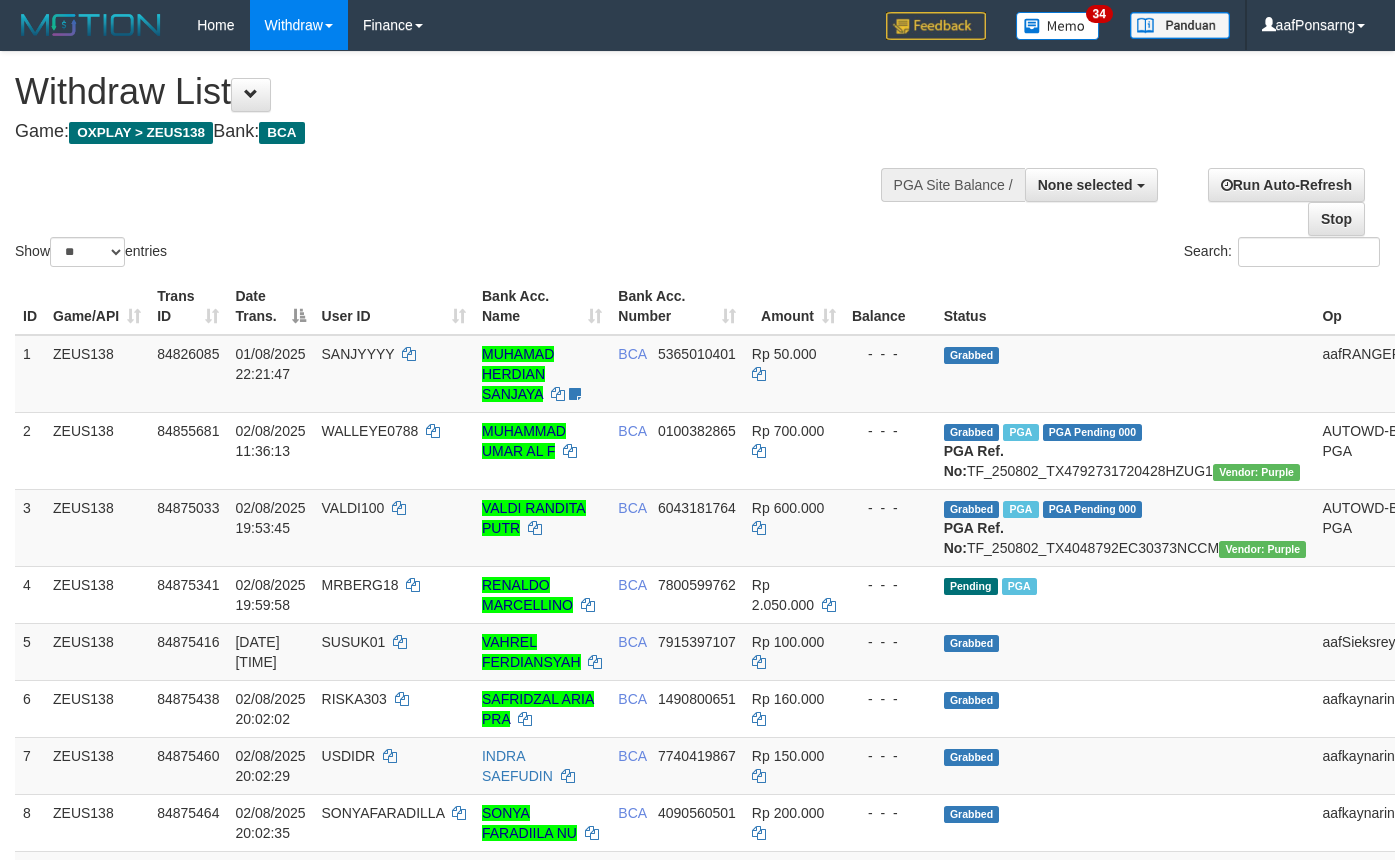 select 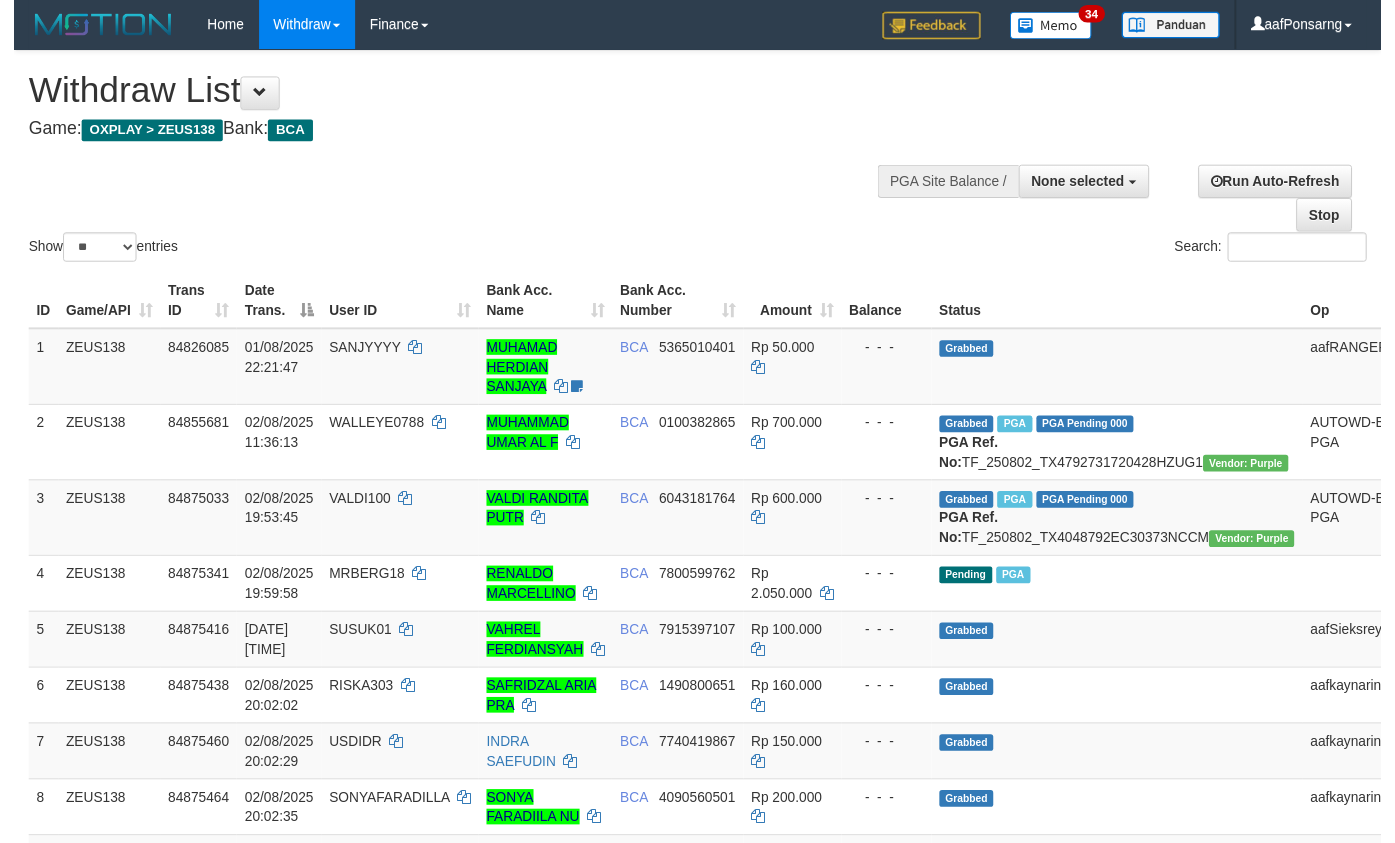 scroll, scrollTop: 0, scrollLeft: 0, axis: both 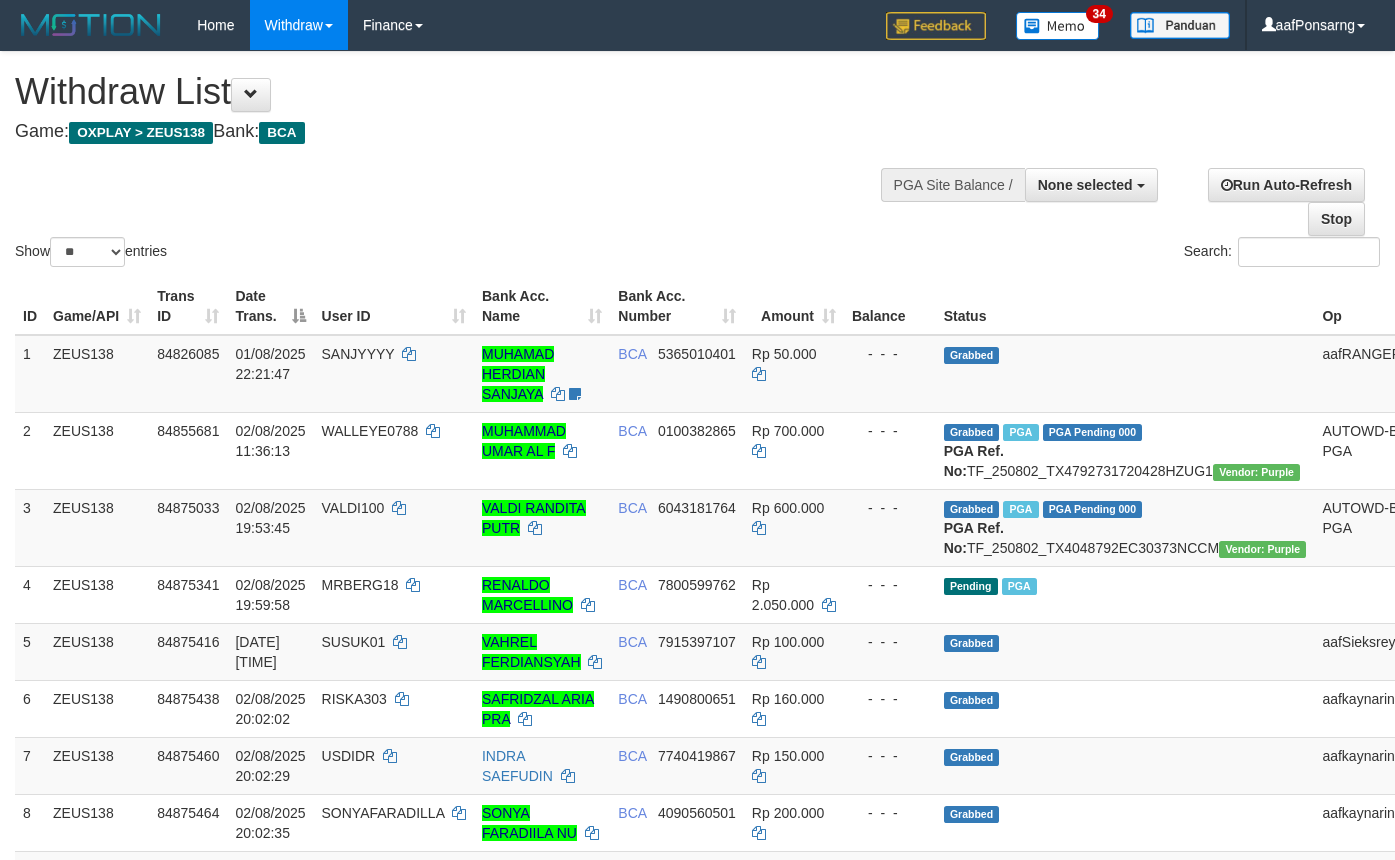 select 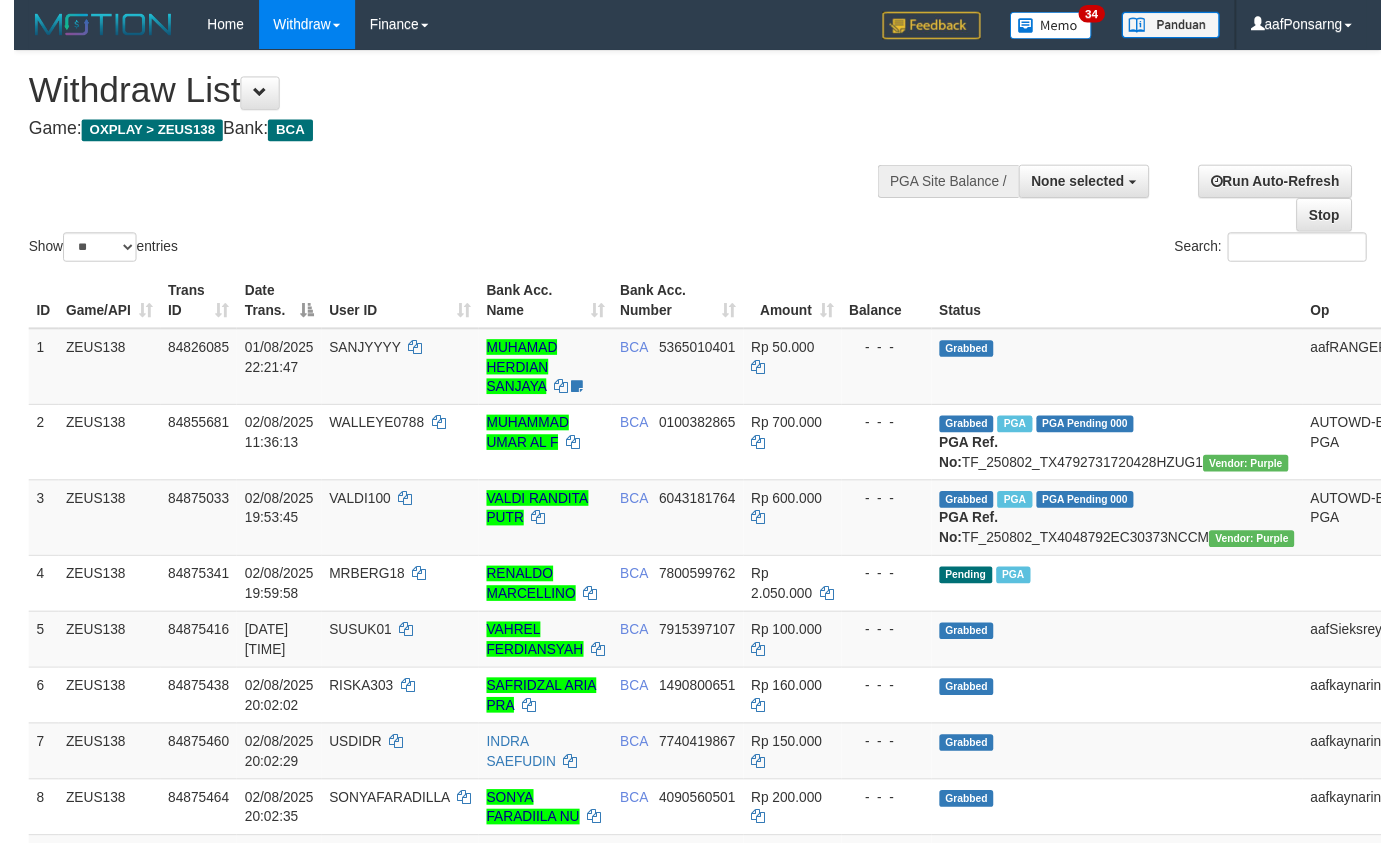 scroll, scrollTop: 0, scrollLeft: 0, axis: both 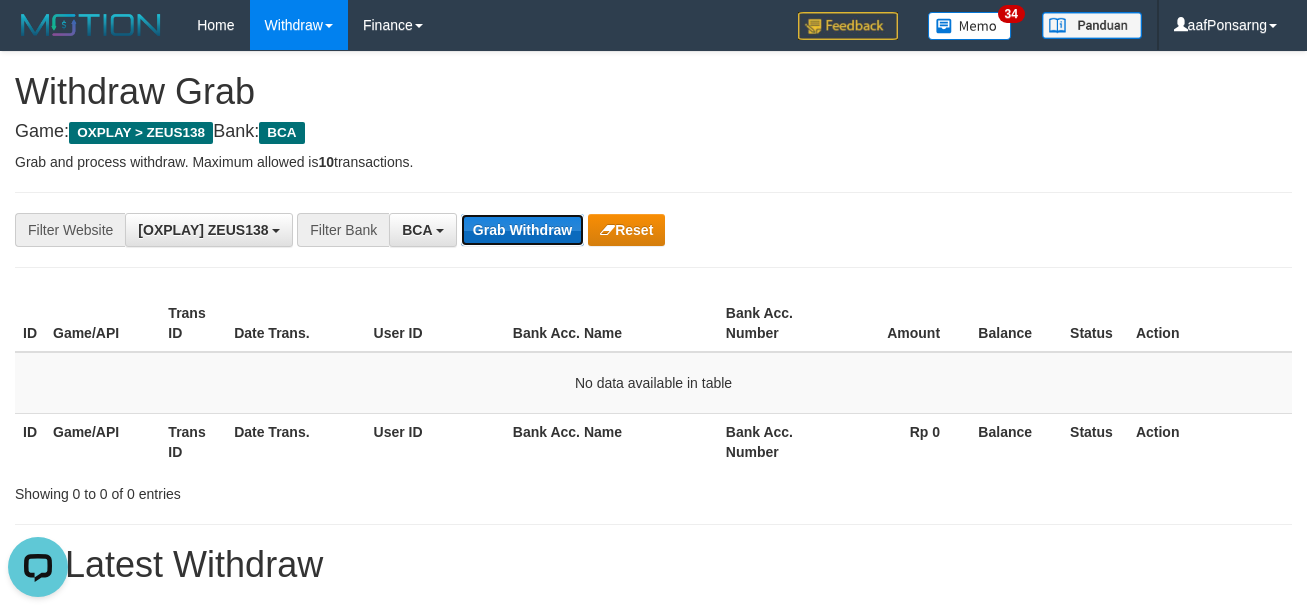 click on "Grab Withdraw" at bounding box center [522, 230] 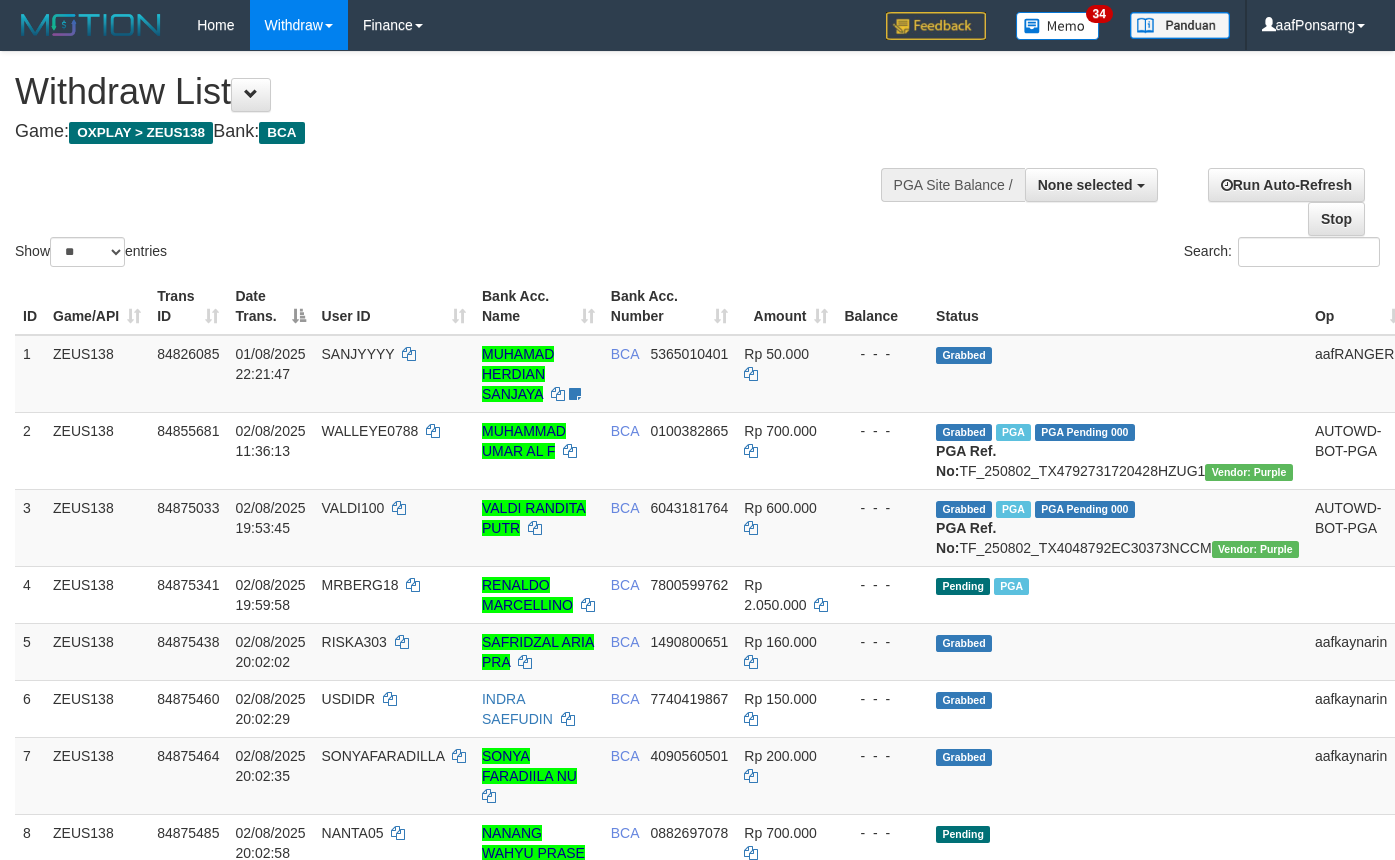 select 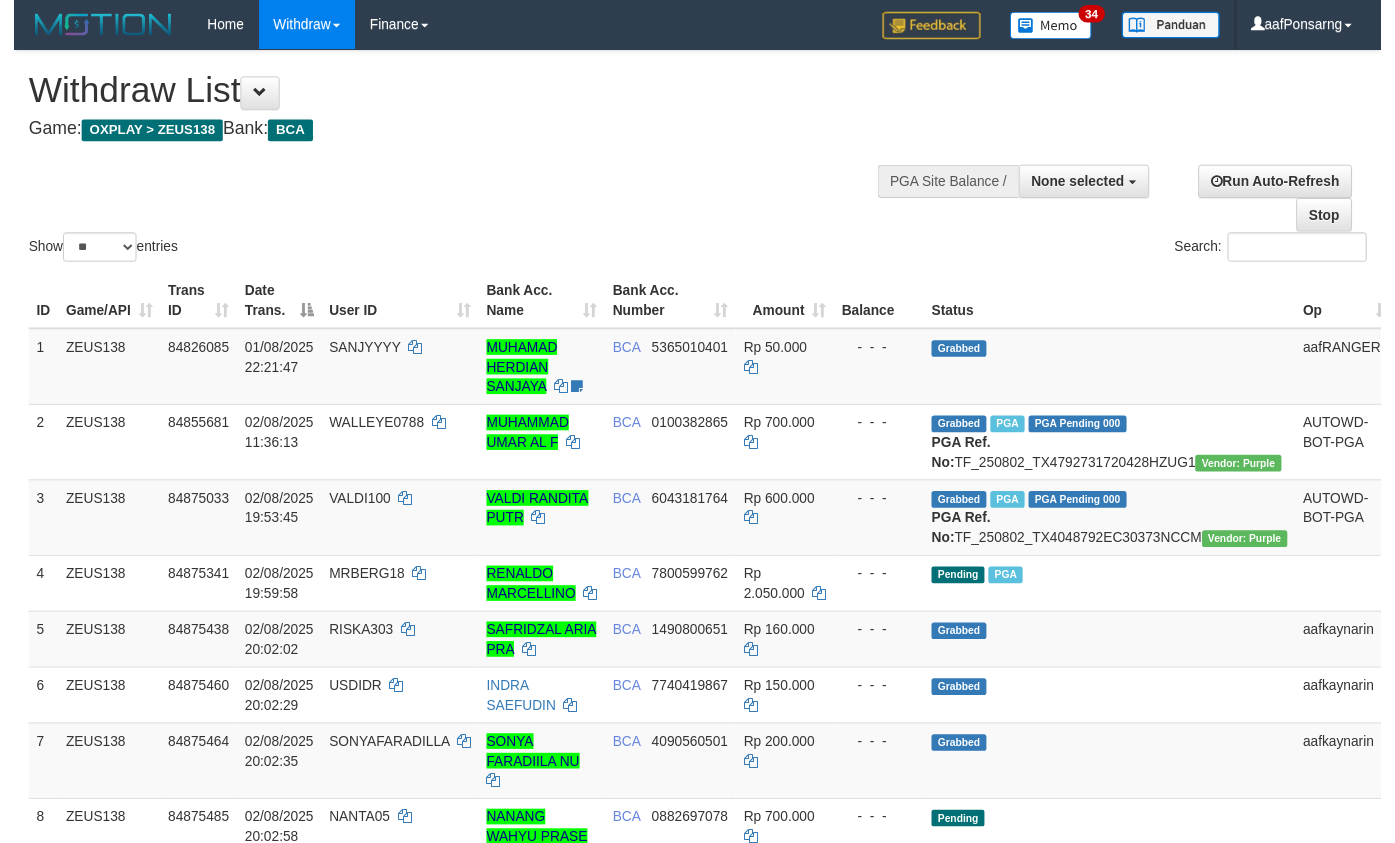 scroll, scrollTop: 0, scrollLeft: 0, axis: both 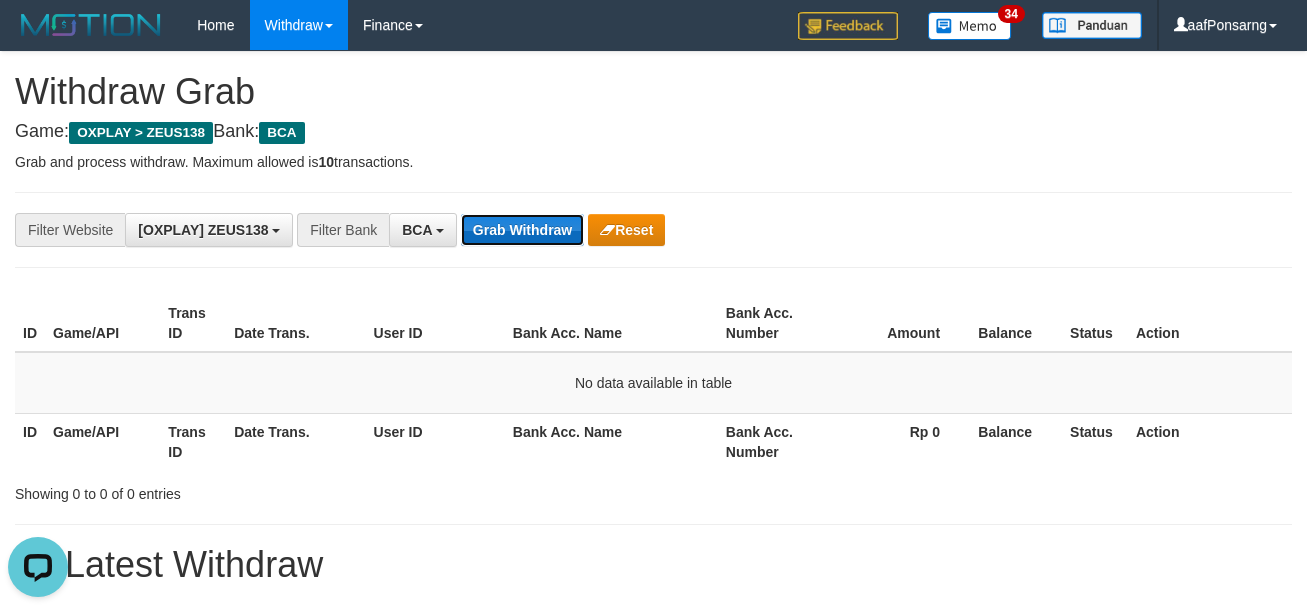 click on "Grab Withdraw" at bounding box center [522, 230] 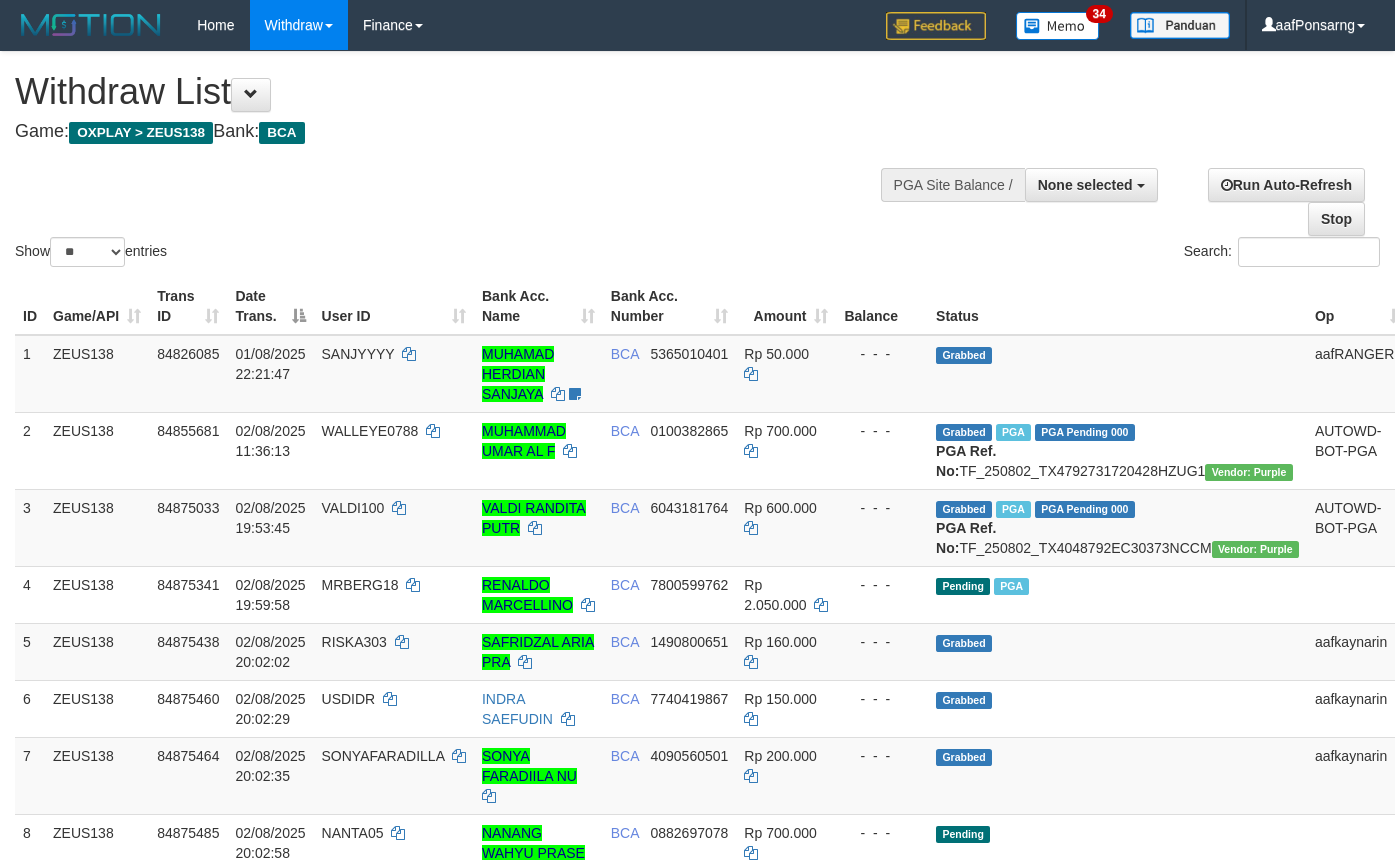 select 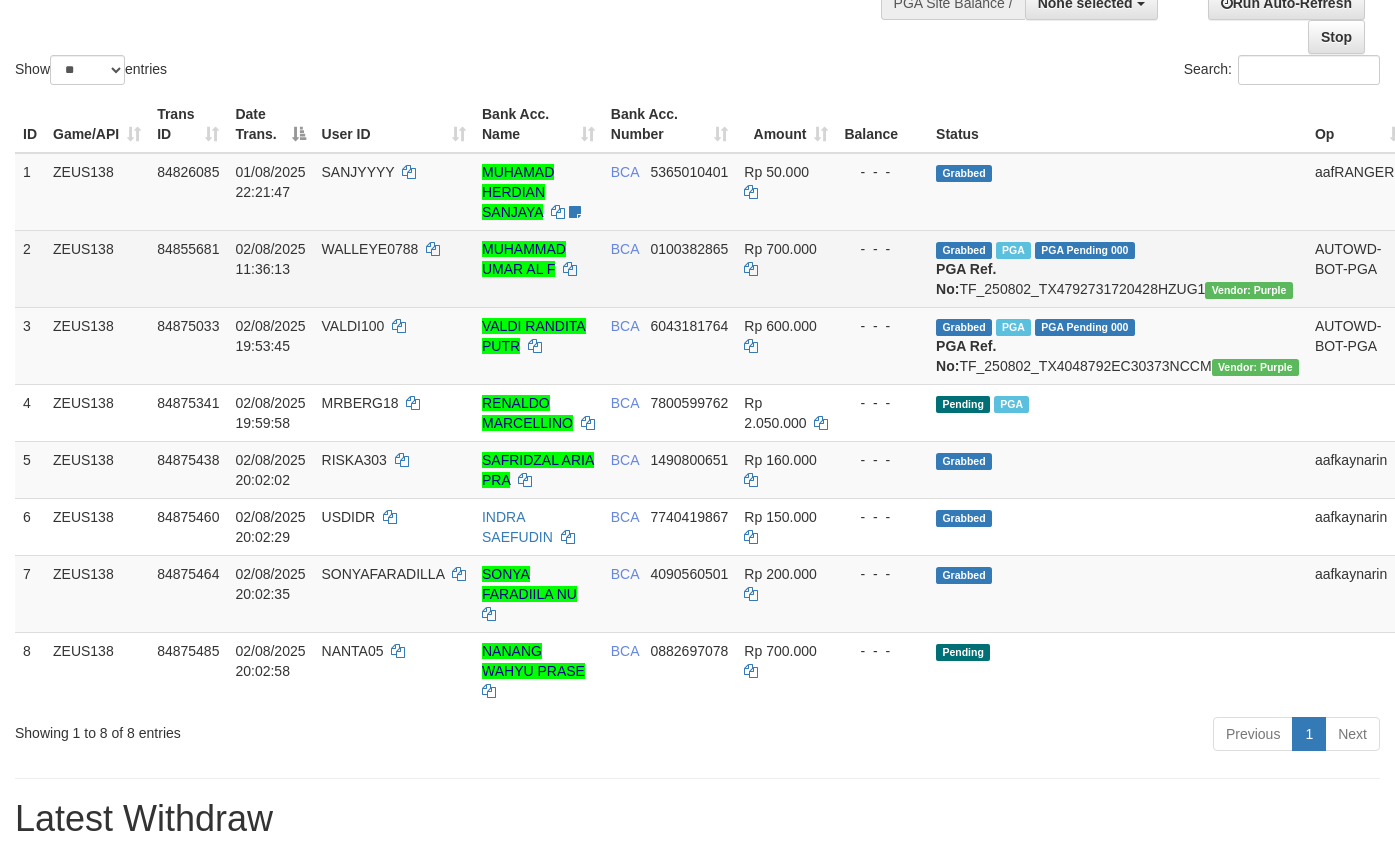 scroll, scrollTop: 200, scrollLeft: 0, axis: vertical 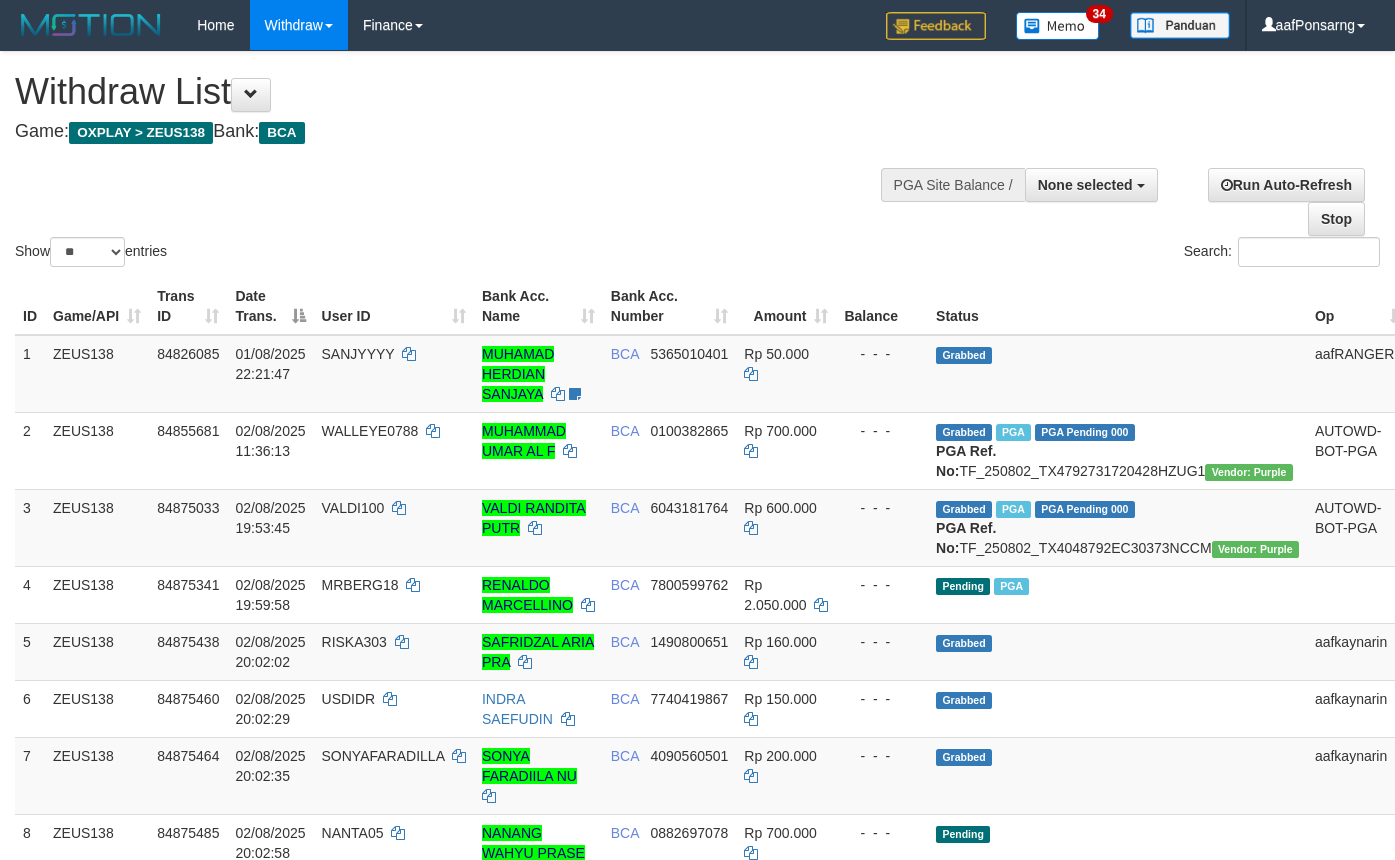 select 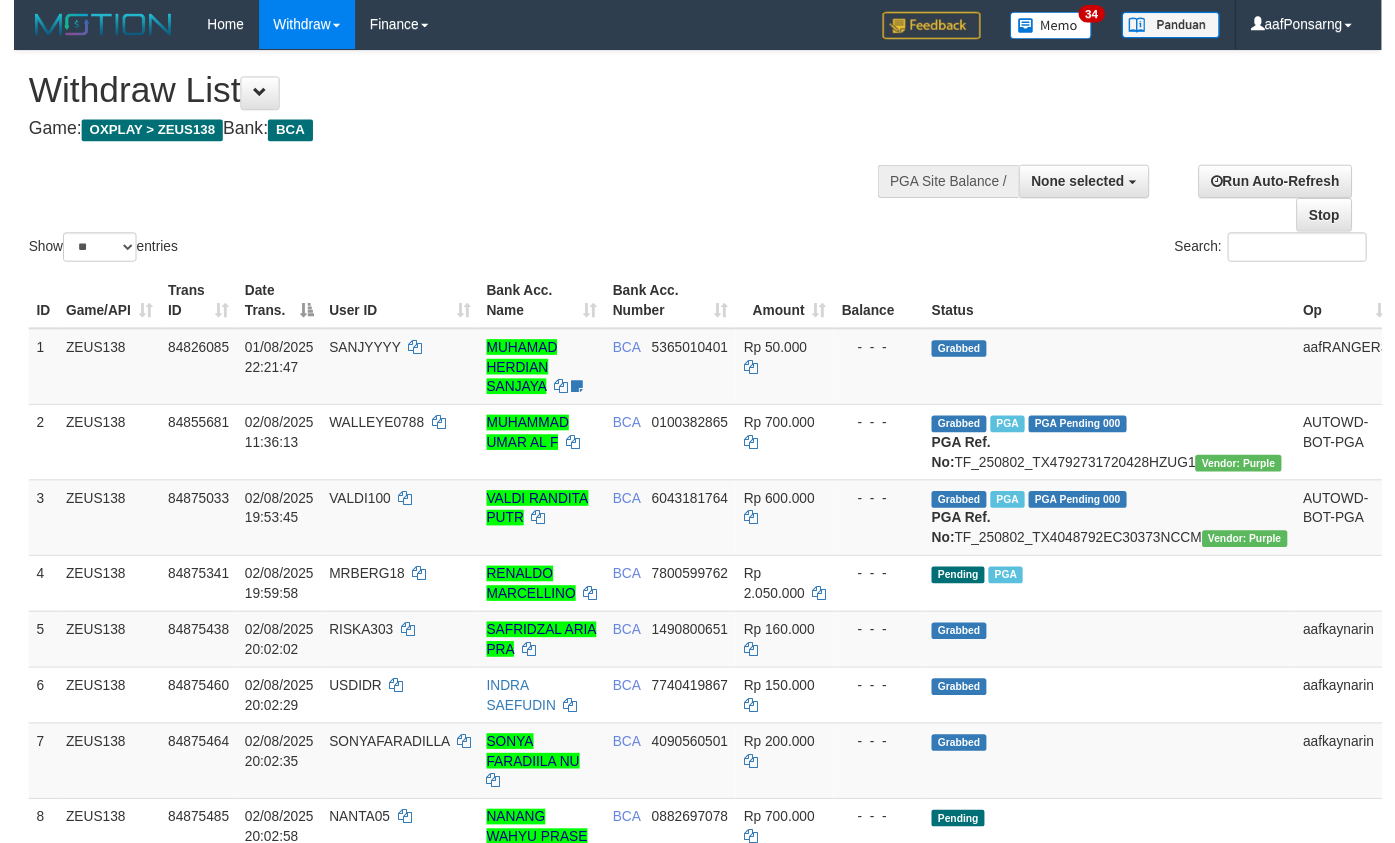 scroll, scrollTop: 199, scrollLeft: 0, axis: vertical 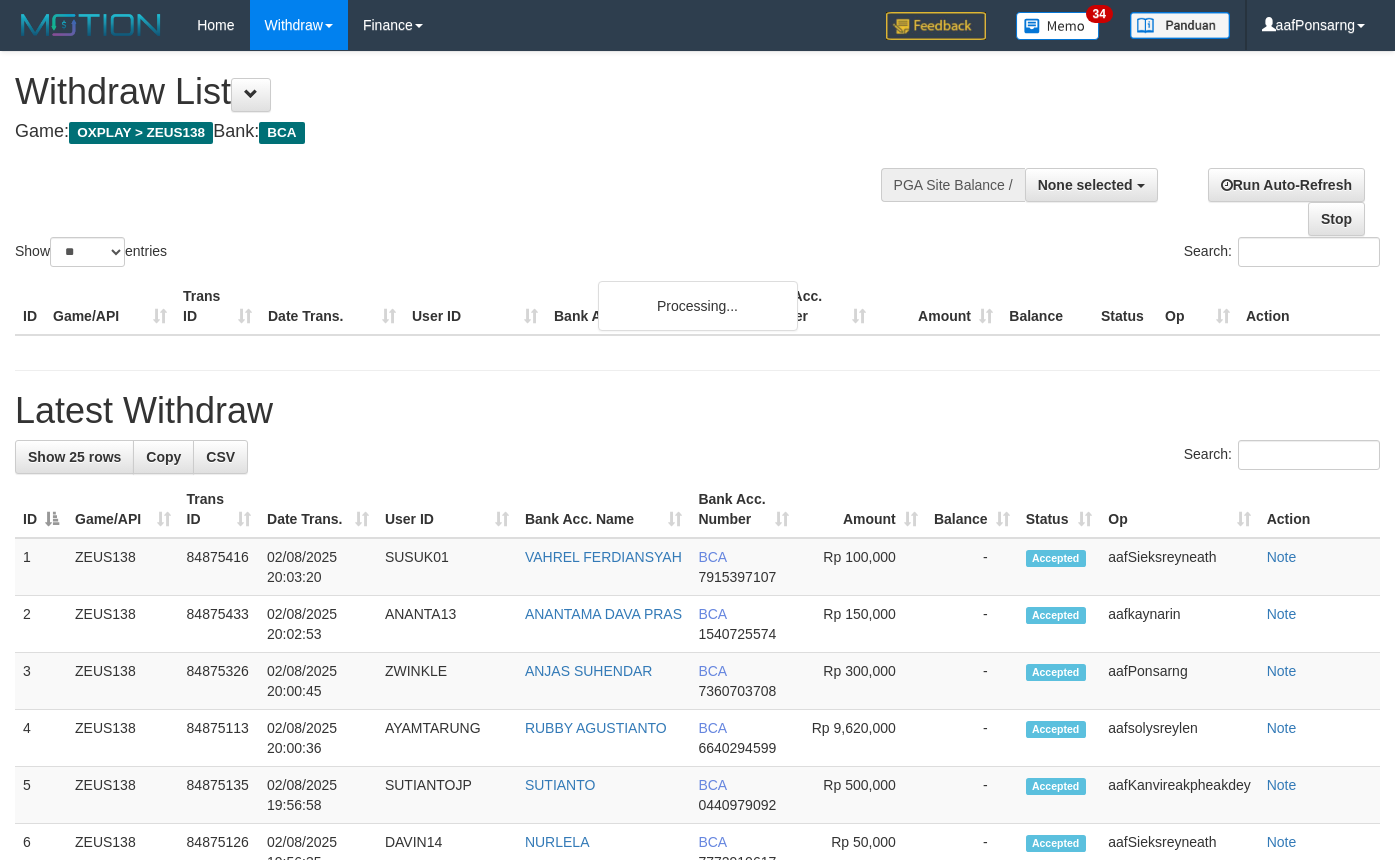 select 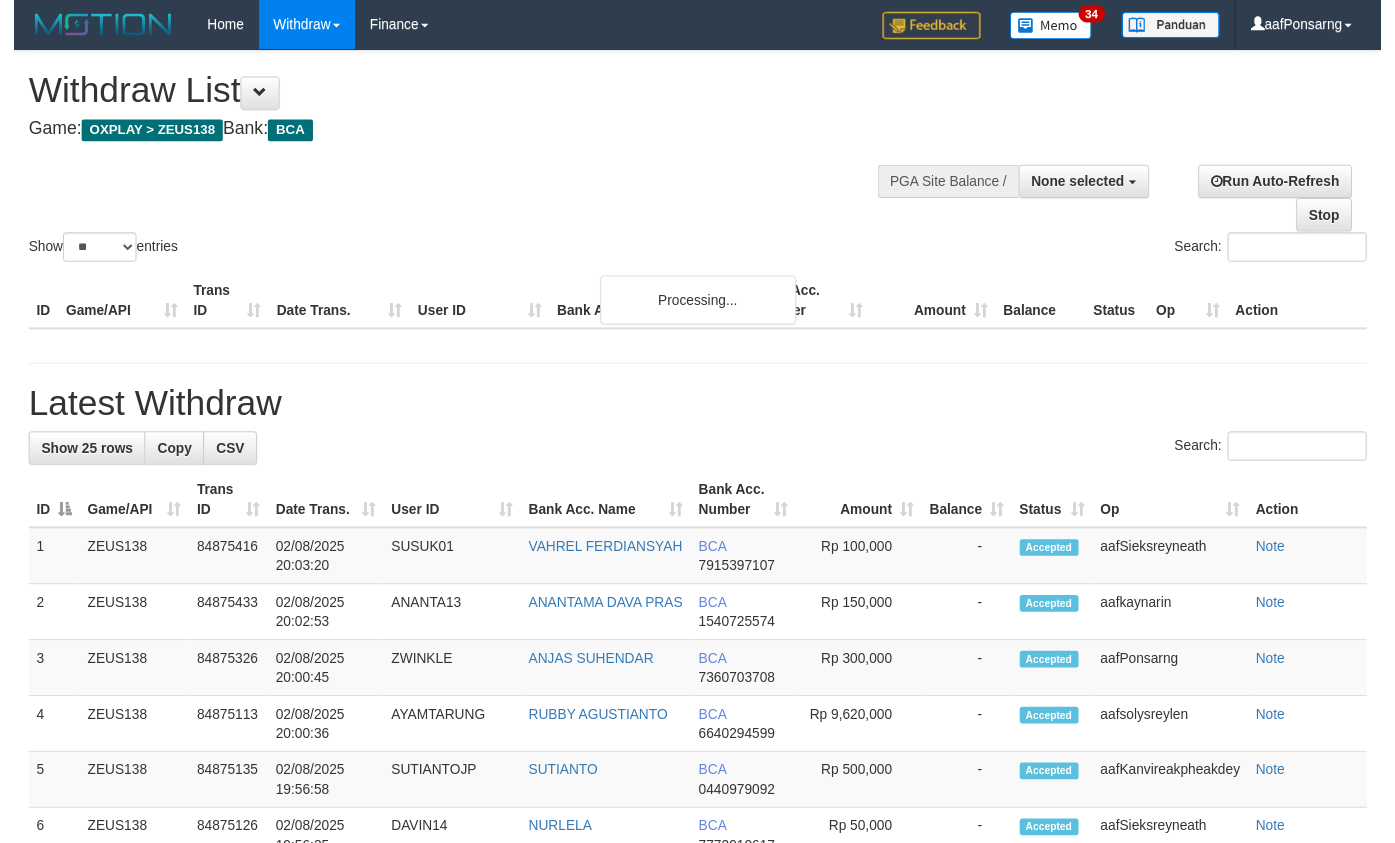 scroll, scrollTop: 198, scrollLeft: 0, axis: vertical 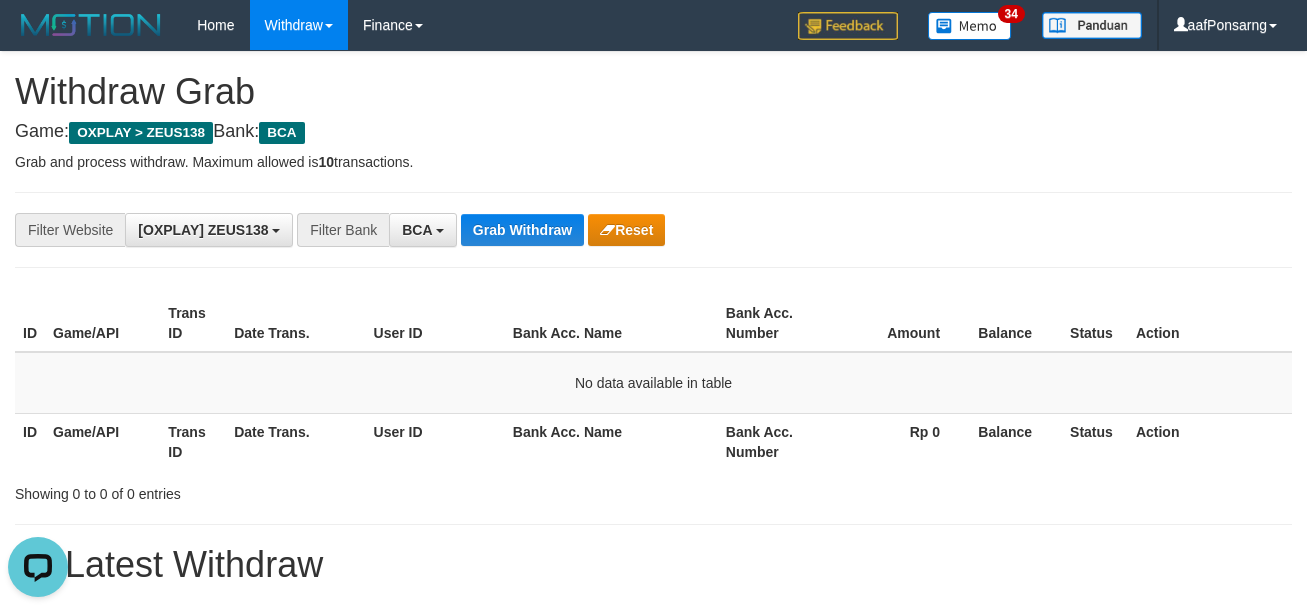click on "**********" at bounding box center [653, 230] 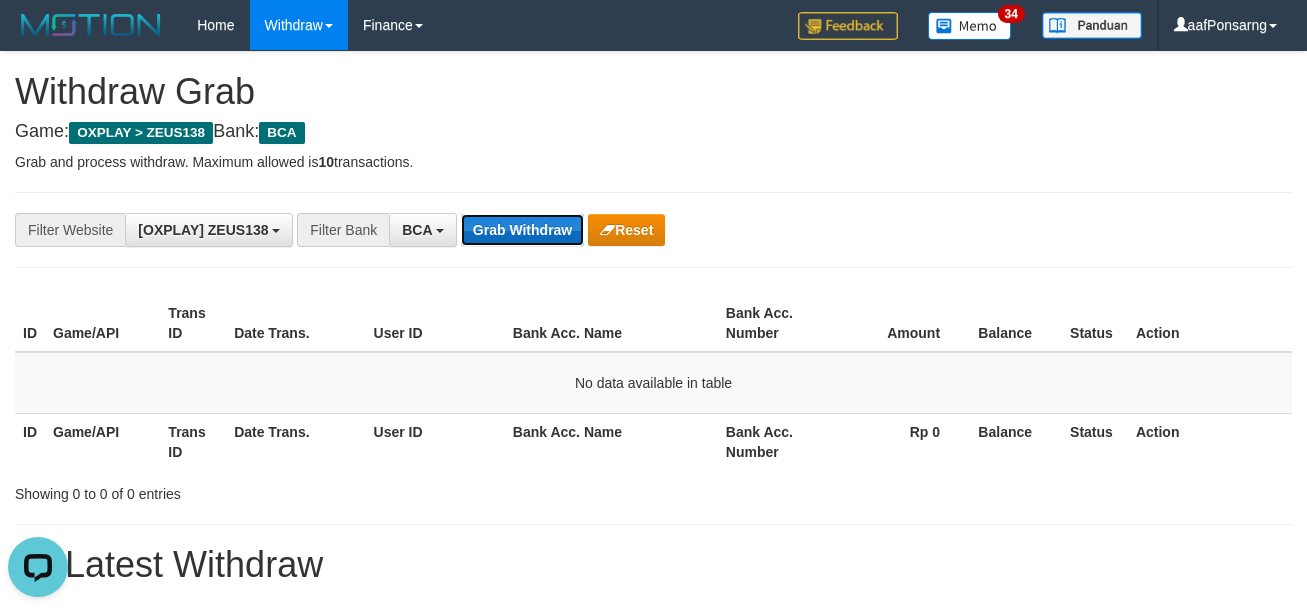 click on "Grab Withdraw" at bounding box center [522, 230] 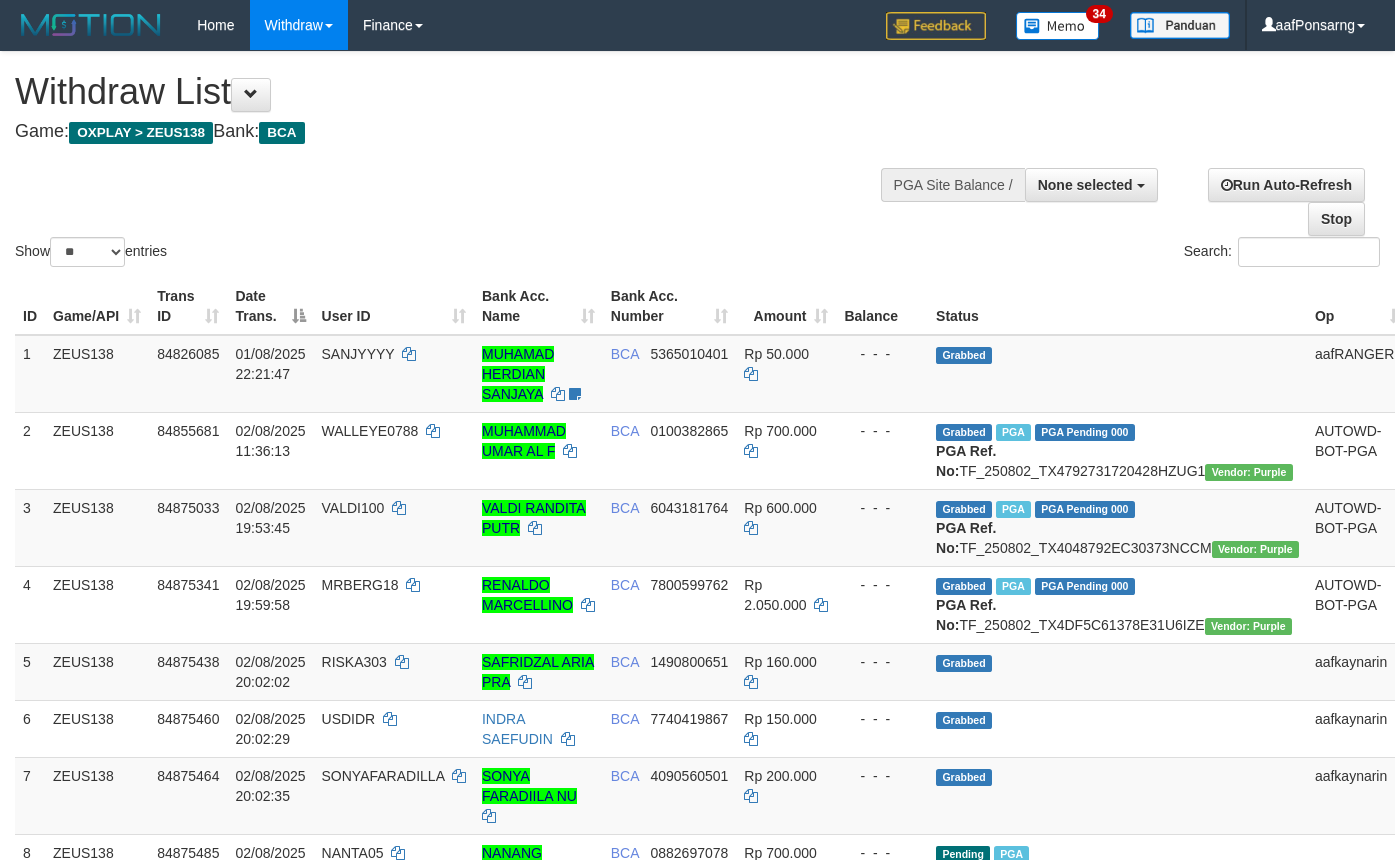 select 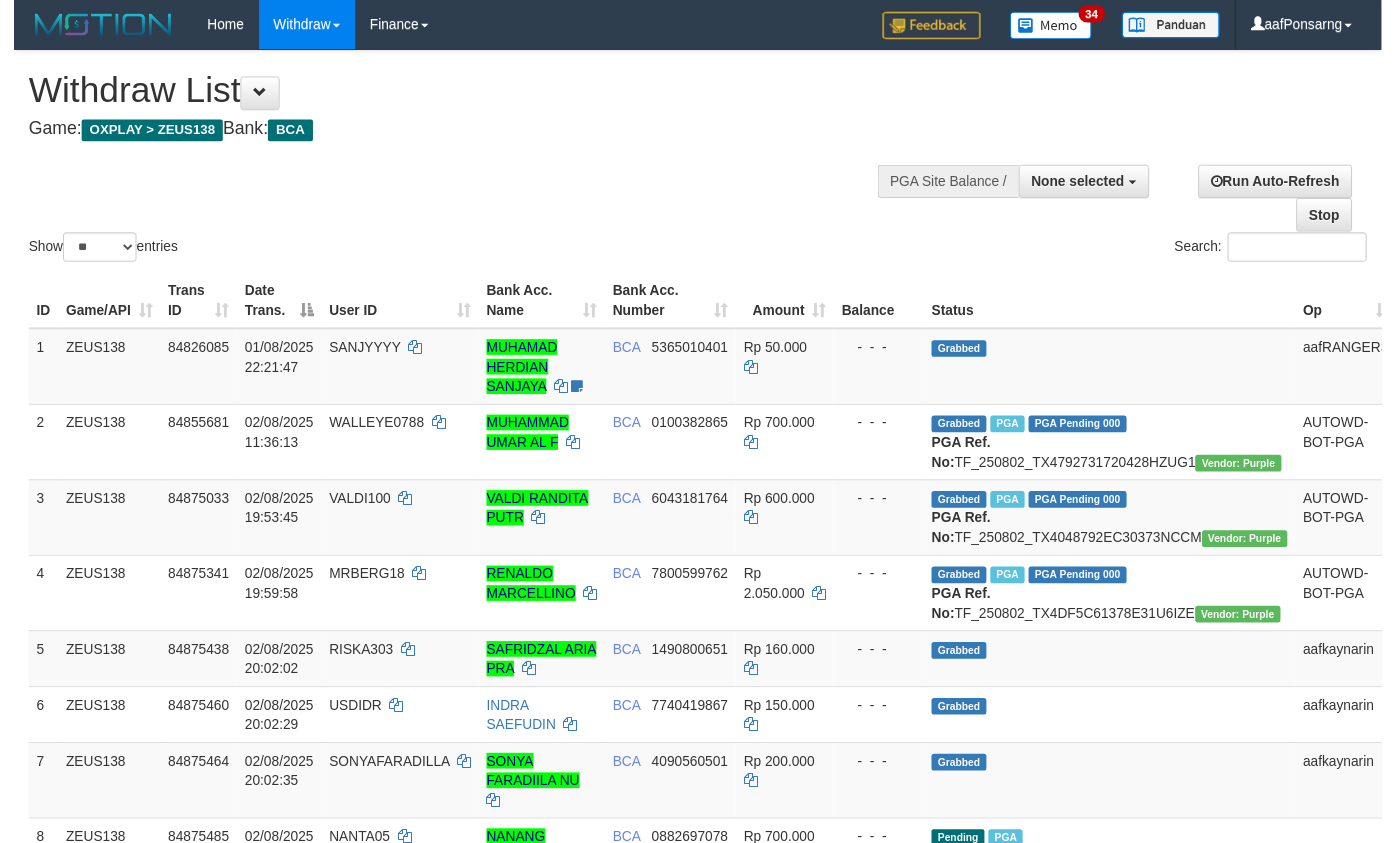 scroll, scrollTop: 197, scrollLeft: 0, axis: vertical 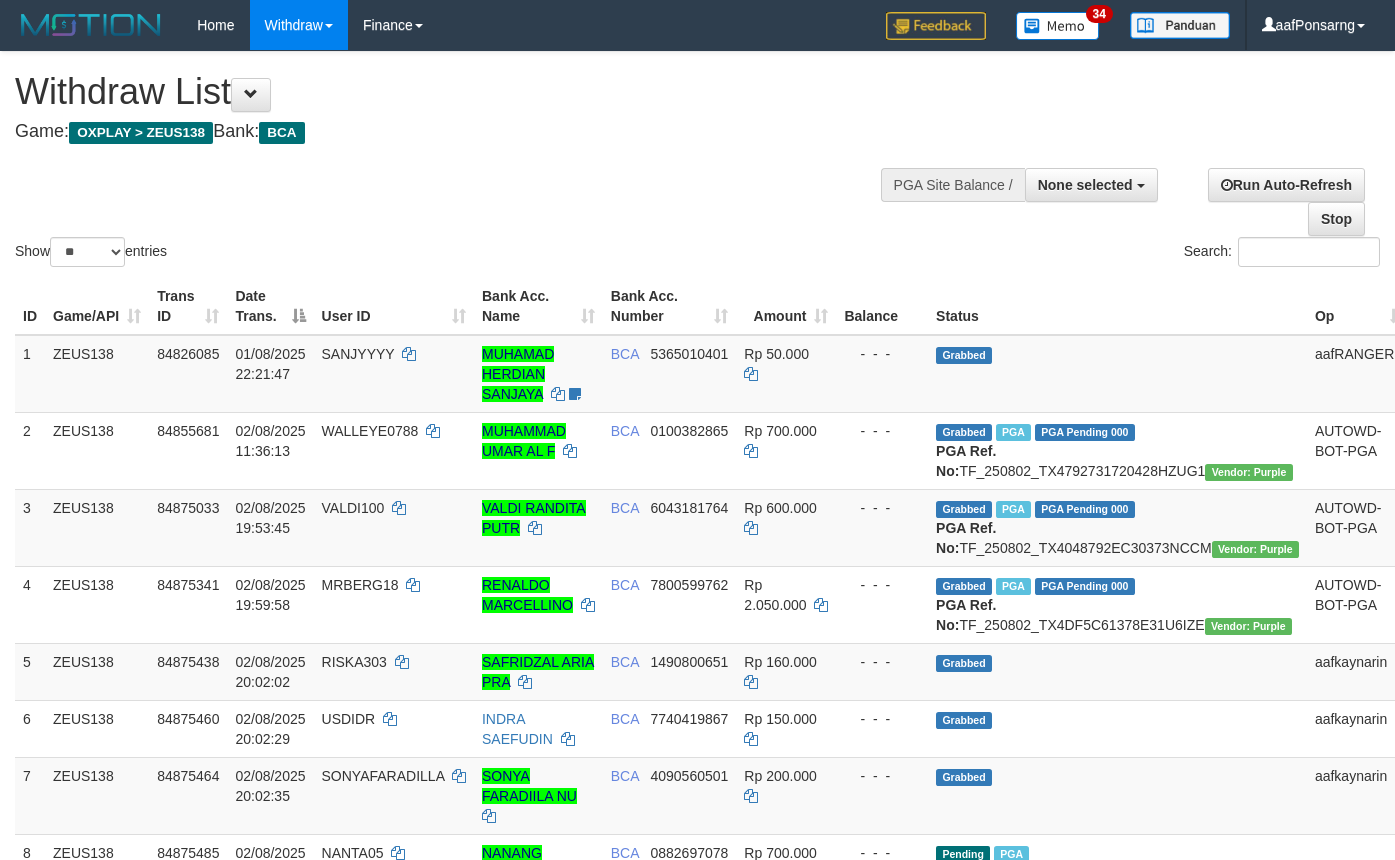 select 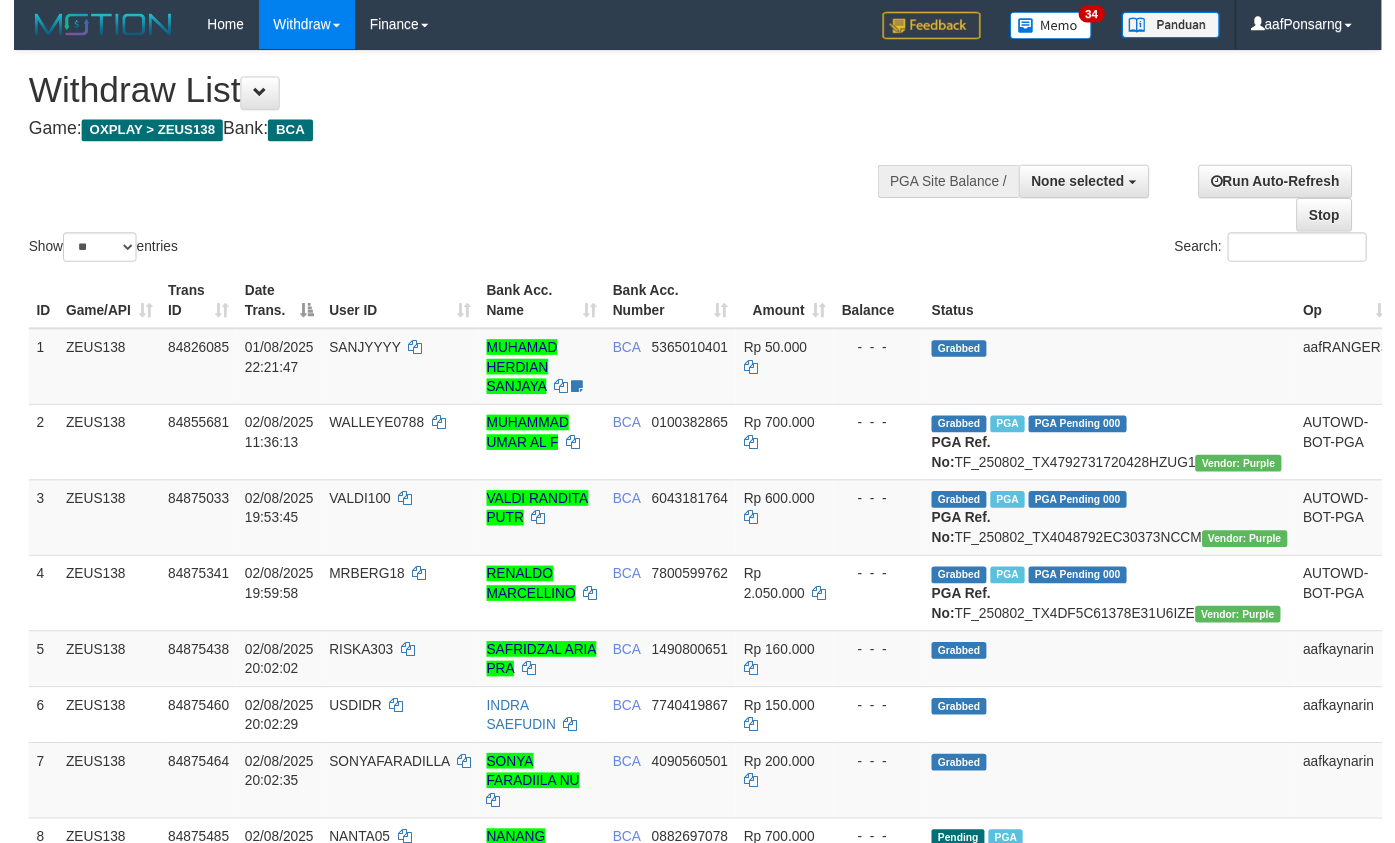 scroll, scrollTop: 196, scrollLeft: 0, axis: vertical 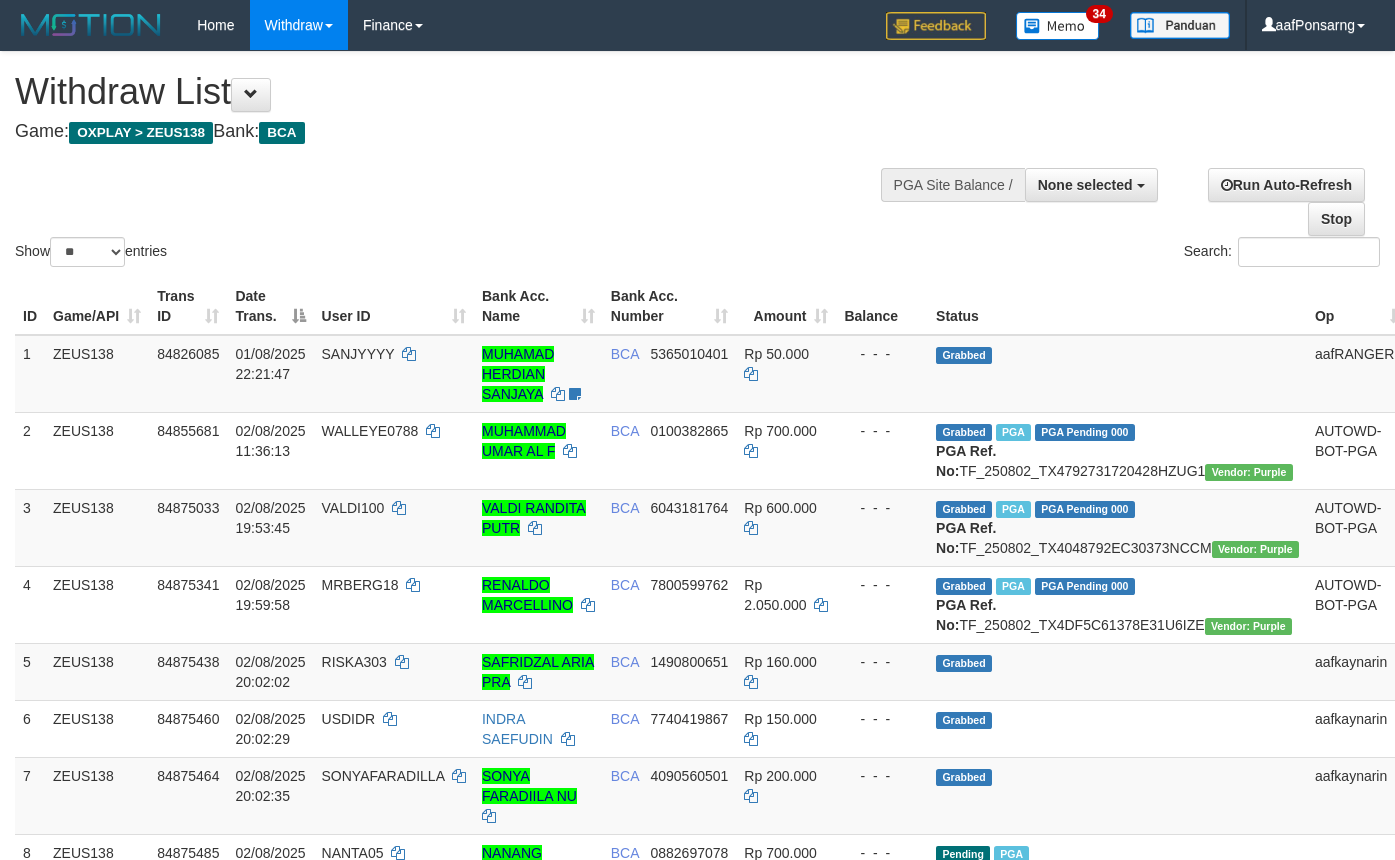 select 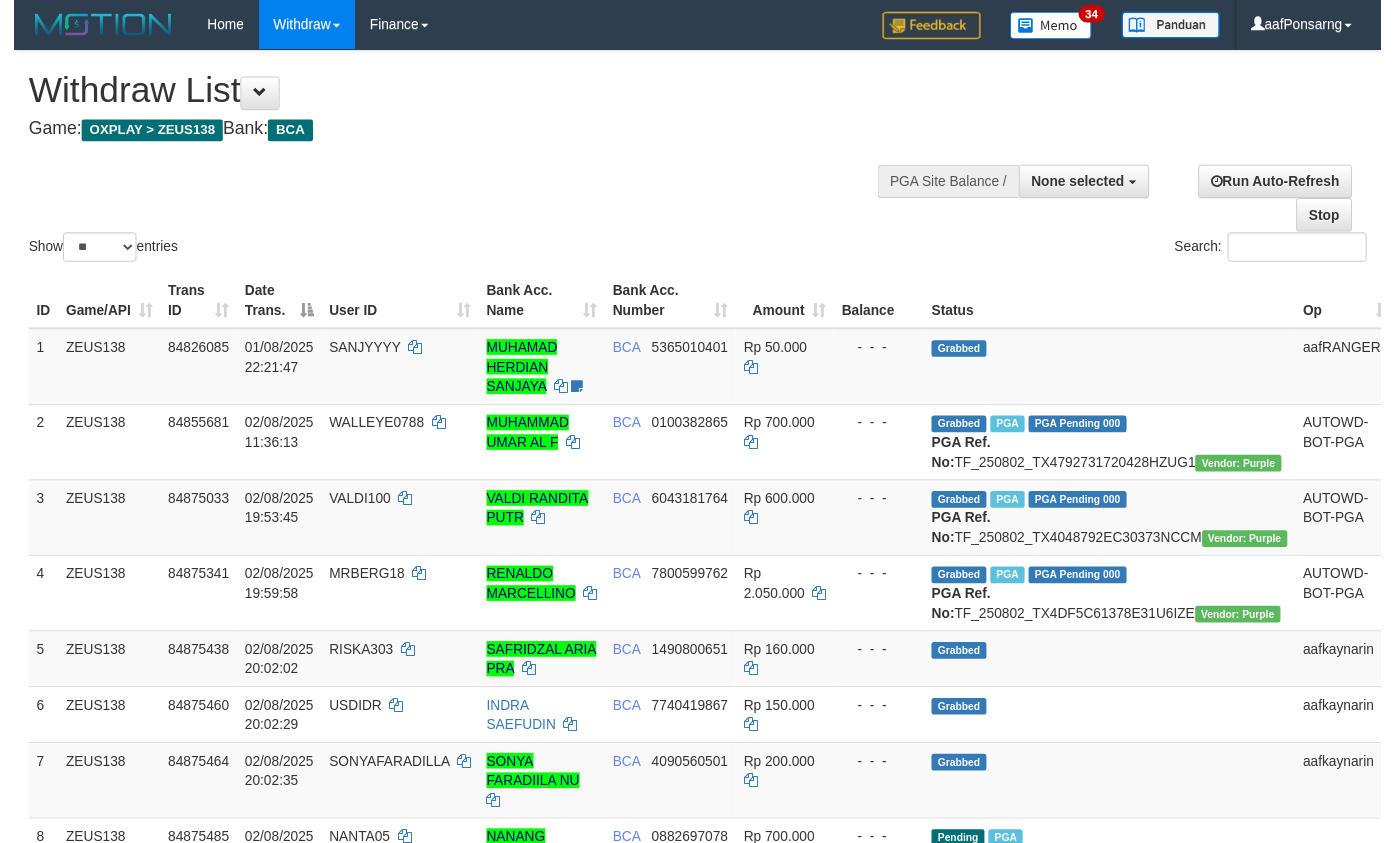 scroll, scrollTop: 195, scrollLeft: 0, axis: vertical 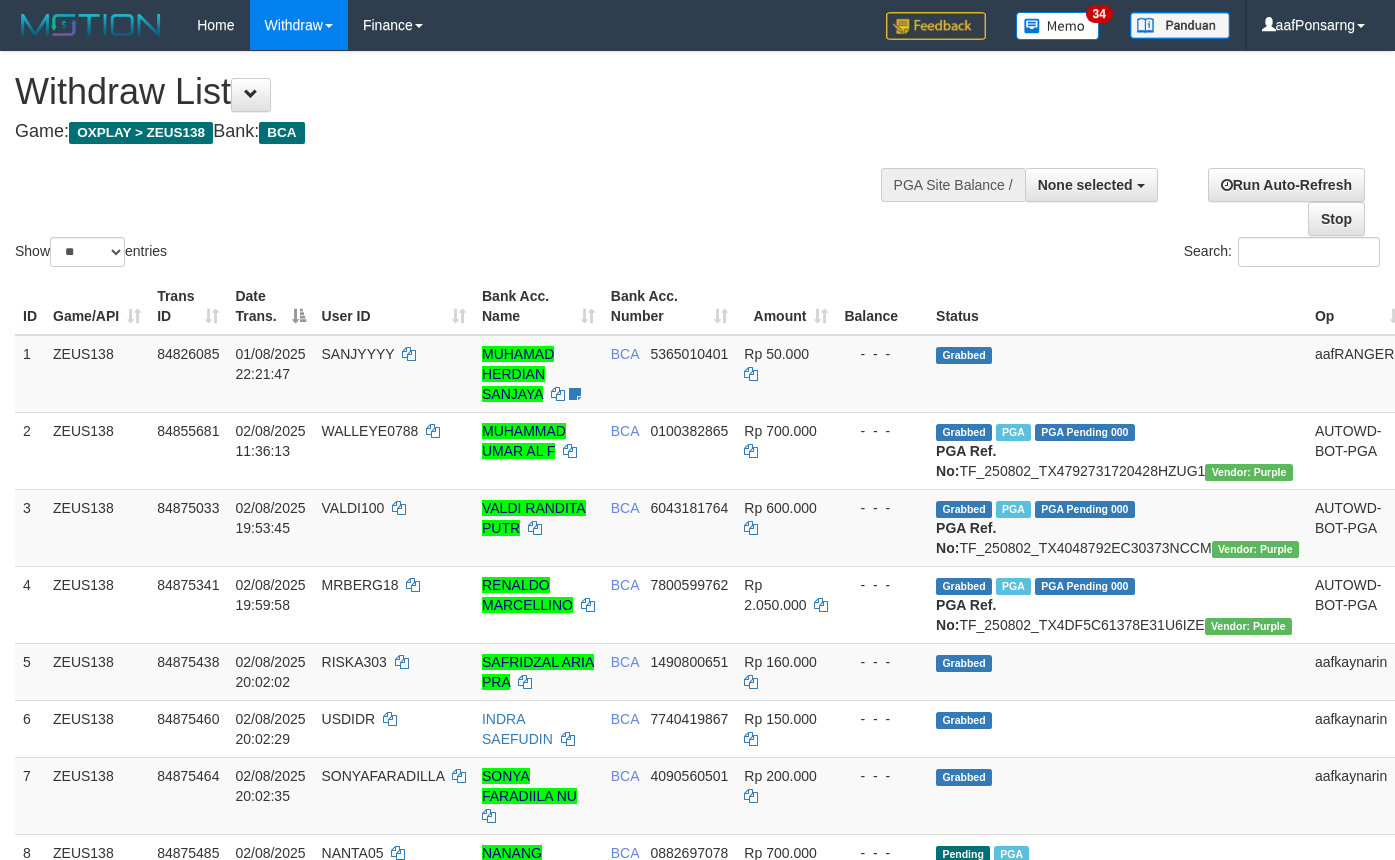 select 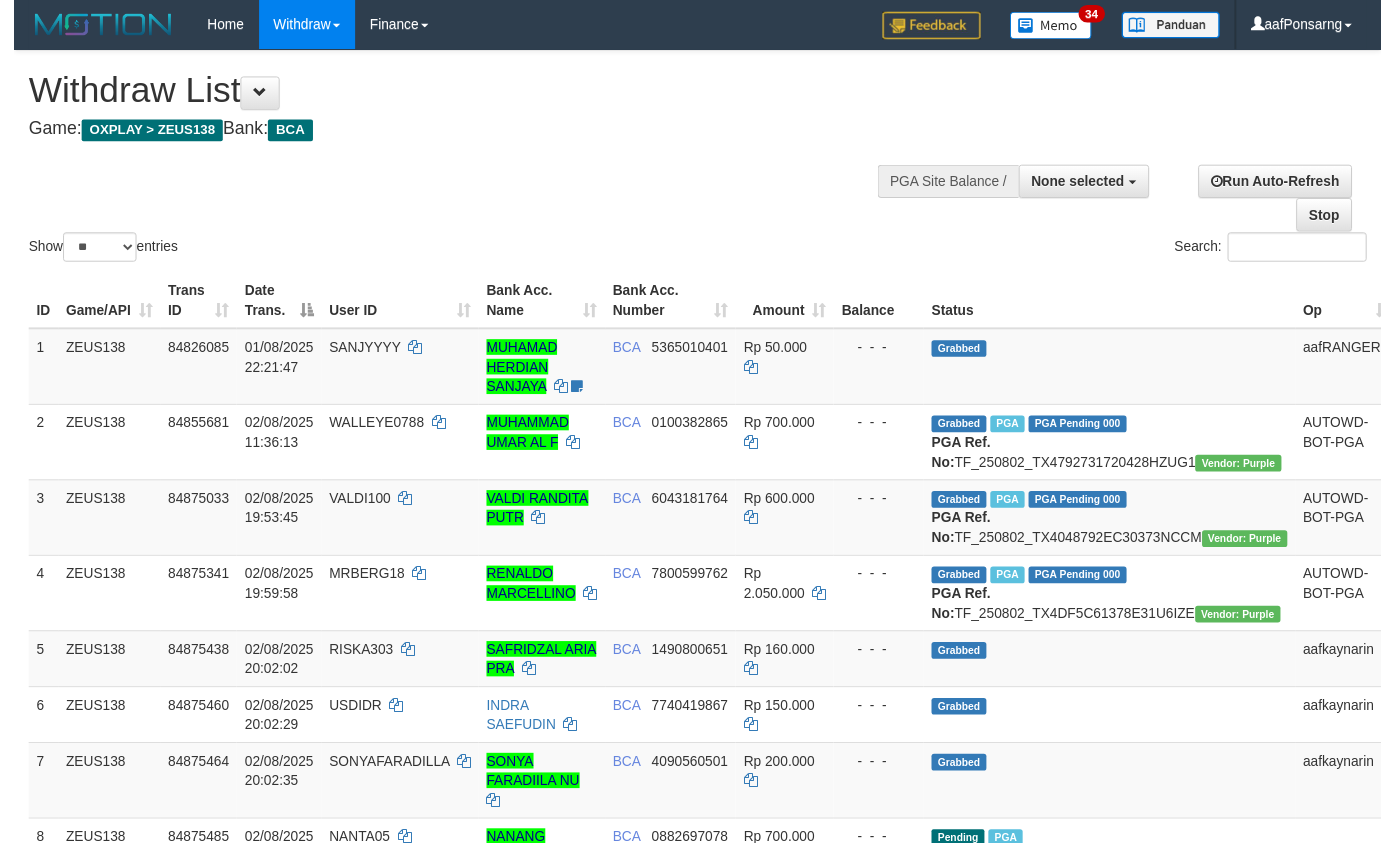 scroll, scrollTop: 194, scrollLeft: 0, axis: vertical 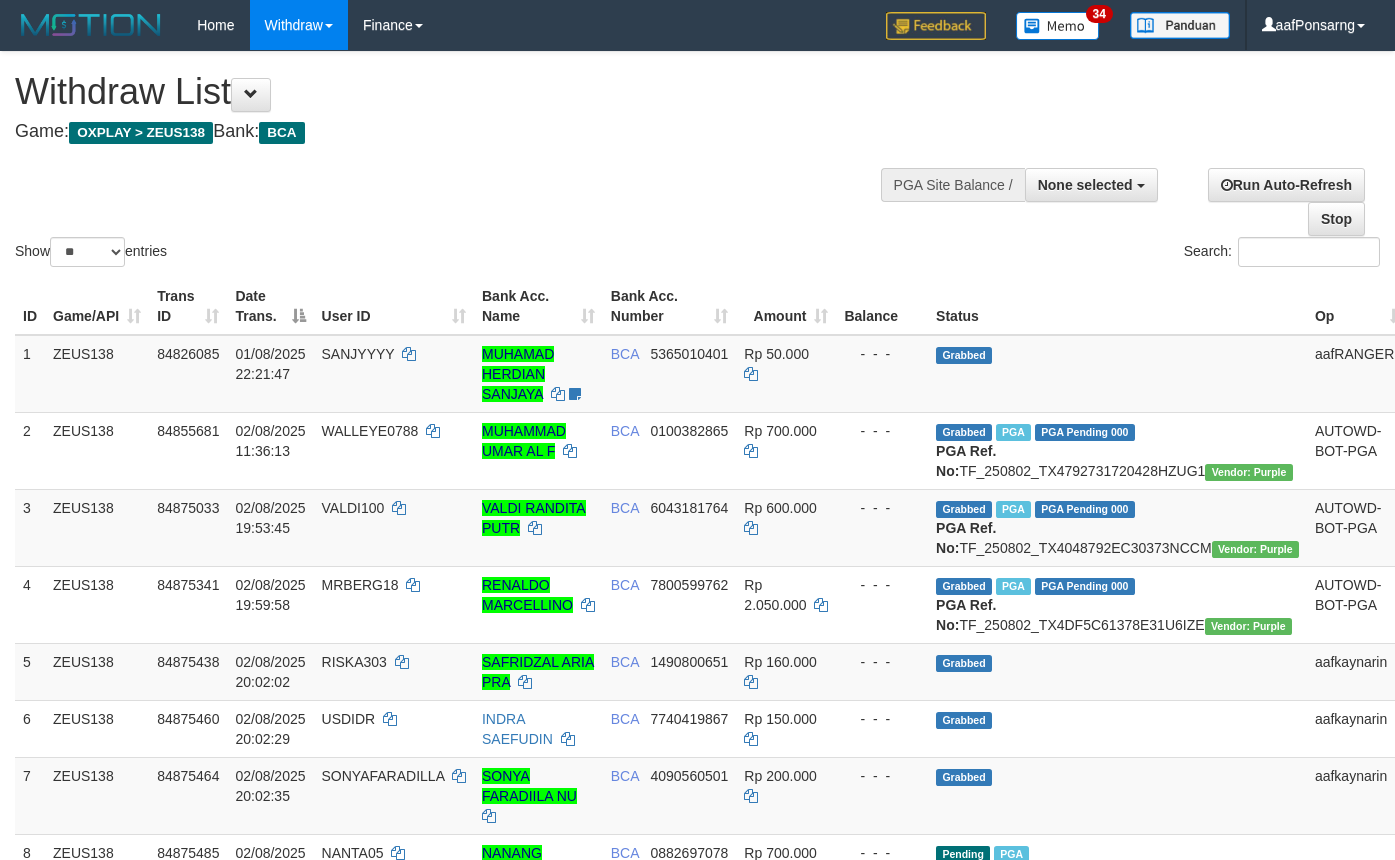 select 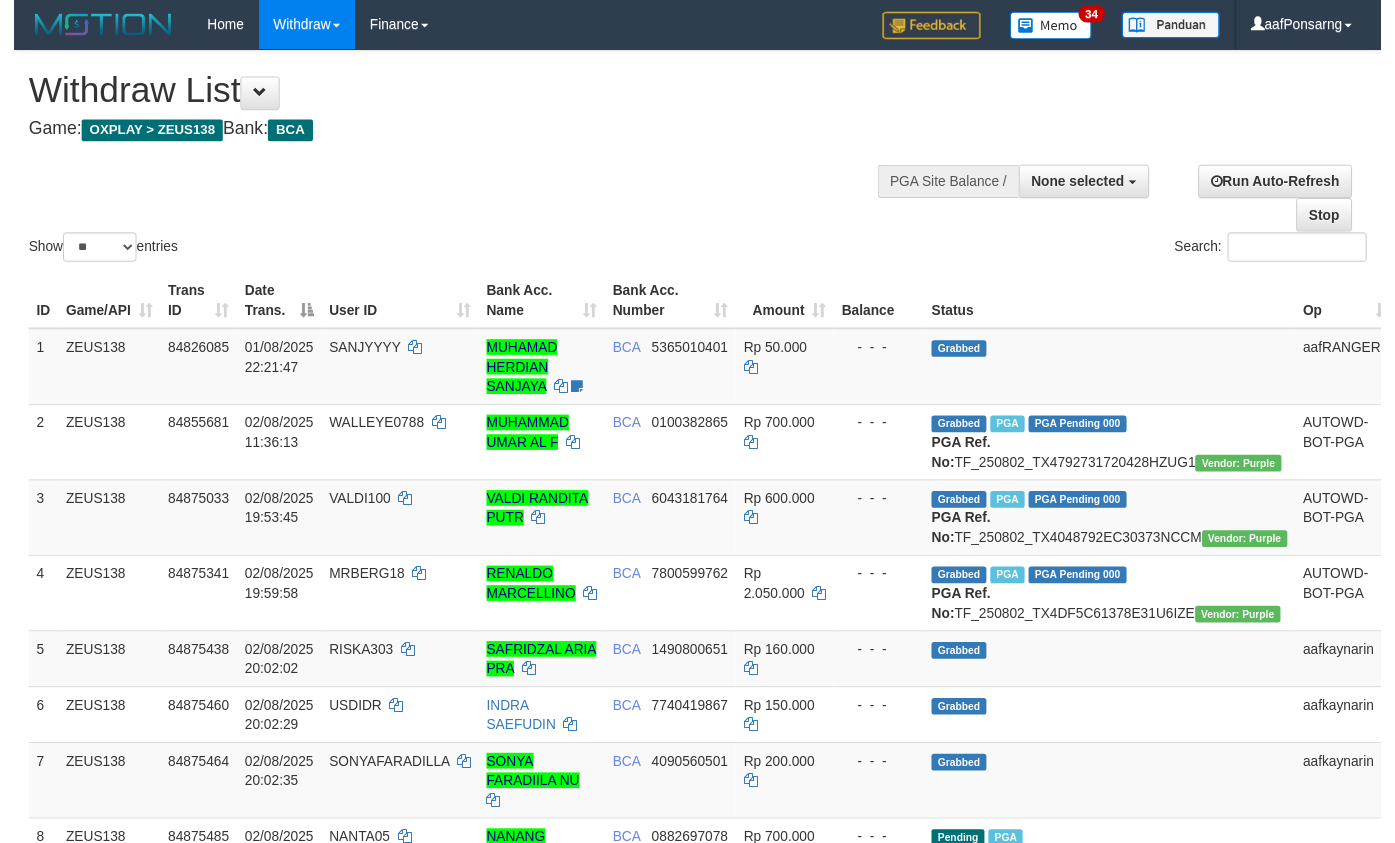 scroll, scrollTop: 193, scrollLeft: 0, axis: vertical 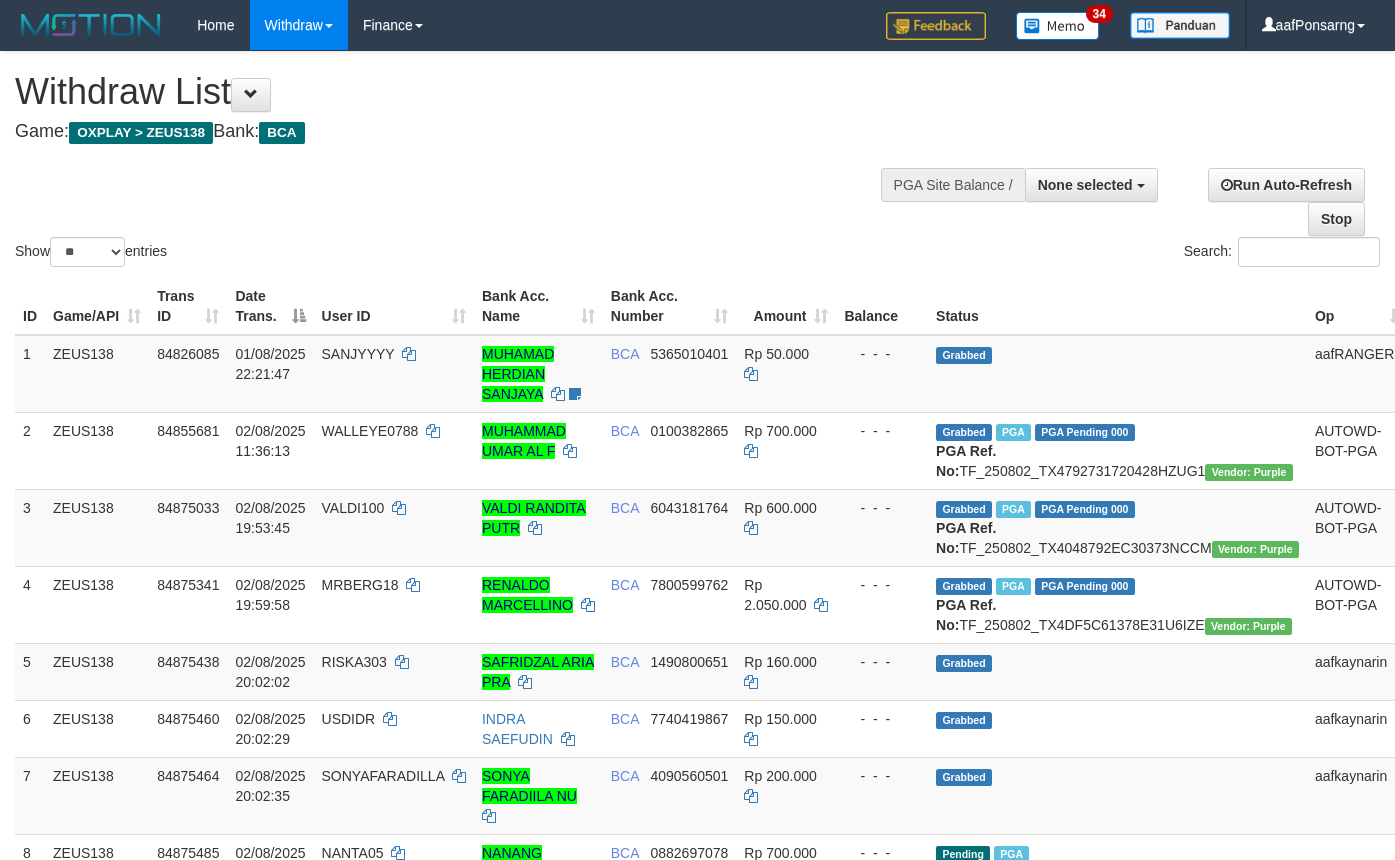 select 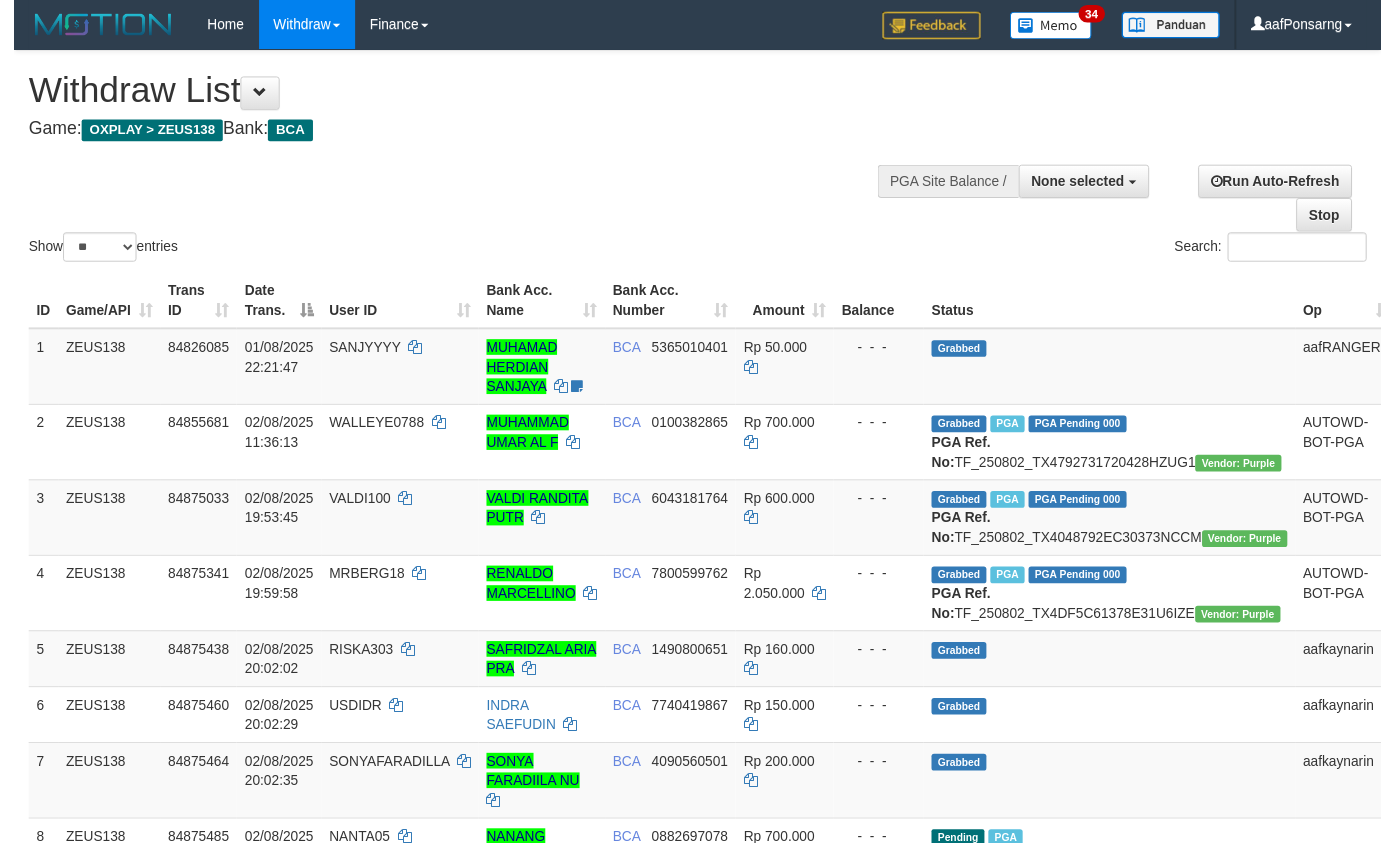 scroll, scrollTop: 192, scrollLeft: 0, axis: vertical 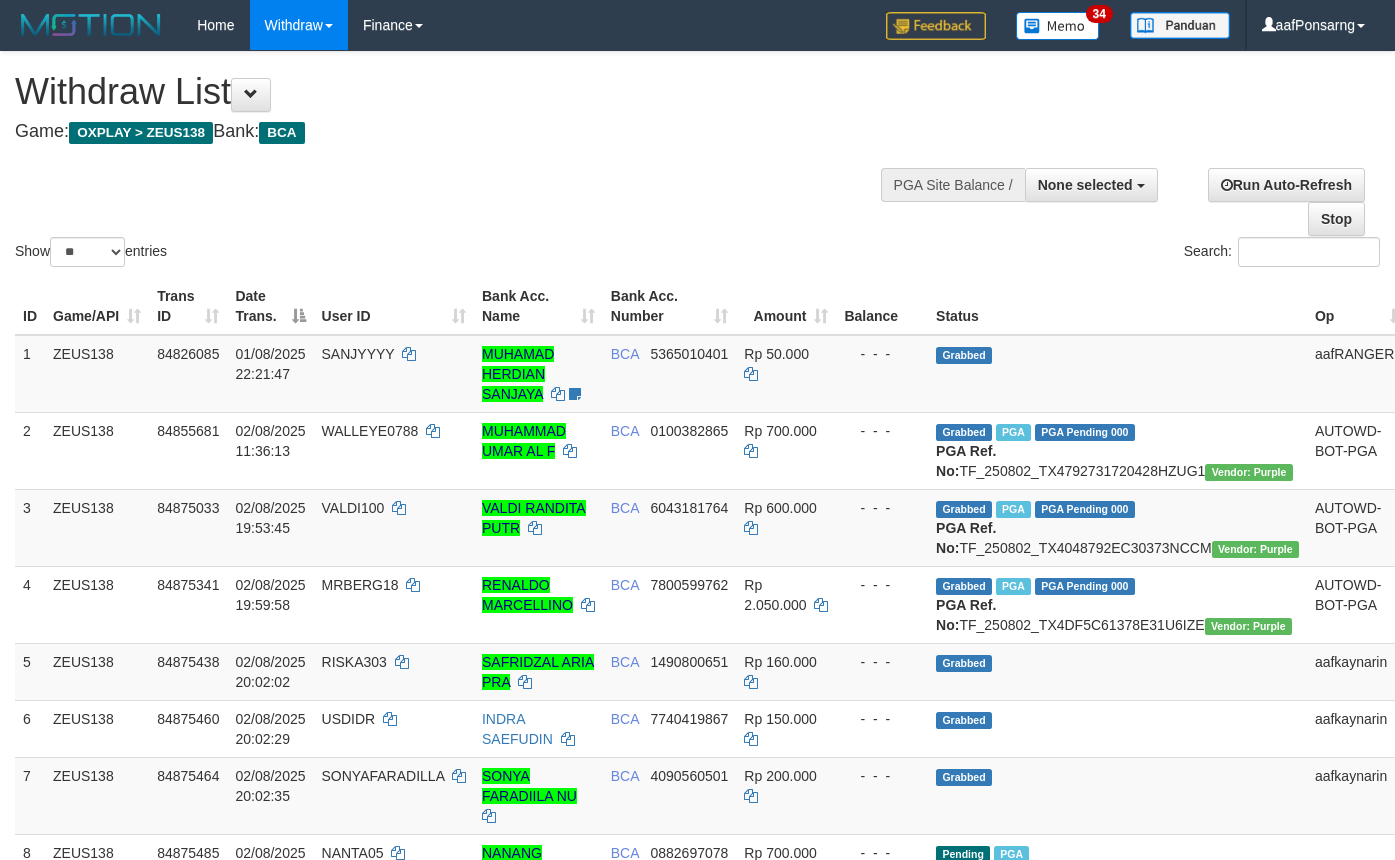 select 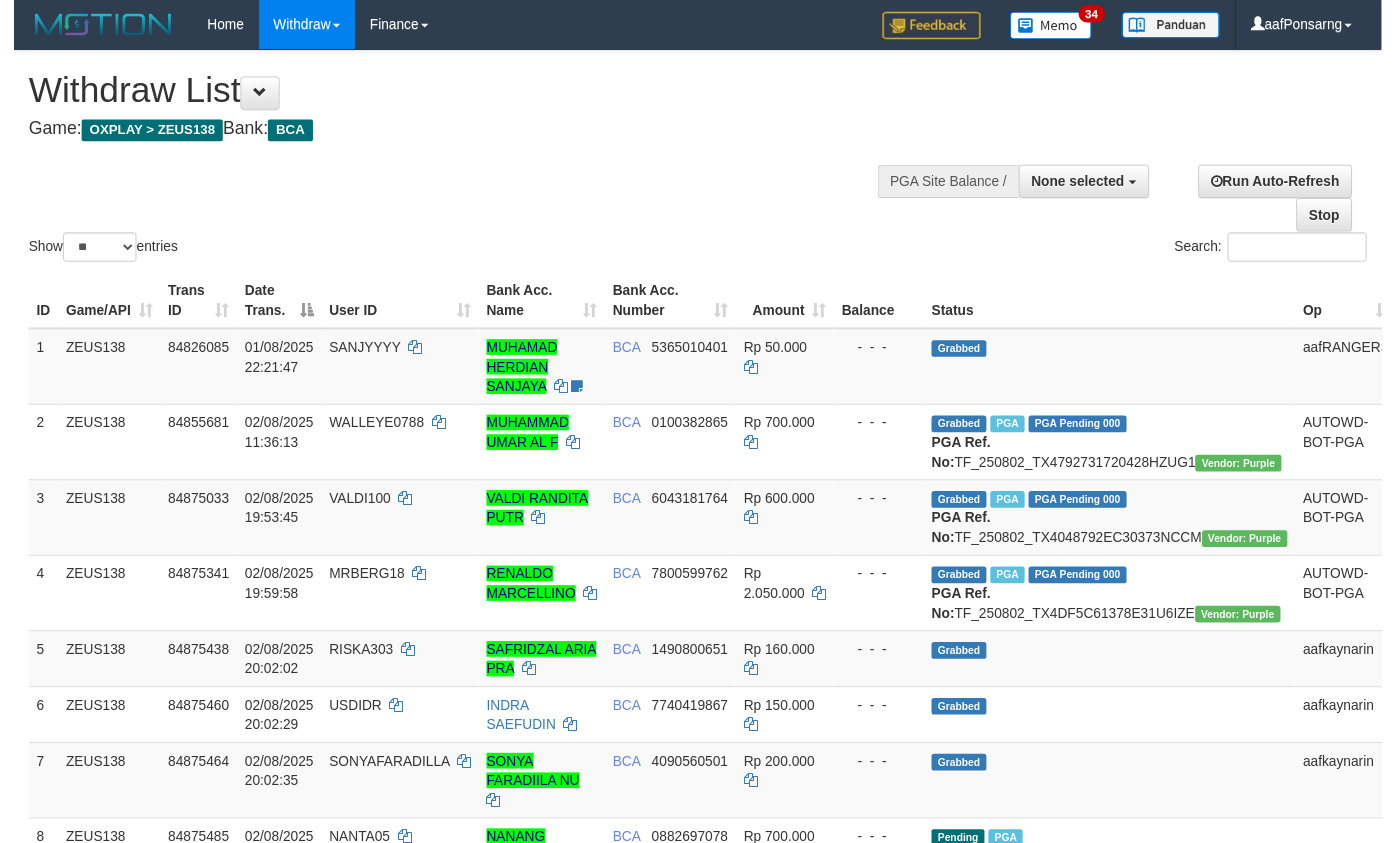 scroll, scrollTop: 191, scrollLeft: 0, axis: vertical 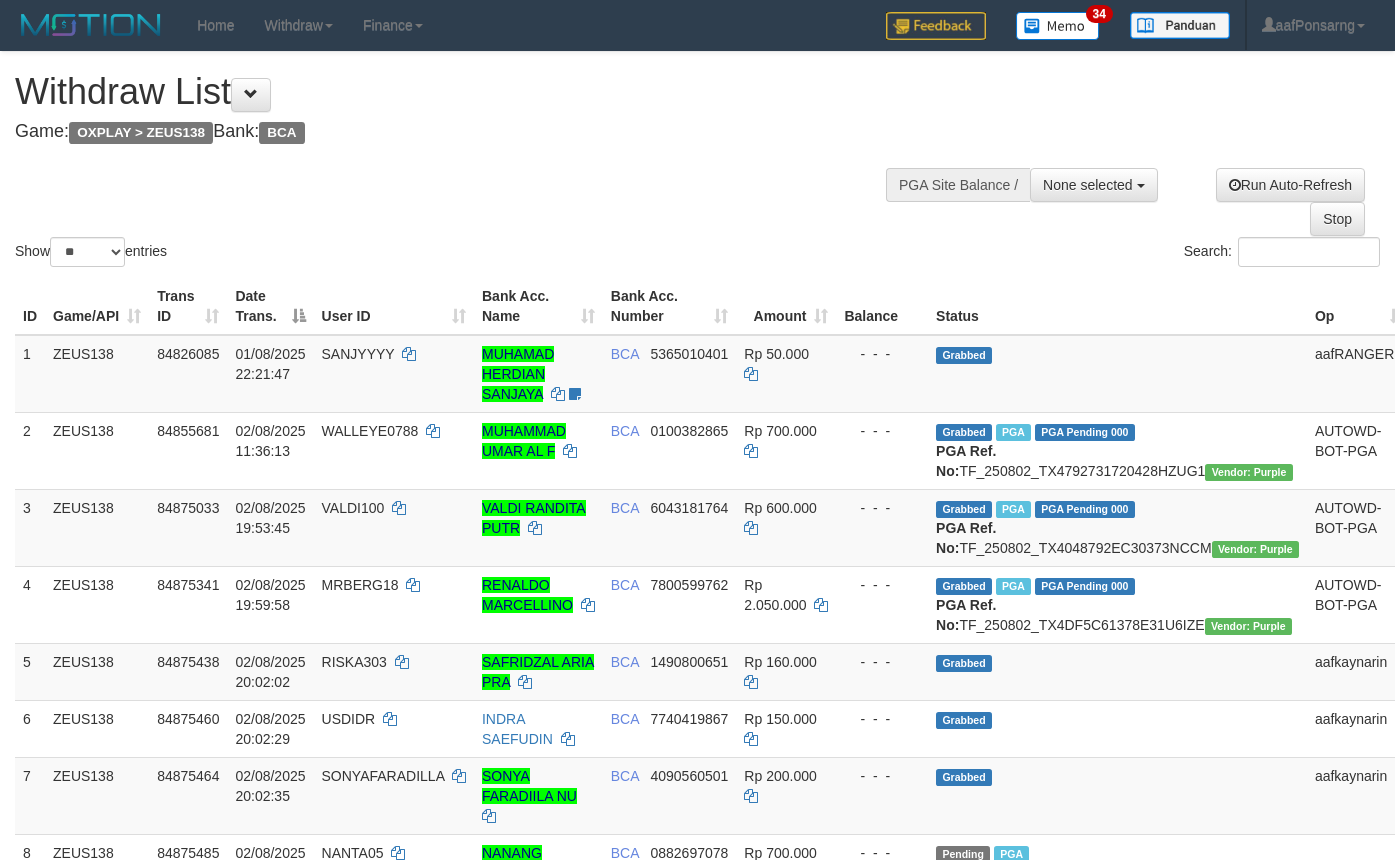 select 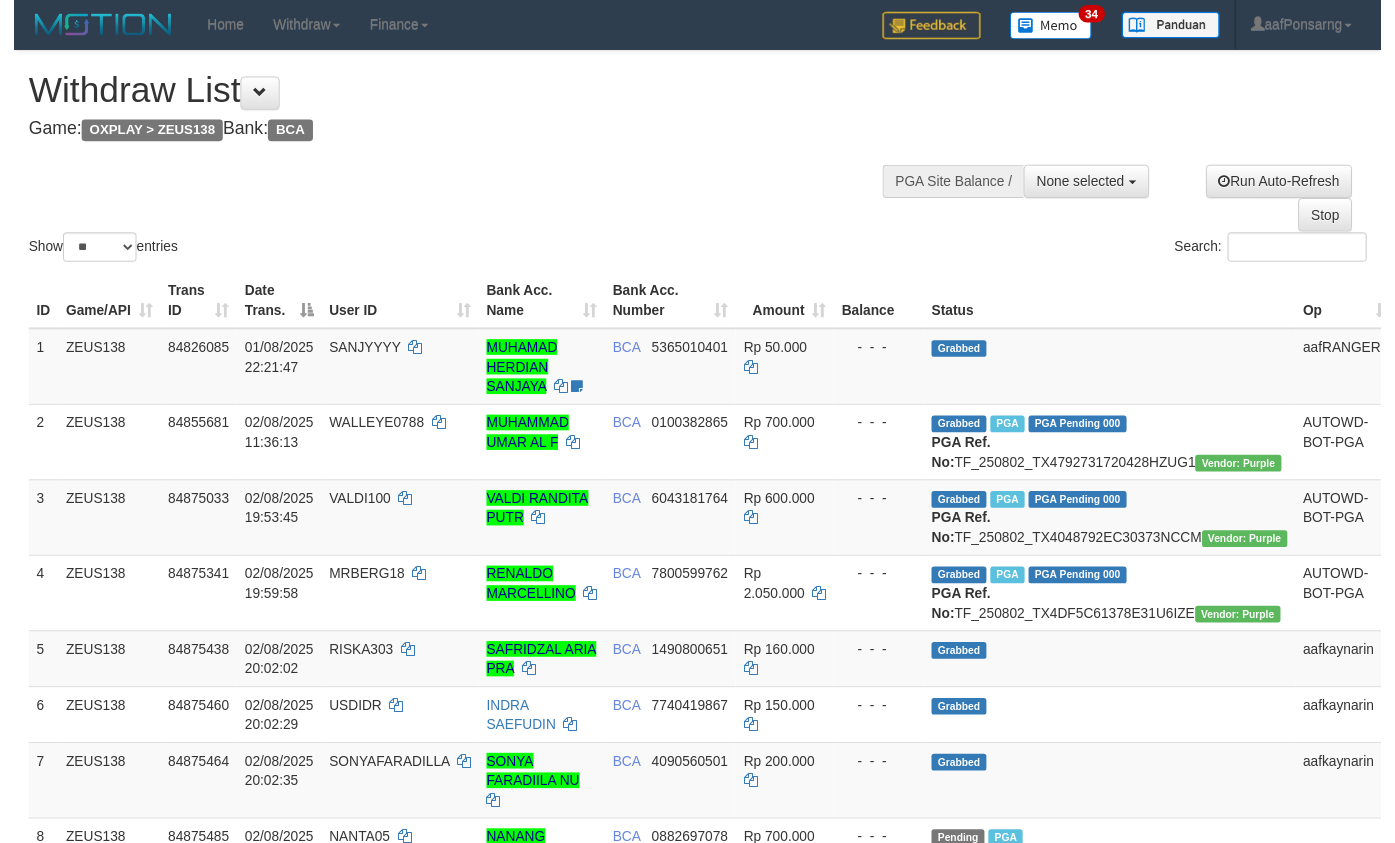 scroll, scrollTop: 190, scrollLeft: 0, axis: vertical 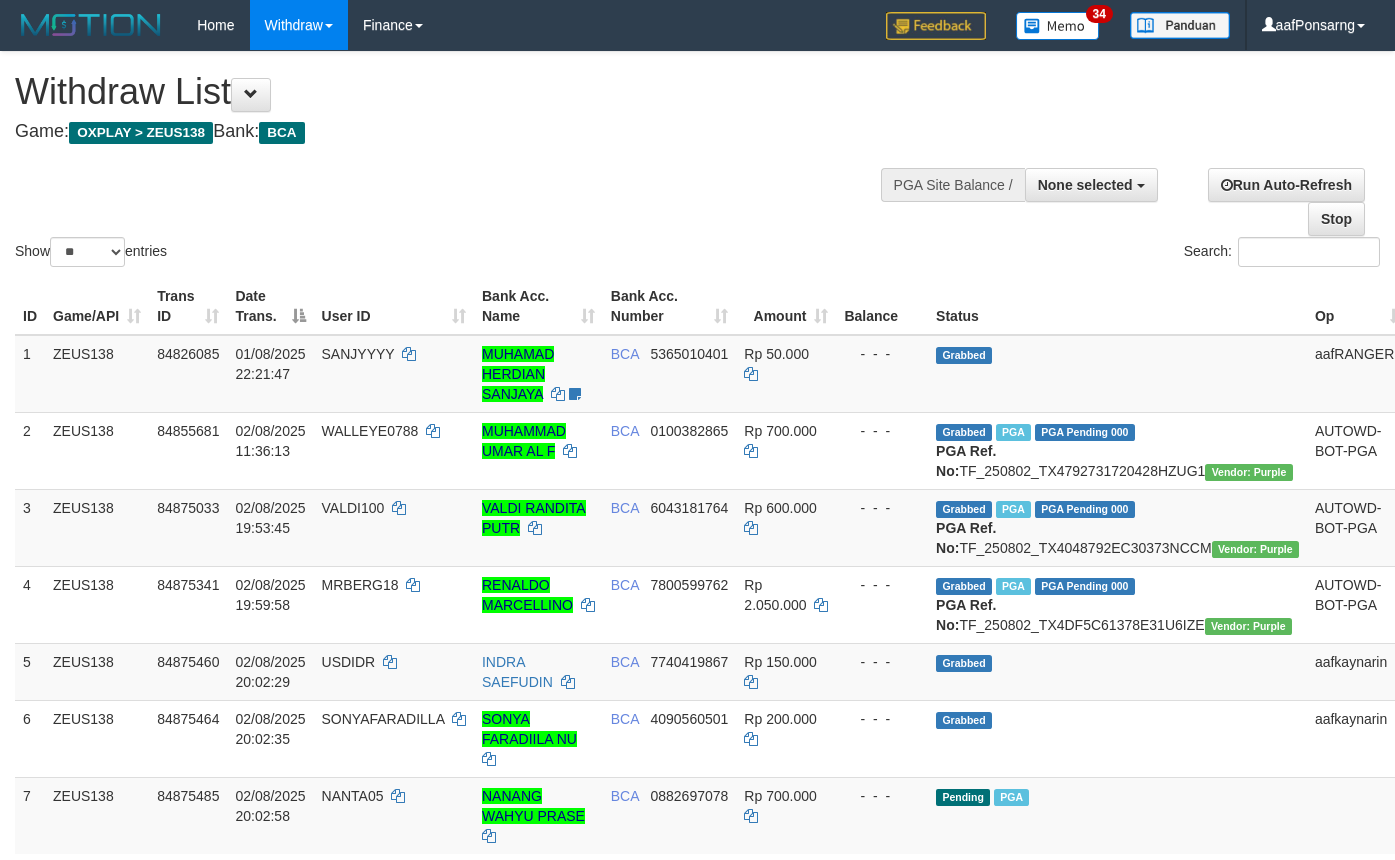 select 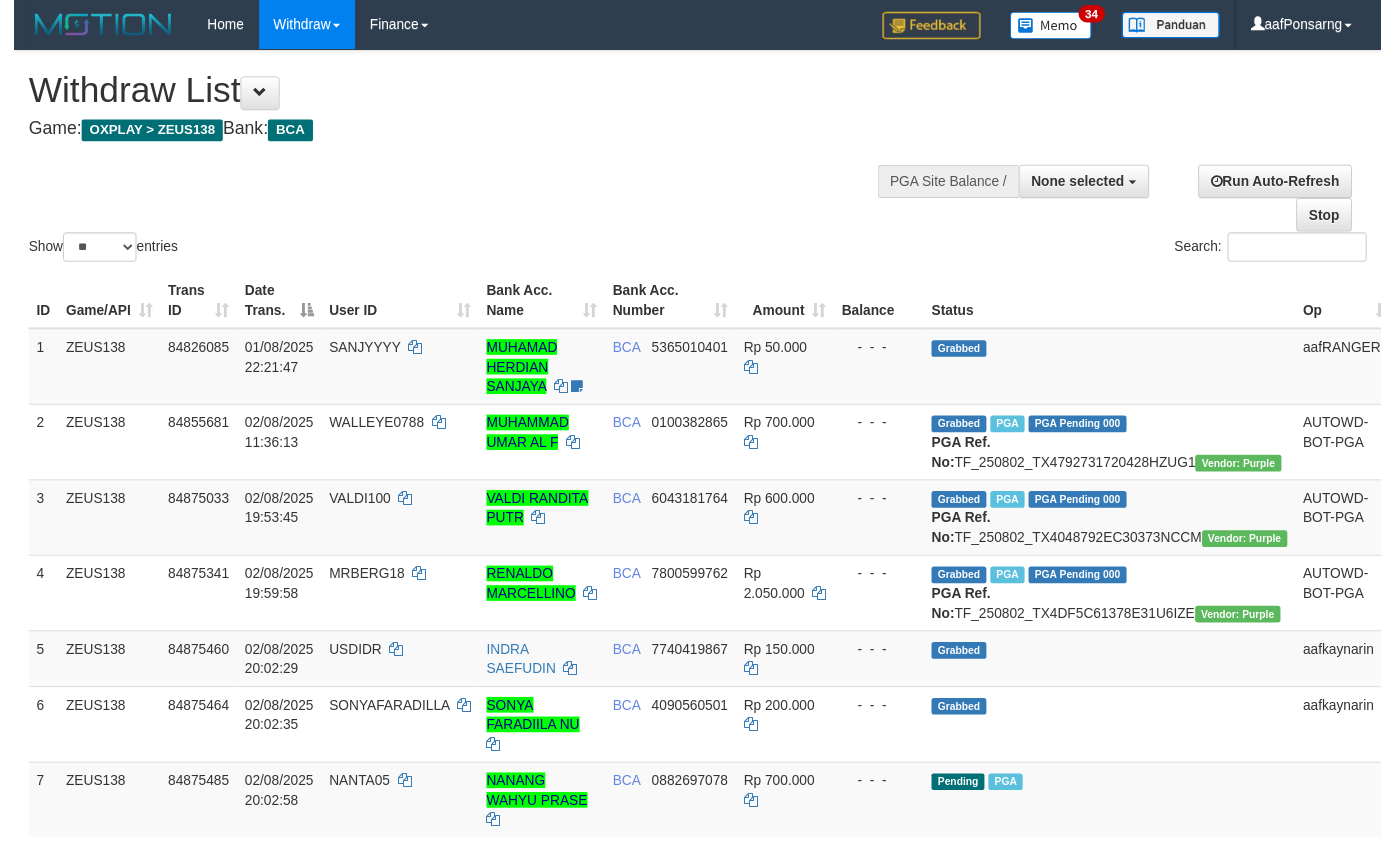 scroll, scrollTop: 189, scrollLeft: 0, axis: vertical 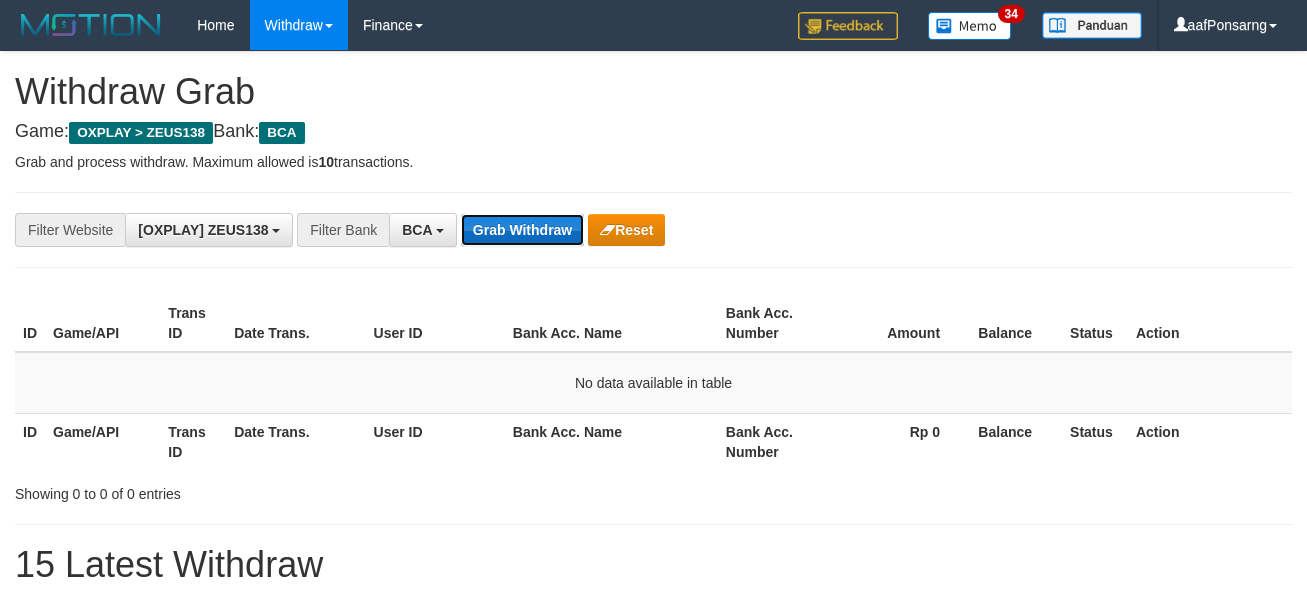 click on "Grab Withdraw" at bounding box center (522, 230) 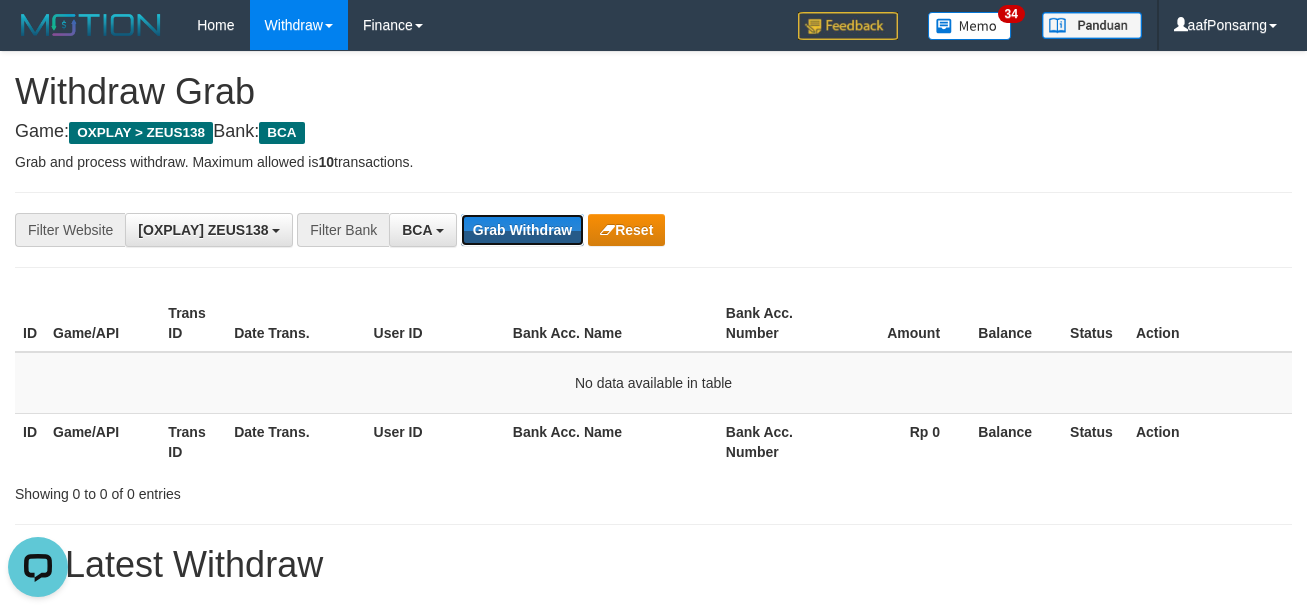 scroll, scrollTop: 0, scrollLeft: 0, axis: both 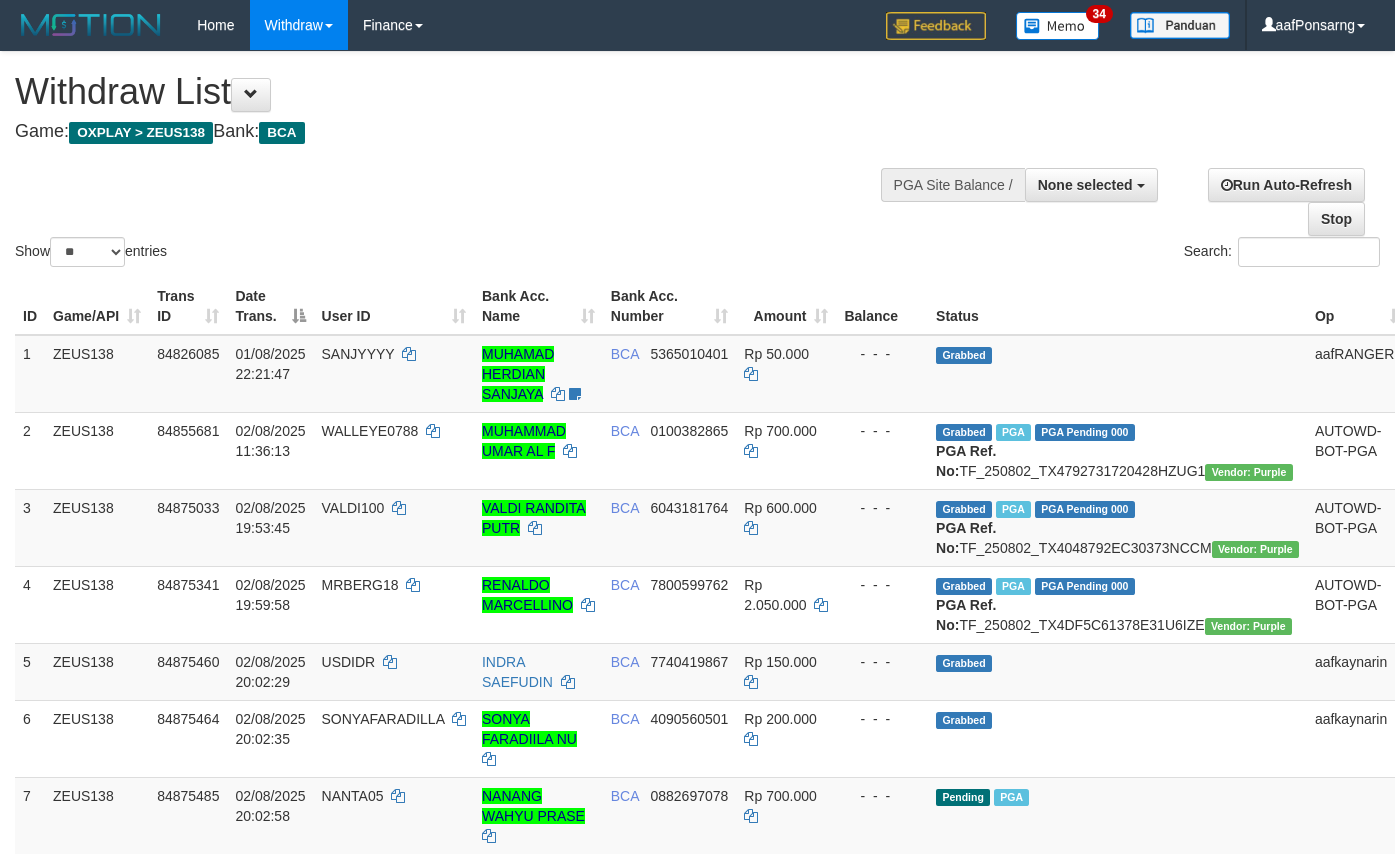 select 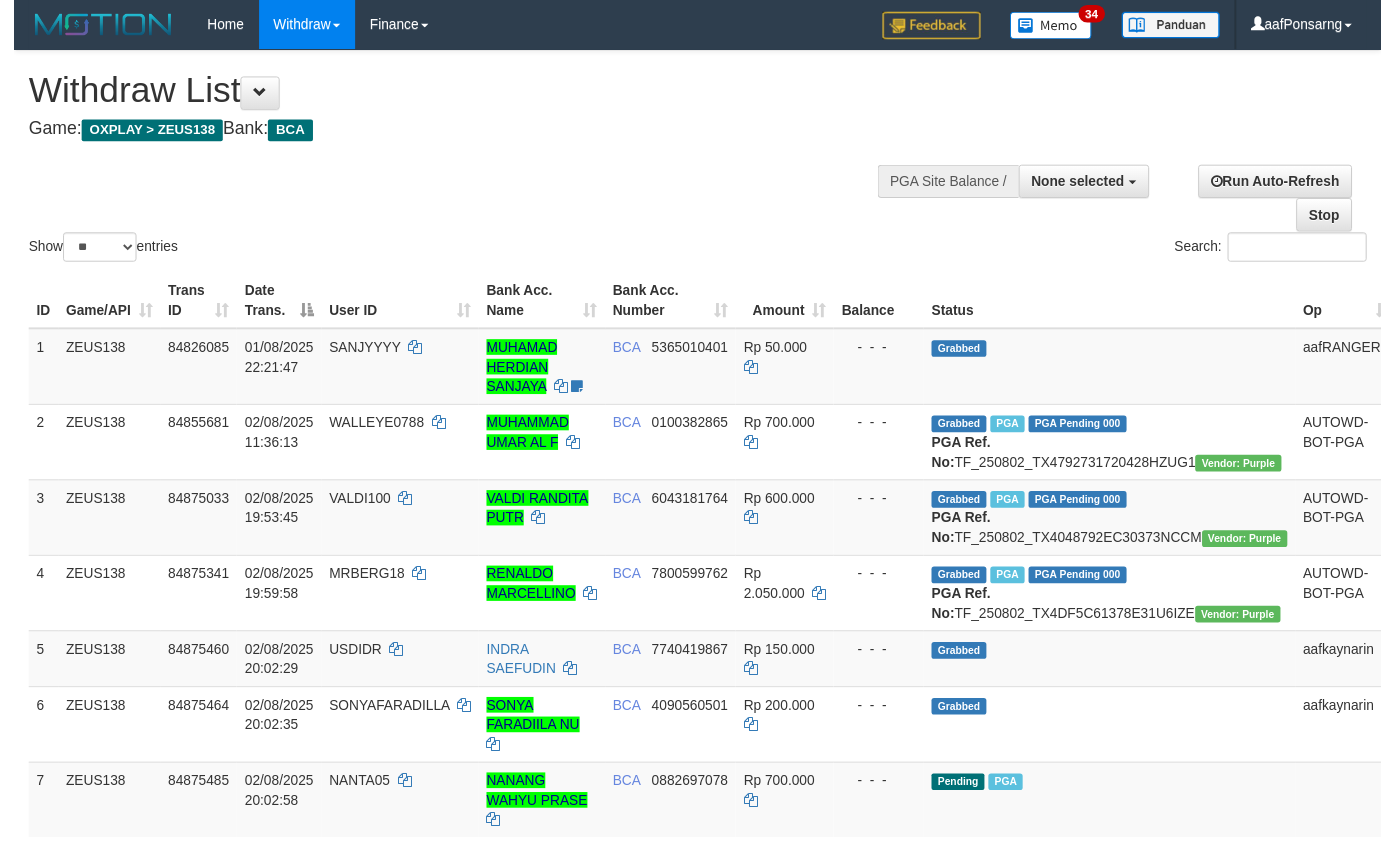 scroll, scrollTop: 188, scrollLeft: 0, axis: vertical 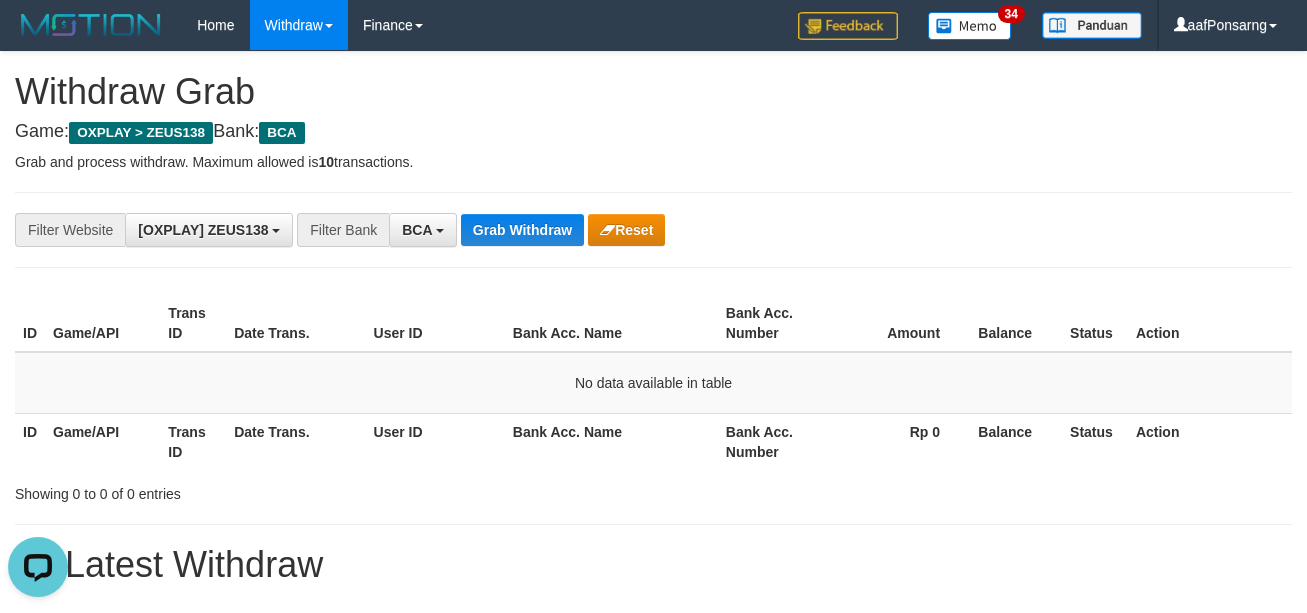 click on "**********" at bounding box center (653, 230) 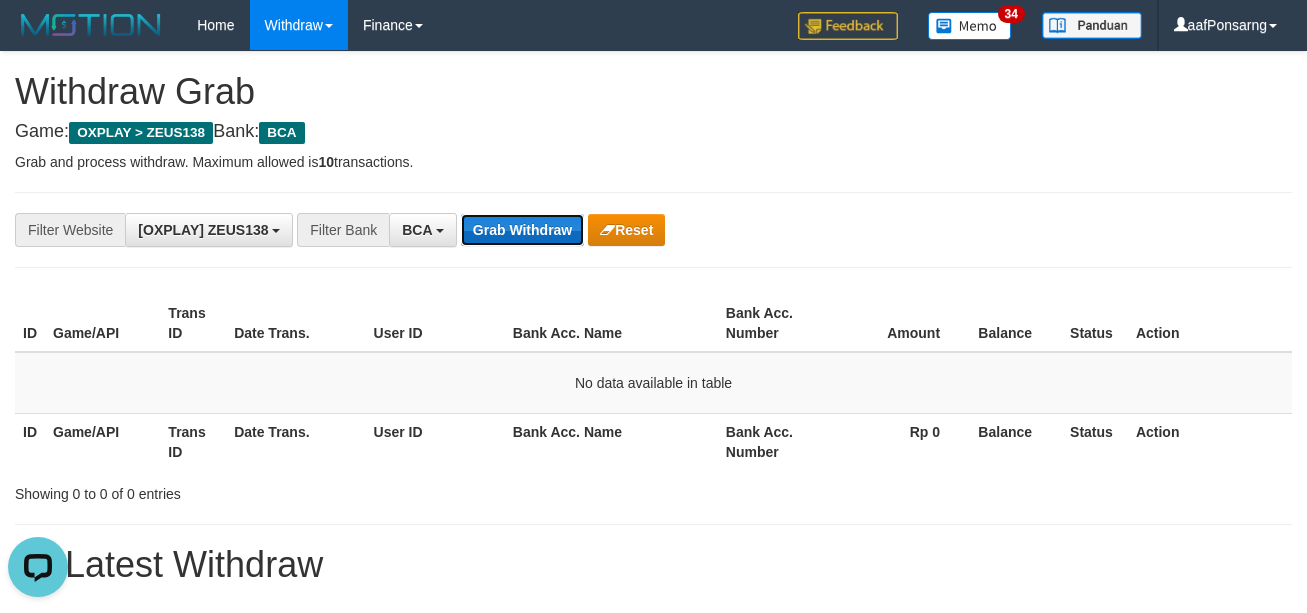 click on "Grab Withdraw" at bounding box center (522, 230) 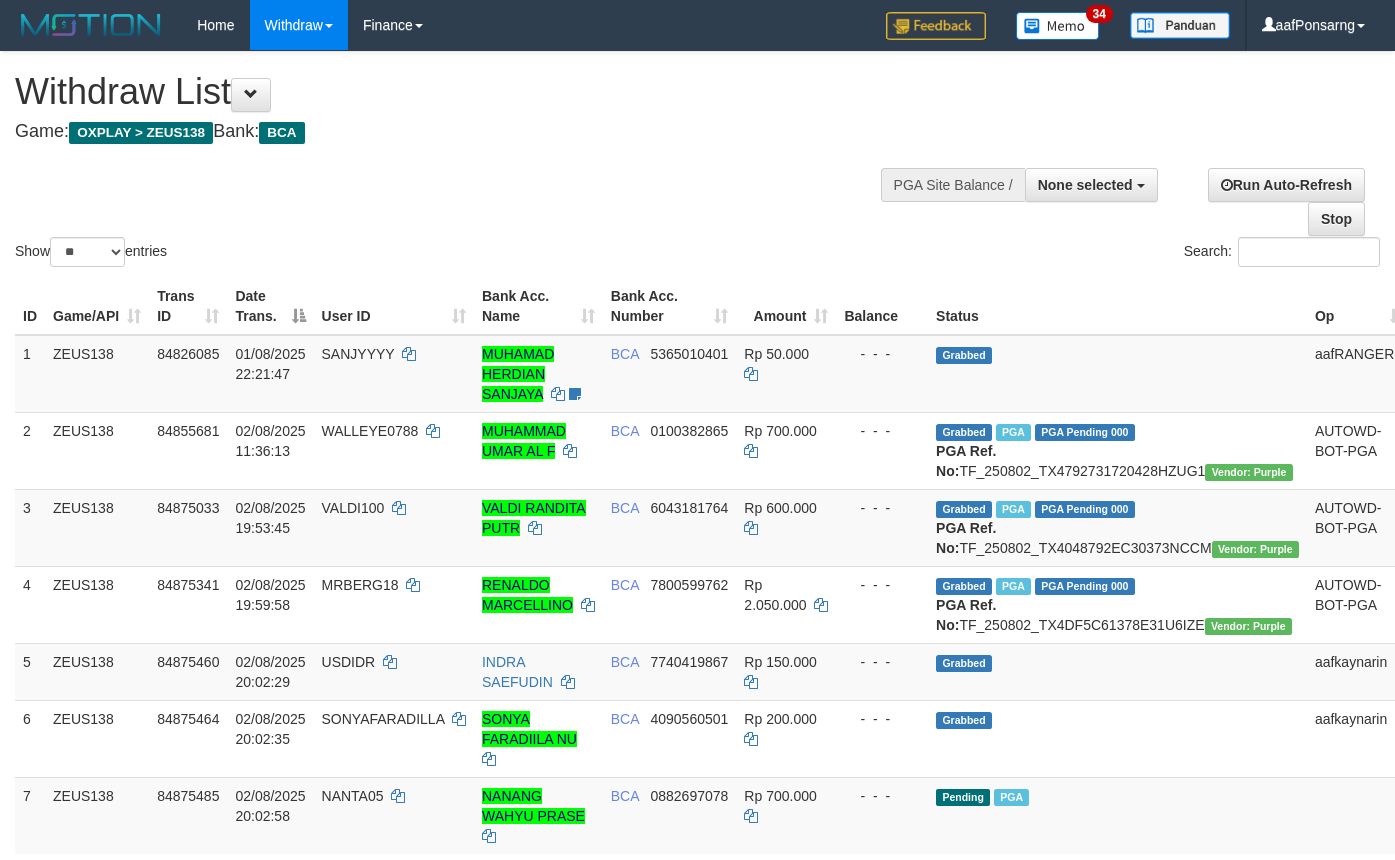 select 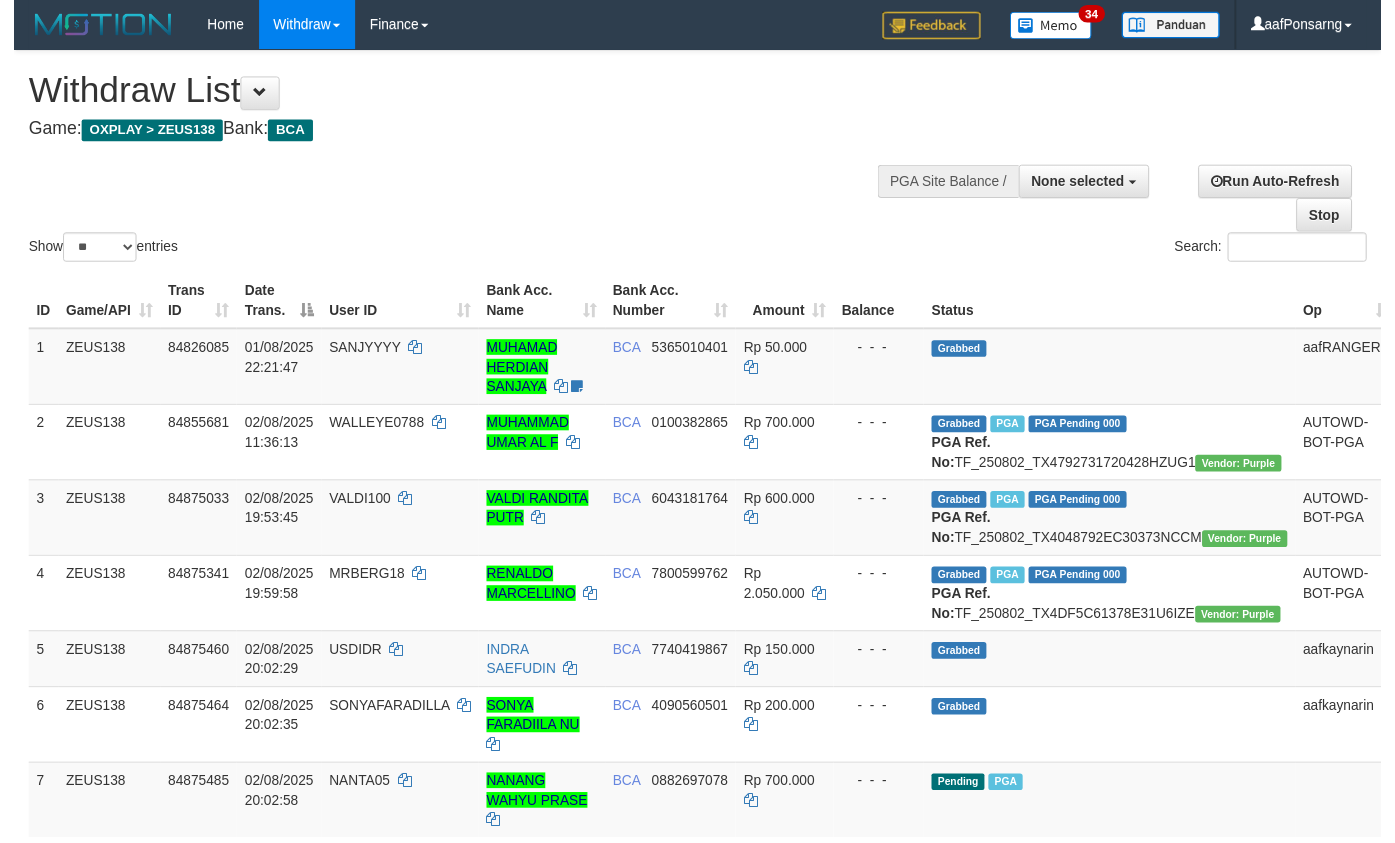 scroll, scrollTop: 187, scrollLeft: 0, axis: vertical 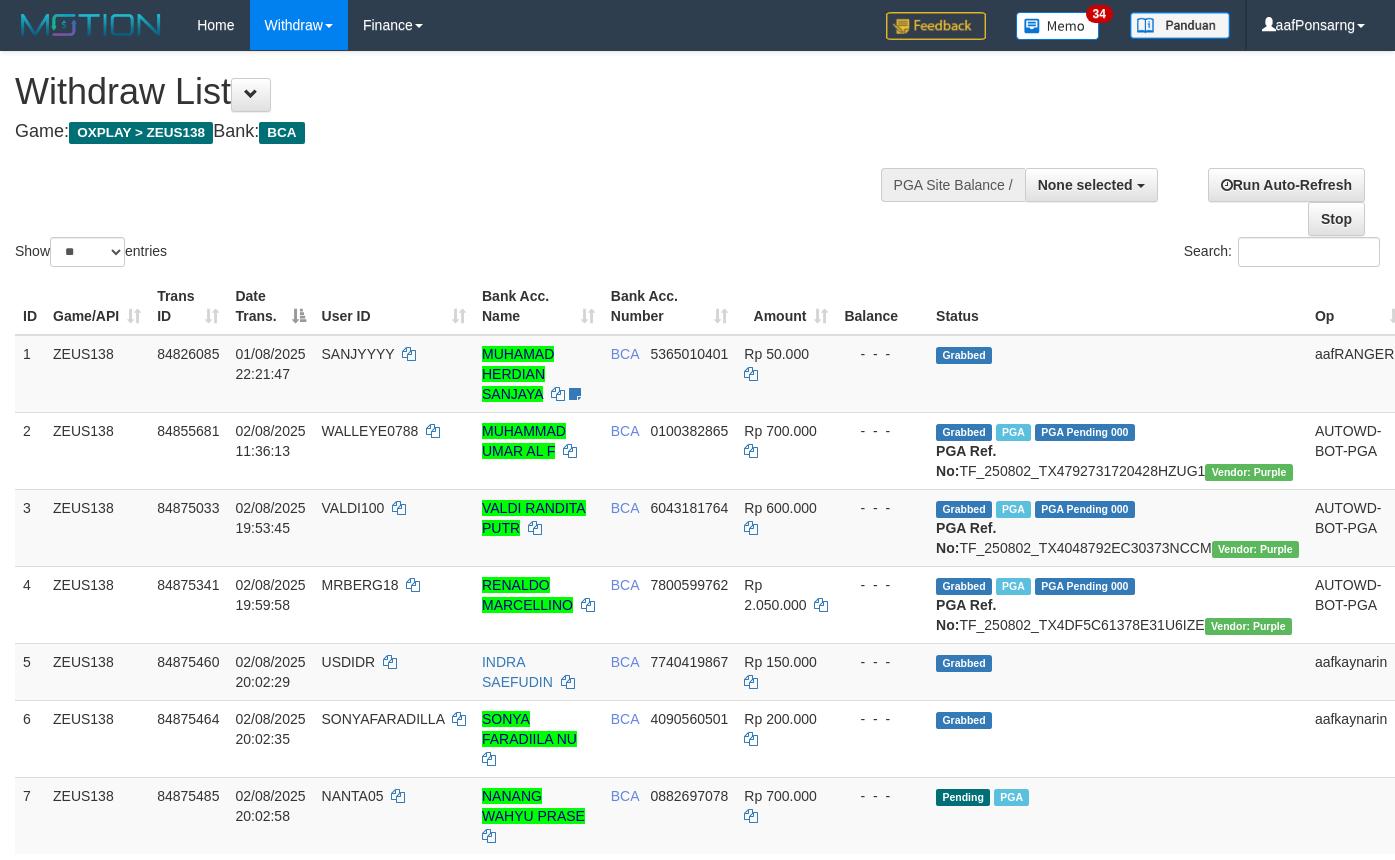select 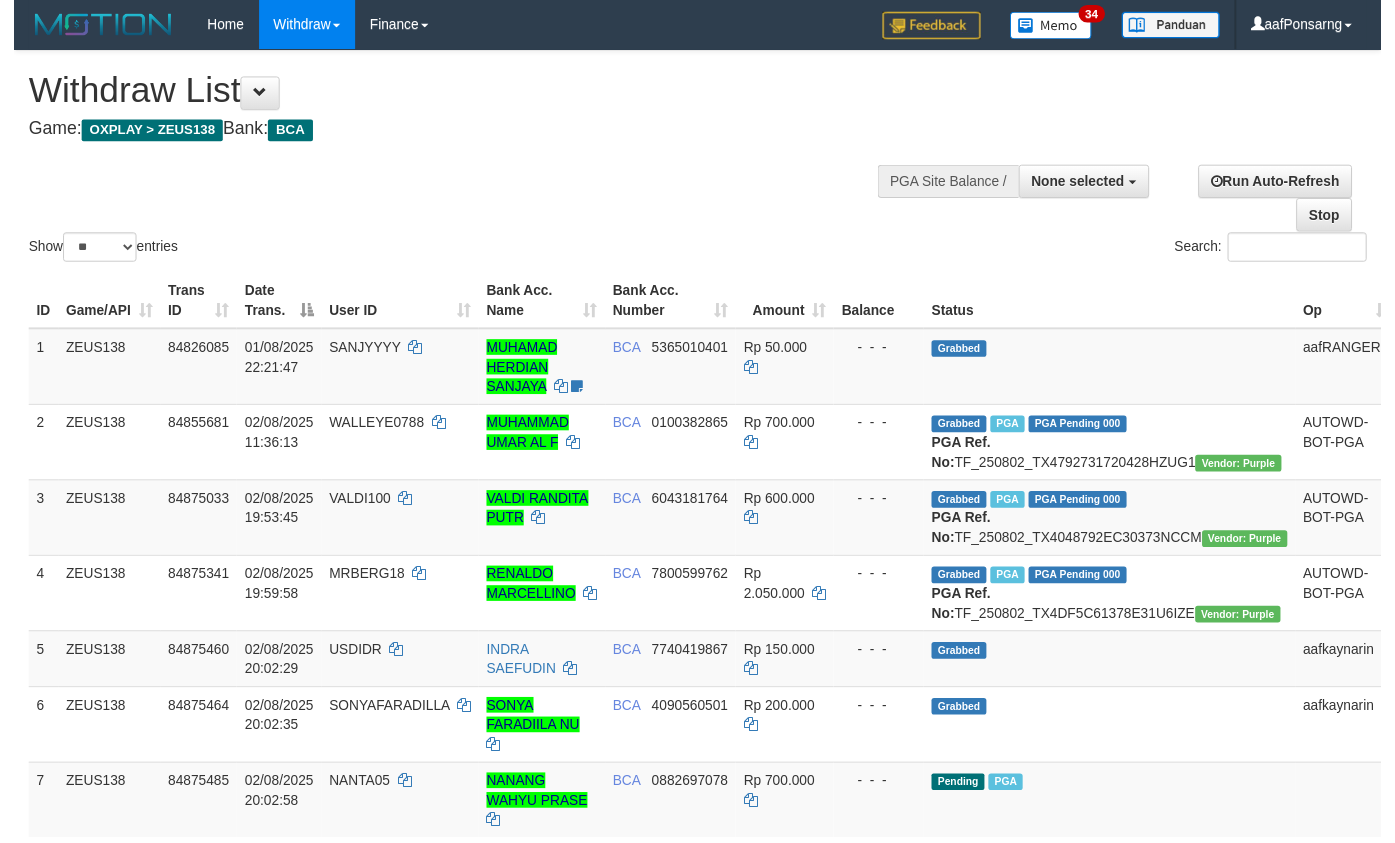 scroll, scrollTop: 186, scrollLeft: 0, axis: vertical 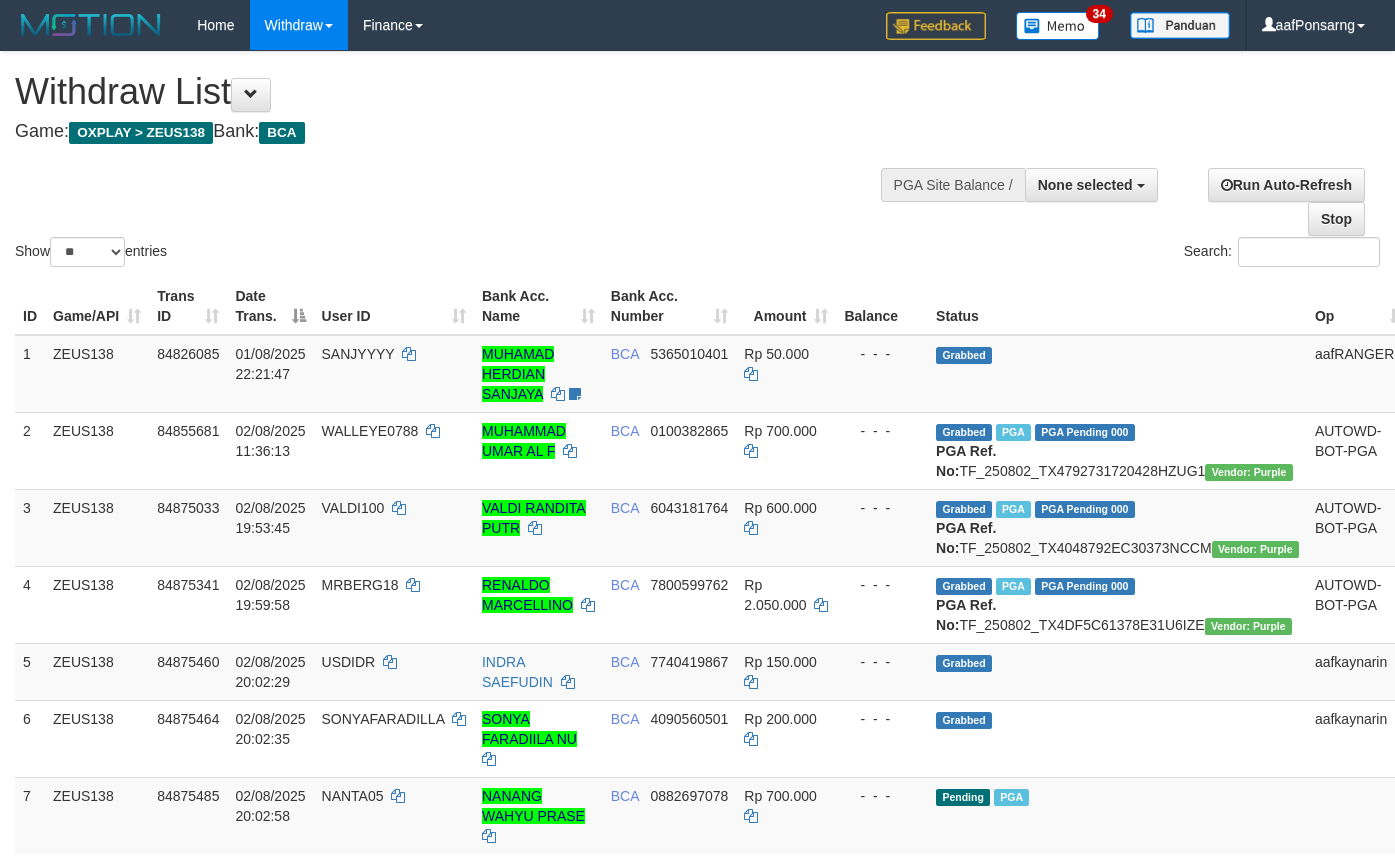 select 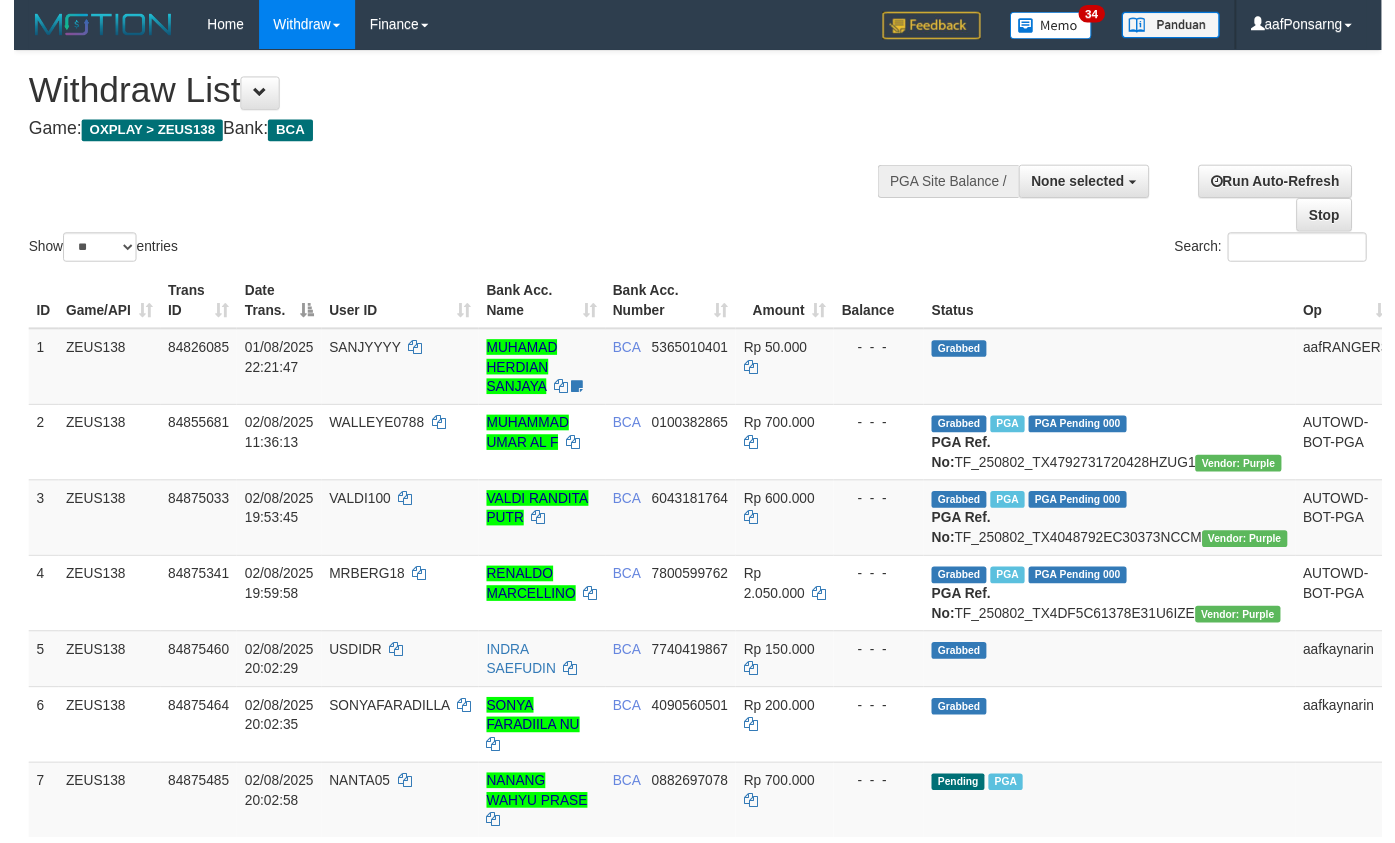 scroll, scrollTop: 185, scrollLeft: 0, axis: vertical 